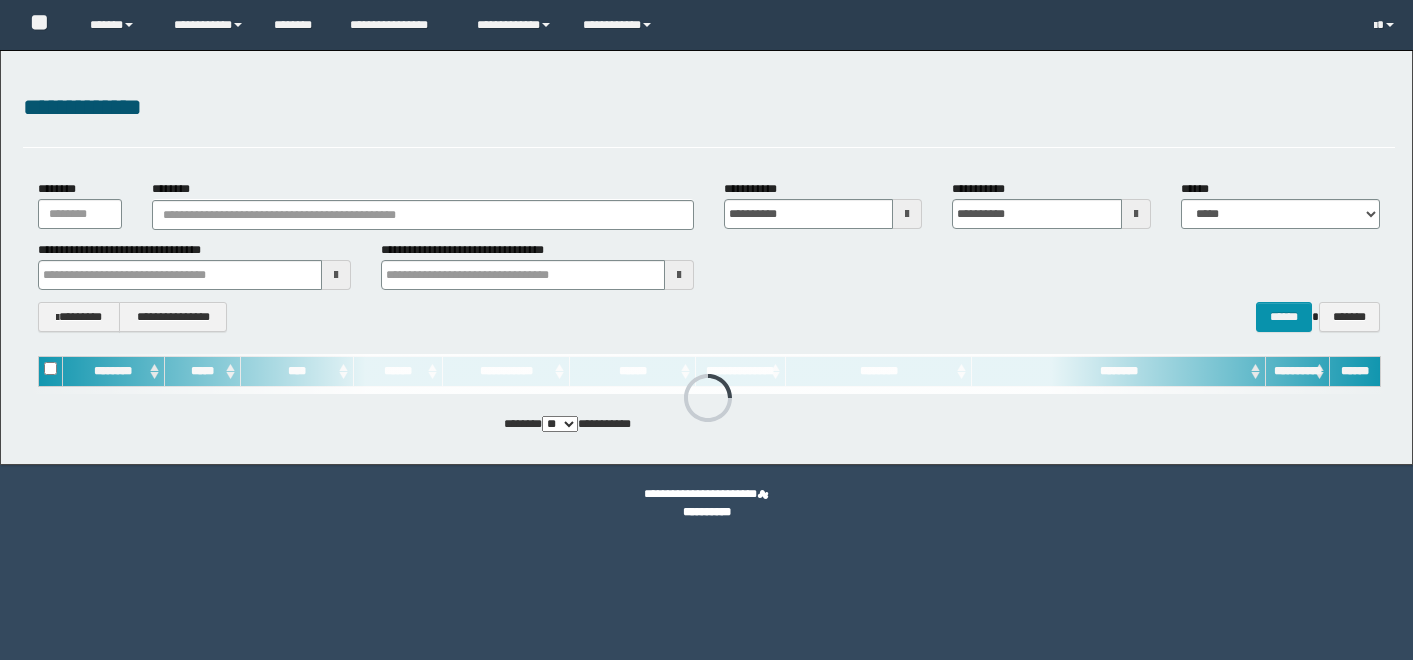 scroll, scrollTop: 0, scrollLeft: 0, axis: both 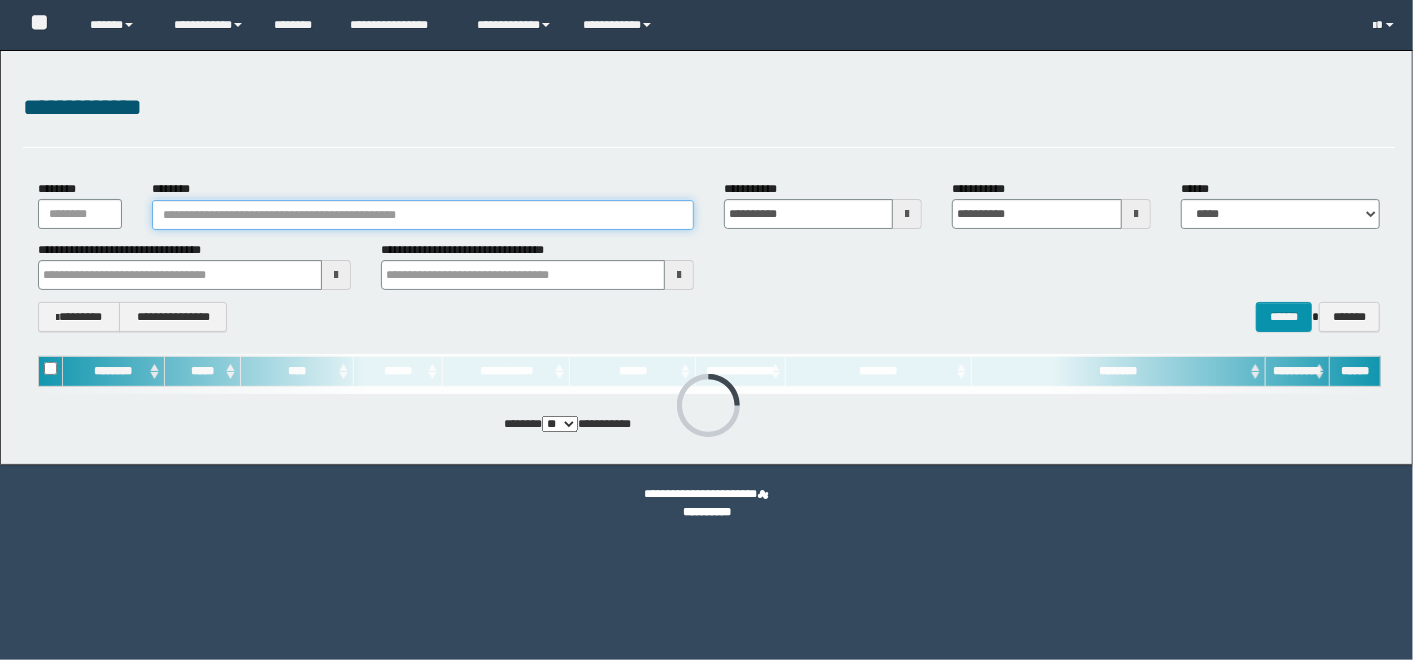 click on "********" at bounding box center (423, 215) 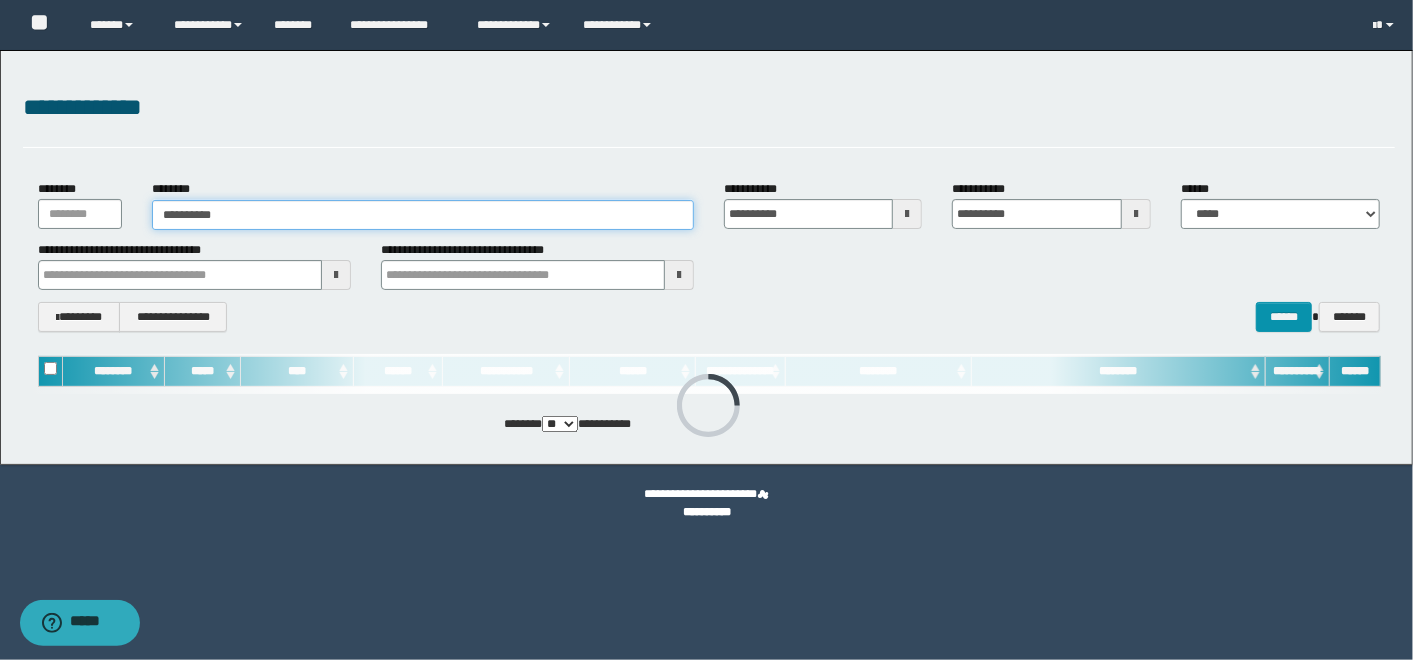 type on "**********" 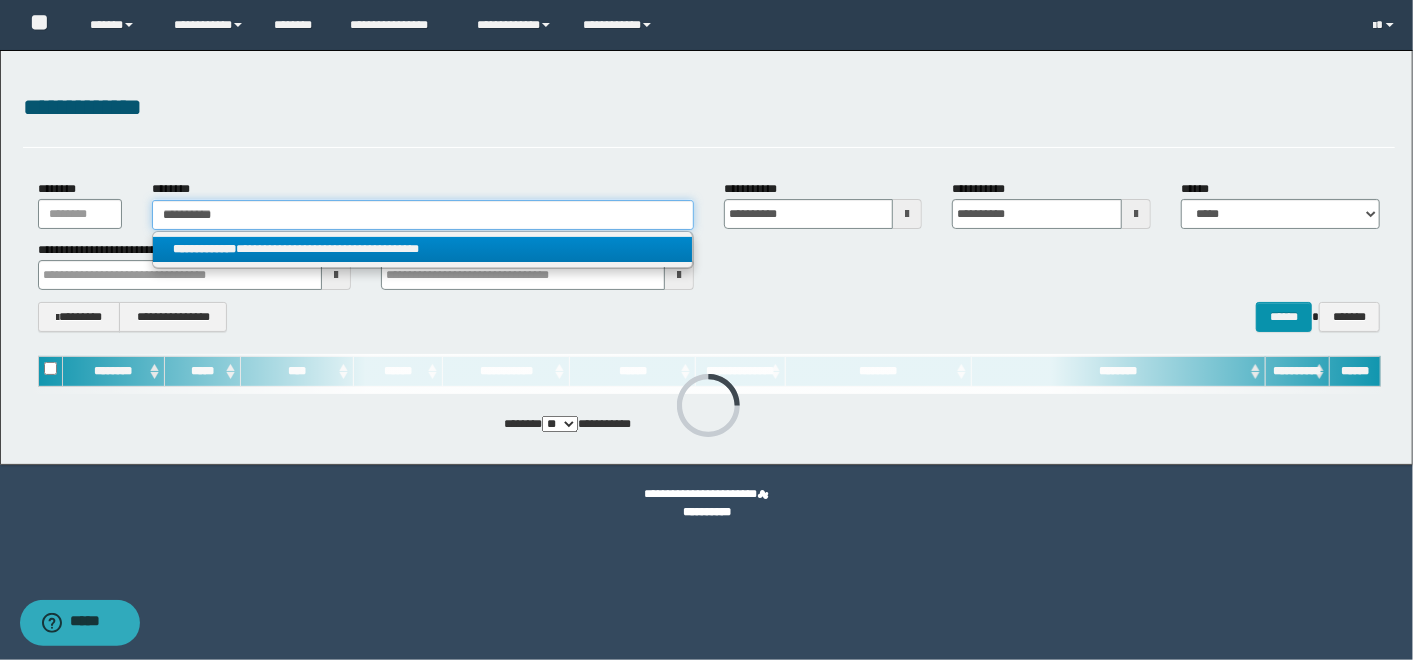 type on "**********" 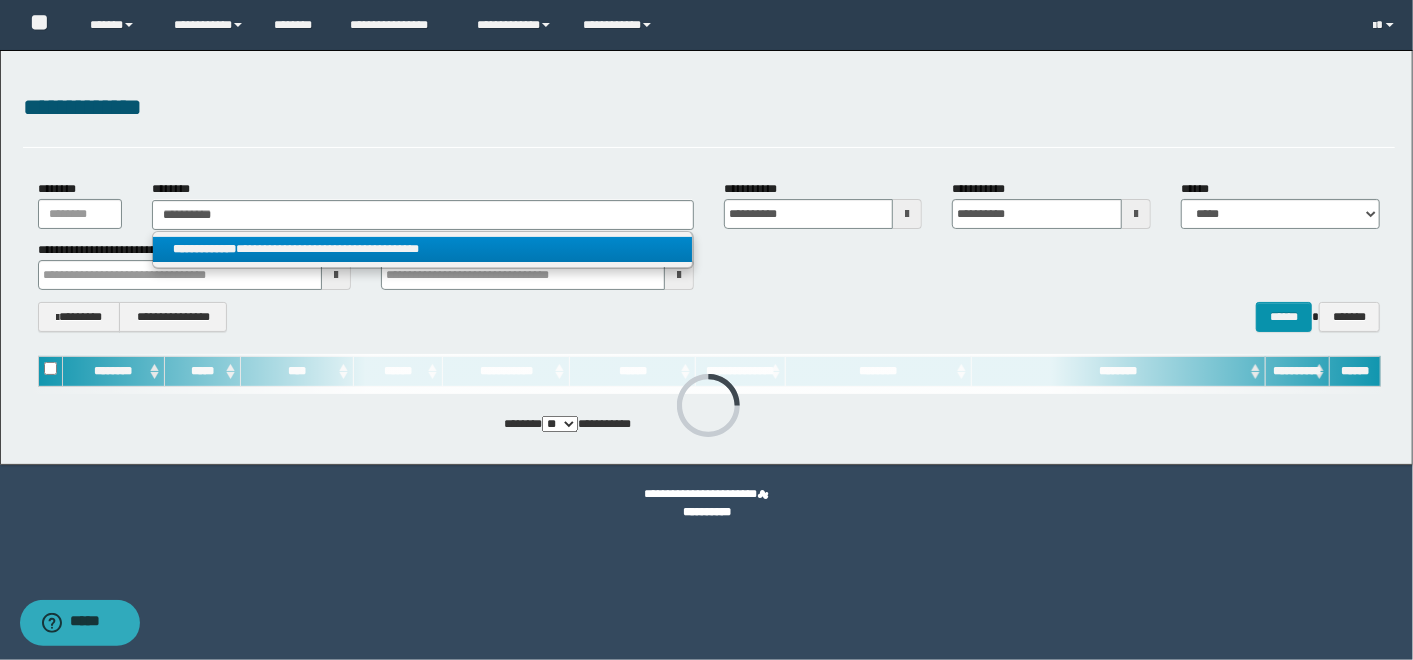 click on "**********" at bounding box center (423, 249) 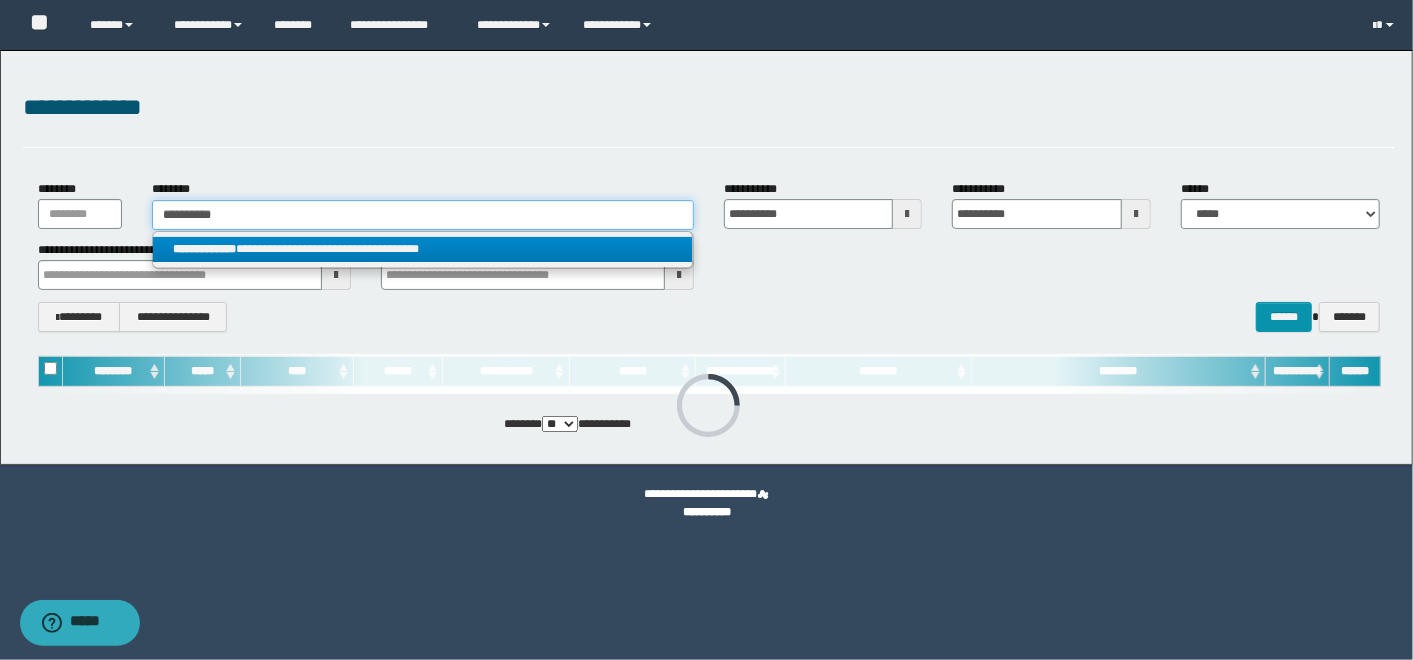 type 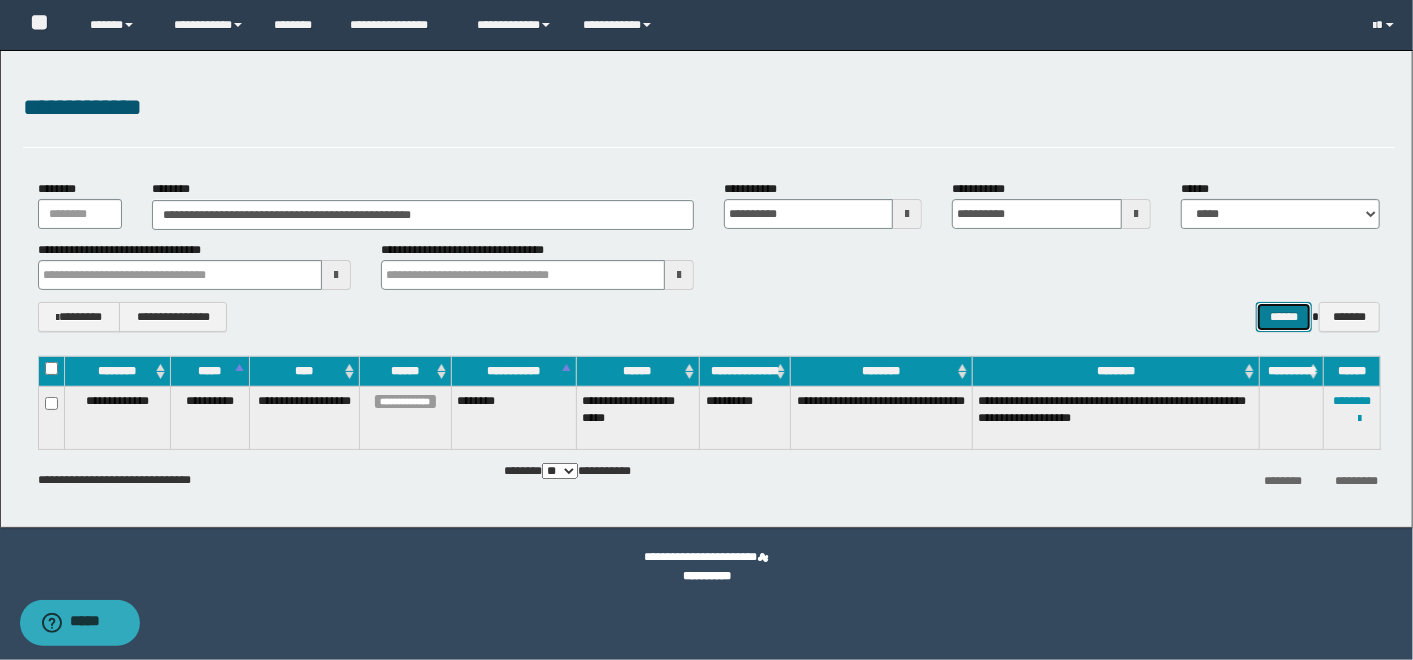 click on "******" at bounding box center (1284, 316) 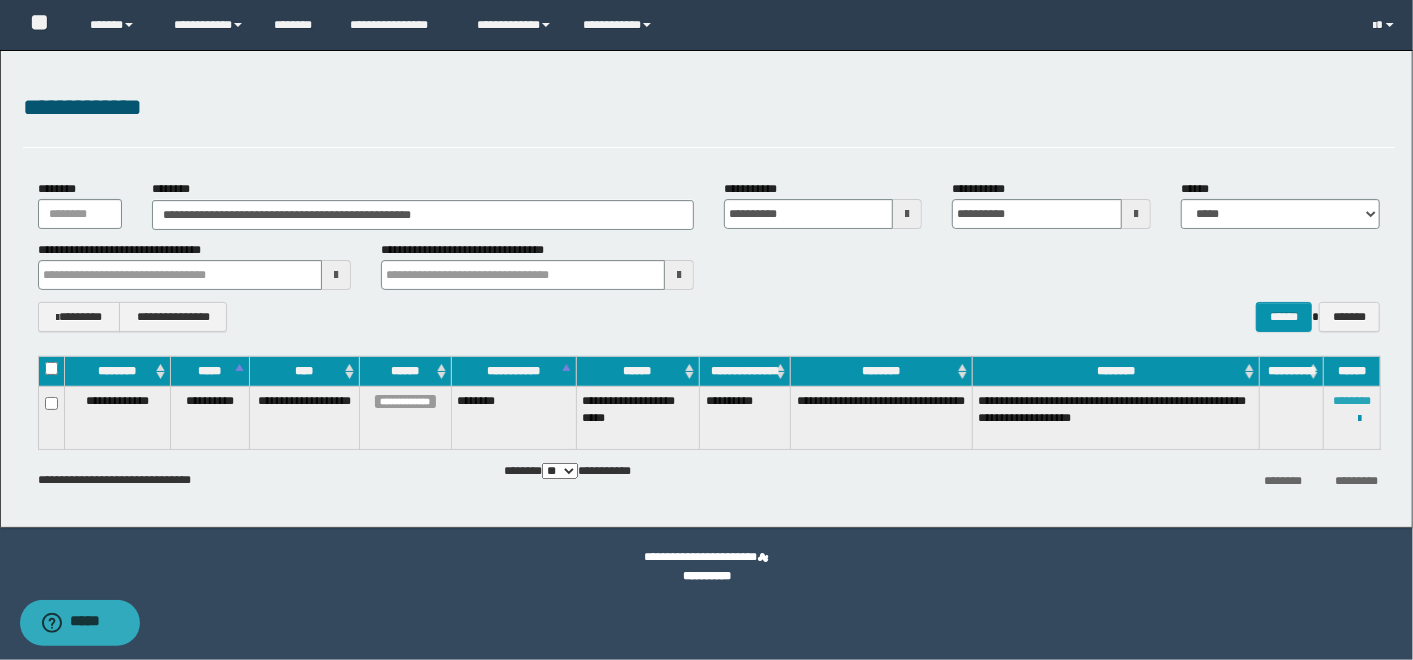 click on "********" at bounding box center [1352, 401] 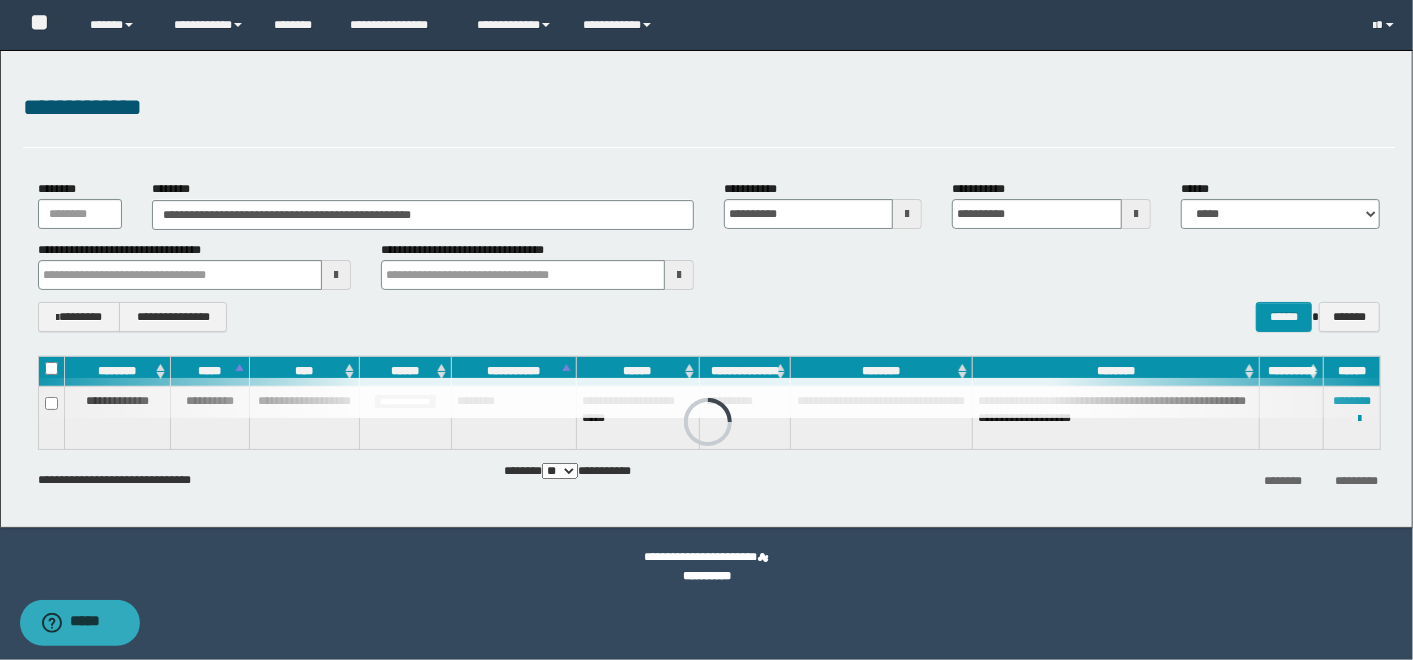 click at bounding box center [709, 398] 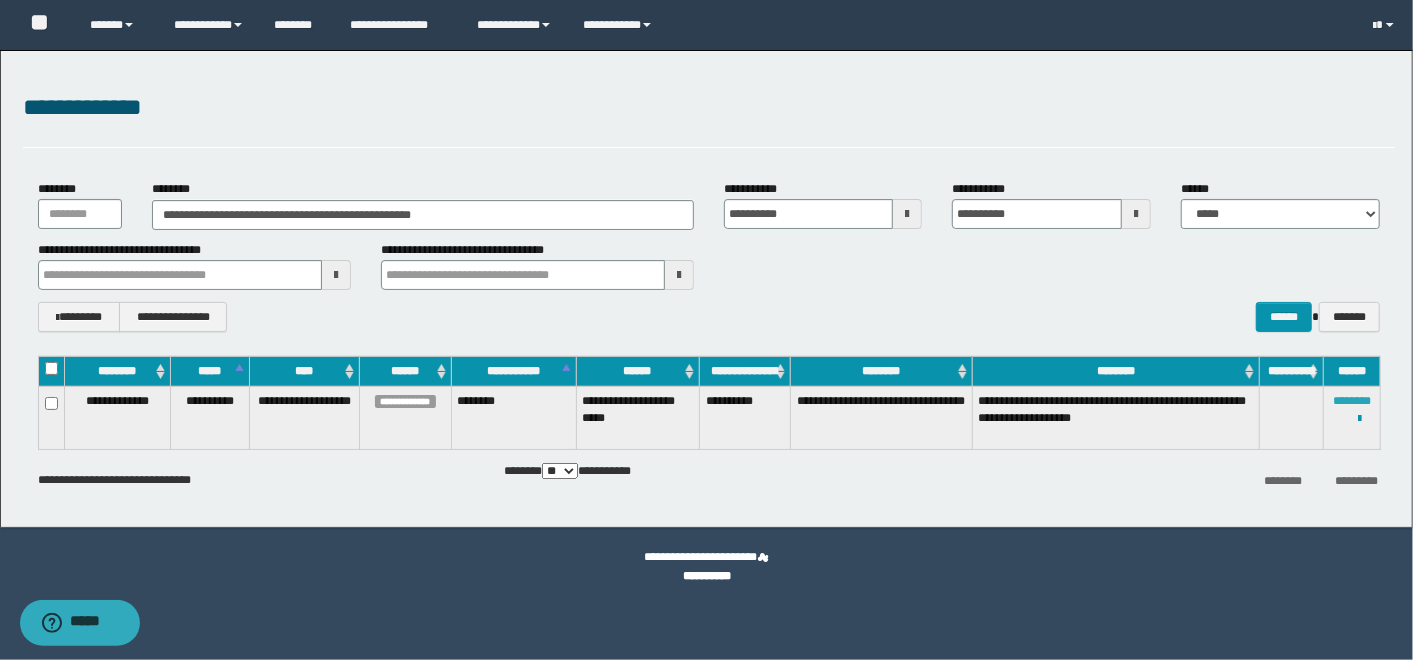 click on "********" at bounding box center (1352, 401) 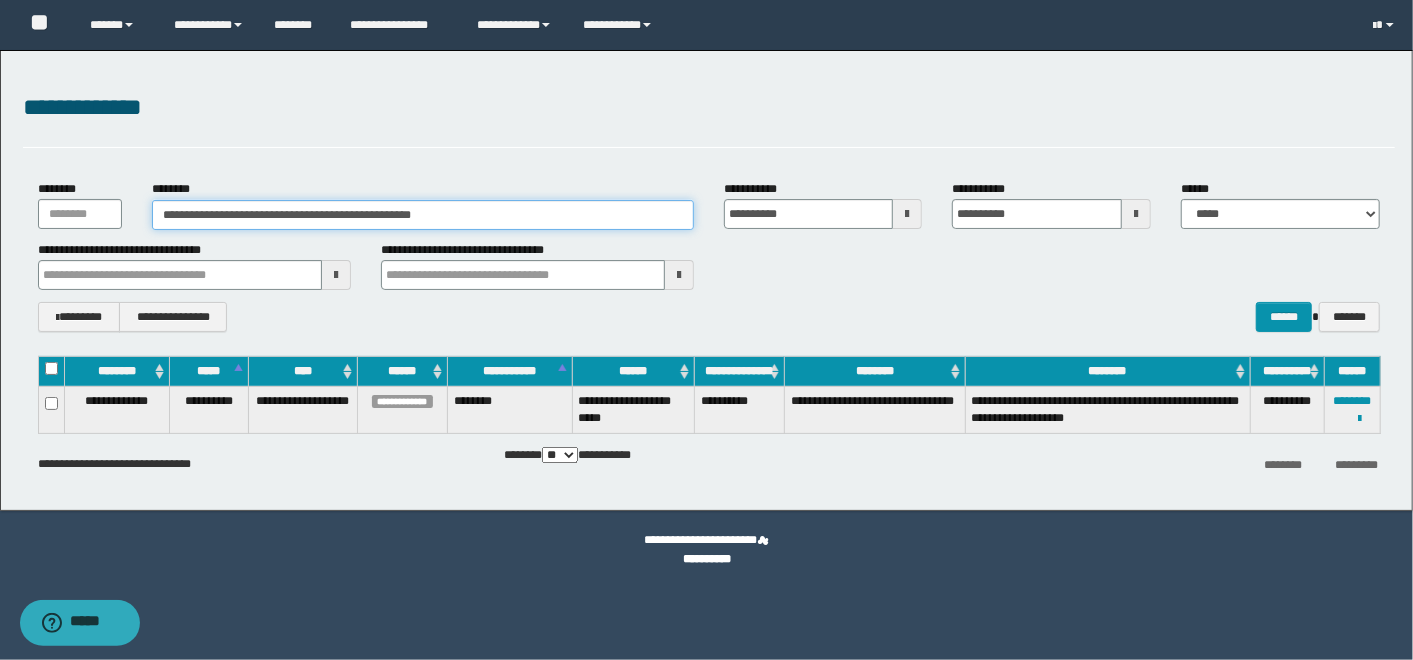 drag, startPoint x: 513, startPoint y: 214, endPoint x: -5, endPoint y: 172, distance: 519.6999 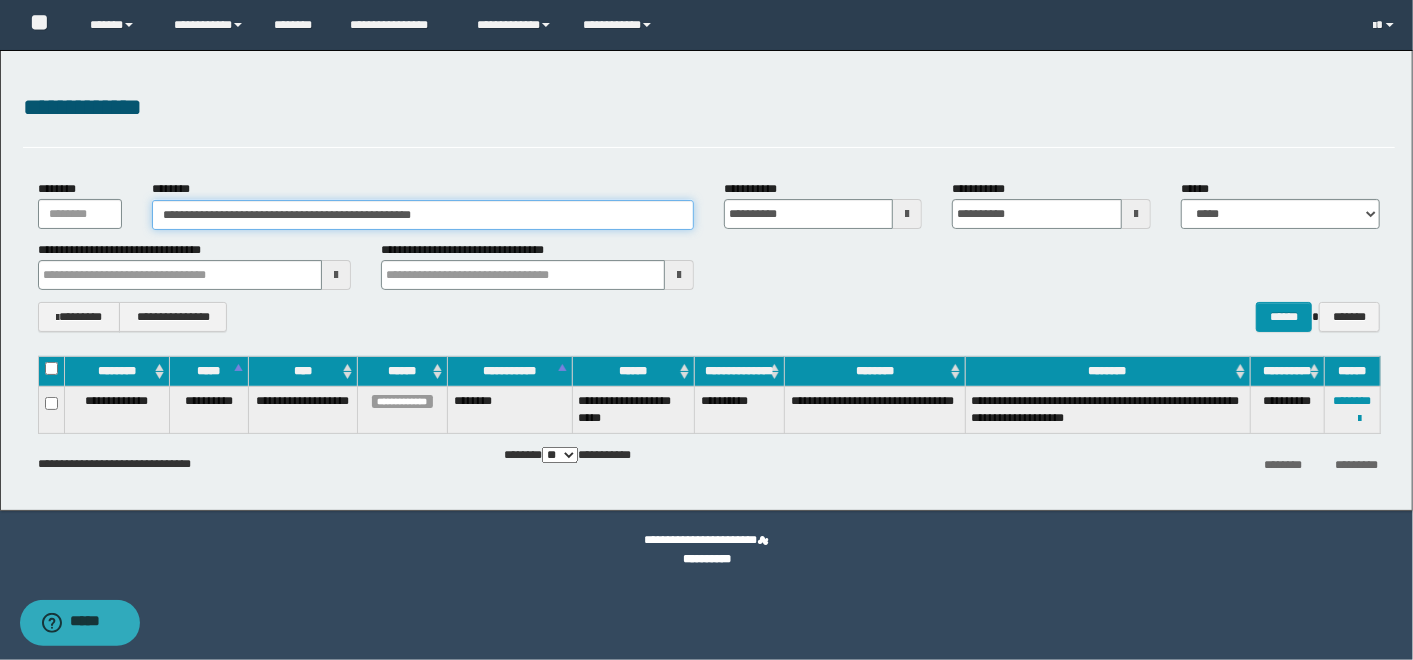 paste 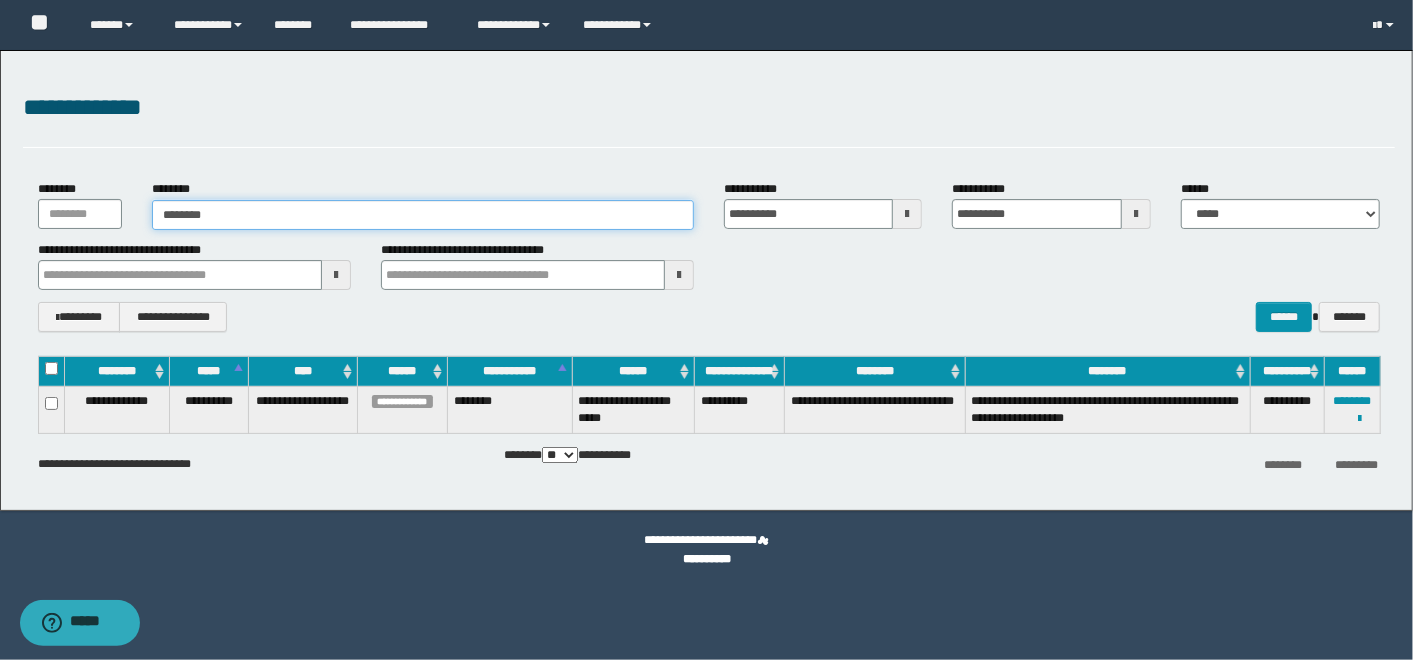 type on "********" 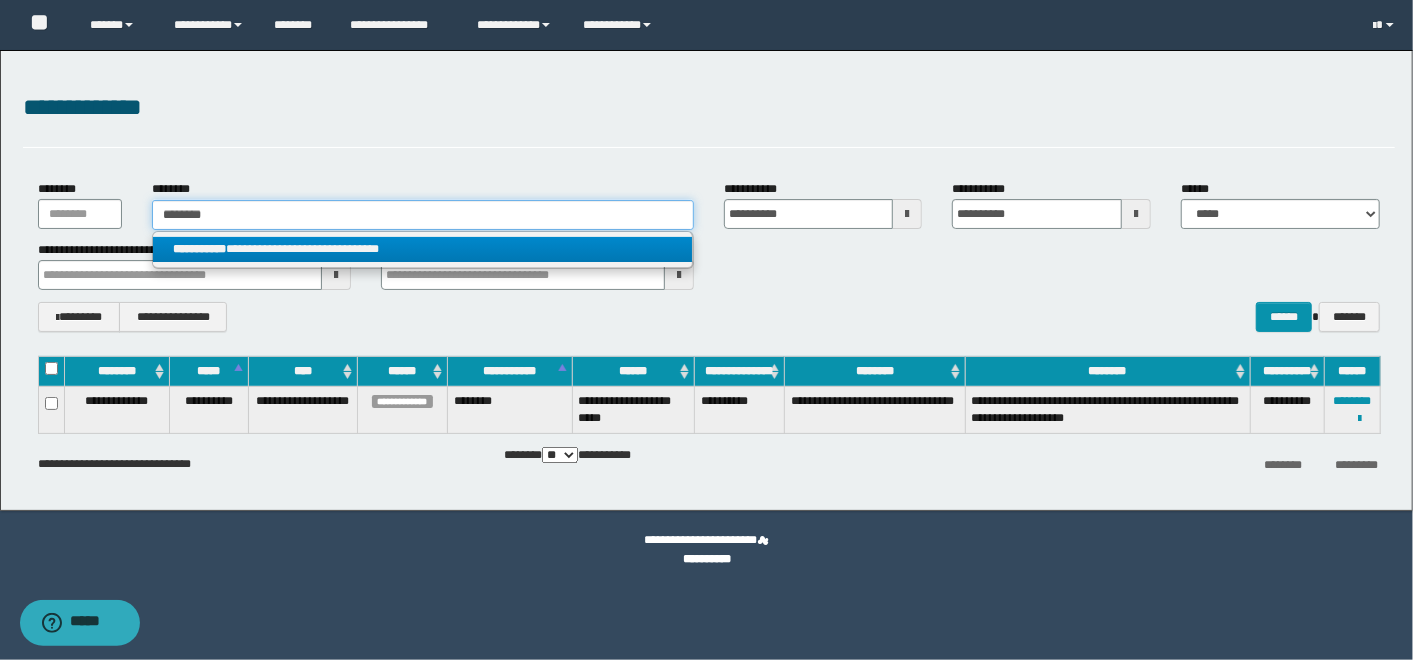 type on "********" 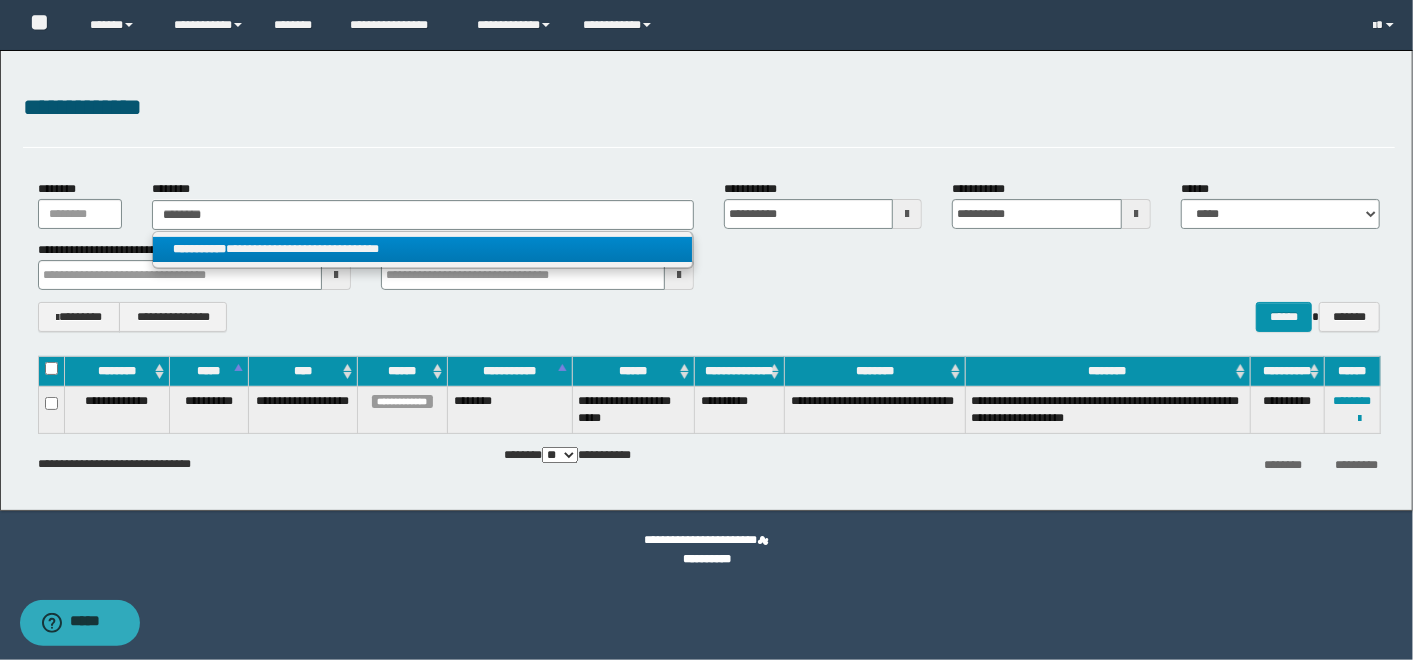 click on "**********" at bounding box center (423, 249) 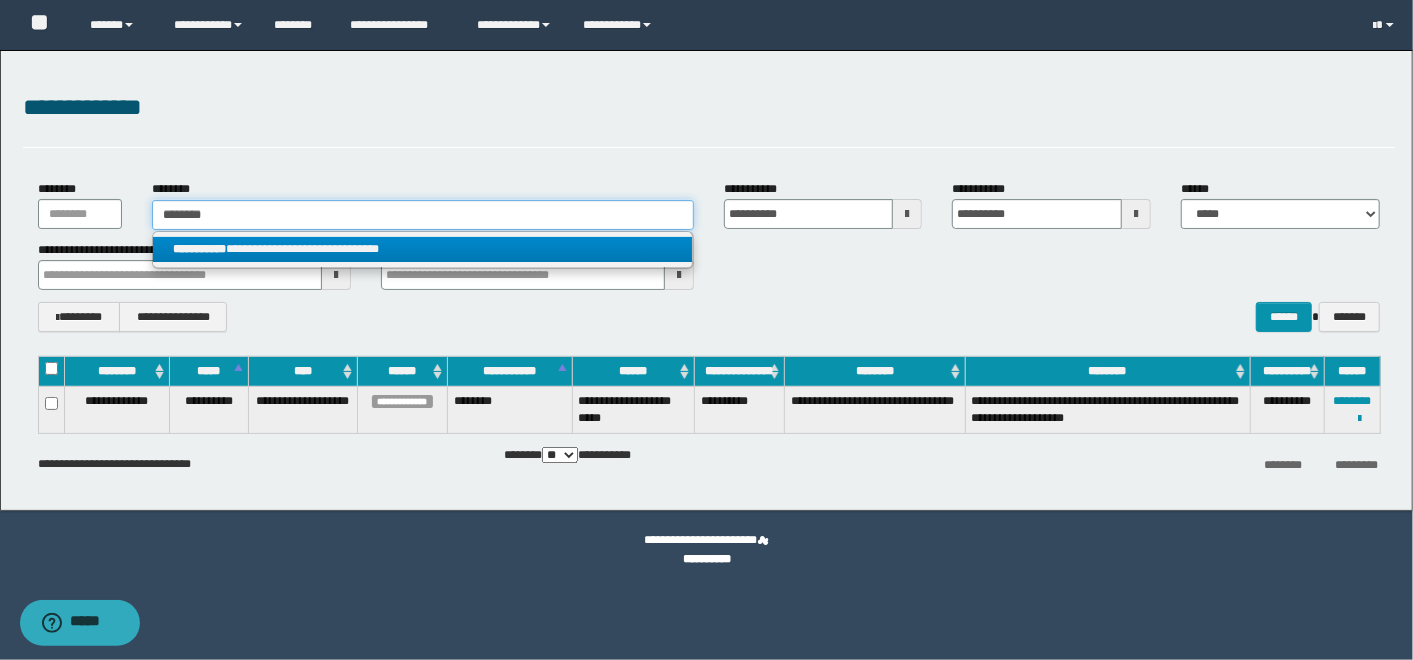 type 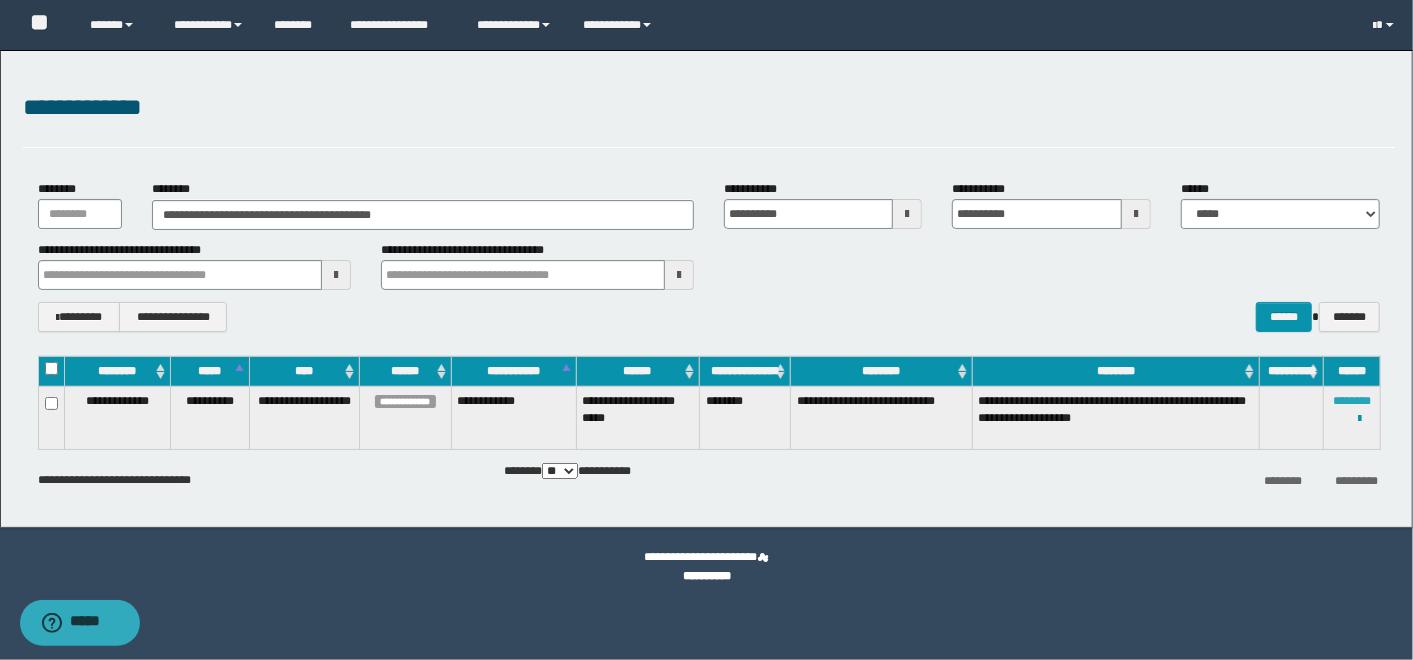 click on "********" at bounding box center [1352, 401] 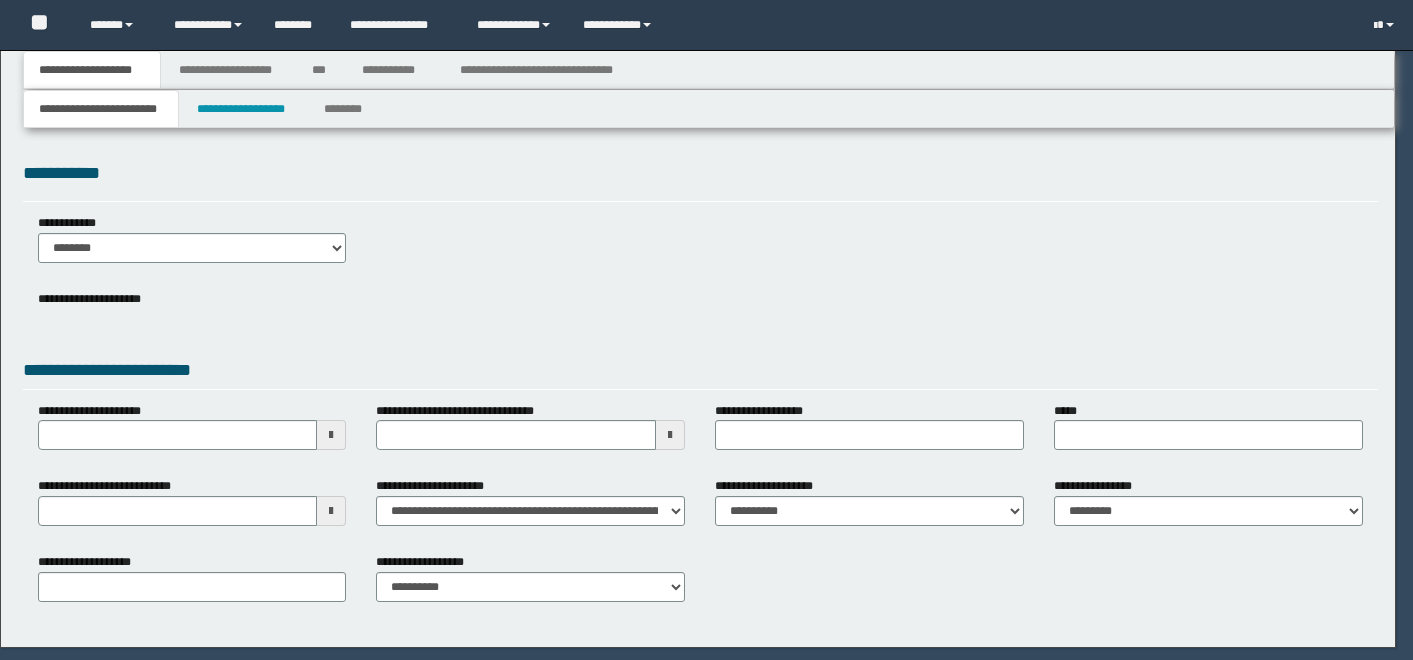 scroll, scrollTop: 0, scrollLeft: 0, axis: both 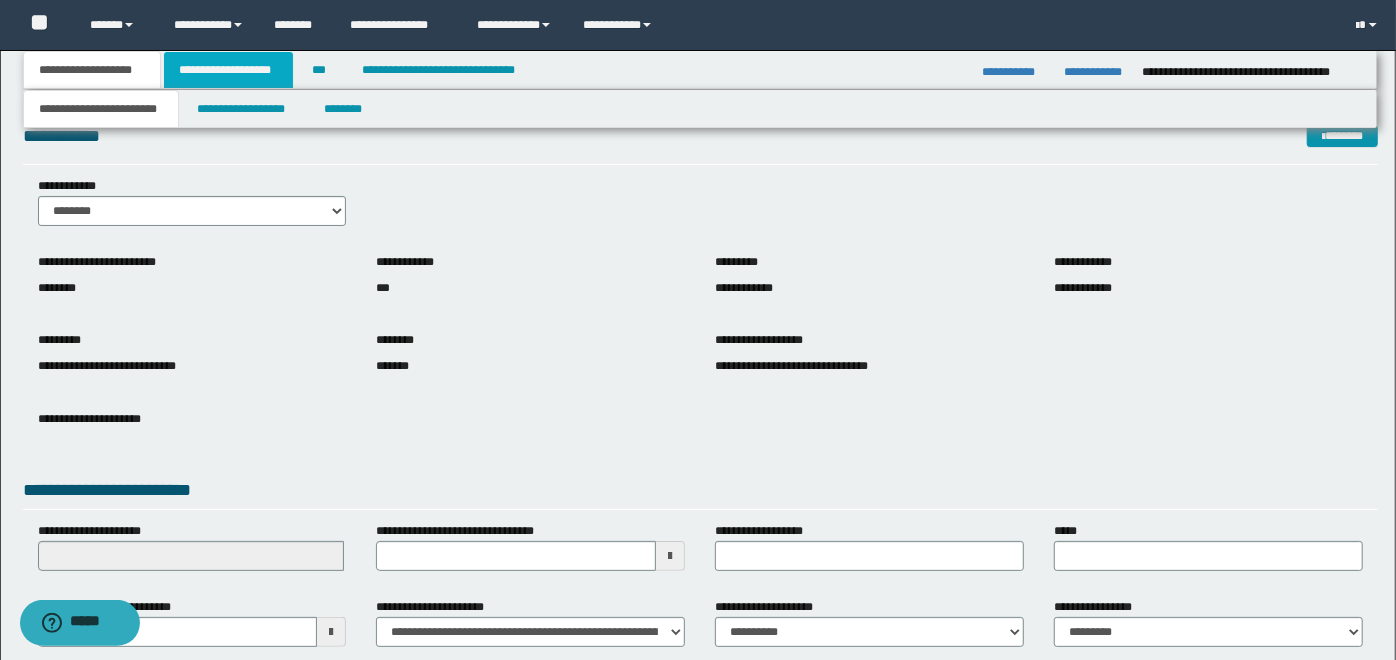 click on "**********" at bounding box center (228, 70) 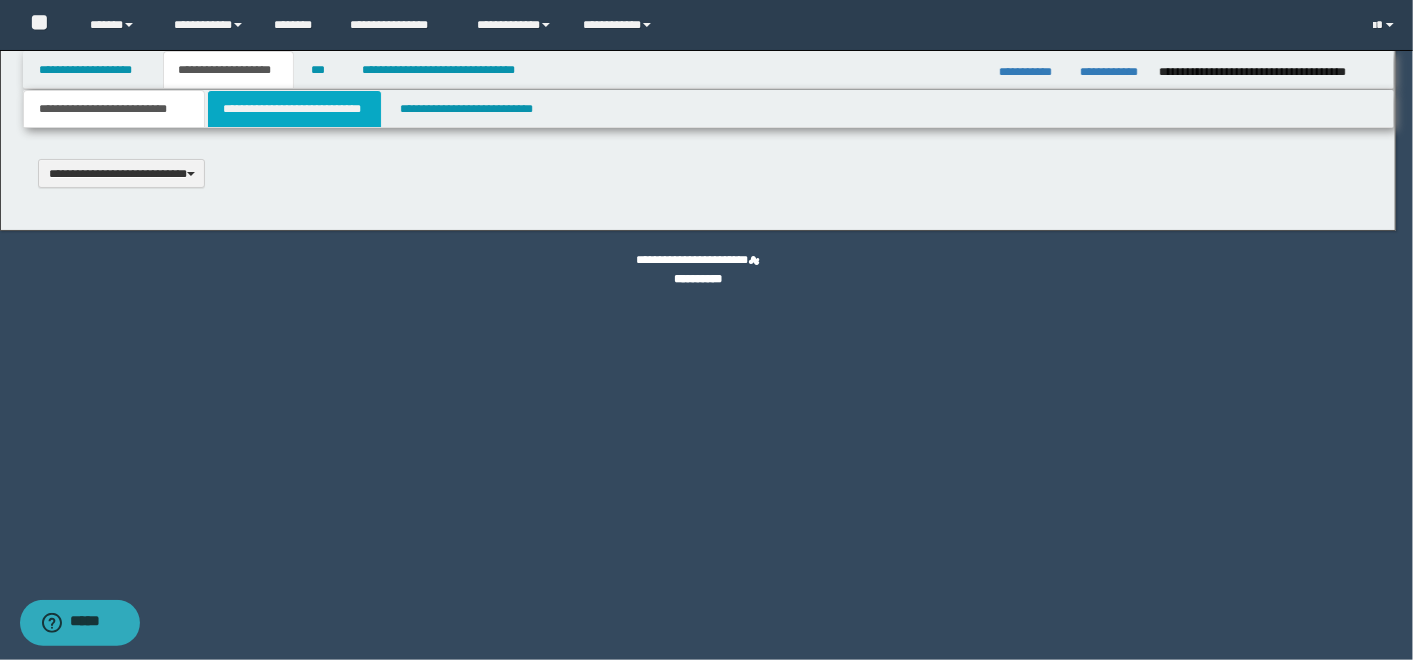 scroll, scrollTop: 0, scrollLeft: 0, axis: both 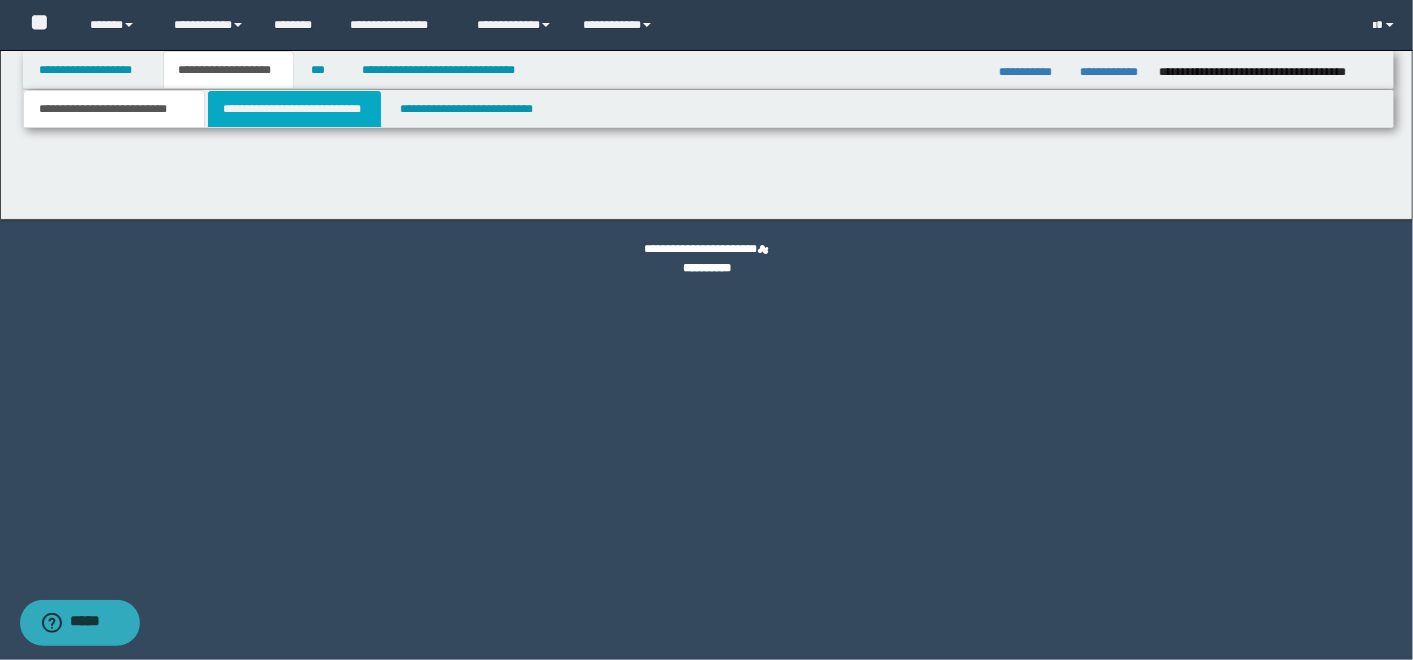 click on "**********" at bounding box center (294, 109) 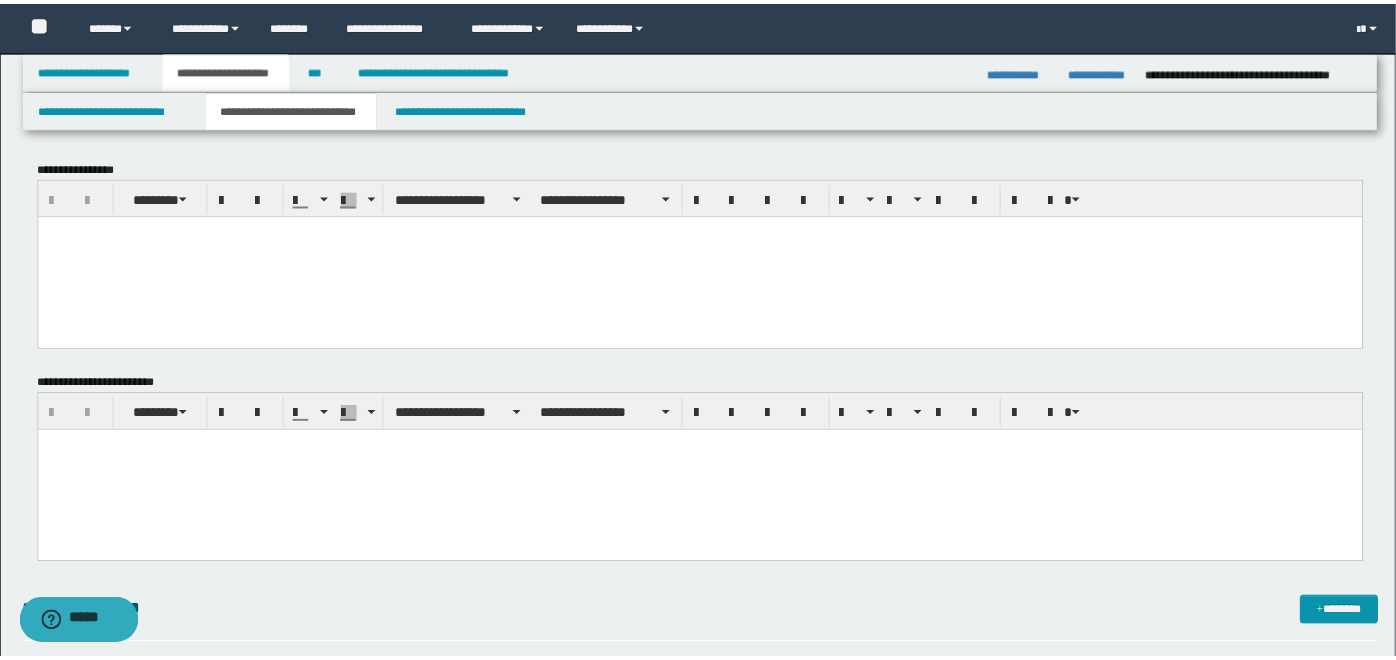 scroll, scrollTop: 0, scrollLeft: 0, axis: both 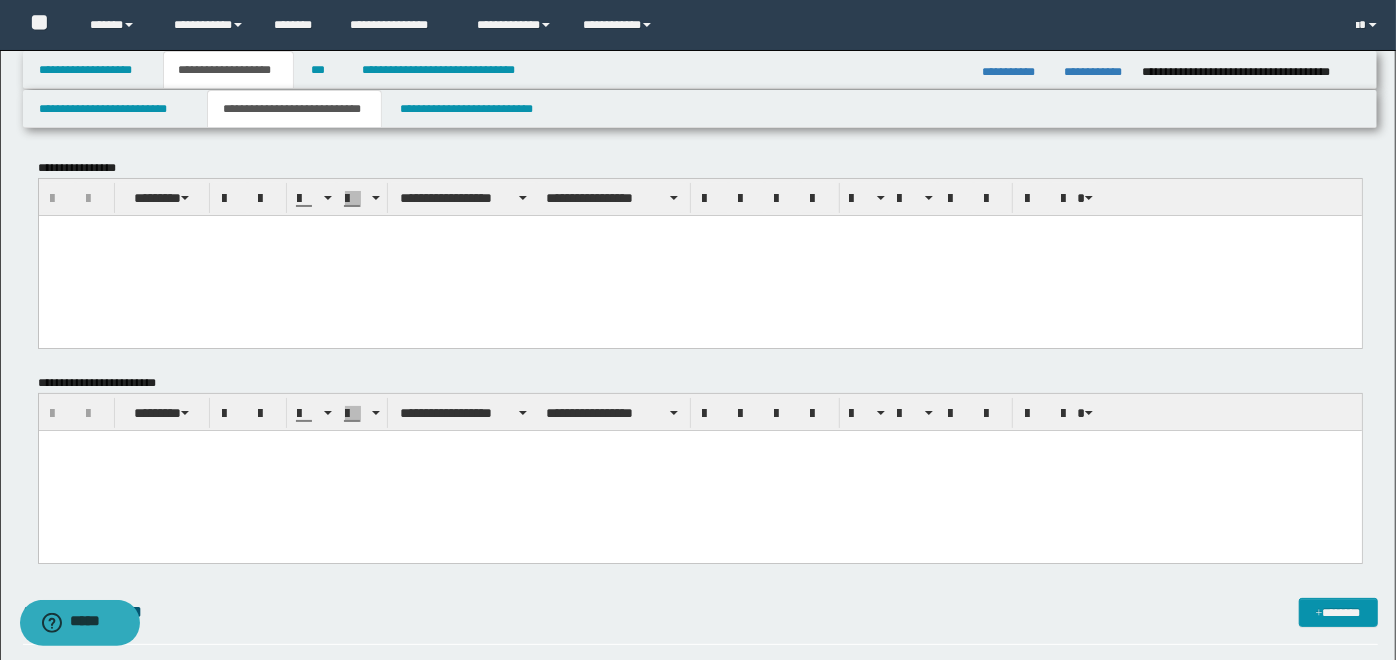 click at bounding box center (699, 230) 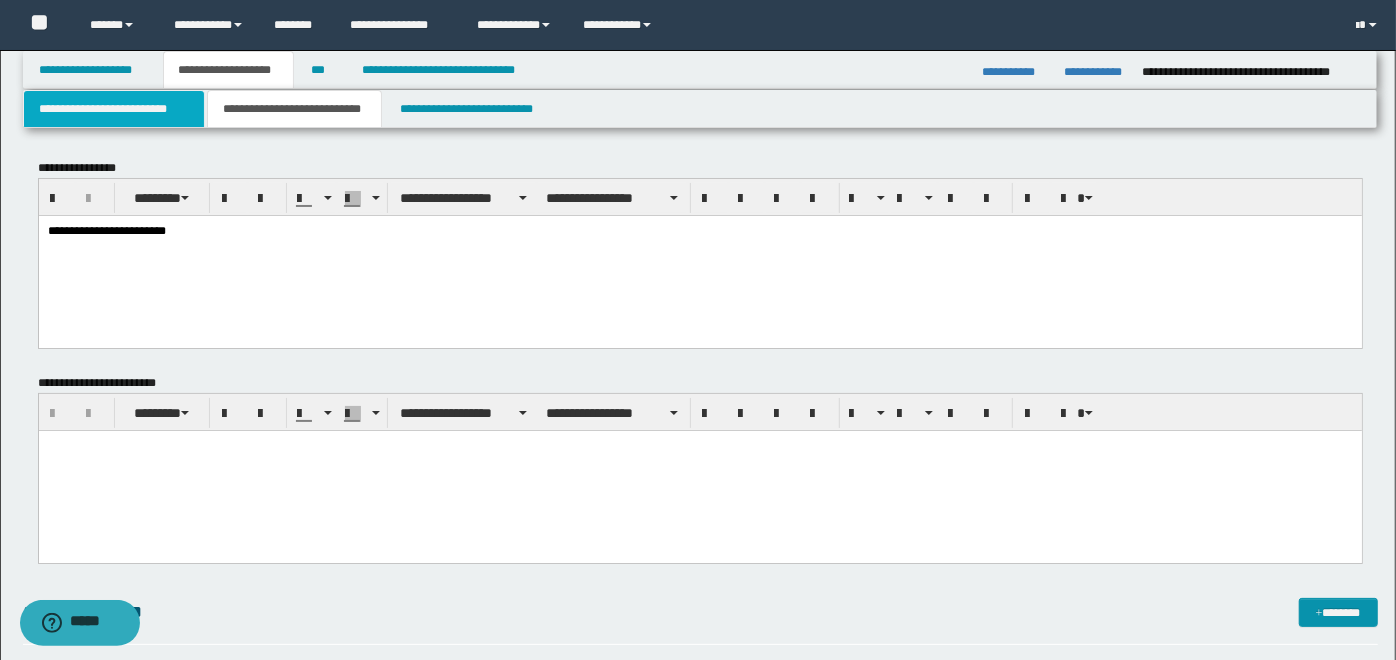 click on "**********" at bounding box center [114, 109] 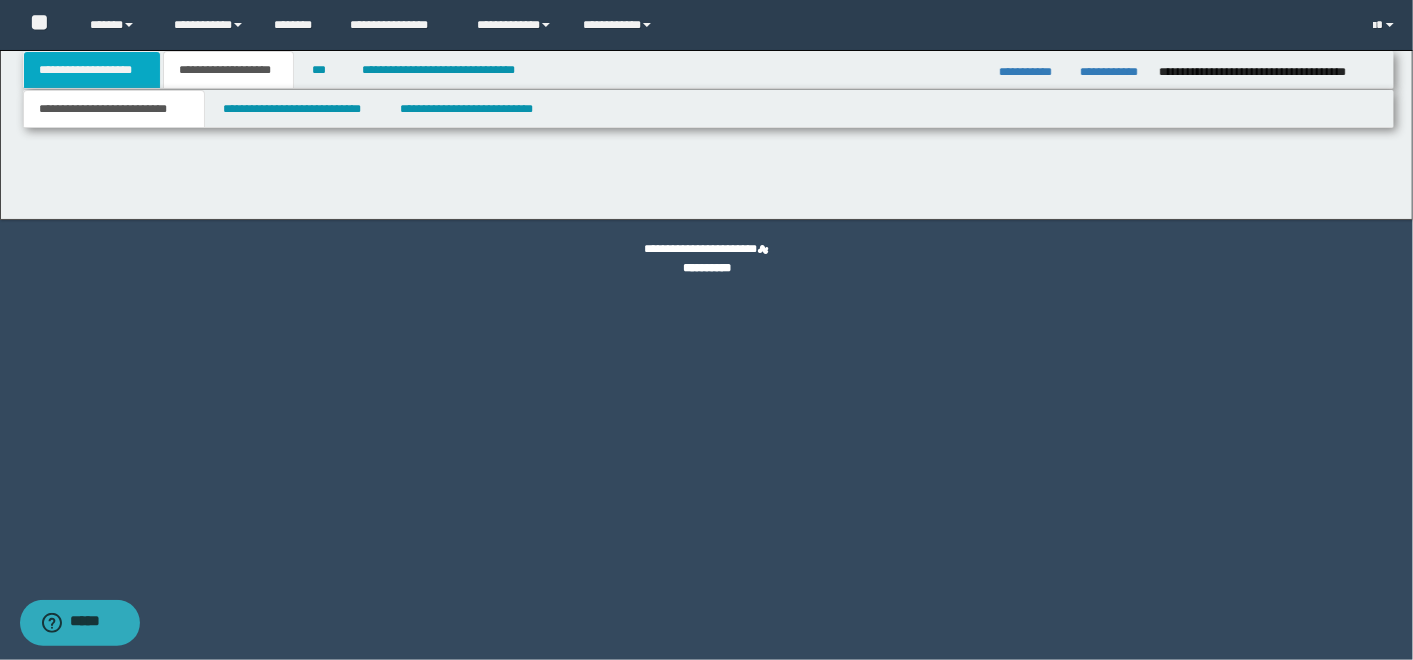 click on "**********" at bounding box center [92, 70] 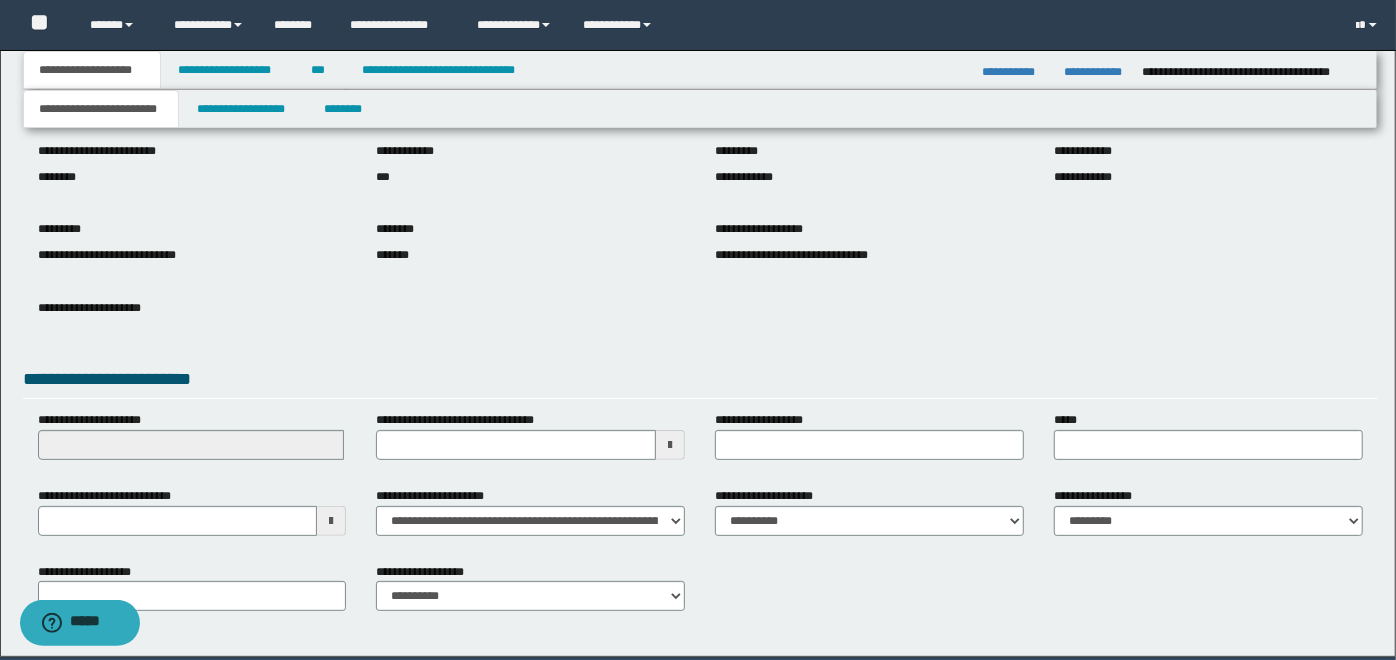 scroll, scrollTop: 222, scrollLeft: 0, axis: vertical 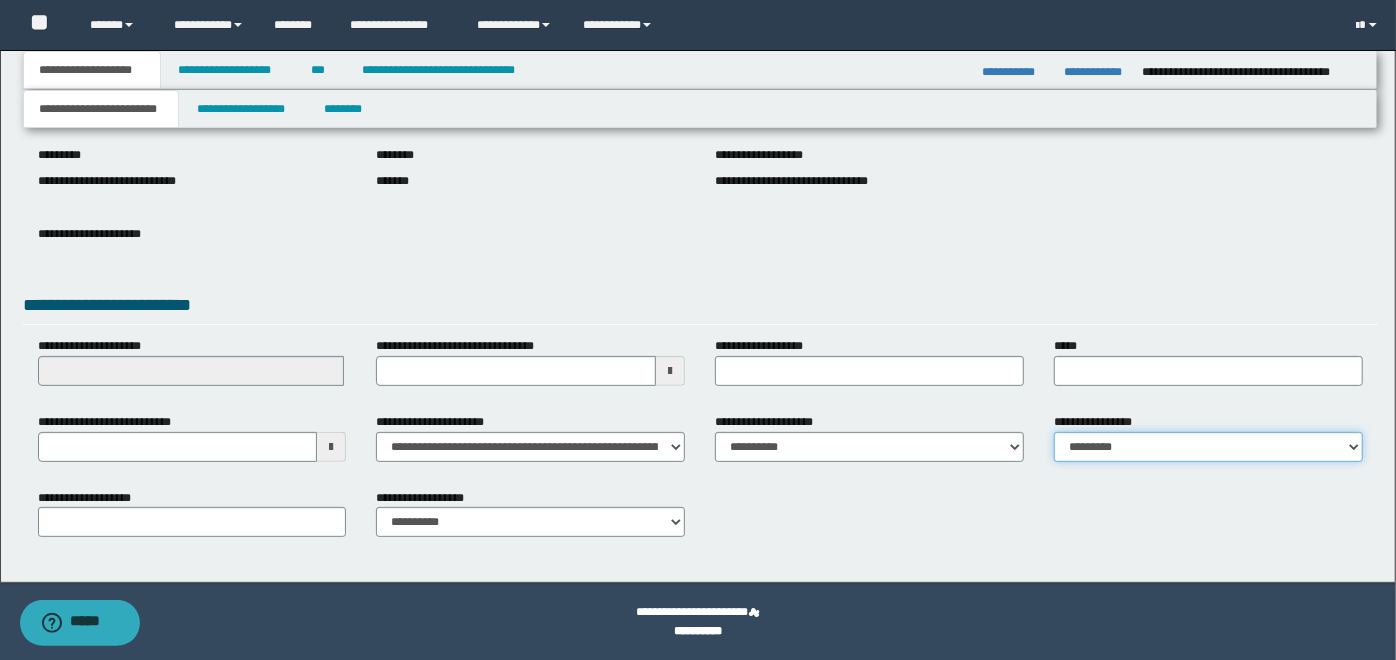 click on "**********" at bounding box center [1208, 447] 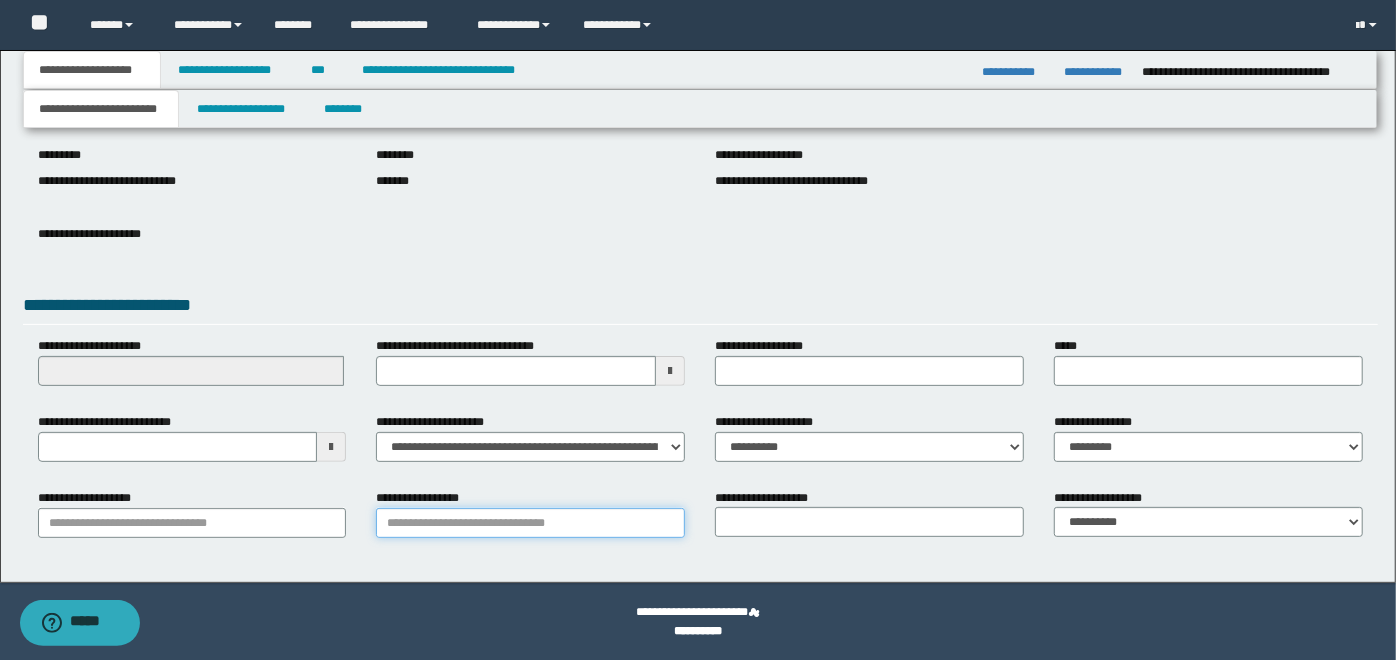 click on "**********" at bounding box center (530, 523) 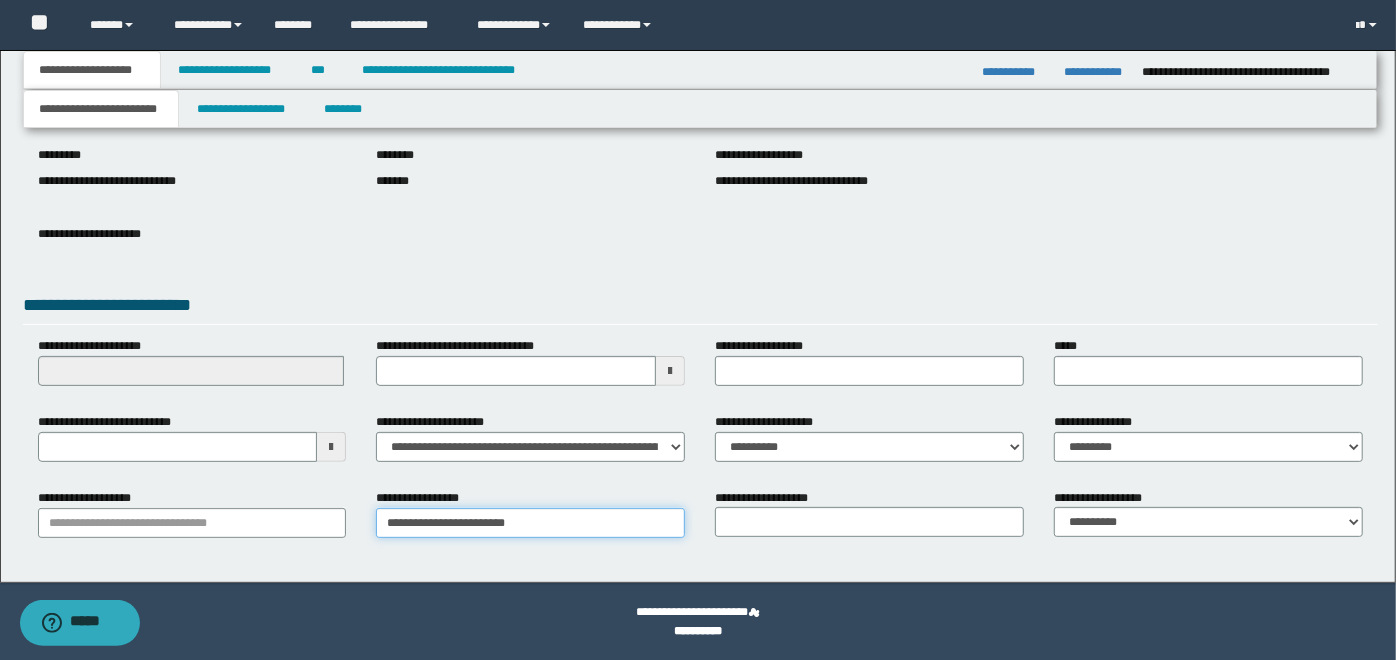 type on "**********" 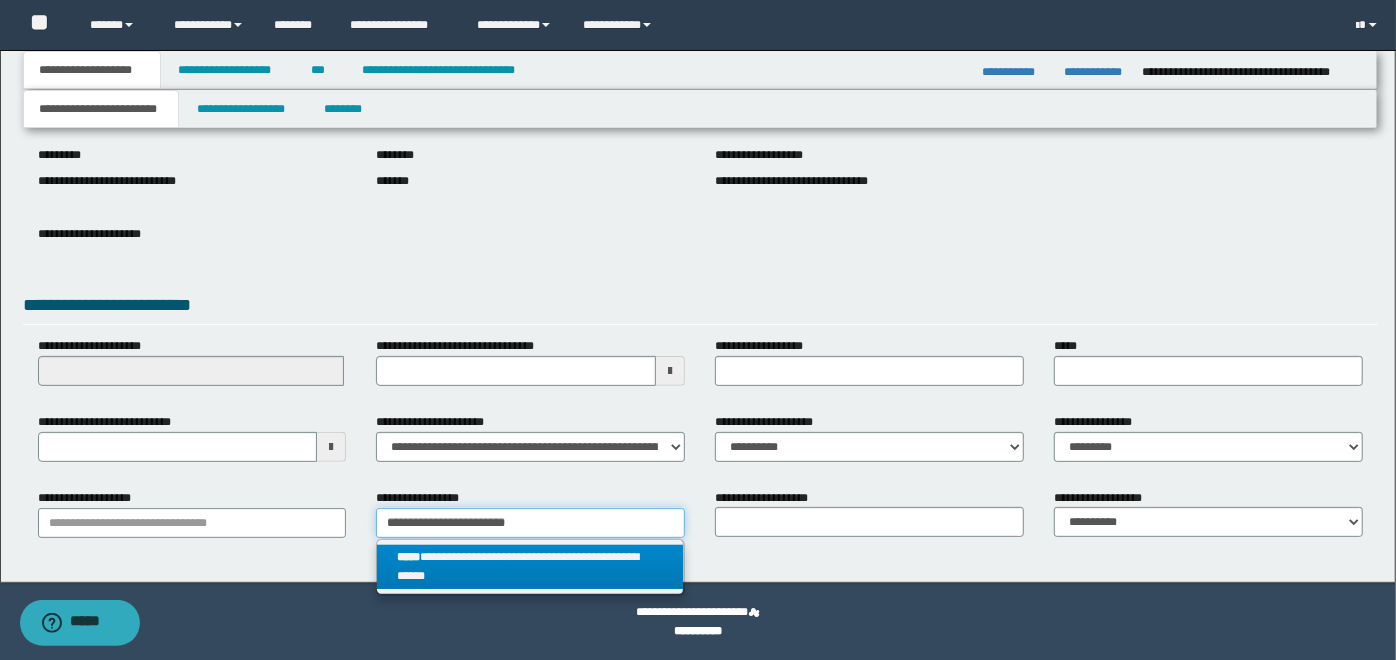 type on "**********" 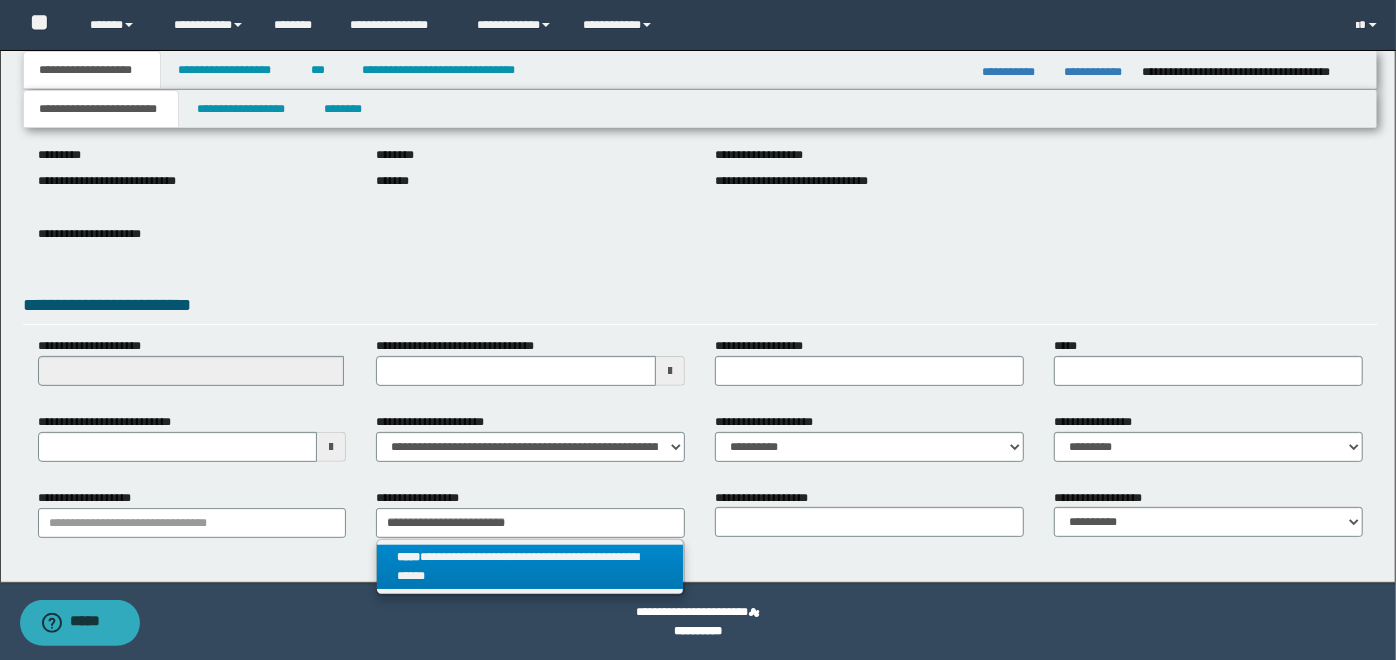 click on "**********" at bounding box center [530, 567] 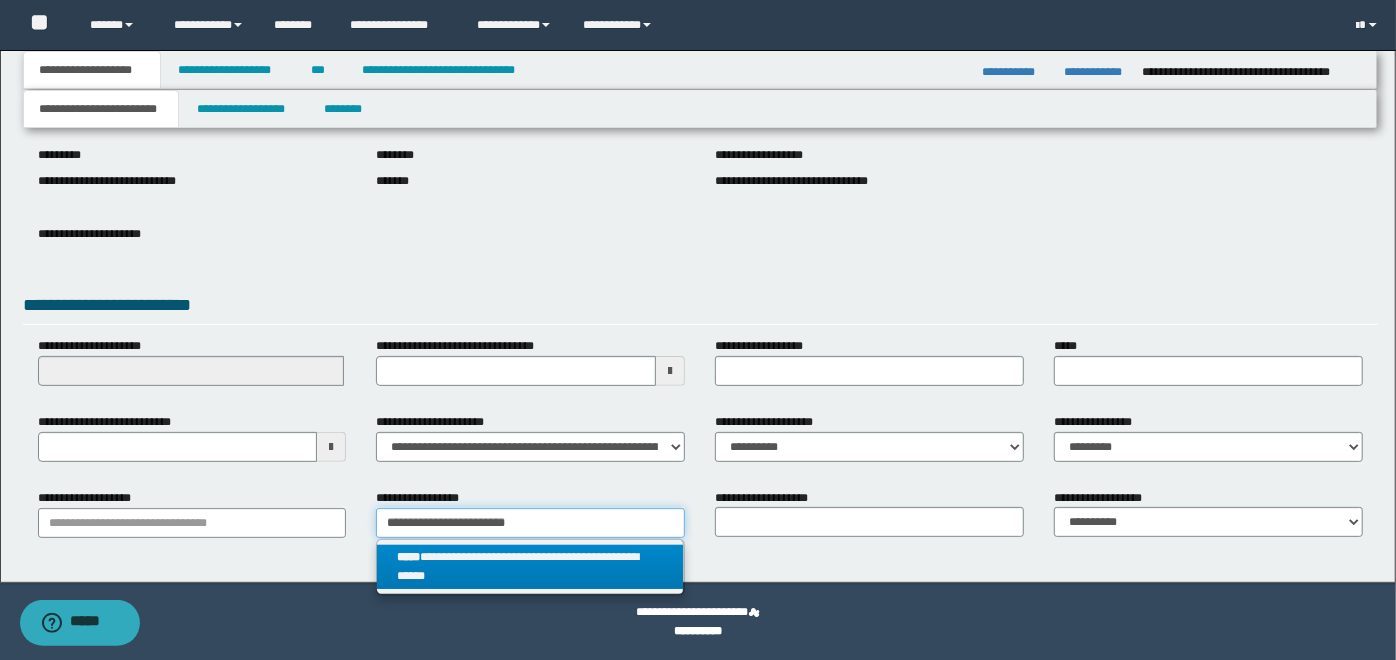 type 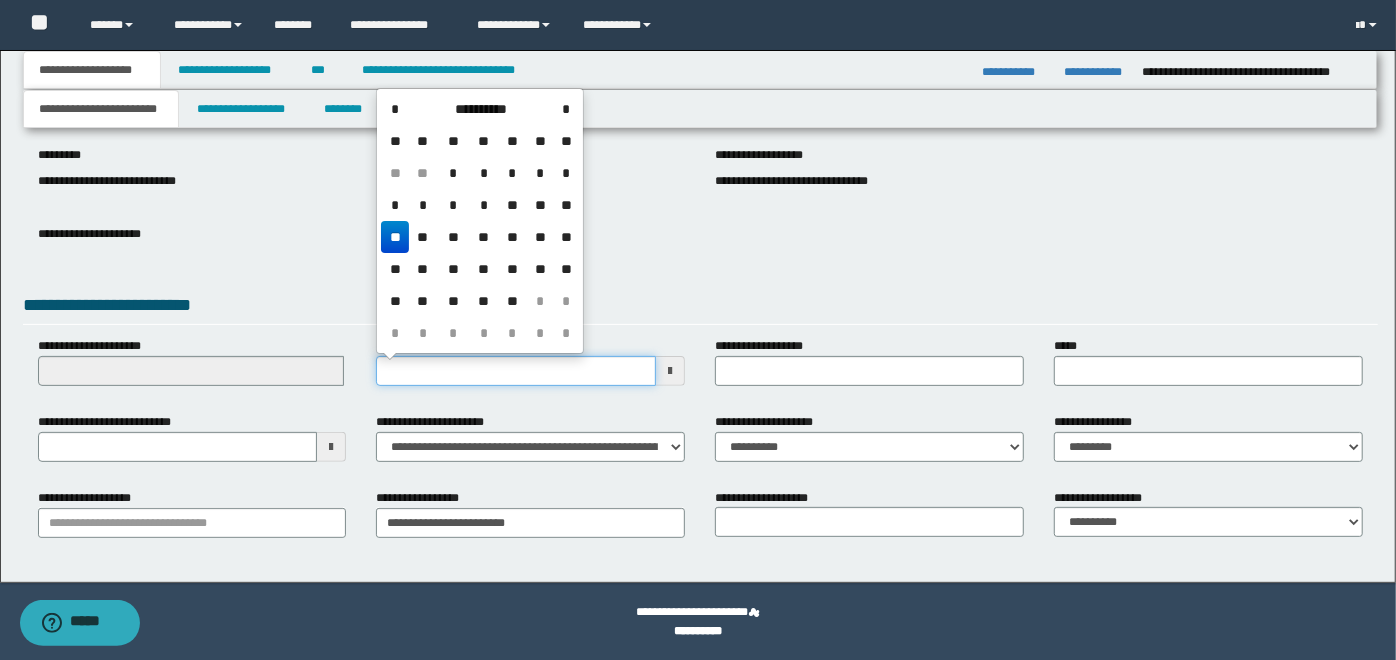 click on "**********" at bounding box center (516, 371) 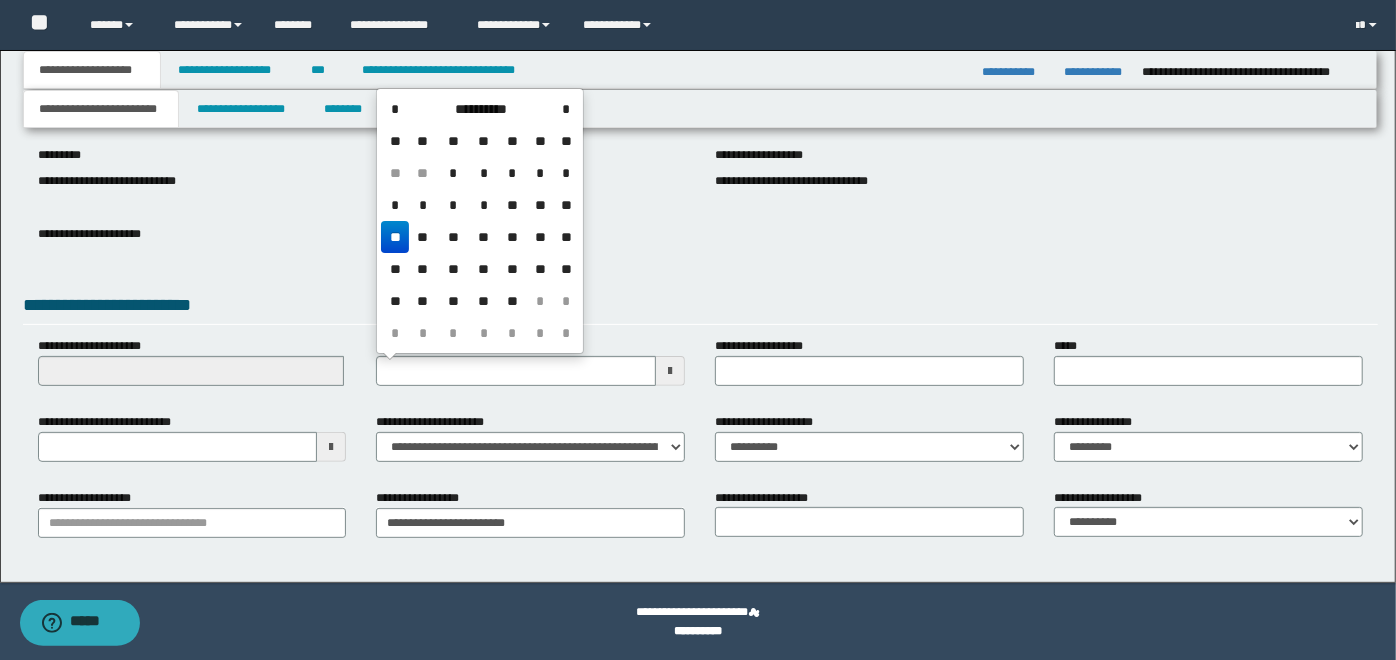 click on "**********" at bounding box center (698, 108) 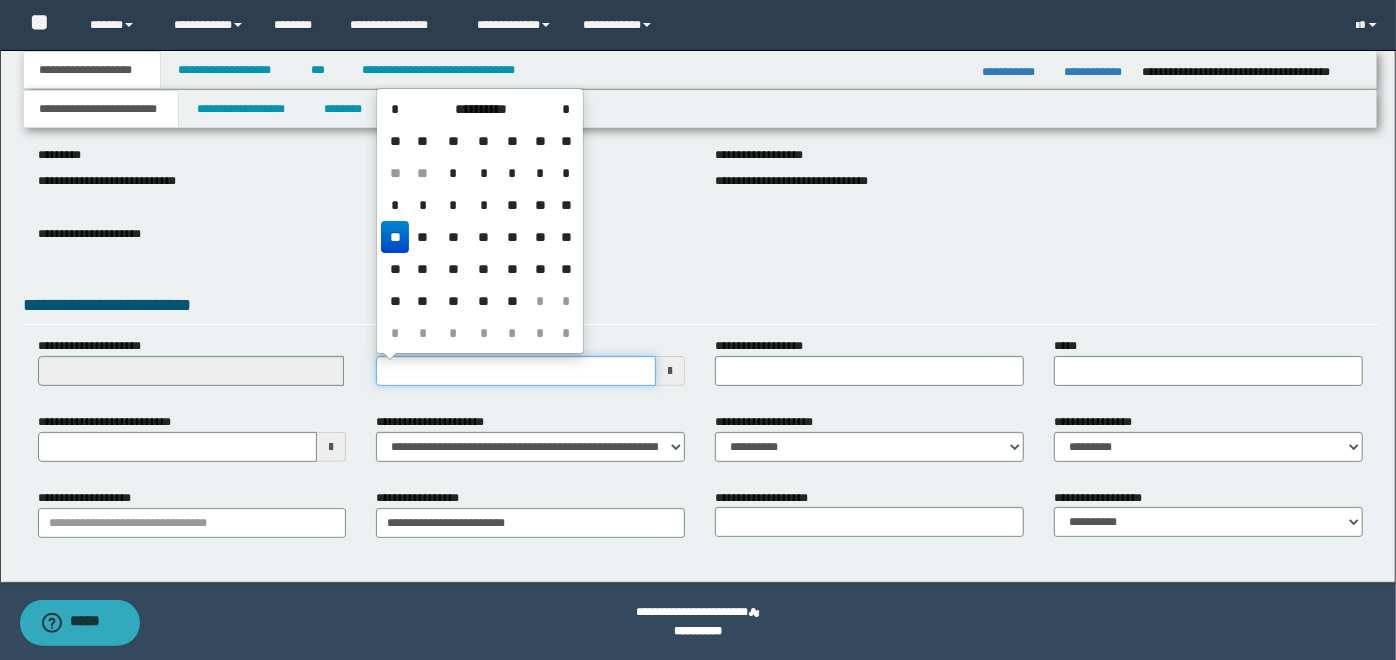 click on "**********" at bounding box center (516, 371) 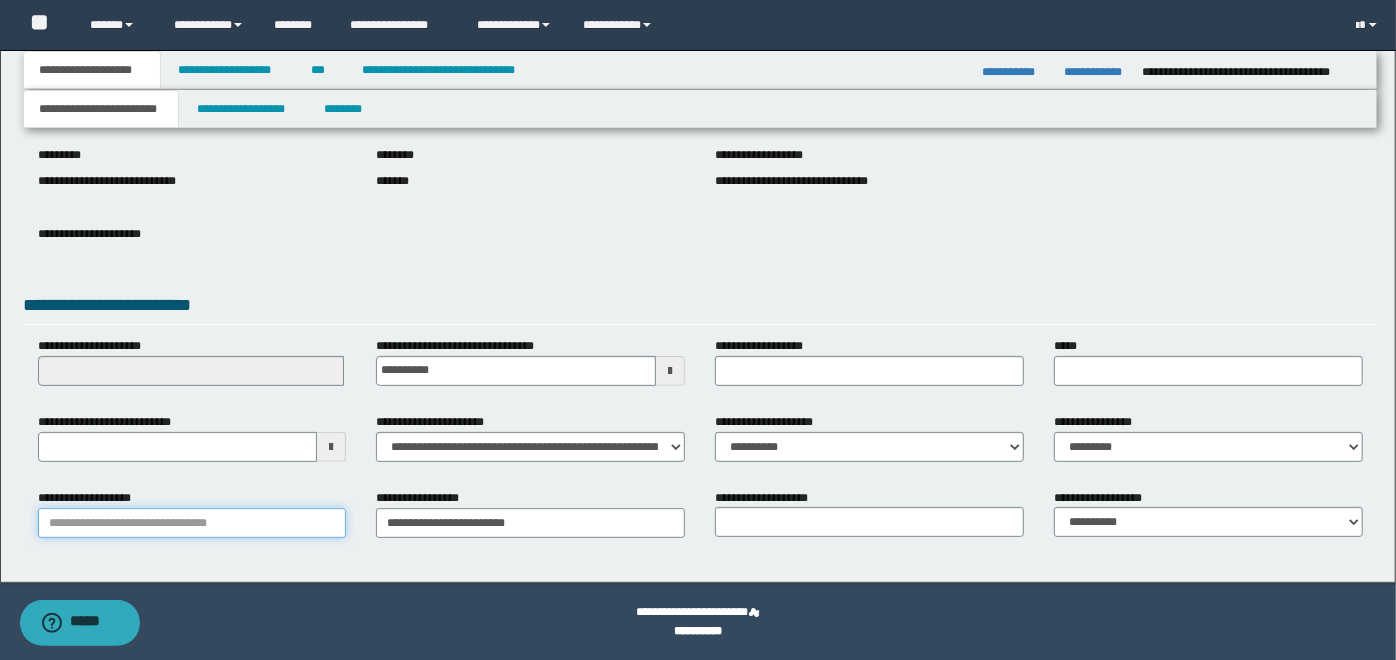 click on "**********" at bounding box center [192, 523] 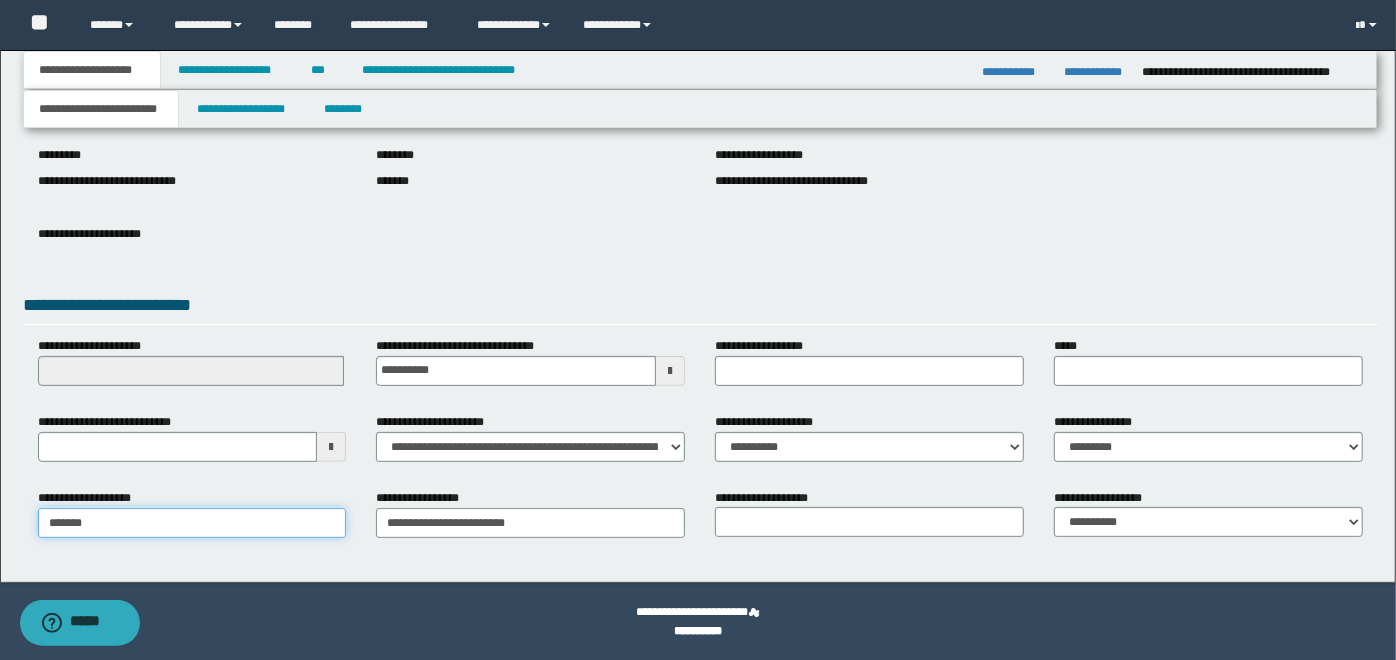 type on "********" 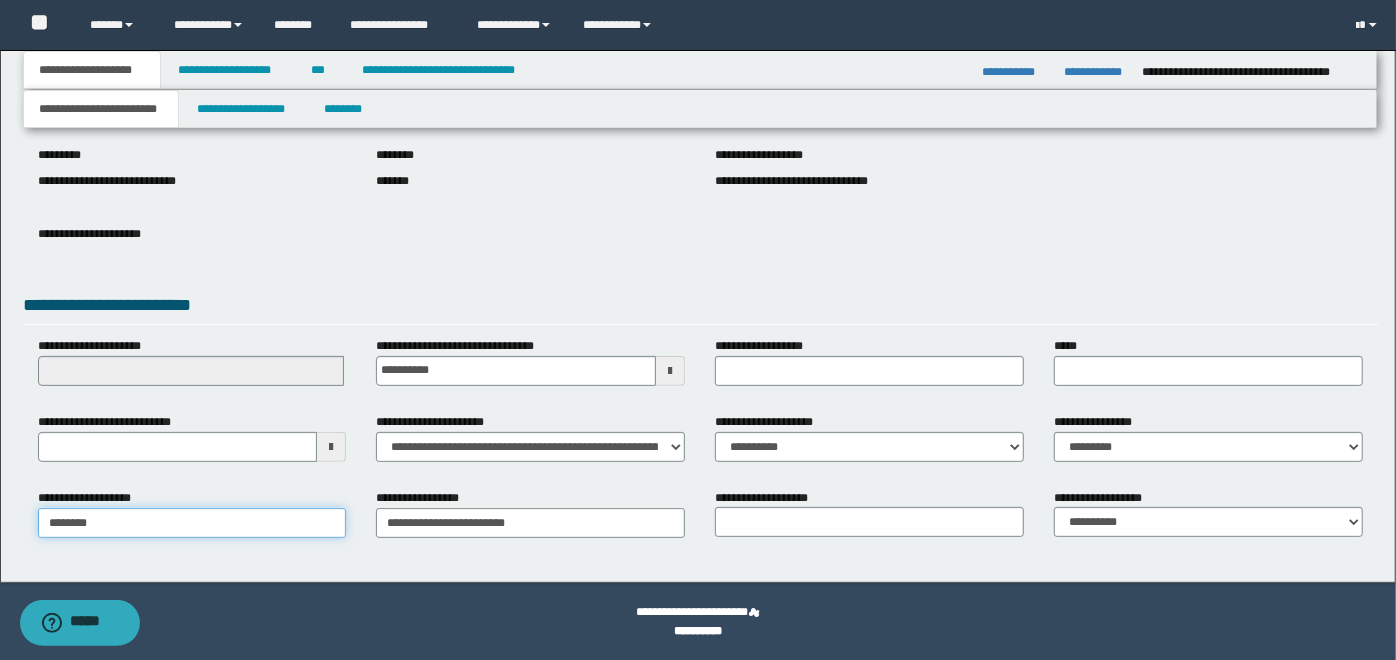 type on "********" 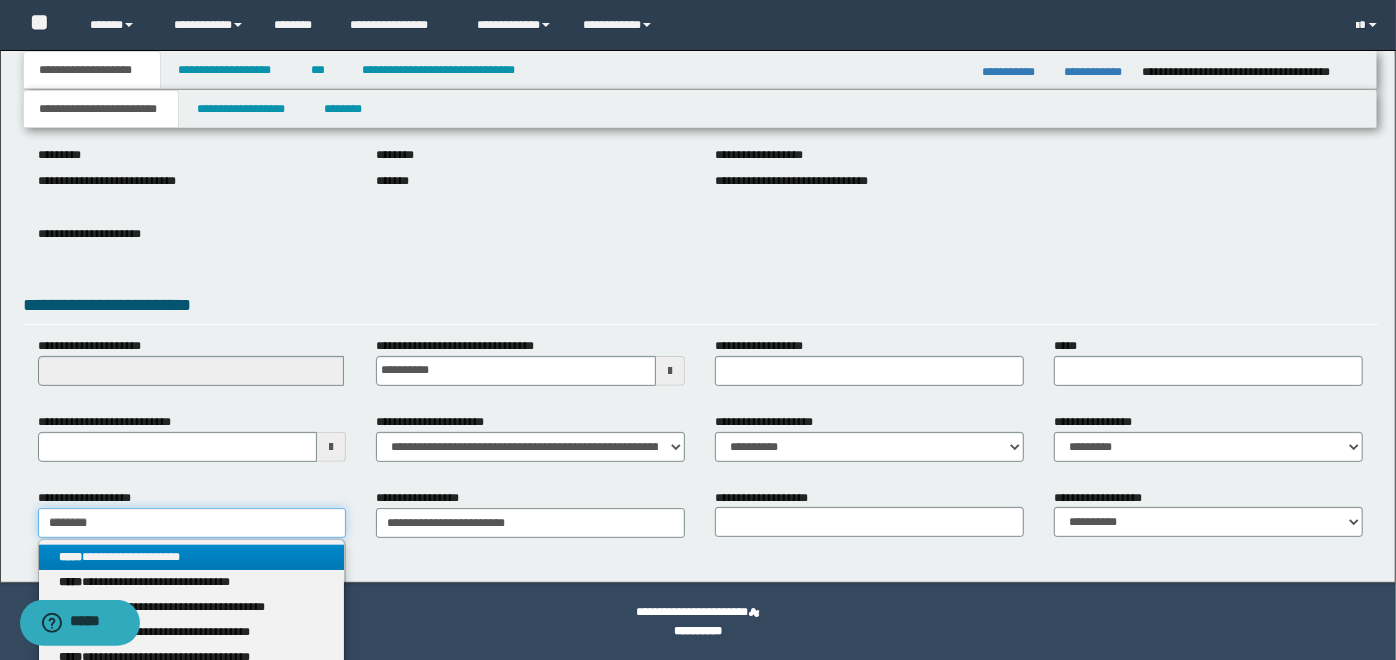 type on "********" 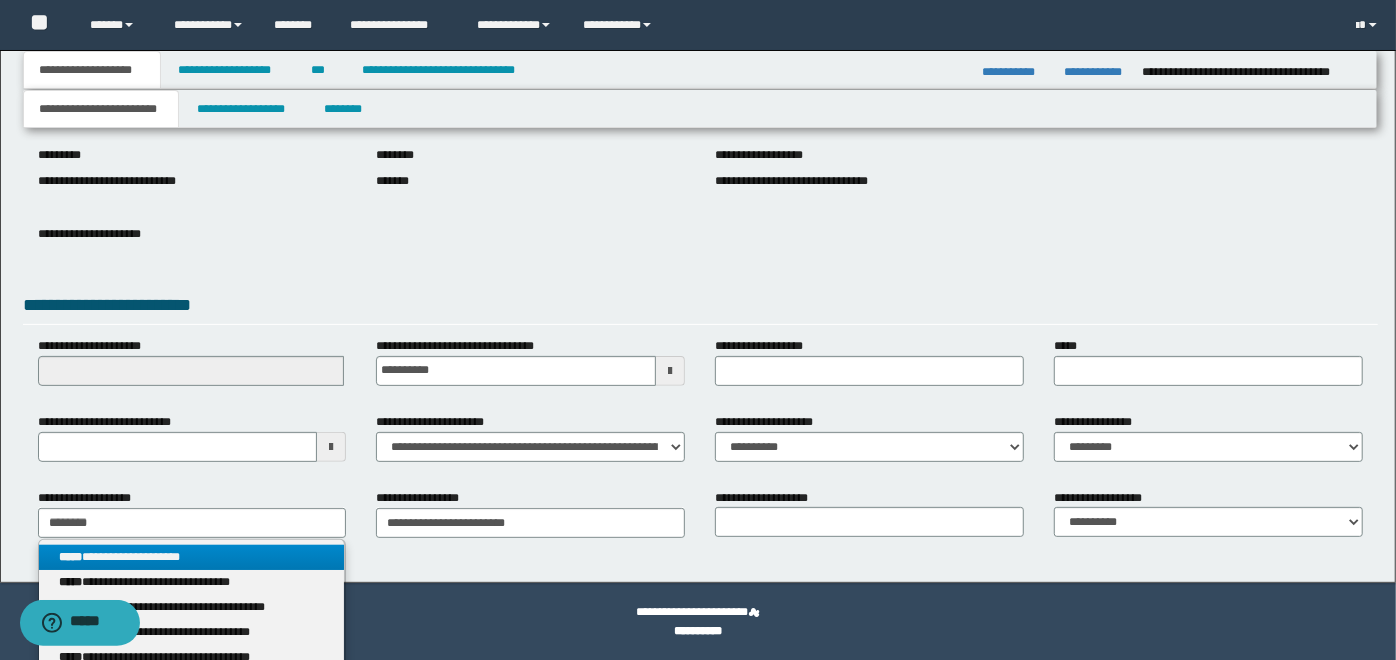 click on "**********" at bounding box center [192, 557] 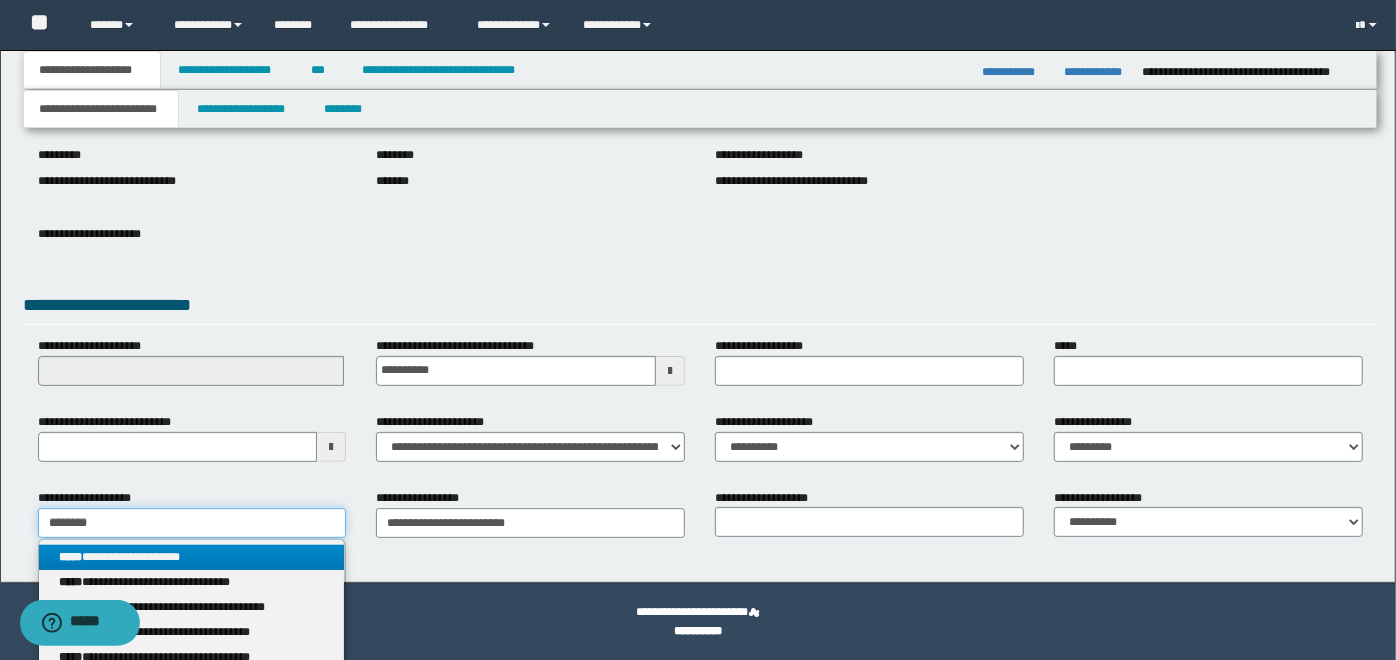 type 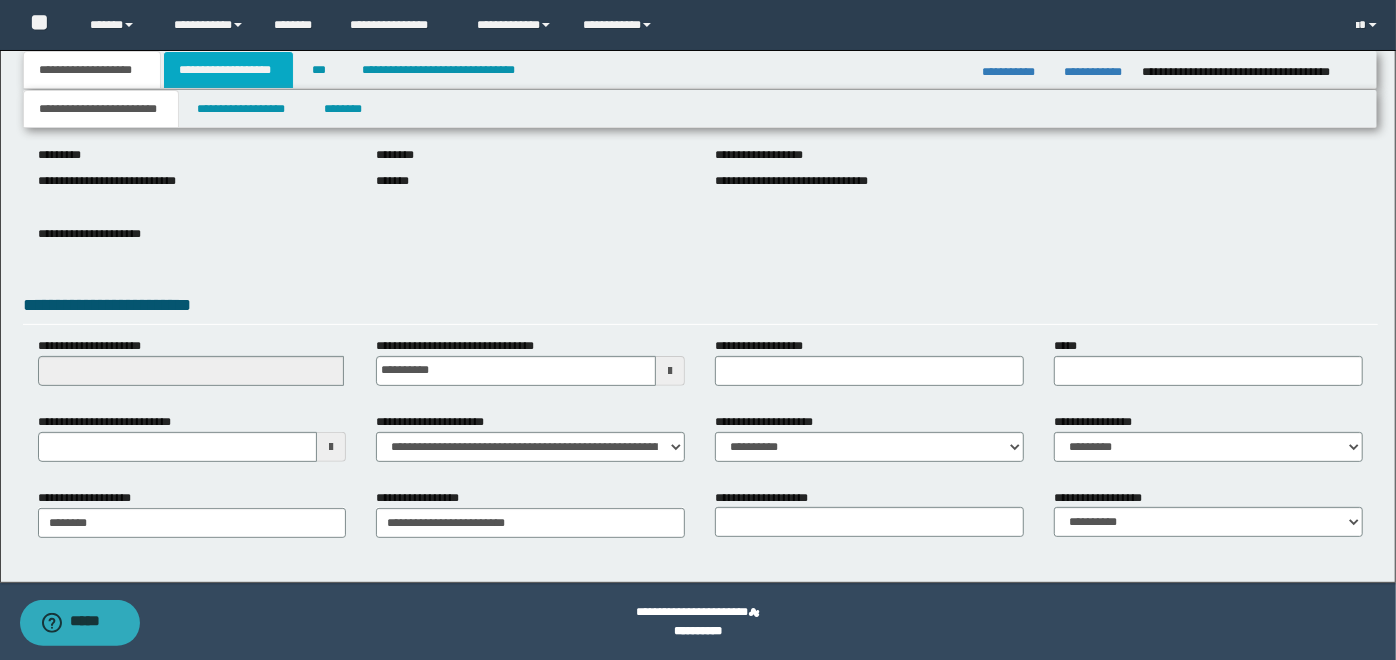 click on "**********" at bounding box center [228, 70] 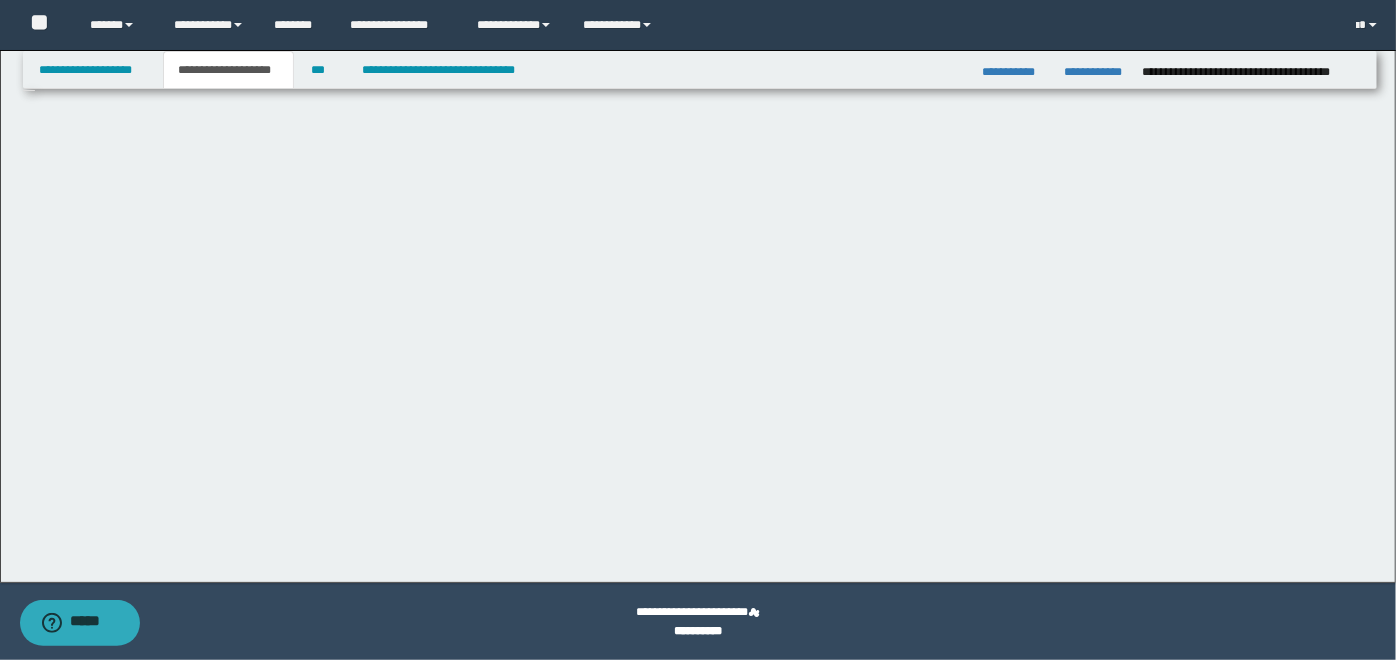 scroll, scrollTop: 0, scrollLeft: 0, axis: both 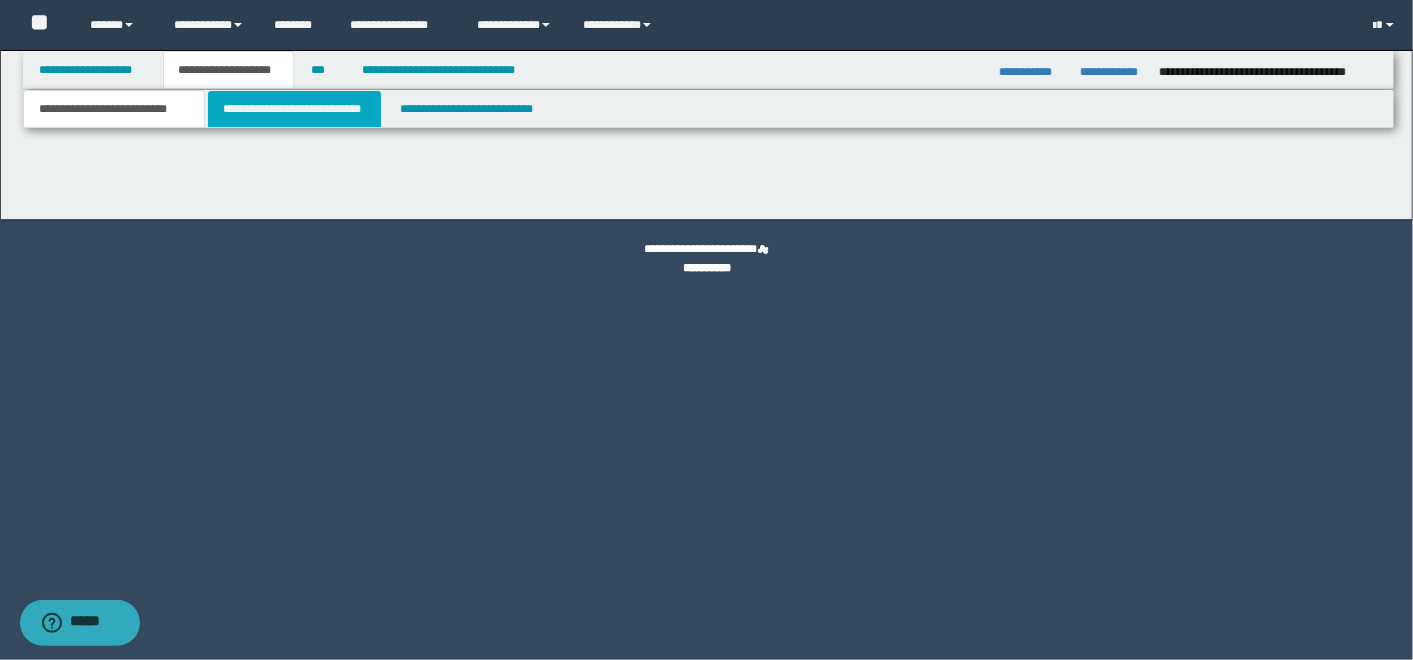 click on "**********" at bounding box center [294, 109] 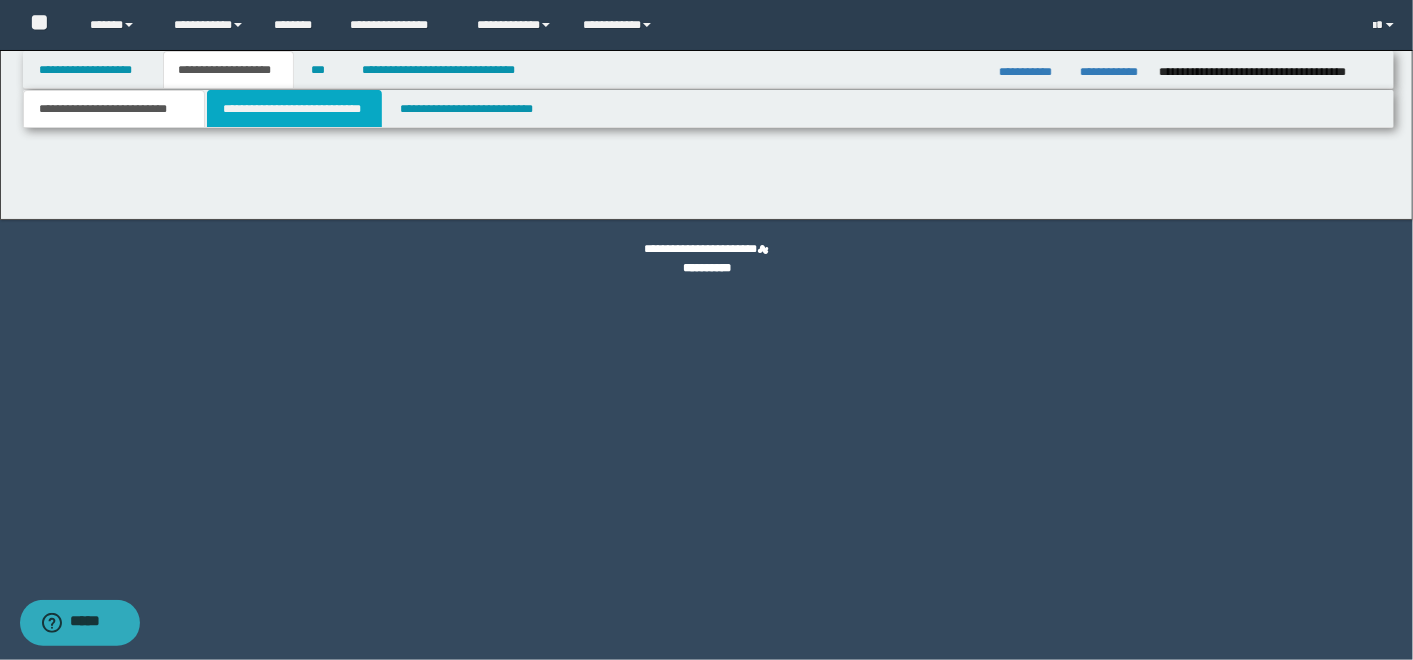 type 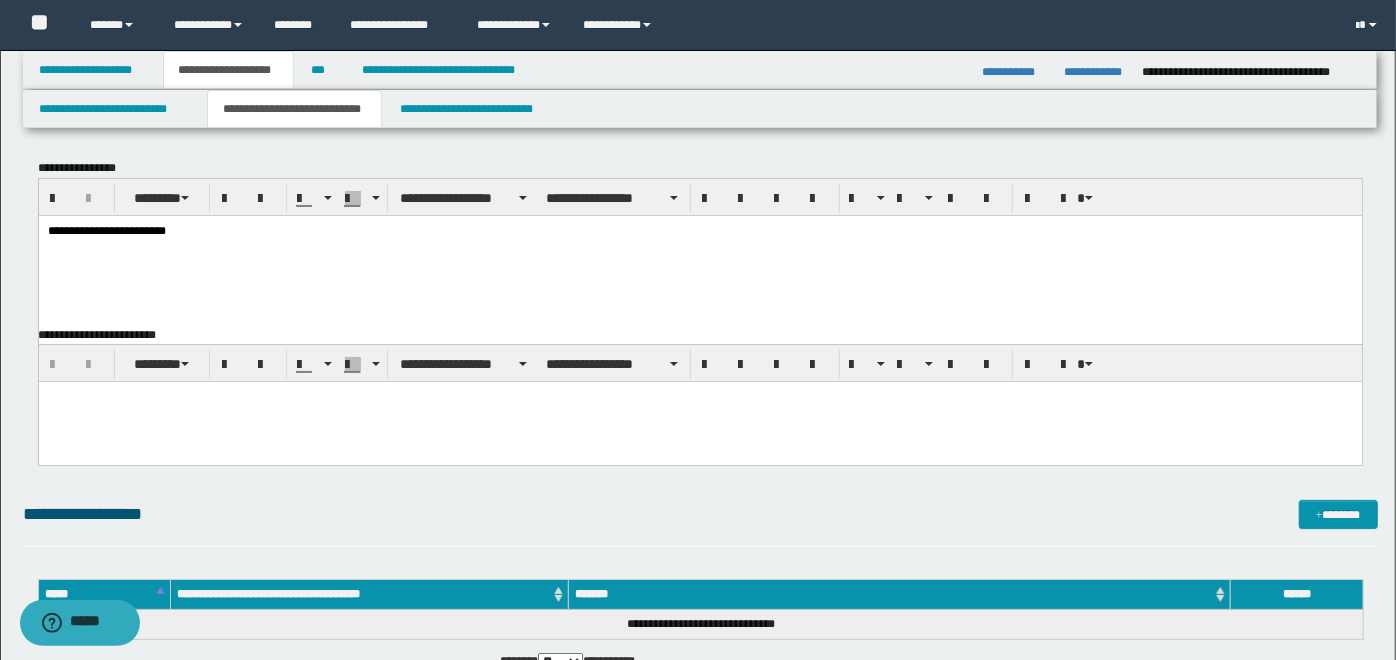 click on "**********" at bounding box center (699, 255) 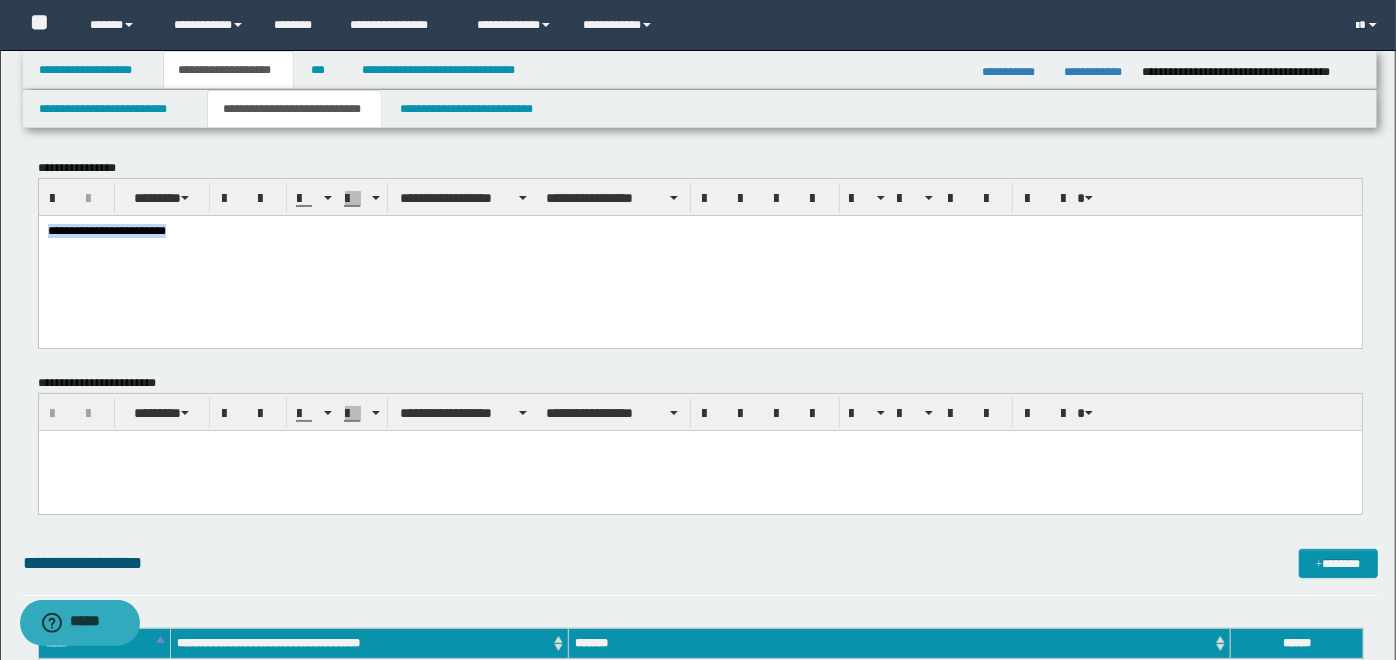 drag, startPoint x: 202, startPoint y: 227, endPoint x: -5, endPoint y: 244, distance: 207.6969 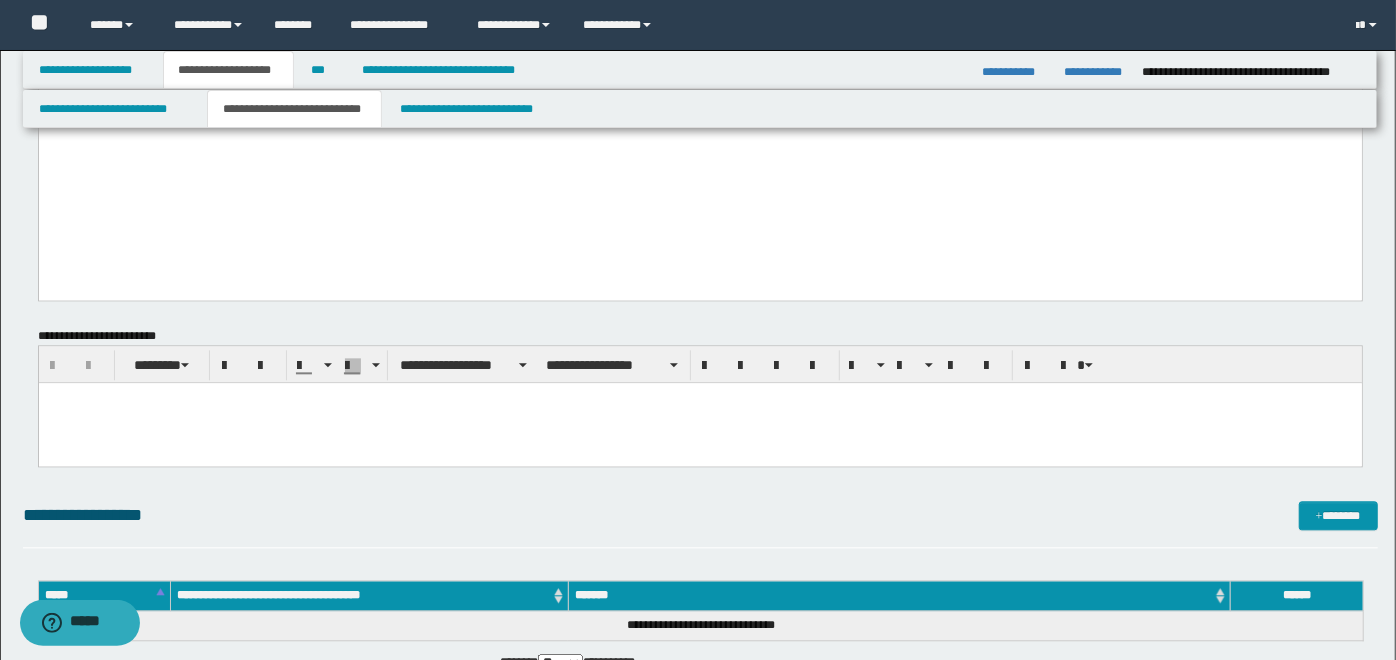 scroll, scrollTop: 2585, scrollLeft: 0, axis: vertical 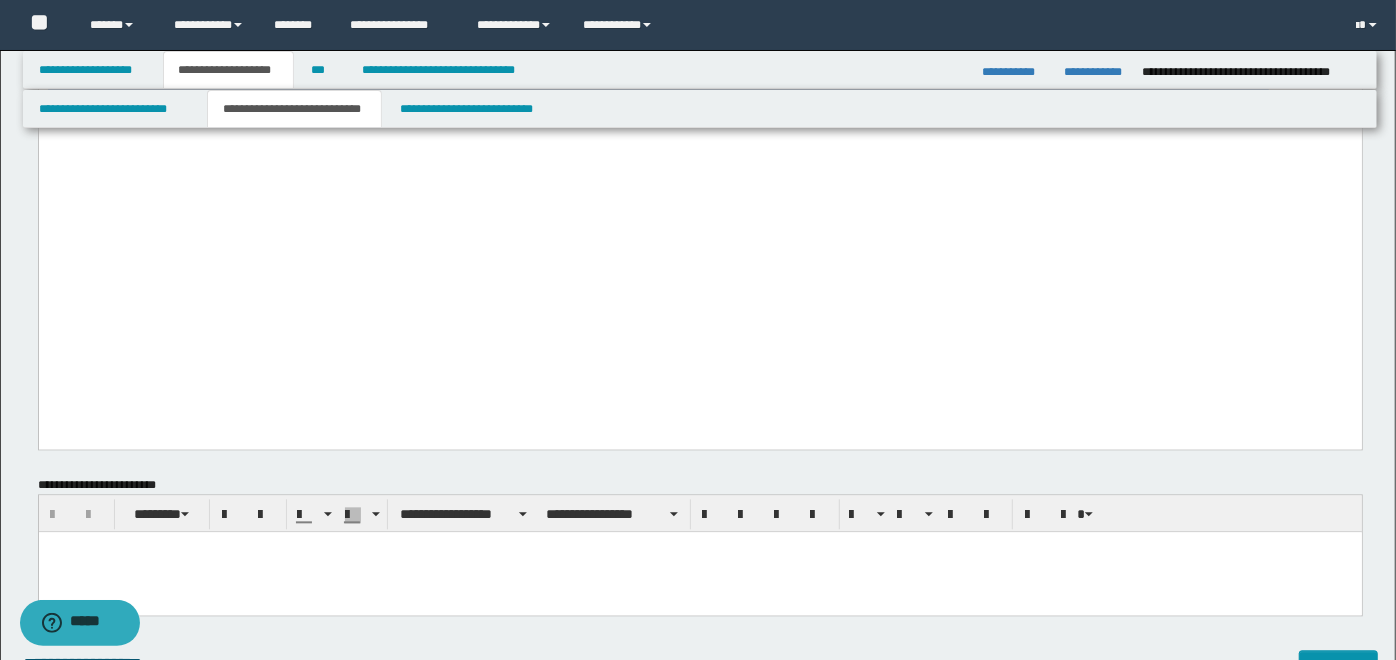 drag, startPoint x: 47, startPoint y: -2353, endPoint x: 1259, endPoint y: 378, distance: 2987.8596 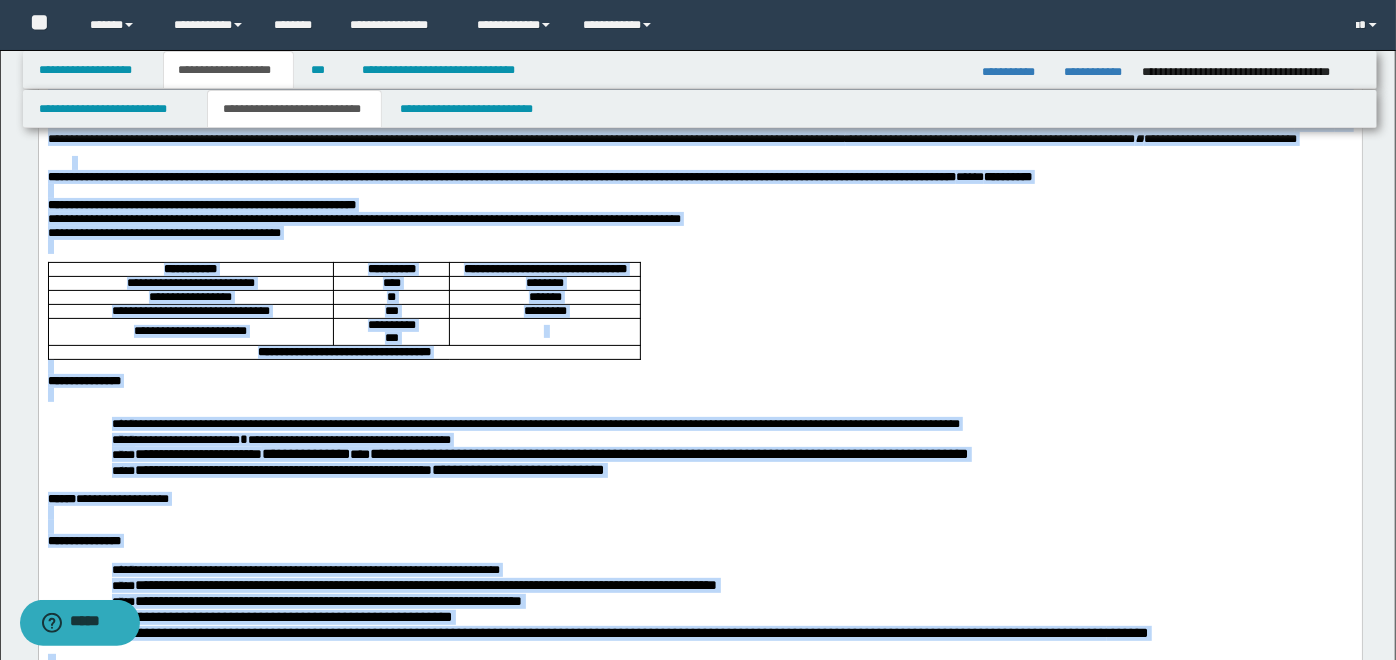 scroll, scrollTop: 0, scrollLeft: 0, axis: both 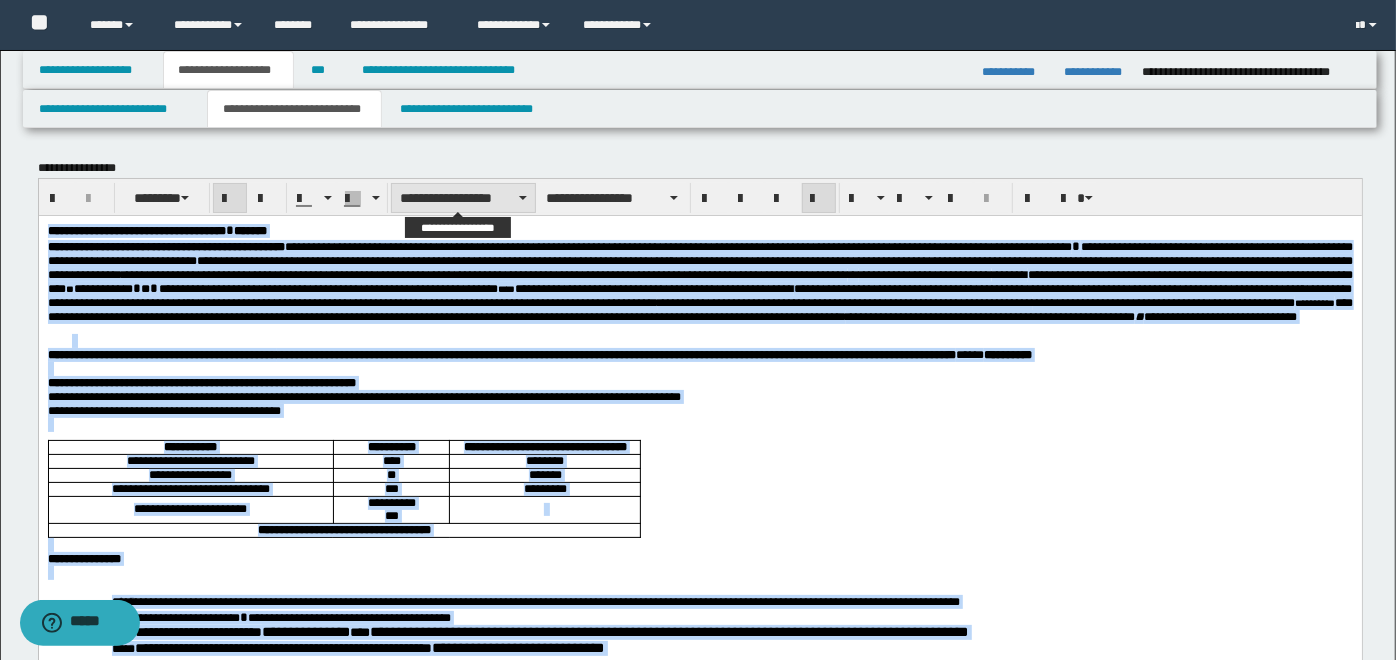 click on "**********" at bounding box center (463, 198) 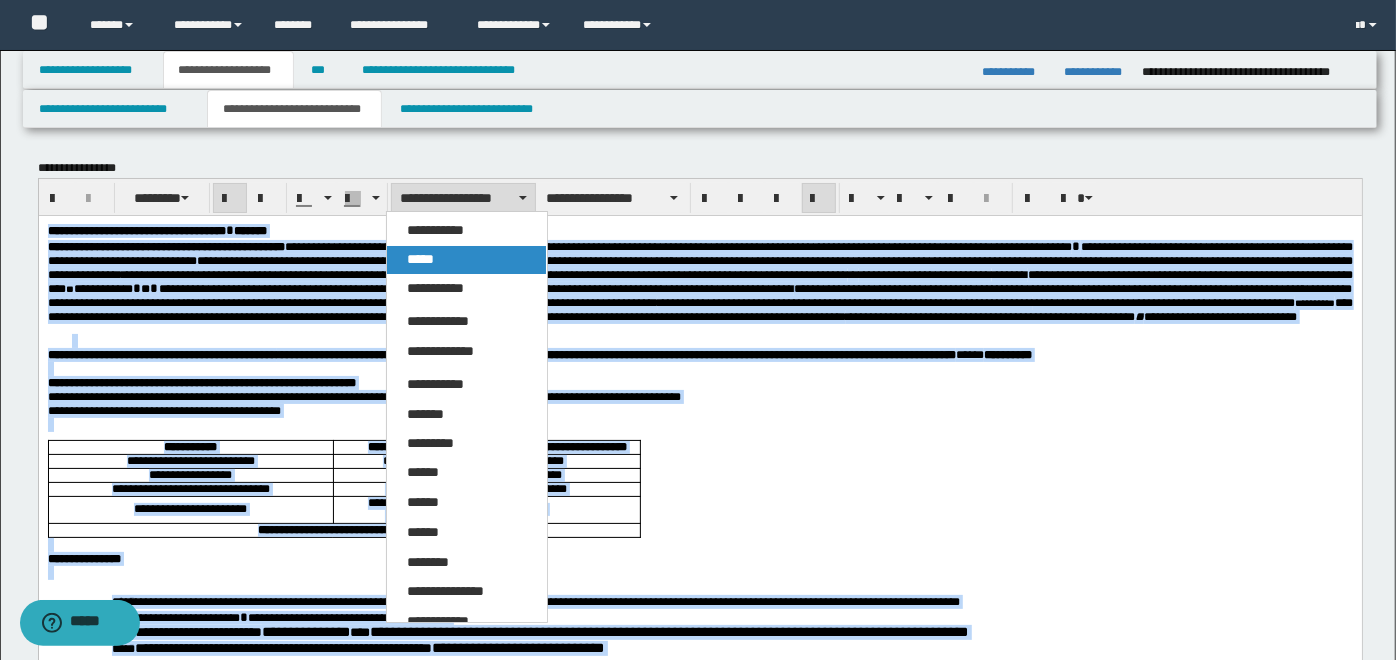 drag, startPoint x: 437, startPoint y: 254, endPoint x: 495, endPoint y: 1, distance: 259.56308 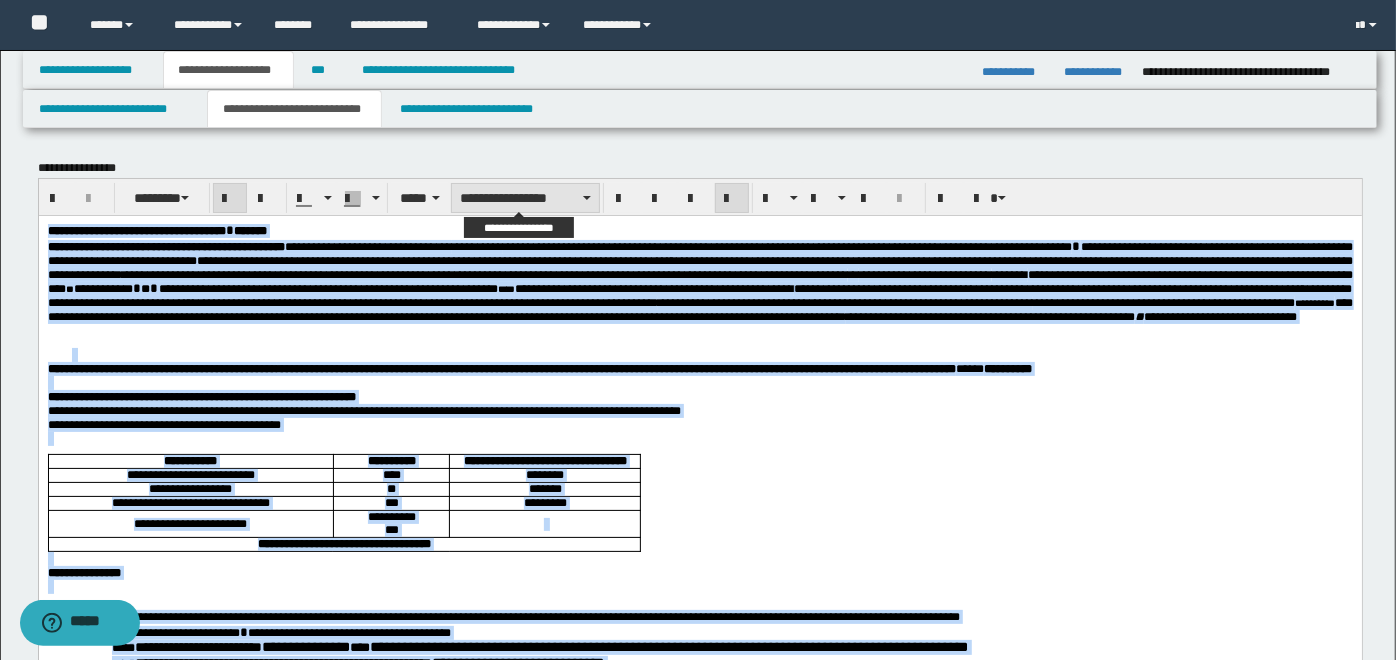 click on "**********" at bounding box center (525, 198) 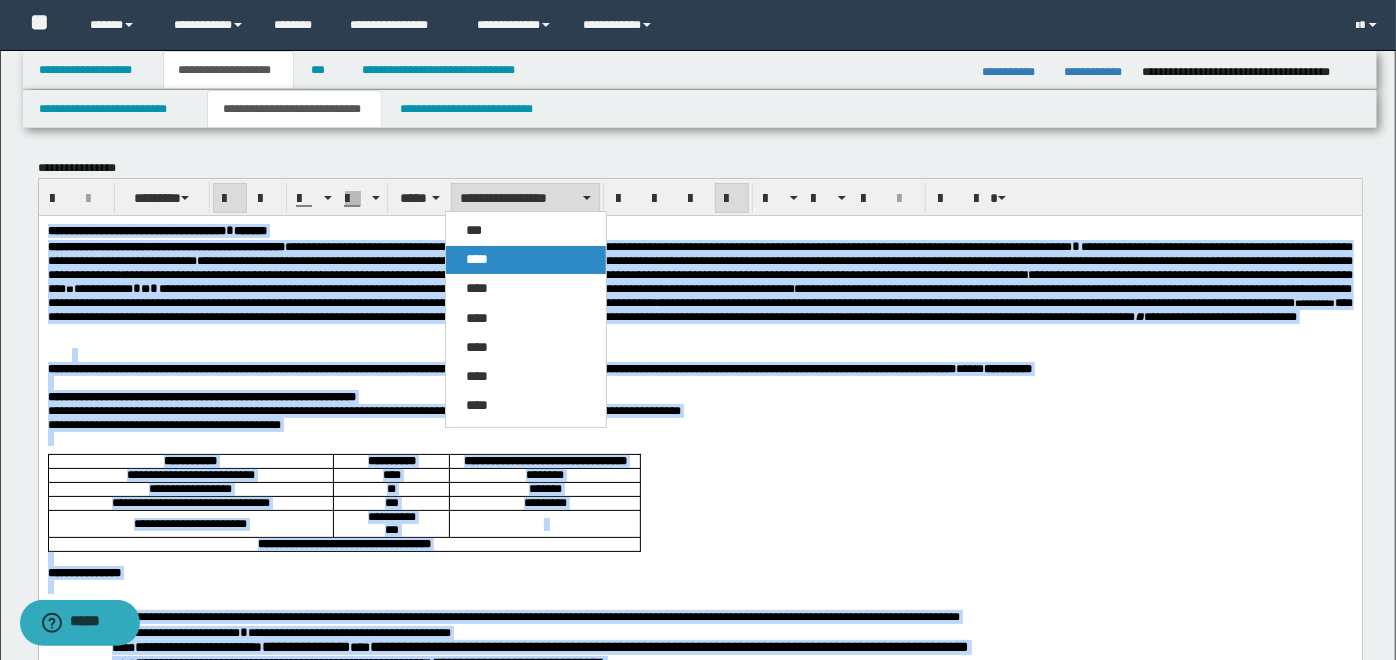 click on "****" at bounding box center (525, 260) 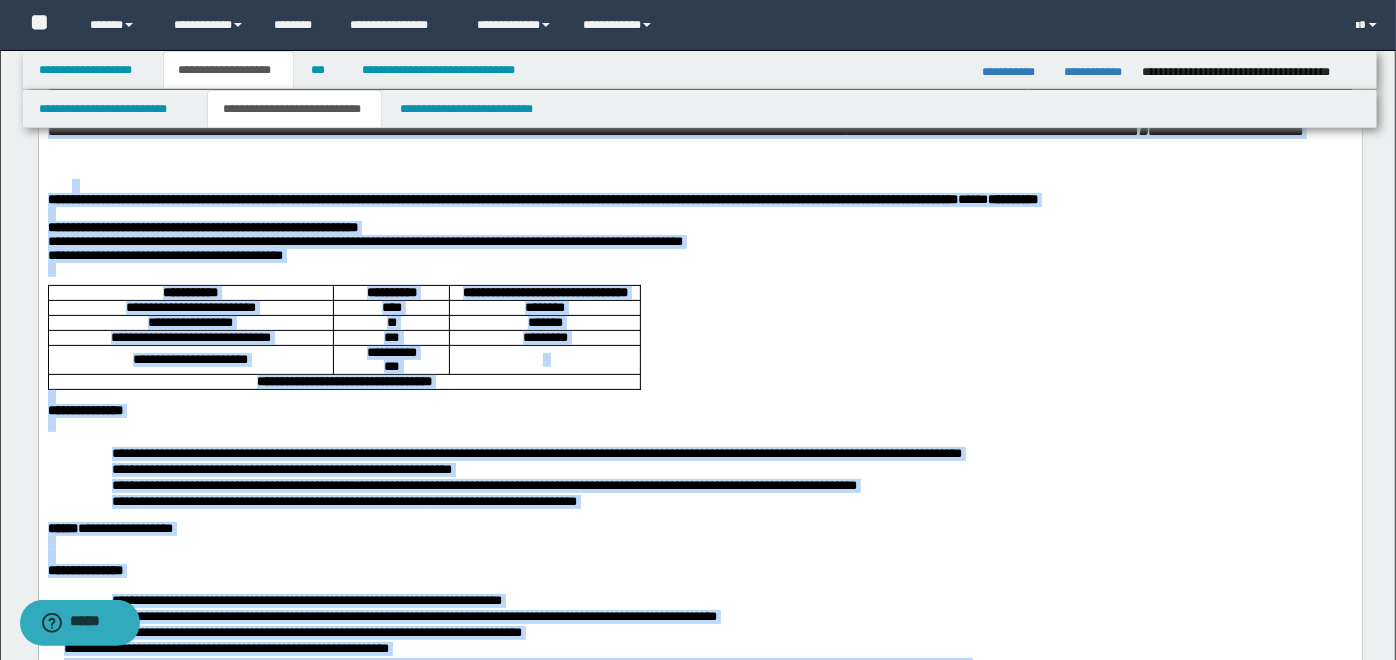 scroll, scrollTop: 296, scrollLeft: 0, axis: vertical 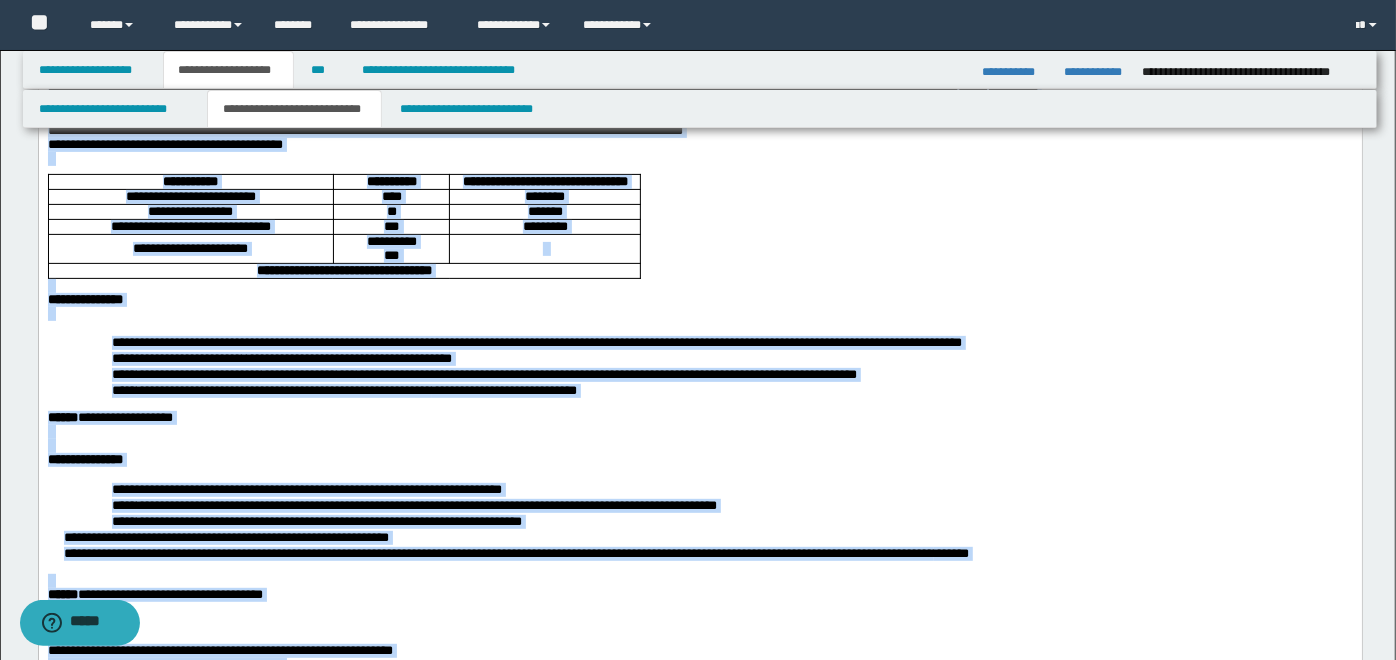 click on "**********" at bounding box center [536, 342] 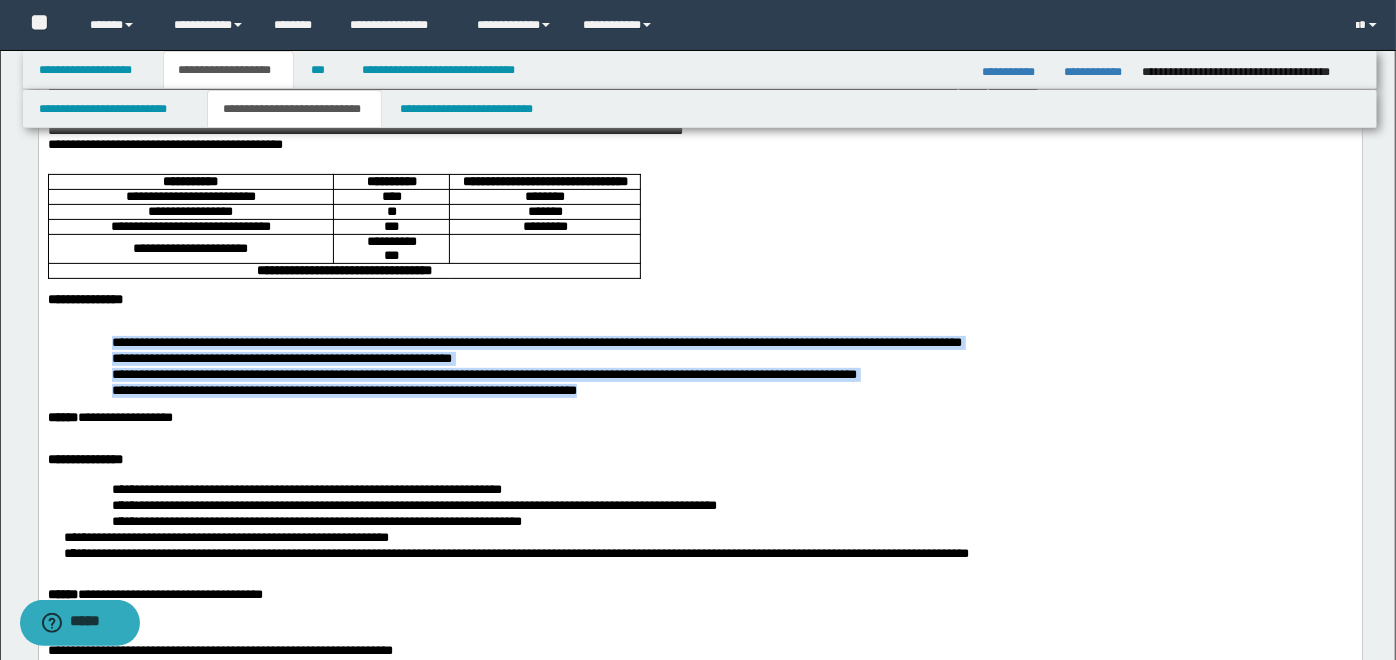 drag, startPoint x: 109, startPoint y: 378, endPoint x: 831, endPoint y: 422, distance: 723.3395 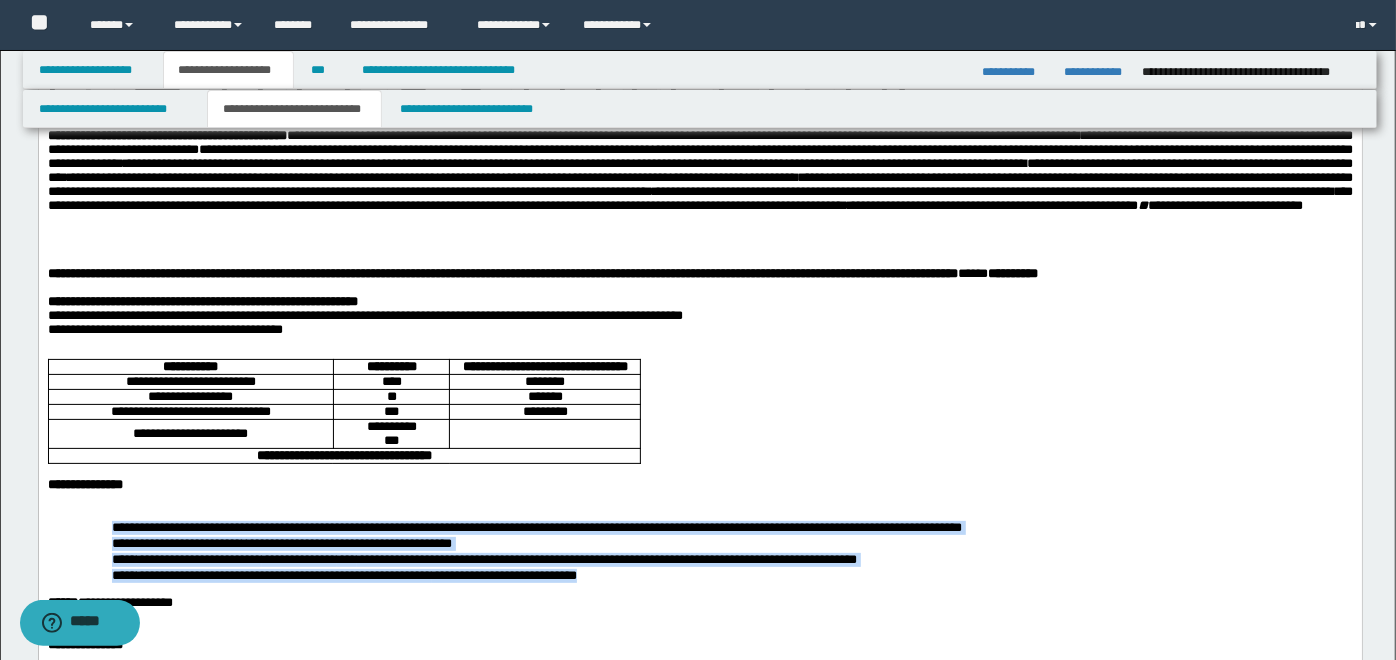 scroll, scrollTop: 0, scrollLeft: 0, axis: both 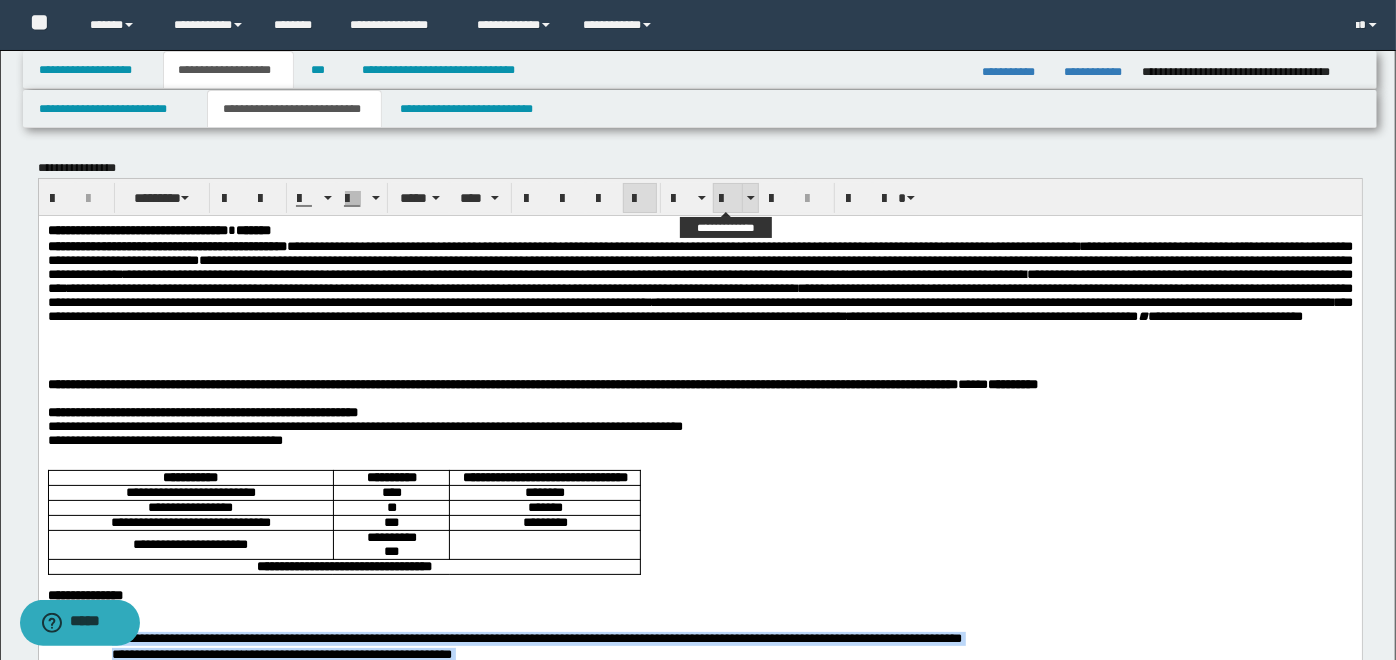 click at bounding box center [728, 199] 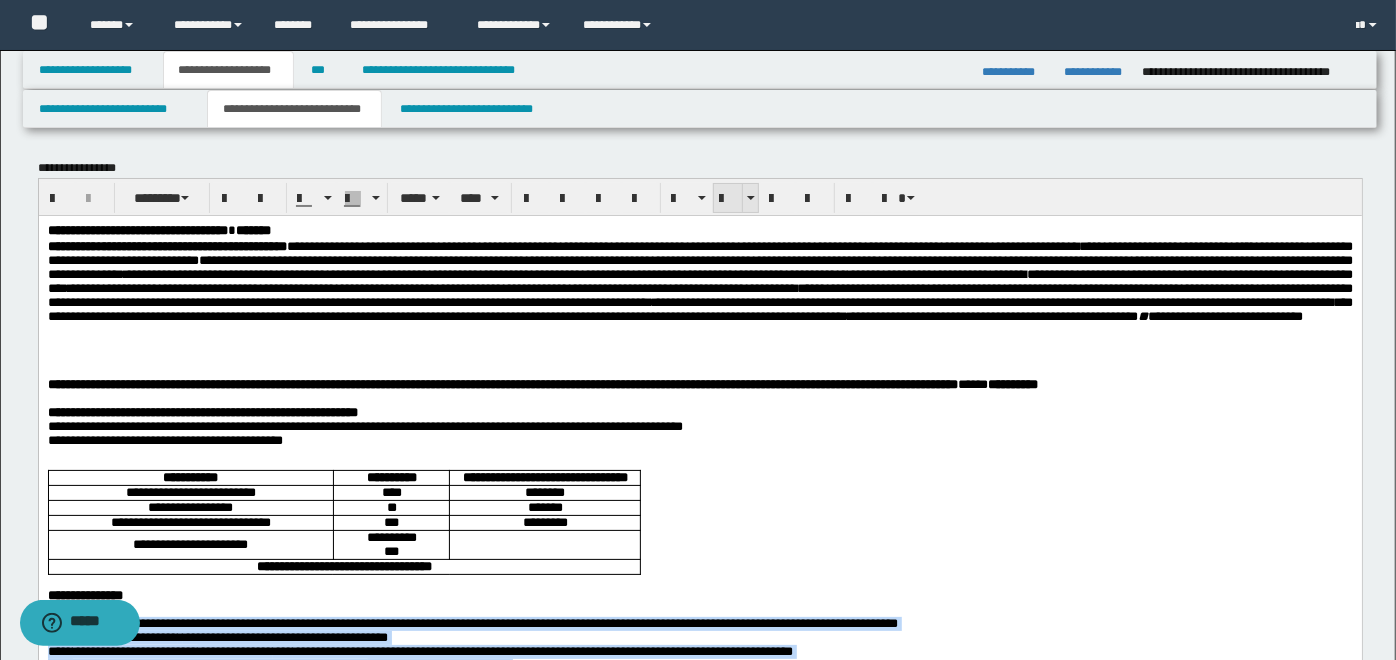click at bounding box center [728, 199] 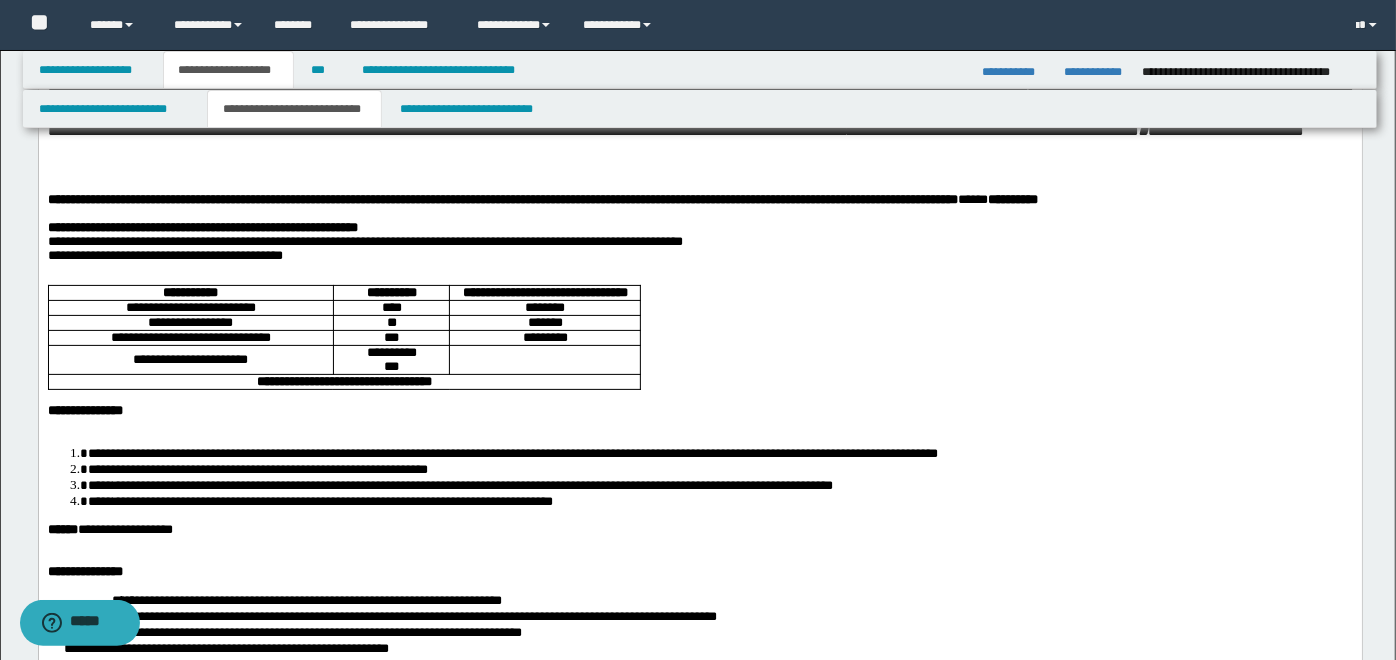 scroll, scrollTop: 370, scrollLeft: 0, axis: vertical 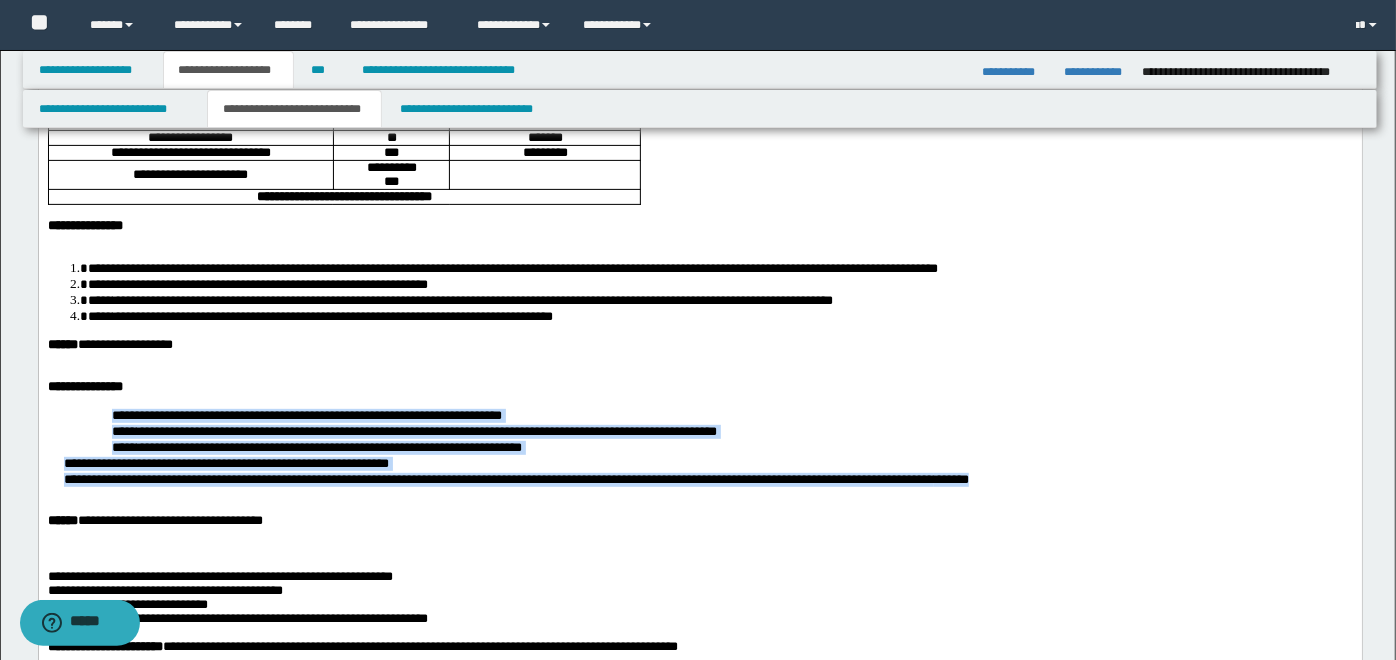drag, startPoint x: 102, startPoint y: 458, endPoint x: 1145, endPoint y: 527, distance: 1045.2799 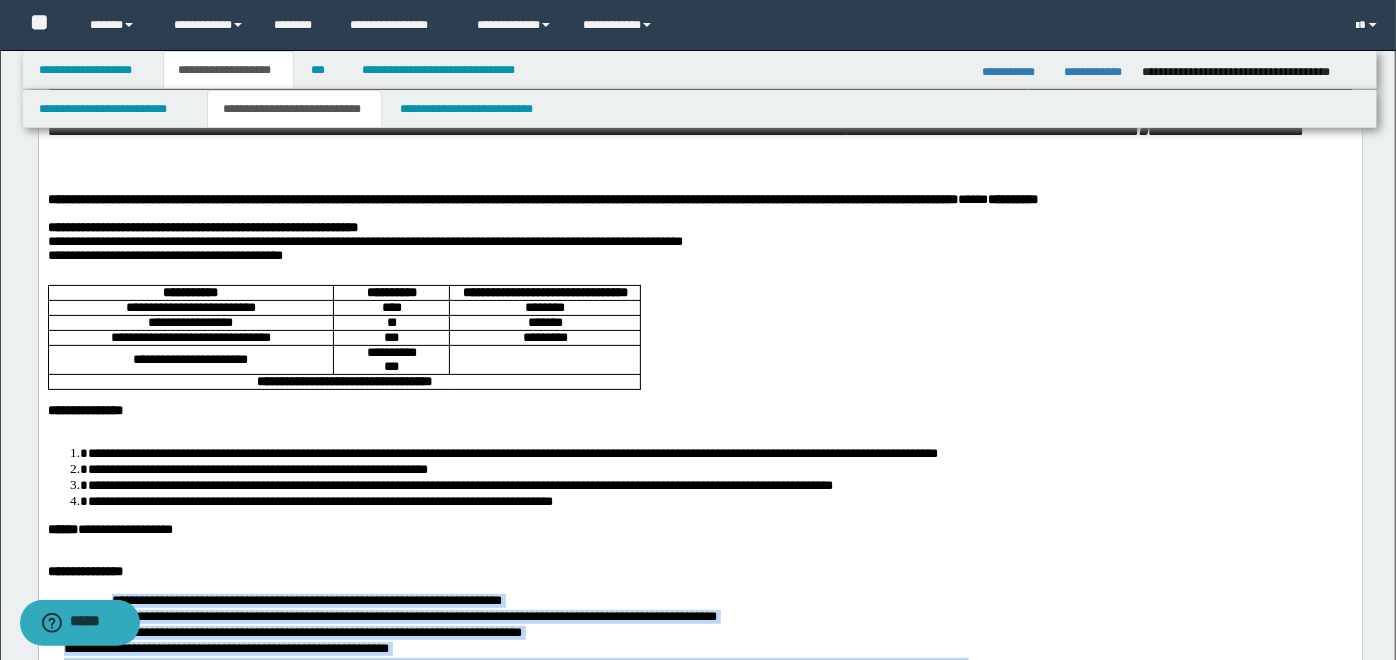 scroll, scrollTop: 0, scrollLeft: 0, axis: both 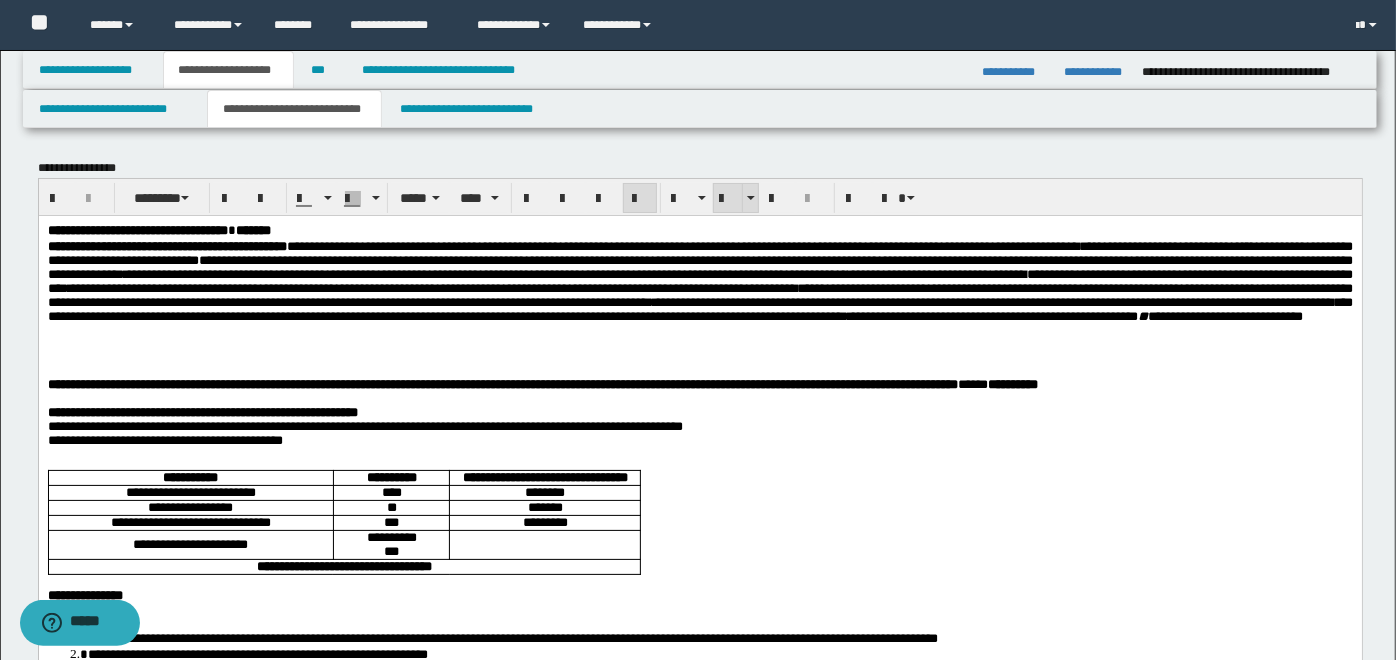 click at bounding box center [728, 199] 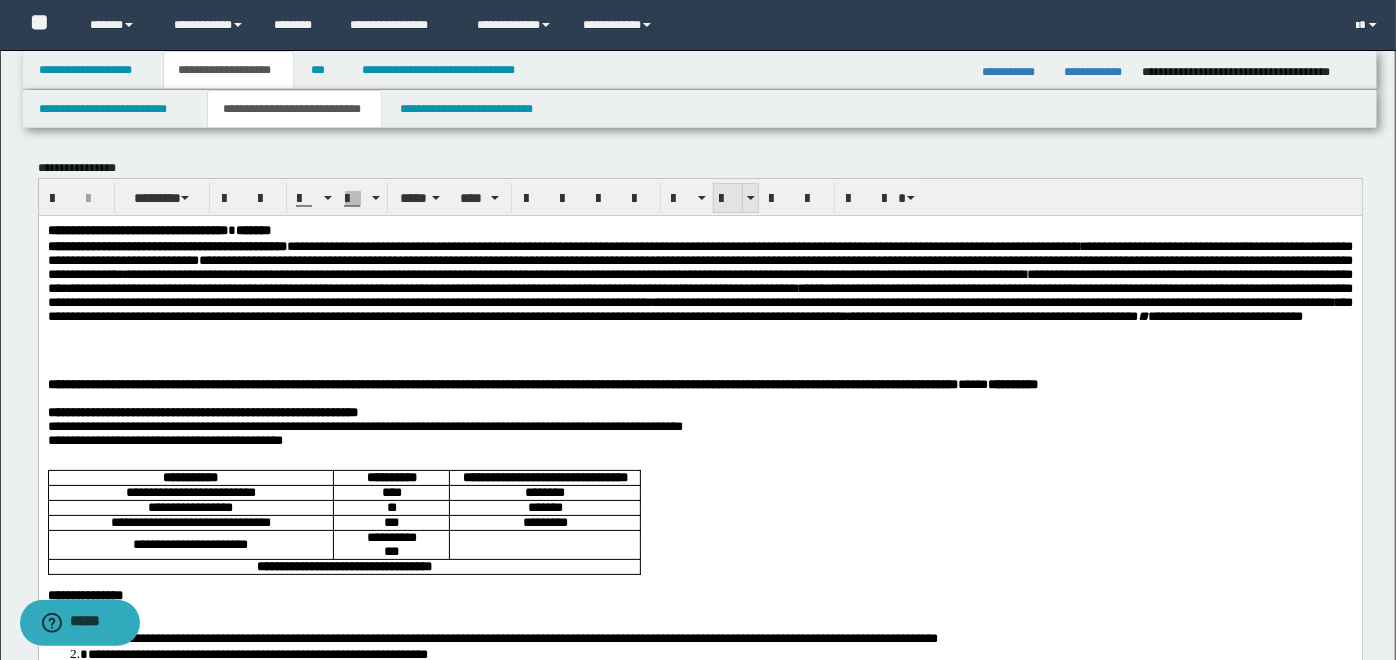 click at bounding box center (728, 199) 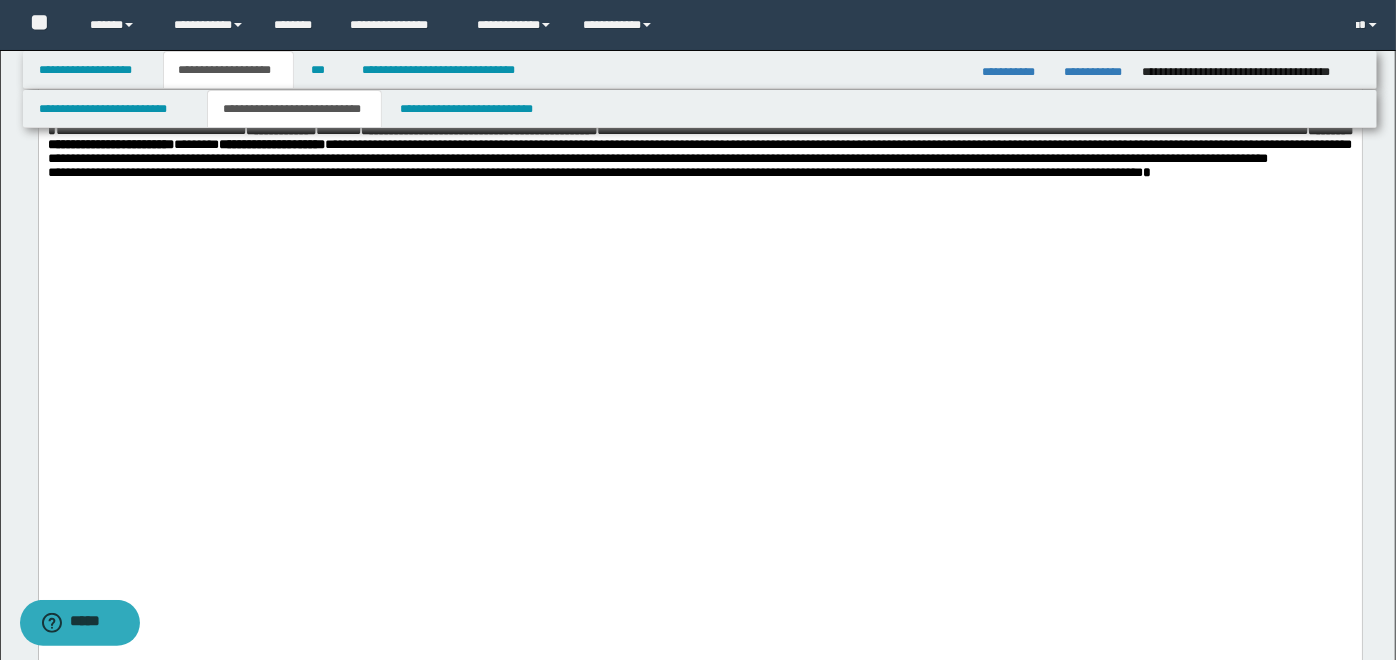 scroll, scrollTop: 2444, scrollLeft: 0, axis: vertical 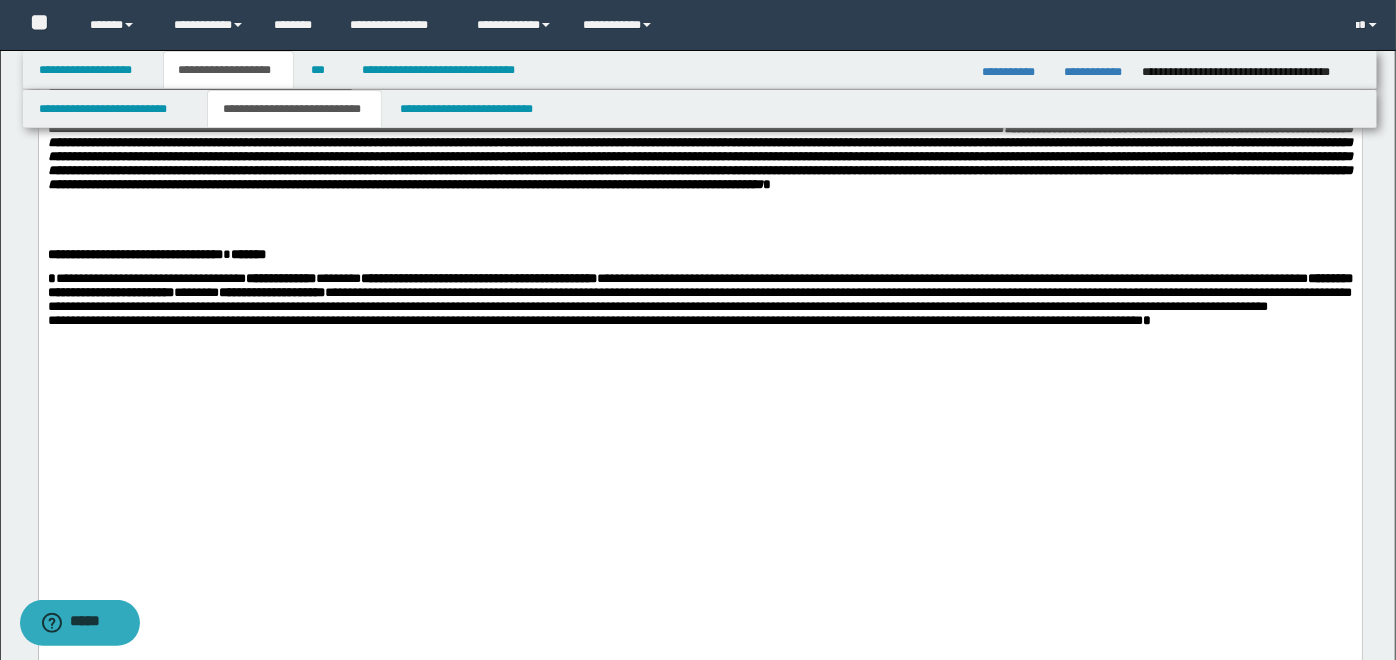 click on "**********" at bounding box center [699, -29] 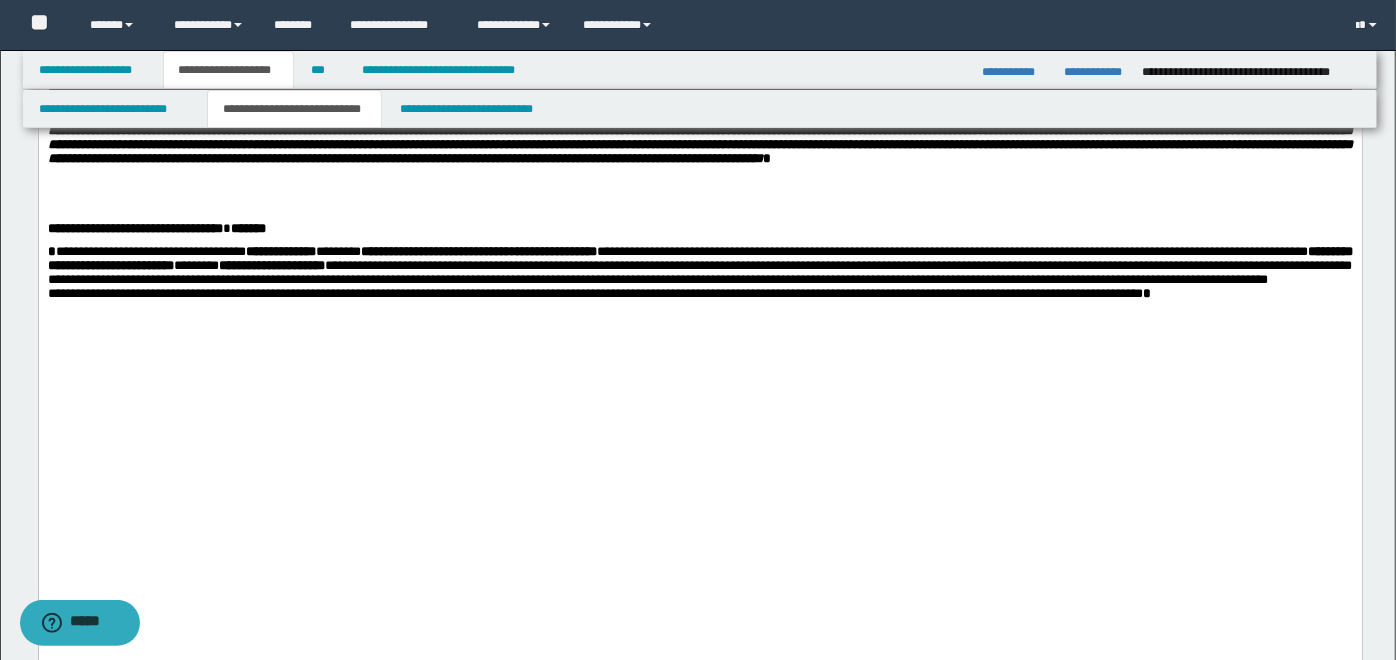 click on "**********" at bounding box center [699, -8] 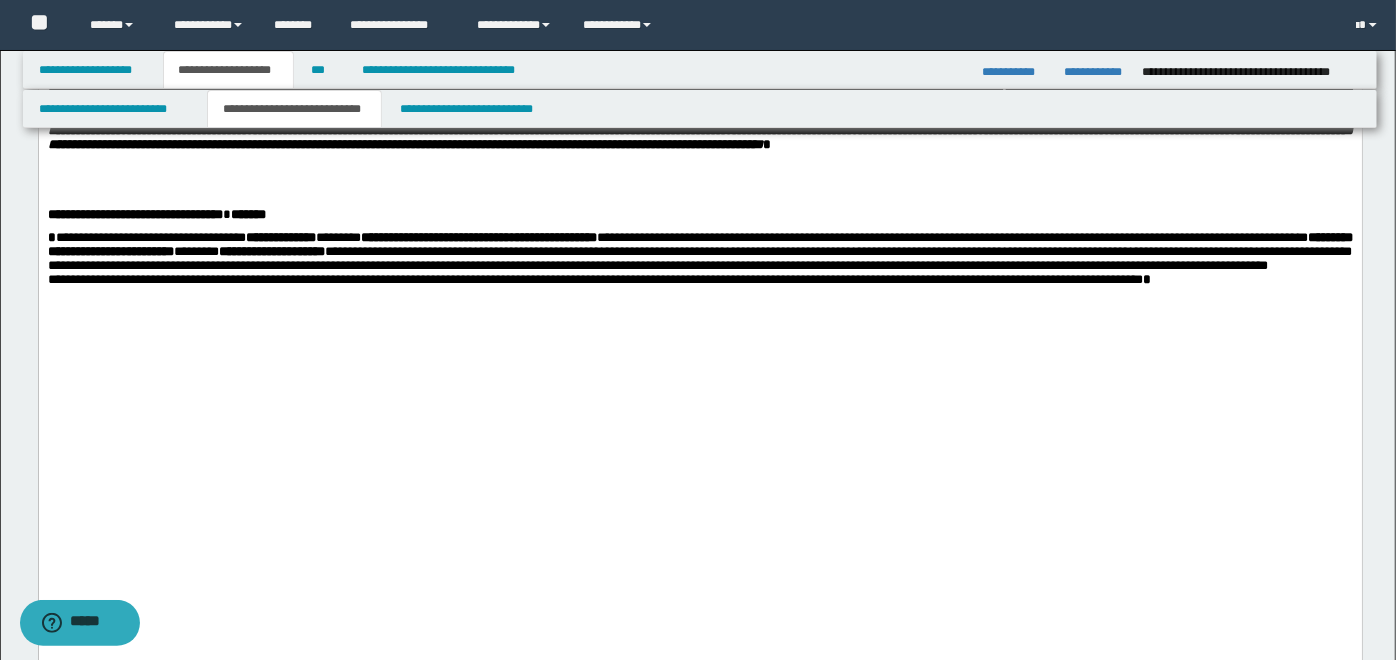 click on "**********" at bounding box center [699, -1] 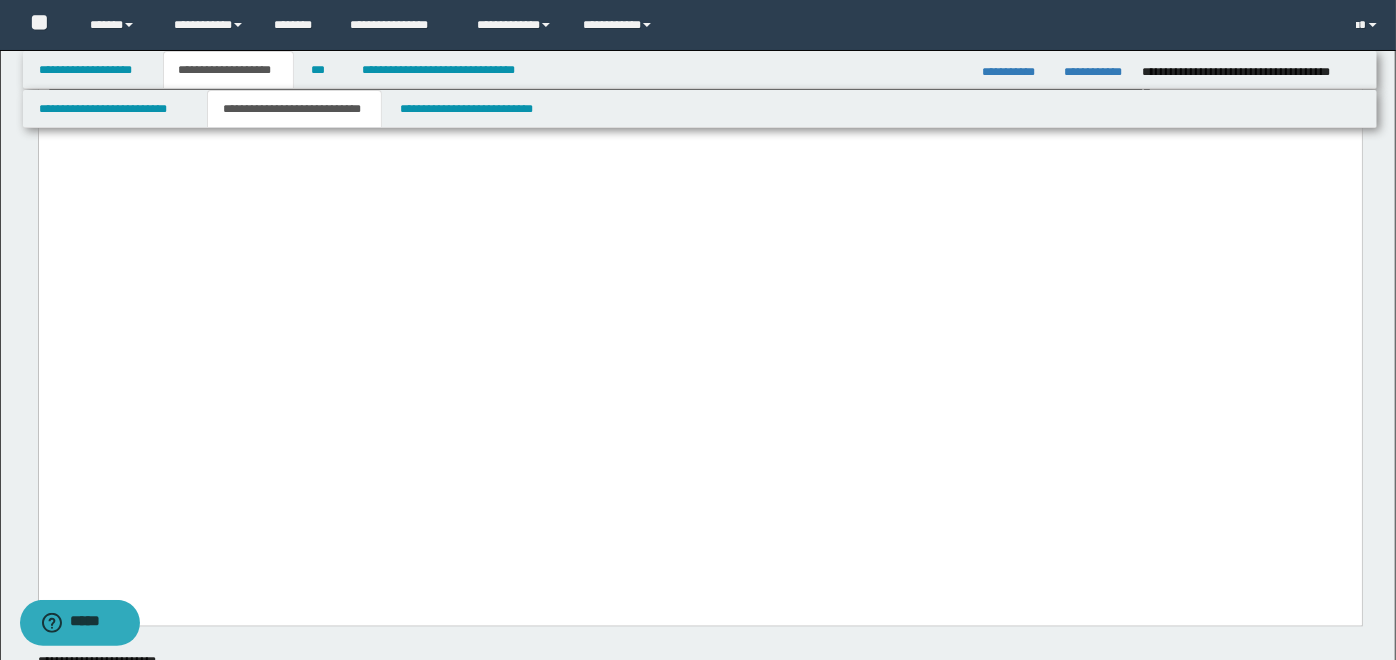 scroll, scrollTop: 2629, scrollLeft: 0, axis: vertical 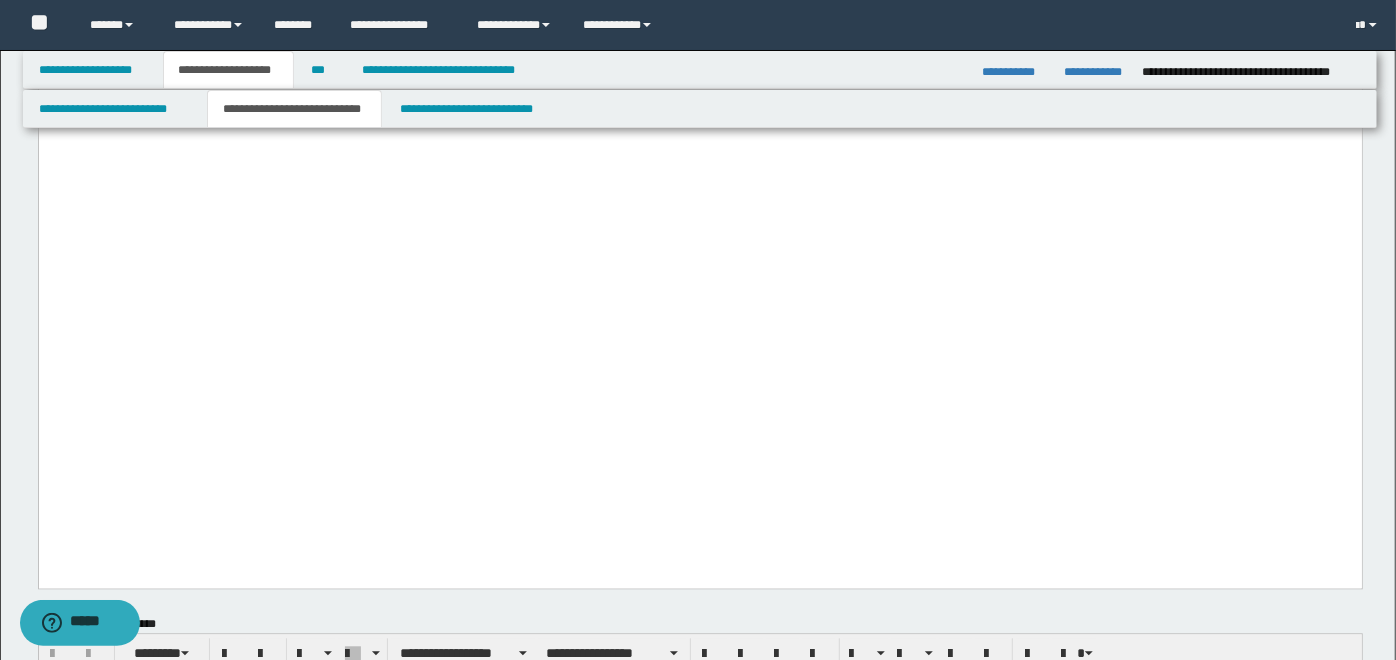 click on "**********" at bounding box center [699, 26] 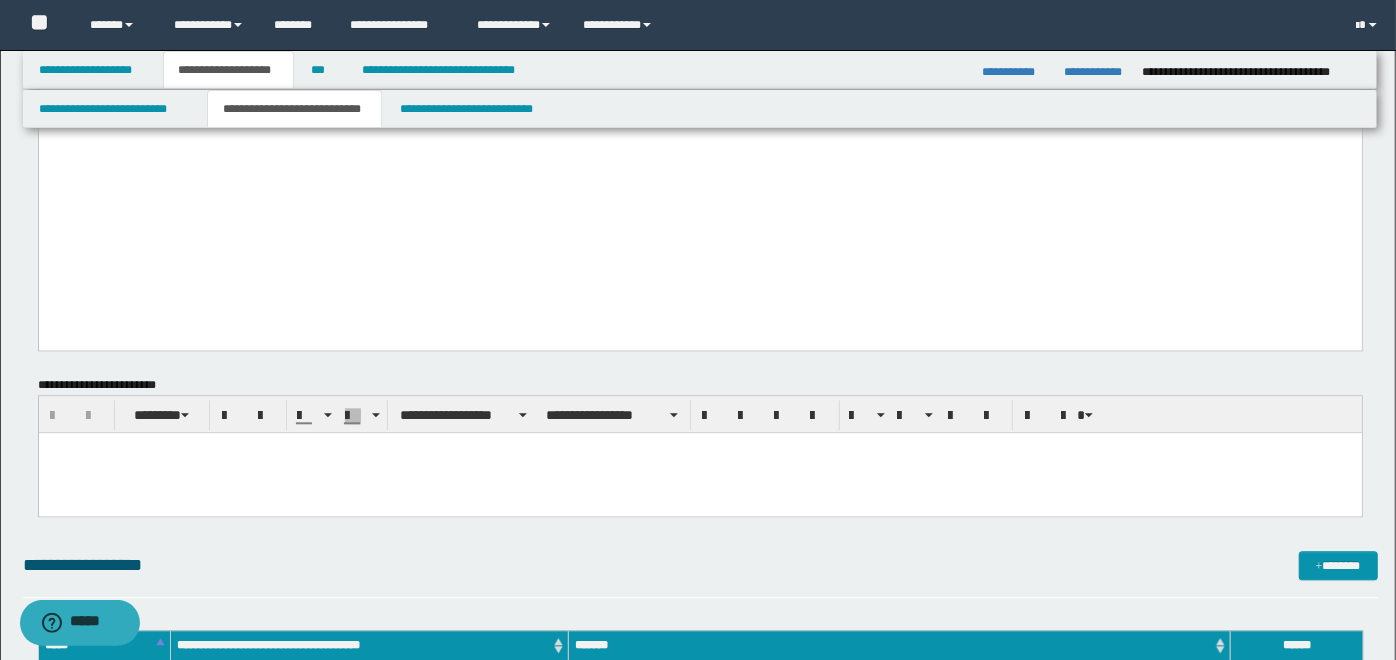 scroll, scrollTop: 3037, scrollLeft: 0, axis: vertical 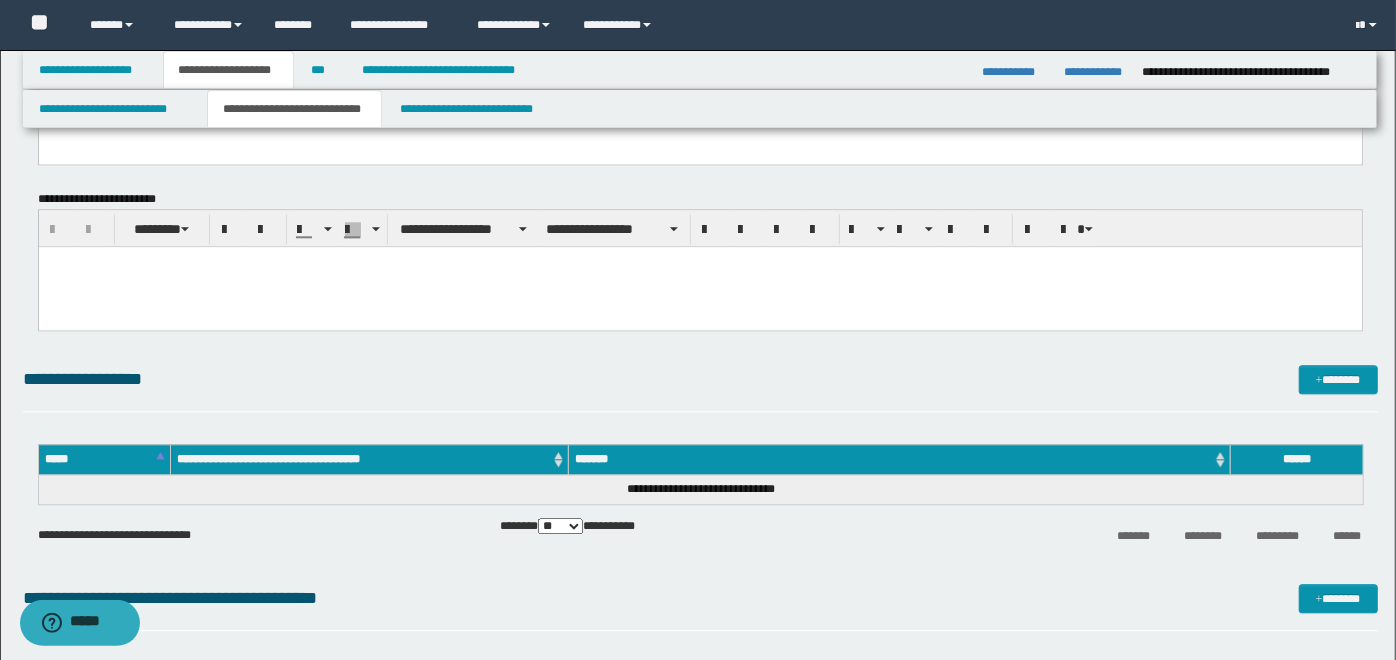 click at bounding box center (699, 262) 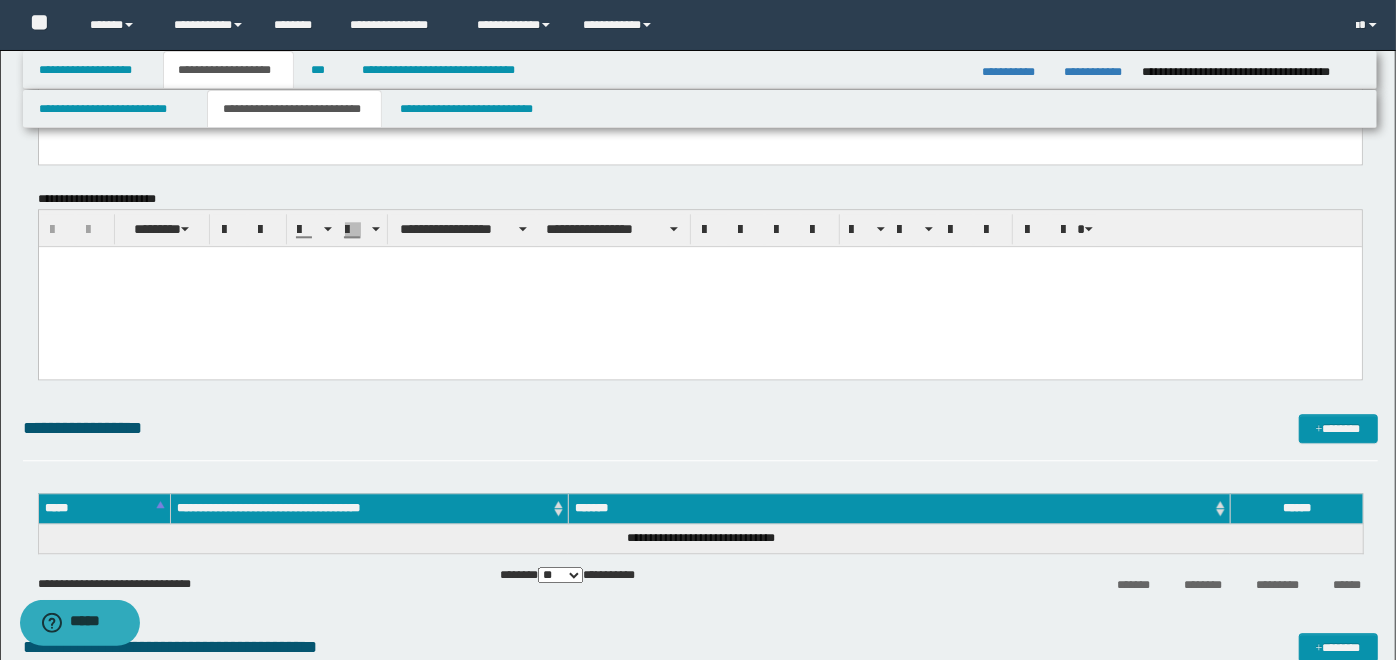 type 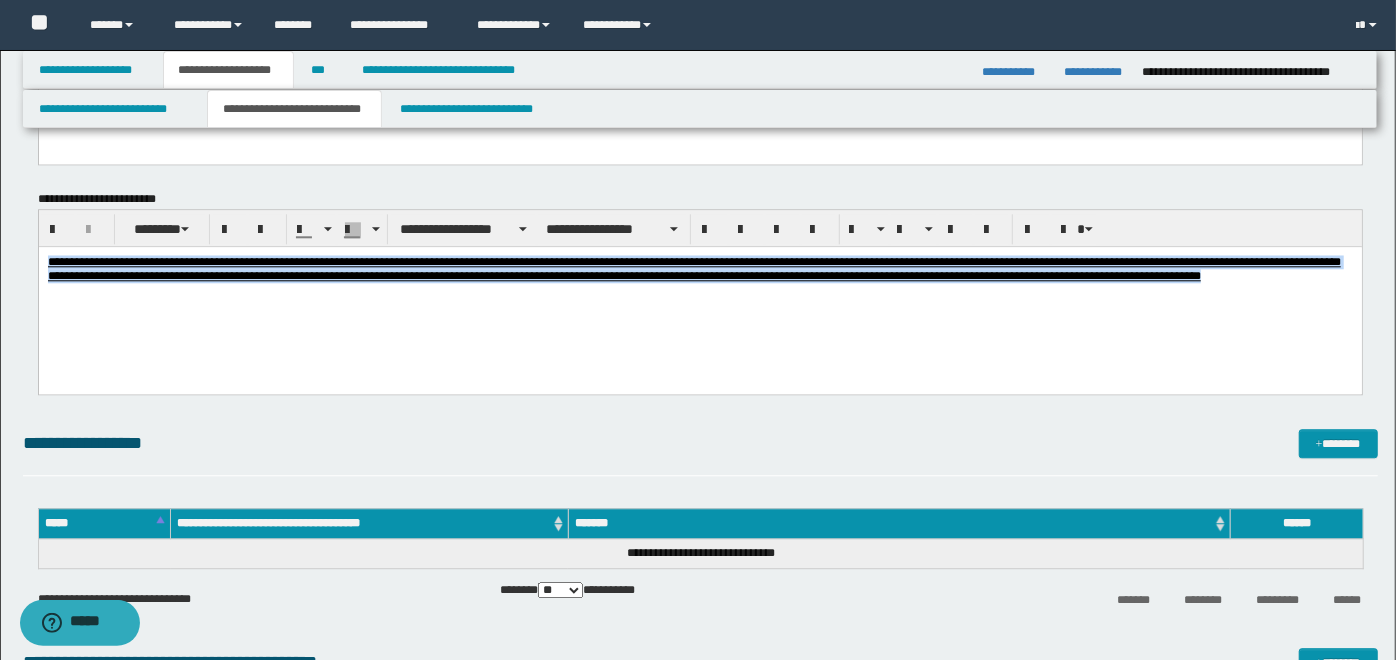 drag, startPoint x: 1337, startPoint y: 280, endPoint x: 8, endPoint y: 261, distance: 1329.1359 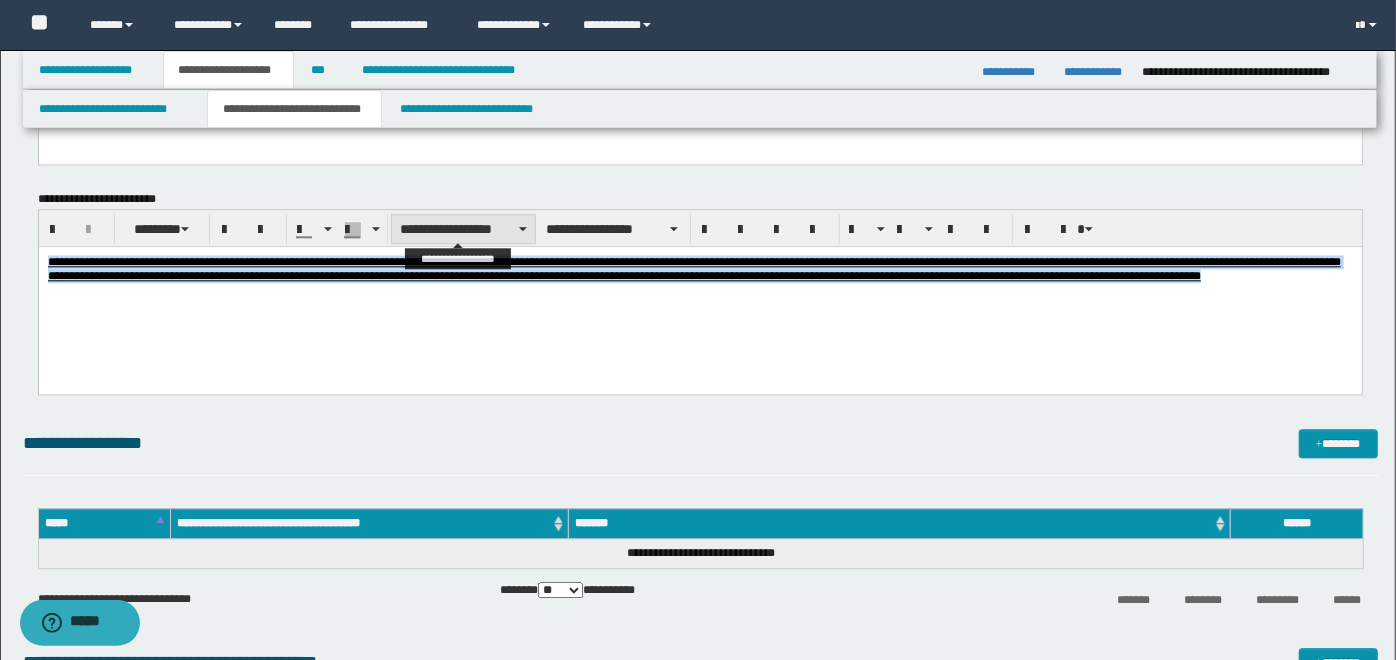 click on "**********" at bounding box center [463, 229] 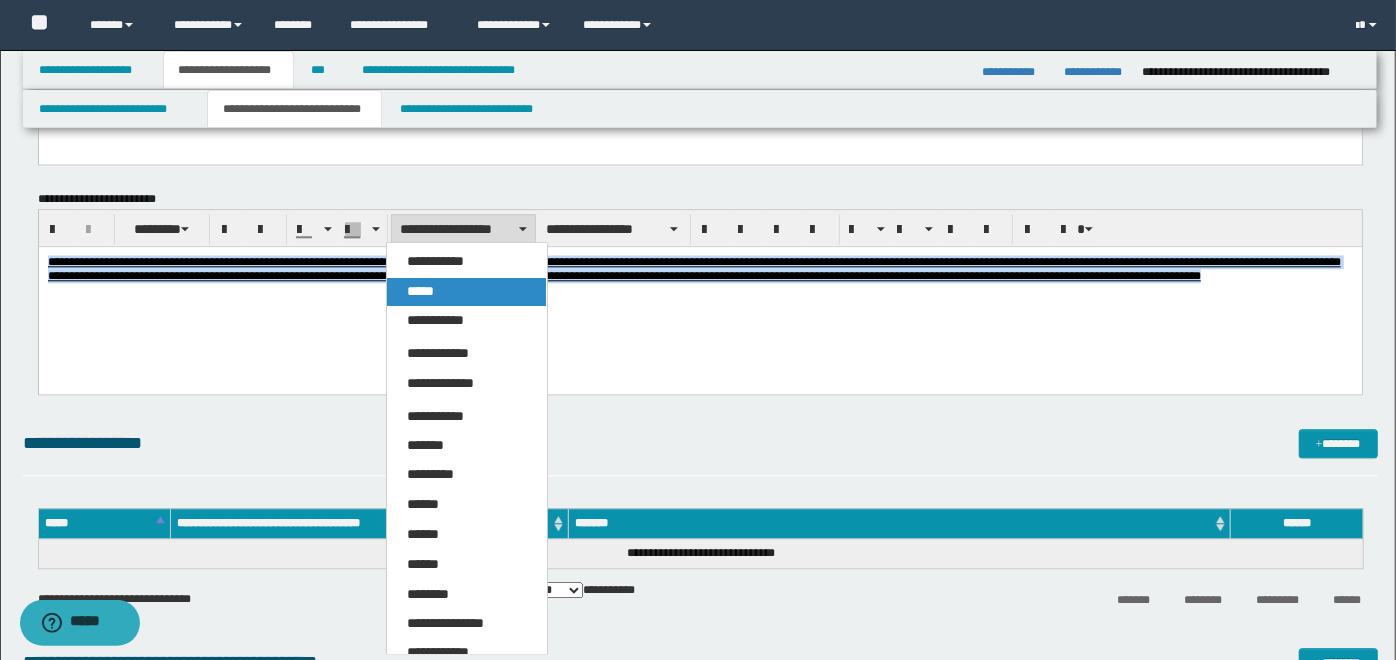 click on "*****" at bounding box center (466, 292) 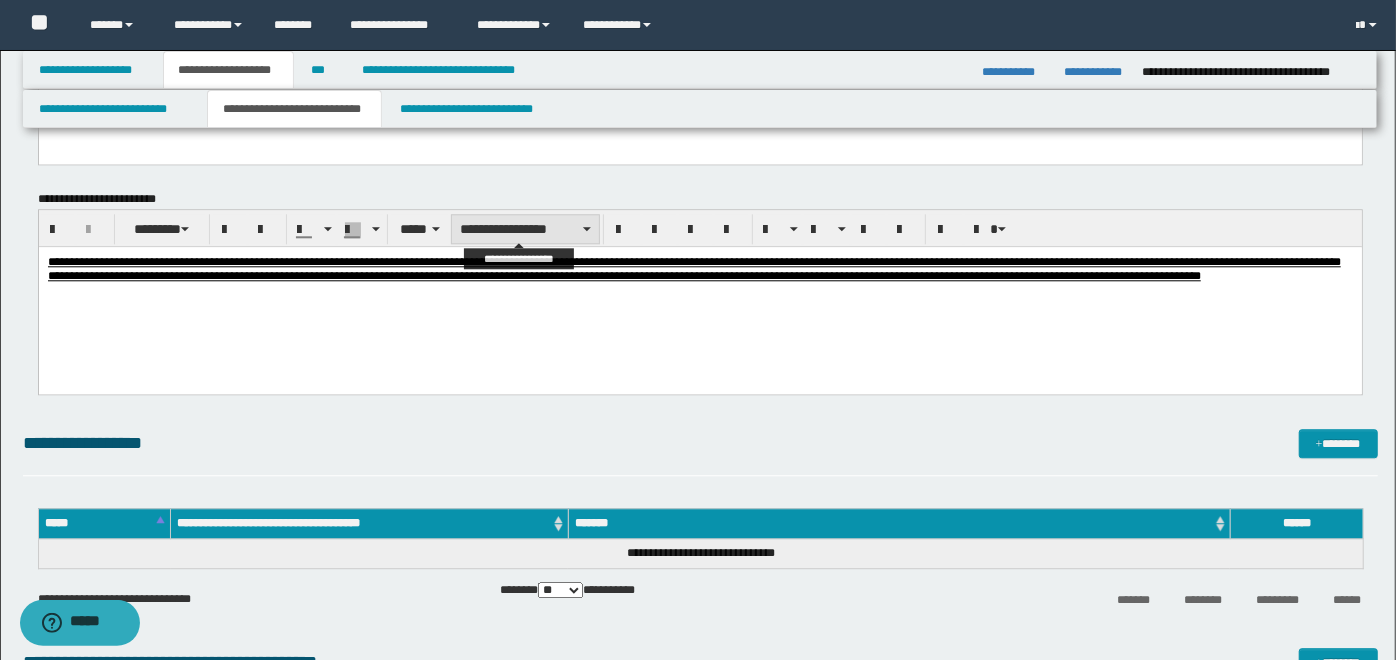 click on "**********" at bounding box center (525, 229) 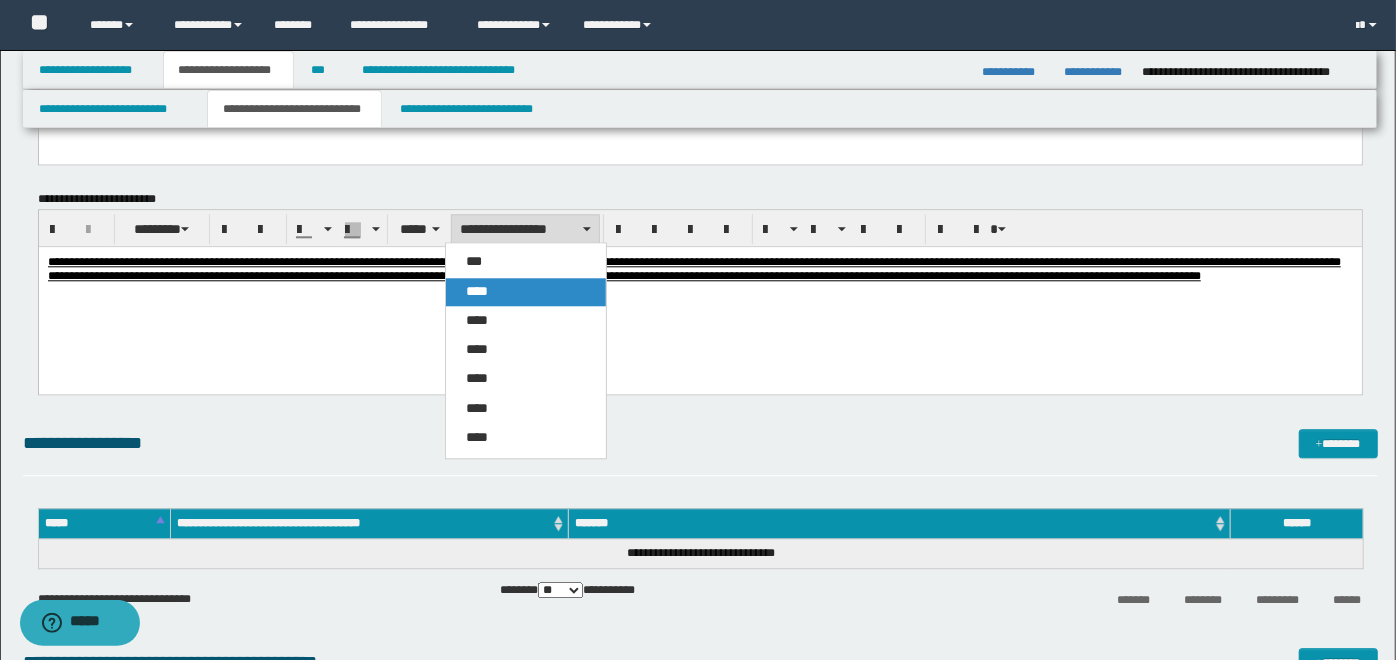 click on "****" at bounding box center (525, 292) 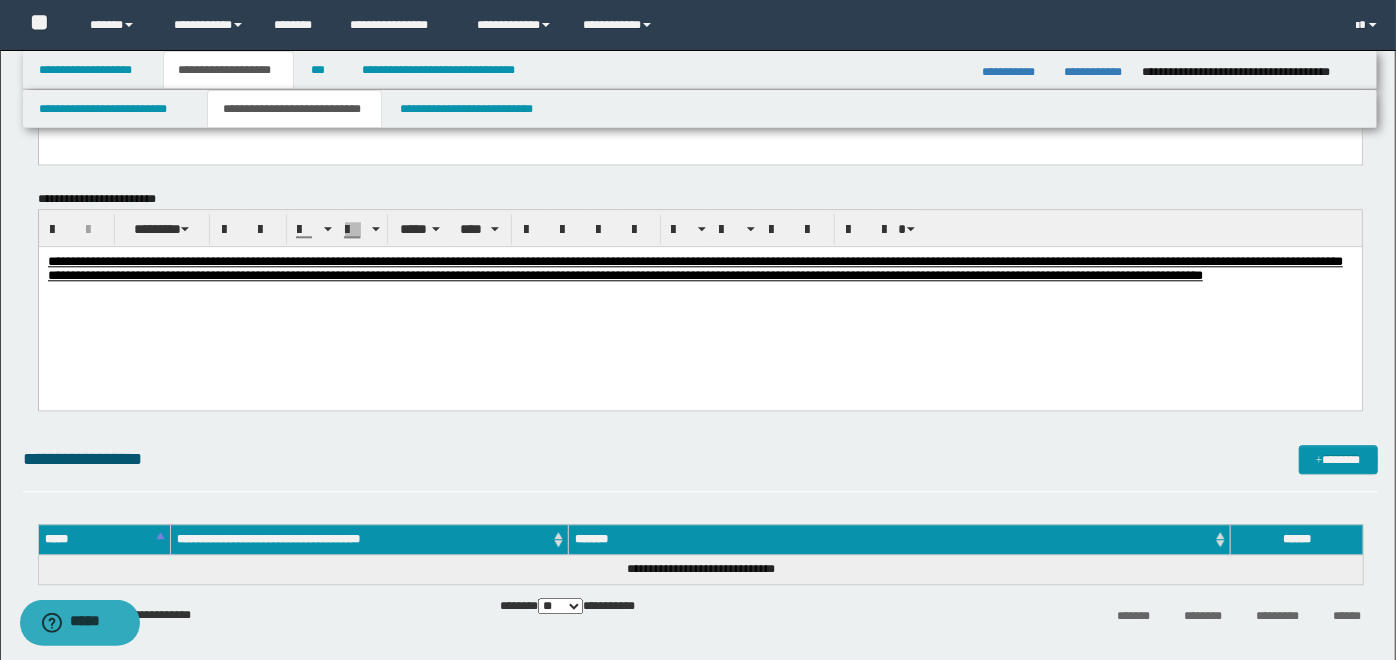 scroll, scrollTop: 3222, scrollLeft: 0, axis: vertical 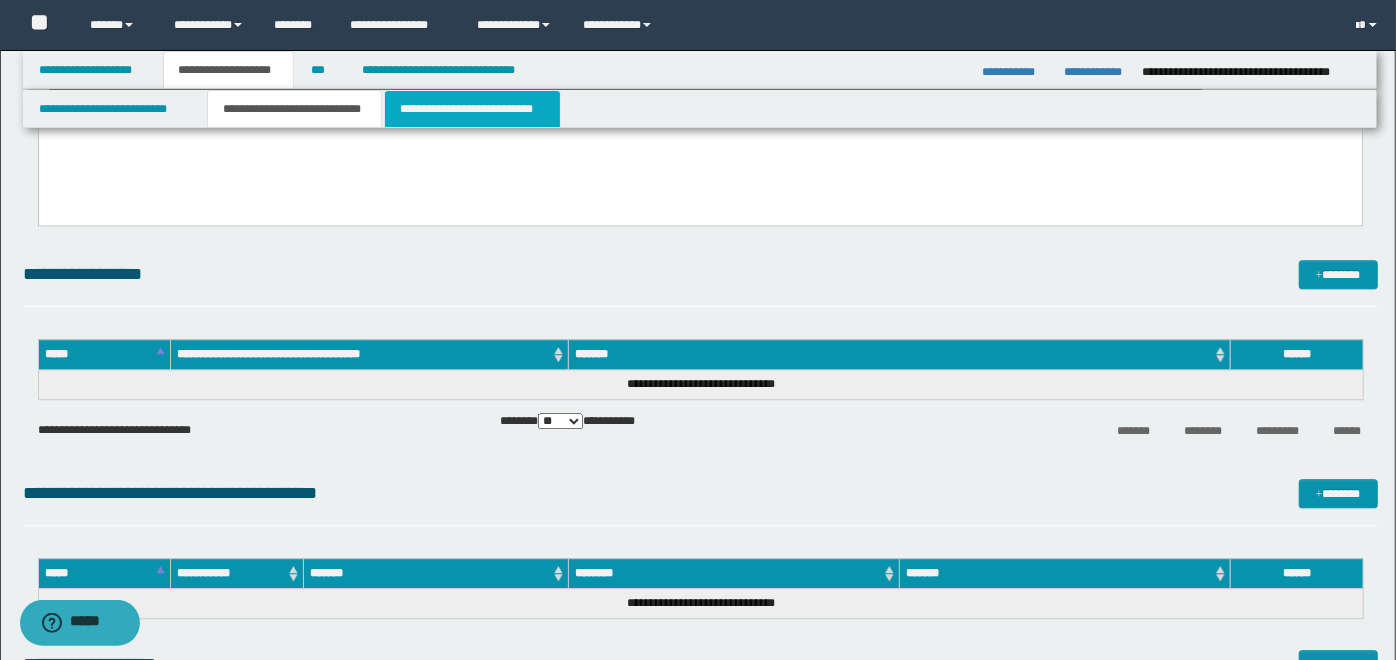 click on "**********" at bounding box center (472, 109) 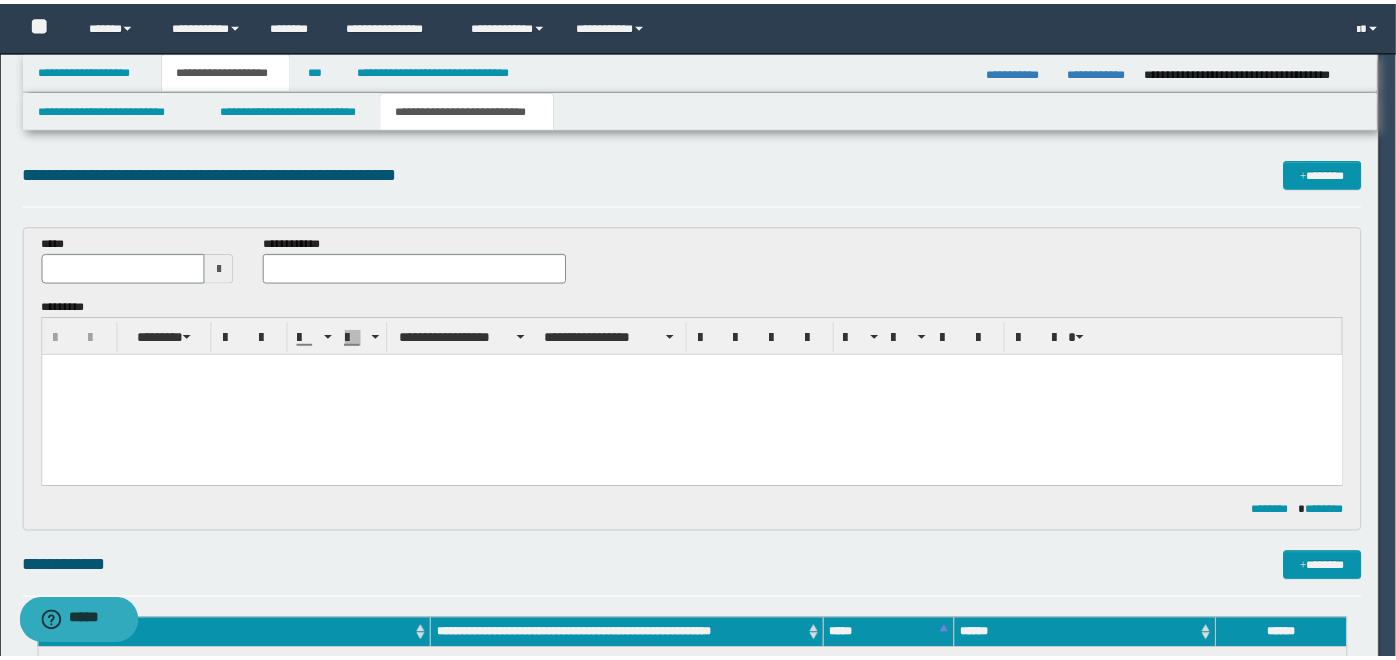 scroll, scrollTop: 0, scrollLeft: 0, axis: both 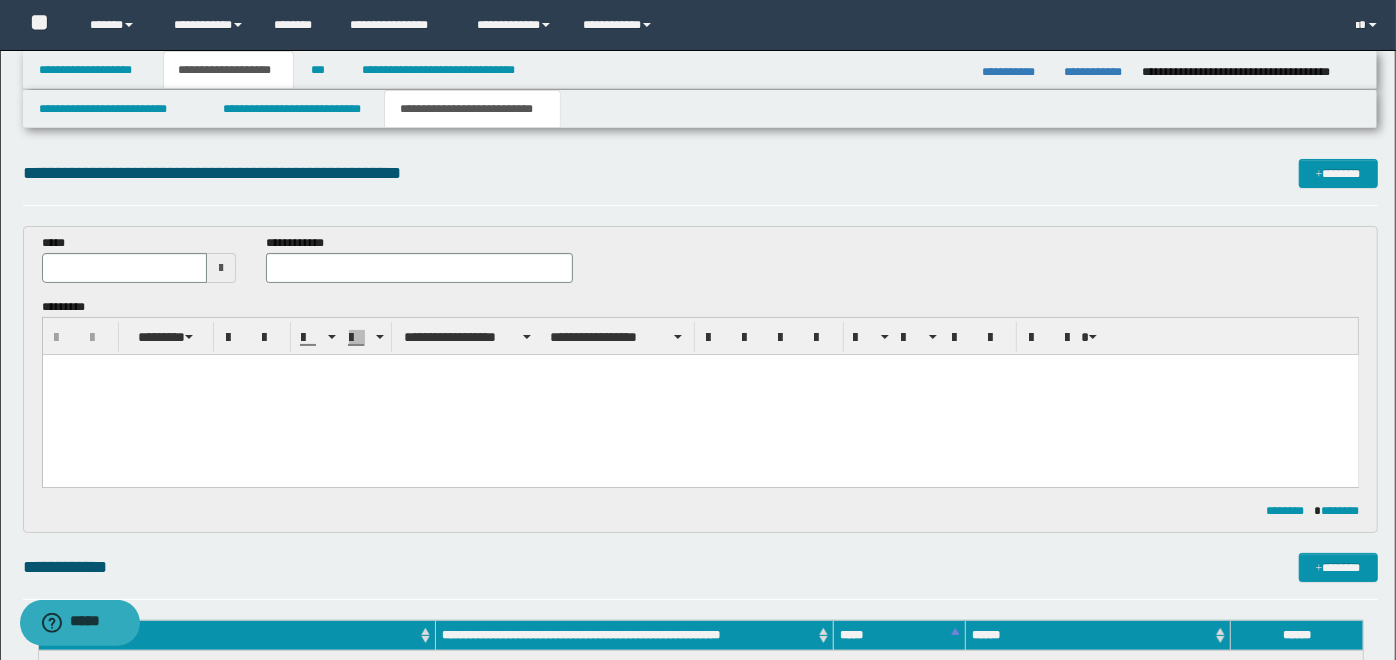 click at bounding box center [700, 394] 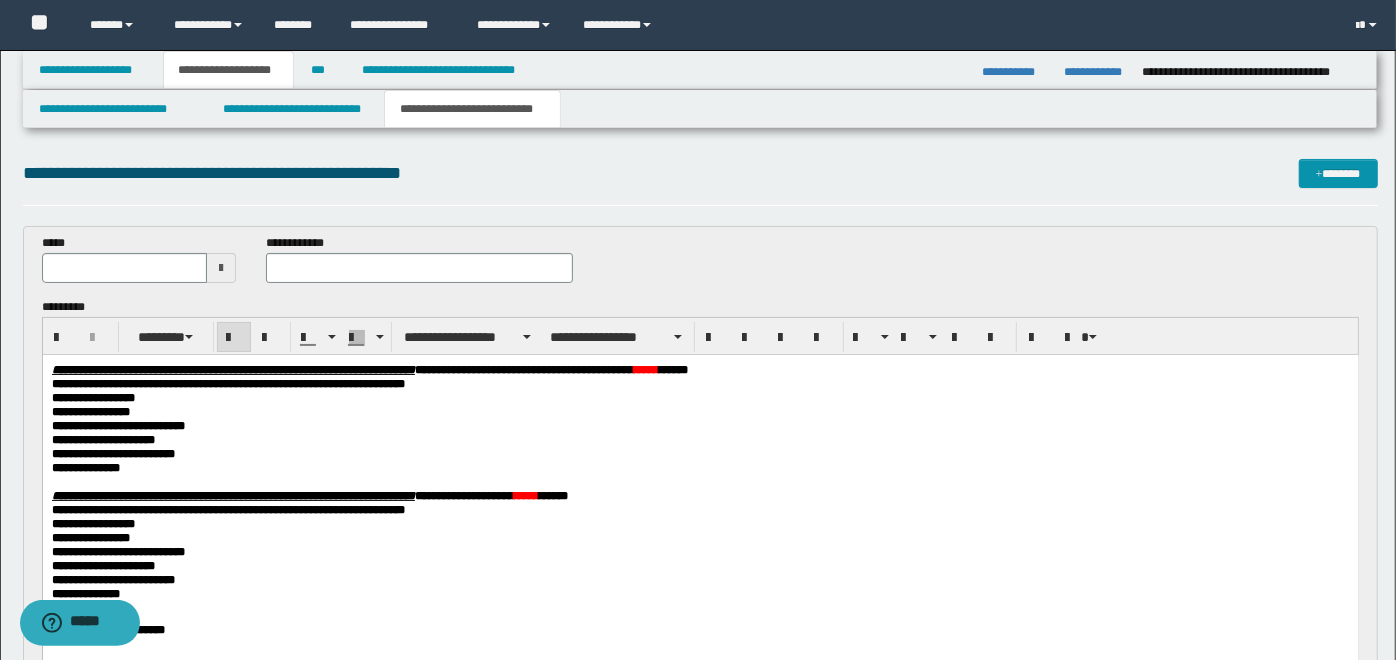 drag, startPoint x: 54, startPoint y: 371, endPoint x: 202, endPoint y: 657, distance: 322.02484 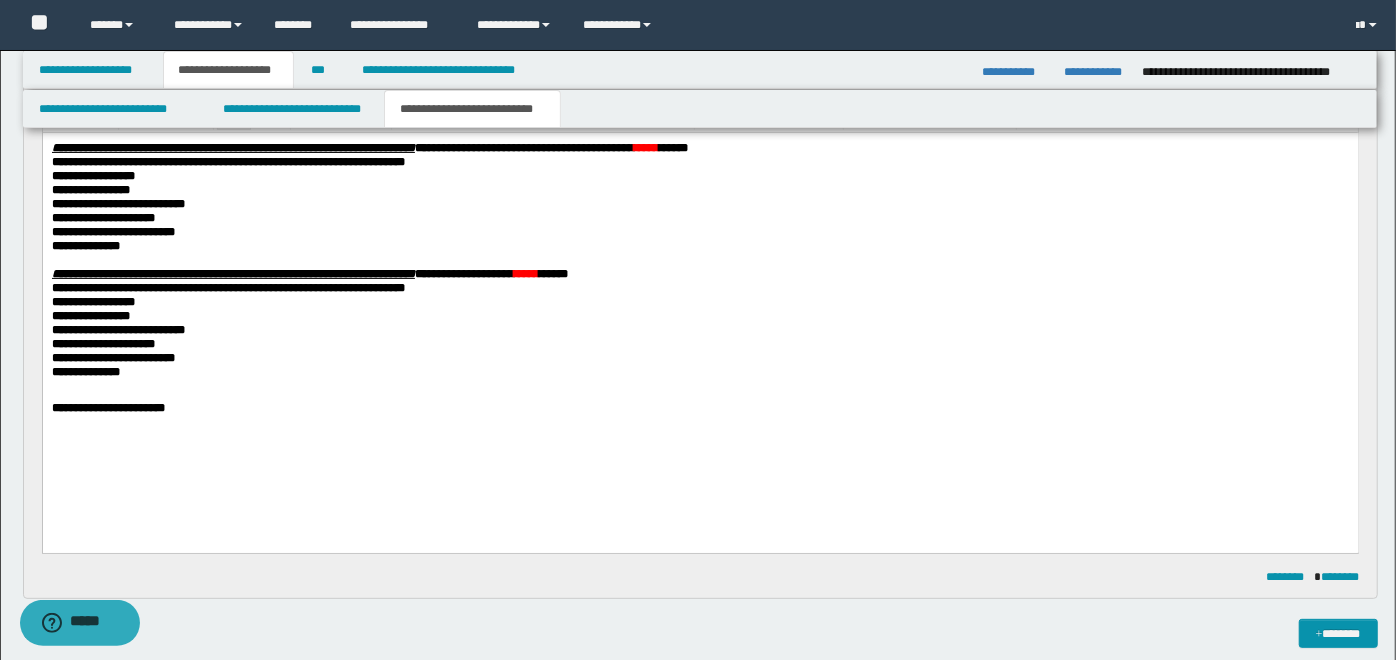 scroll, scrollTop: 370, scrollLeft: 0, axis: vertical 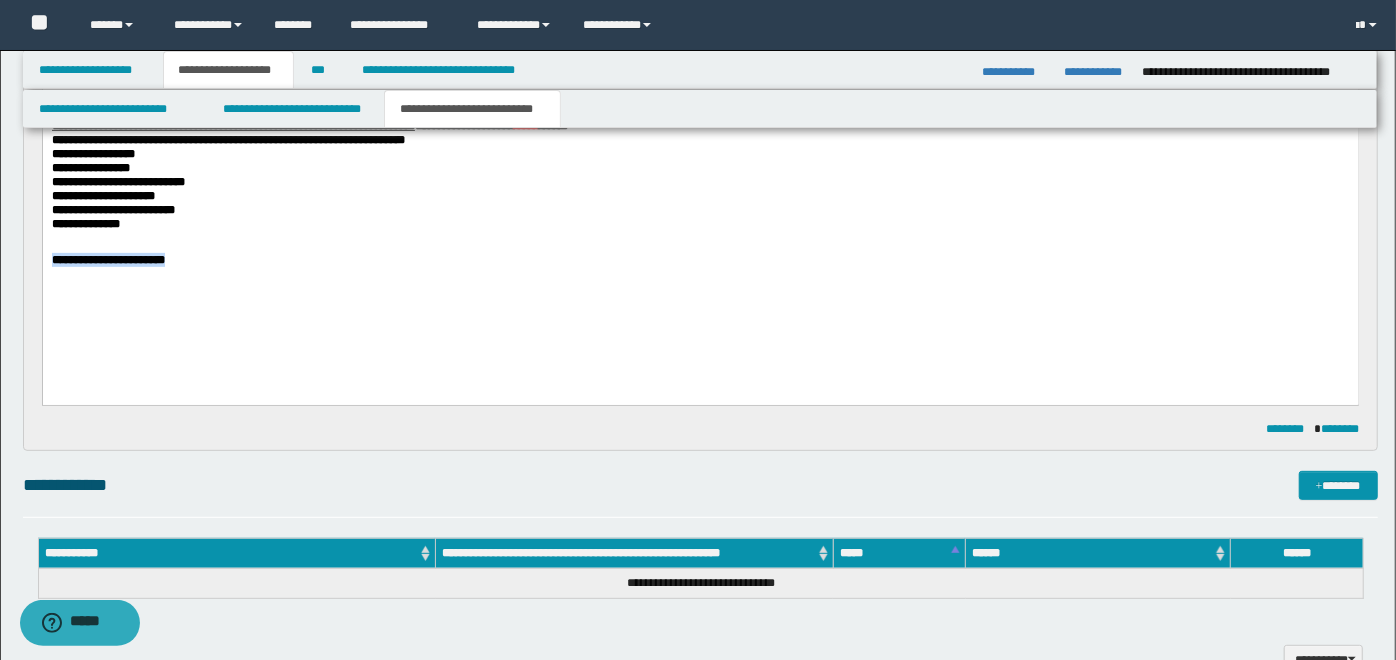 drag, startPoint x: 260, startPoint y: 299, endPoint x: 51, endPoint y: 261, distance: 212.42645 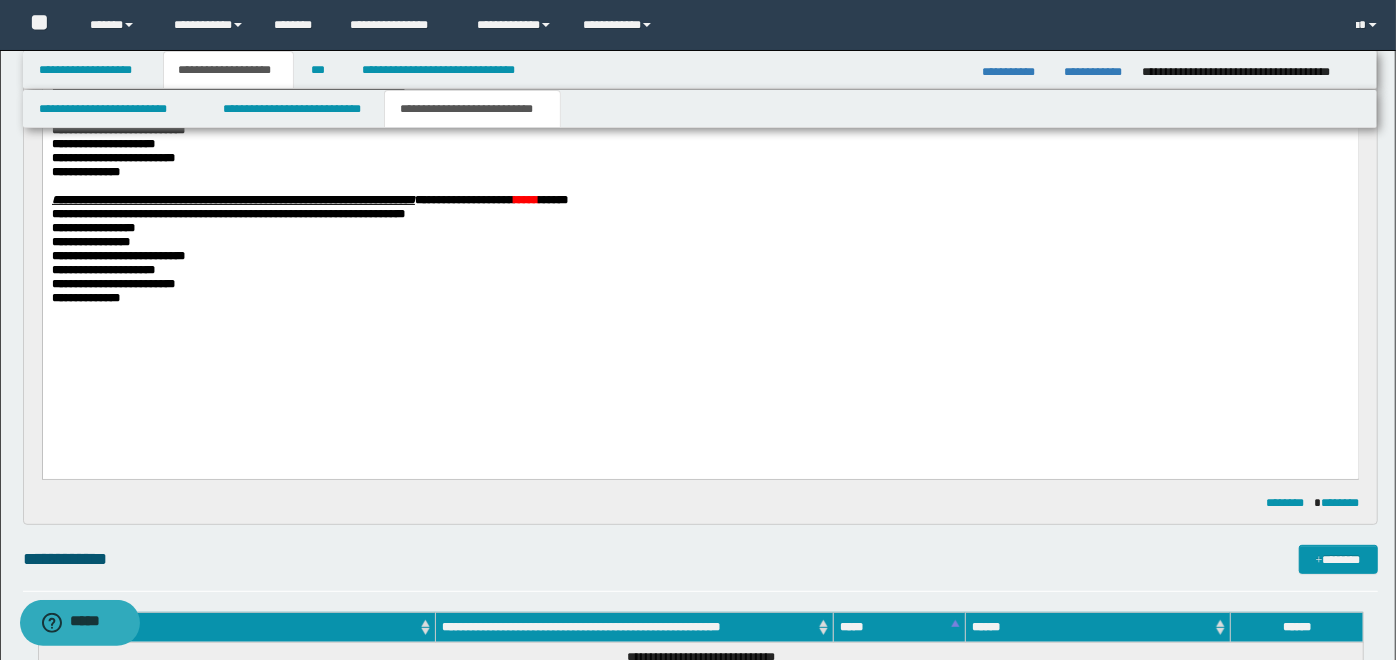 scroll, scrollTop: 259, scrollLeft: 0, axis: vertical 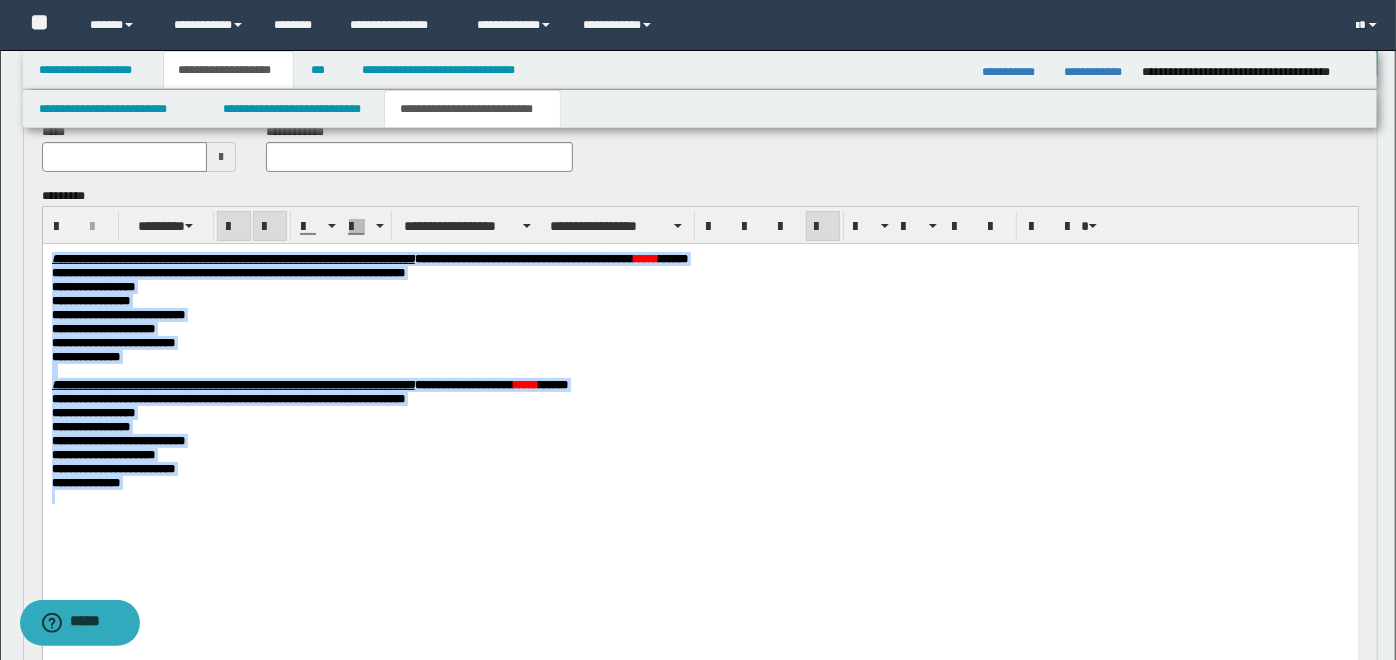 drag, startPoint x: 148, startPoint y: 530, endPoint x: 53, endPoint y: 246, distance: 299.46786 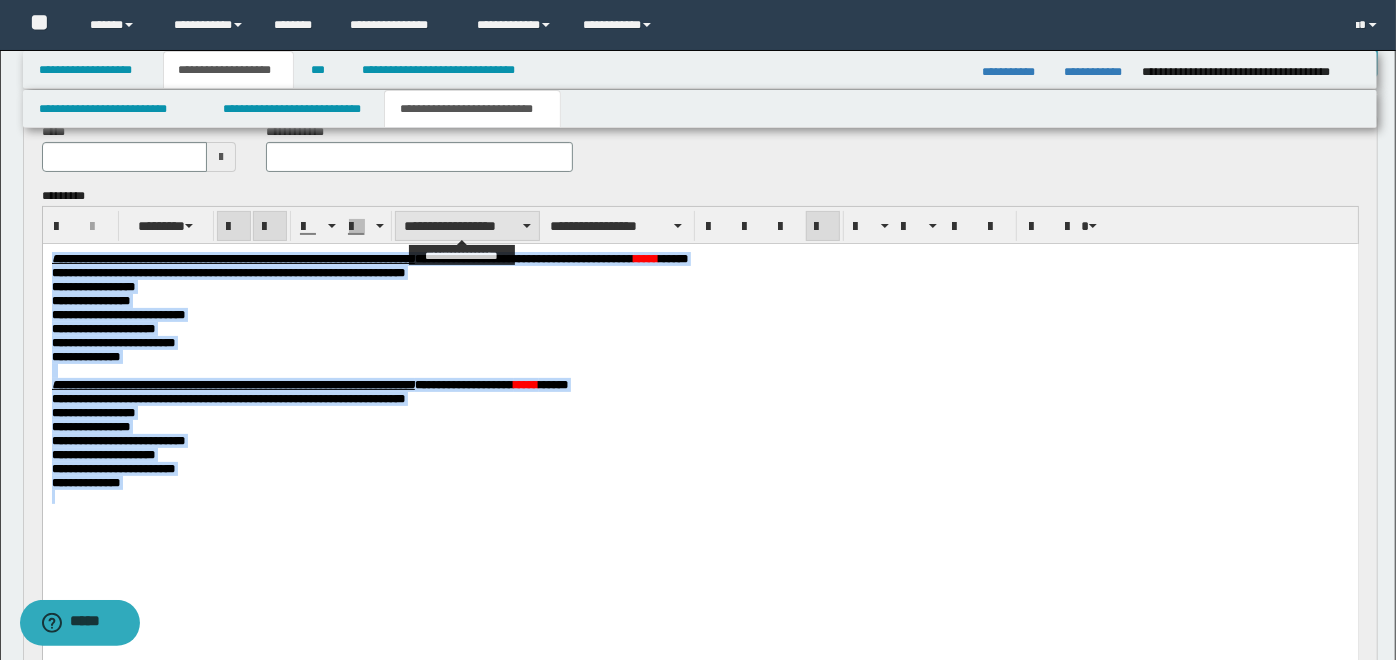click on "**********" at bounding box center [467, 226] 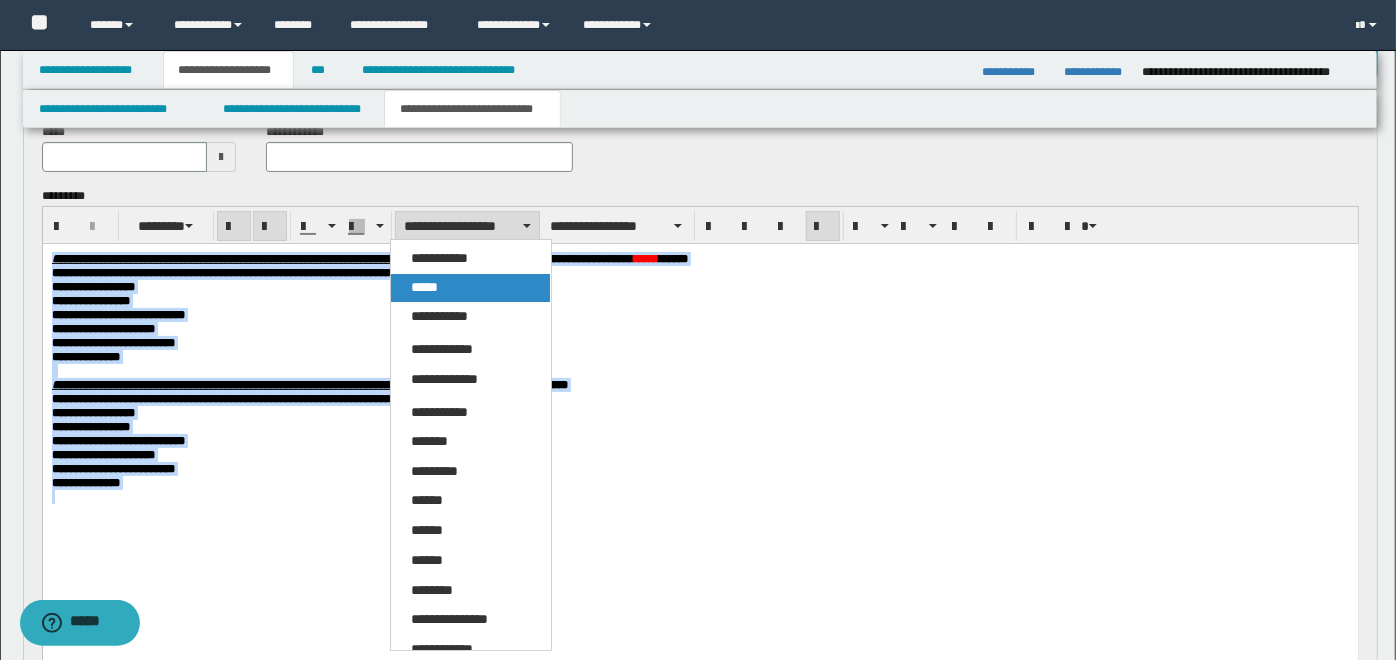 click on "*****" at bounding box center (470, 288) 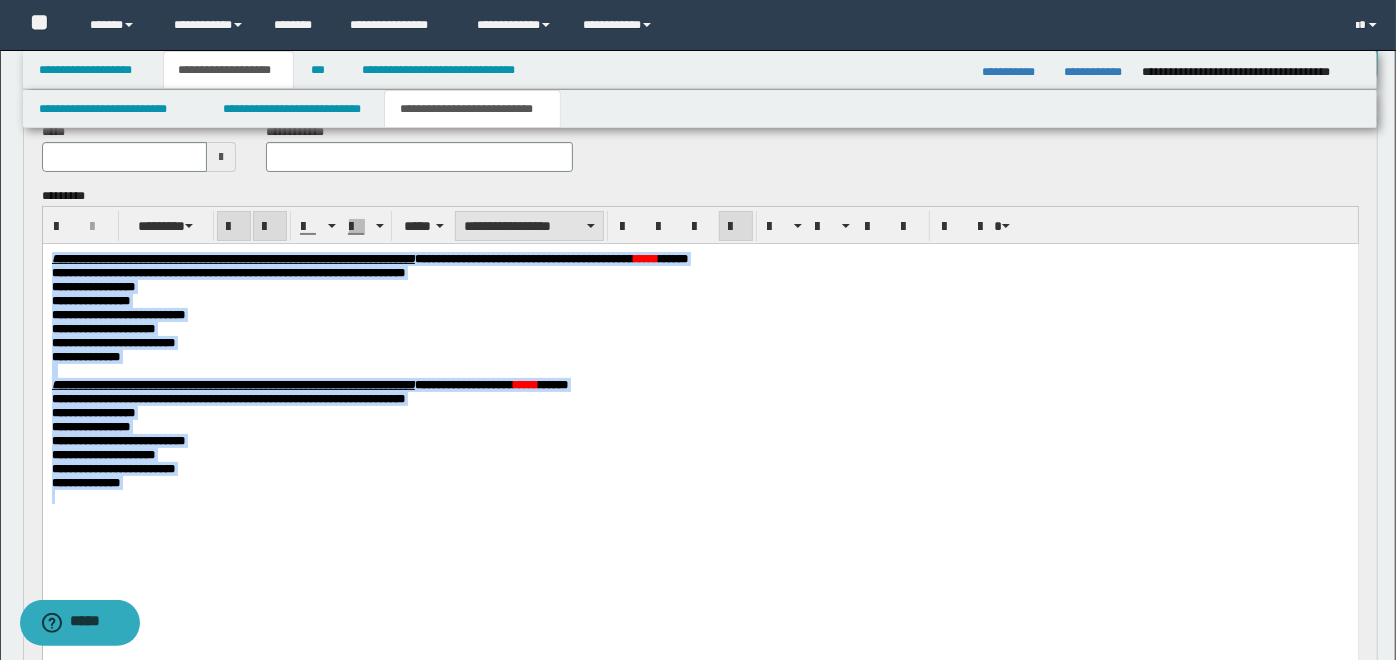 click on "**********" at bounding box center [529, 226] 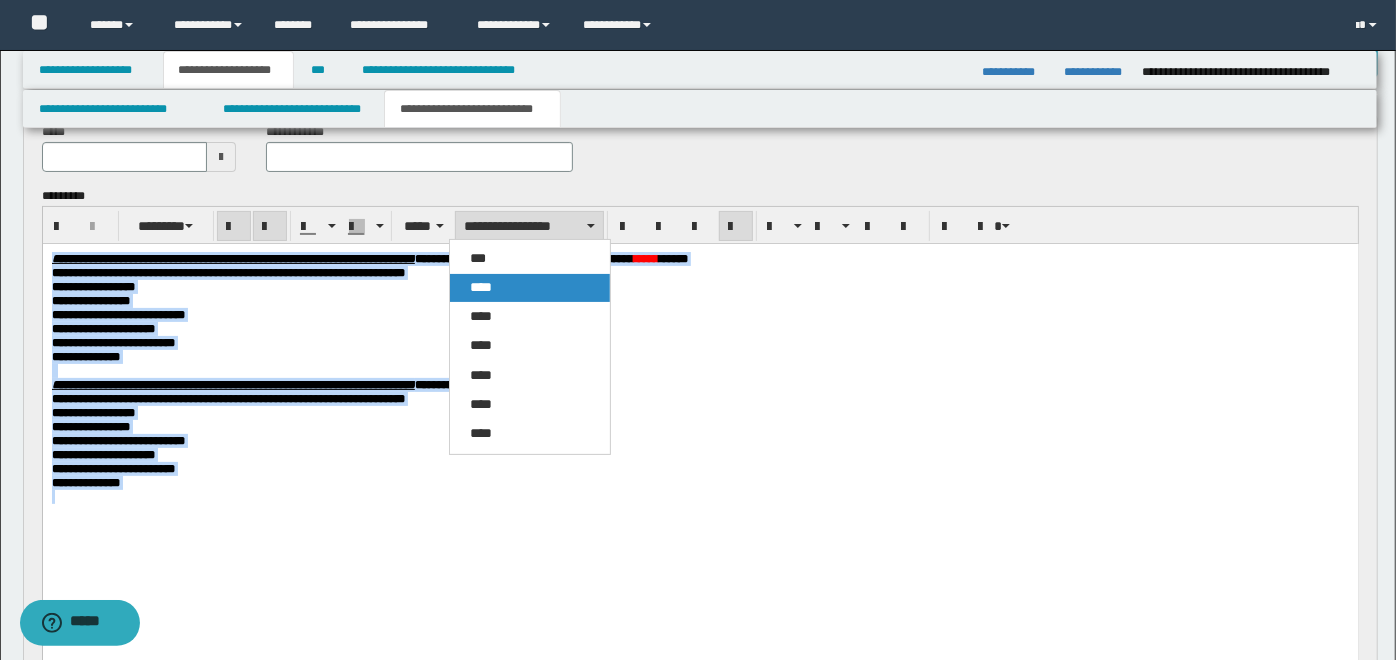 click on "****" at bounding box center (529, 288) 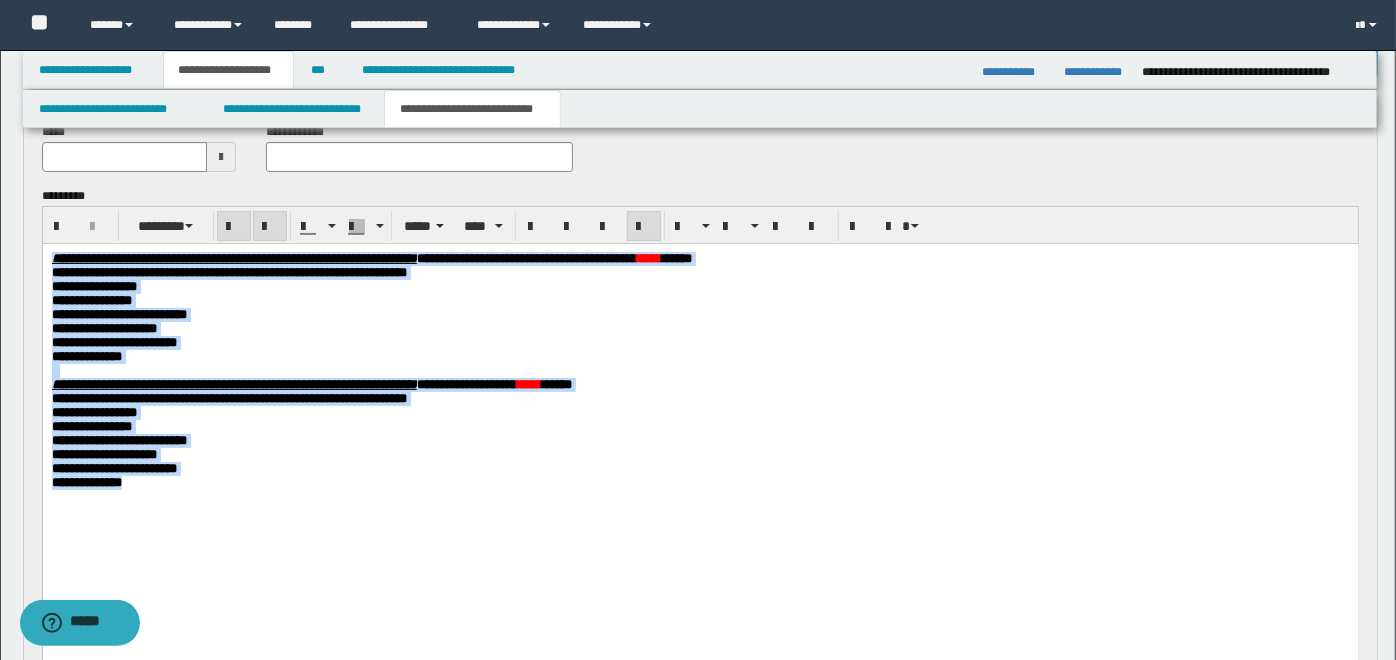 click on "**********" at bounding box center (700, 412) 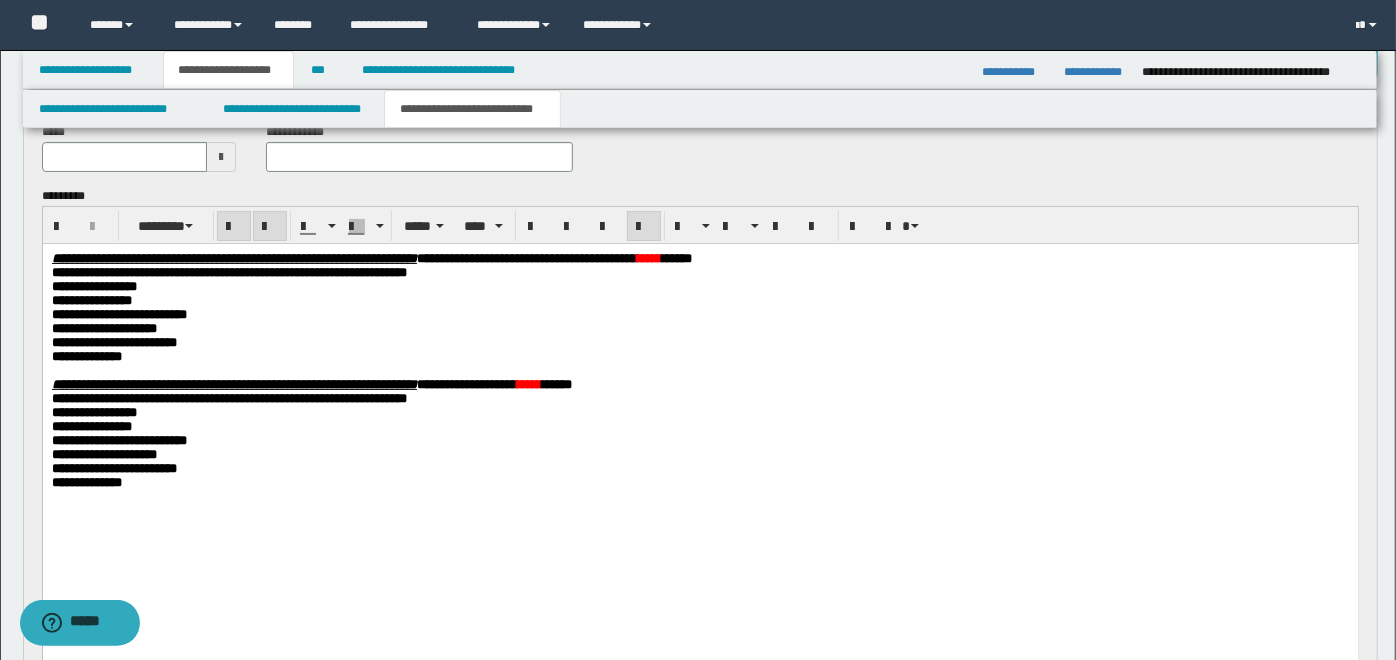drag, startPoint x: 47, startPoint y: 397, endPoint x: 139, endPoint y: 474, distance: 119.97083 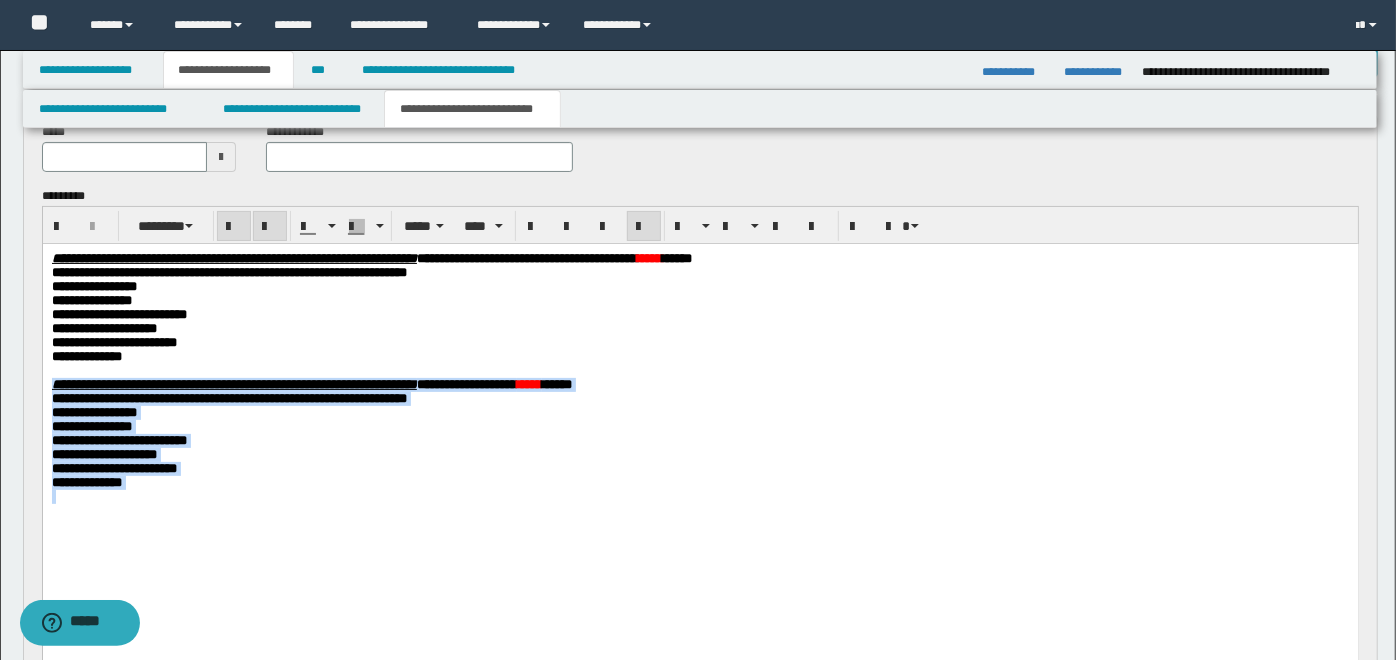 drag, startPoint x: 155, startPoint y: 520, endPoint x: 44, endPoint y: 636, distance: 160.55217 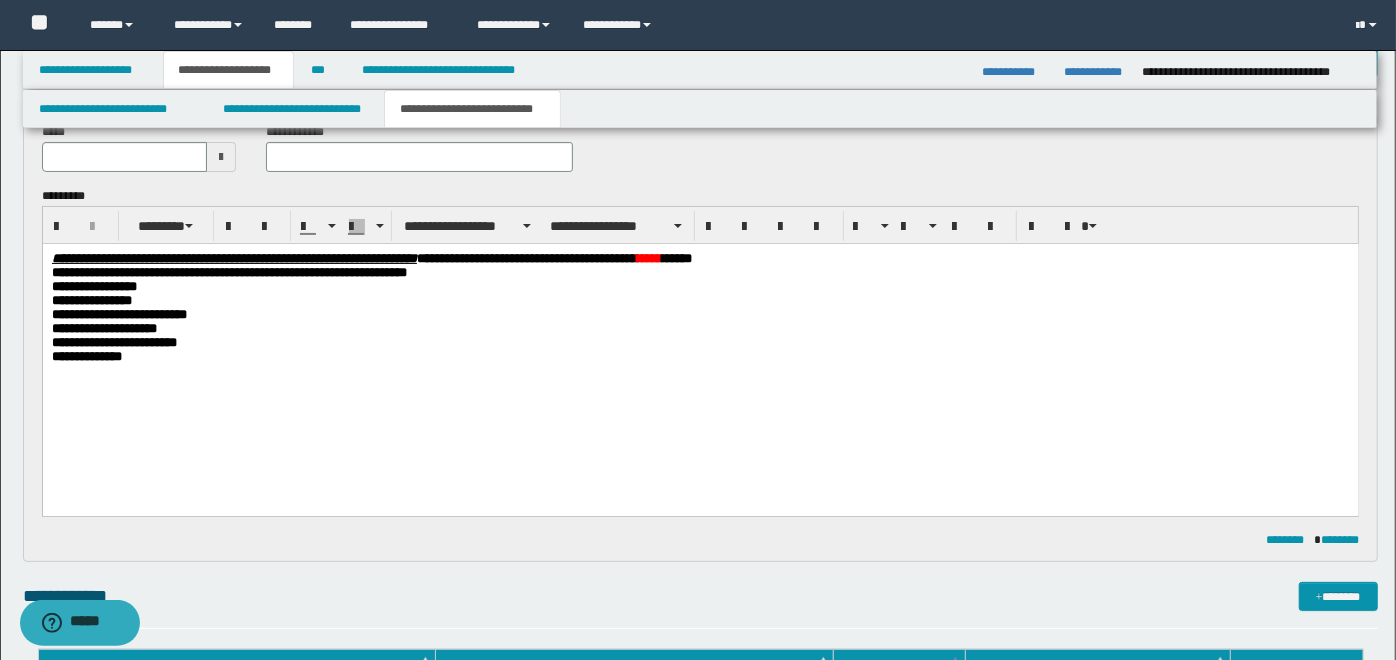 scroll, scrollTop: 0, scrollLeft: 0, axis: both 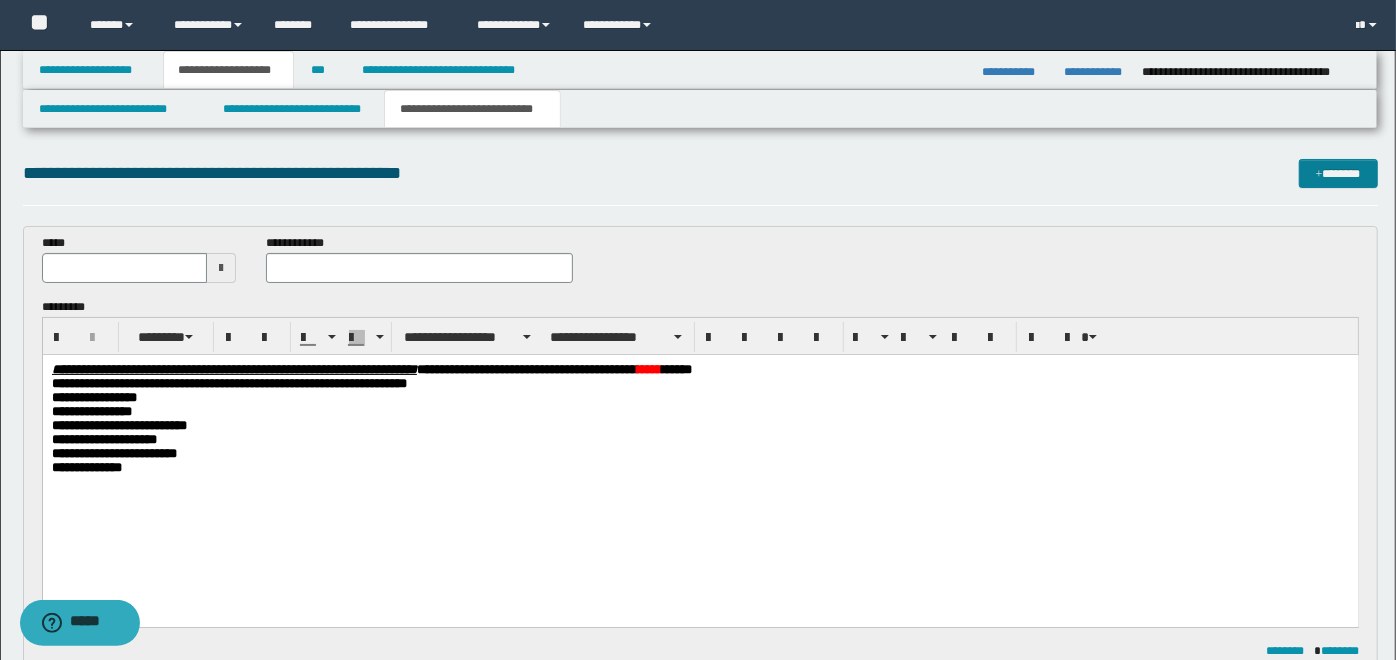 click on "*******" at bounding box center [1338, 173] 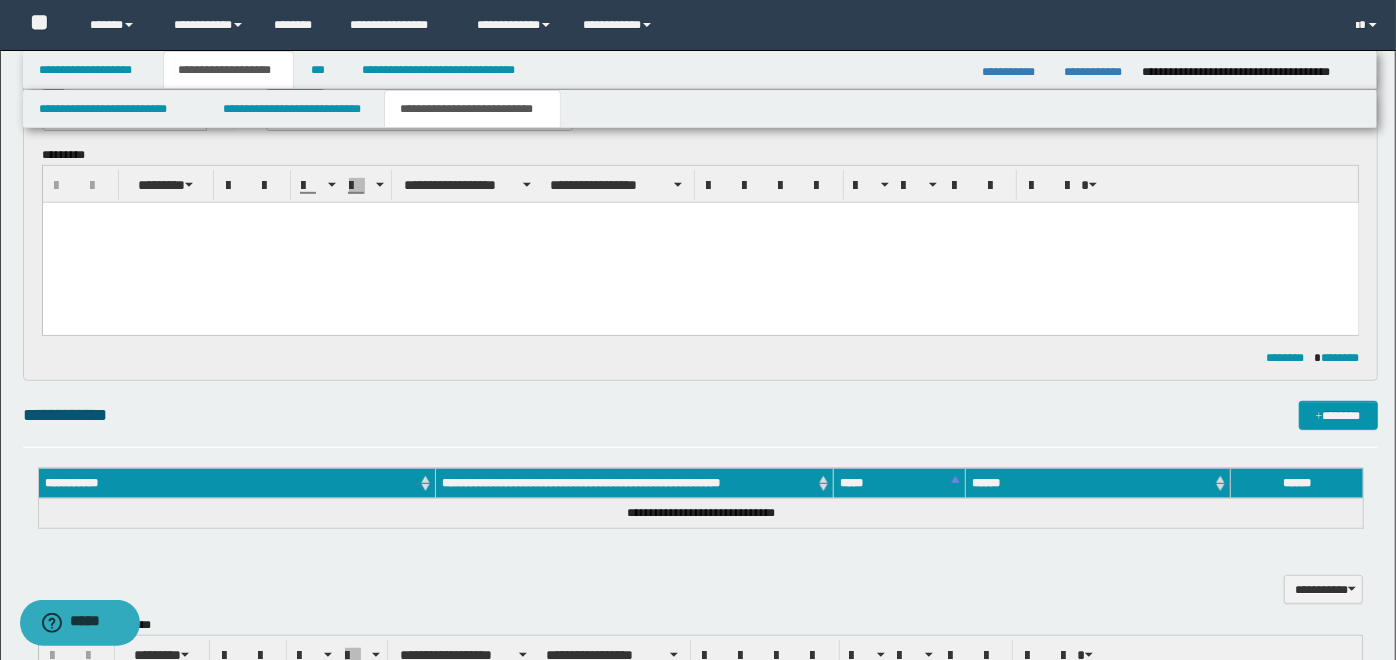 scroll, scrollTop: 0, scrollLeft: 0, axis: both 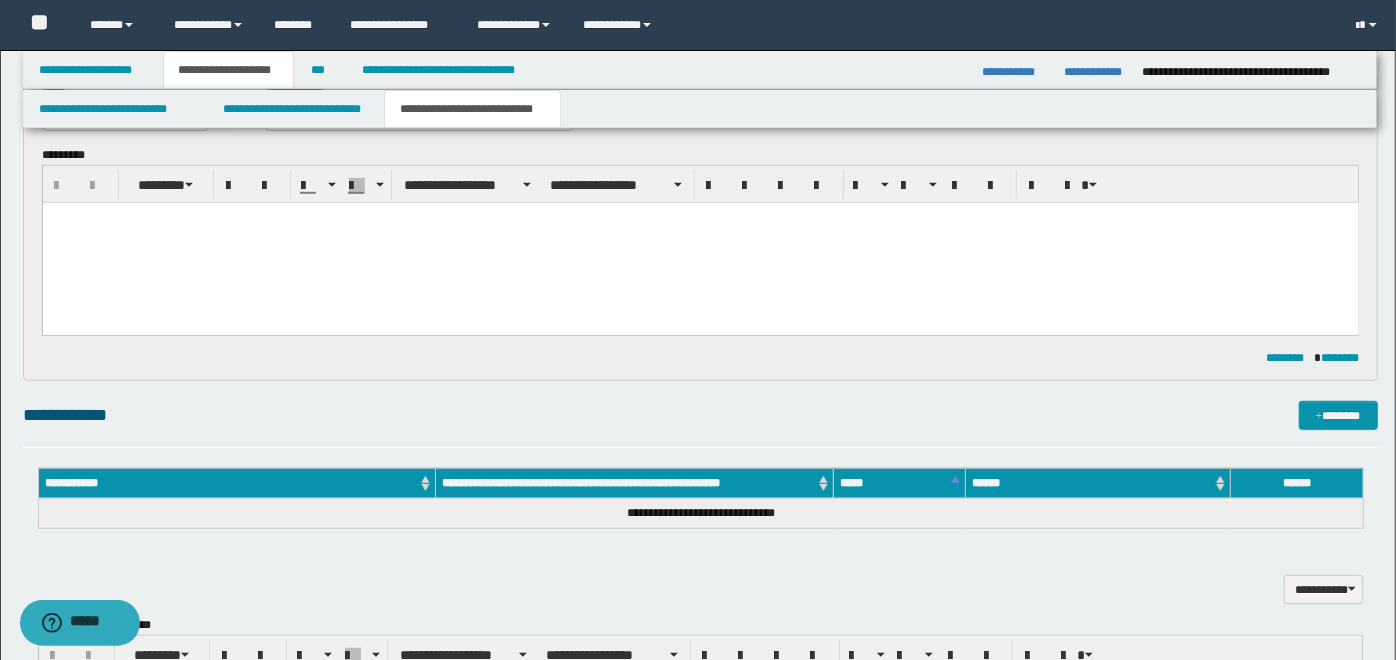 drag, startPoint x: 1381, startPoint y: 374, endPoint x: 656, endPoint y: 255, distance: 734.7013 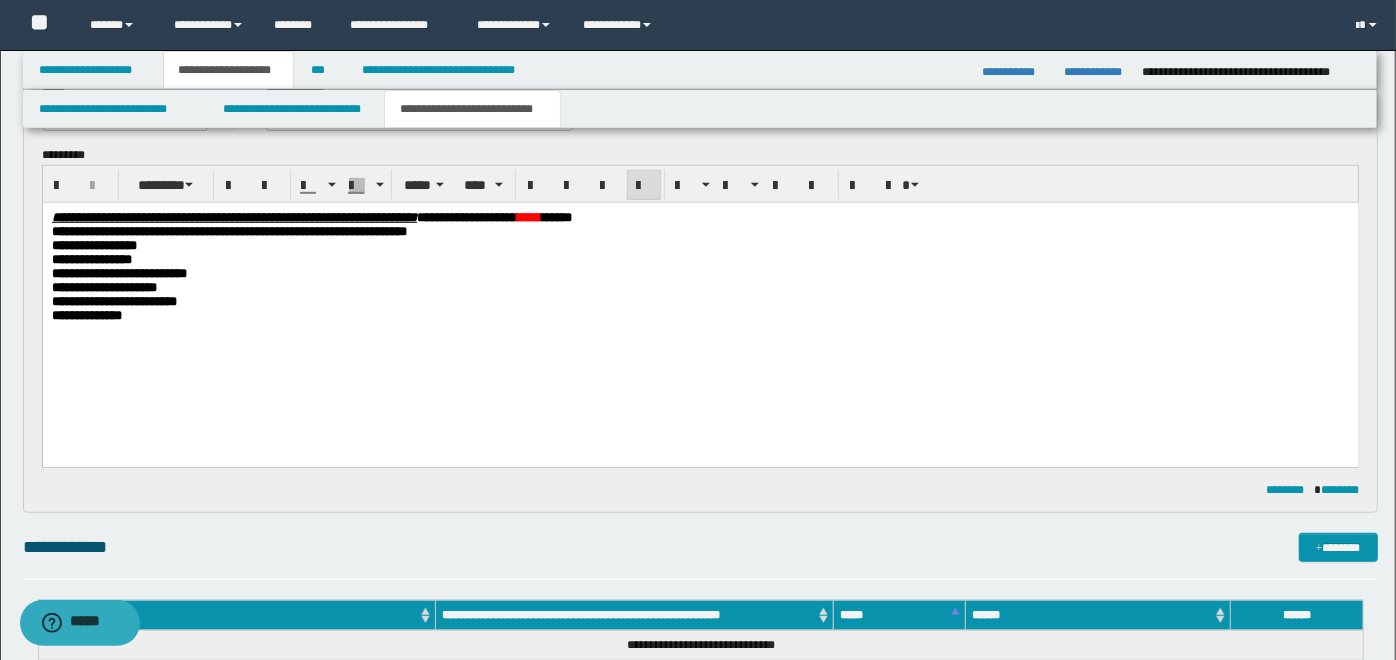 scroll, scrollTop: 434, scrollLeft: 0, axis: vertical 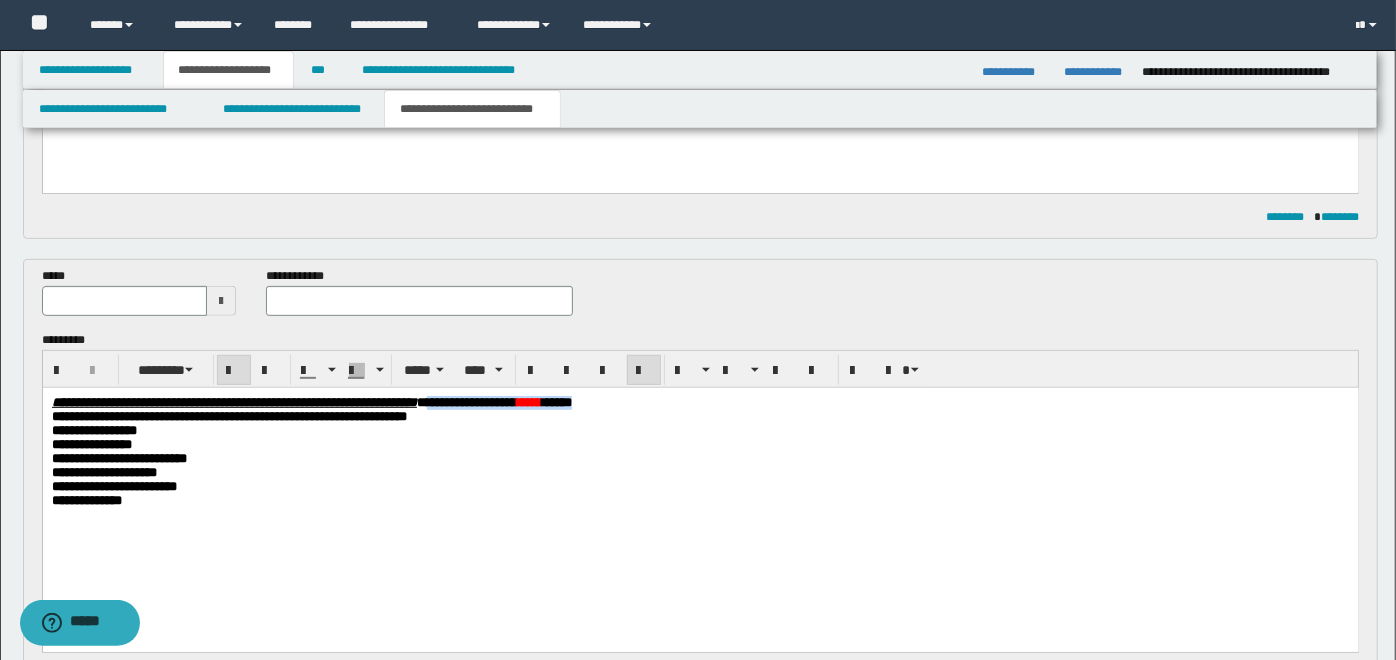 drag, startPoint x: 814, startPoint y: 398, endPoint x: 629, endPoint y: 403, distance: 185.06755 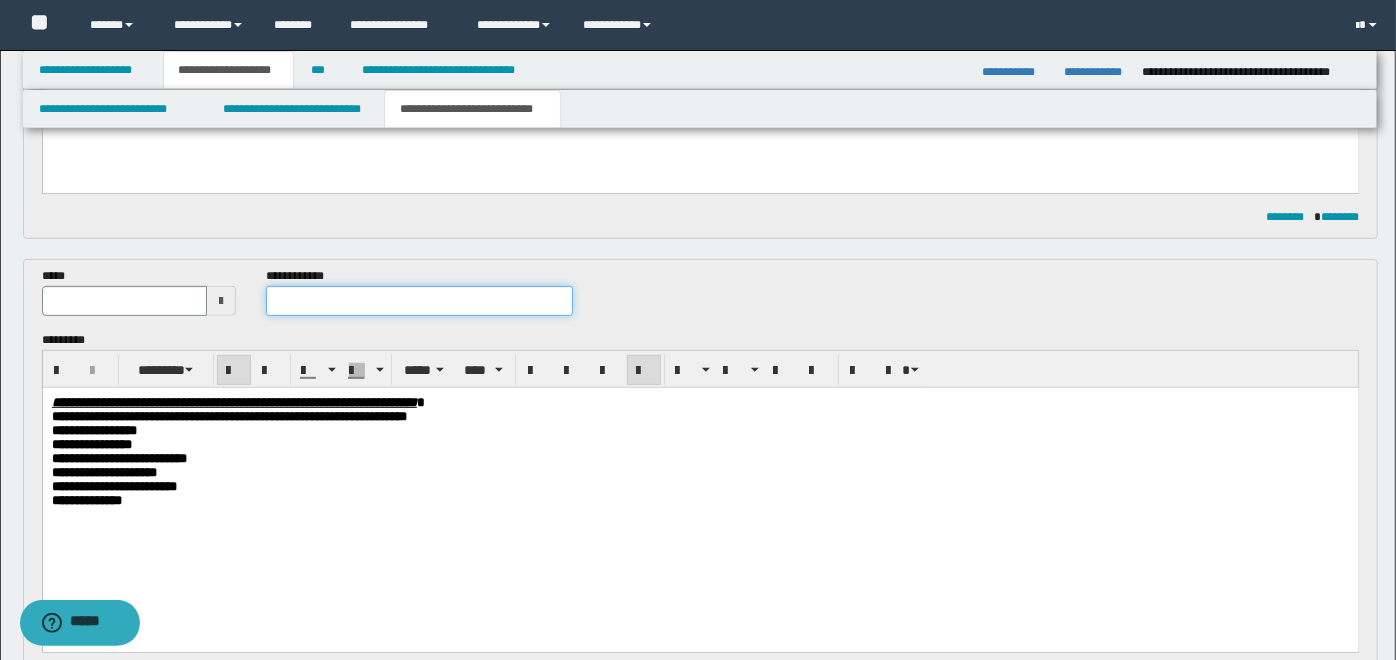 click at bounding box center [419, 301] 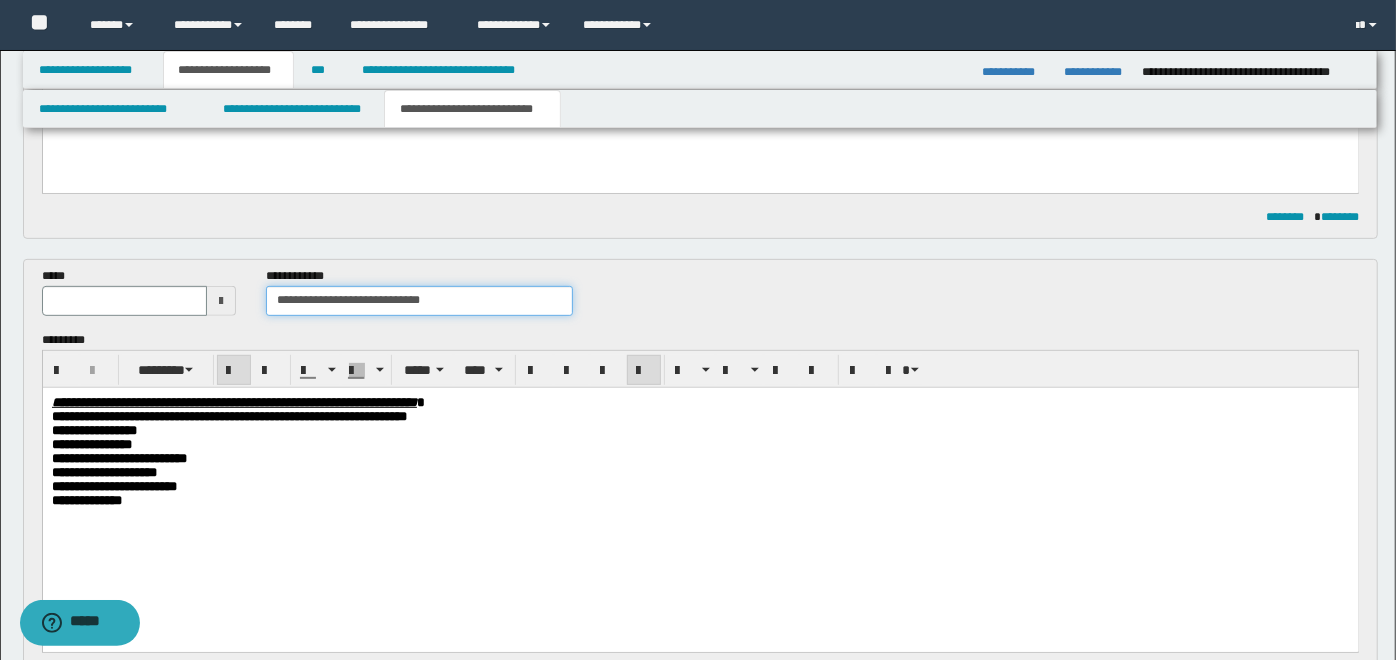 drag, startPoint x: 502, startPoint y: 309, endPoint x: 371, endPoint y: 308, distance: 131.00381 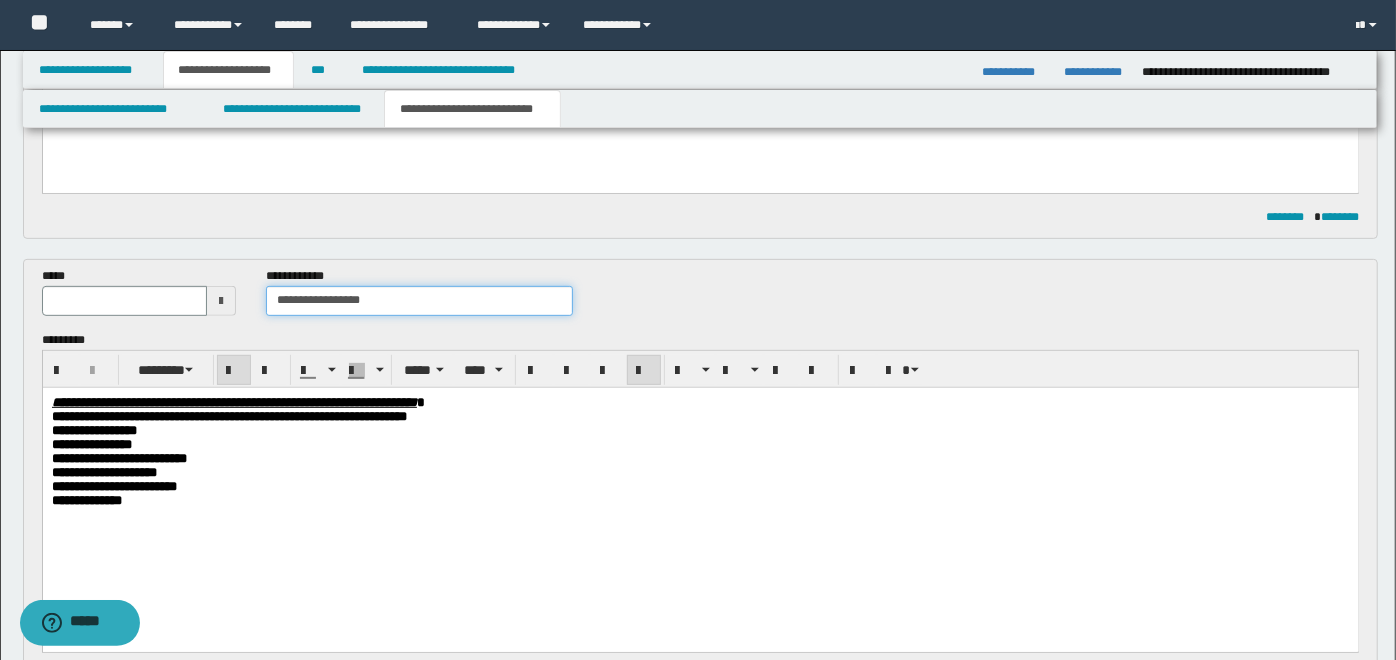 type on "**********" 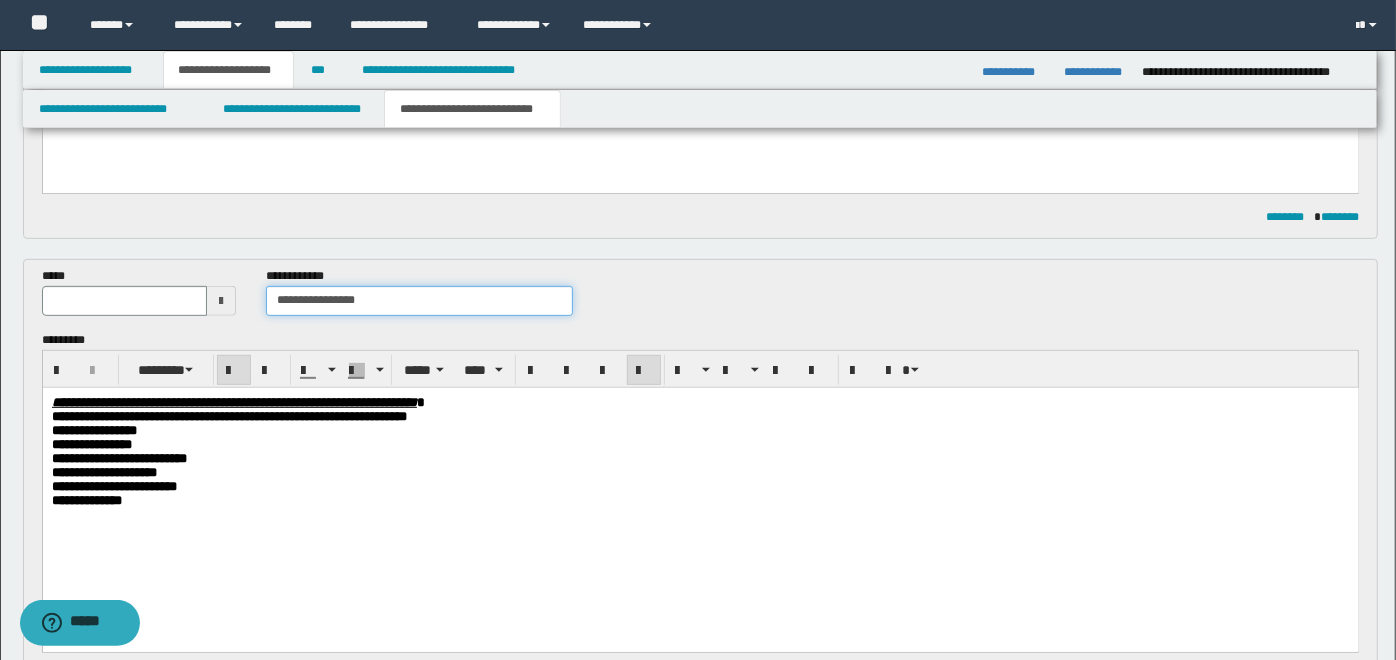 type 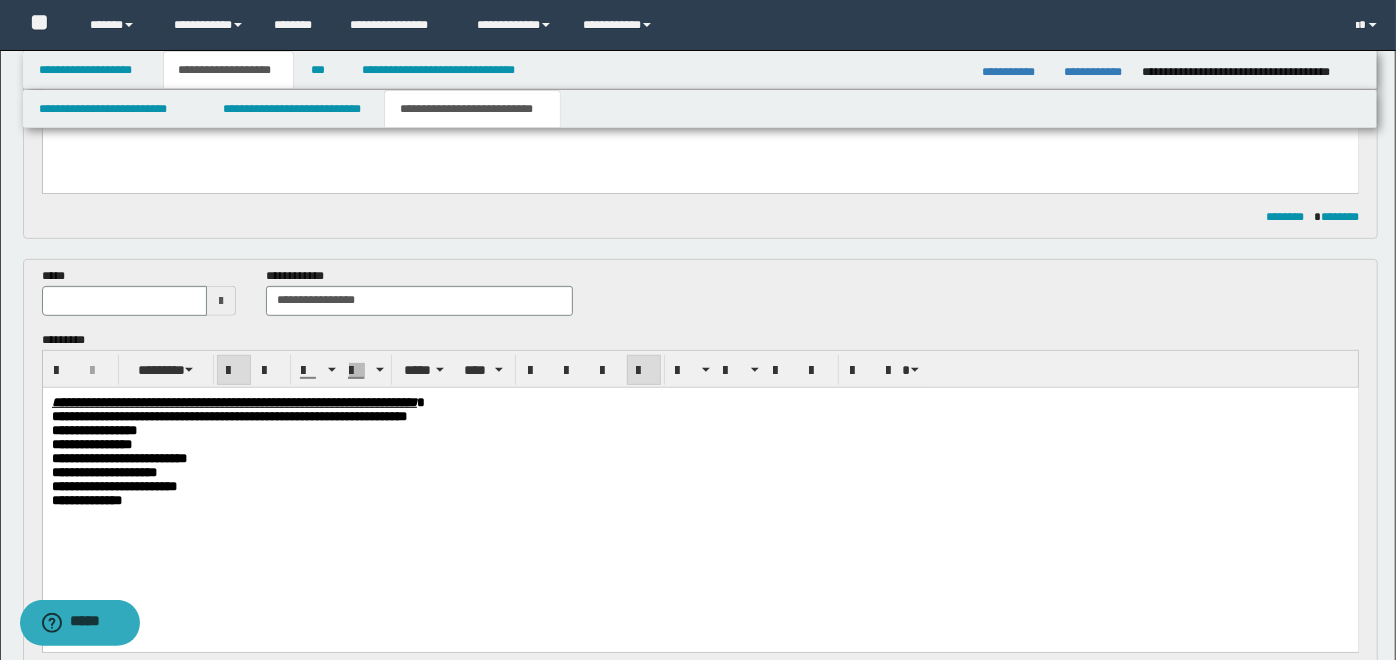 click at bounding box center [221, 301] 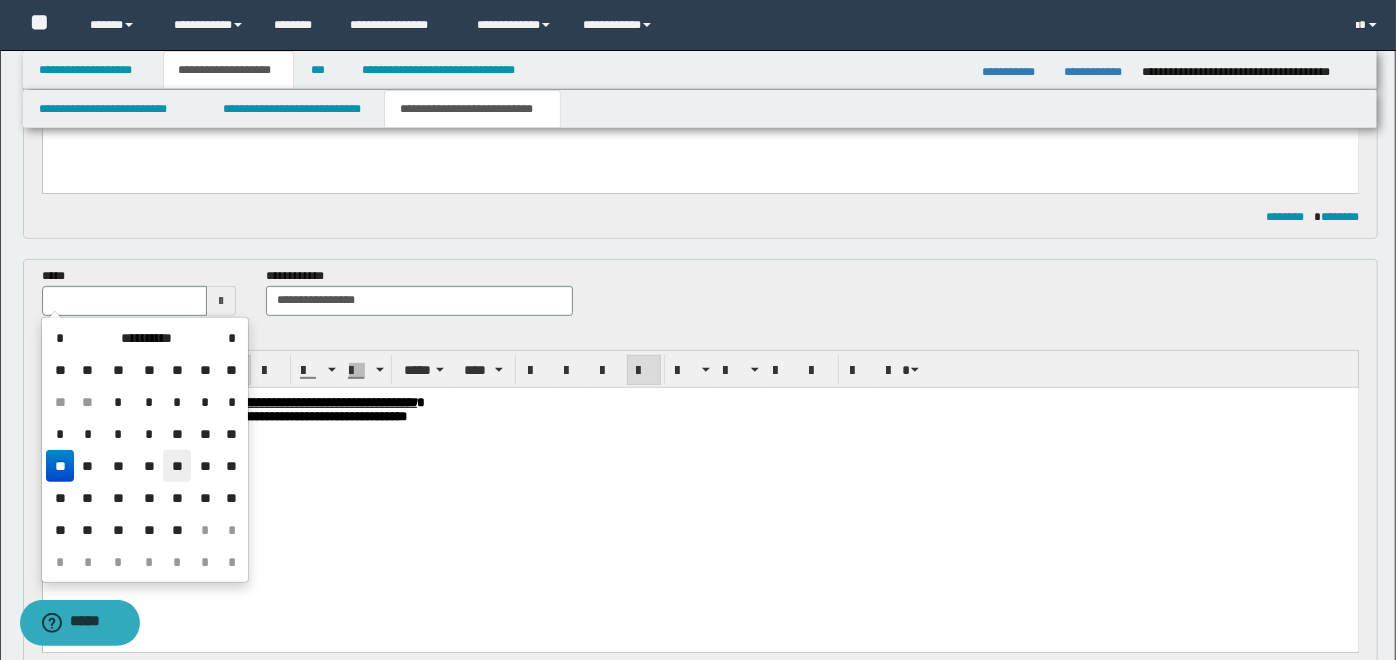 click on "**" at bounding box center (177, 466) 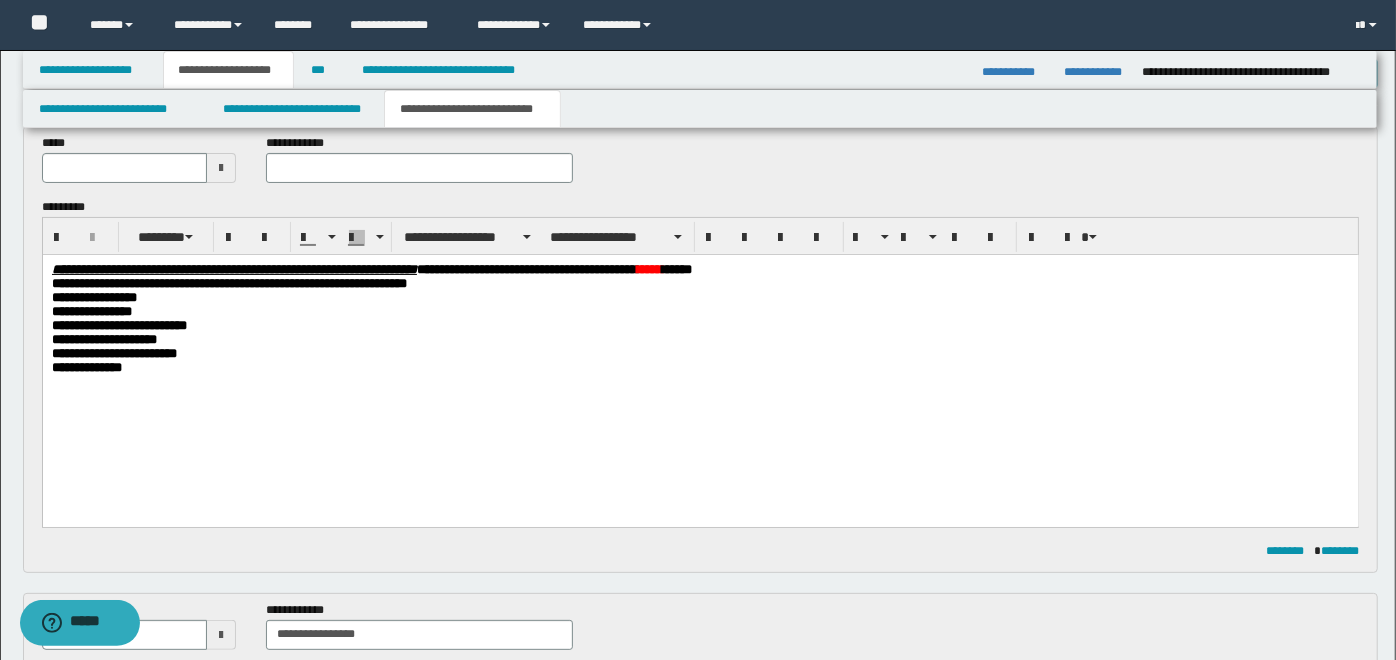 scroll, scrollTop: 0, scrollLeft: 0, axis: both 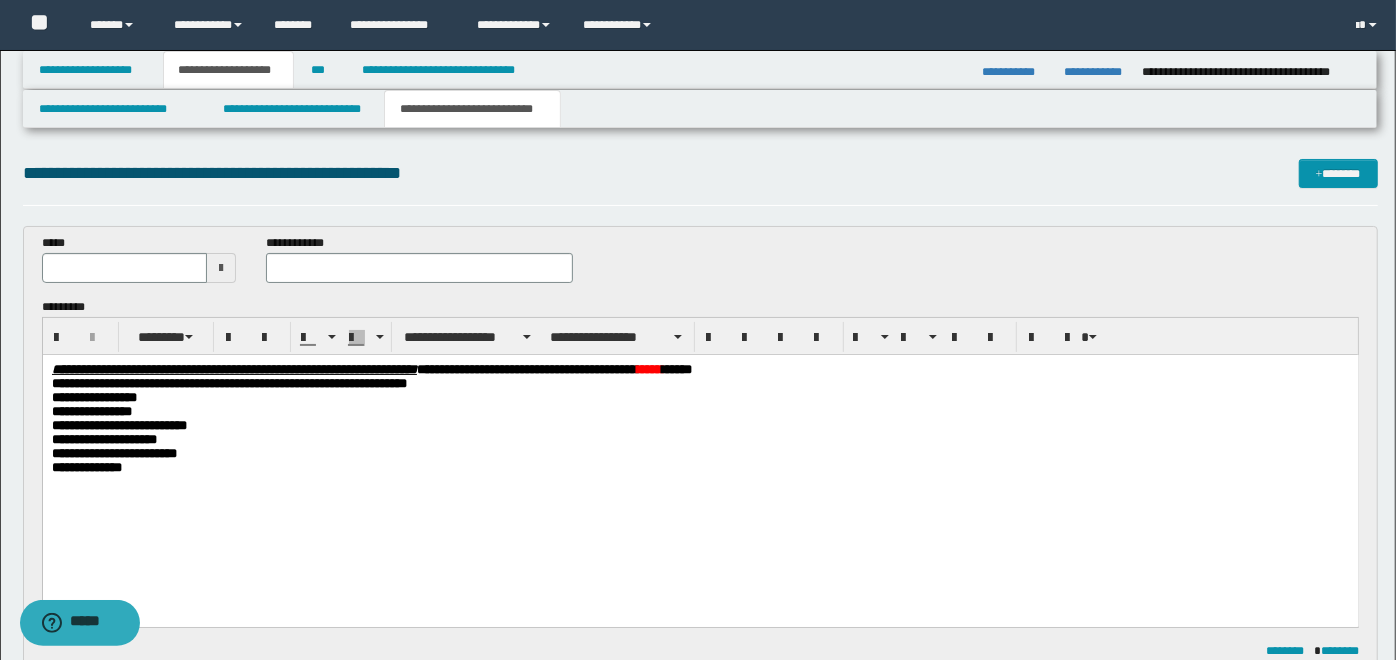 click at bounding box center [221, 268] 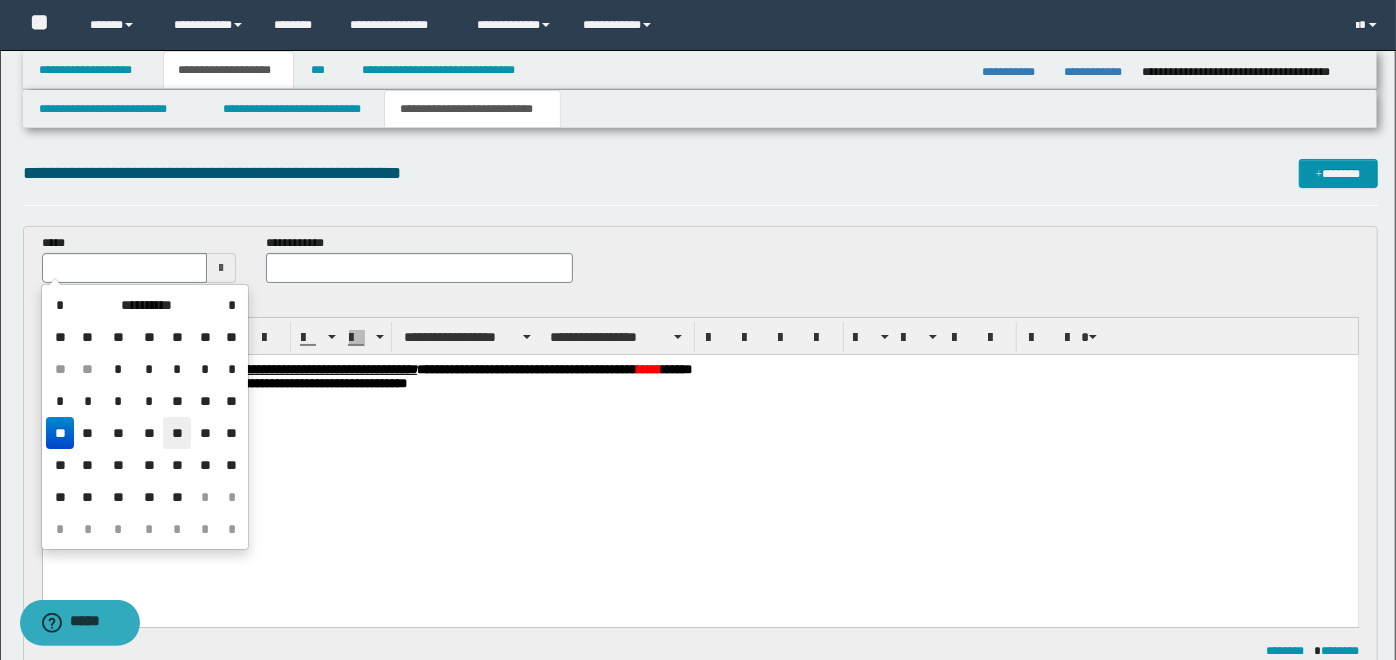 click on "**" at bounding box center [177, 433] 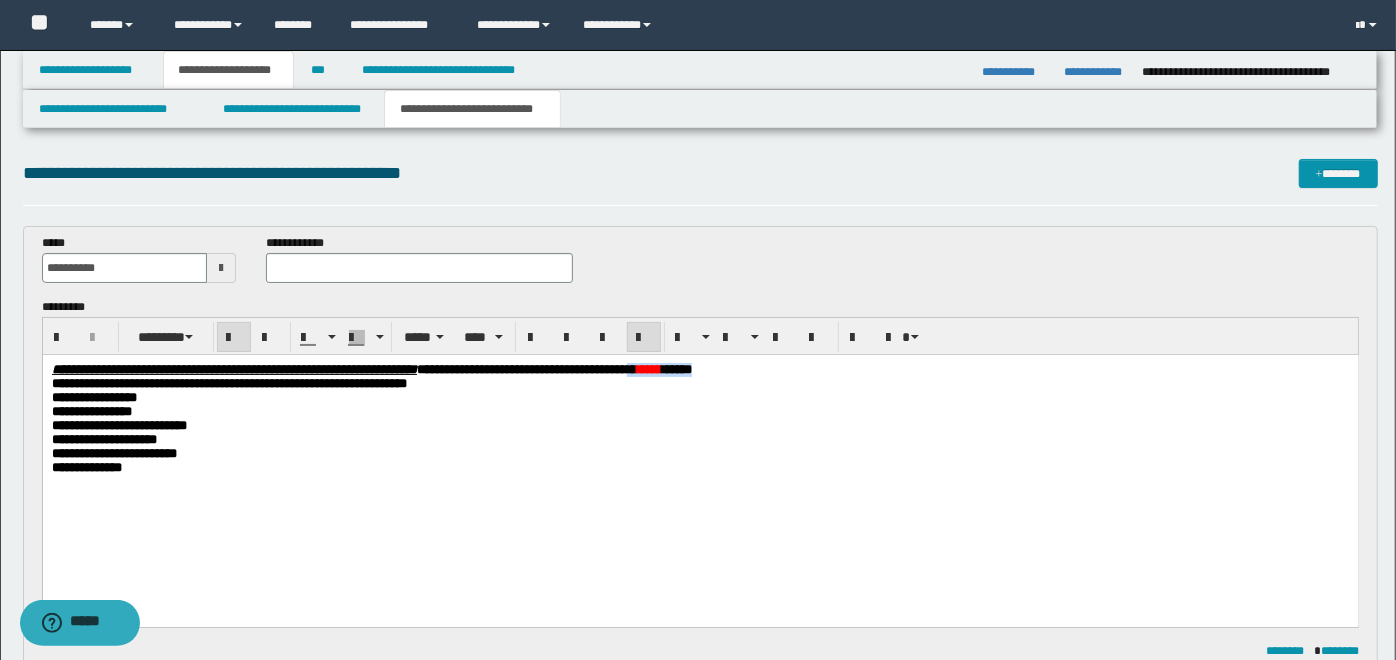 drag, startPoint x: 975, startPoint y: 372, endPoint x: 883, endPoint y: 373, distance: 92.00543 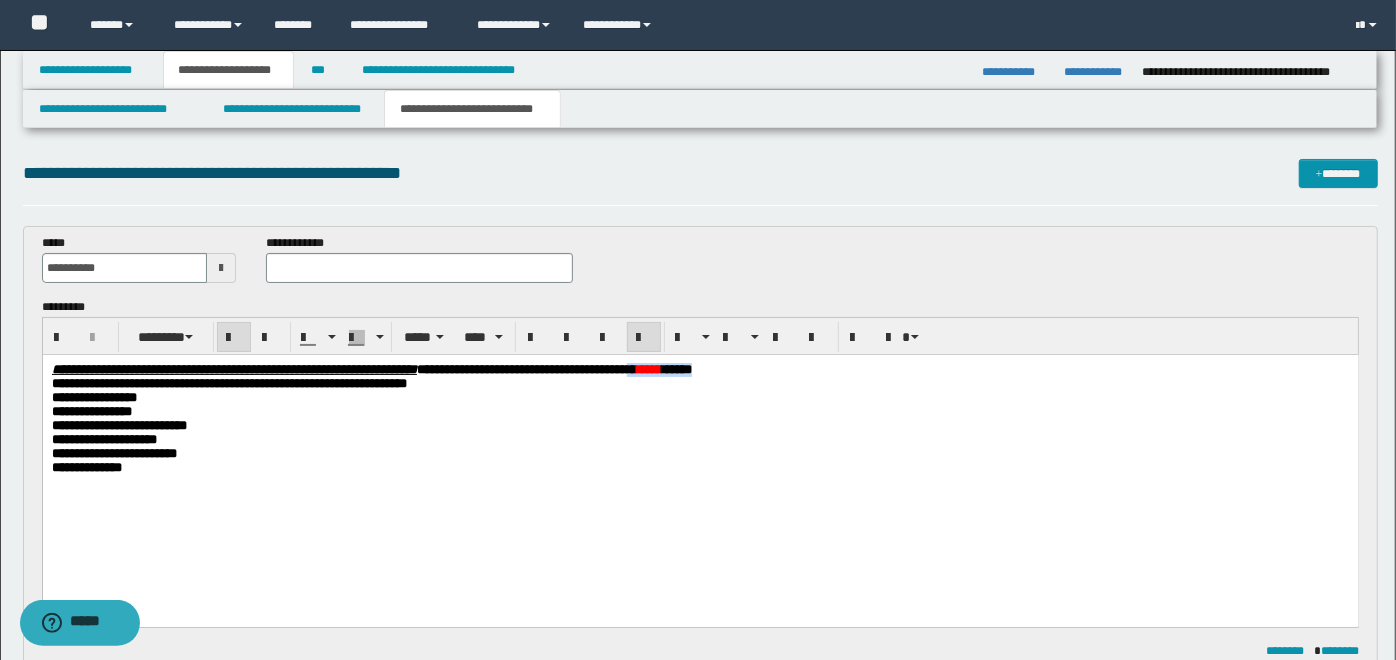 click on "**********" at bounding box center (700, 369) 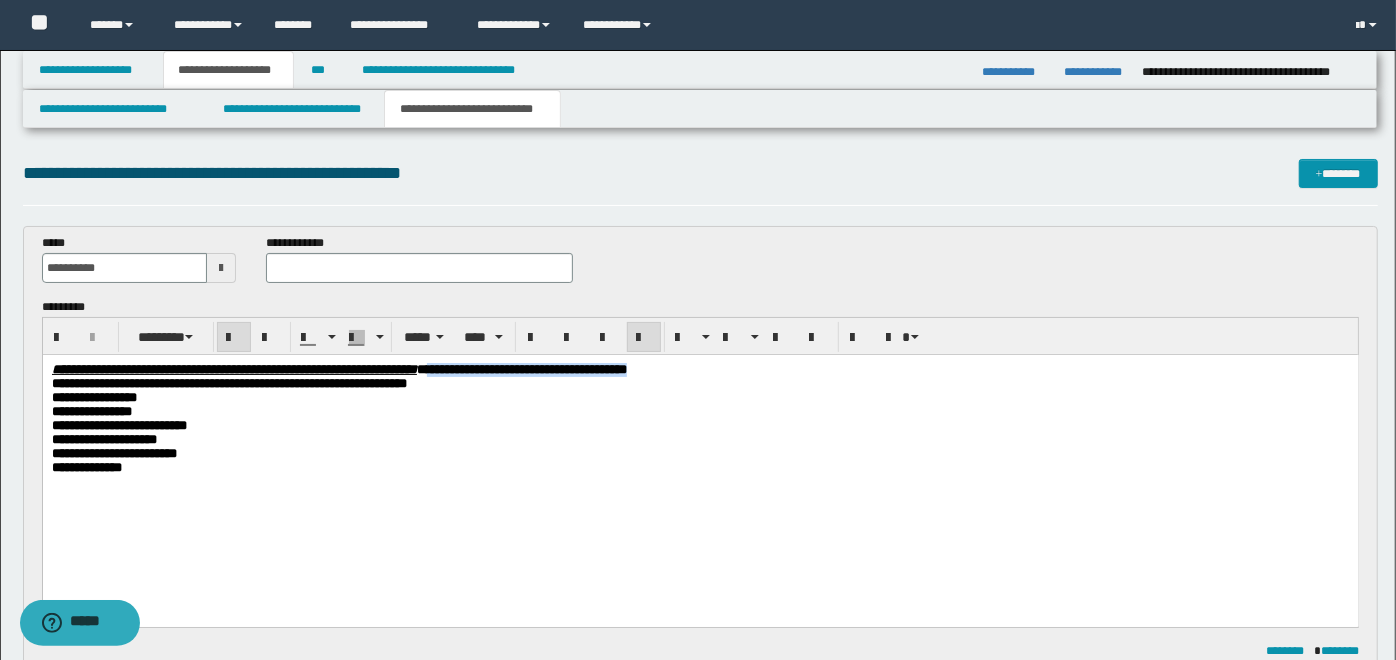 drag, startPoint x: 892, startPoint y: 364, endPoint x: 625, endPoint y: 374, distance: 267.1872 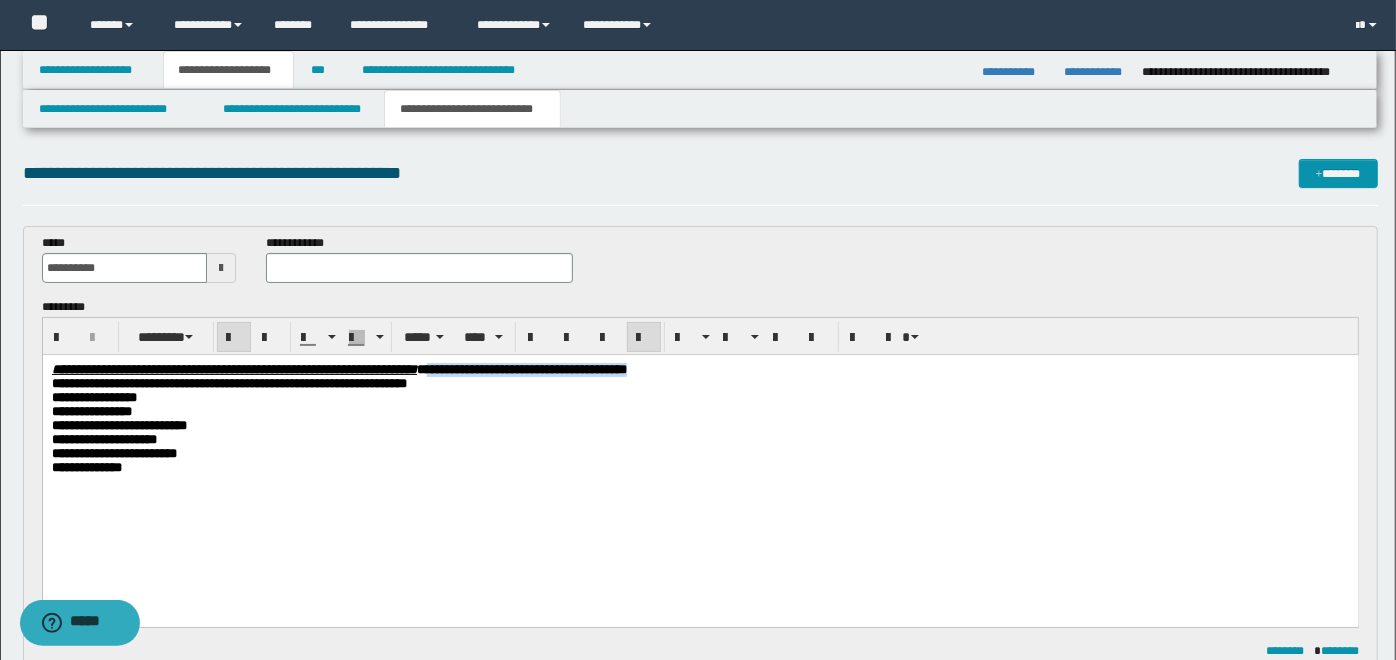 click on "**********" at bounding box center [700, 369] 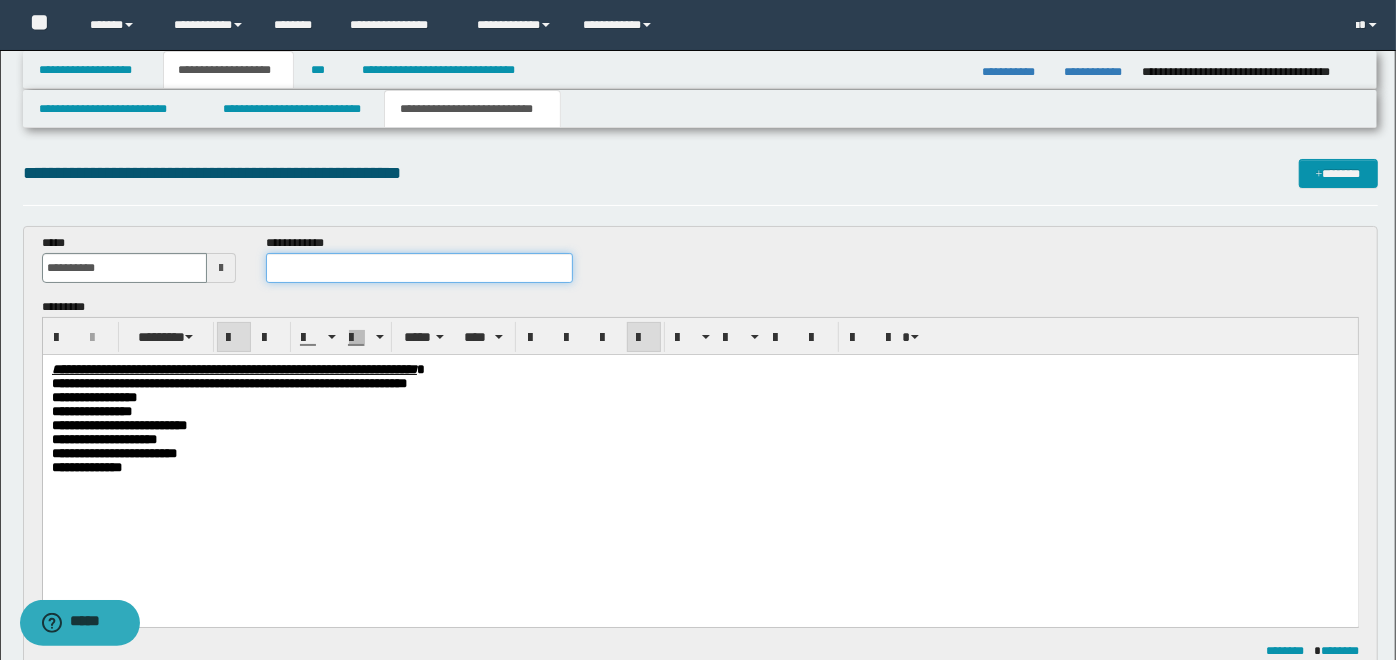 click at bounding box center (419, 268) 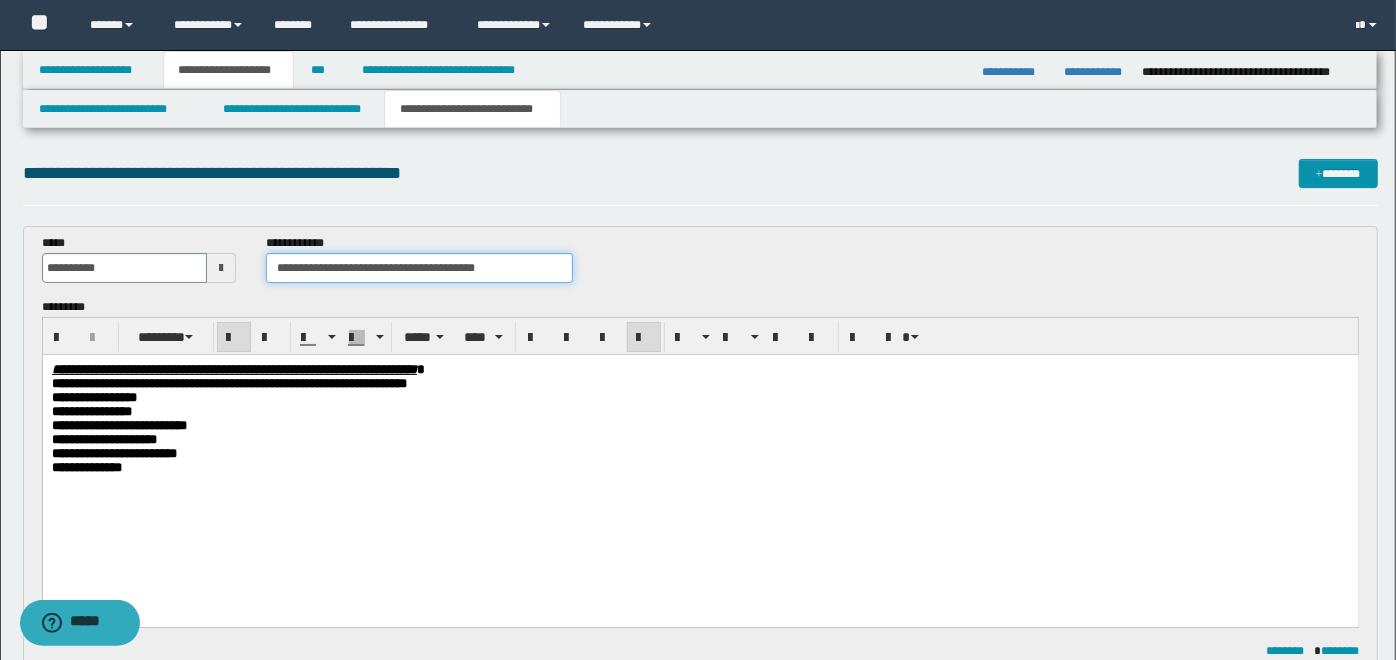 type on "**********" 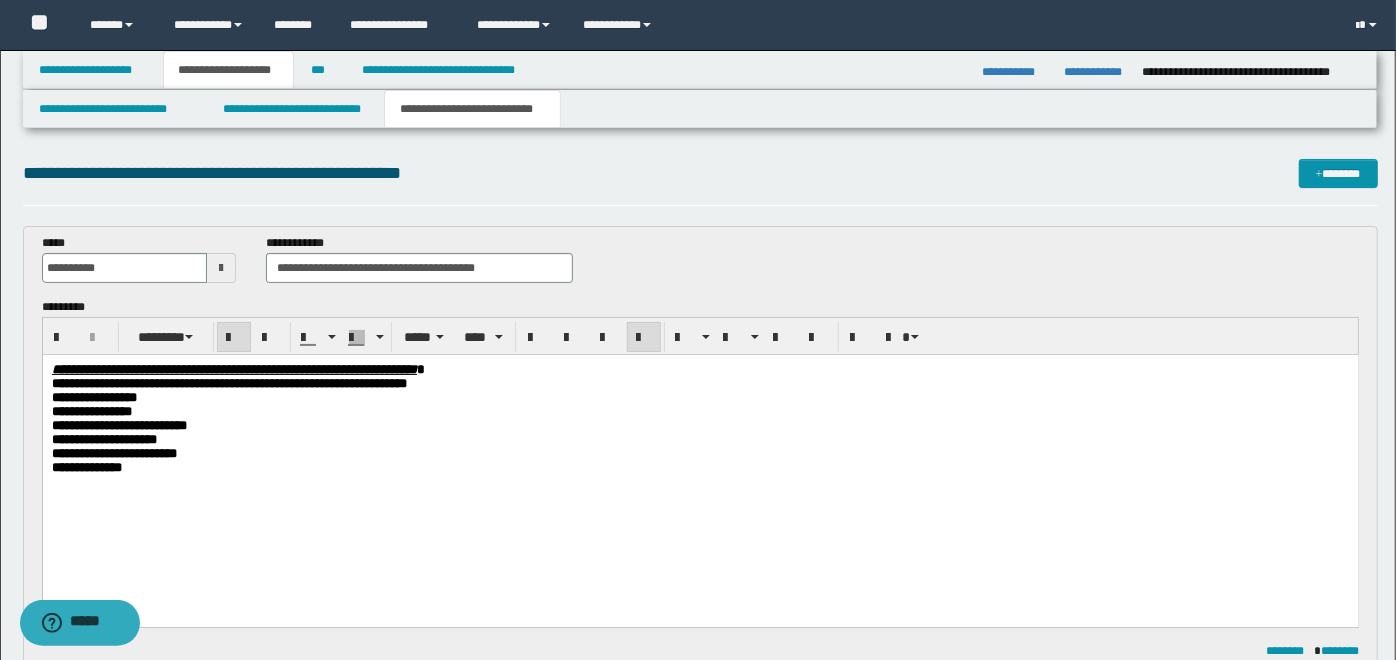 click on "**********" at bounding box center (700, 397) 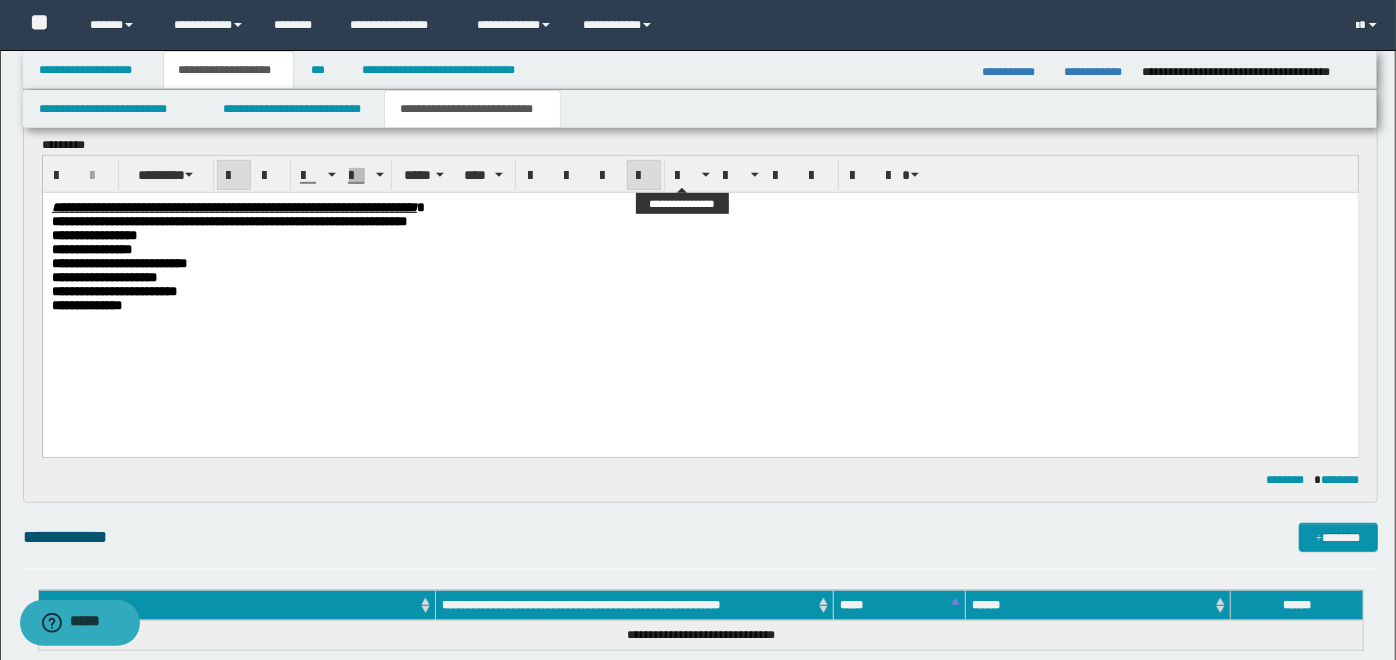 scroll, scrollTop: 814, scrollLeft: 0, axis: vertical 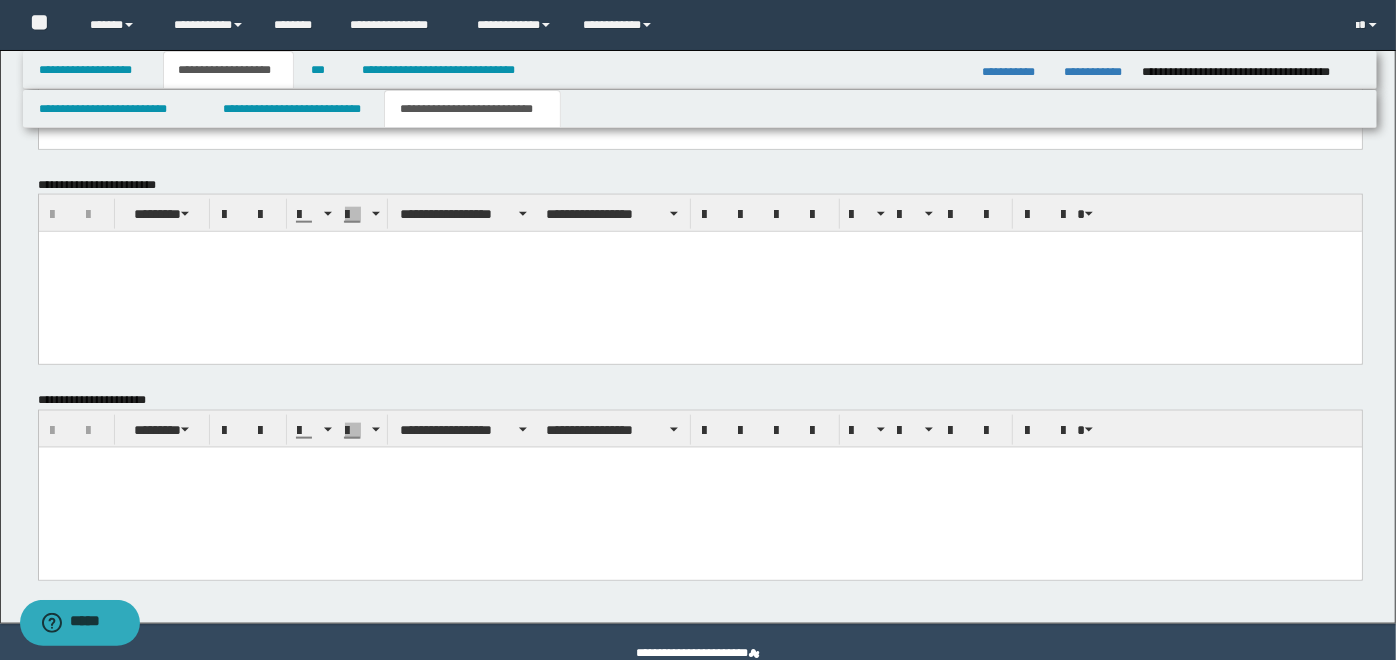 click at bounding box center (699, 487) 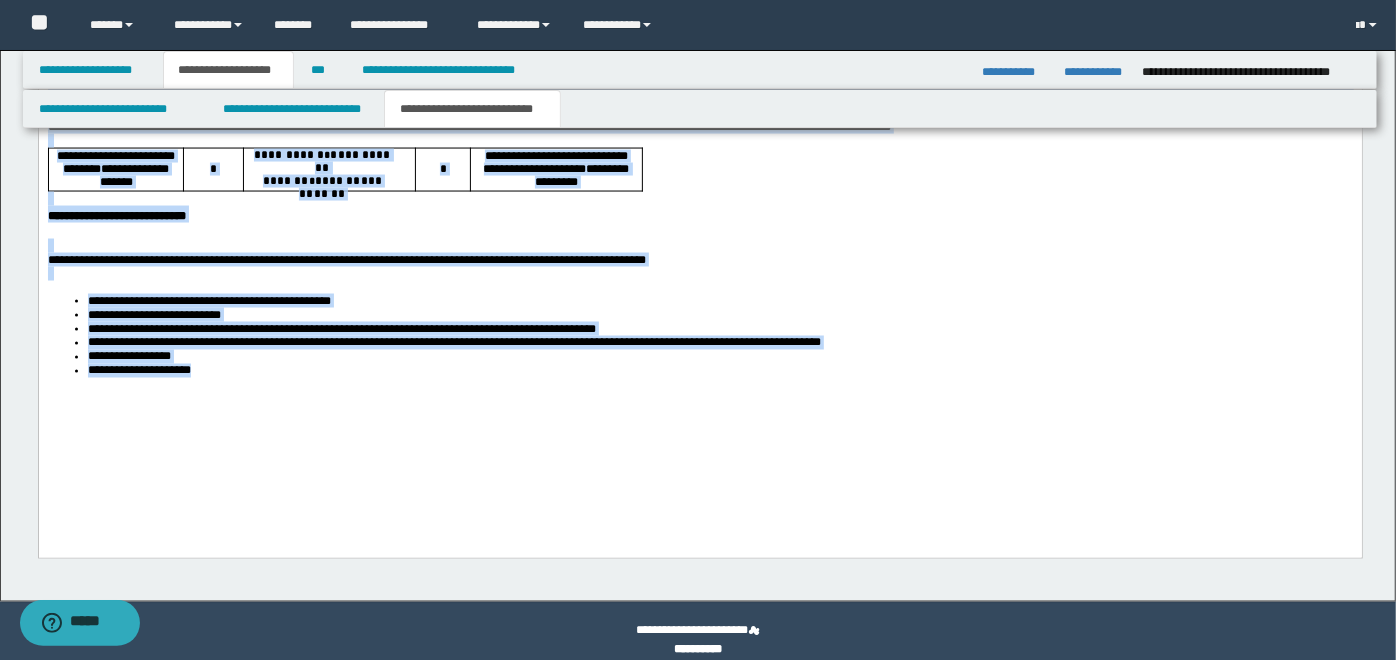 drag, startPoint x: 45, startPoint y: -145, endPoint x: 409, endPoint y: 435, distance: 684.7598 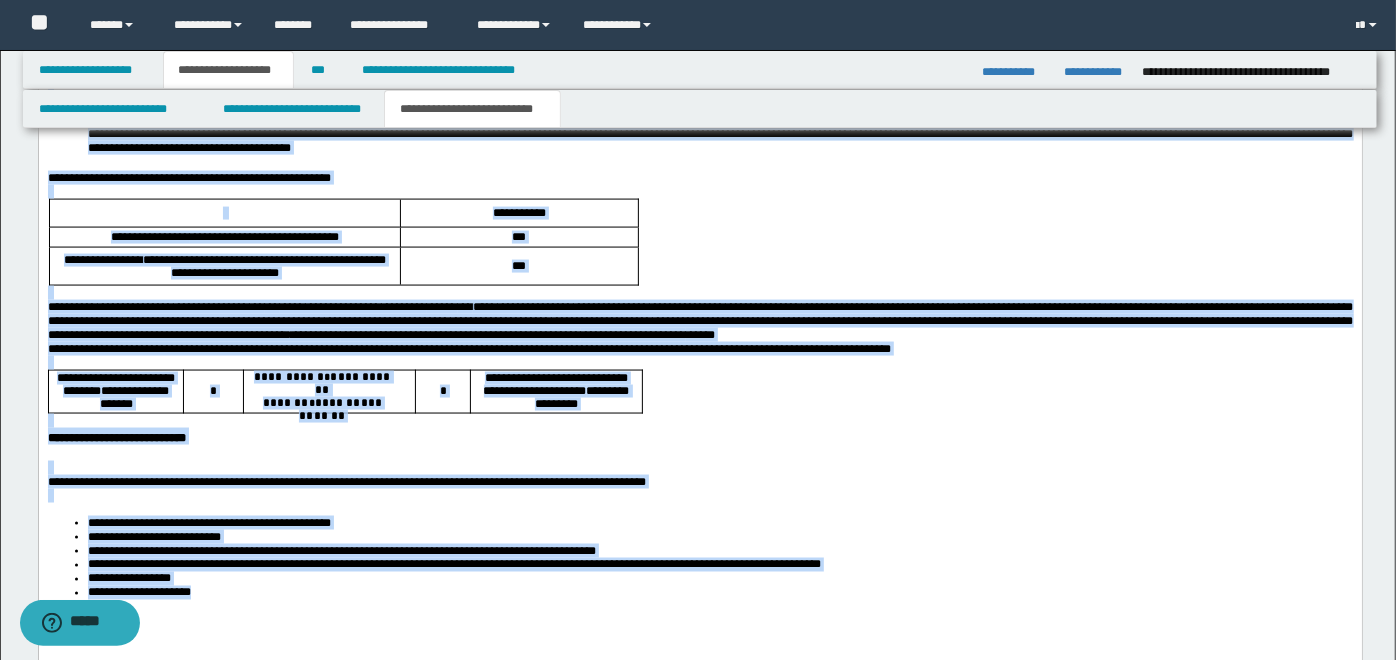 scroll, scrollTop: 1571, scrollLeft: 0, axis: vertical 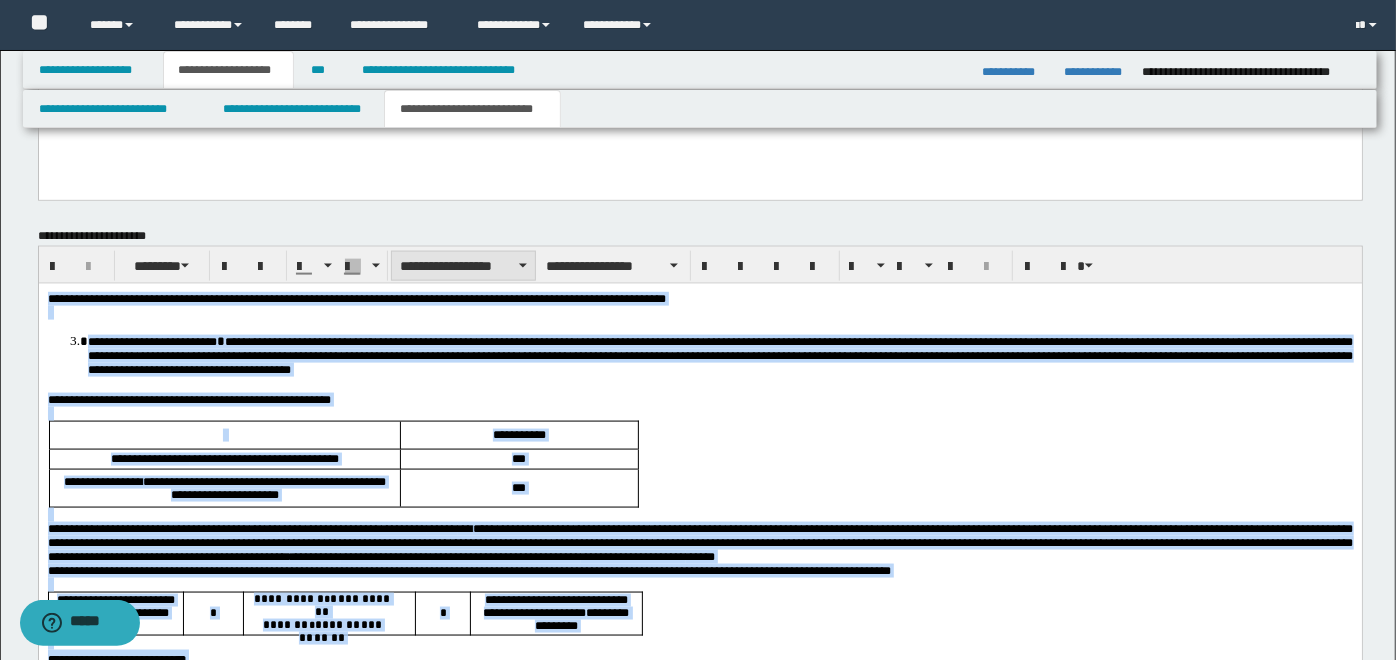 click on "**********" at bounding box center (463, 266) 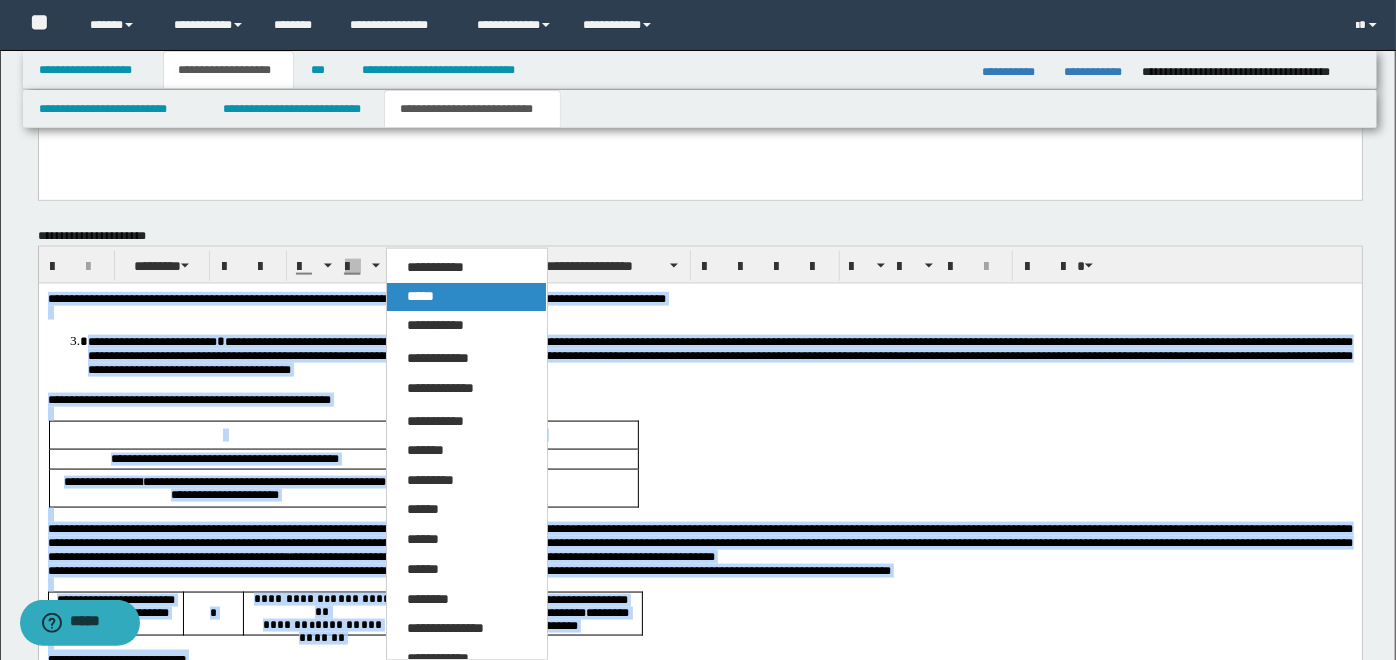 drag, startPoint x: 442, startPoint y: 293, endPoint x: 438, endPoint y: 2, distance: 291.0275 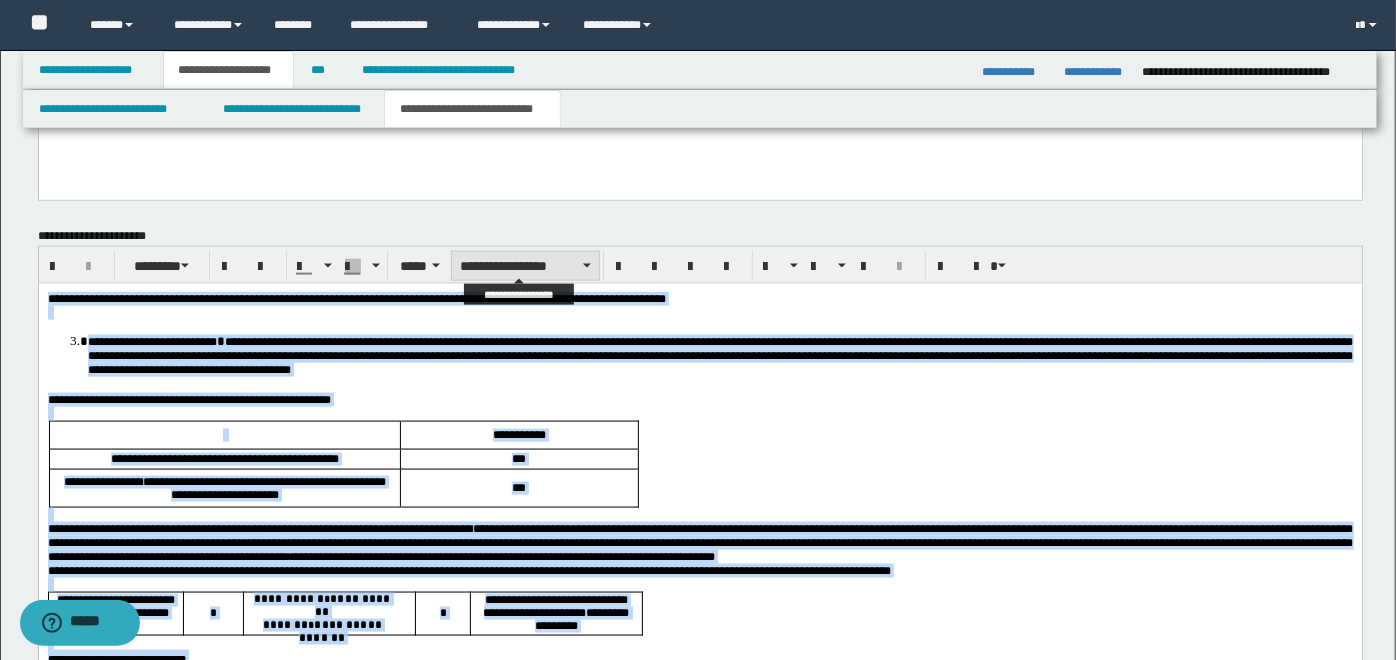 click on "**********" at bounding box center (525, 266) 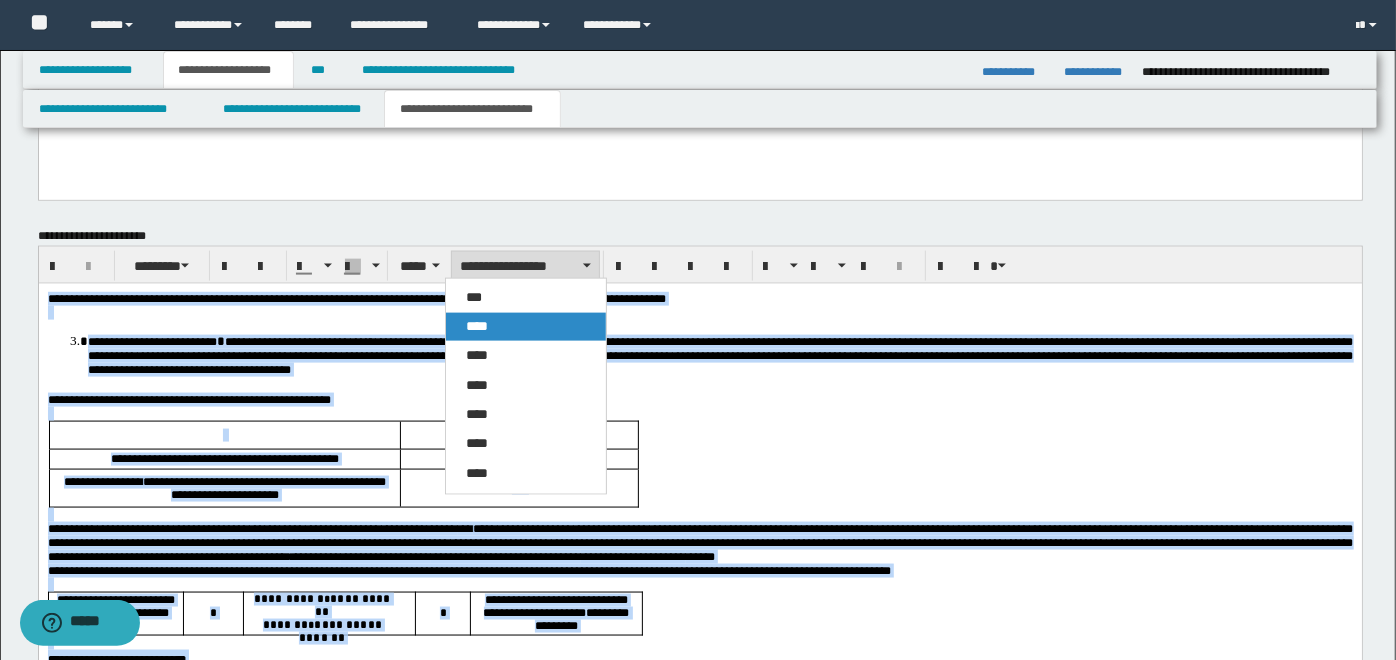 click on "****" at bounding box center [525, 327] 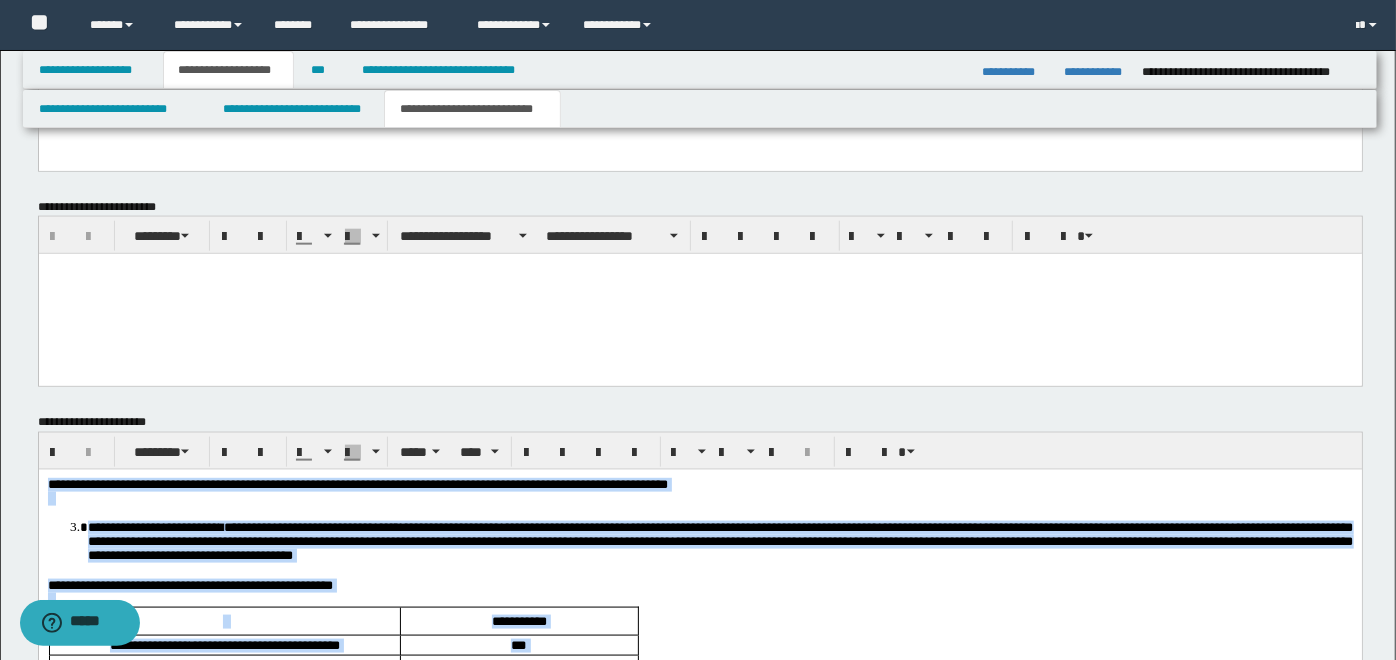 scroll, scrollTop: 1237, scrollLeft: 0, axis: vertical 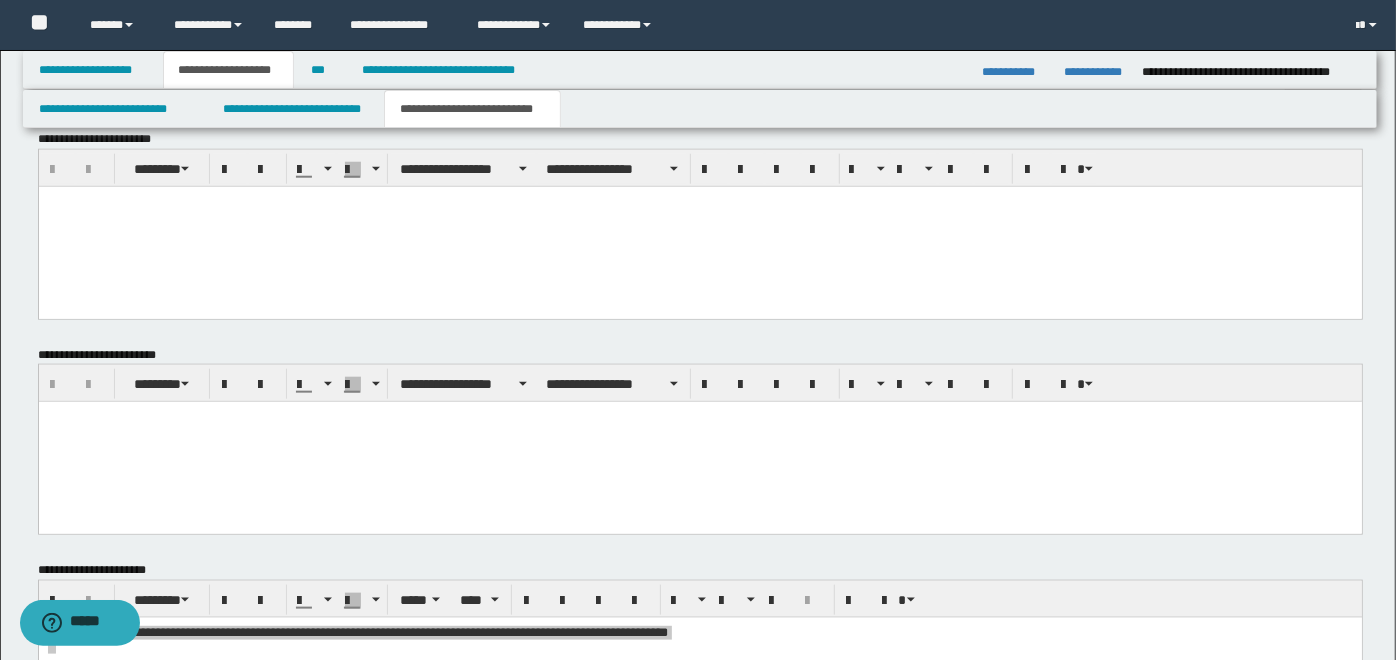 click at bounding box center [699, 226] 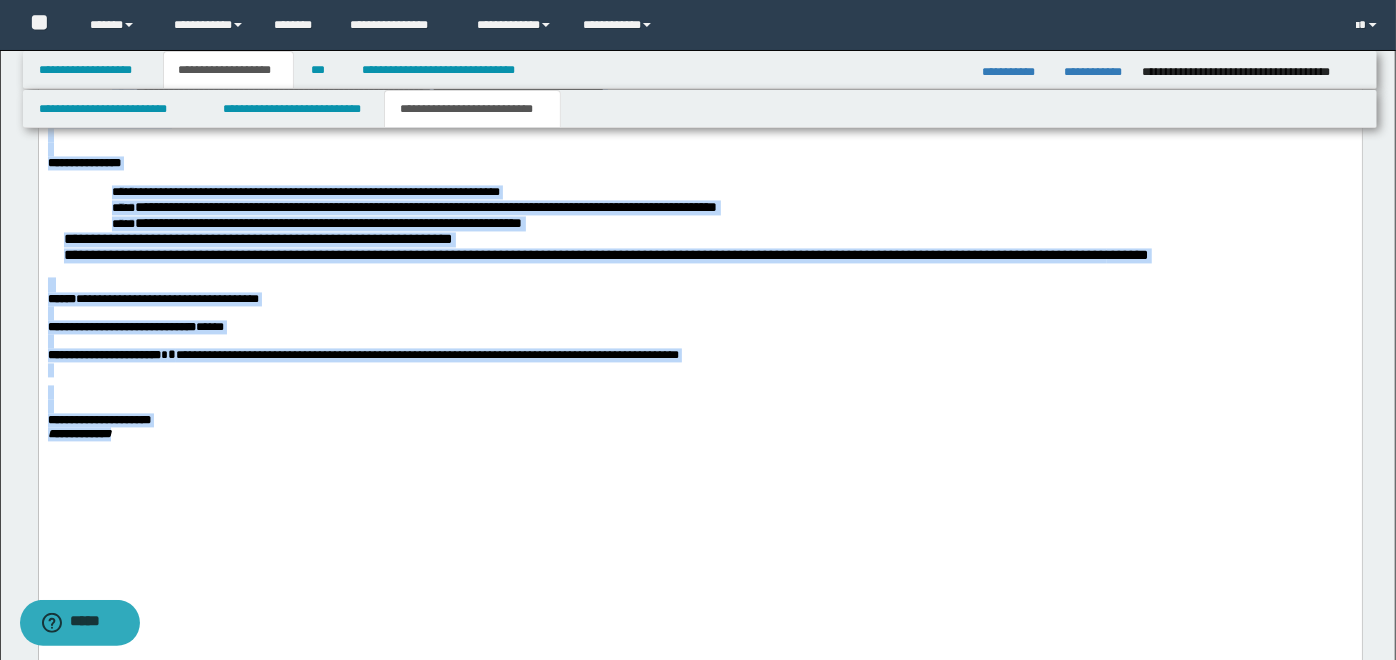 scroll, scrollTop: 2446, scrollLeft: 0, axis: vertical 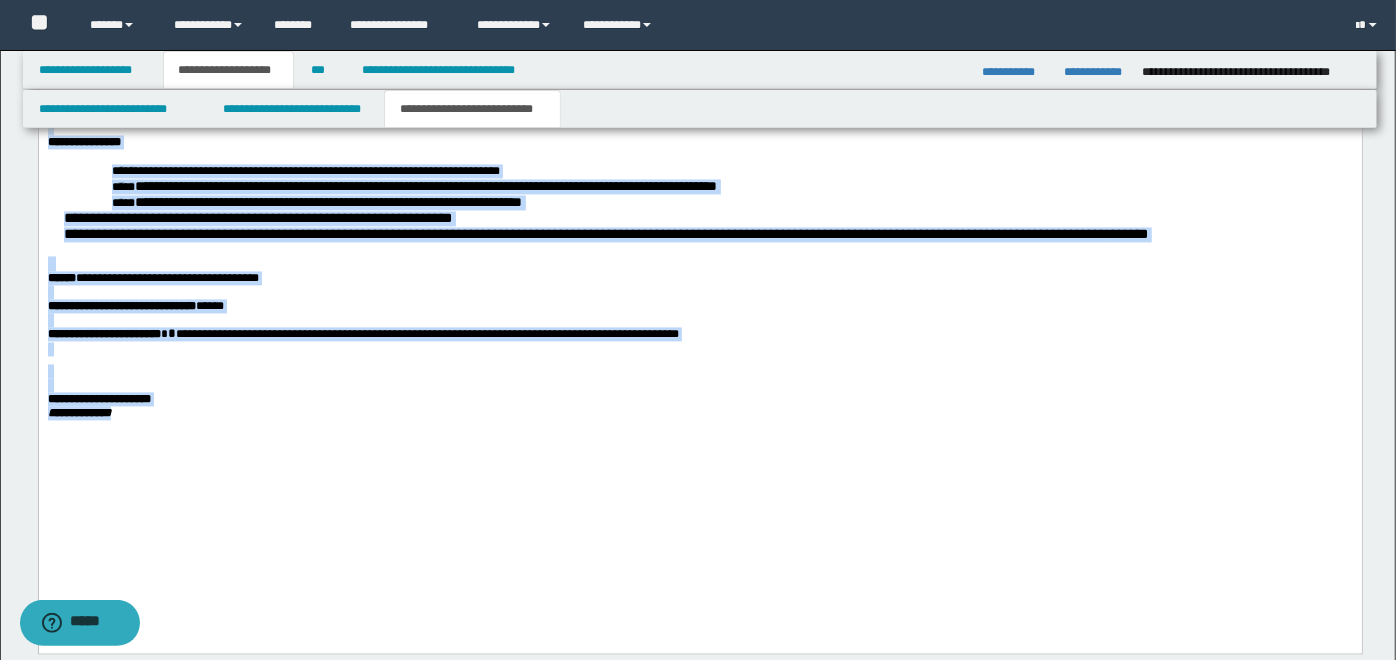 drag, startPoint x: 48, startPoint y: -999, endPoint x: 499, endPoint y: 544, distance: 1607.5603 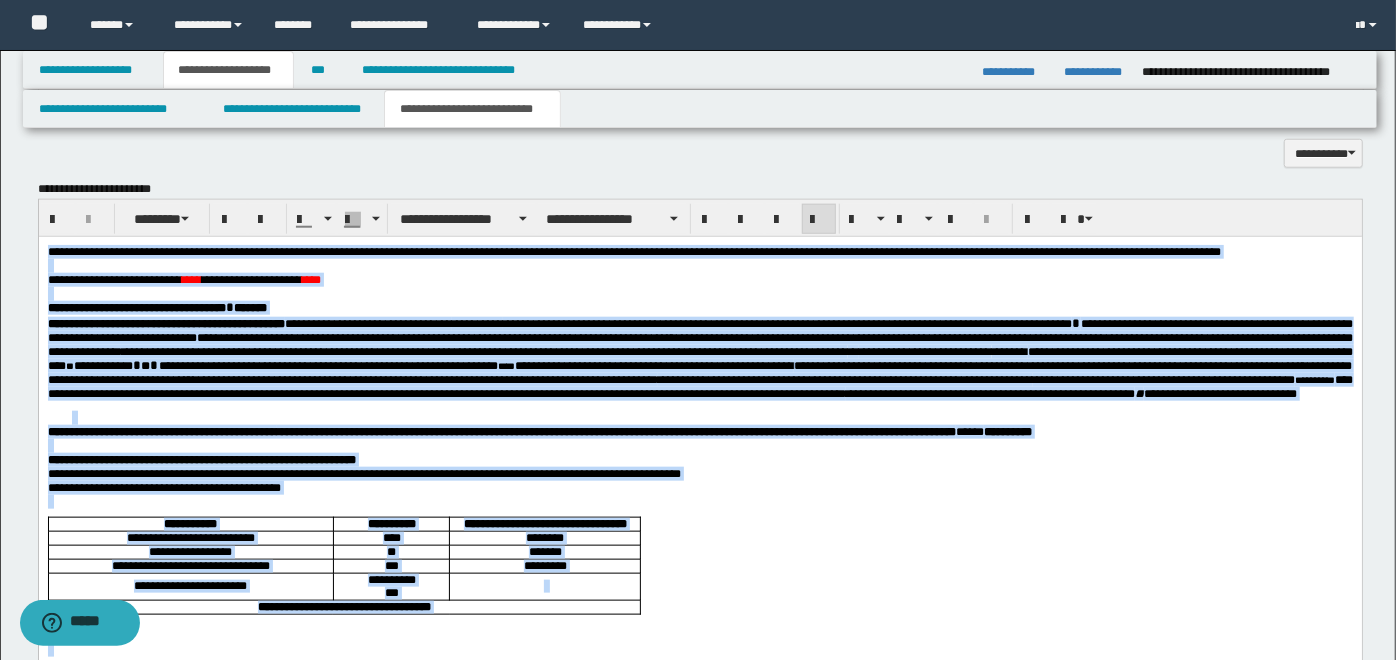 scroll, scrollTop: 965, scrollLeft: 0, axis: vertical 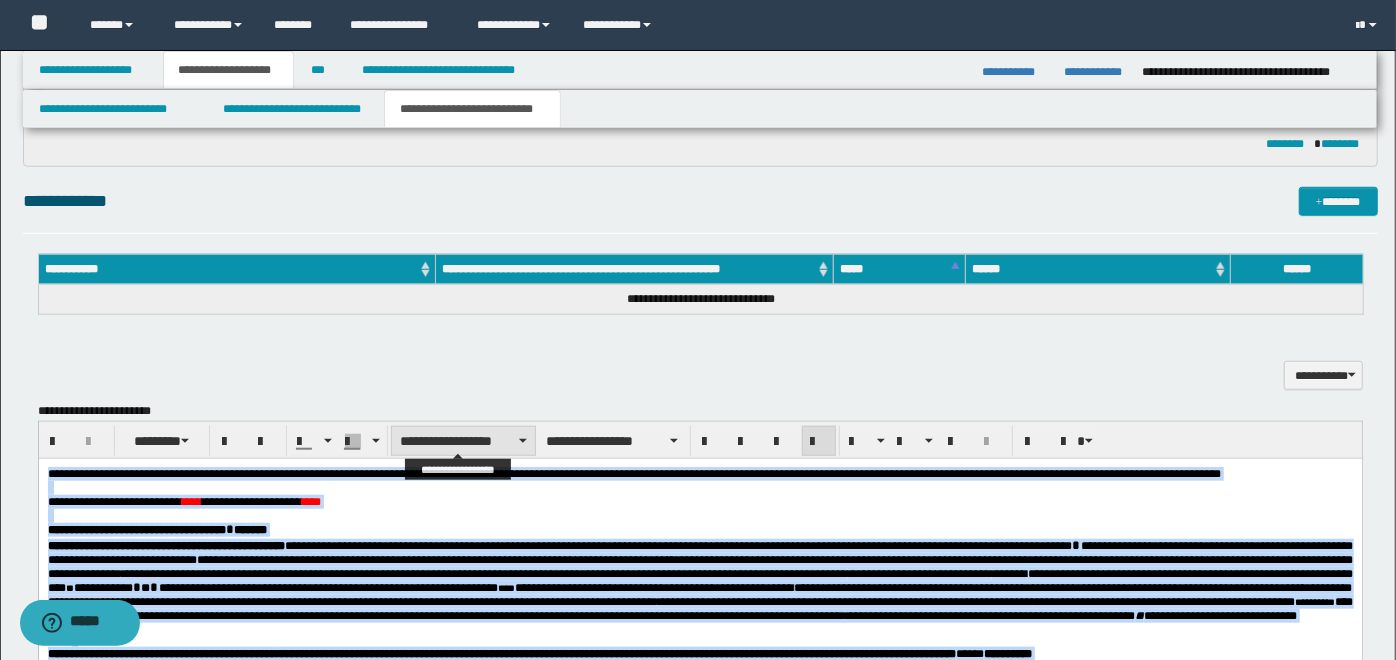 click on "**********" at bounding box center [463, 441] 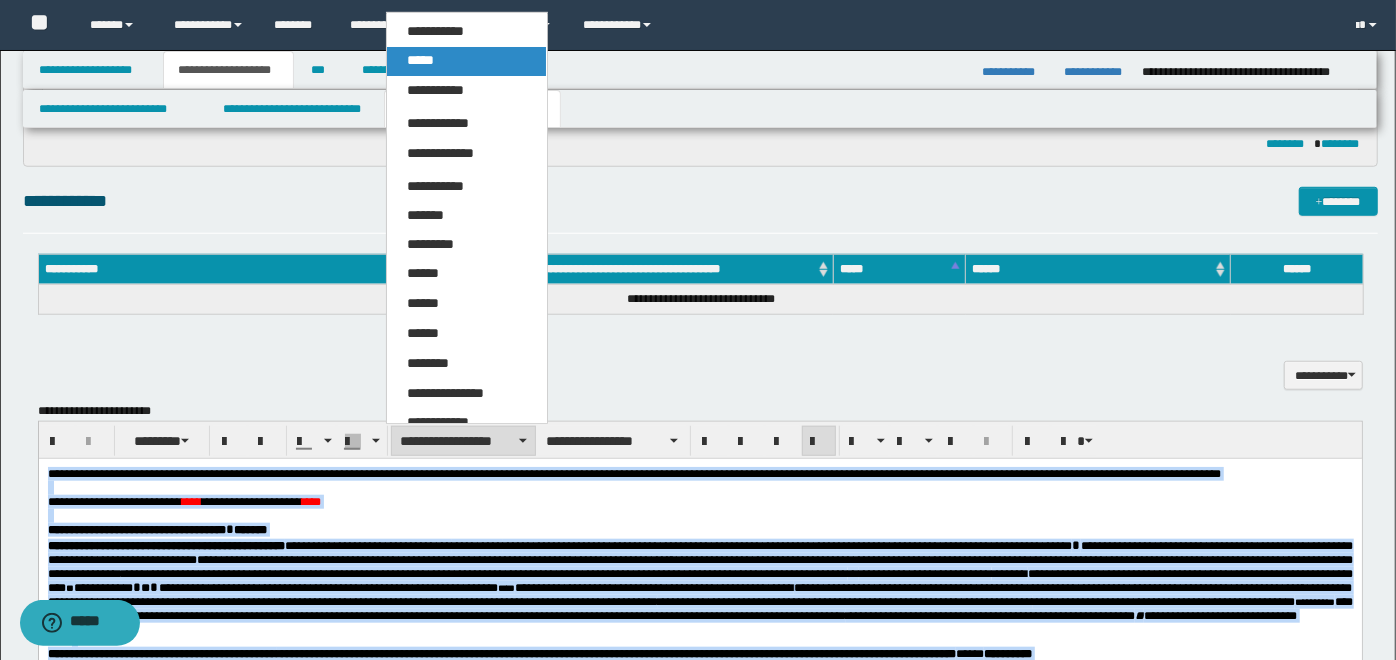 click on "*****" at bounding box center [466, 61] 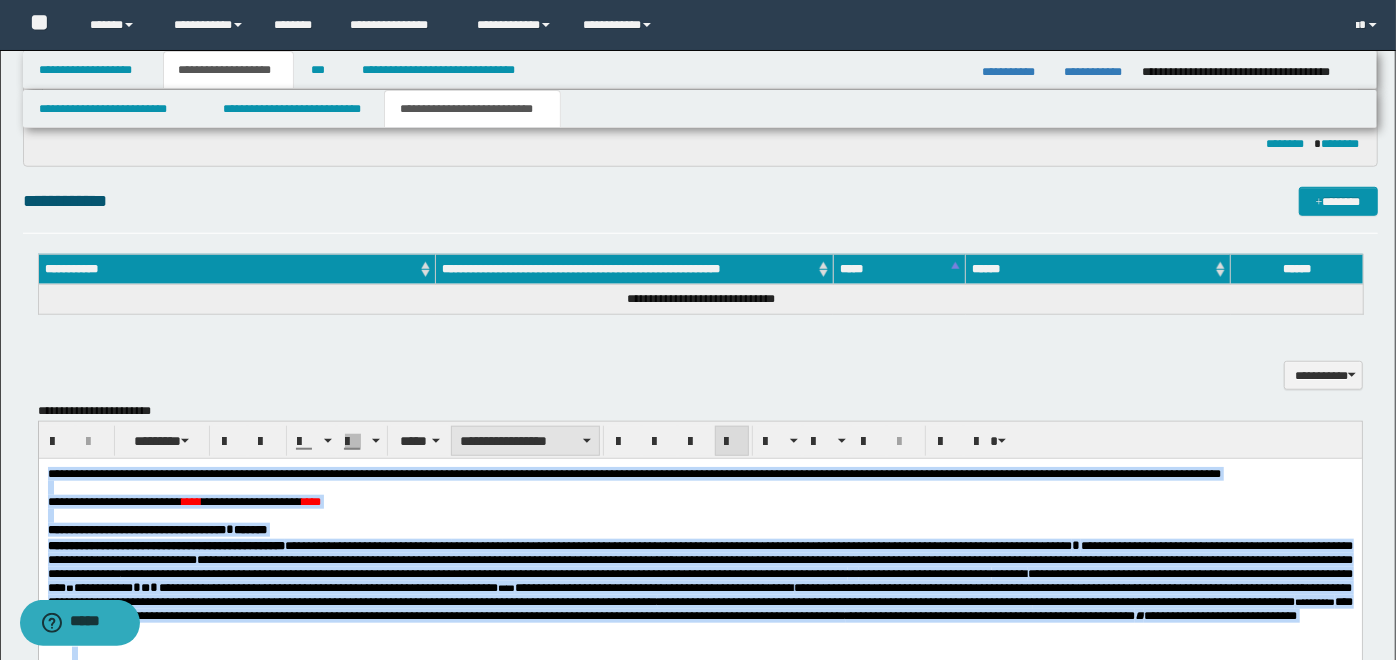 click on "**********" at bounding box center (525, 441) 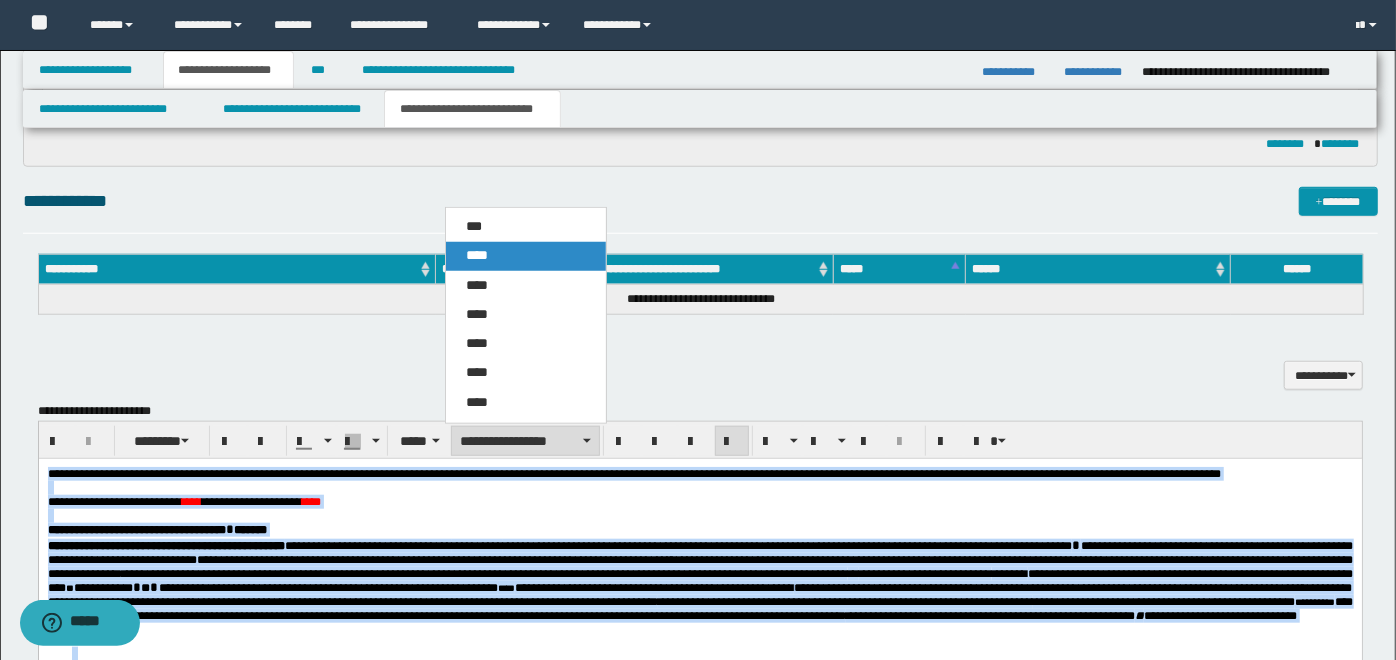 click on "****" at bounding box center (477, 255) 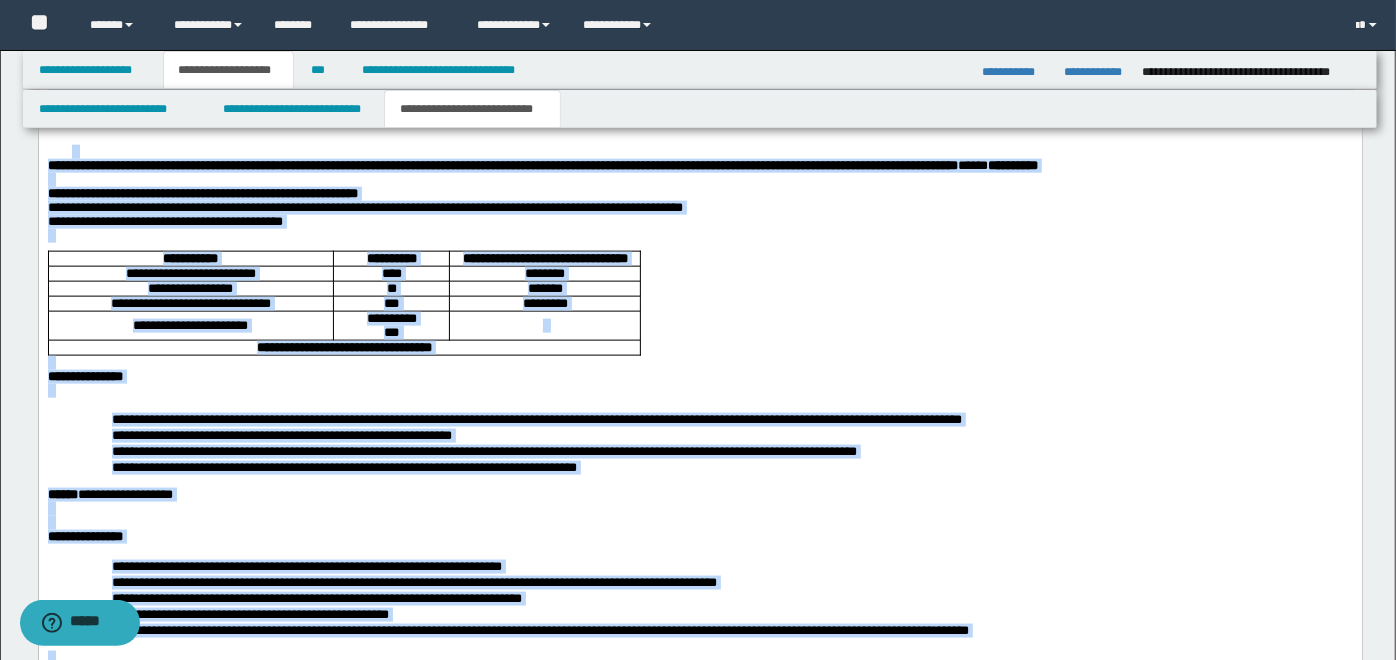 scroll, scrollTop: 1668, scrollLeft: 0, axis: vertical 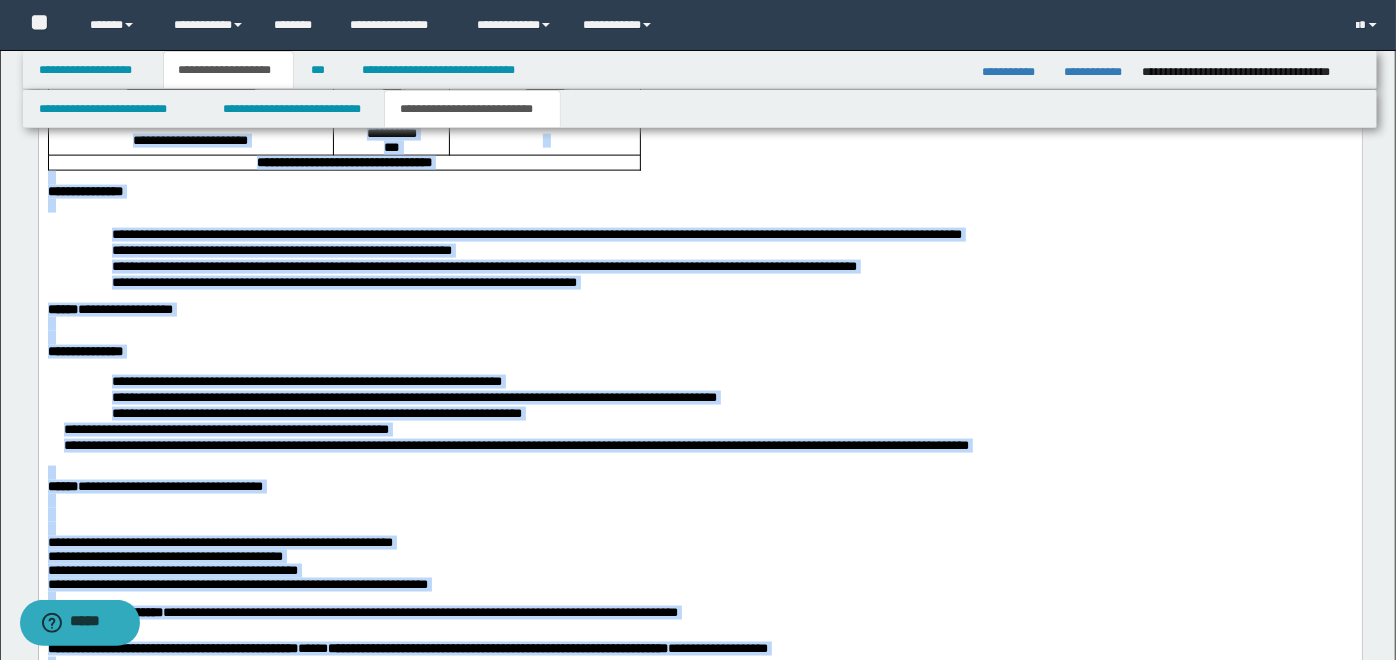 click on "**********" at bounding box center [699, 523] 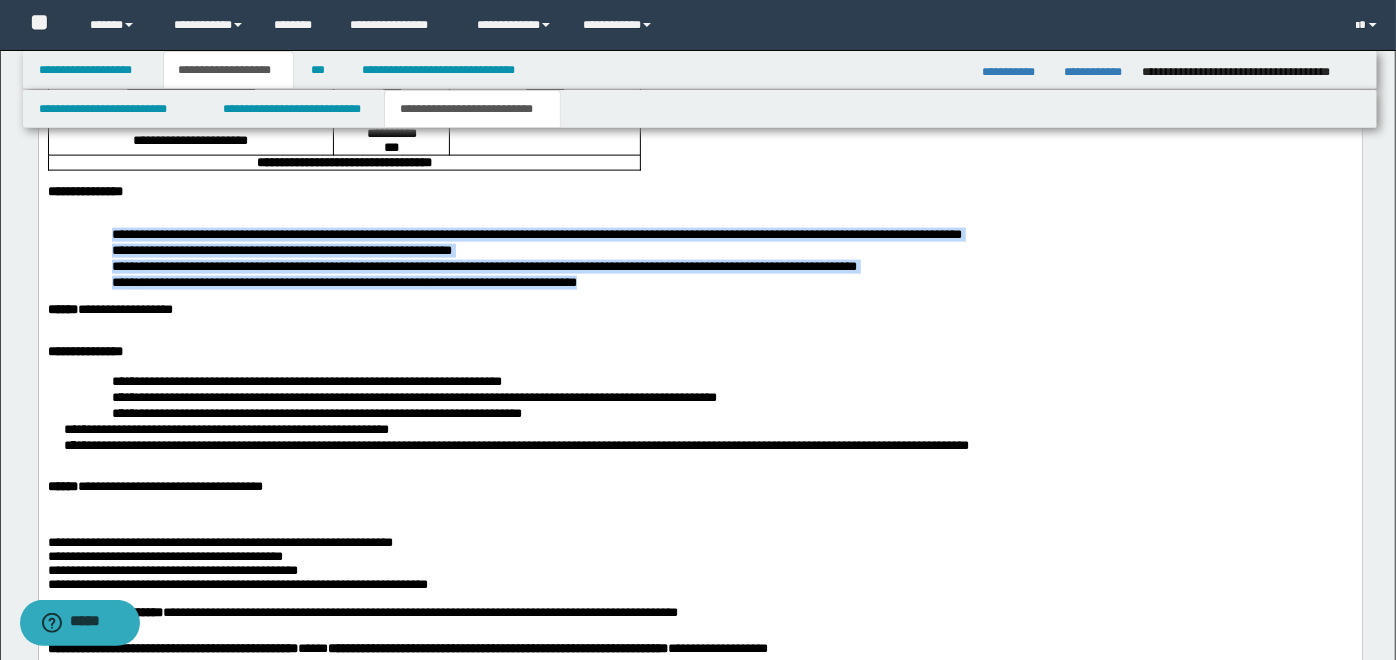 drag, startPoint x: 105, startPoint y: 288, endPoint x: 655, endPoint y: 343, distance: 552.74316 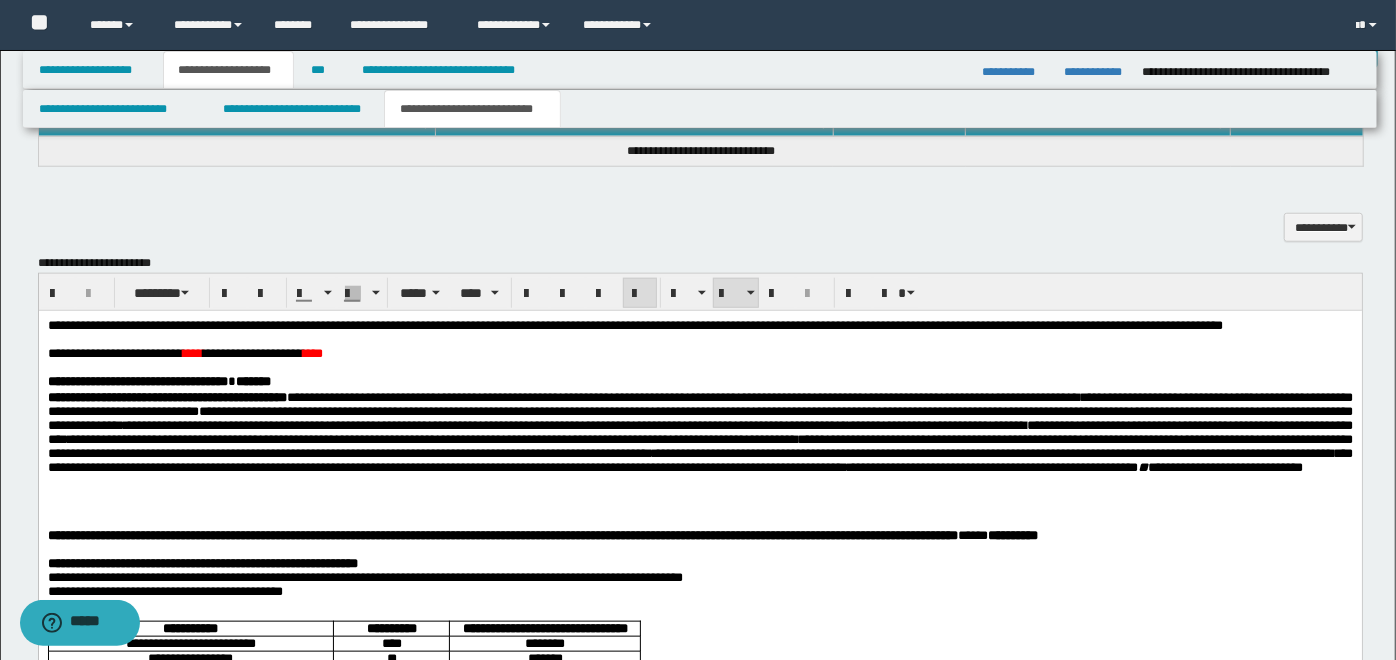 scroll, scrollTop: 1076, scrollLeft: 0, axis: vertical 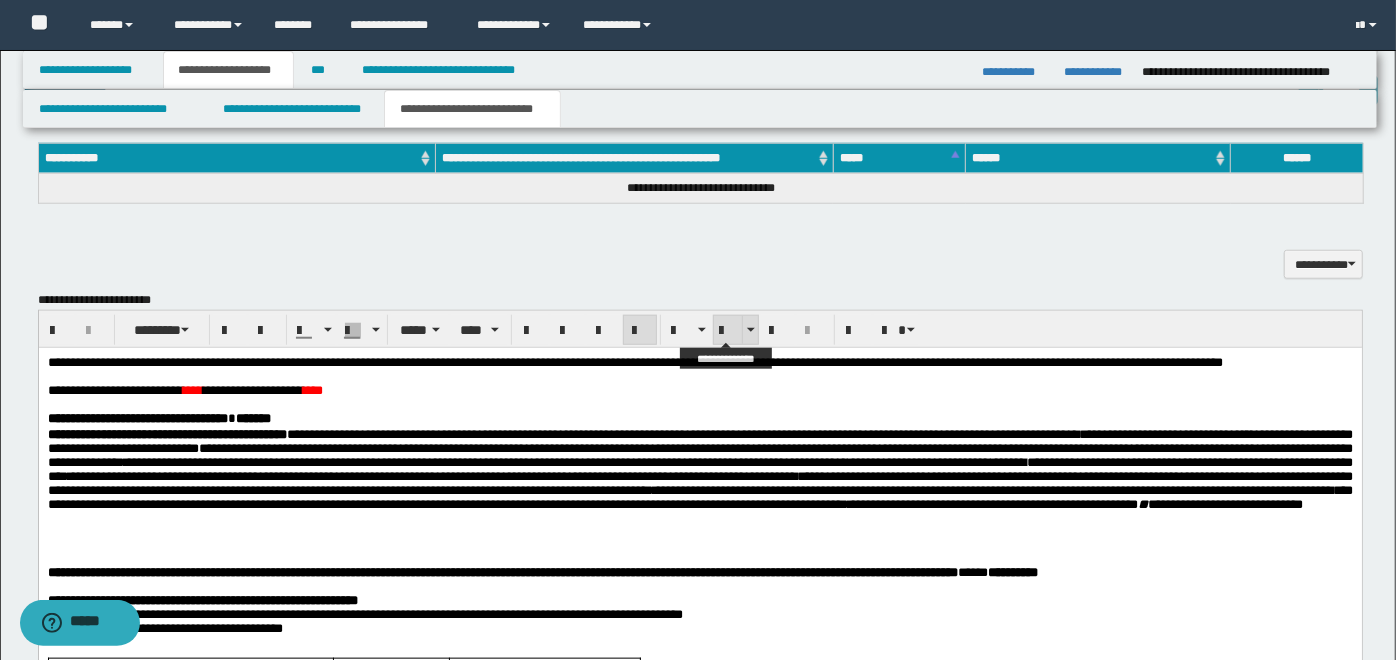 click at bounding box center [728, 330] 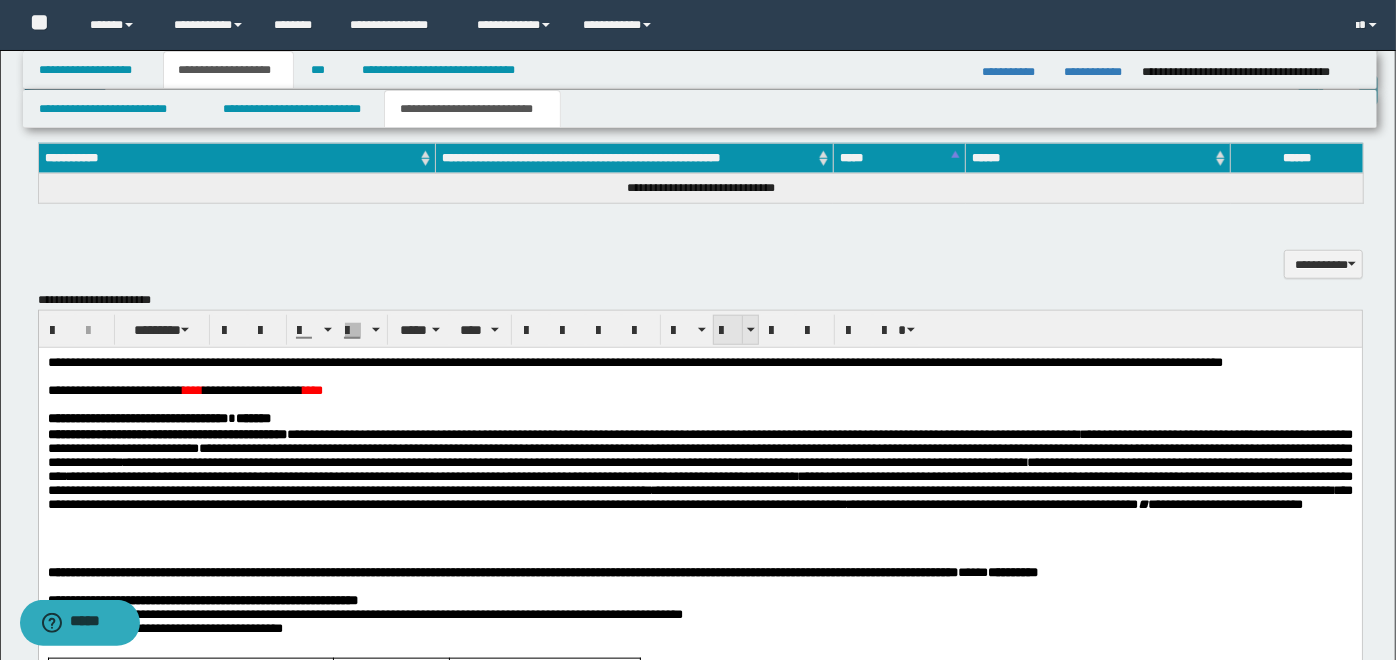 click at bounding box center (728, 330) 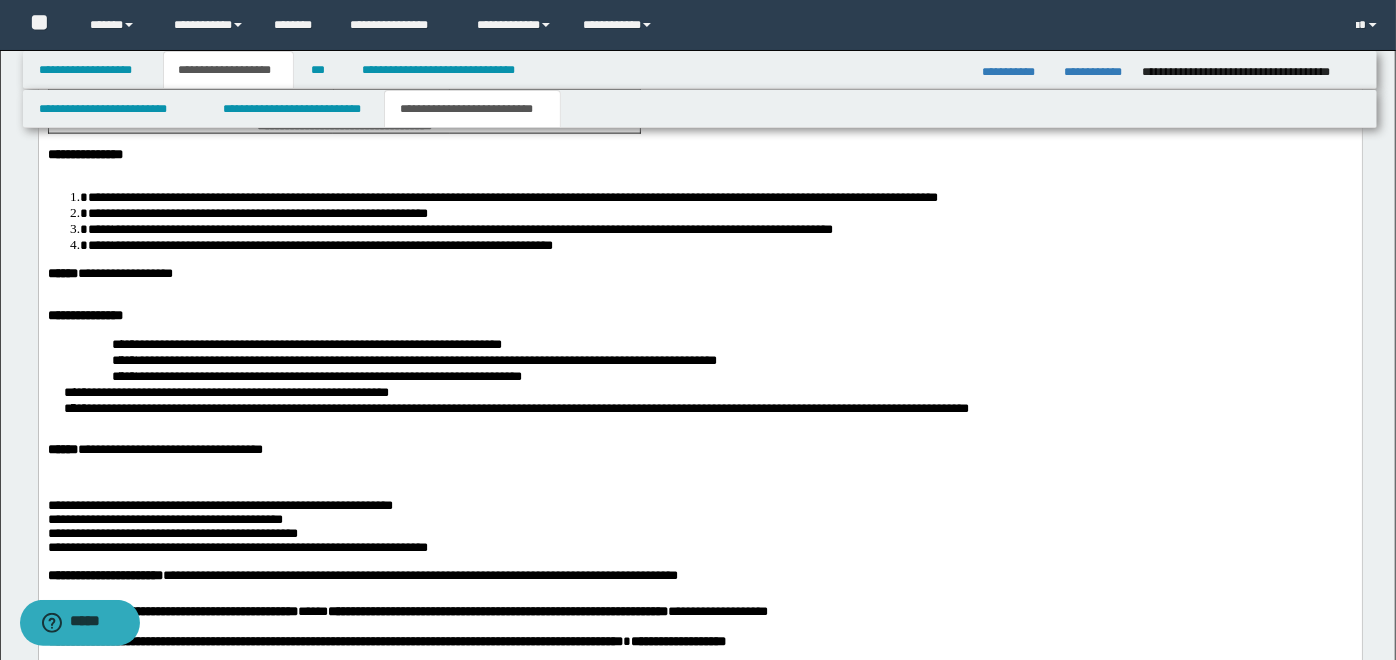 scroll, scrollTop: 1891, scrollLeft: 0, axis: vertical 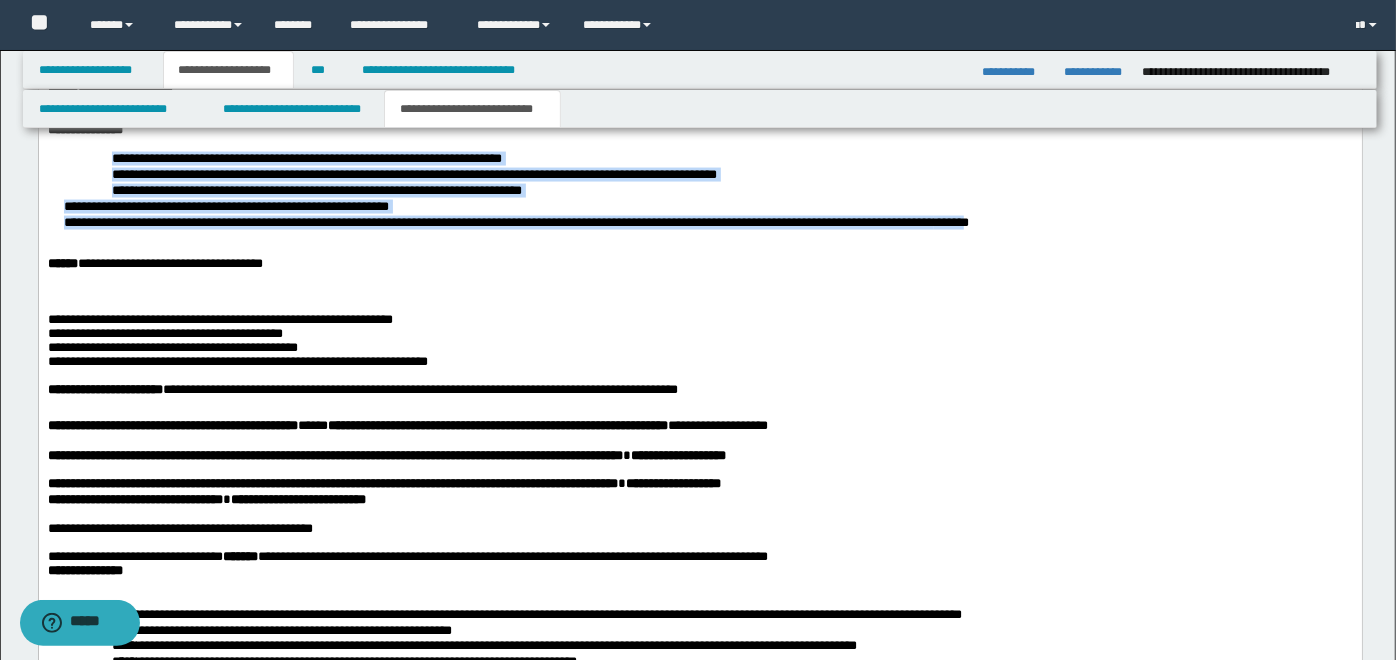 drag, startPoint x: 94, startPoint y: 218, endPoint x: 1127, endPoint y: 287, distance: 1035.3019 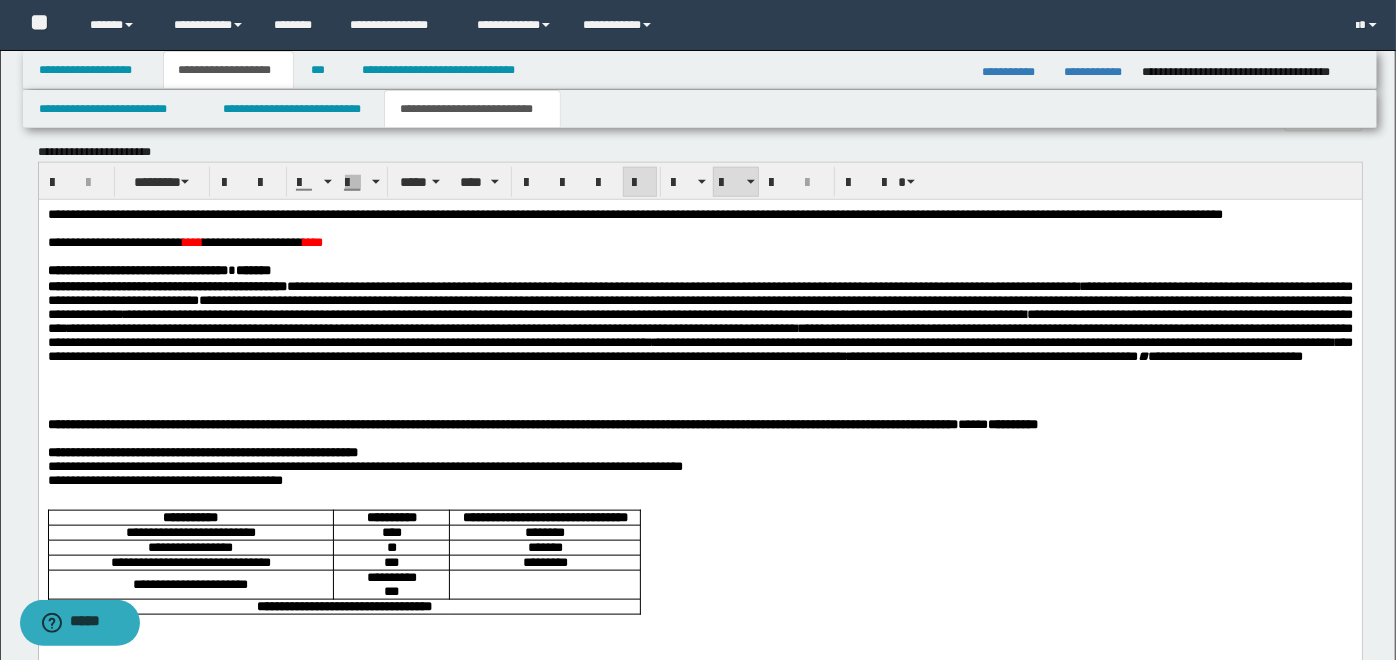 scroll, scrollTop: 1002, scrollLeft: 0, axis: vertical 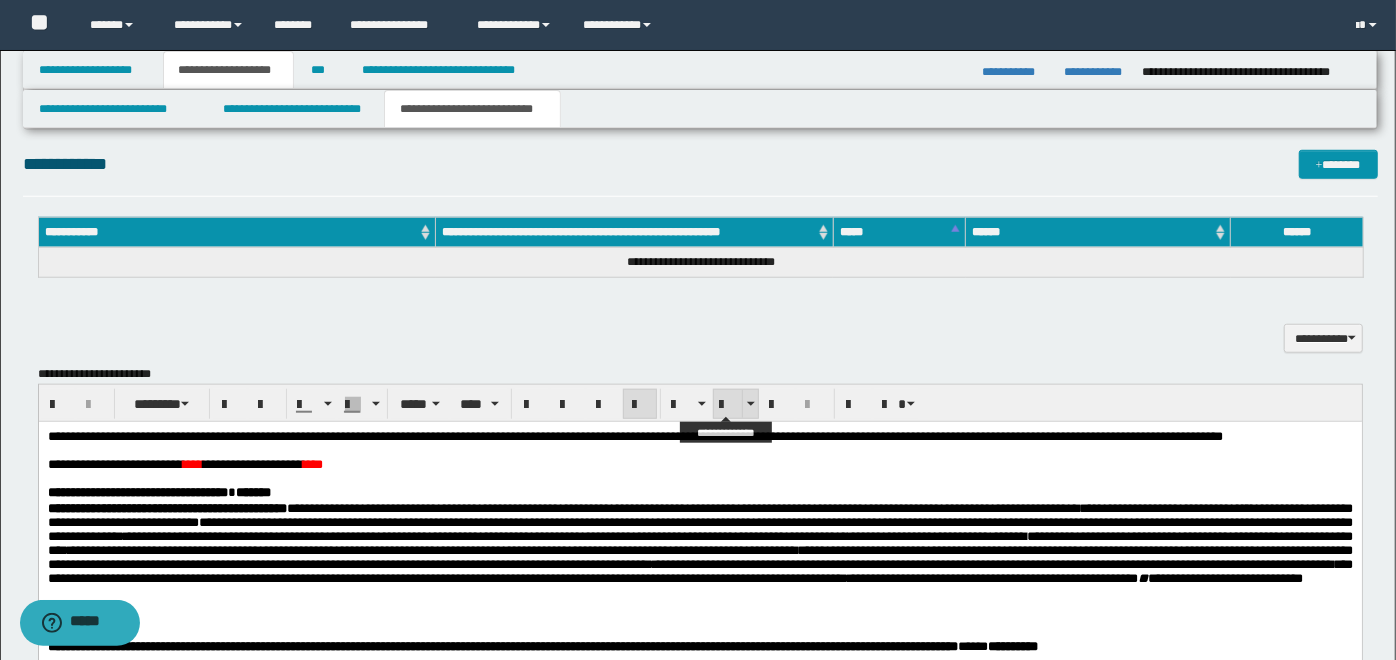 click at bounding box center (728, 405) 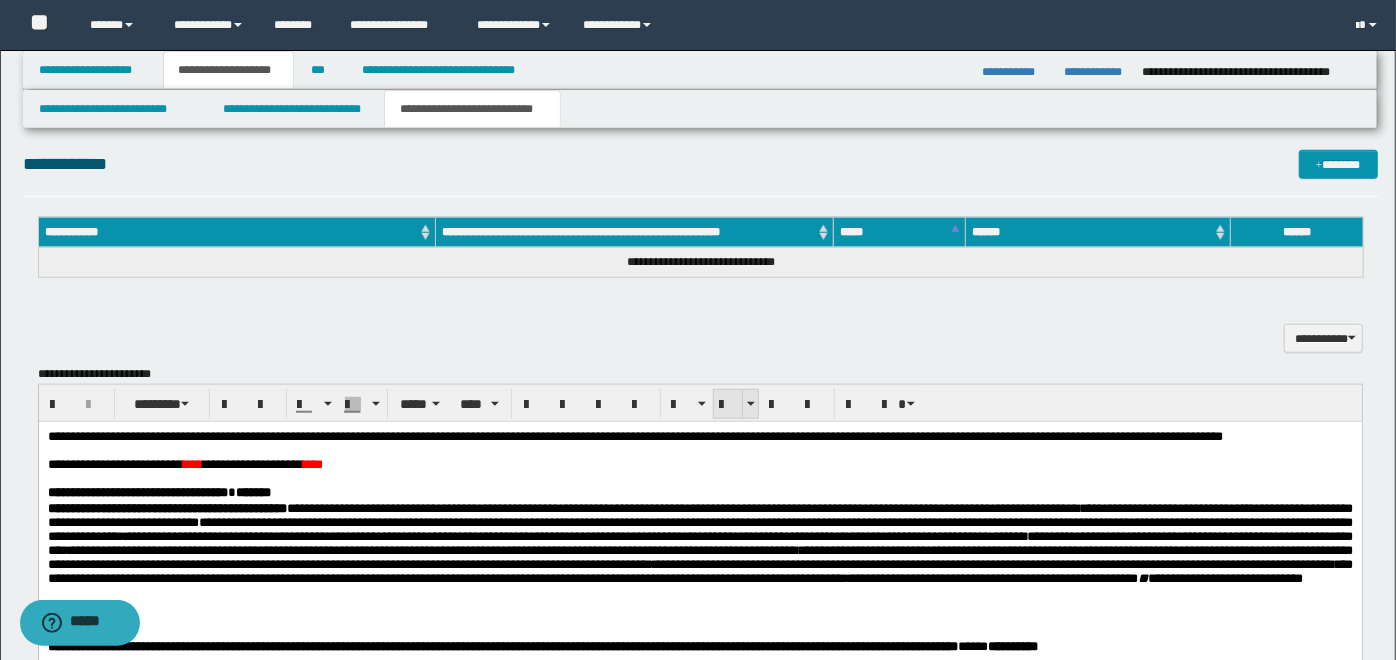 click at bounding box center [728, 405] 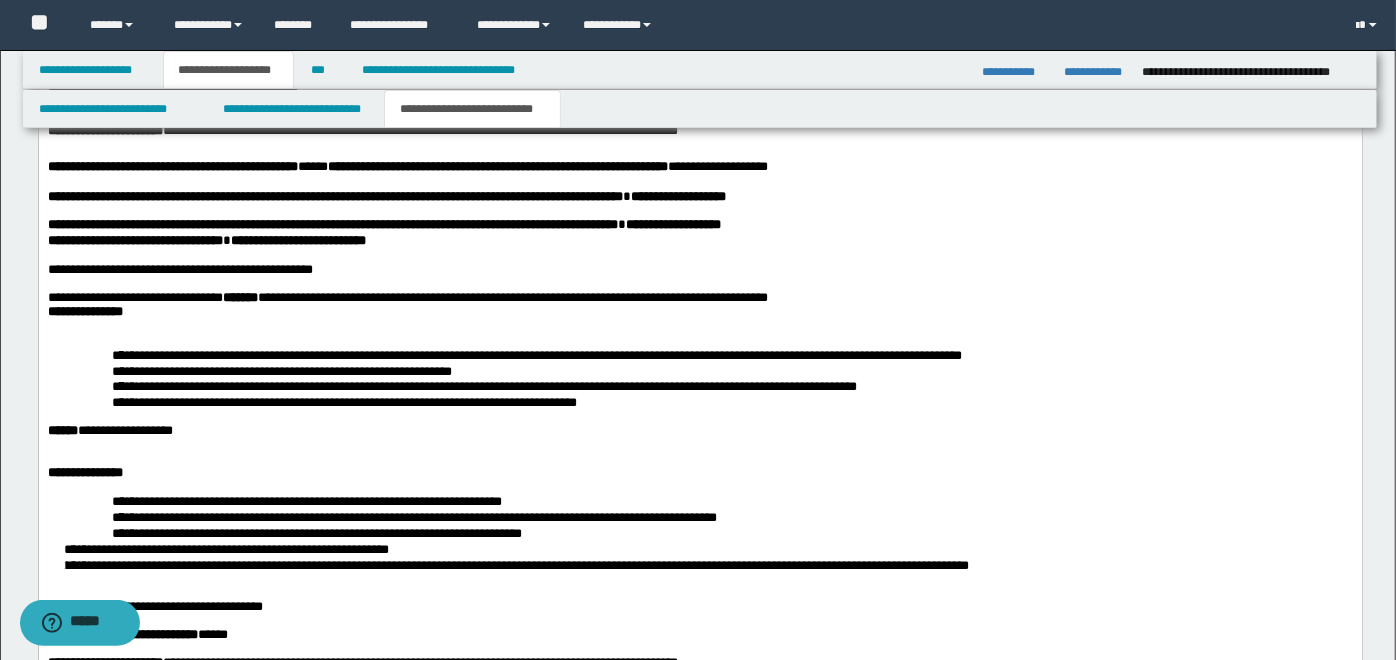 scroll, scrollTop: 2335, scrollLeft: 0, axis: vertical 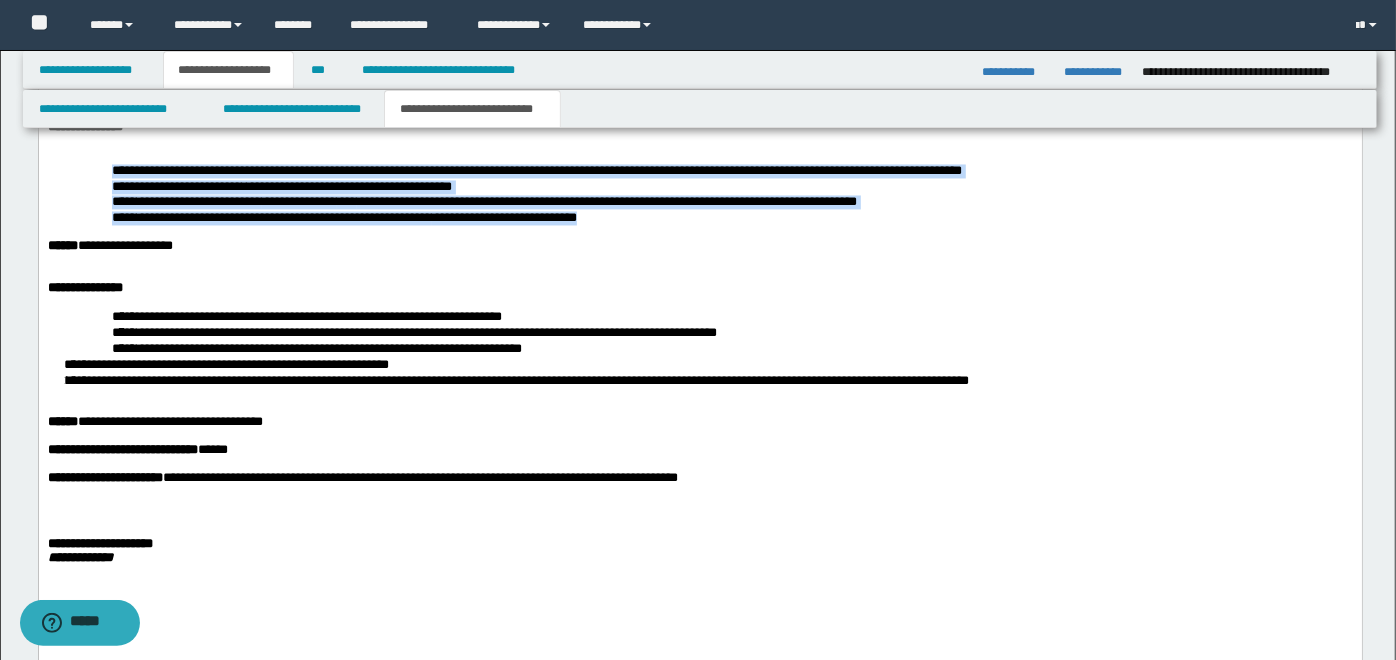 drag, startPoint x: 99, startPoint y: 263, endPoint x: 656, endPoint y: 319, distance: 559.808 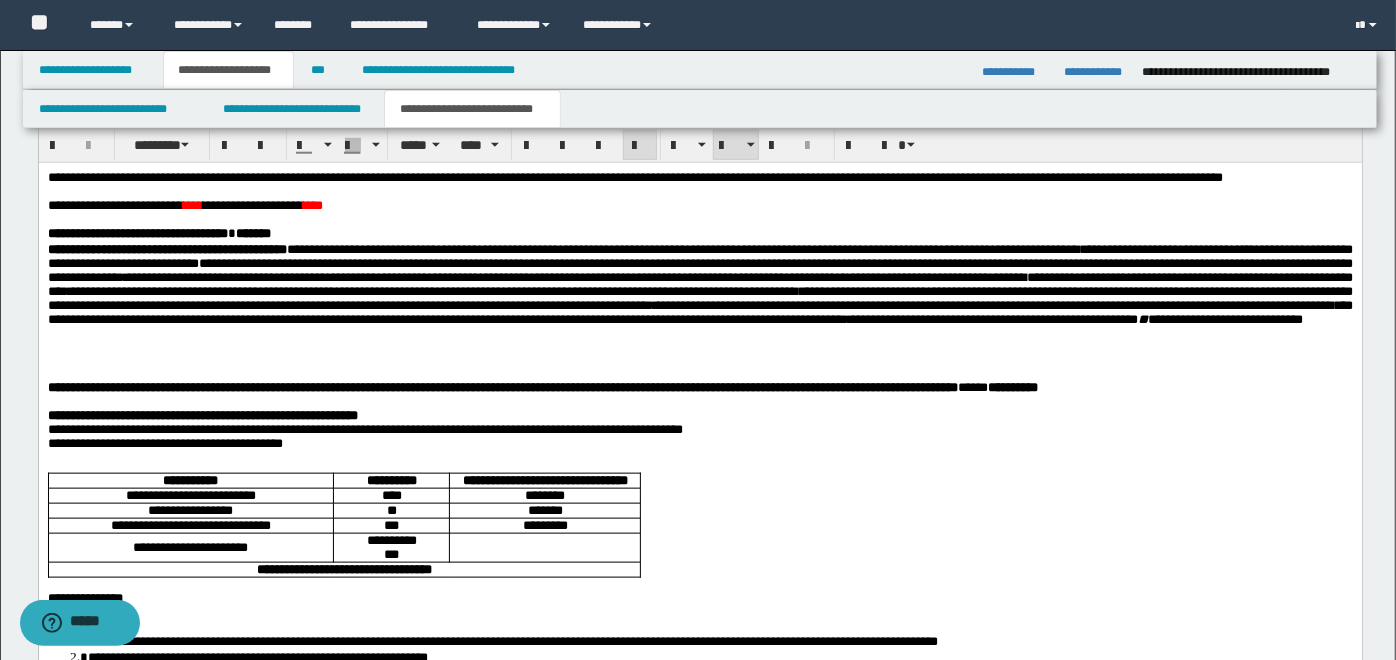 scroll, scrollTop: 1076, scrollLeft: 0, axis: vertical 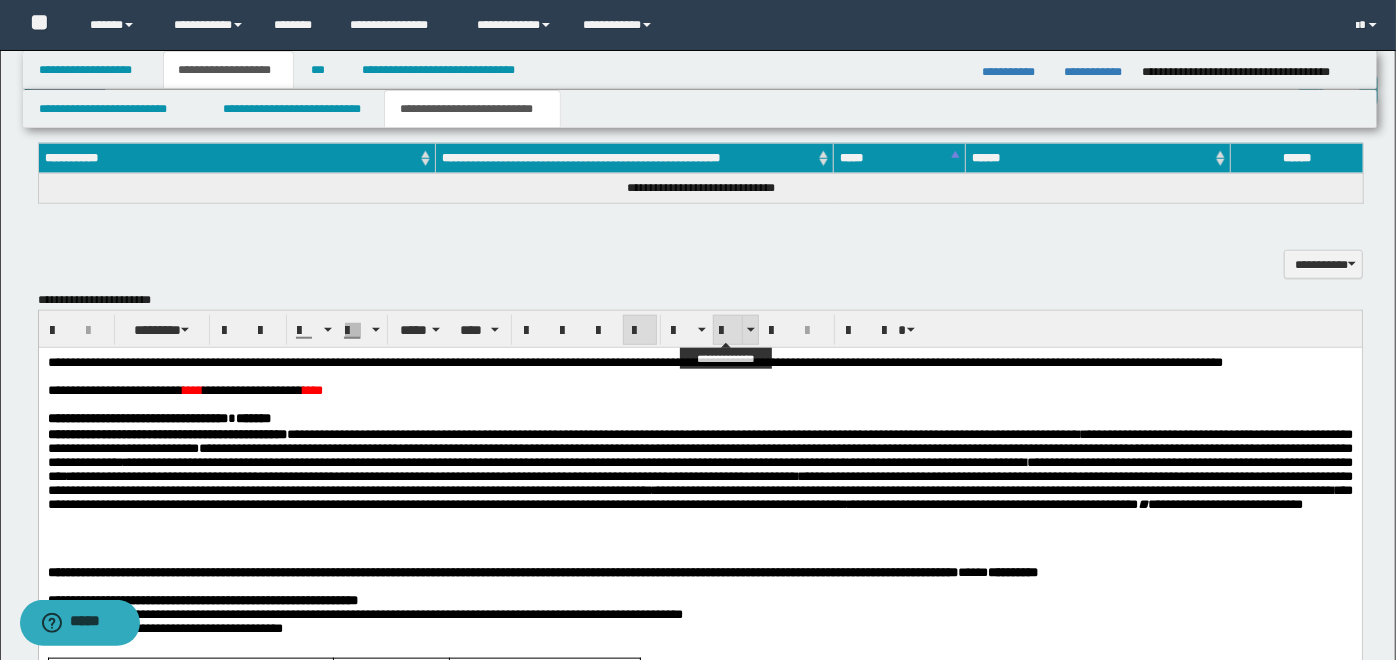 click at bounding box center [728, 330] 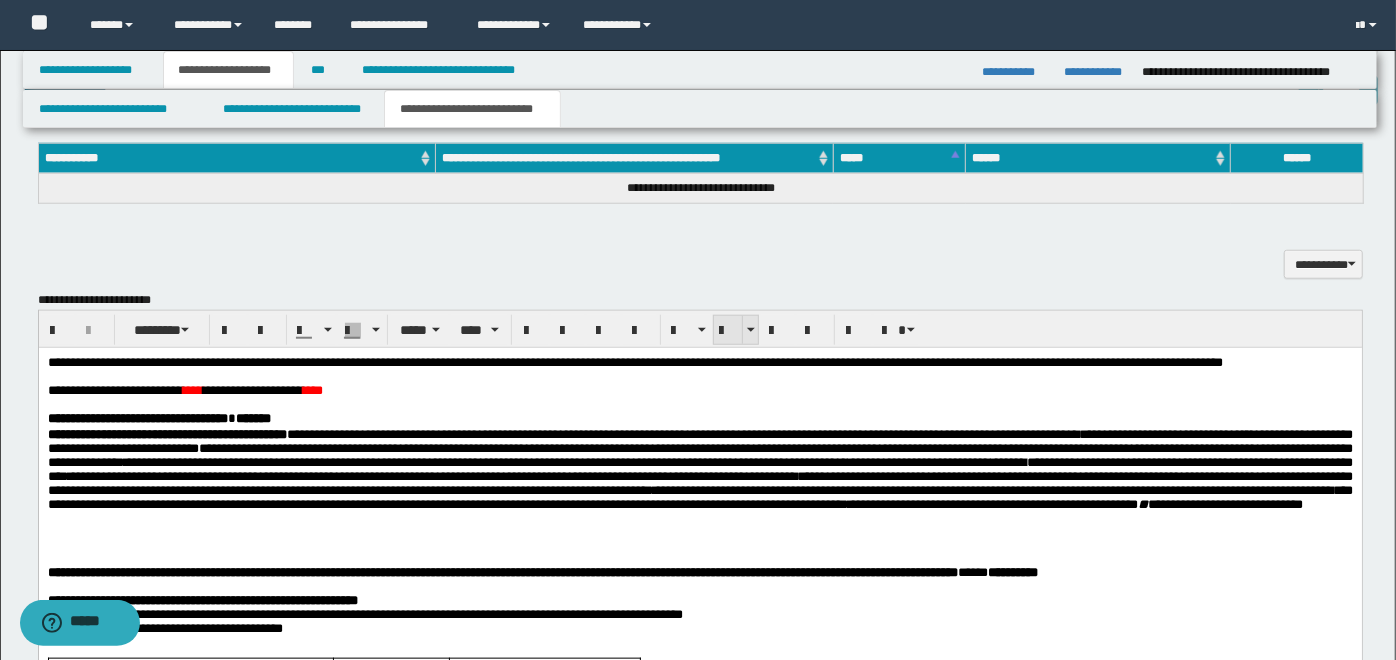click at bounding box center (728, 330) 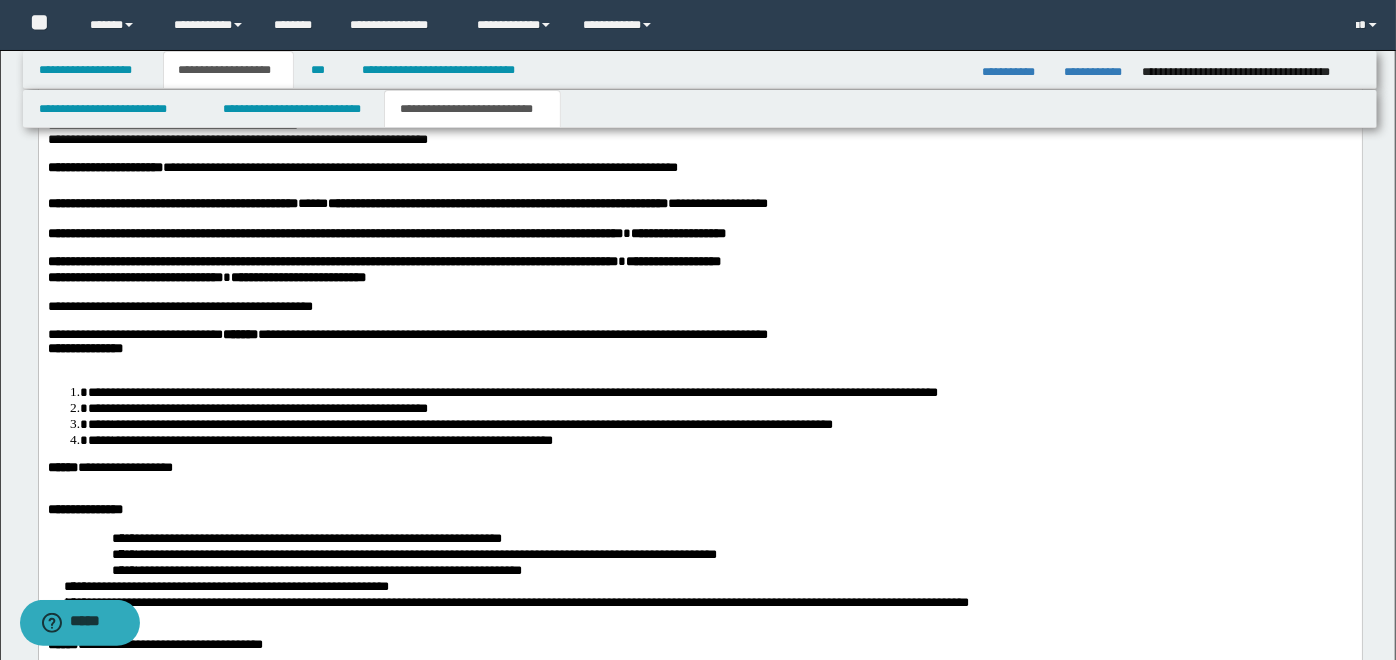 scroll, scrollTop: 2261, scrollLeft: 0, axis: vertical 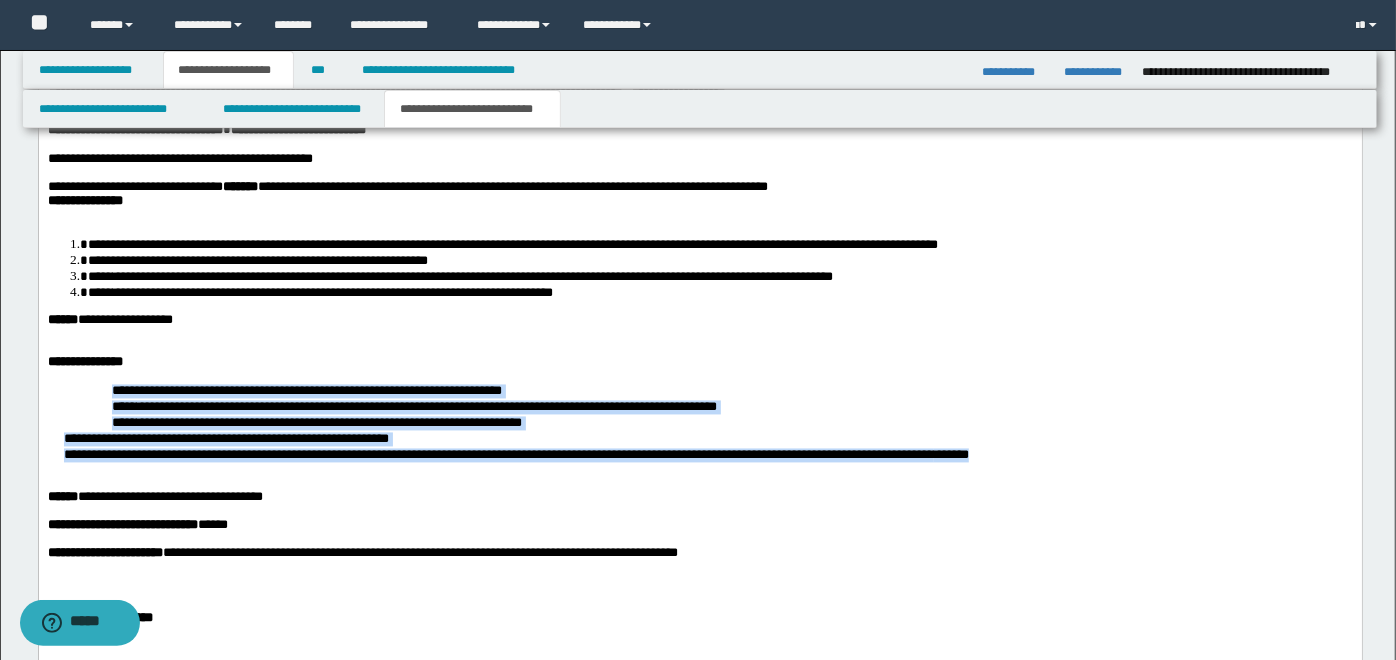 drag, startPoint x: 108, startPoint y: 487, endPoint x: 1161, endPoint y: 560, distance: 1055.5273 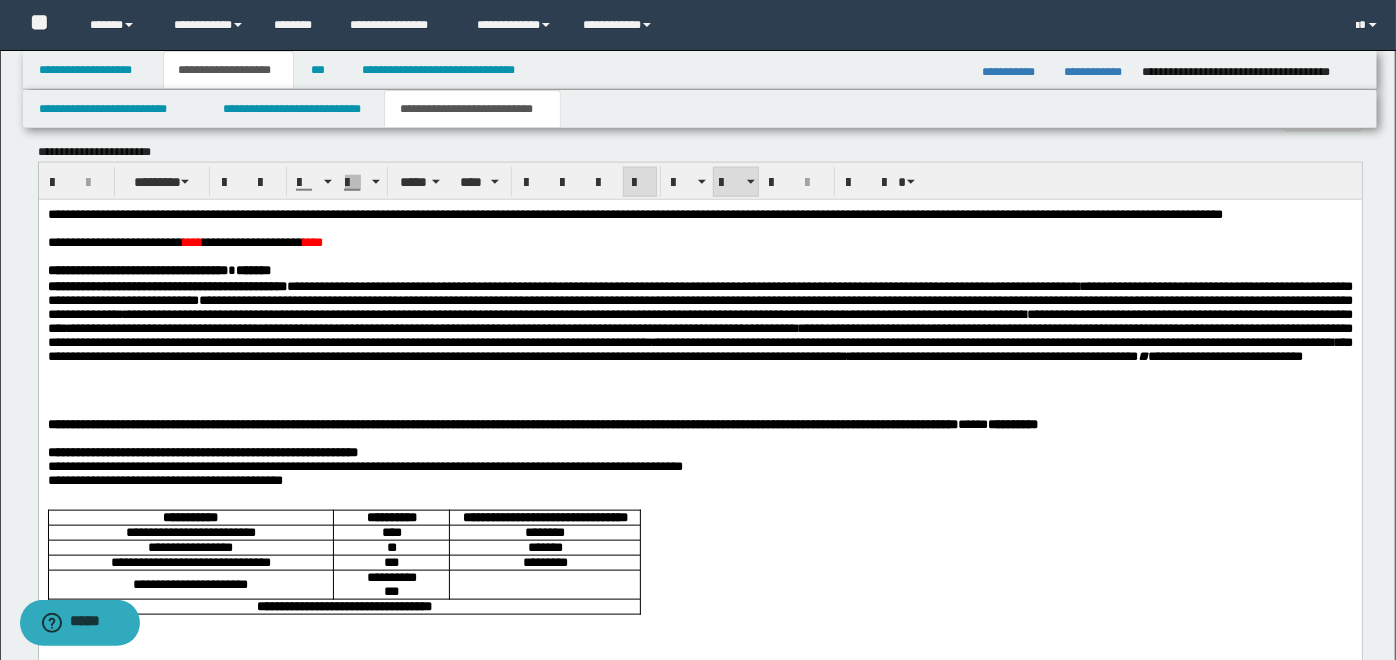 scroll, scrollTop: 1039, scrollLeft: 0, axis: vertical 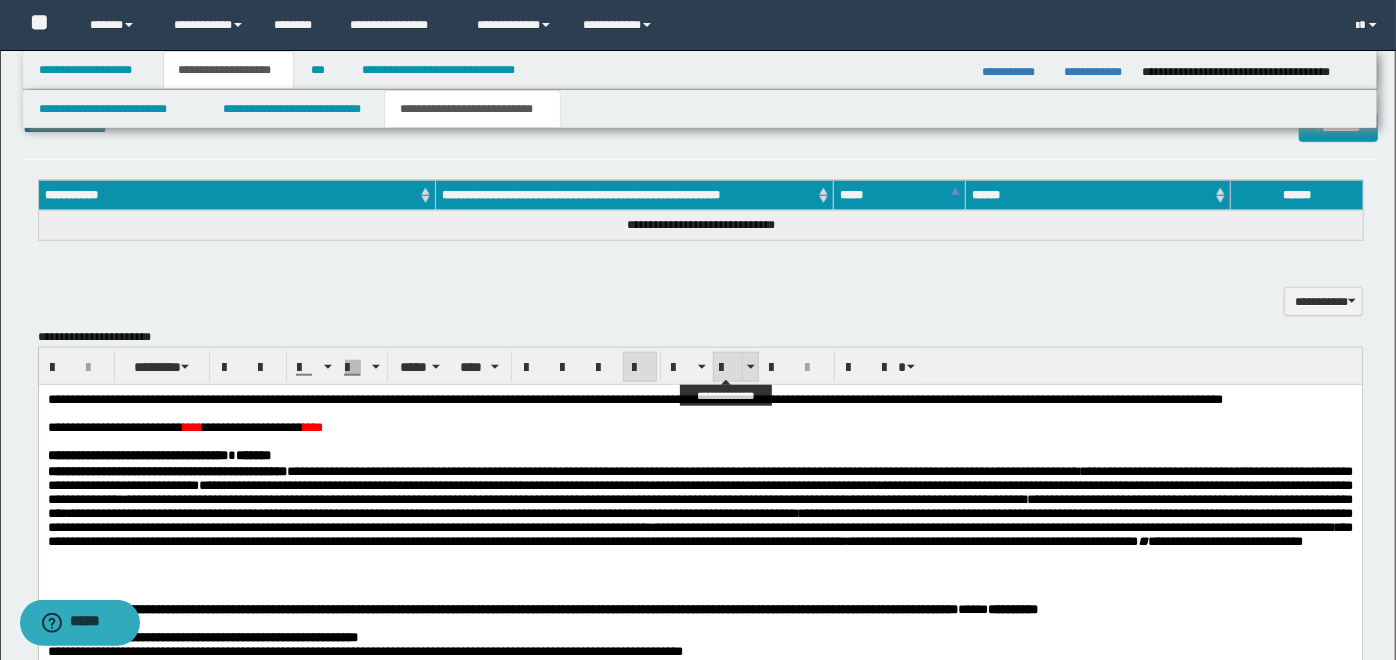 click at bounding box center (728, 367) 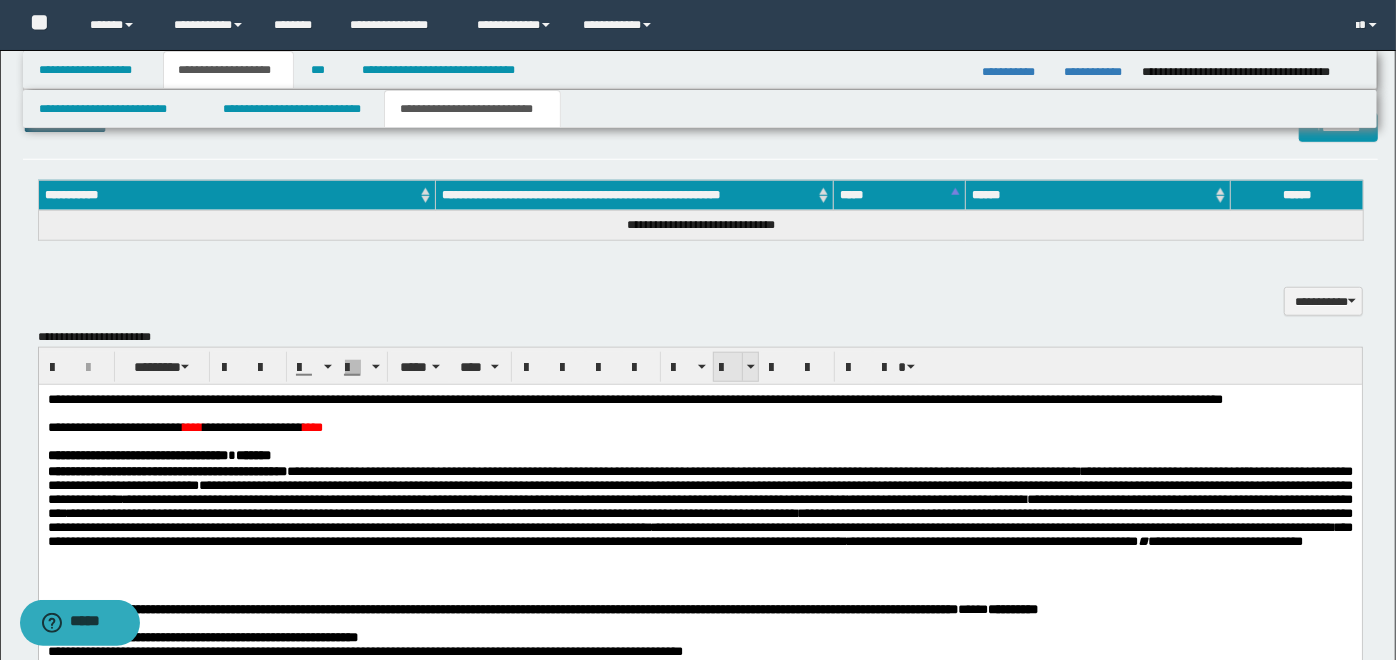 click at bounding box center (728, 367) 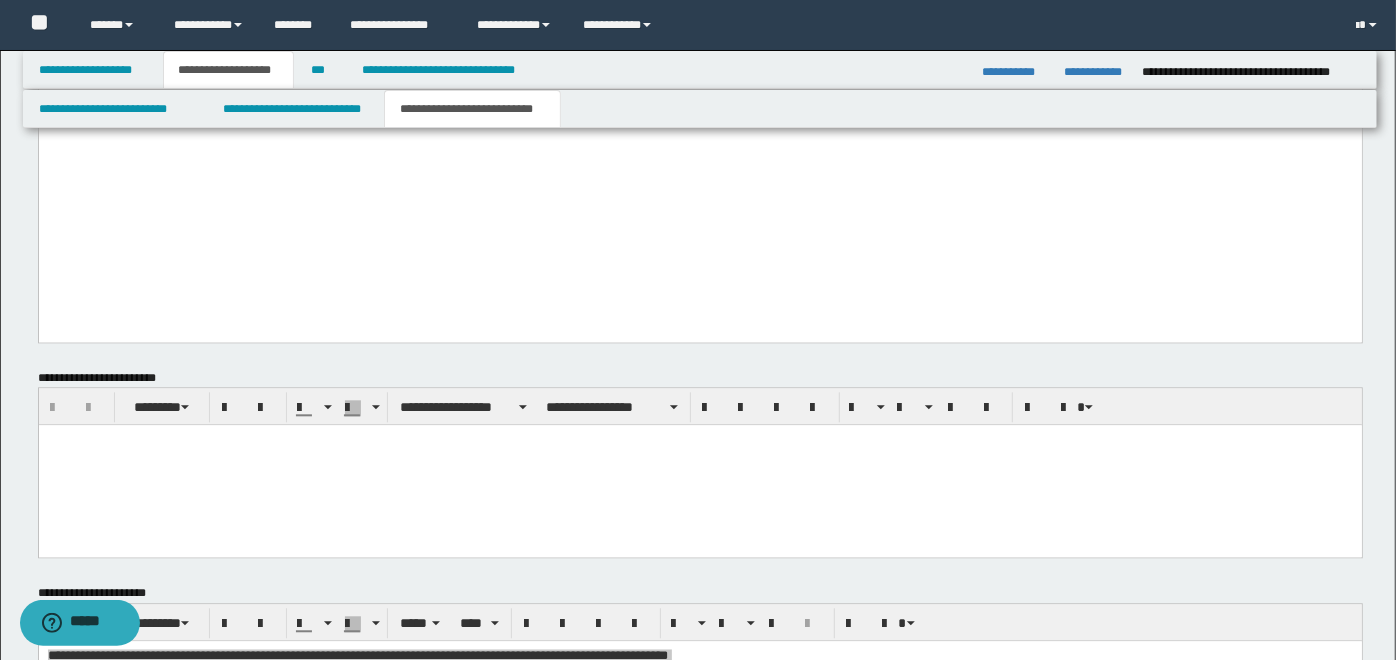 scroll, scrollTop: 2594, scrollLeft: 0, axis: vertical 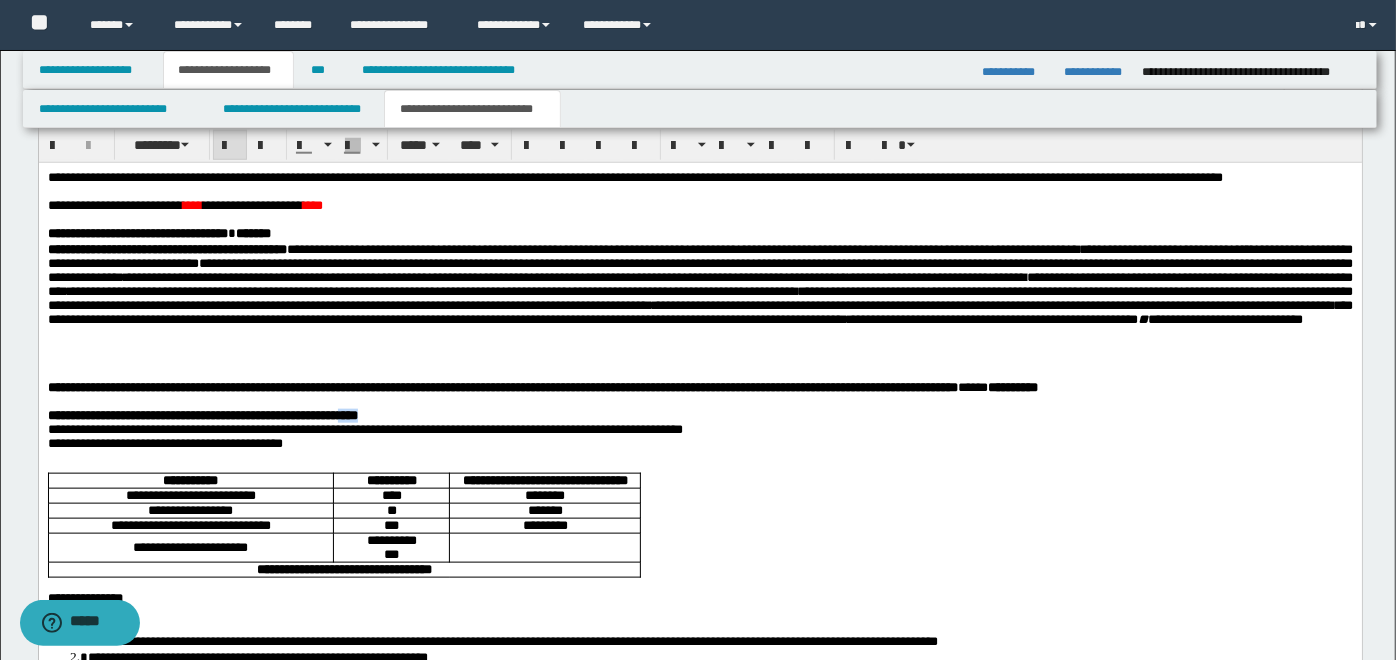 drag, startPoint x: 433, startPoint y: 438, endPoint x: 408, endPoint y: 438, distance: 25 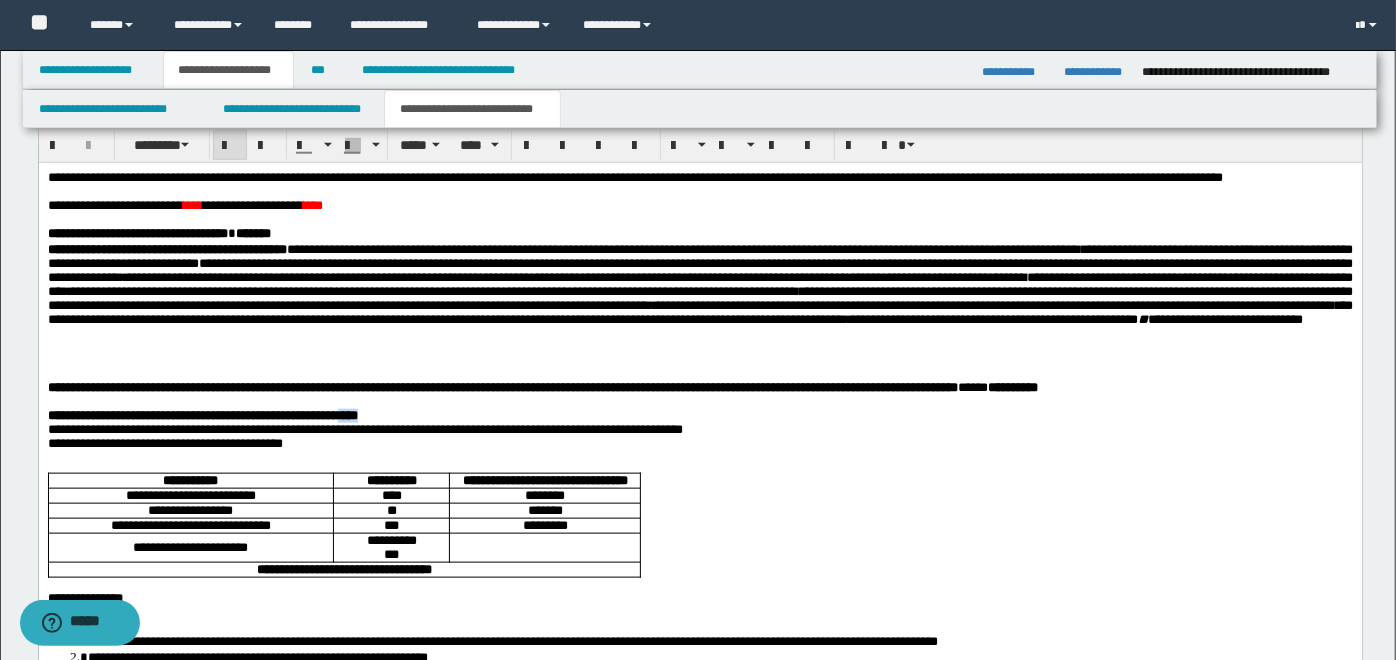 click on "**********" at bounding box center (699, 415) 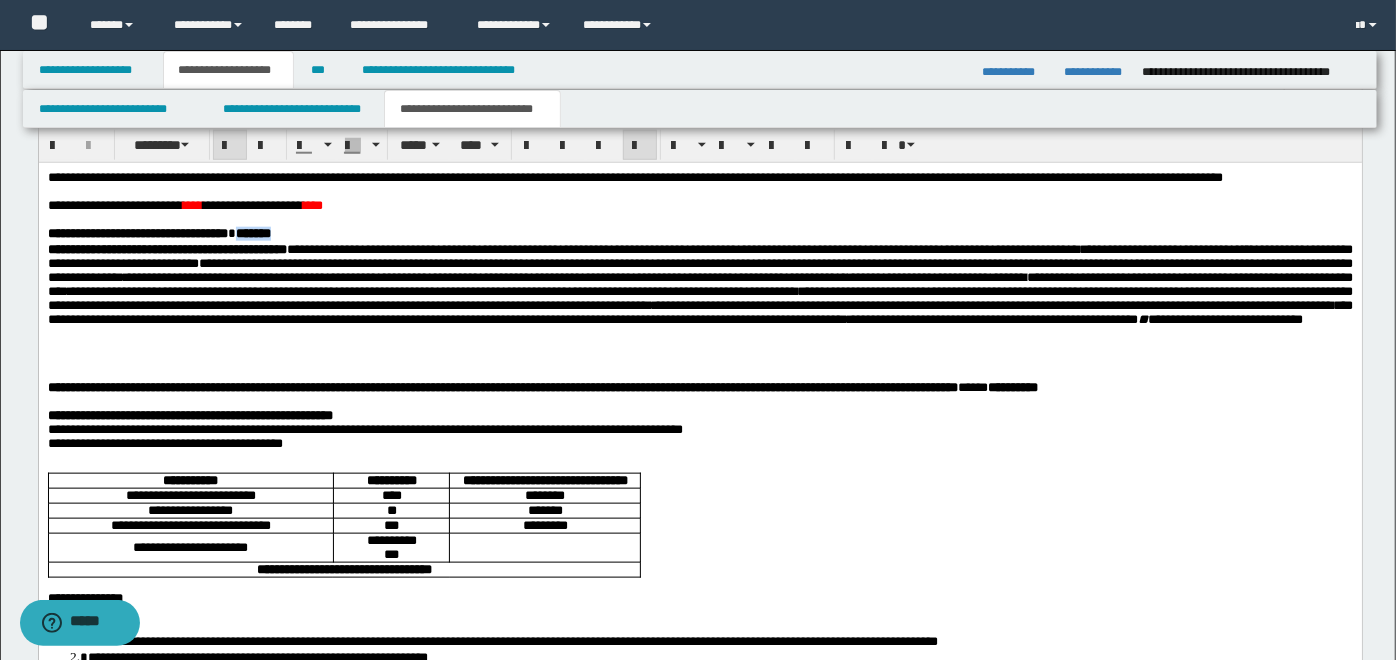 drag, startPoint x: 335, startPoint y: 255, endPoint x: 282, endPoint y: 255, distance: 53 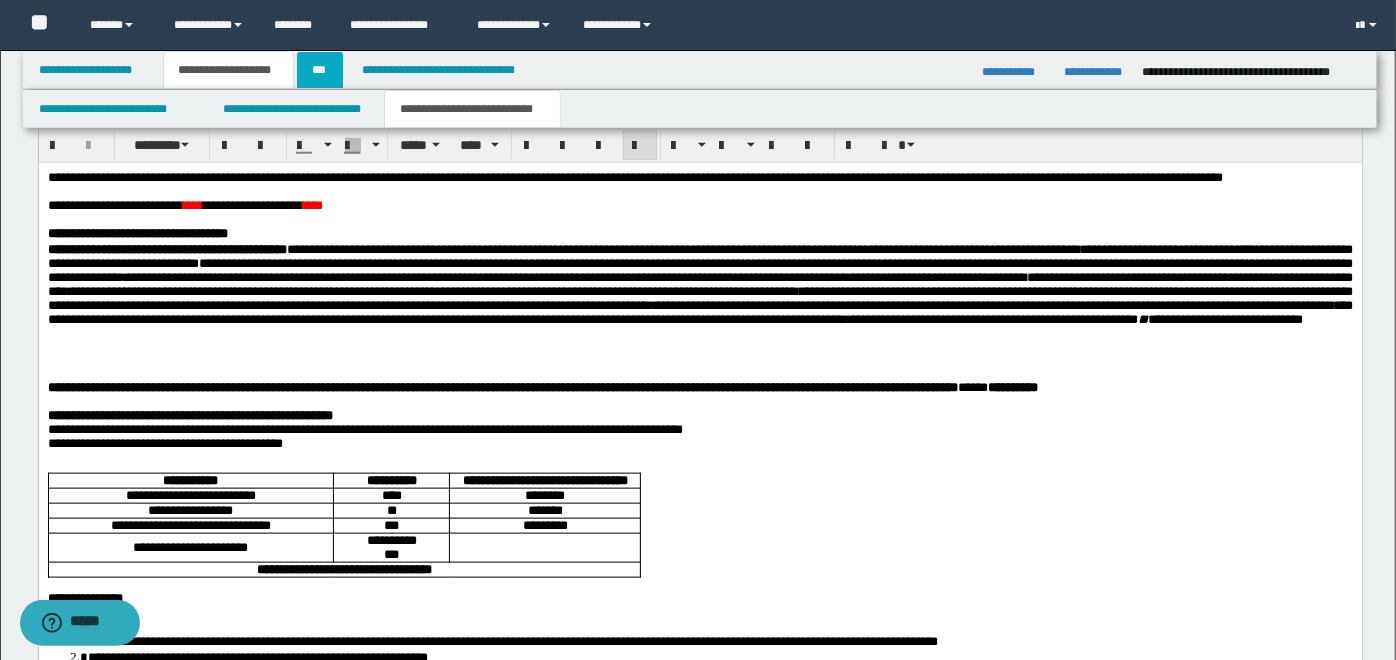 click on "***" at bounding box center [320, 70] 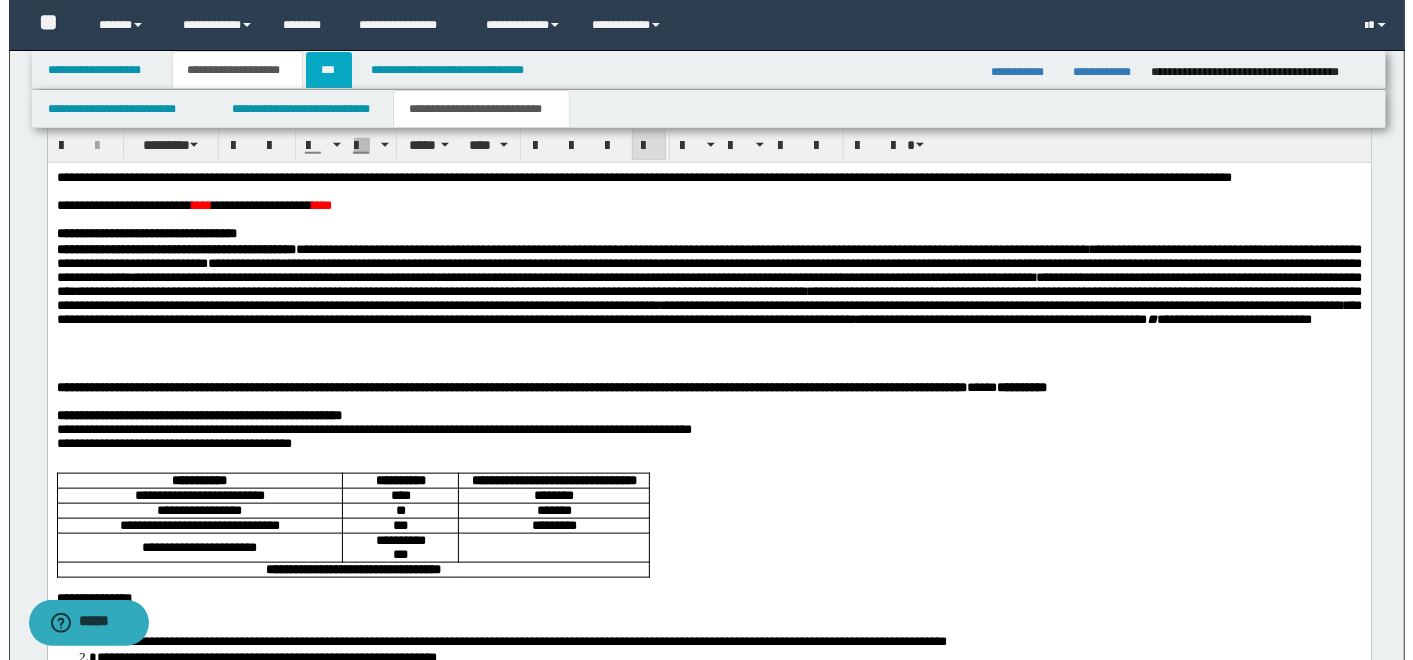 scroll, scrollTop: 0, scrollLeft: 0, axis: both 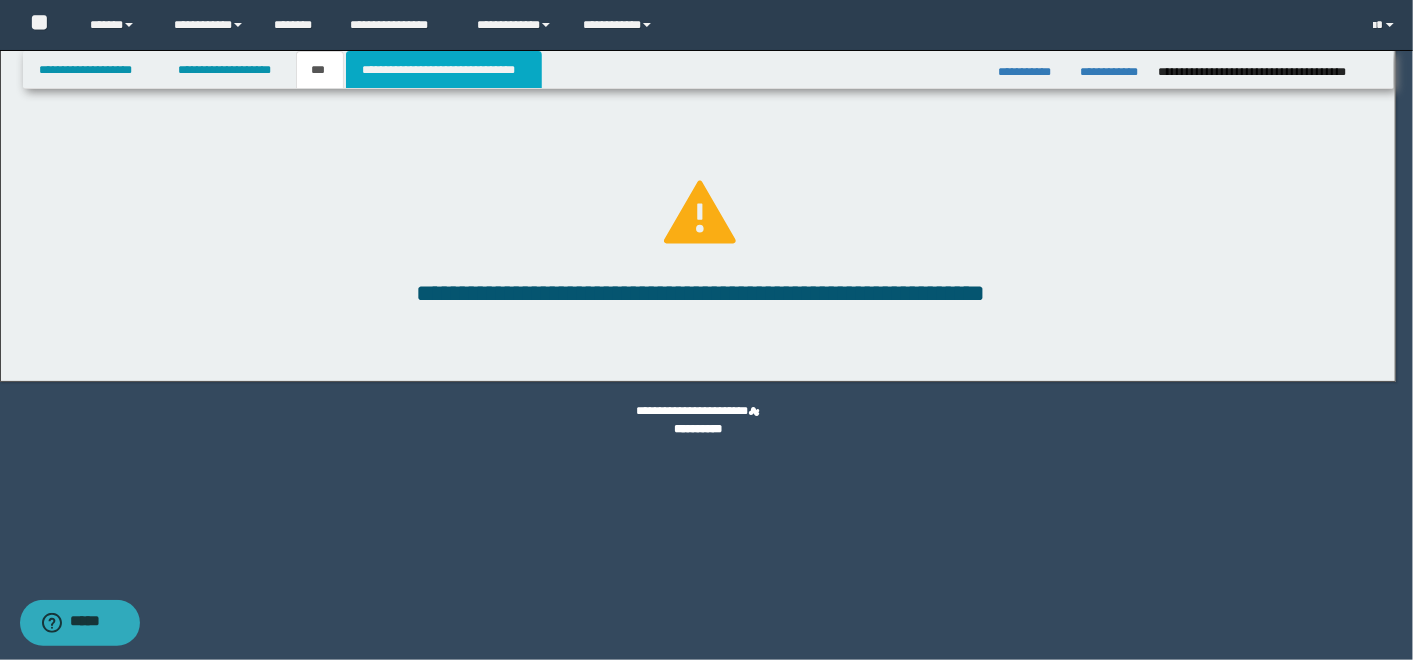 click on "**********" at bounding box center (444, 70) 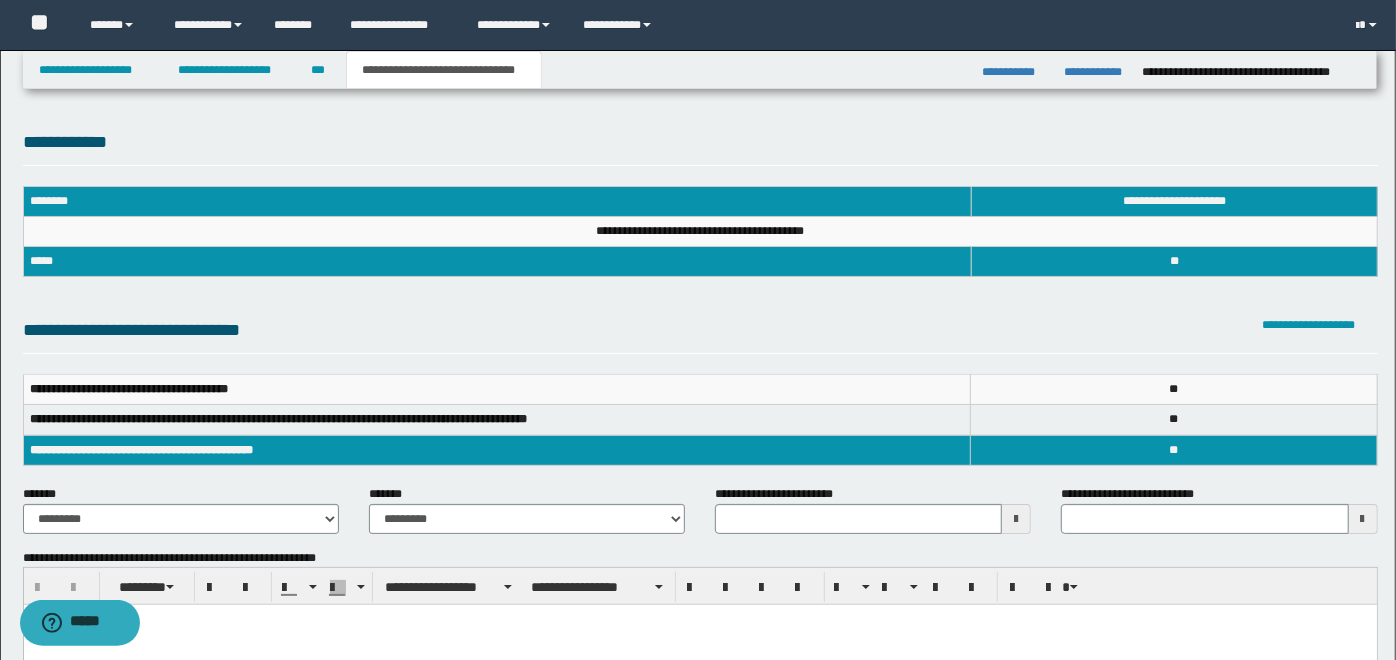 scroll, scrollTop: 148, scrollLeft: 0, axis: vertical 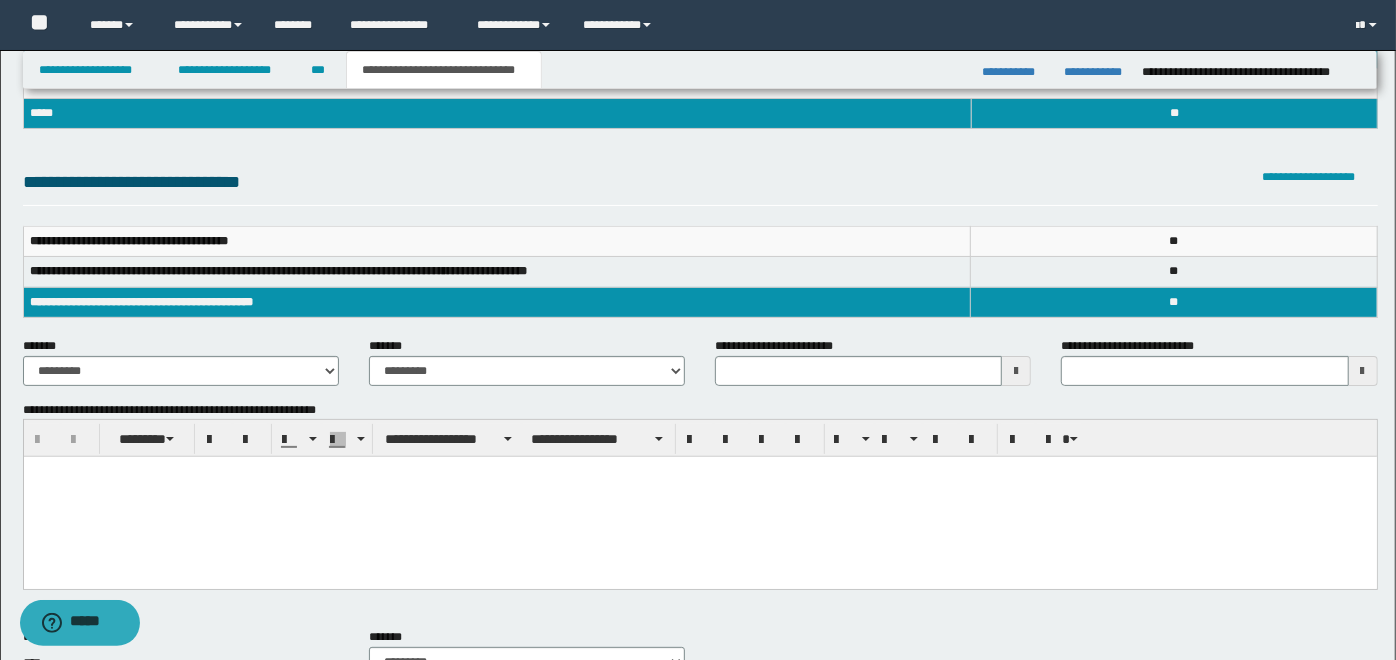 click at bounding box center [699, 497] 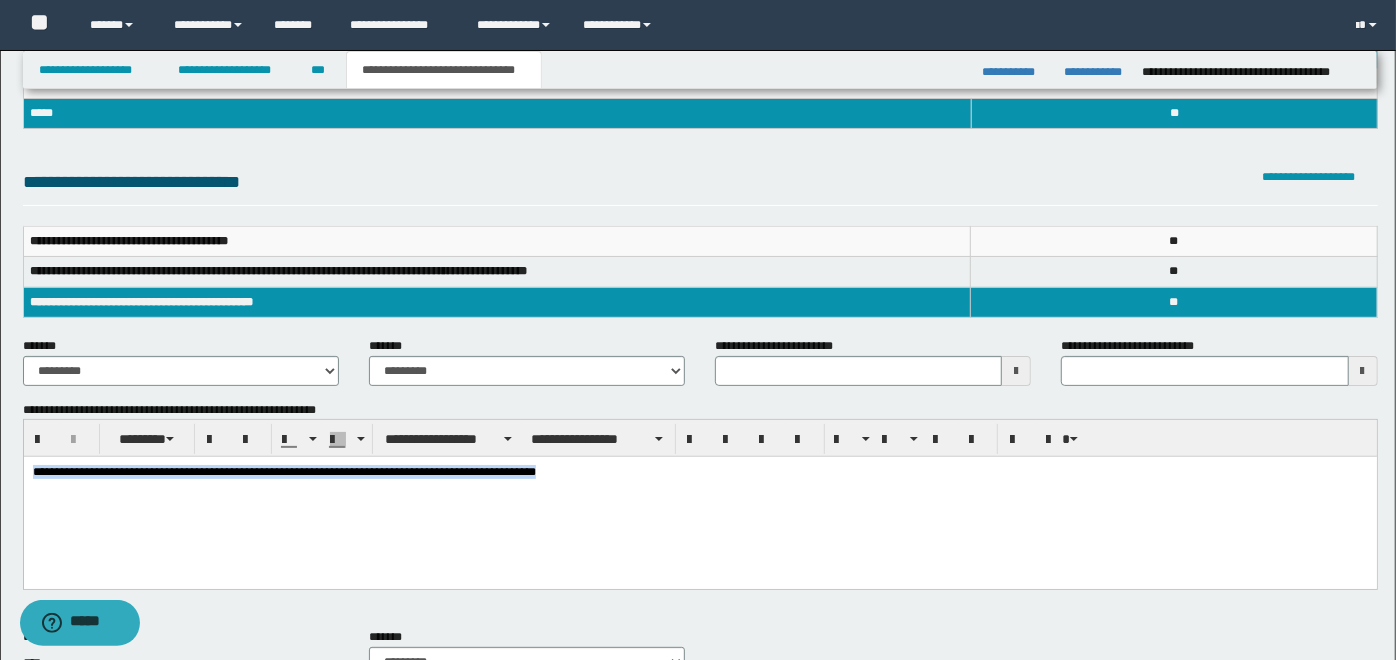 drag, startPoint x: 536, startPoint y: 478, endPoint x: 8, endPoint y: 470, distance: 528.0606 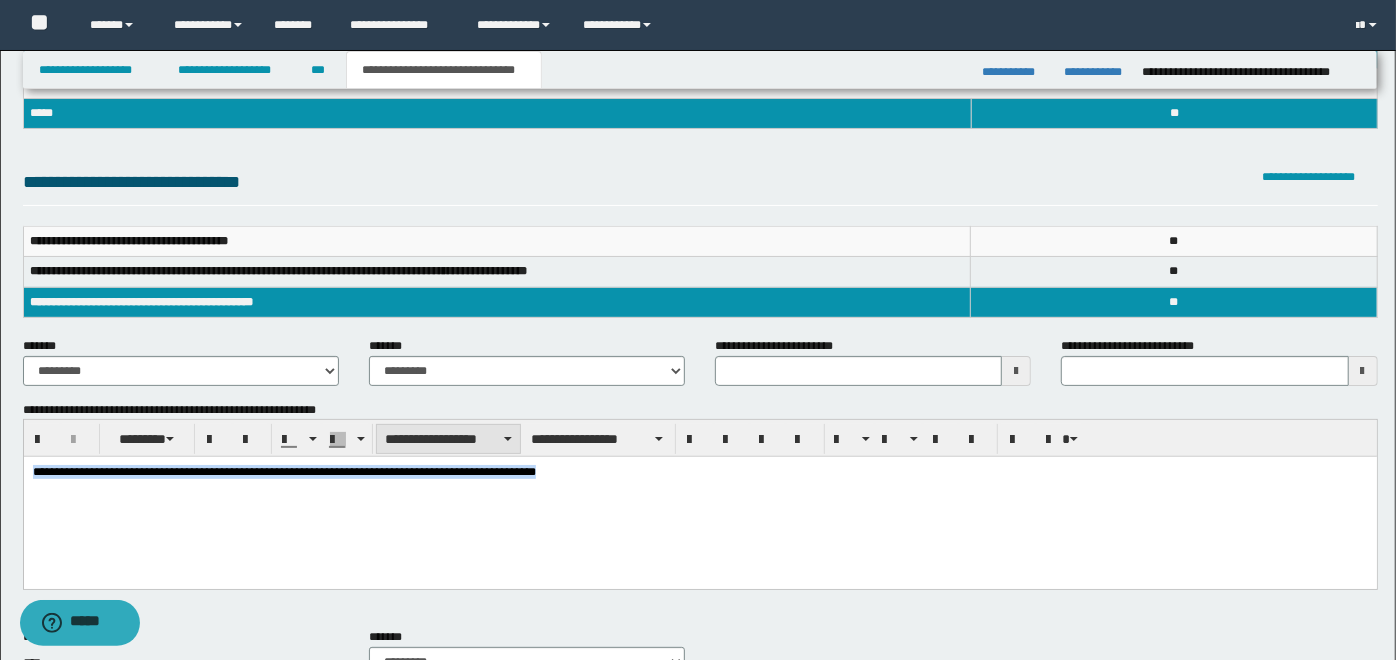 click on "**********" at bounding box center (448, 439) 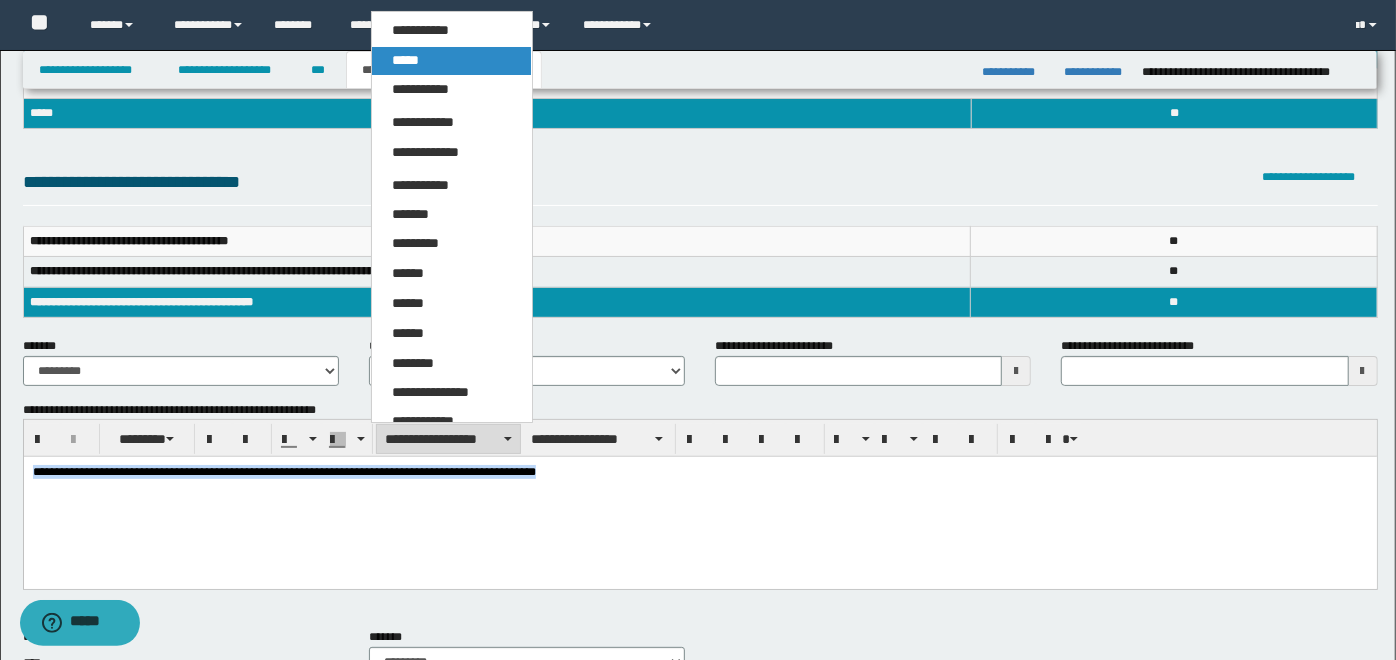 click on "*****" at bounding box center (451, 61) 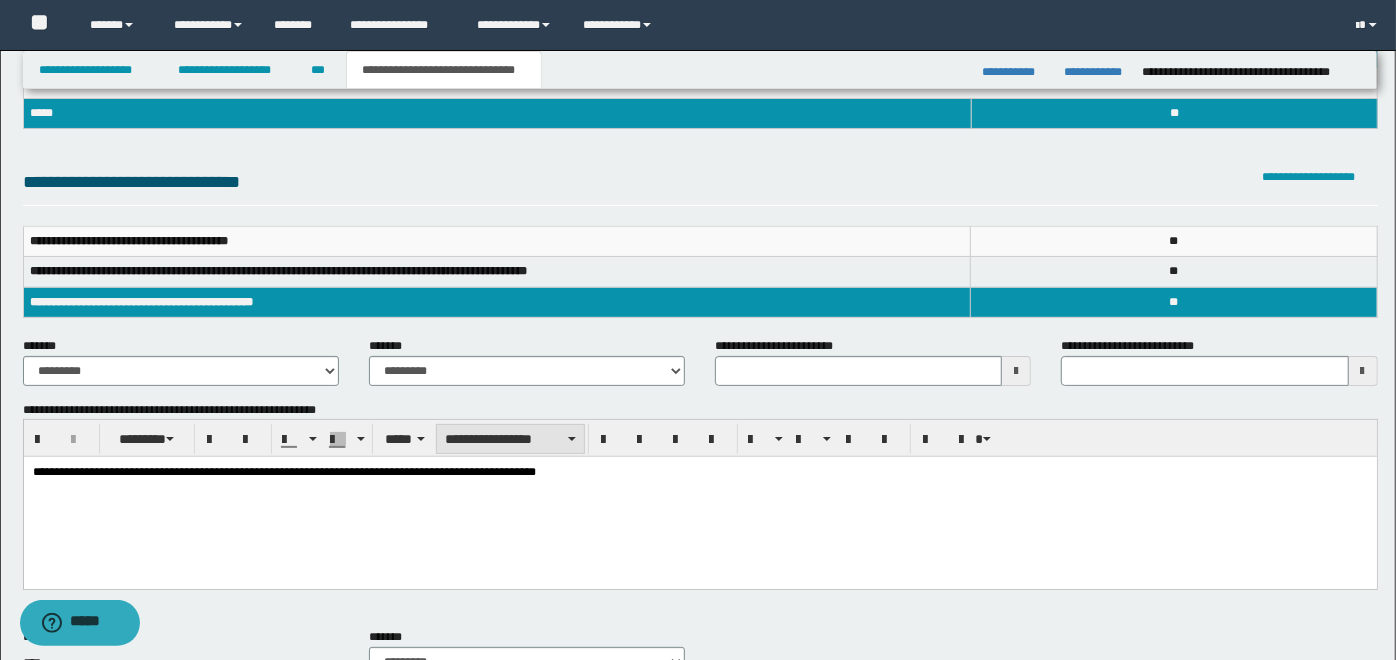 click on "**********" at bounding box center [510, 439] 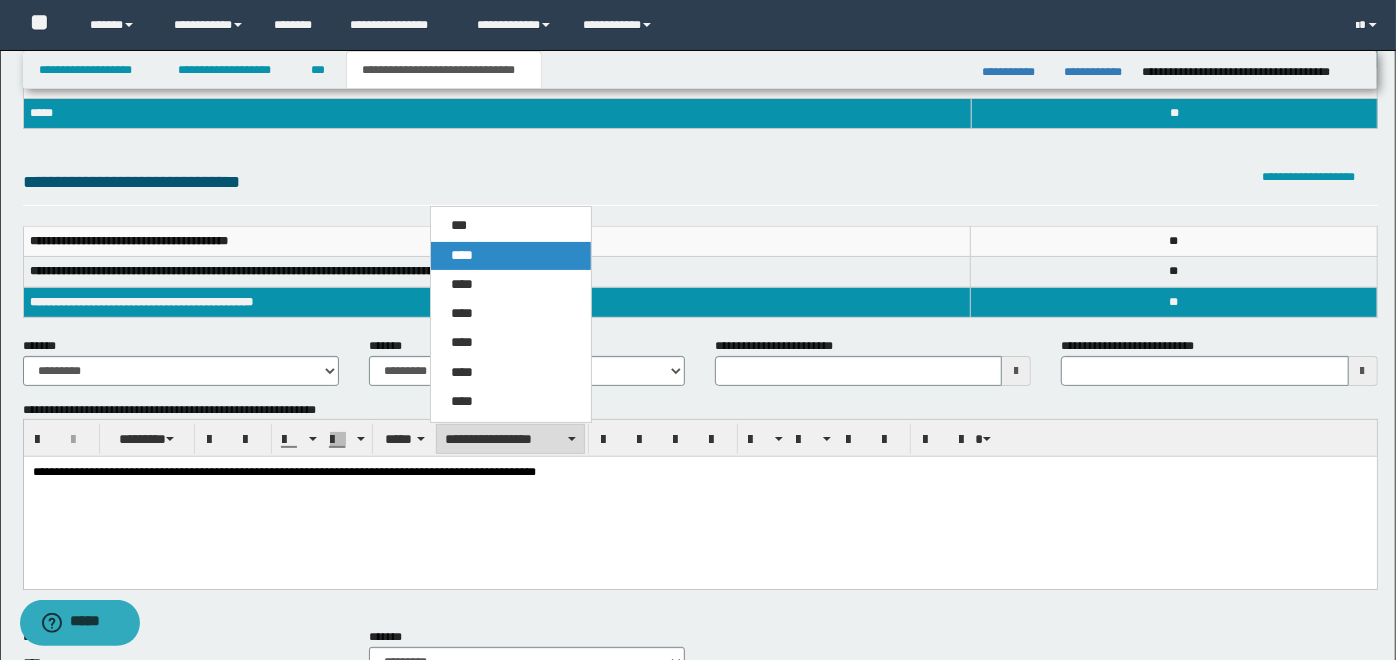 click on "****" at bounding box center (510, 256) 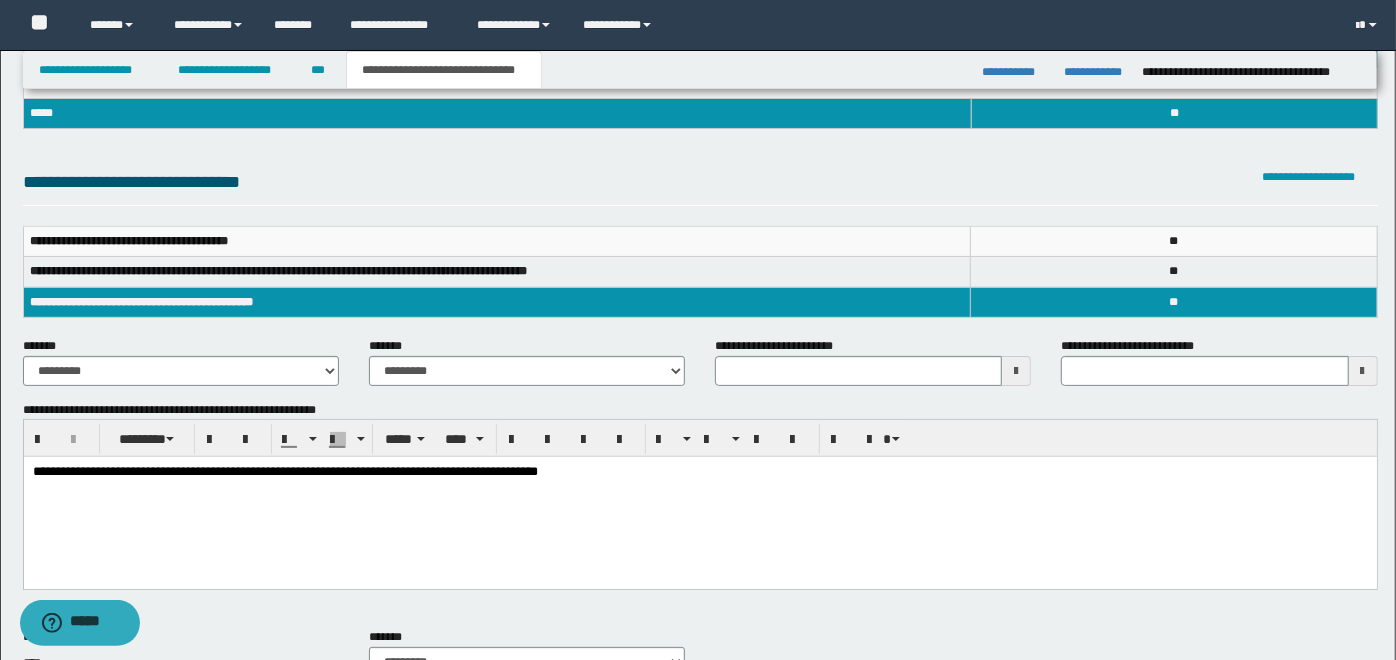 click on "**********" at bounding box center [699, 497] 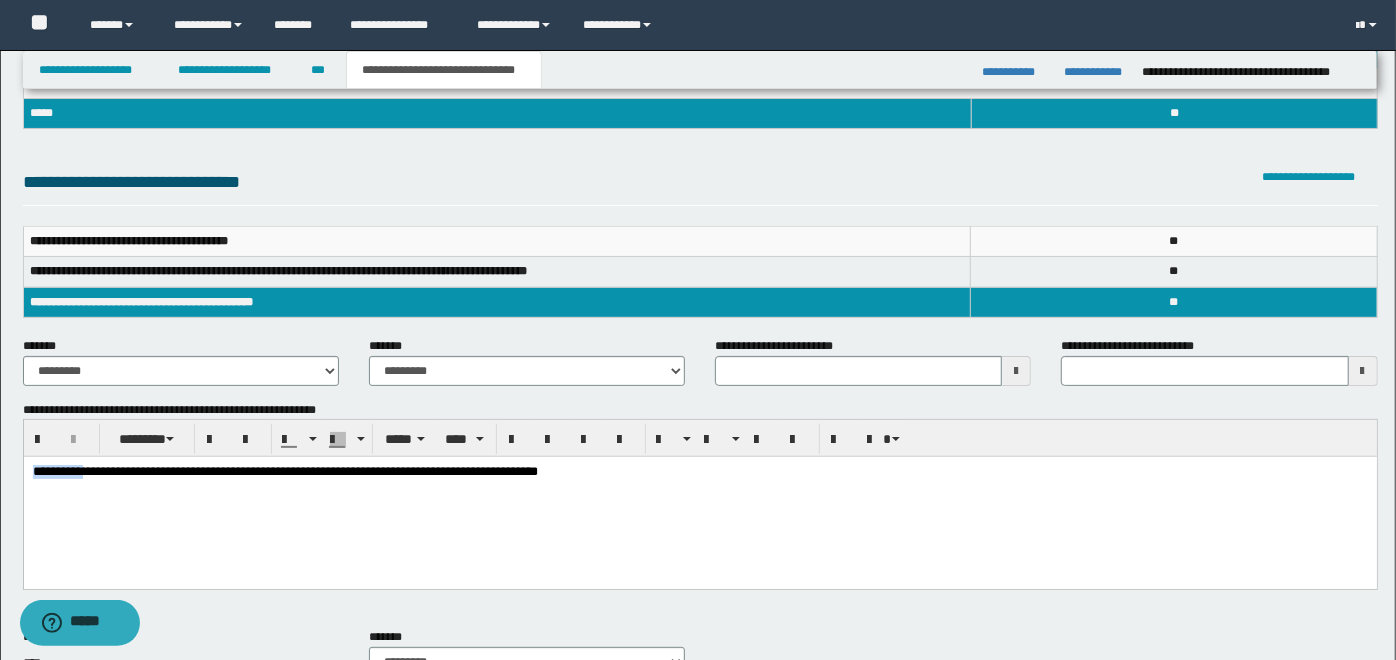drag, startPoint x: 98, startPoint y: 473, endPoint x: -5, endPoint y: 459, distance: 103.947105 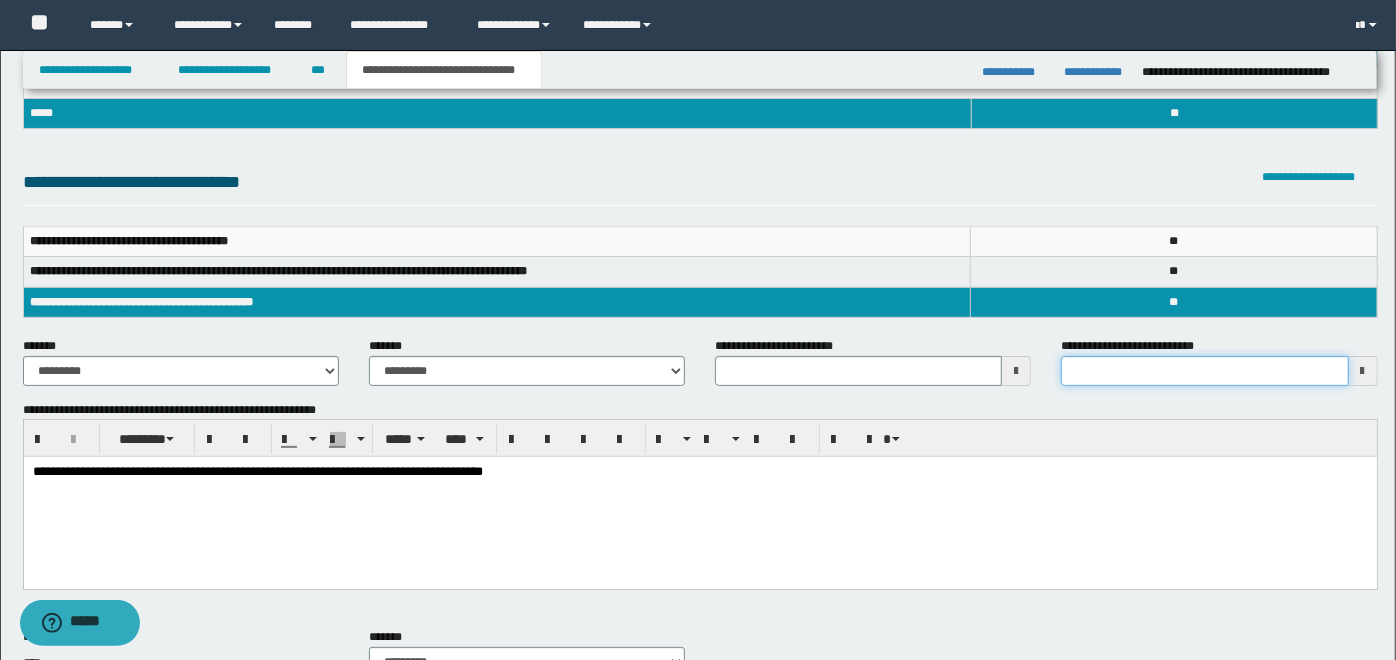 click on "**********" at bounding box center [1204, 371] 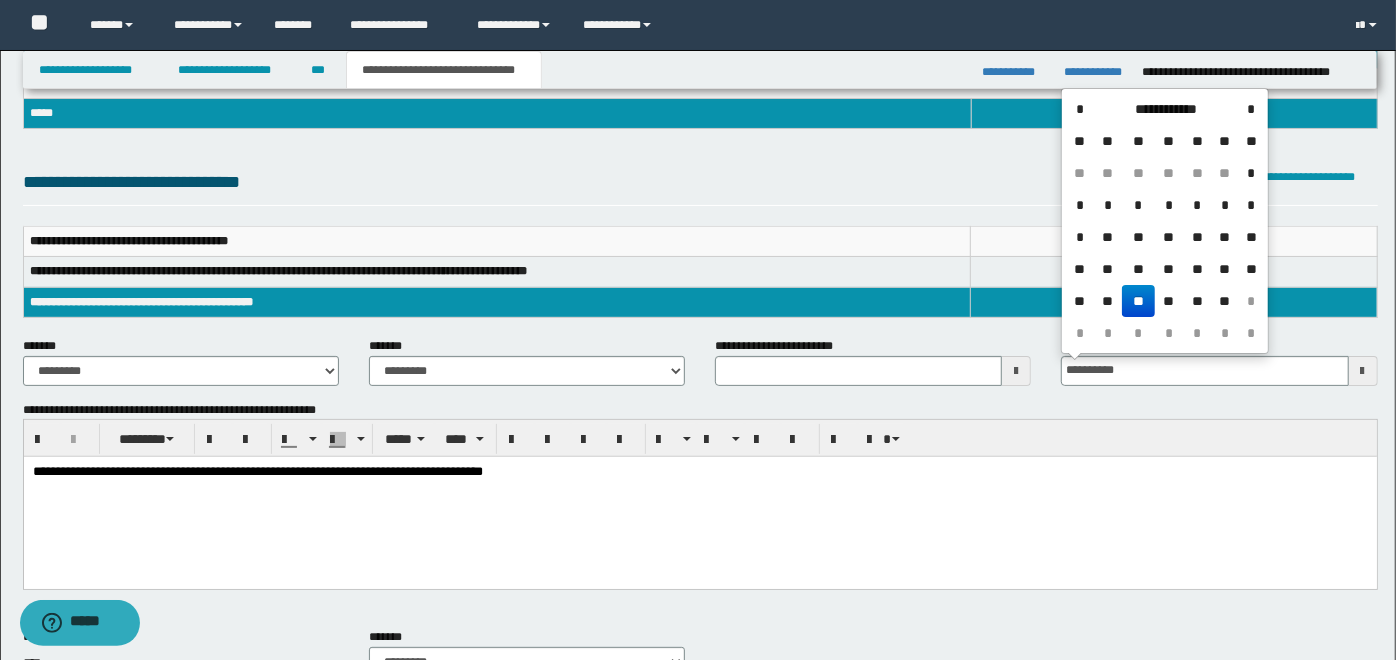click on "**********" at bounding box center [699, 472] 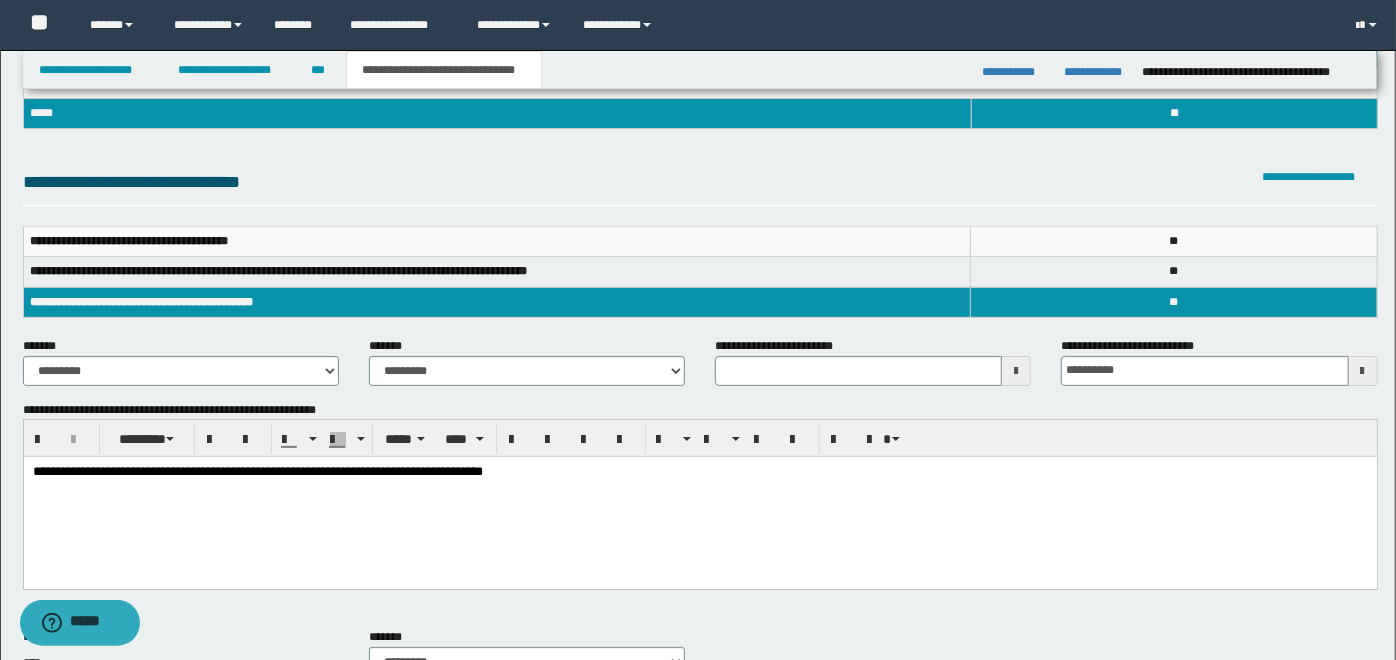 type 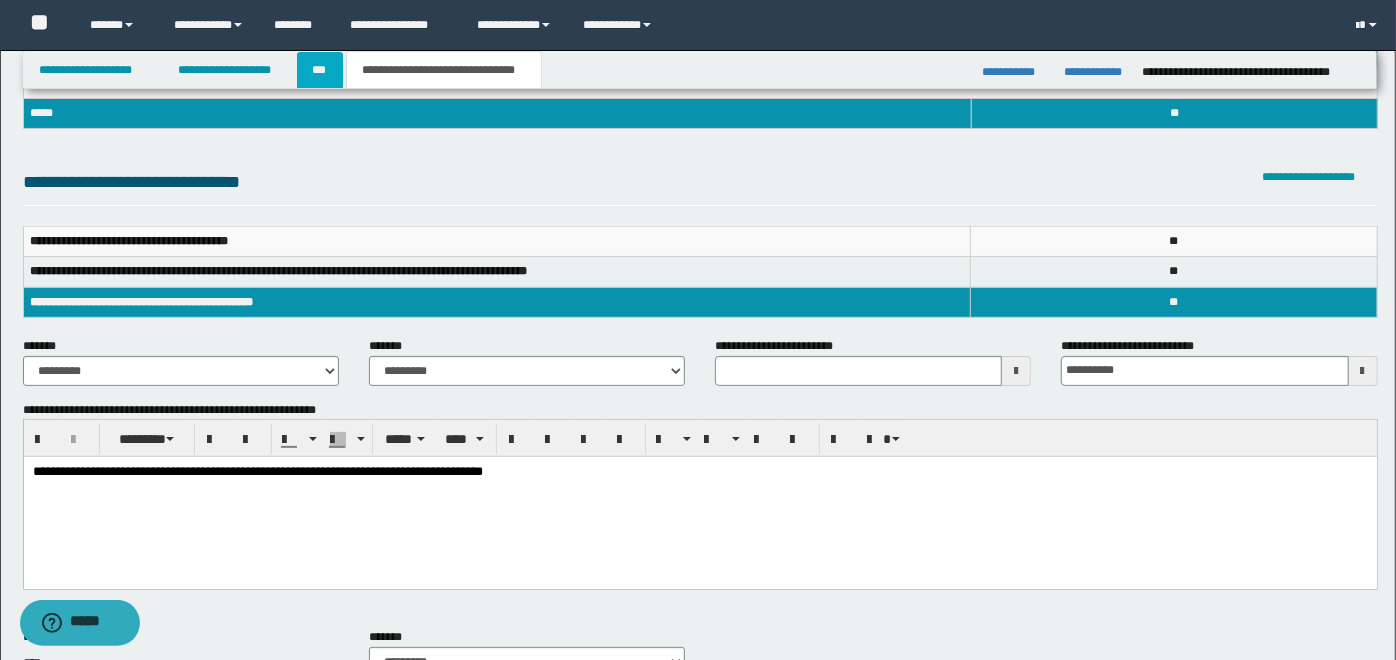 click on "***" at bounding box center [320, 70] 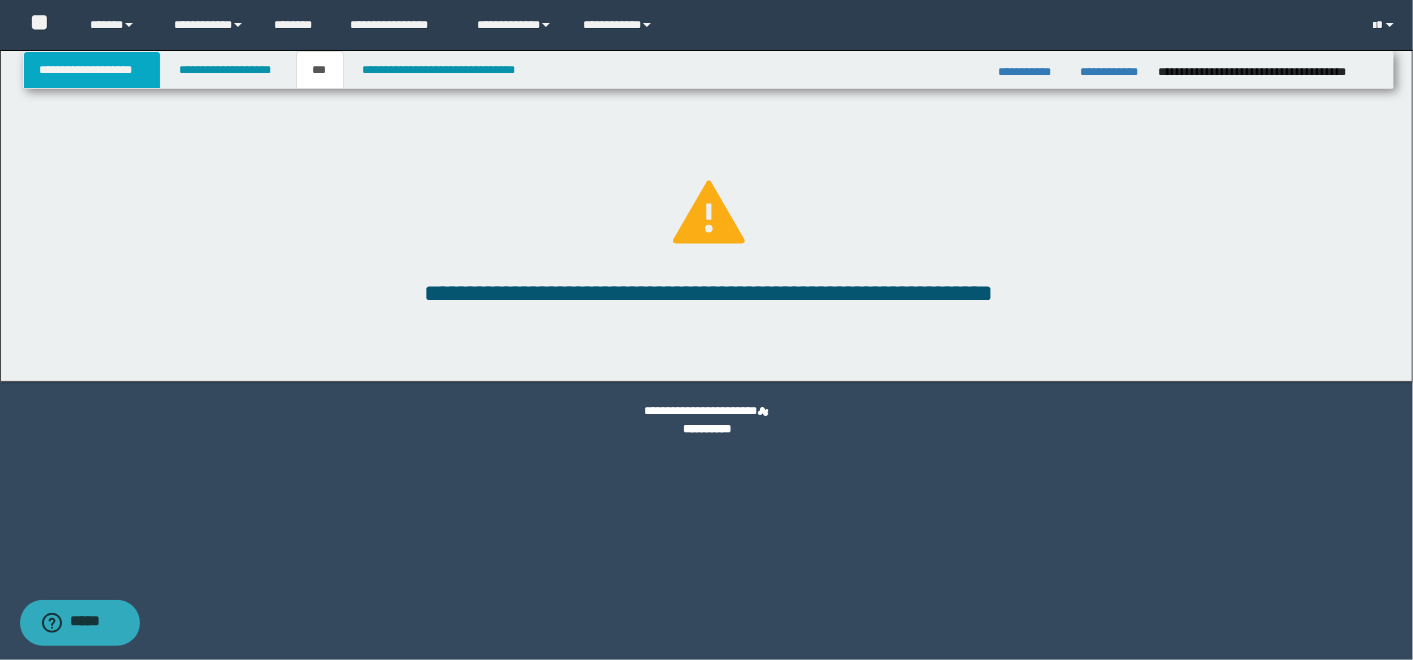 click on "**********" at bounding box center [92, 70] 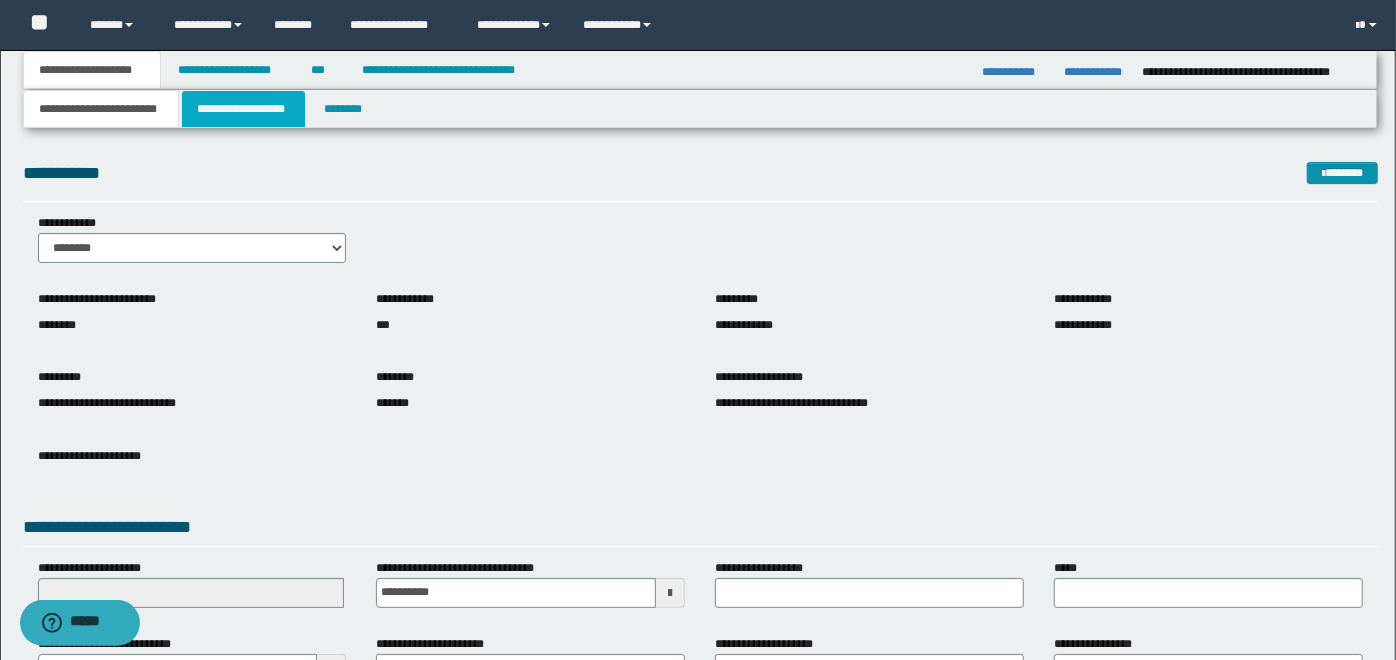 click on "**********" at bounding box center (243, 109) 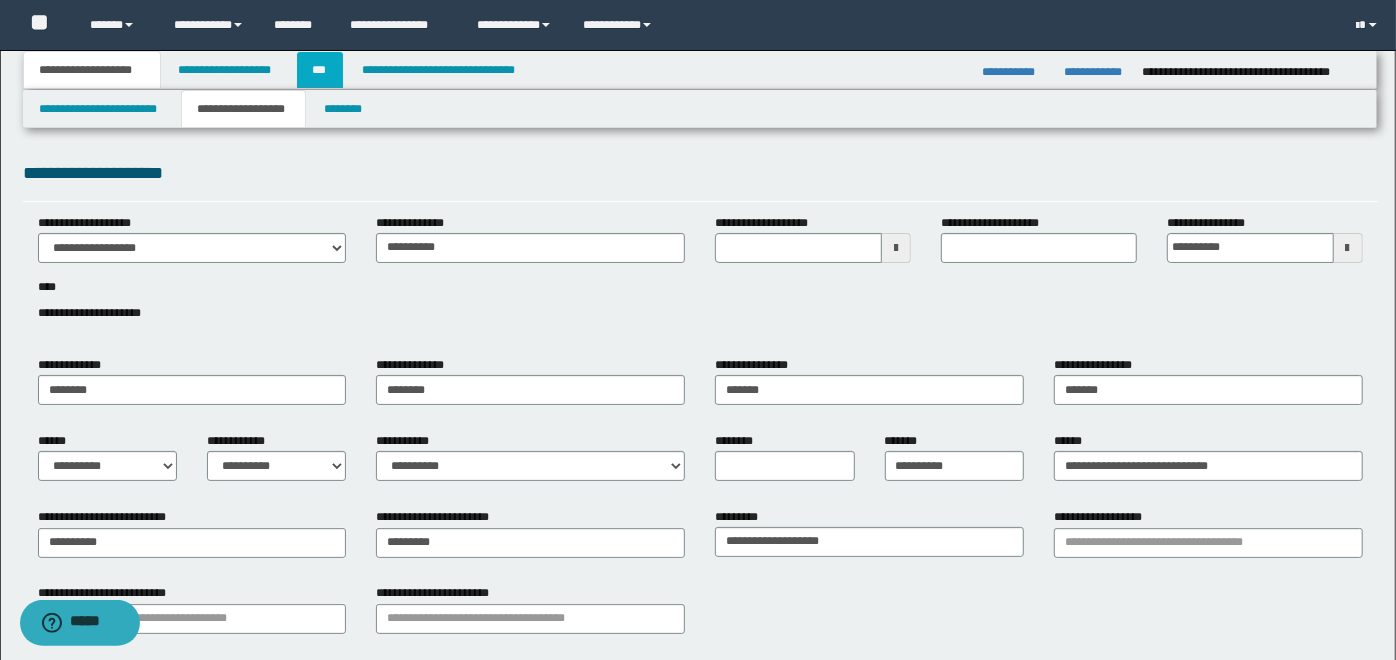 click on "***" at bounding box center [320, 70] 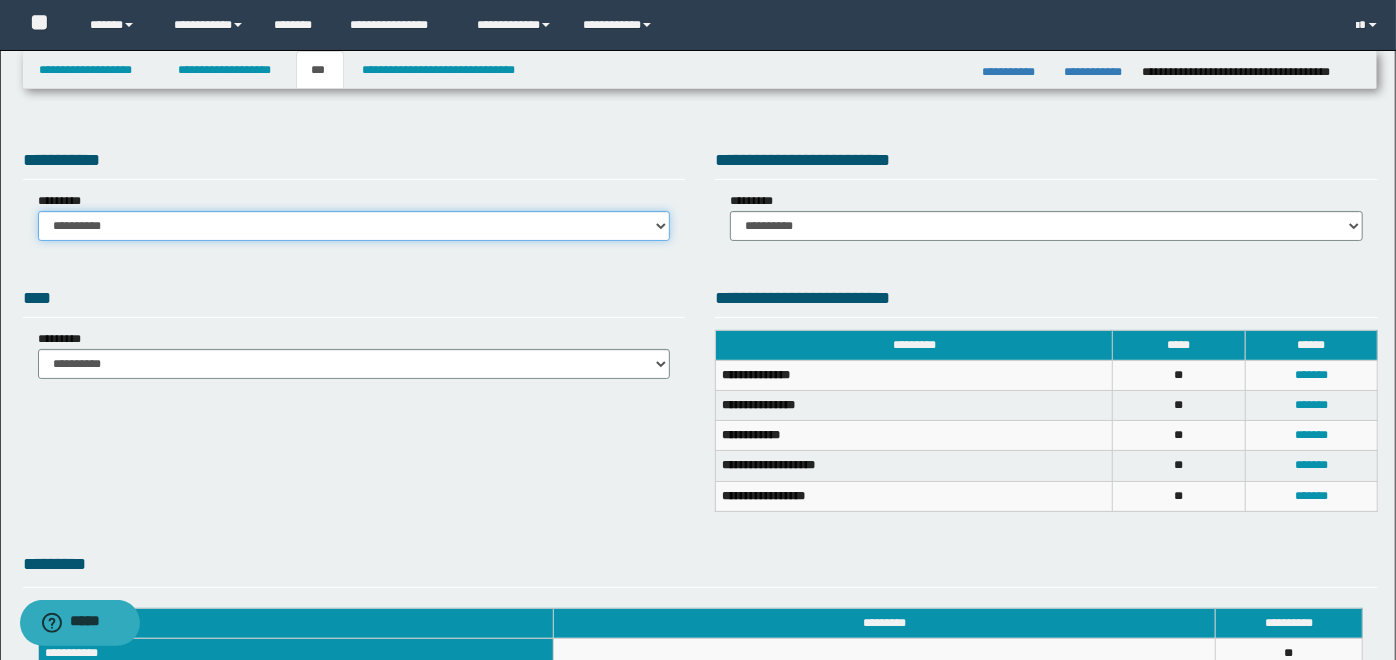 click on "**********" at bounding box center [354, 226] 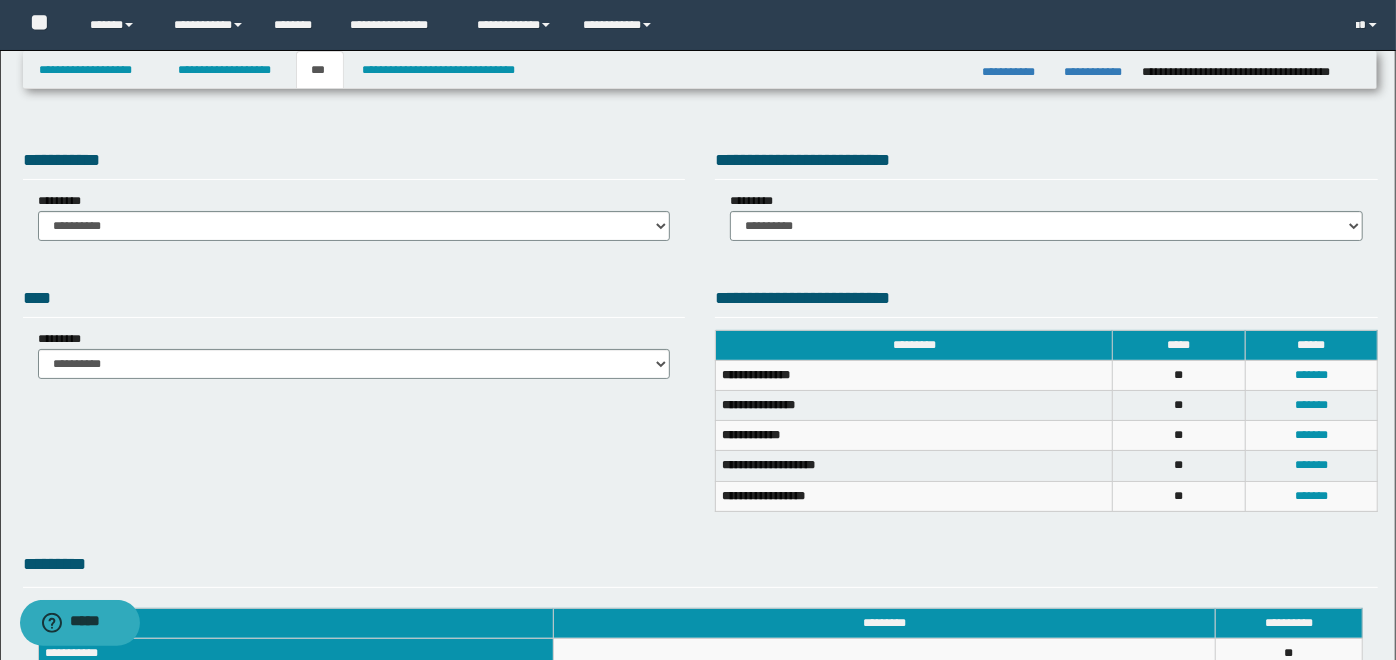 click on "**********" at bounding box center [1046, 430] 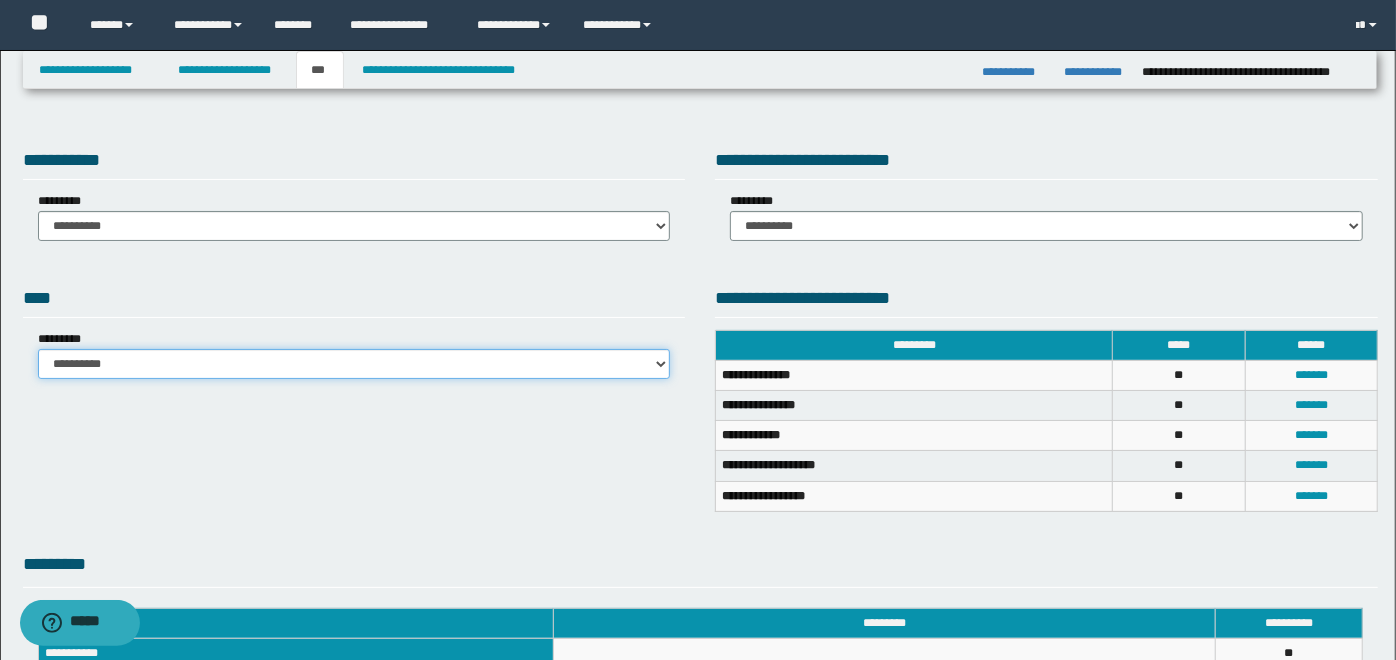 click on "**********" at bounding box center [354, 364] 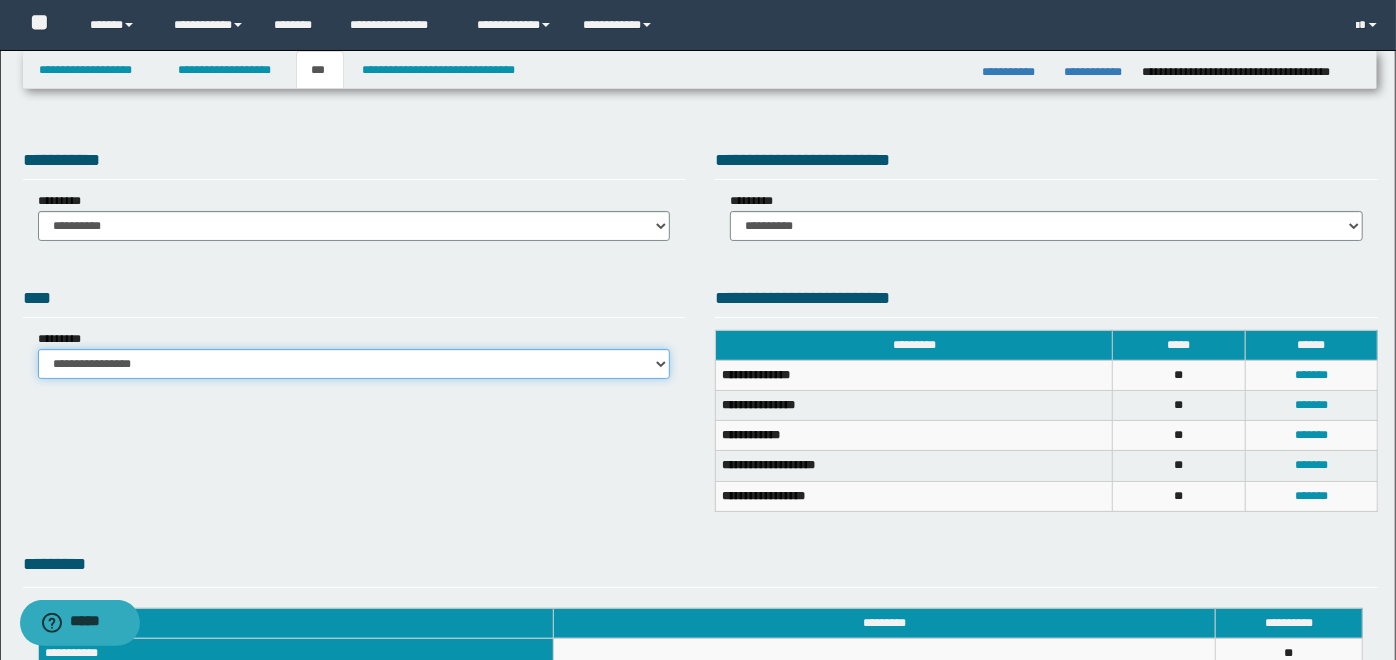 click on "**********" at bounding box center [354, 364] 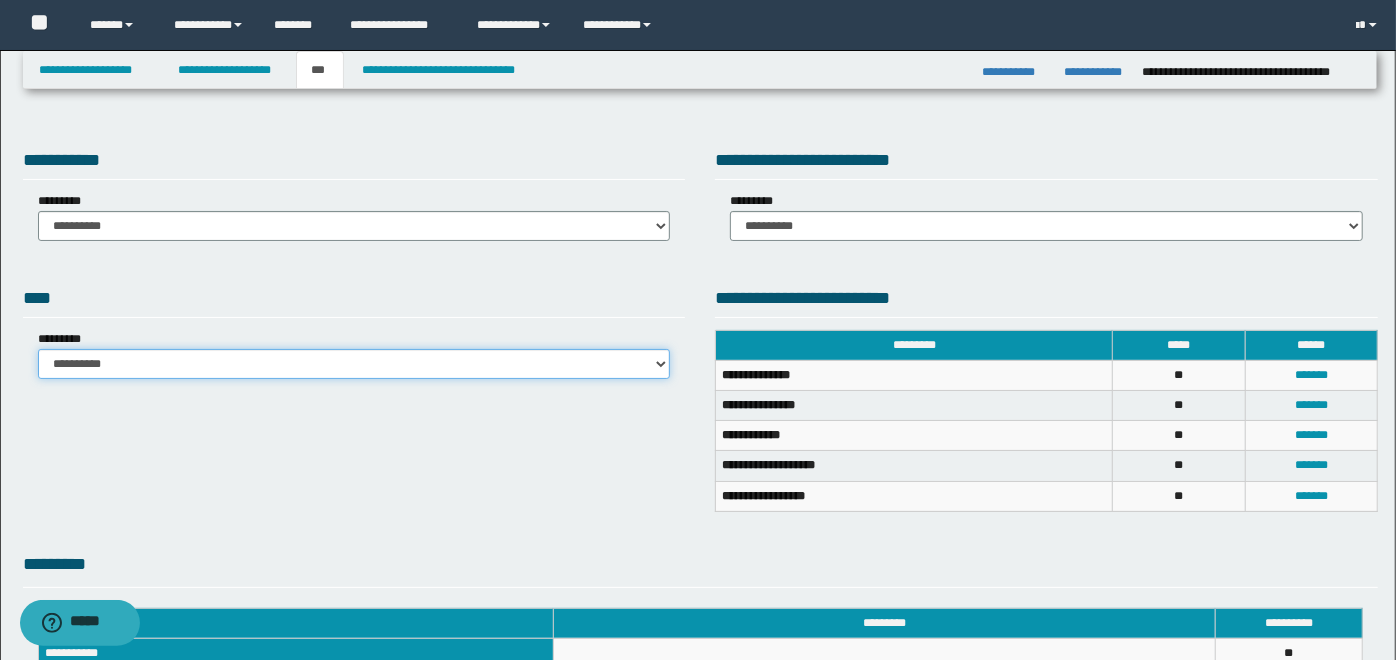 click on "**********" at bounding box center (354, 364) 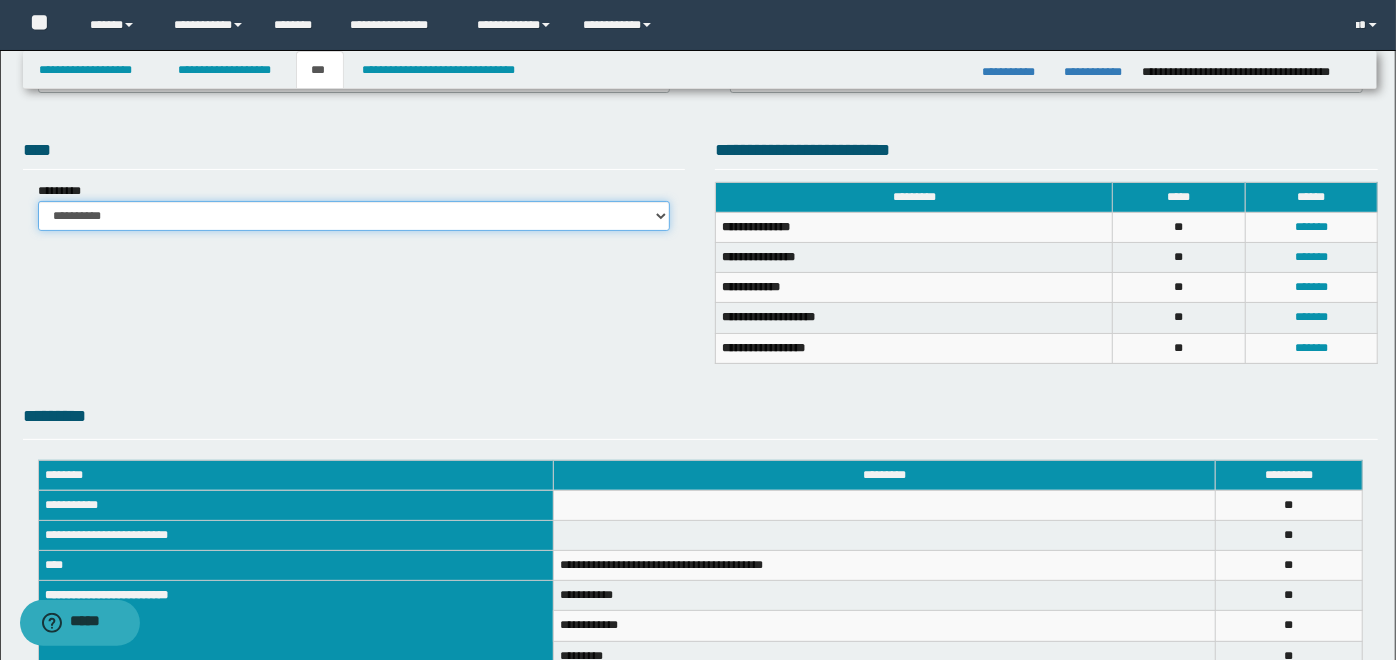 scroll, scrollTop: 370, scrollLeft: 0, axis: vertical 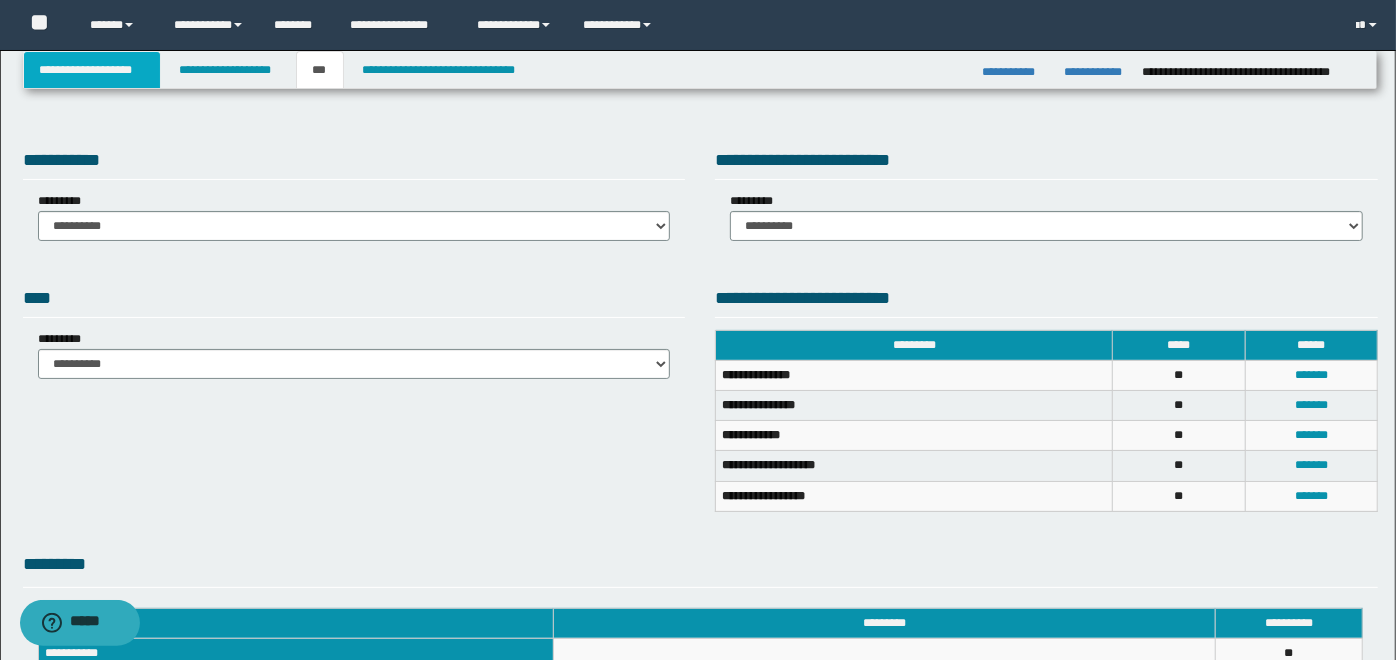 click on "**********" at bounding box center (92, 70) 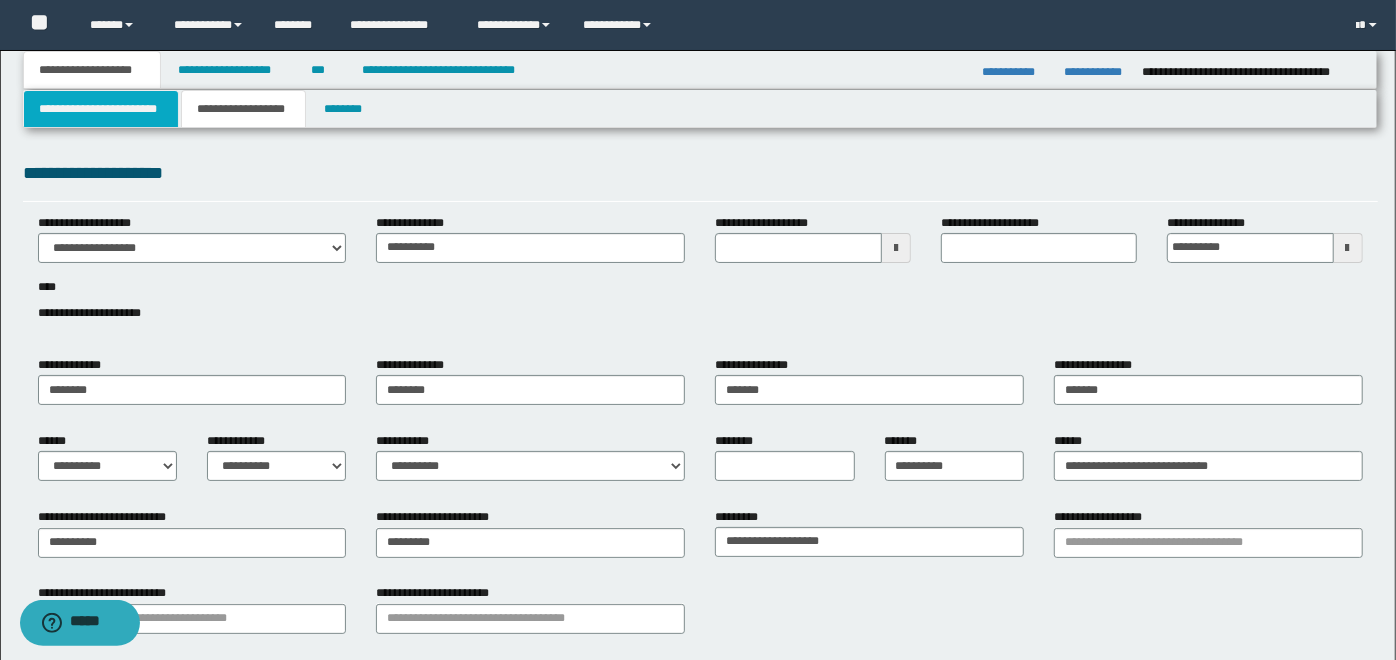 click on "**********" at bounding box center (101, 109) 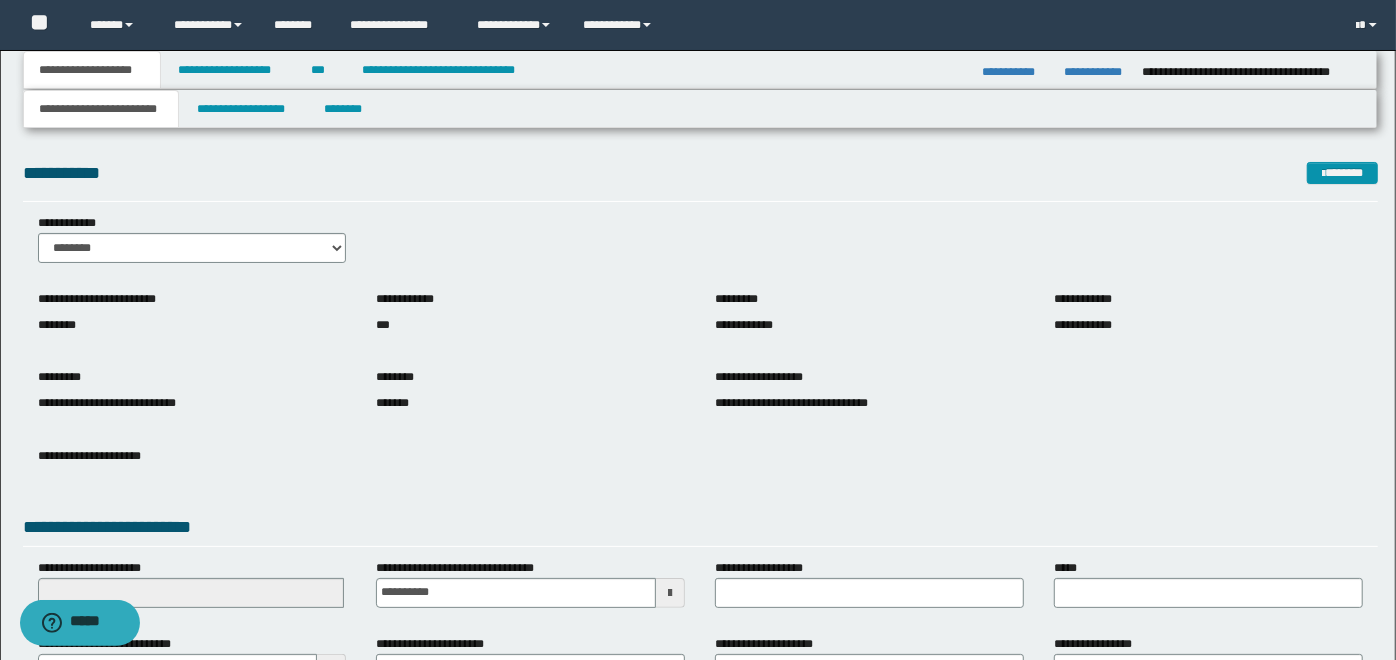 scroll, scrollTop: 185, scrollLeft: 0, axis: vertical 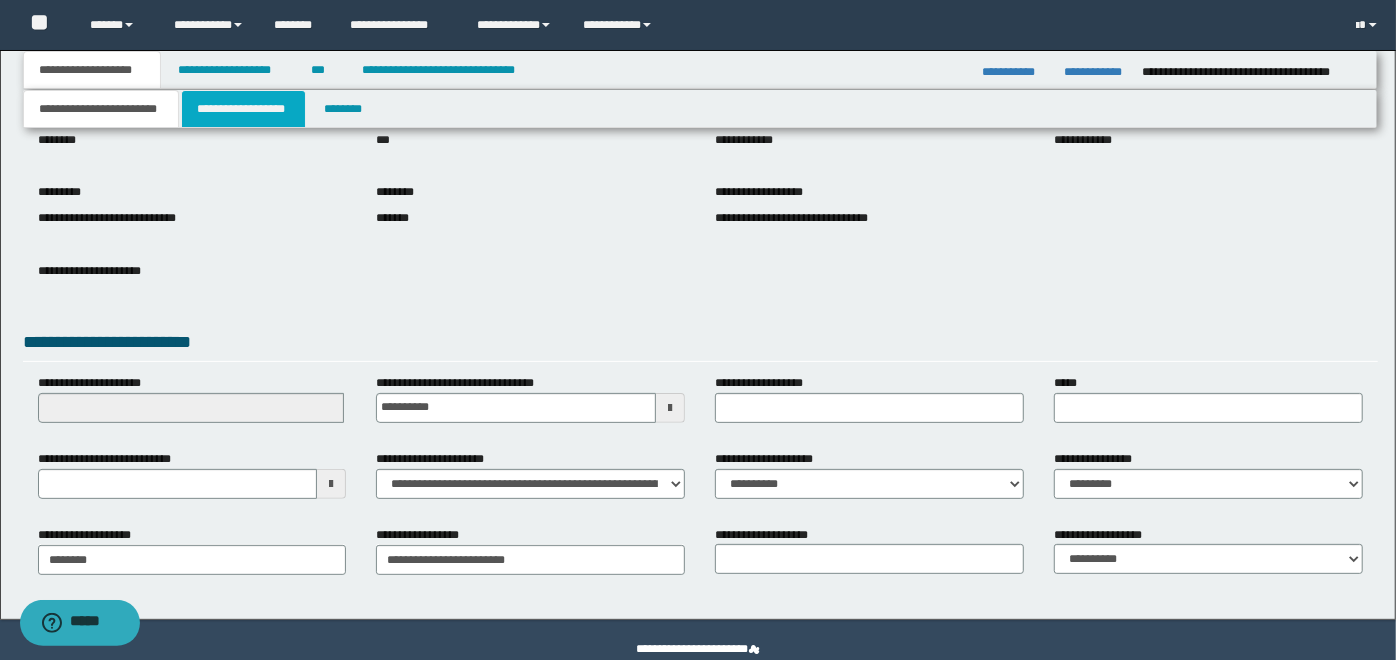 click on "**********" at bounding box center (243, 109) 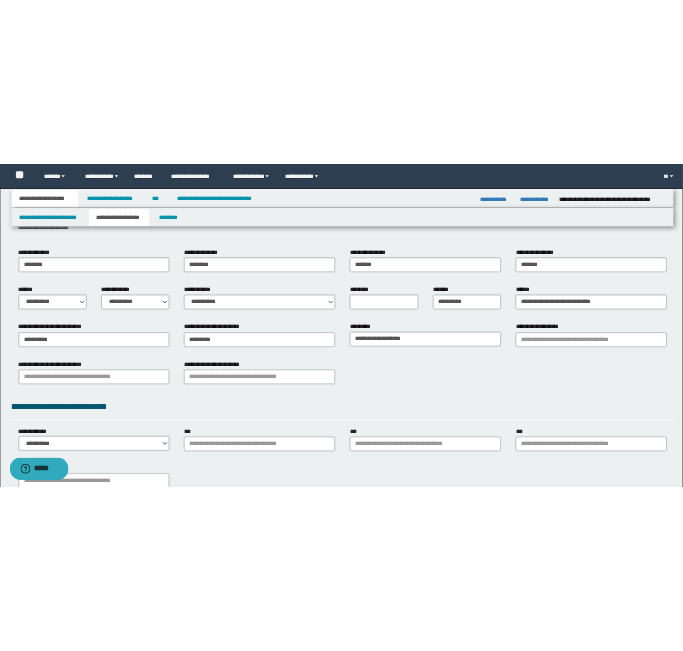 scroll, scrollTop: 0, scrollLeft: 0, axis: both 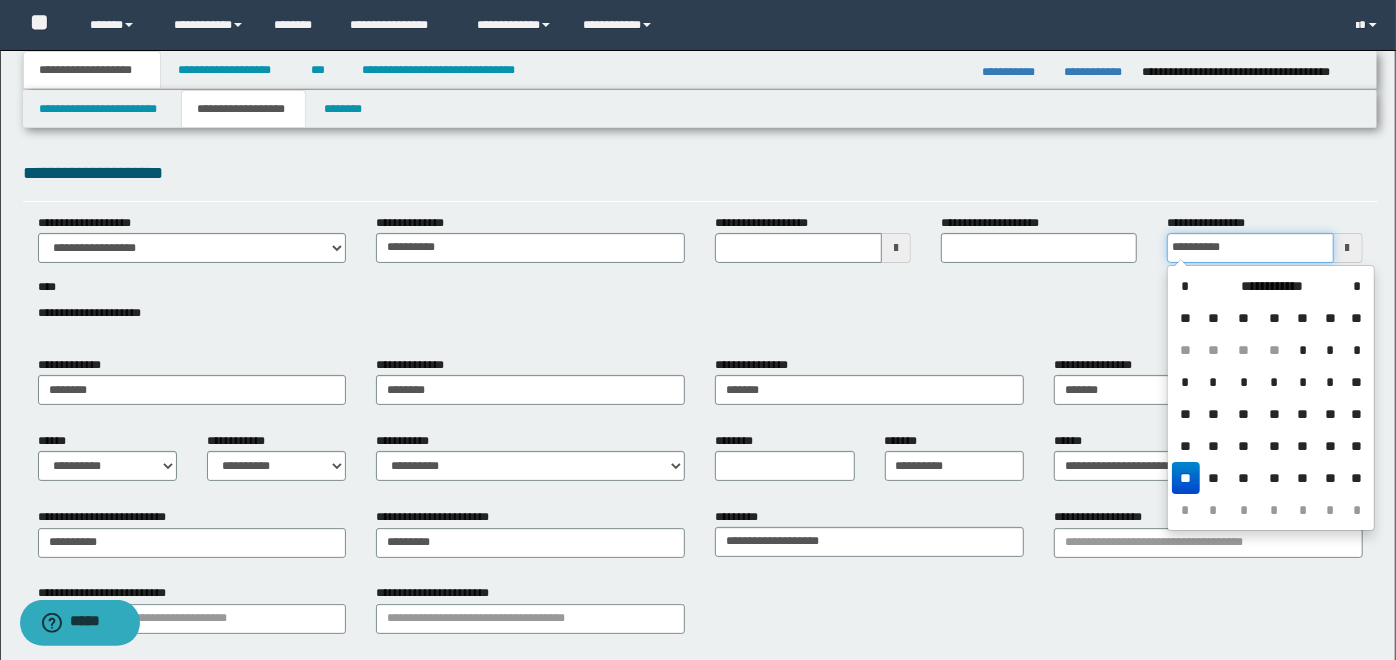 drag, startPoint x: 1239, startPoint y: 251, endPoint x: 1005, endPoint y: 258, distance: 234.10468 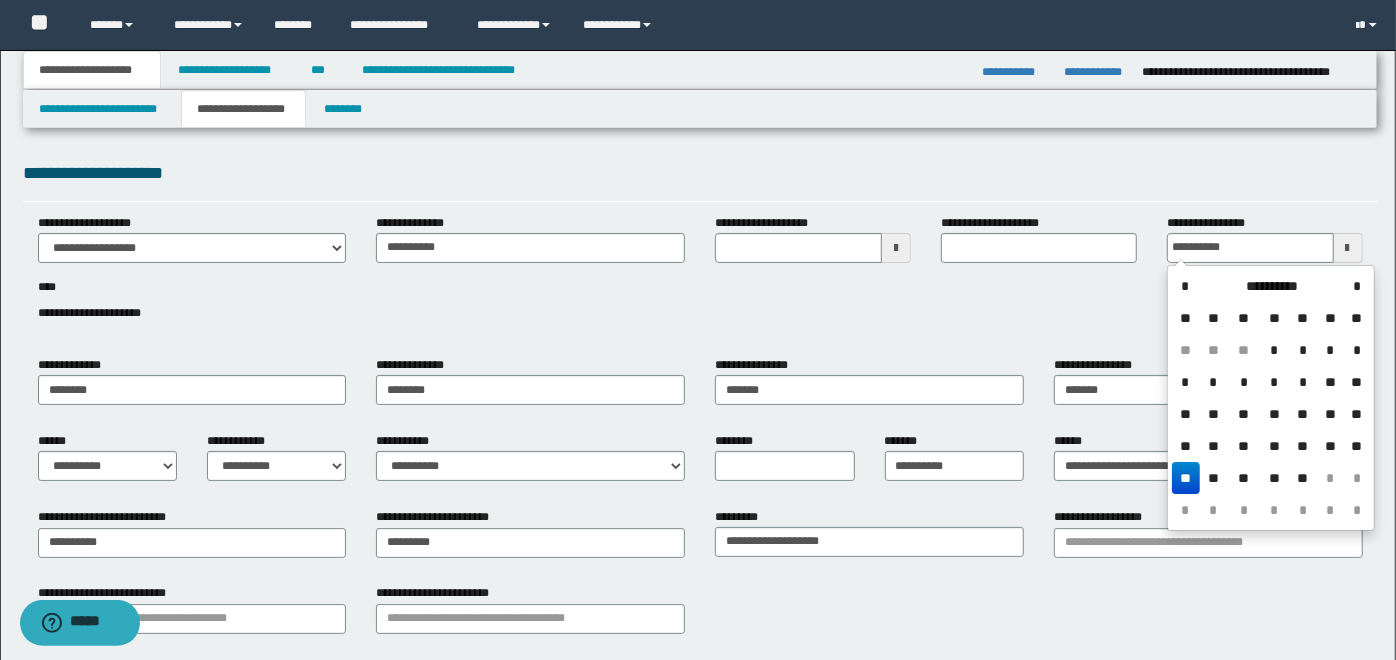 type on "**********" 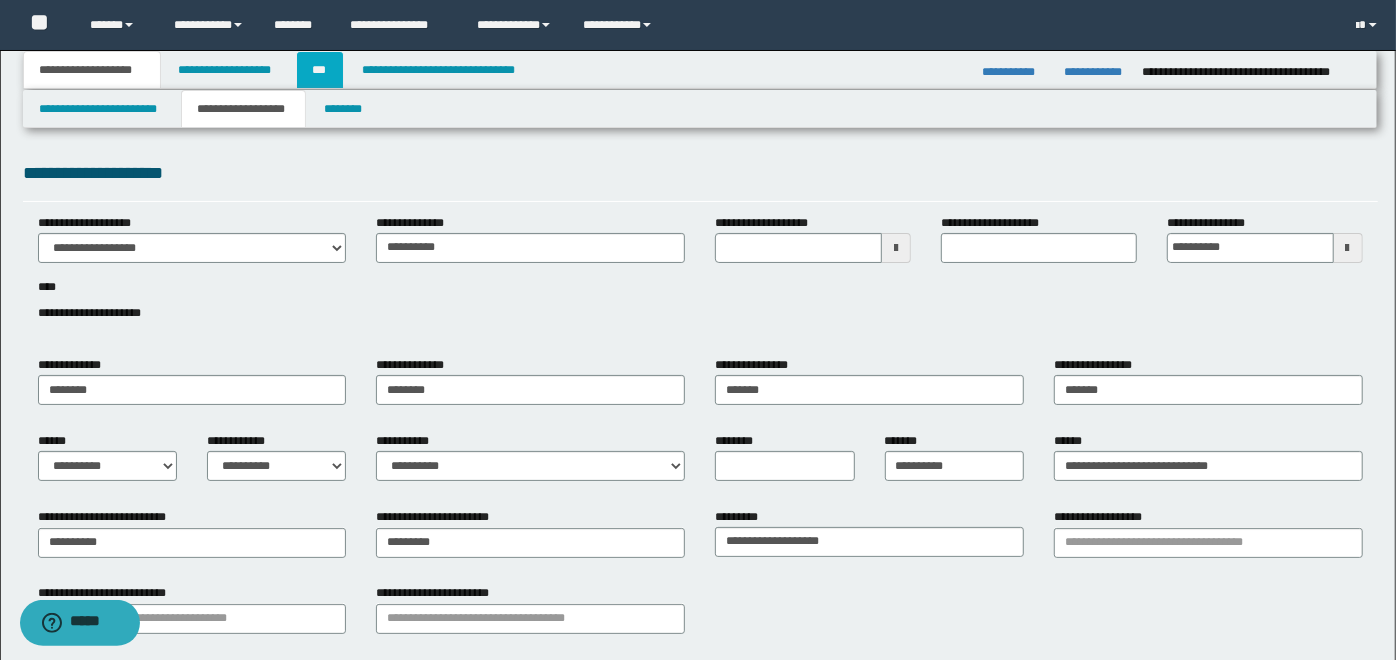 click on "***" at bounding box center [320, 70] 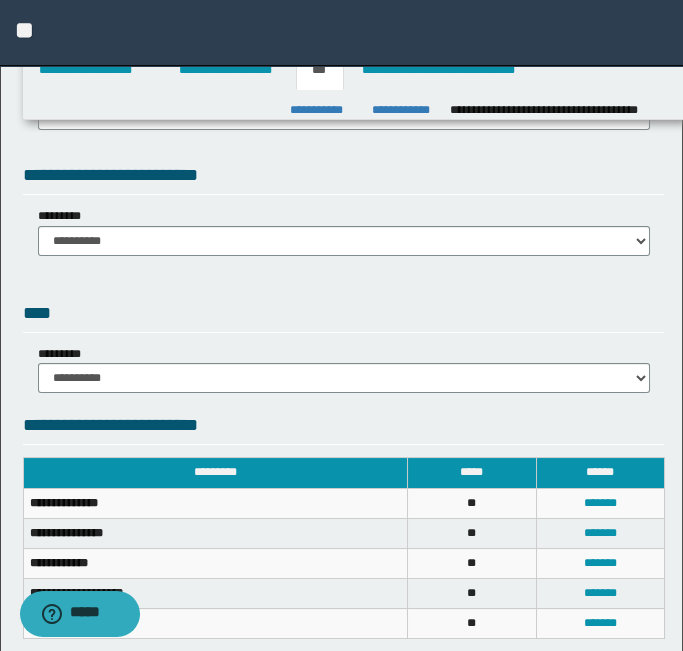 scroll, scrollTop: 0, scrollLeft: 0, axis: both 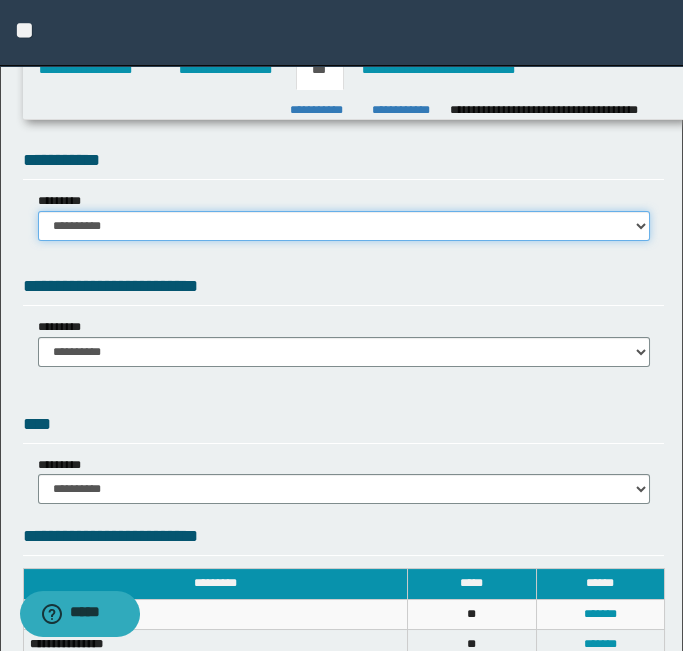 click on "**********" at bounding box center [344, 226] 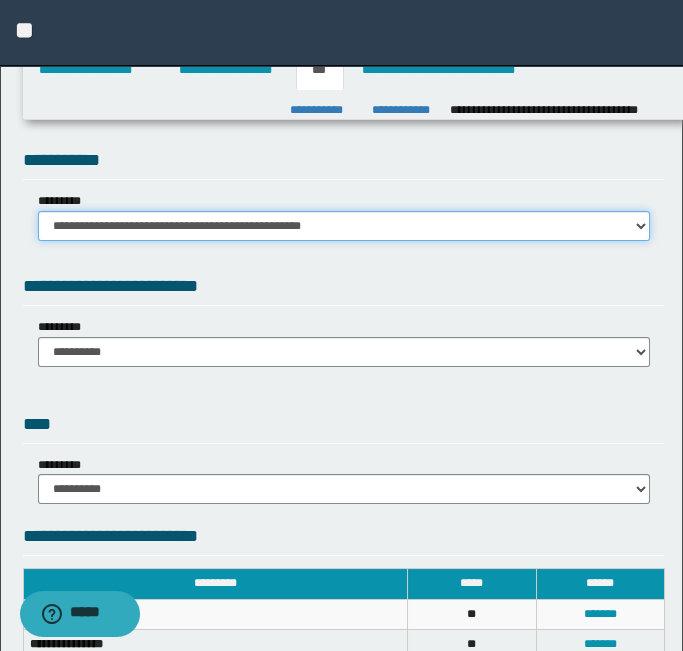 click on "**********" at bounding box center [344, 226] 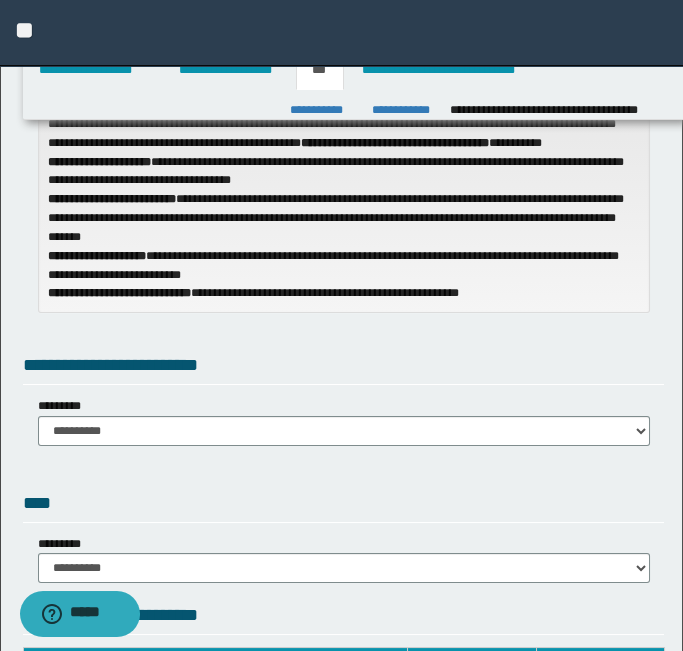 scroll, scrollTop: 259, scrollLeft: 0, axis: vertical 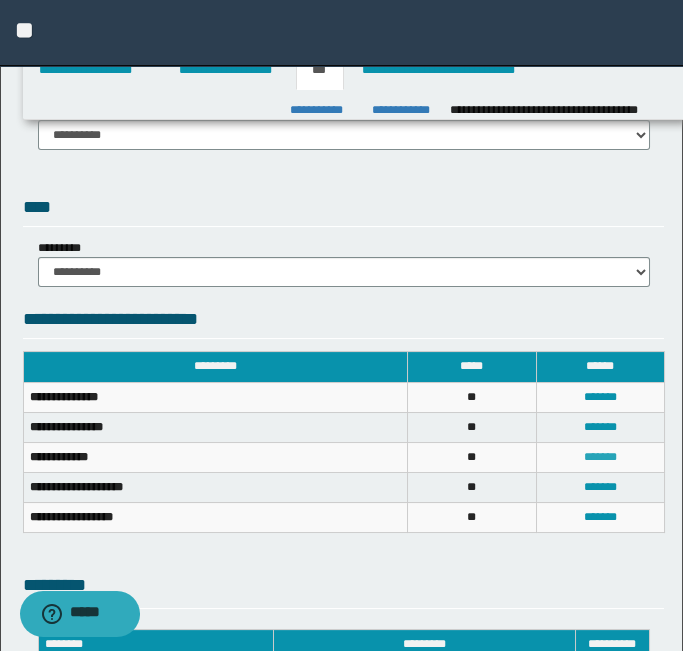 click on "*******" at bounding box center (600, 457) 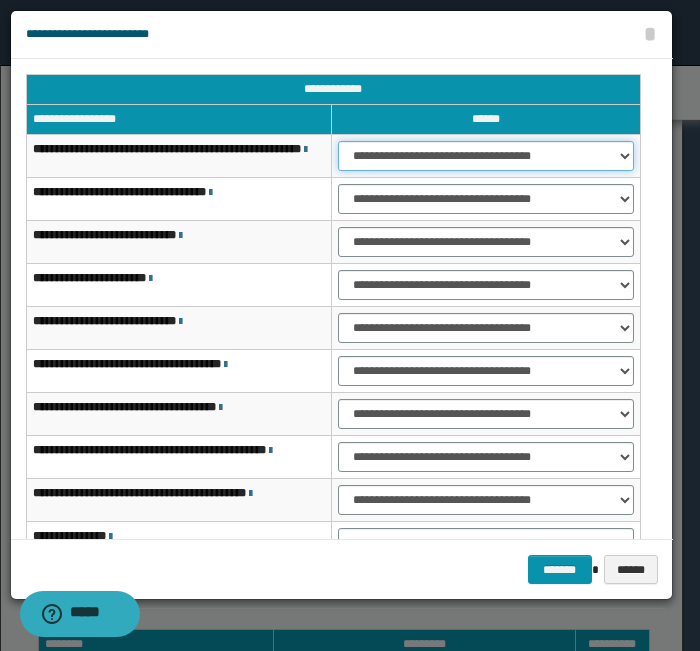 click on "**********" at bounding box center (486, 156) 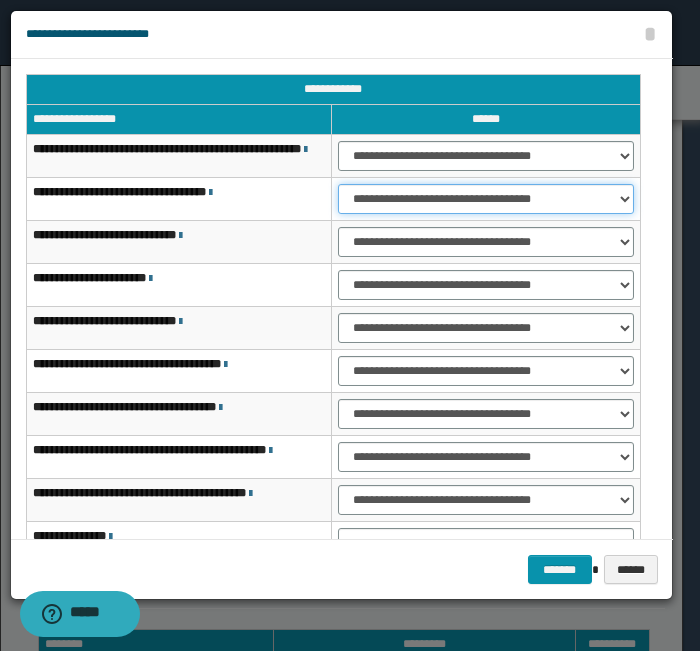click on "**********" at bounding box center (486, 199) 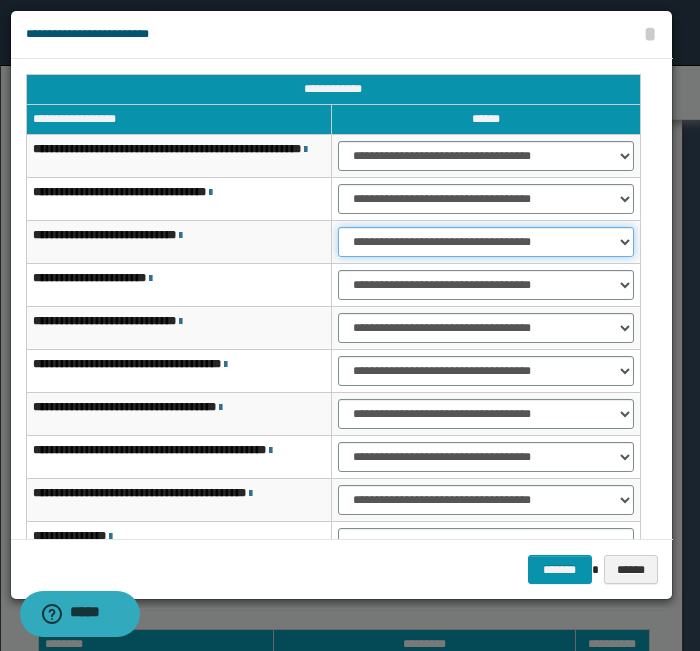 click on "**********" at bounding box center (486, 242) 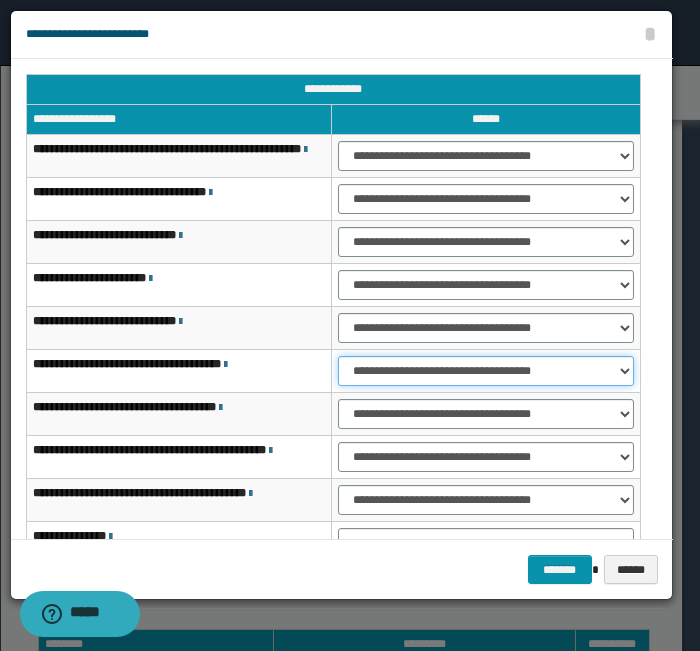 click on "**********" at bounding box center [486, 371] 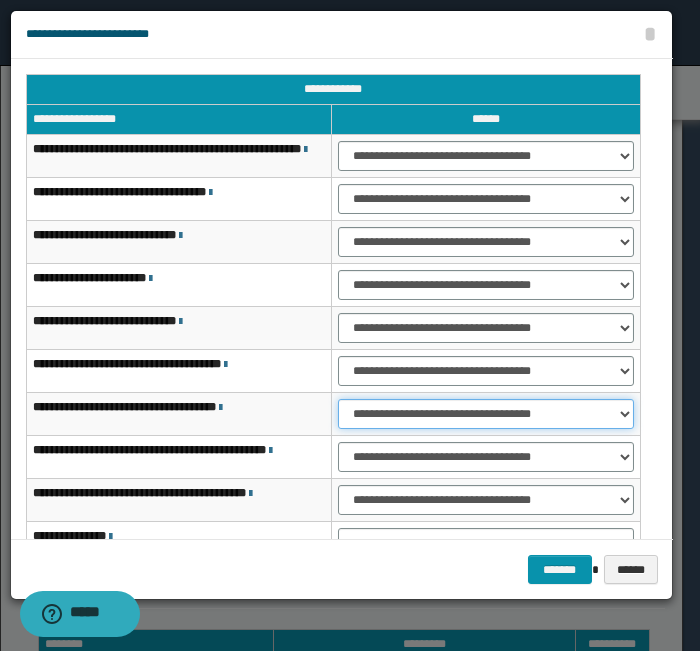 click on "**********" at bounding box center (486, 414) 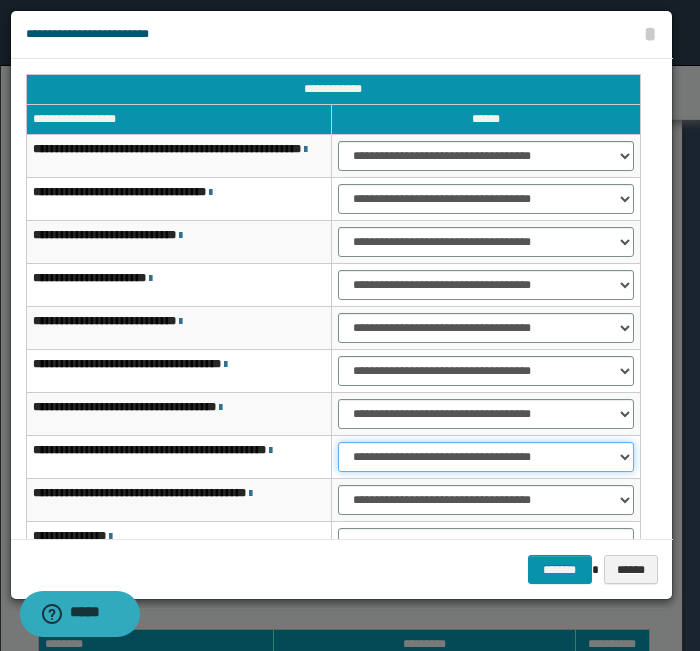 click on "**********" at bounding box center [486, 457] 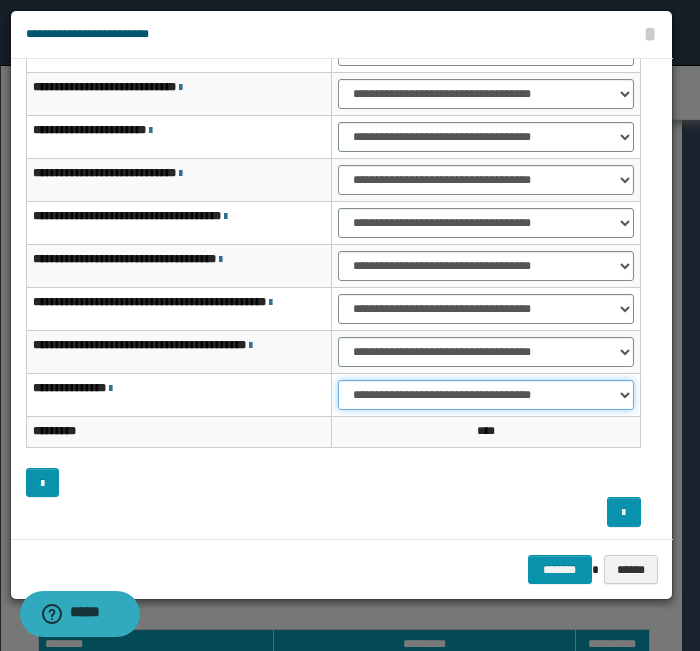 drag, startPoint x: 562, startPoint y: 398, endPoint x: 547, endPoint y: 407, distance: 17.492855 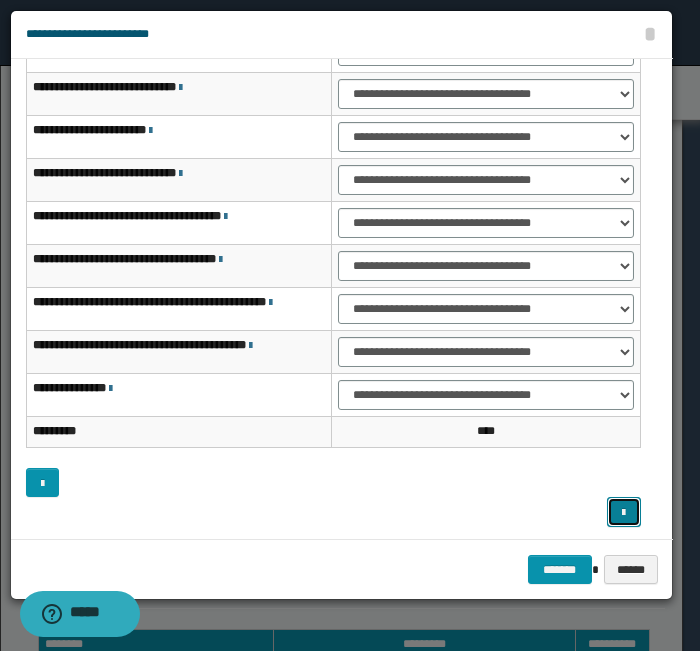 click at bounding box center (623, 511) 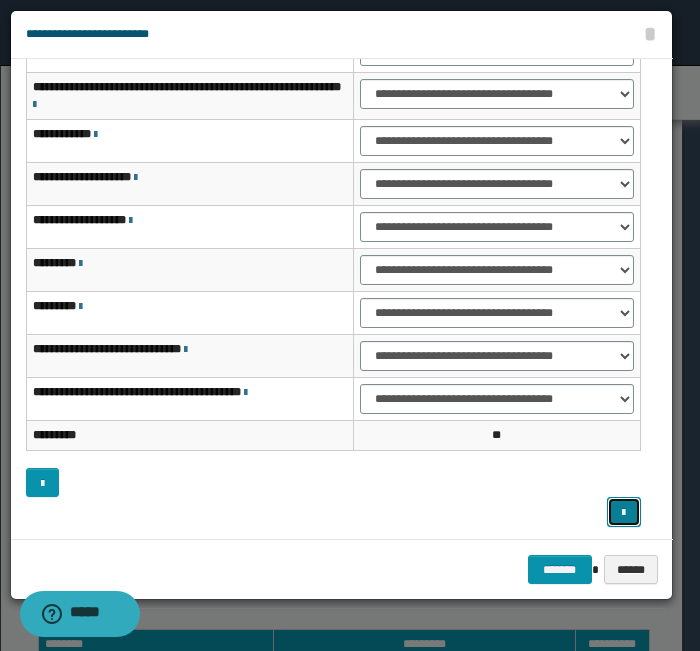 type 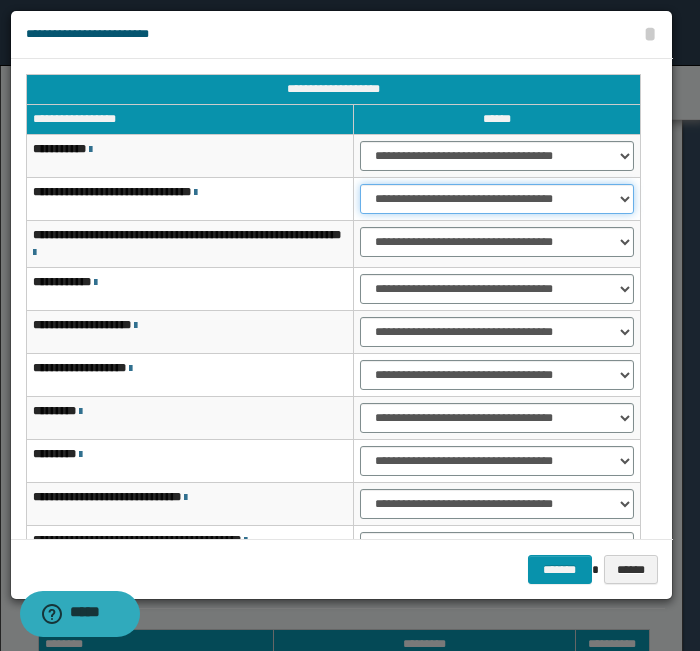 click on "**********" at bounding box center (497, 199) 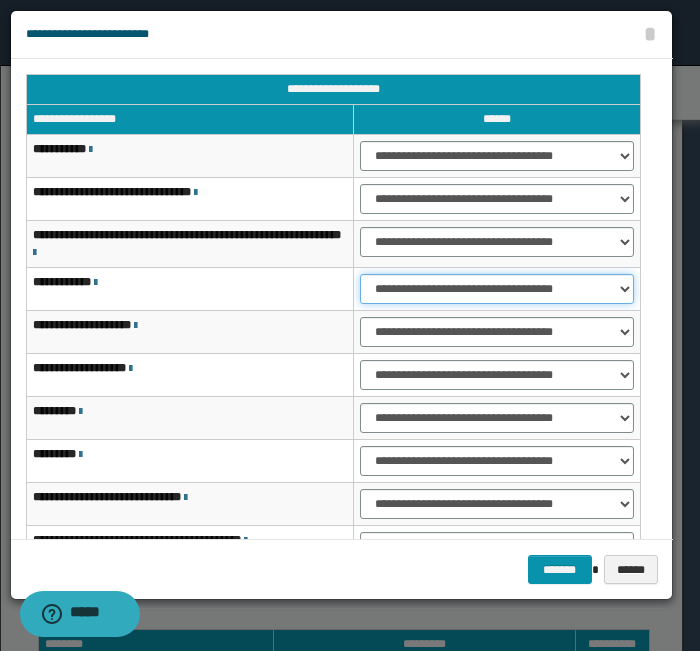 drag, startPoint x: 491, startPoint y: 290, endPoint x: 471, endPoint y: 305, distance: 25 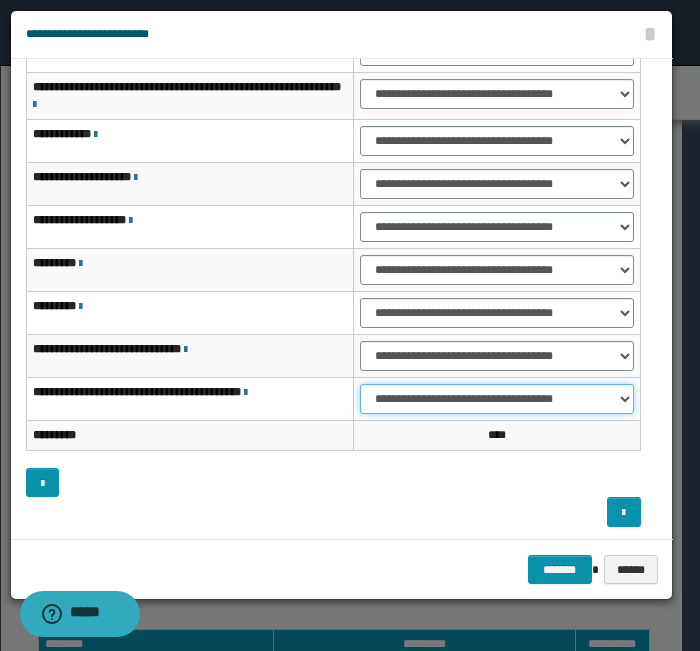 click on "**********" at bounding box center (497, 399) 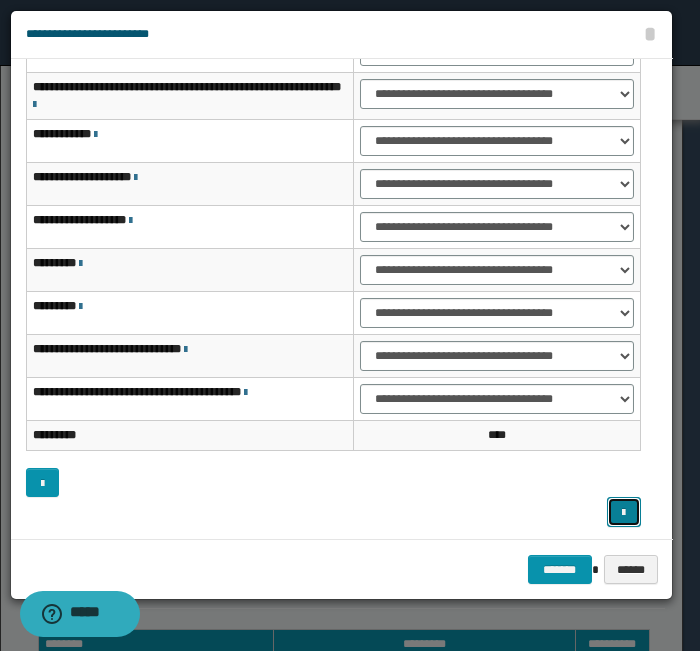 click at bounding box center [623, 513] 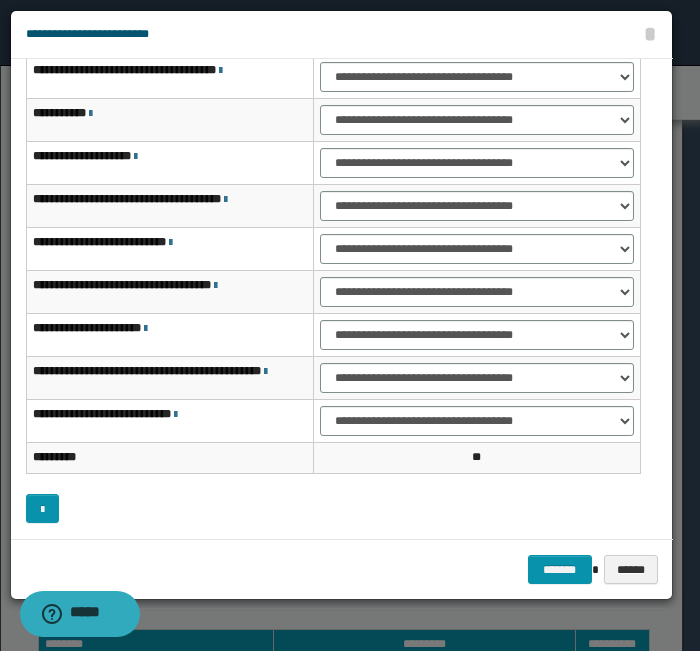 scroll, scrollTop: 11, scrollLeft: 0, axis: vertical 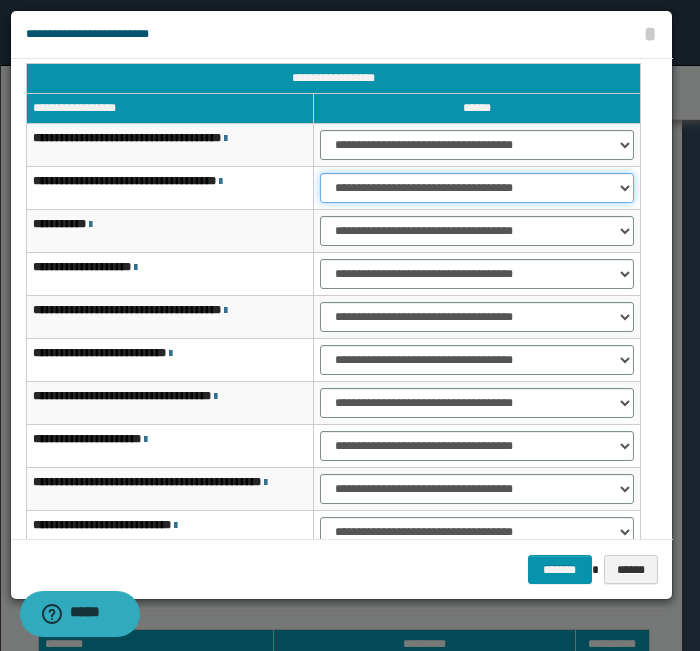 click on "**********" at bounding box center [477, 188] 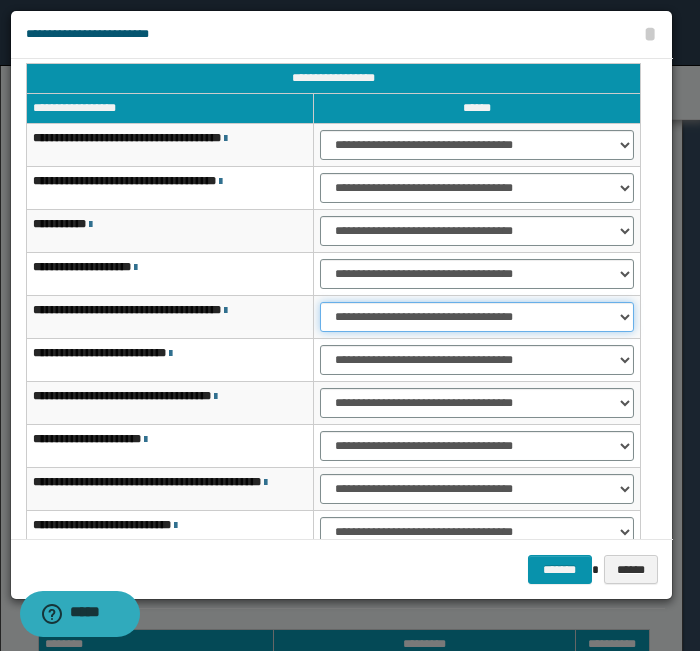 click on "**********" at bounding box center (477, 317) 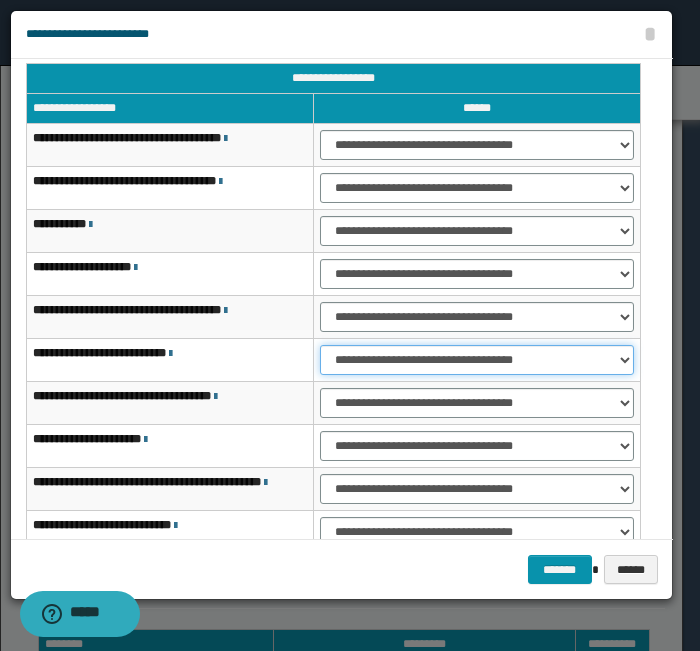 click on "**********" at bounding box center [477, 360] 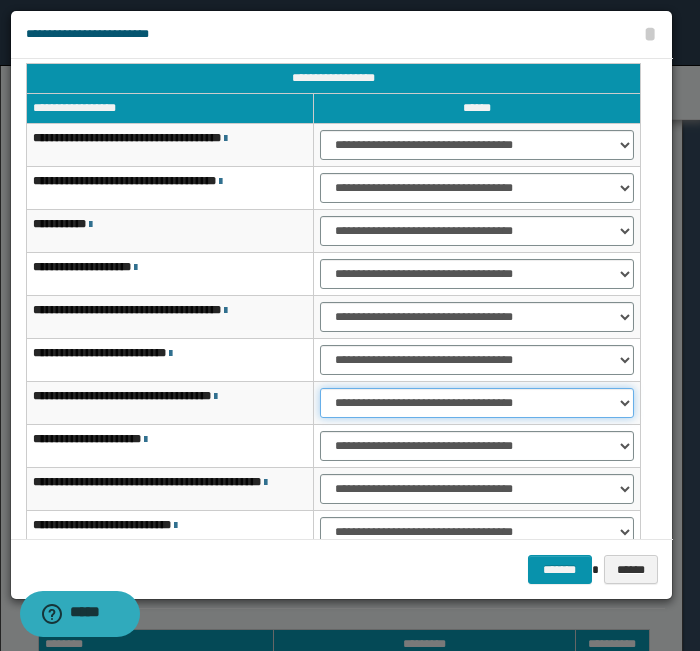 drag, startPoint x: 418, startPoint y: 406, endPoint x: 406, endPoint y: 415, distance: 15 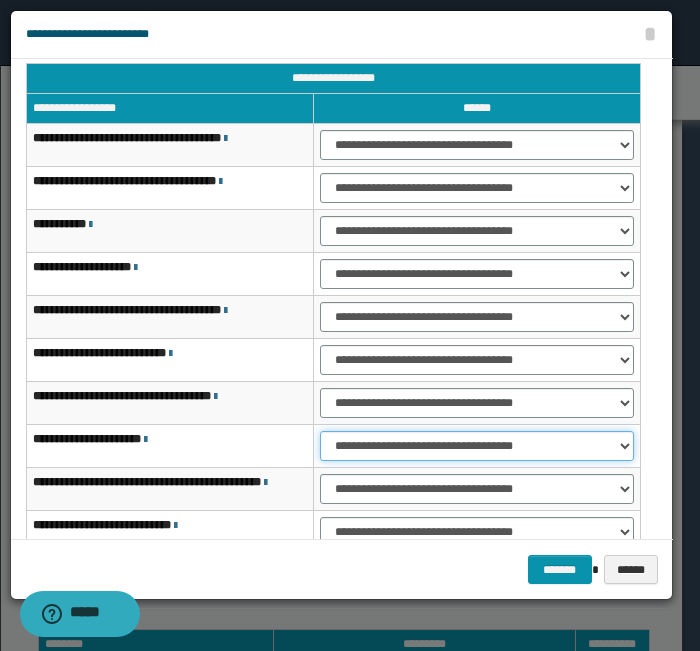 click on "**********" at bounding box center (477, 446) 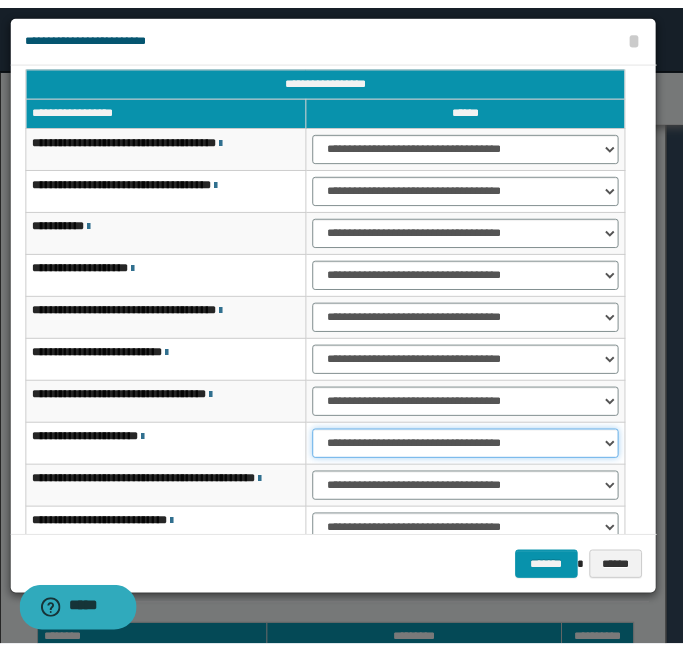 scroll, scrollTop: 122, scrollLeft: 0, axis: vertical 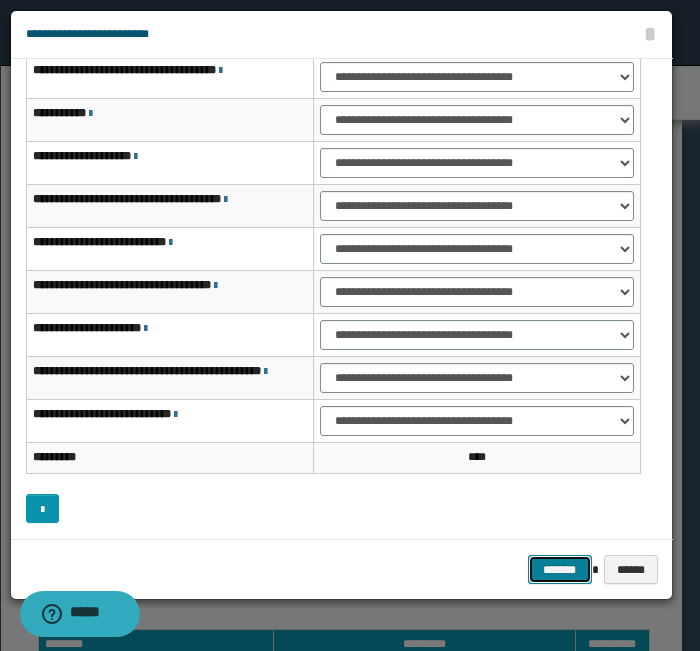click on "*******" at bounding box center (560, 569) 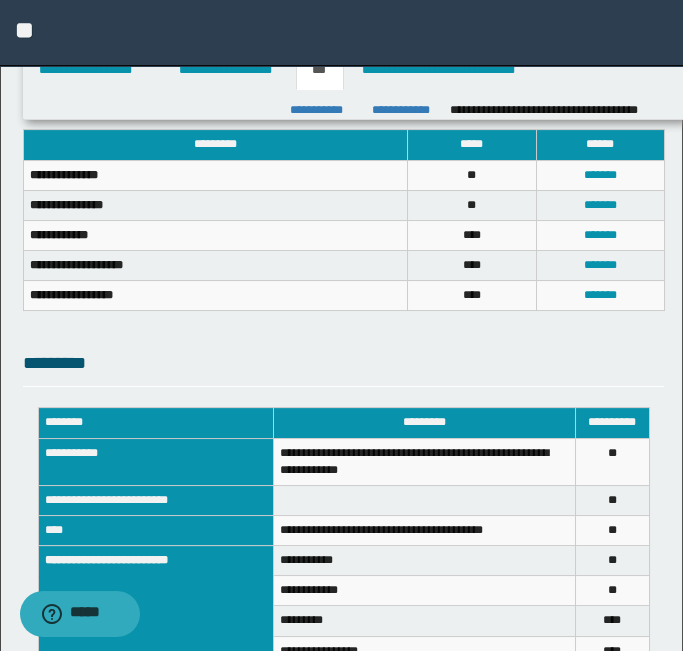 scroll, scrollTop: 851, scrollLeft: 0, axis: vertical 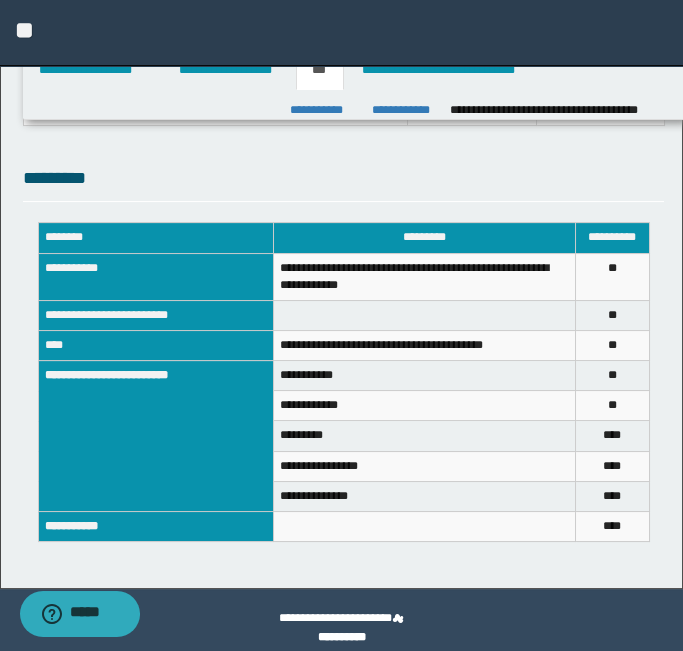 click on "**********" at bounding box center [424, 466] 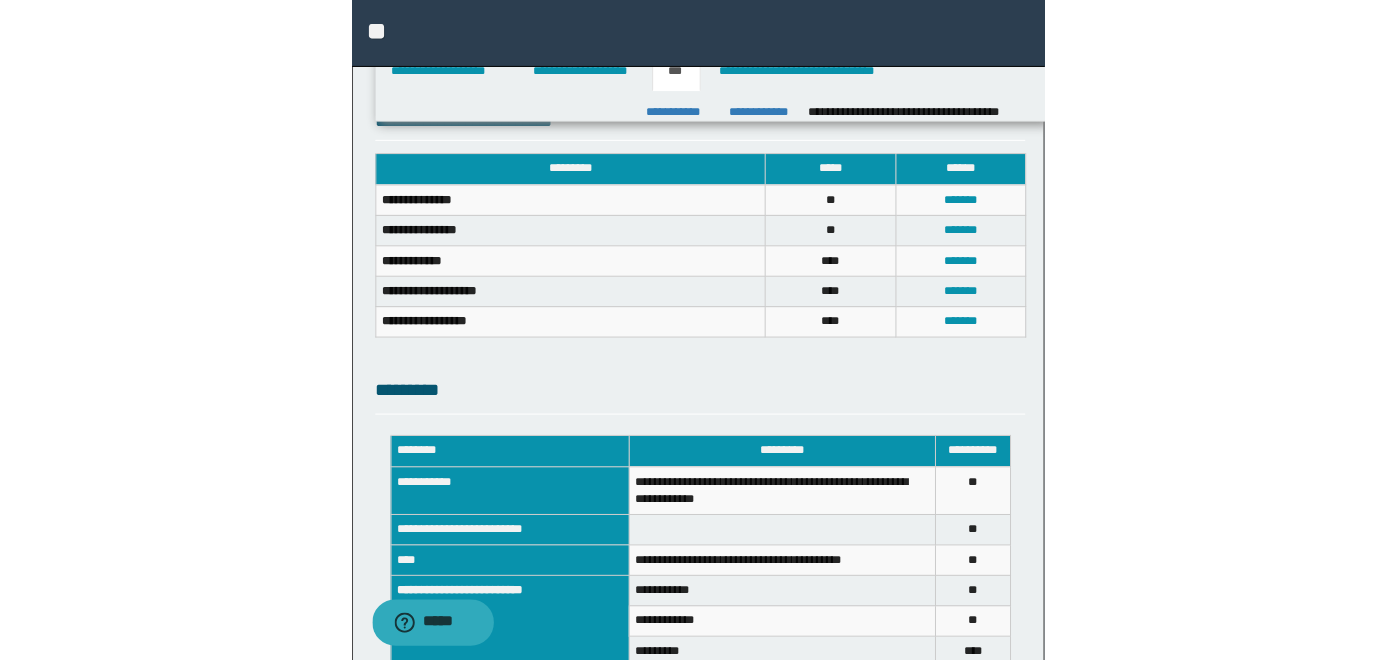 scroll, scrollTop: 459, scrollLeft: 0, axis: vertical 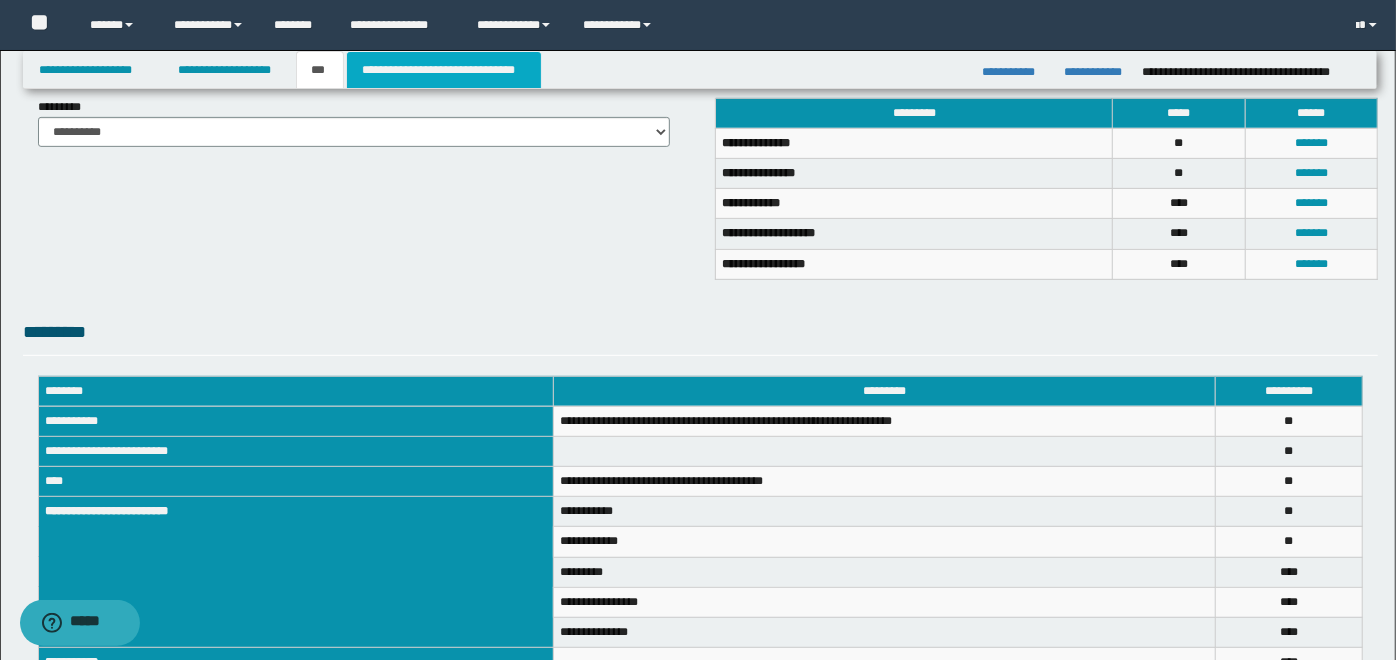 click on "**********" at bounding box center [444, 70] 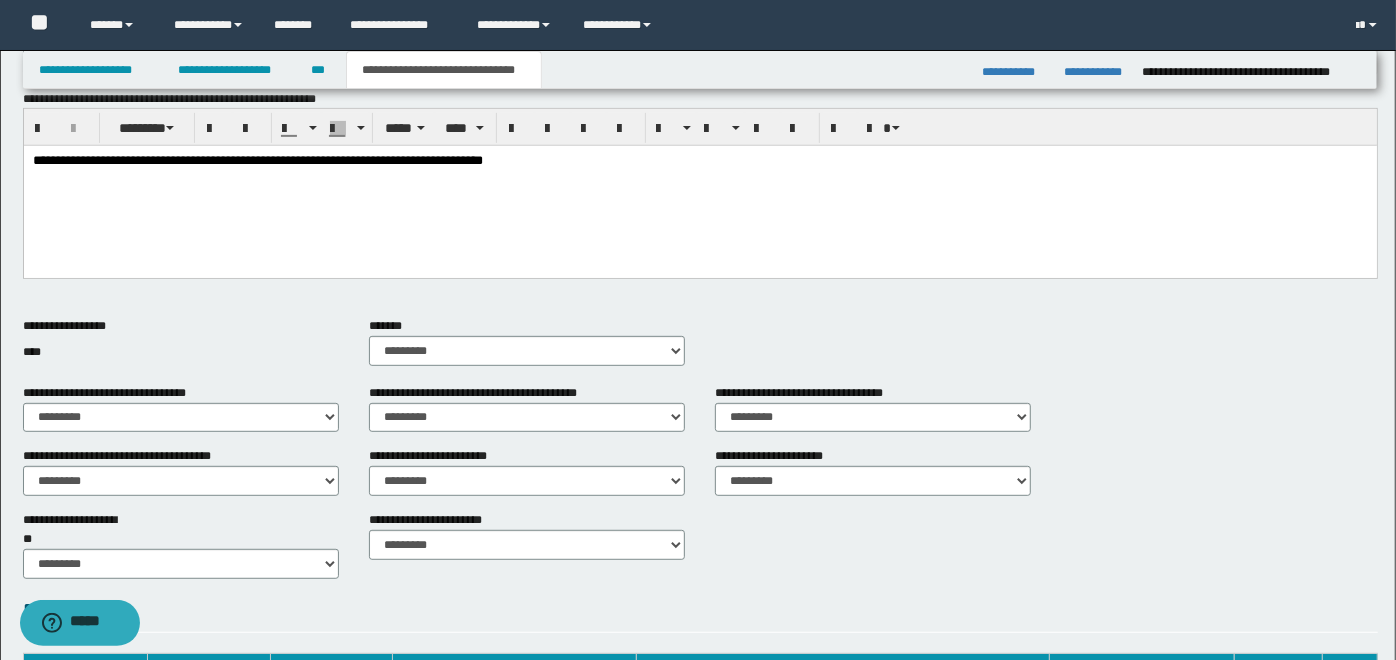 click on "**********" at bounding box center [699, 186] 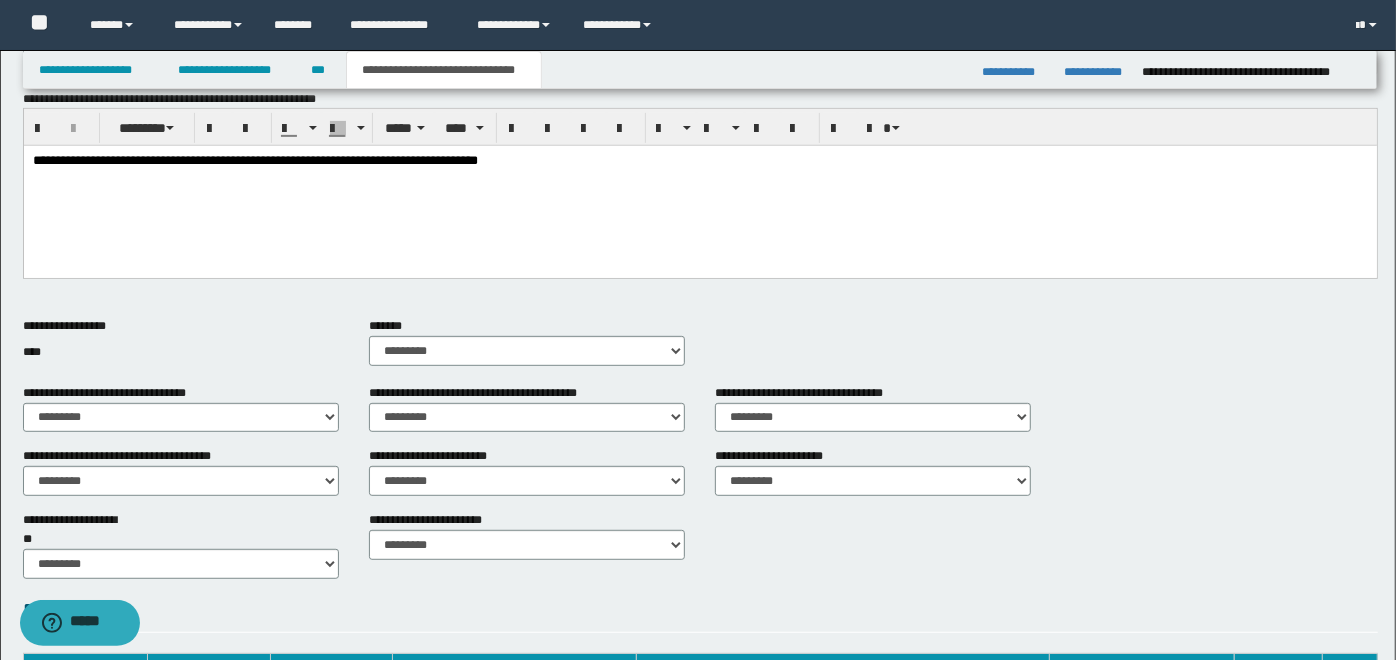 click on "**********" at bounding box center [254, 160] 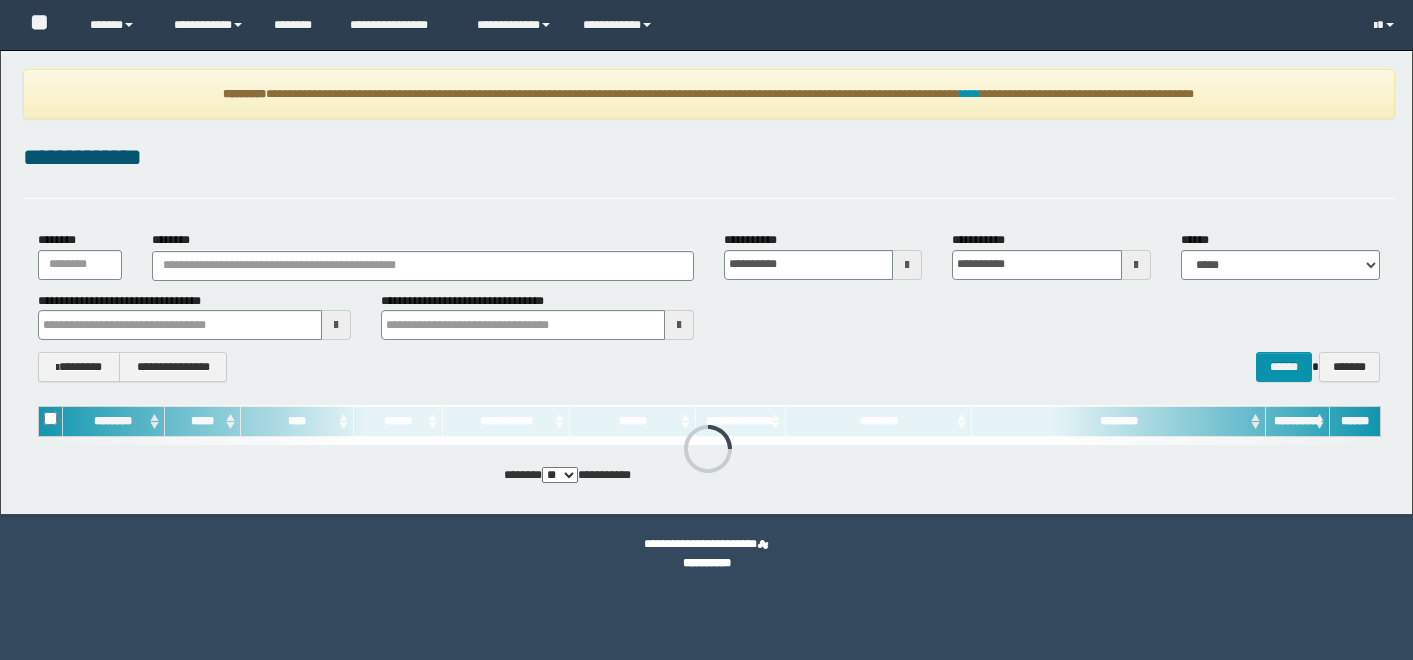 scroll, scrollTop: 0, scrollLeft: 0, axis: both 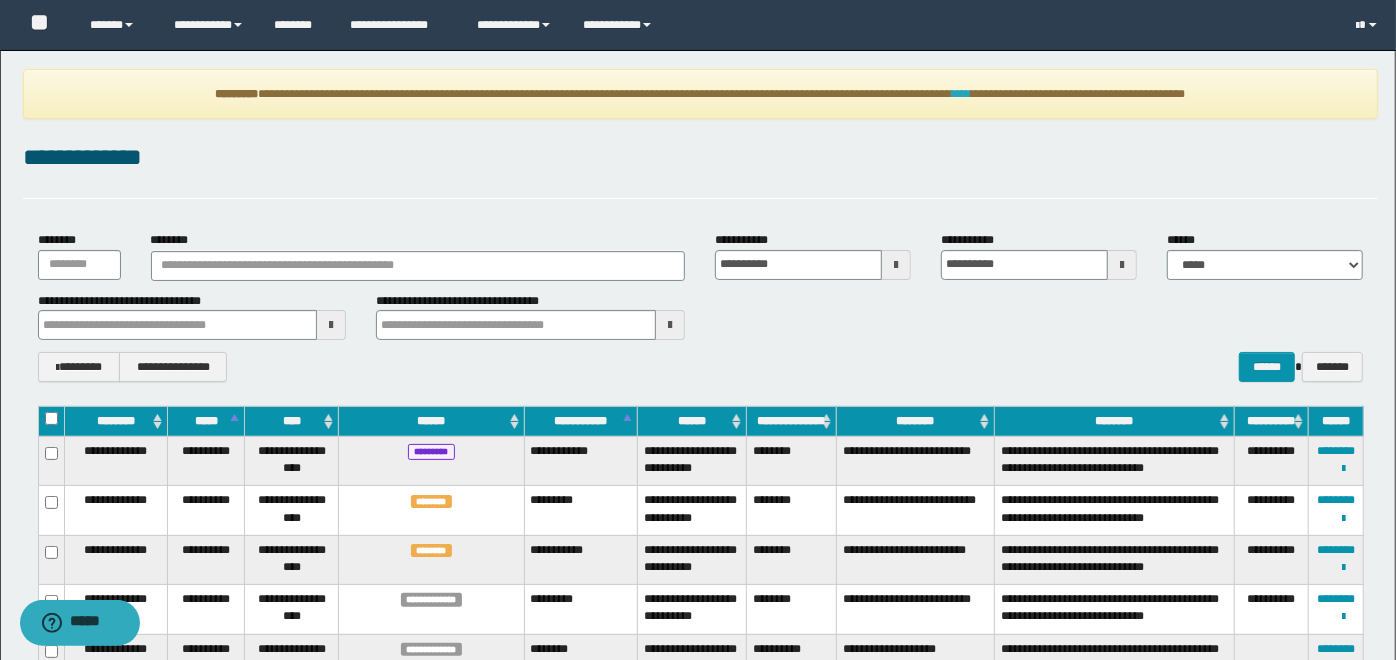 click on "****" at bounding box center [962, 94] 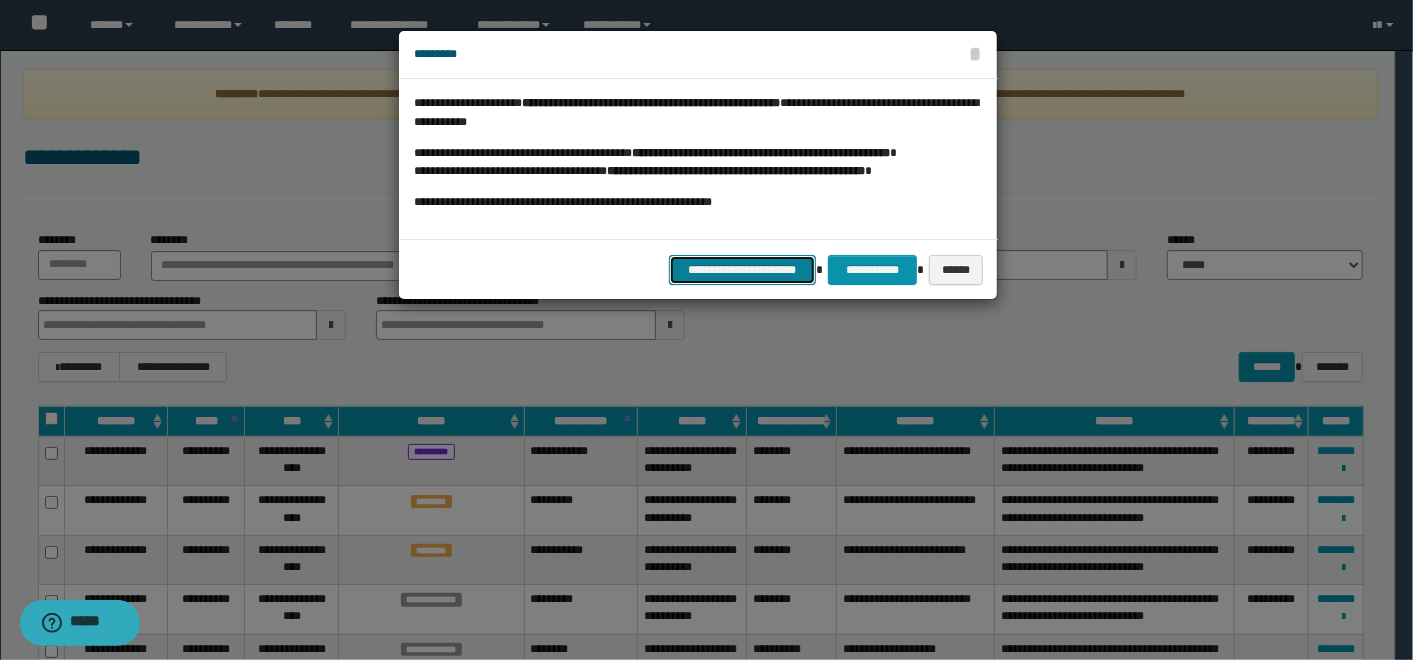 click on "**********" at bounding box center (743, 269) 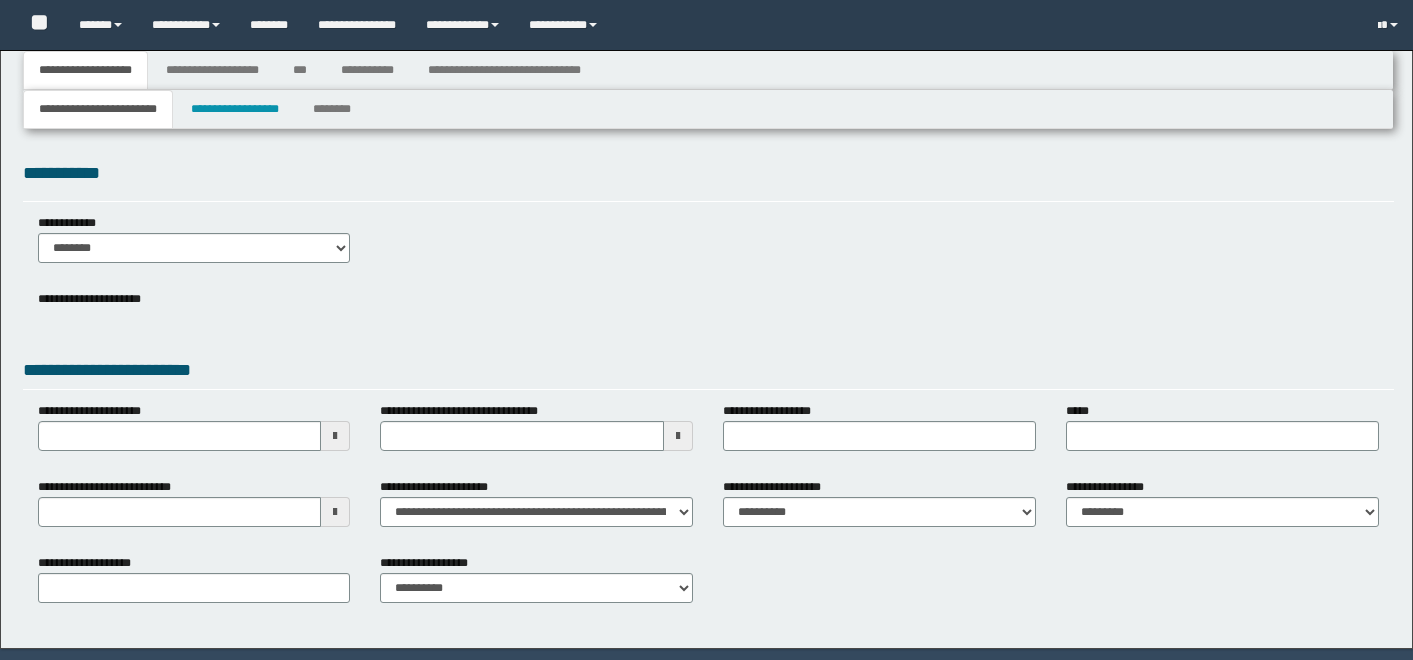 type 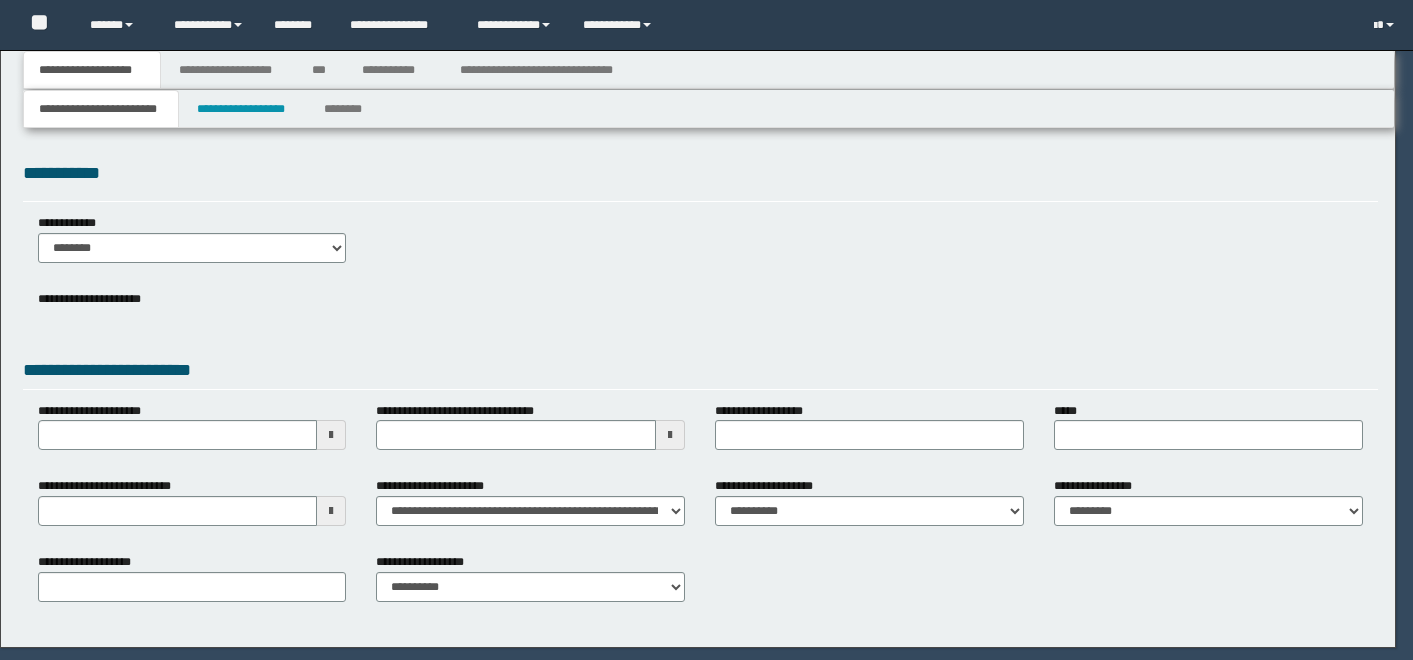 scroll, scrollTop: 0, scrollLeft: 0, axis: both 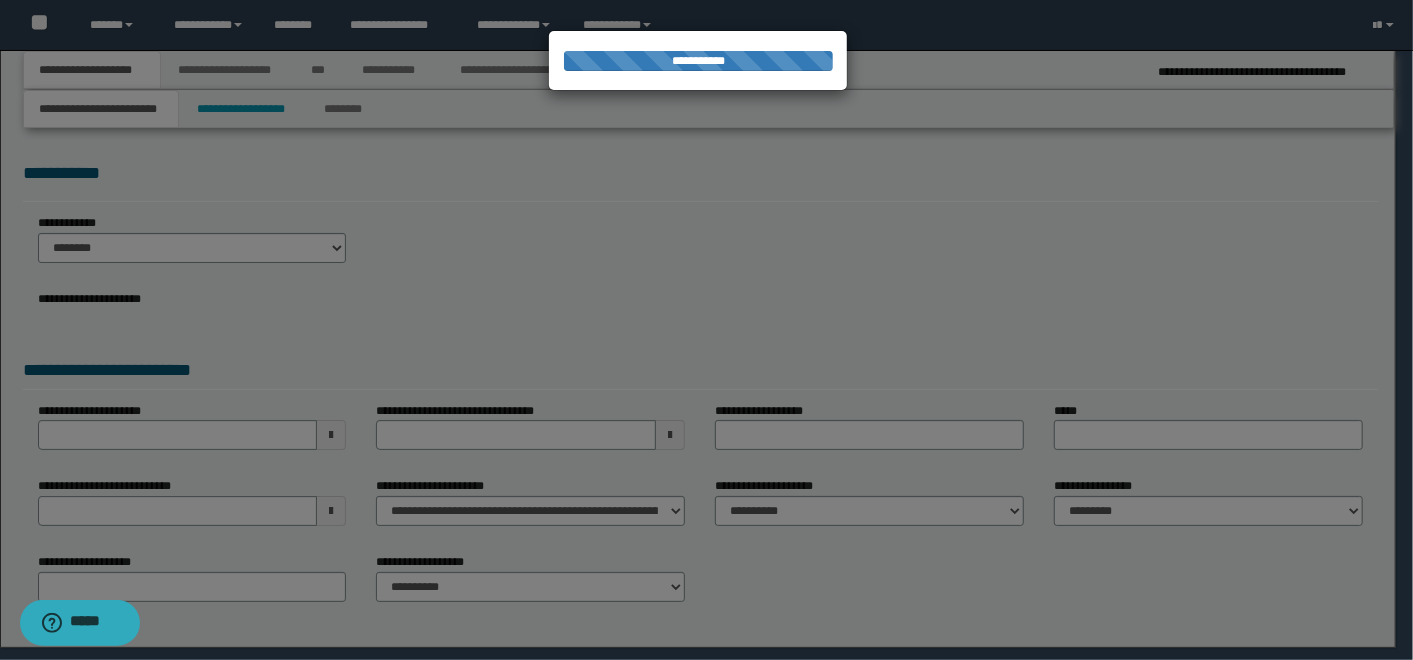 type on "**********" 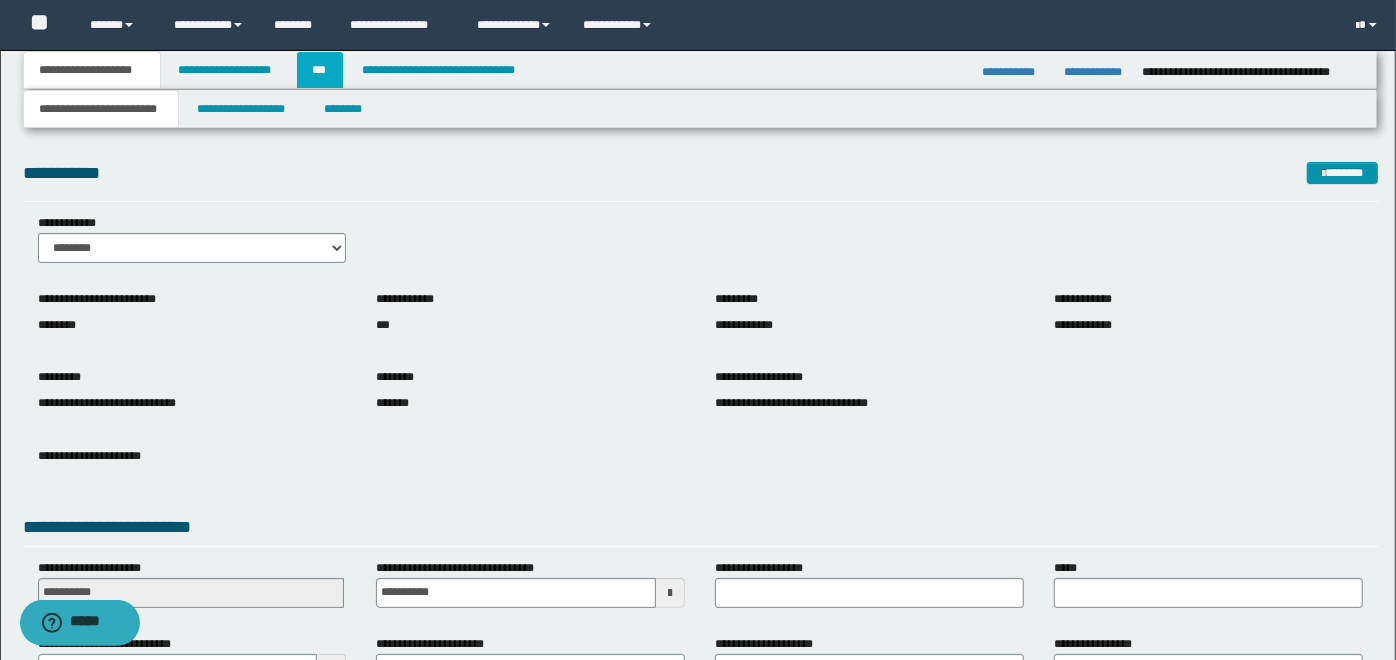 click on "***" at bounding box center (320, 70) 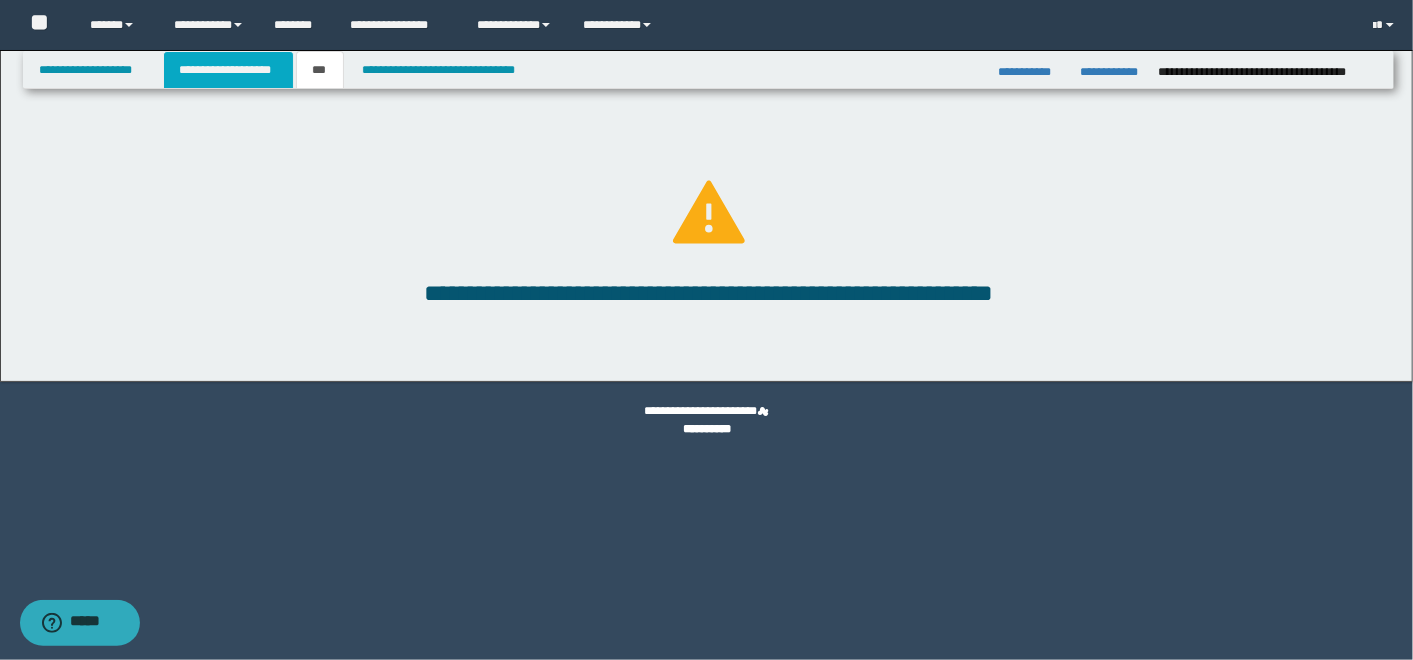 click on "**********" at bounding box center (228, 70) 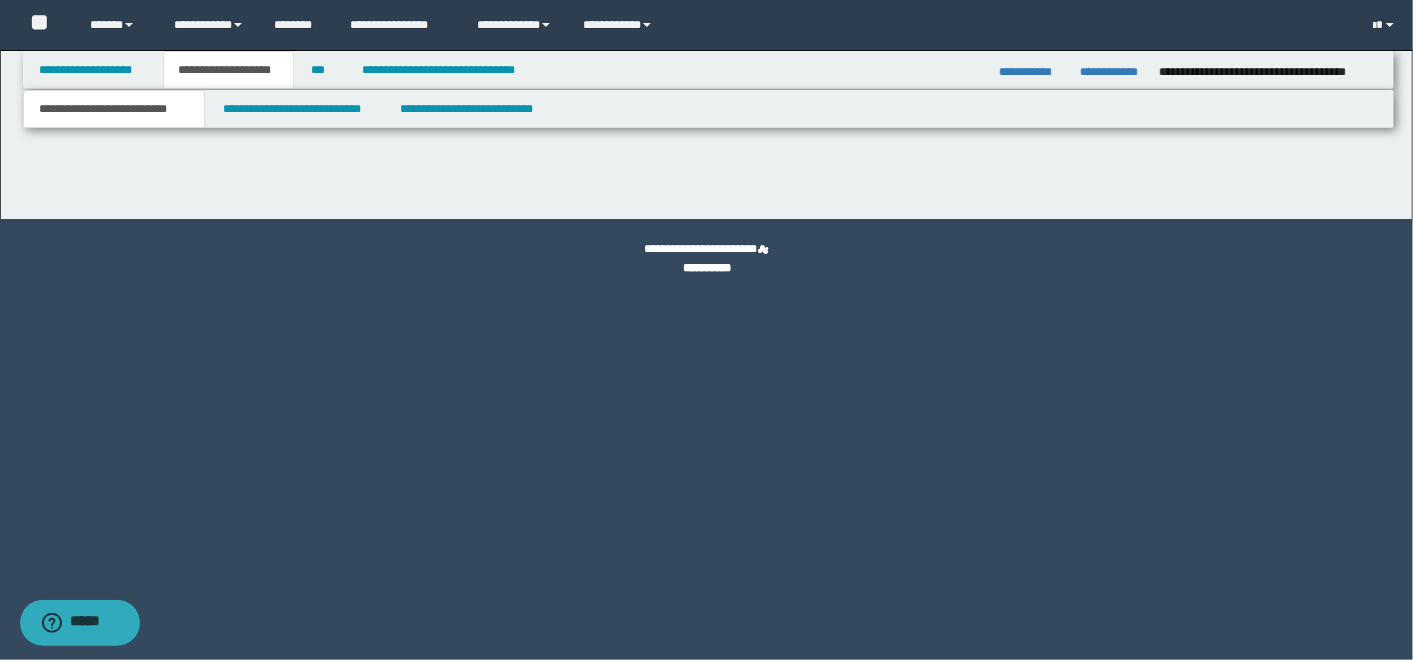 scroll, scrollTop: 0, scrollLeft: 0, axis: both 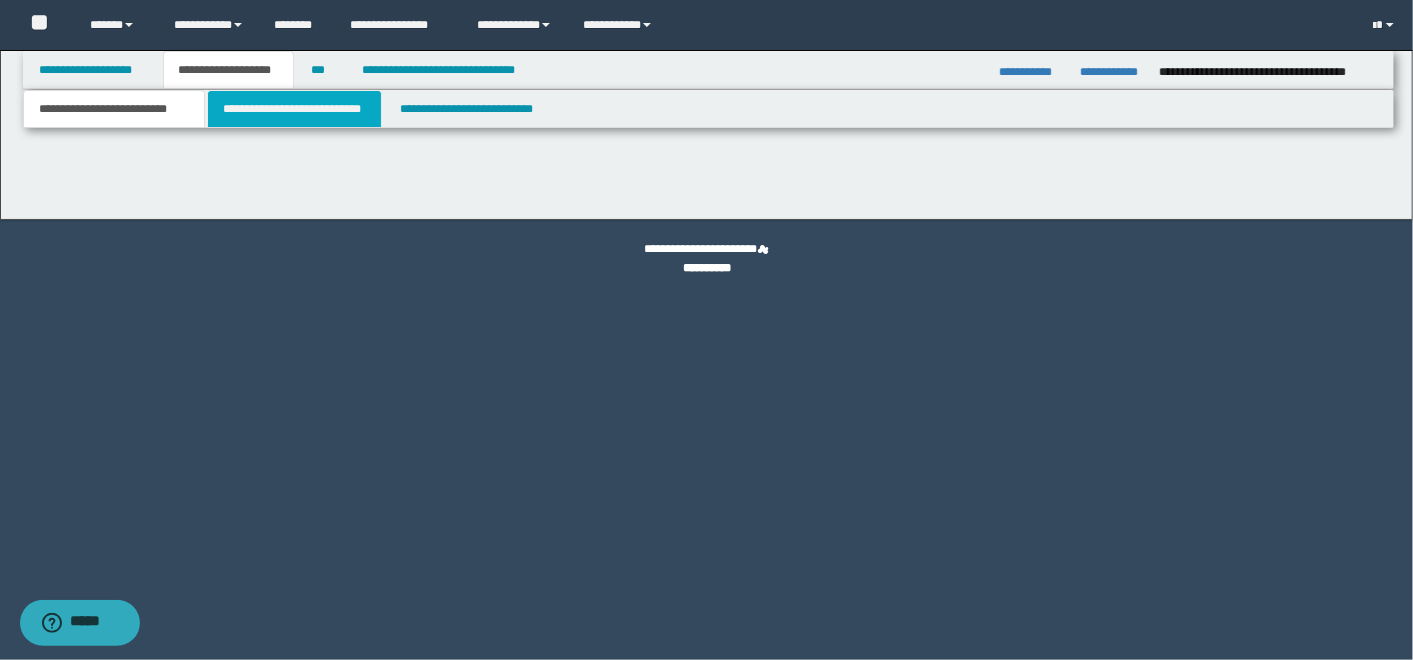 click on "**********" at bounding box center [294, 109] 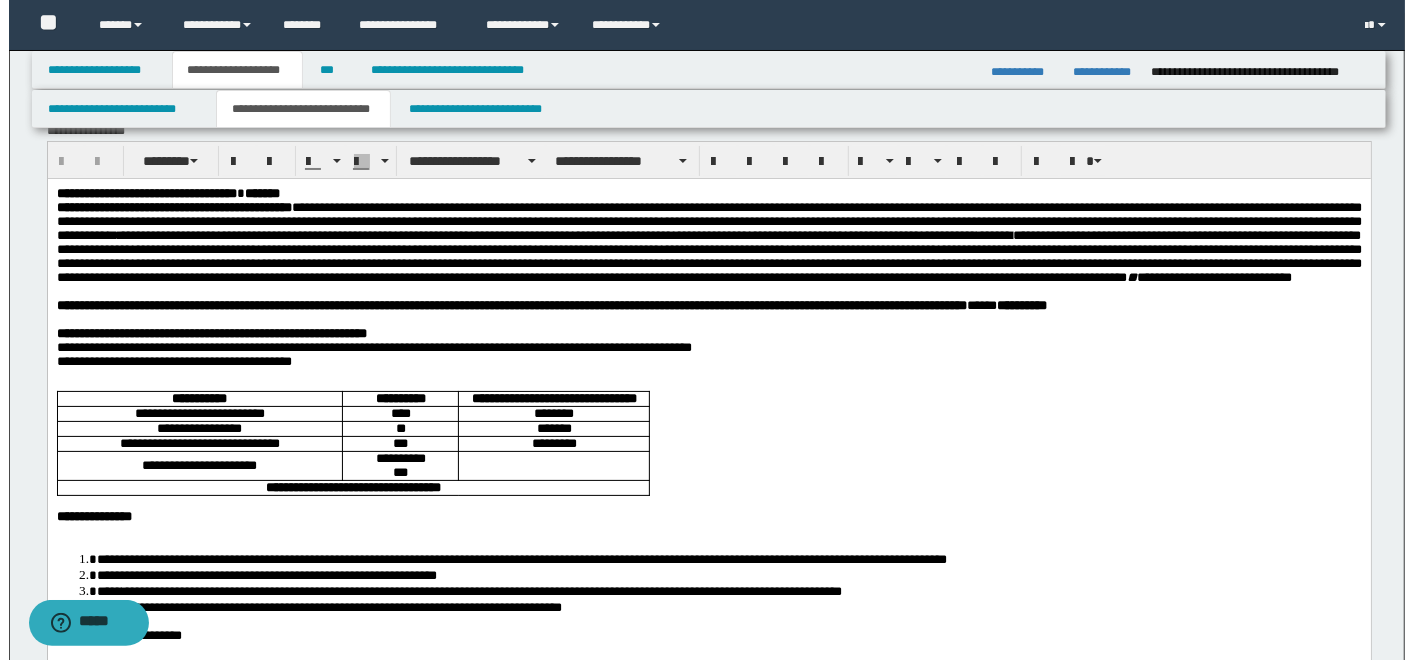 scroll, scrollTop: 0, scrollLeft: 0, axis: both 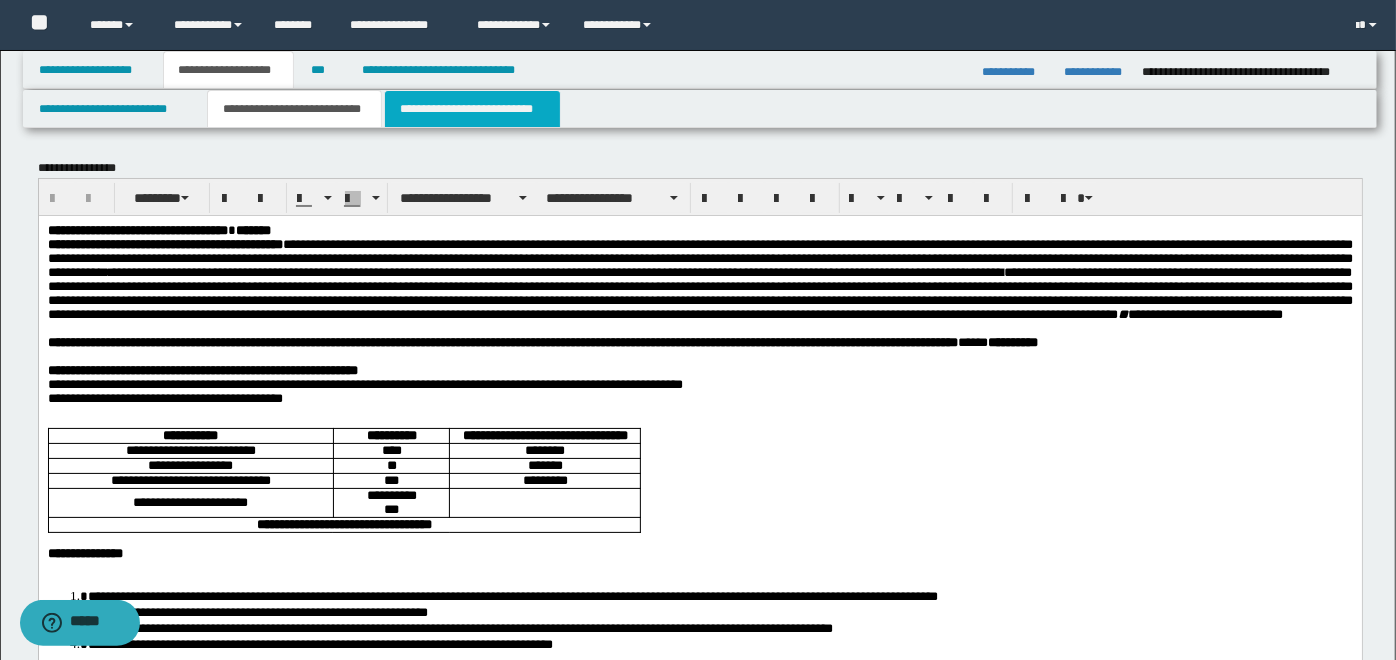 click on "**********" at bounding box center (472, 109) 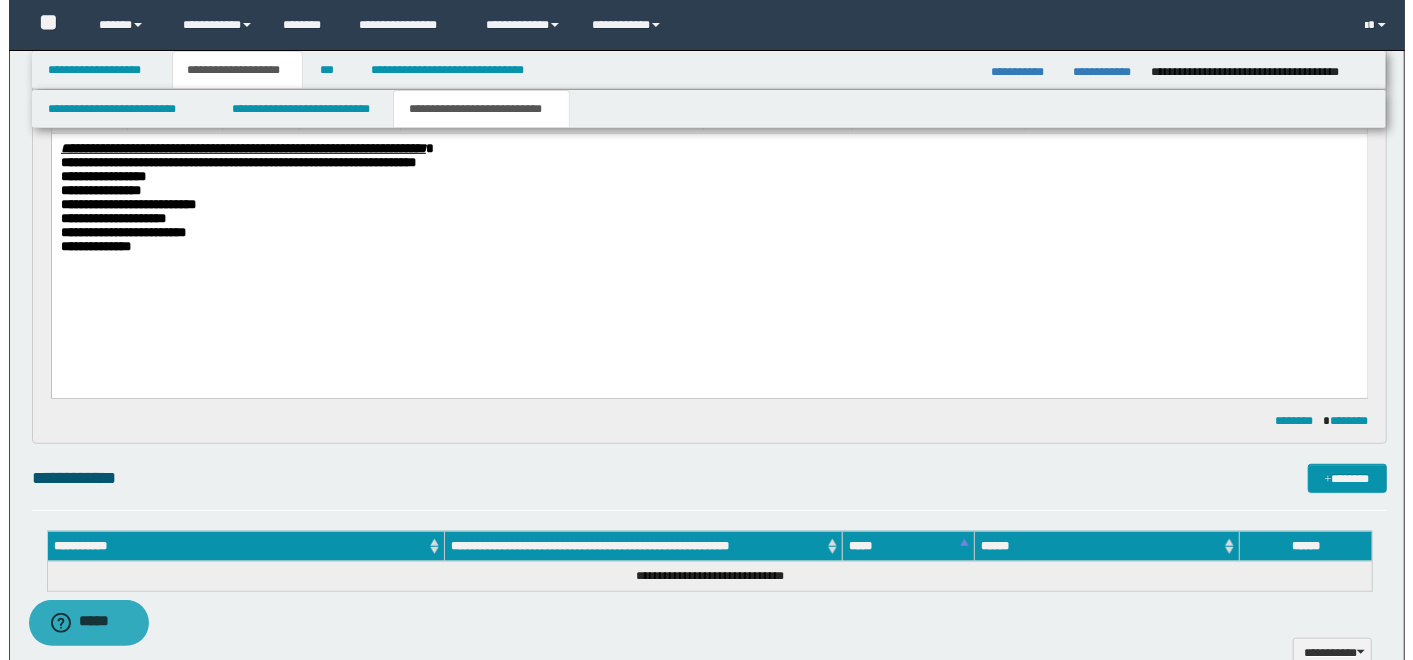 scroll, scrollTop: 888, scrollLeft: 0, axis: vertical 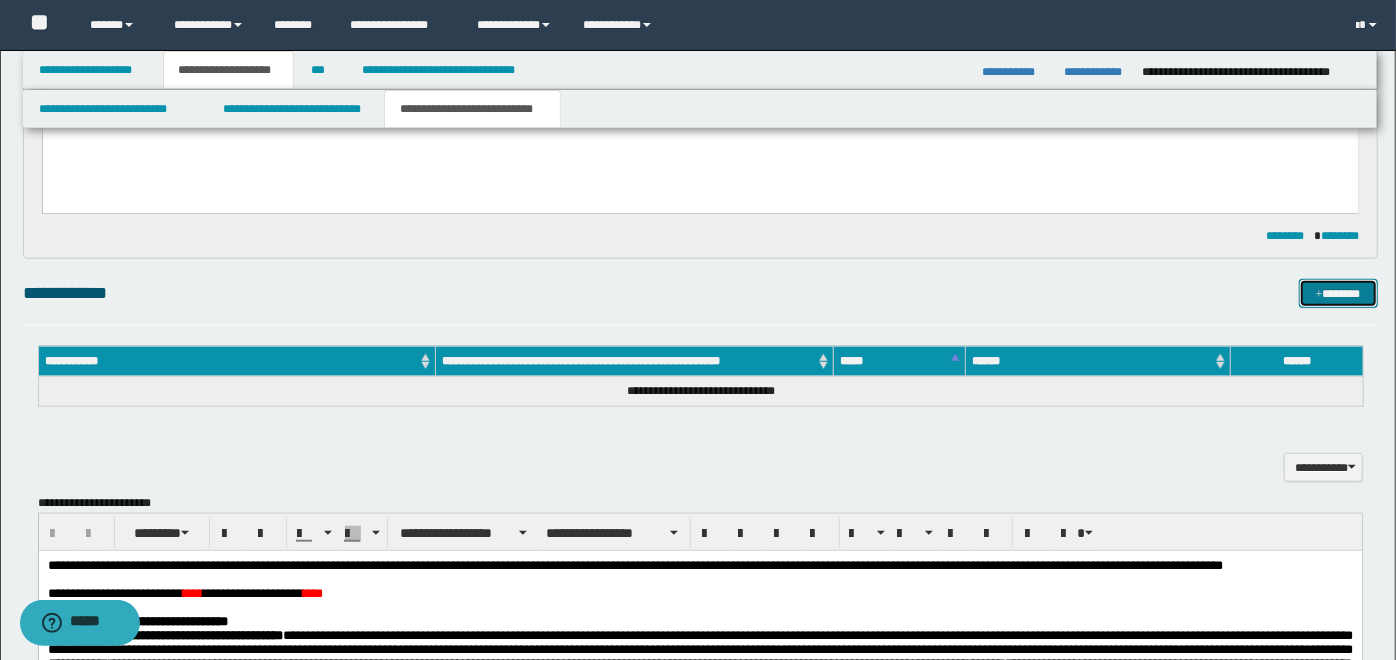 click on "*******" at bounding box center [1338, 293] 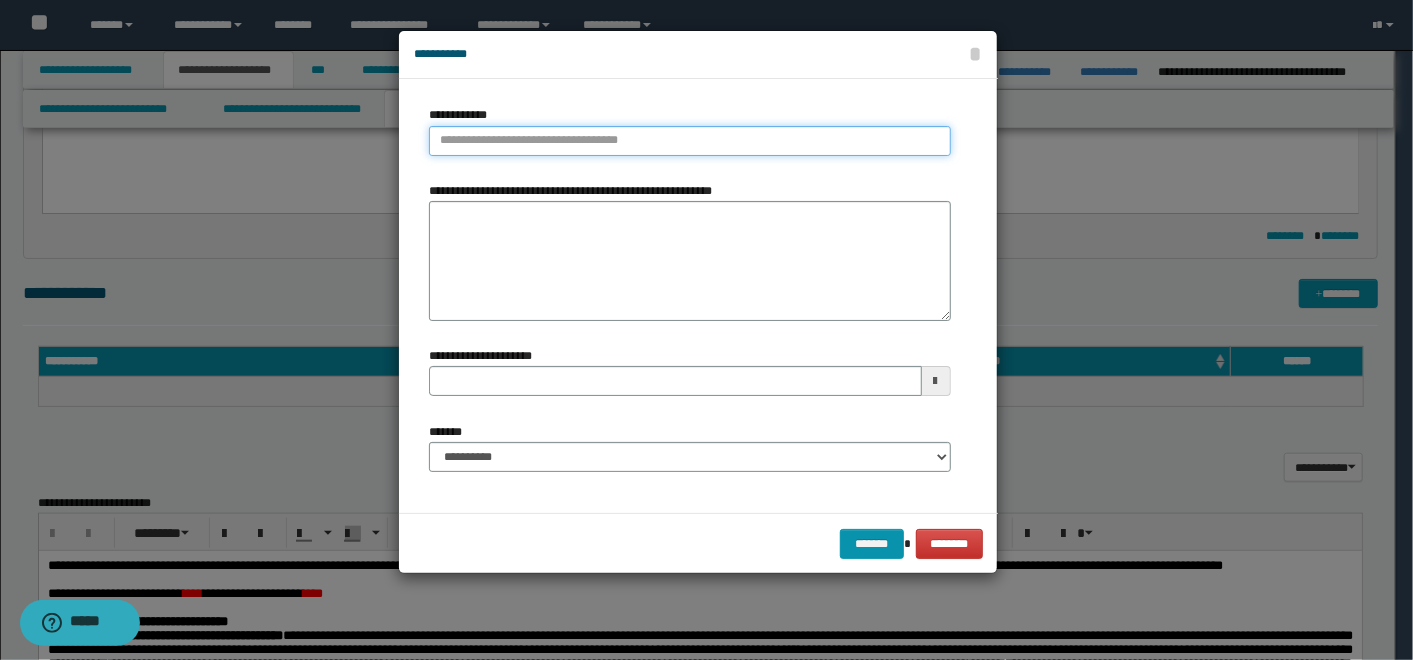 click on "**********" at bounding box center (690, 141) 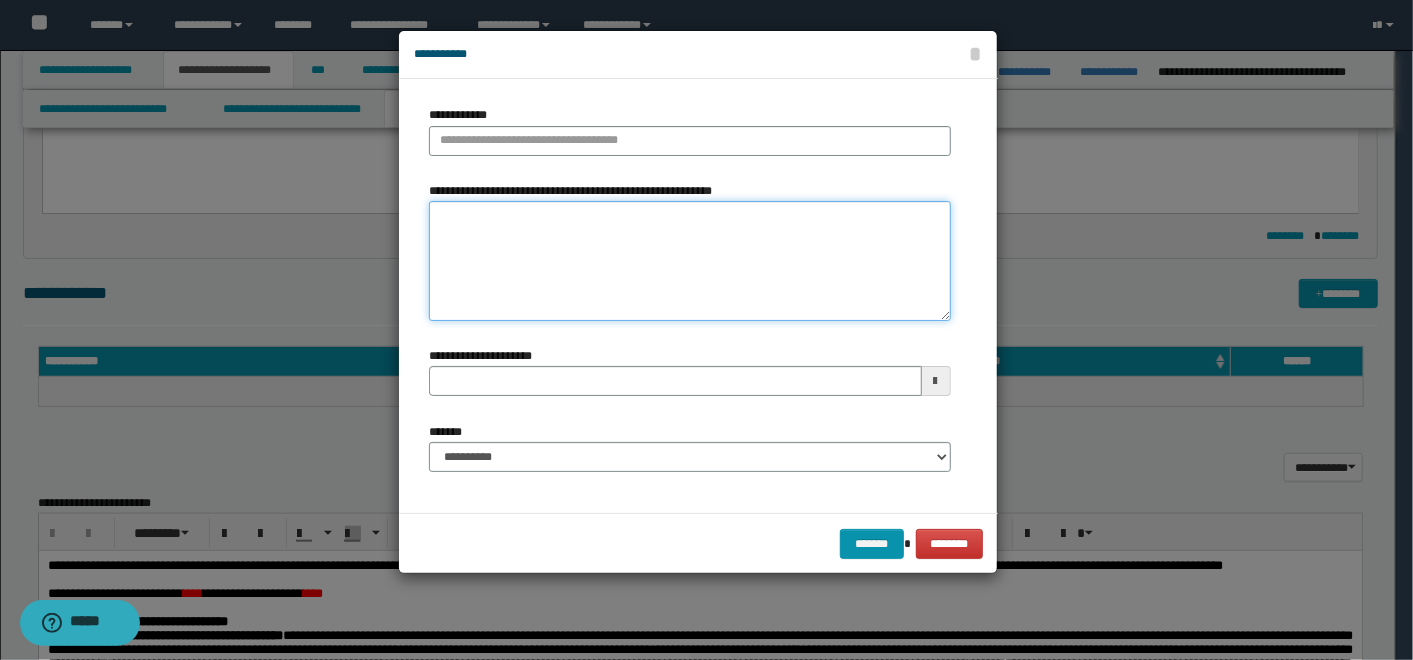 click on "**********" at bounding box center (690, 261) 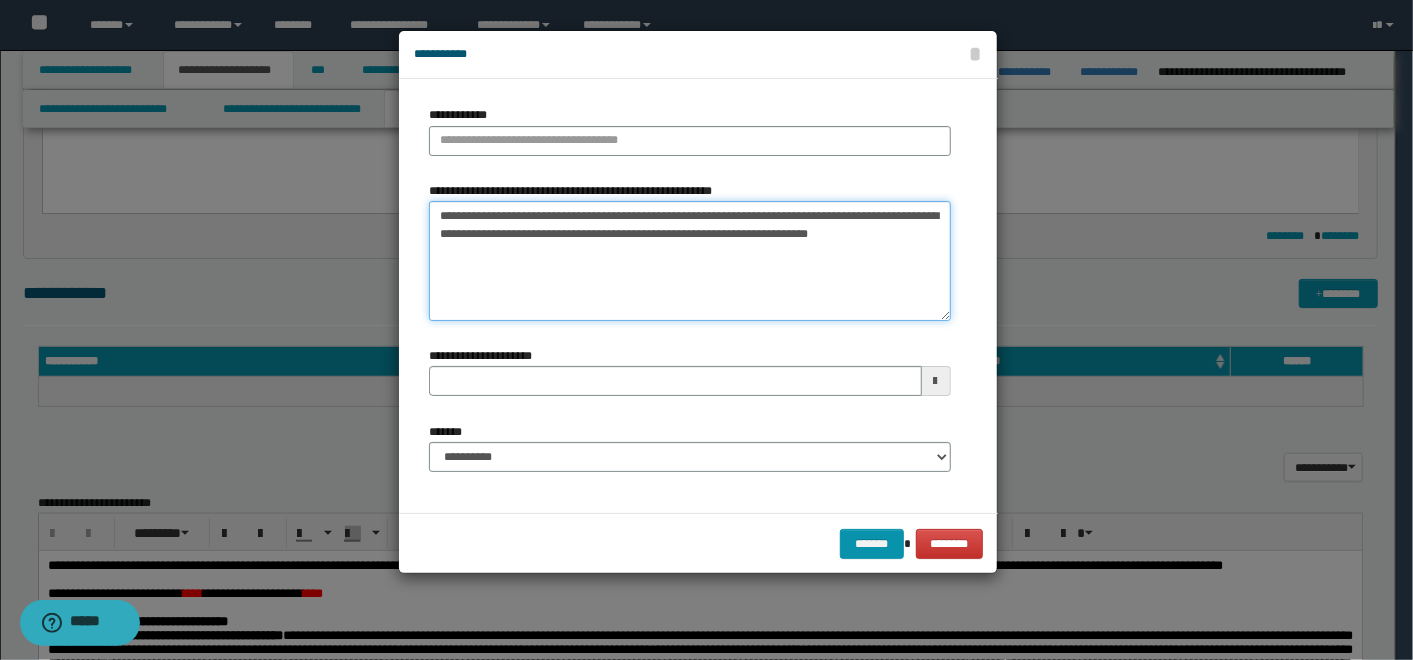 drag, startPoint x: 491, startPoint y: 213, endPoint x: 468, endPoint y: 206, distance: 24.04163 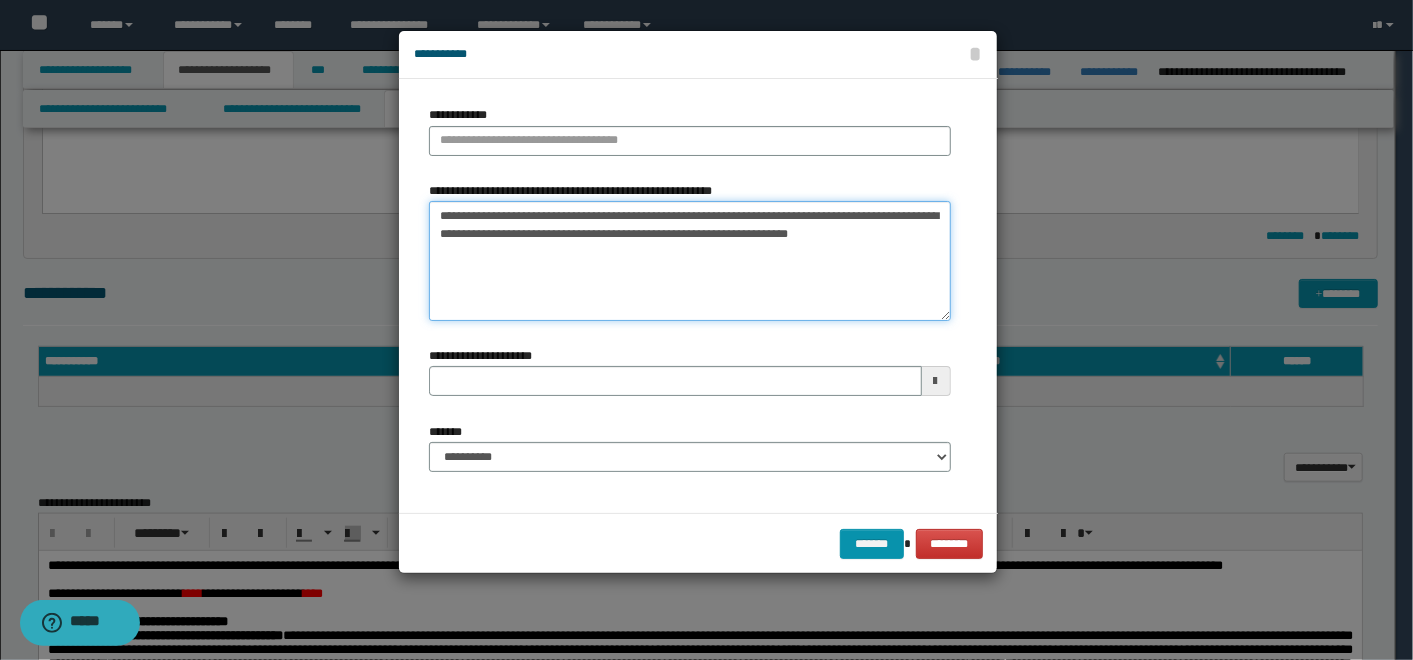 type on "**********" 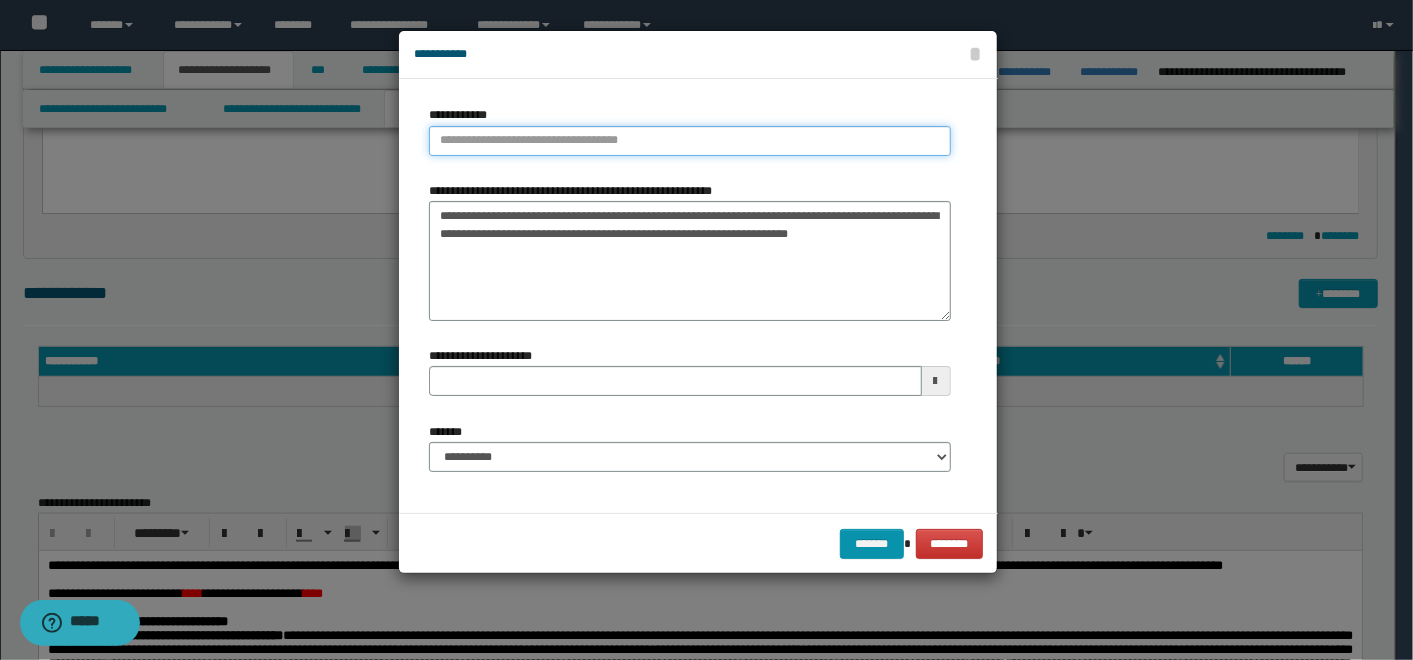 click on "**********" at bounding box center [690, 141] 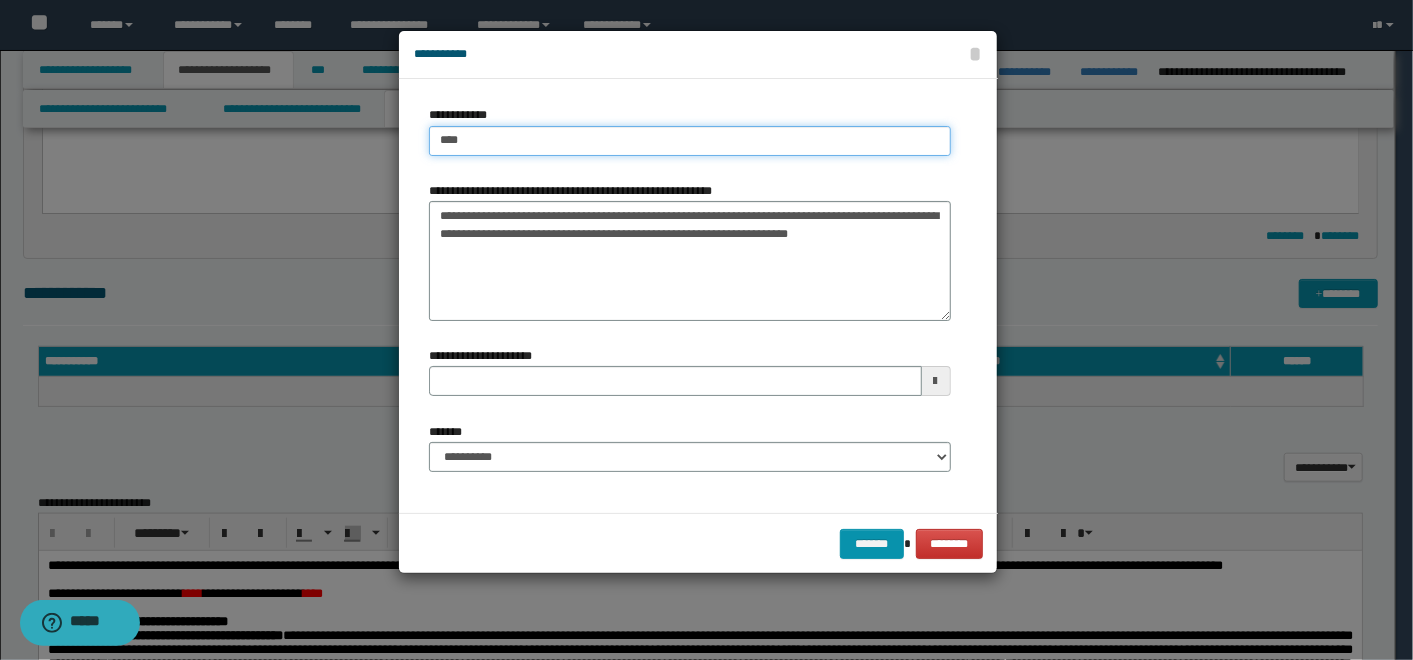 type on "****" 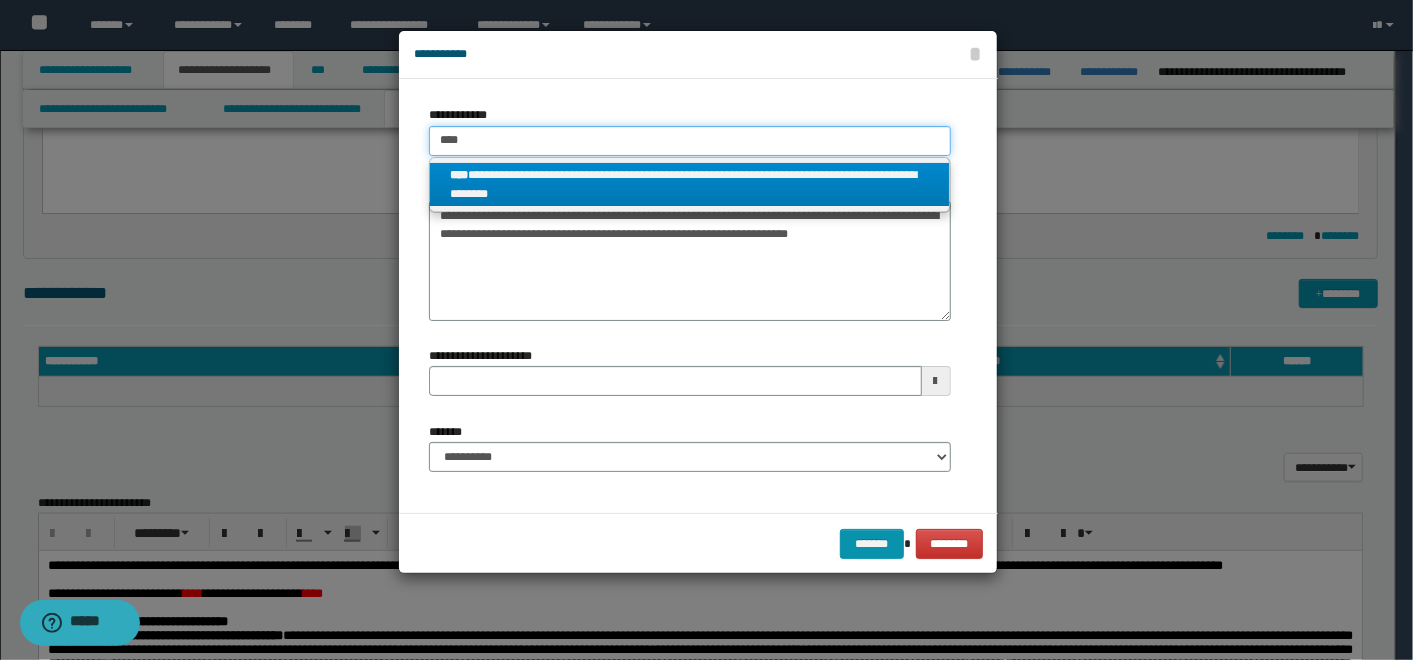 type on "****" 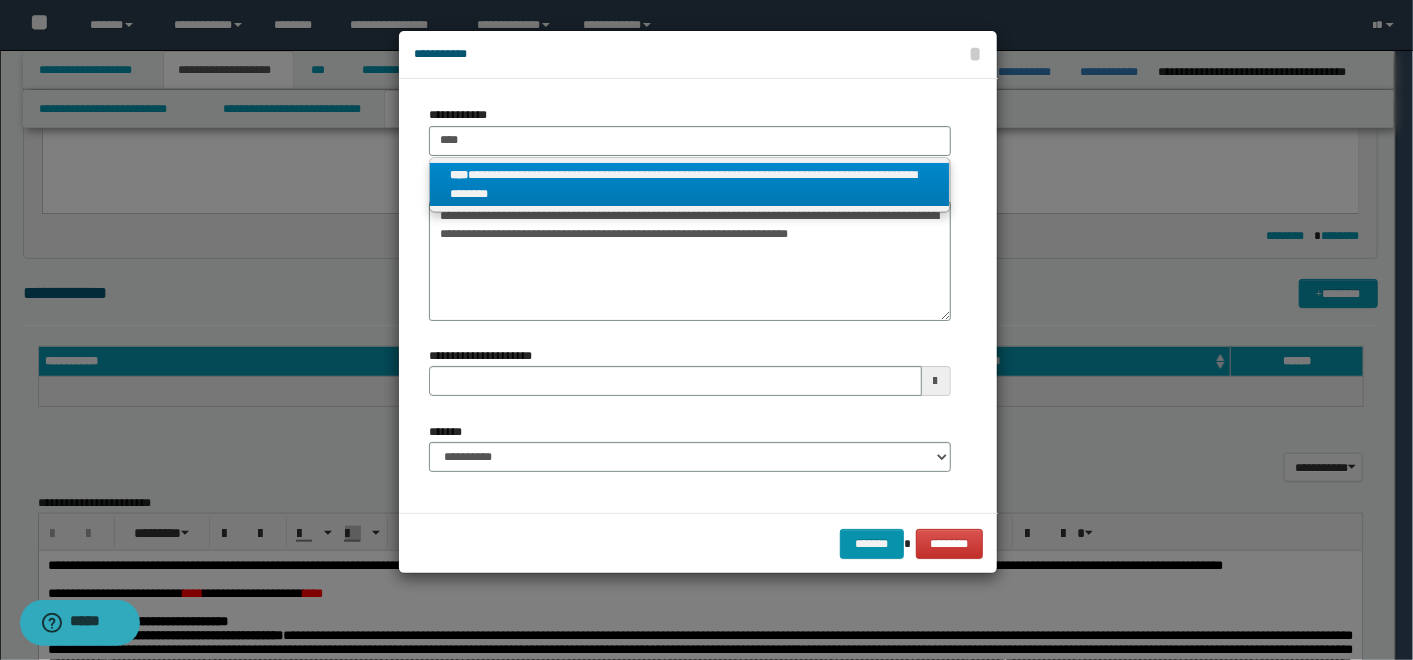 click on "**********" at bounding box center (689, 185) 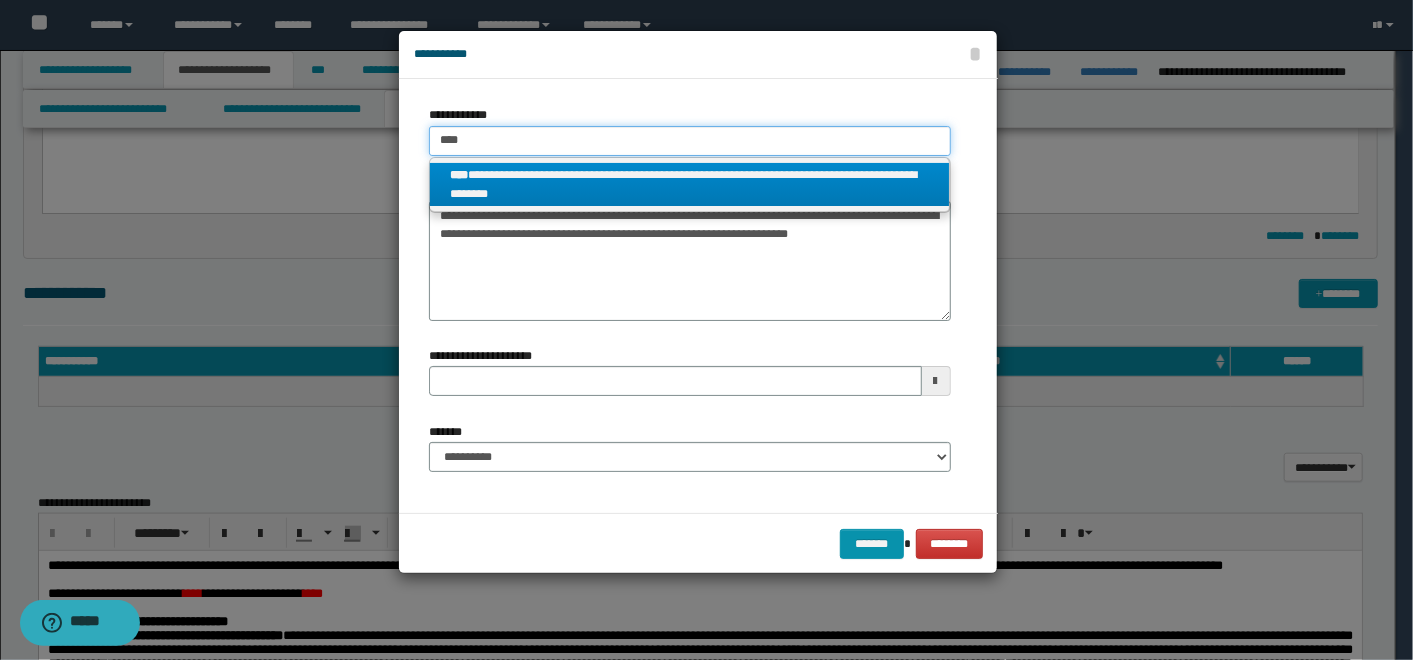 type 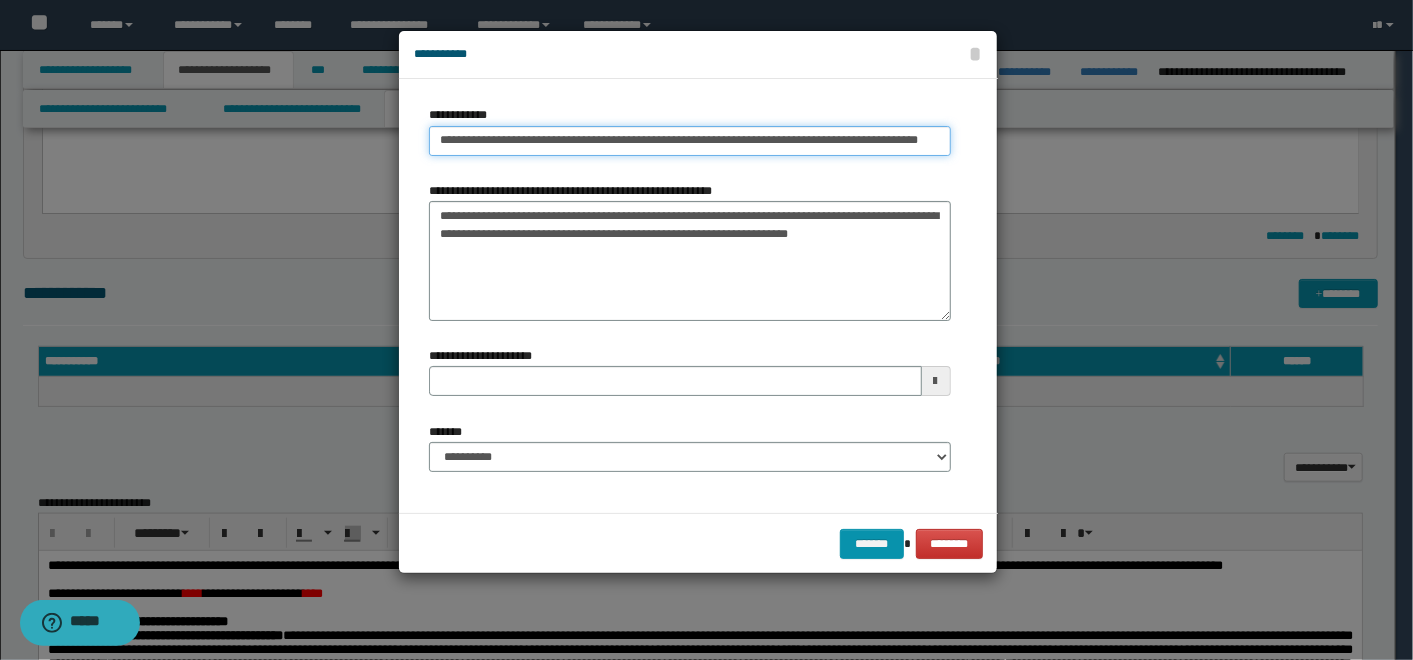 scroll, scrollTop: 0, scrollLeft: 11, axis: horizontal 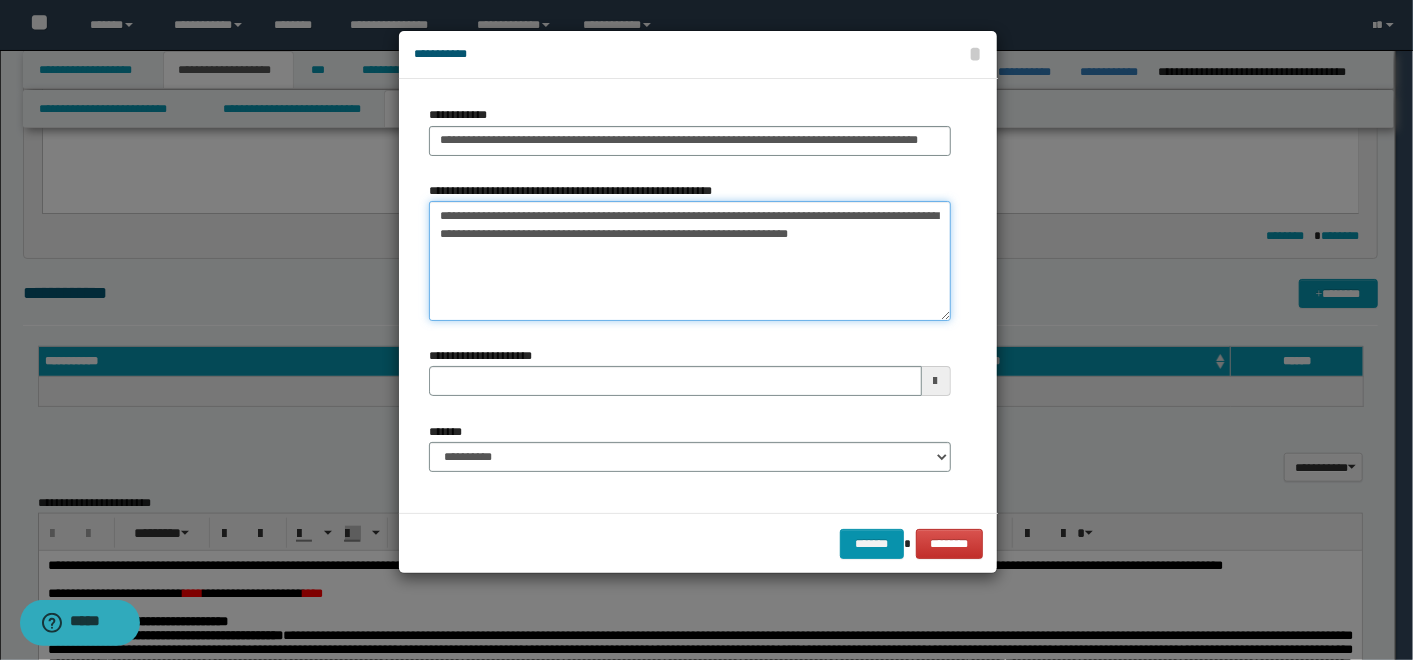 drag, startPoint x: 468, startPoint y: 221, endPoint x: 74, endPoint y: 214, distance: 394.06216 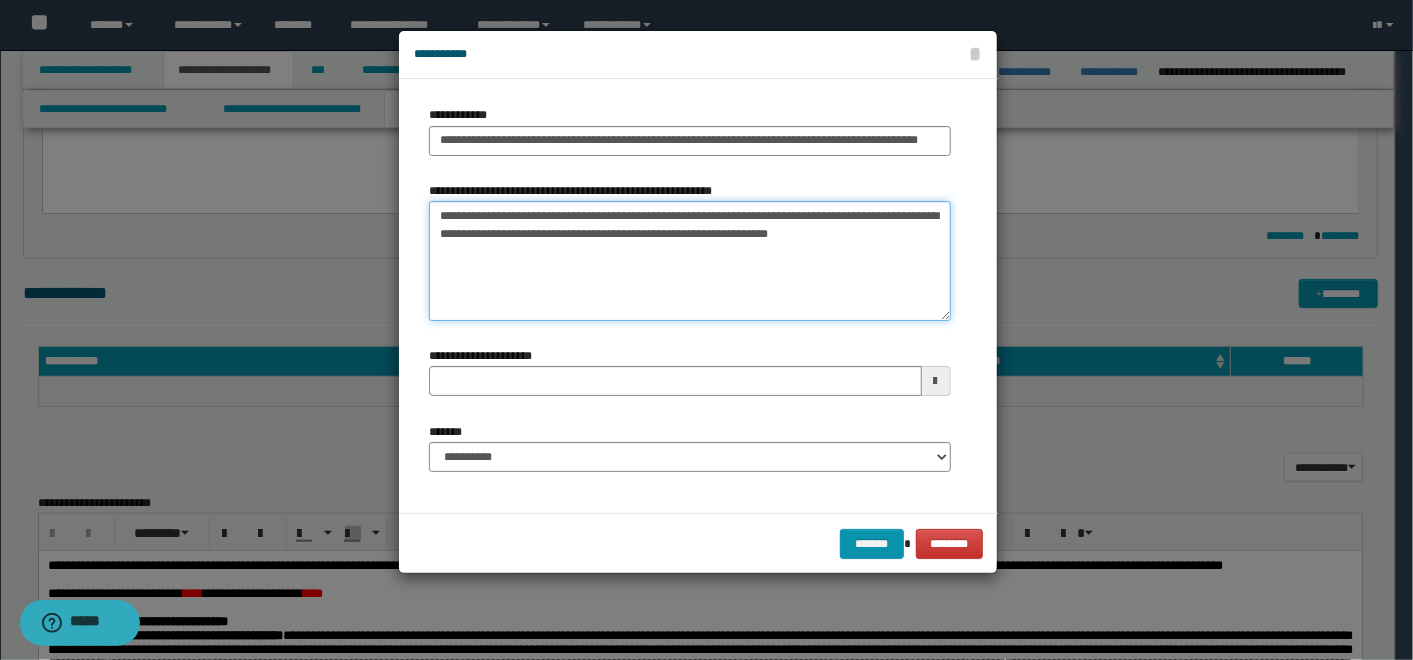 type 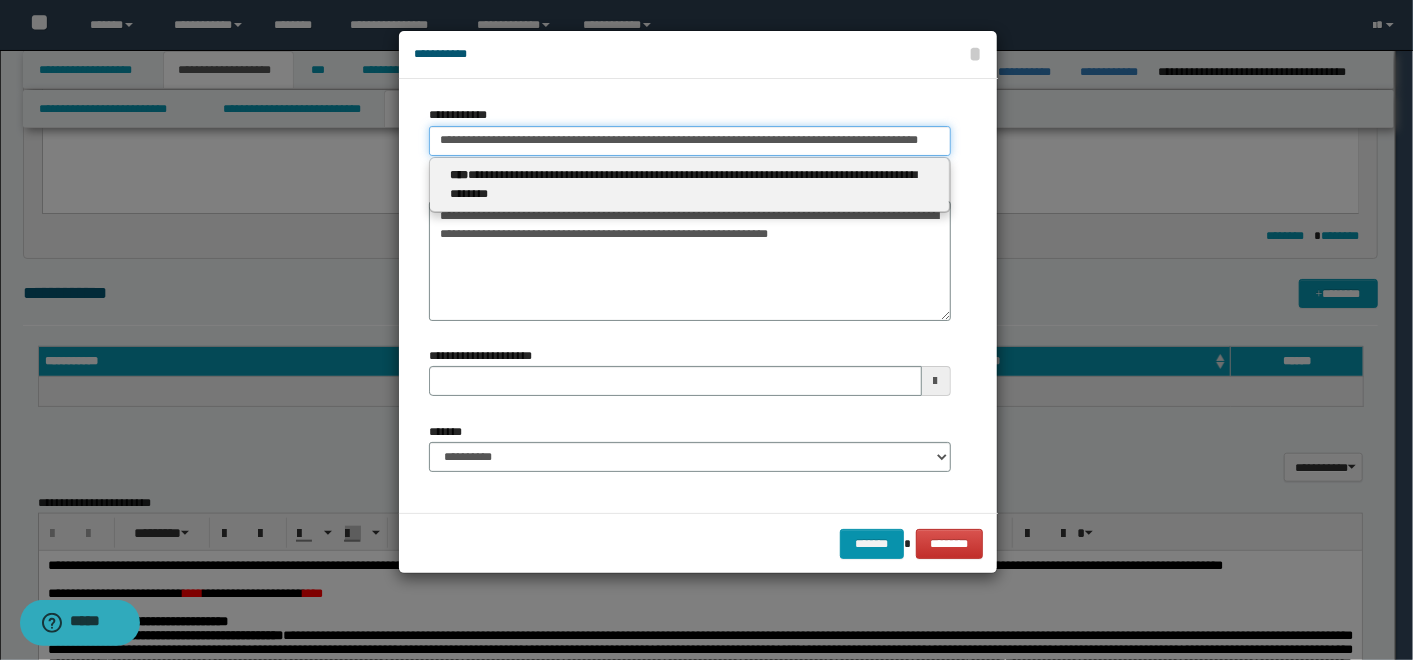 scroll, scrollTop: 0, scrollLeft: 11, axis: horizontal 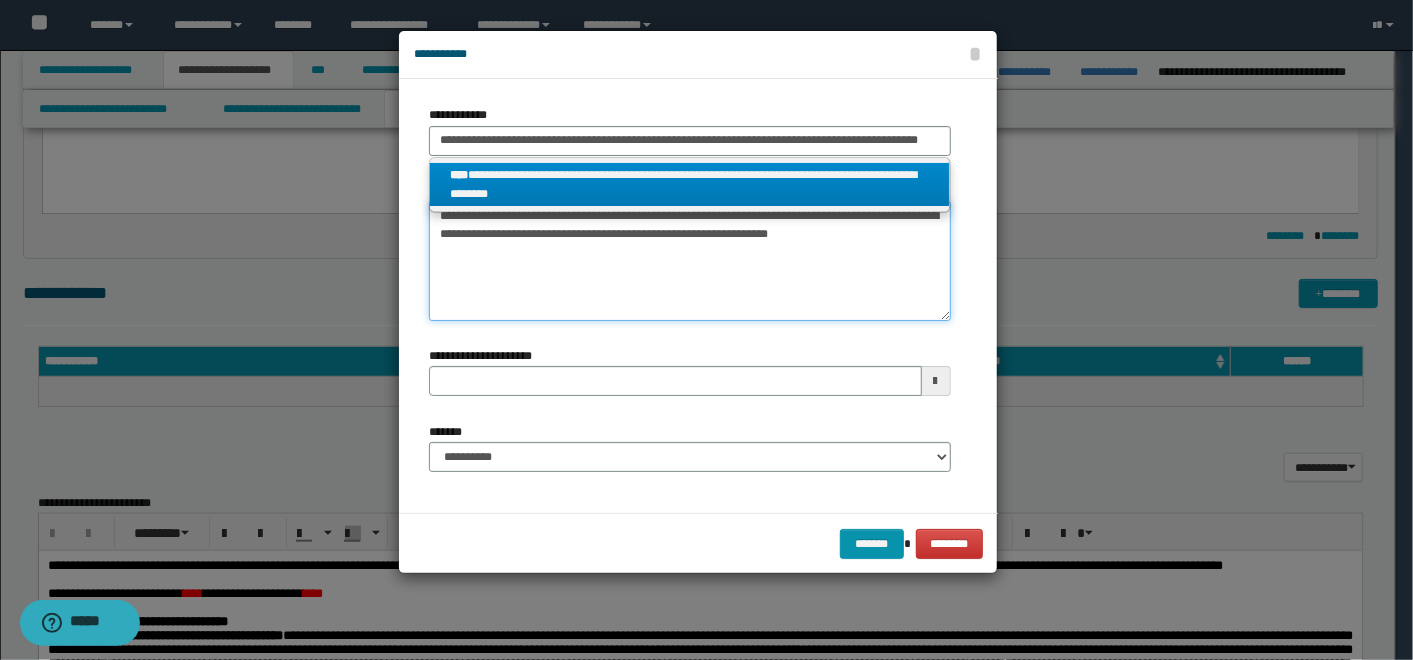 click on "**********" at bounding box center (690, 261) 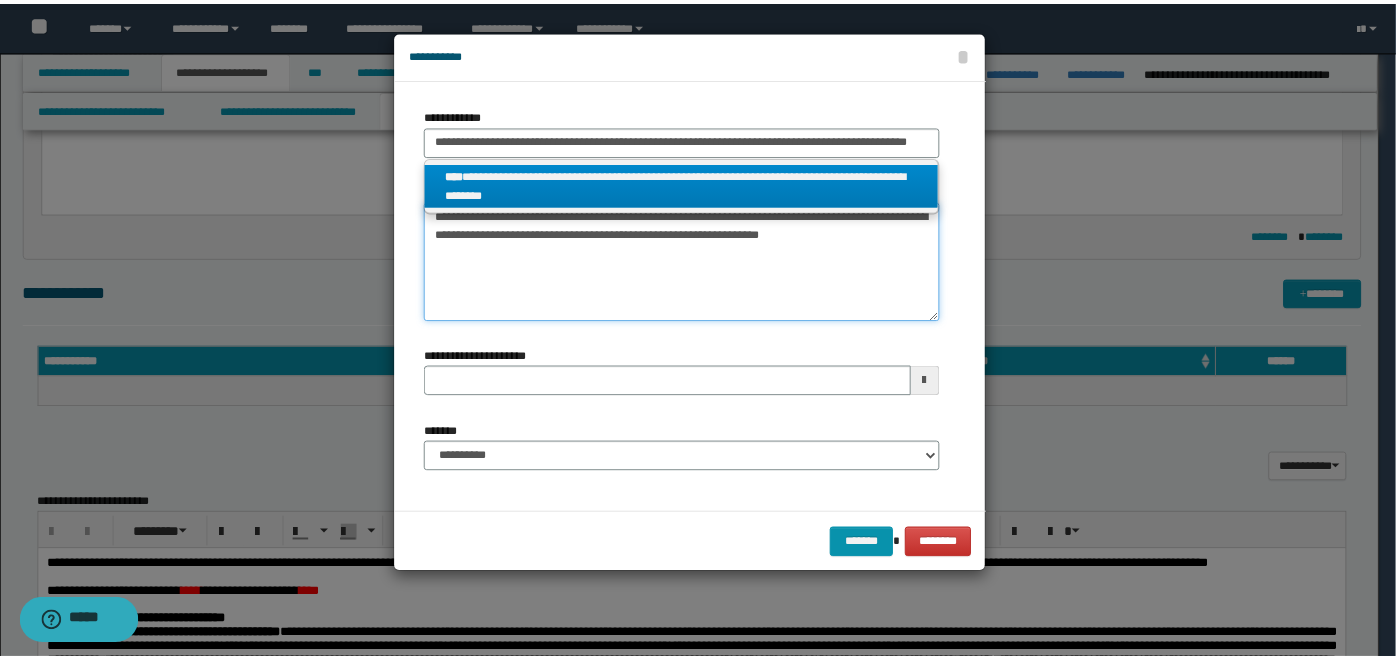 scroll, scrollTop: 0, scrollLeft: 0, axis: both 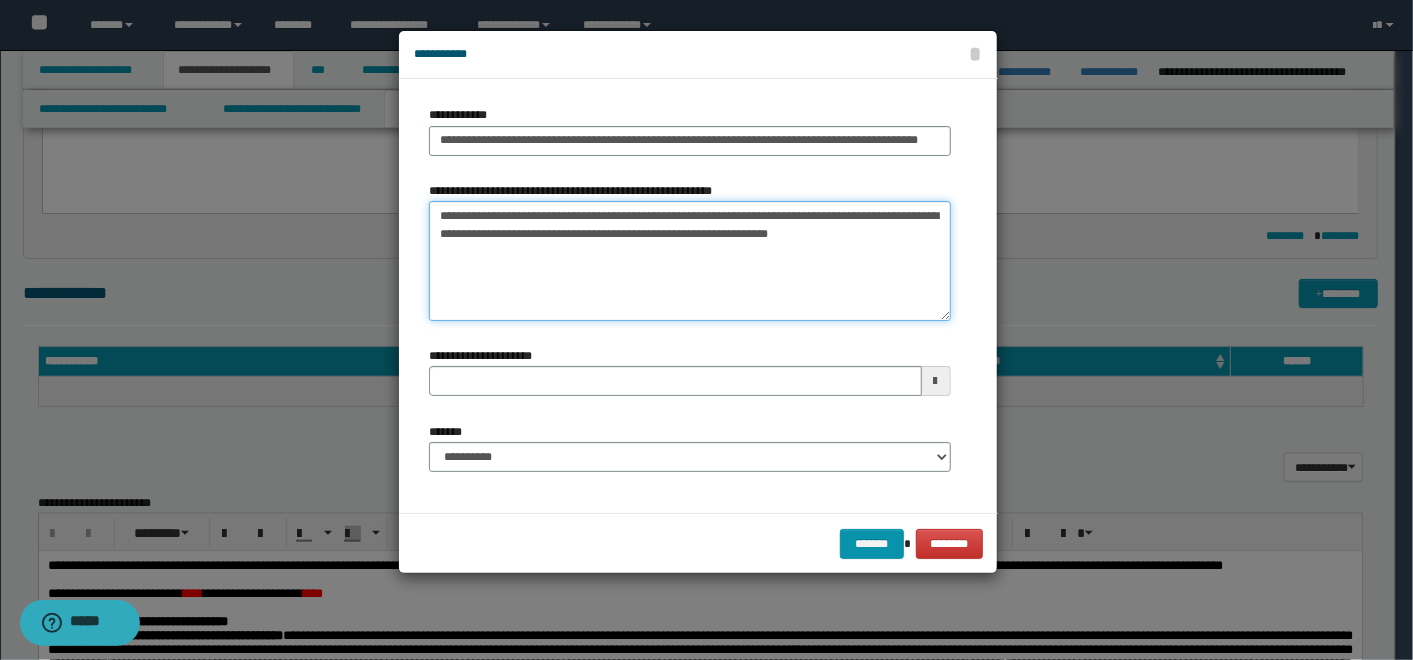 drag, startPoint x: 478, startPoint y: 230, endPoint x: 389, endPoint y: 193, distance: 96.38464 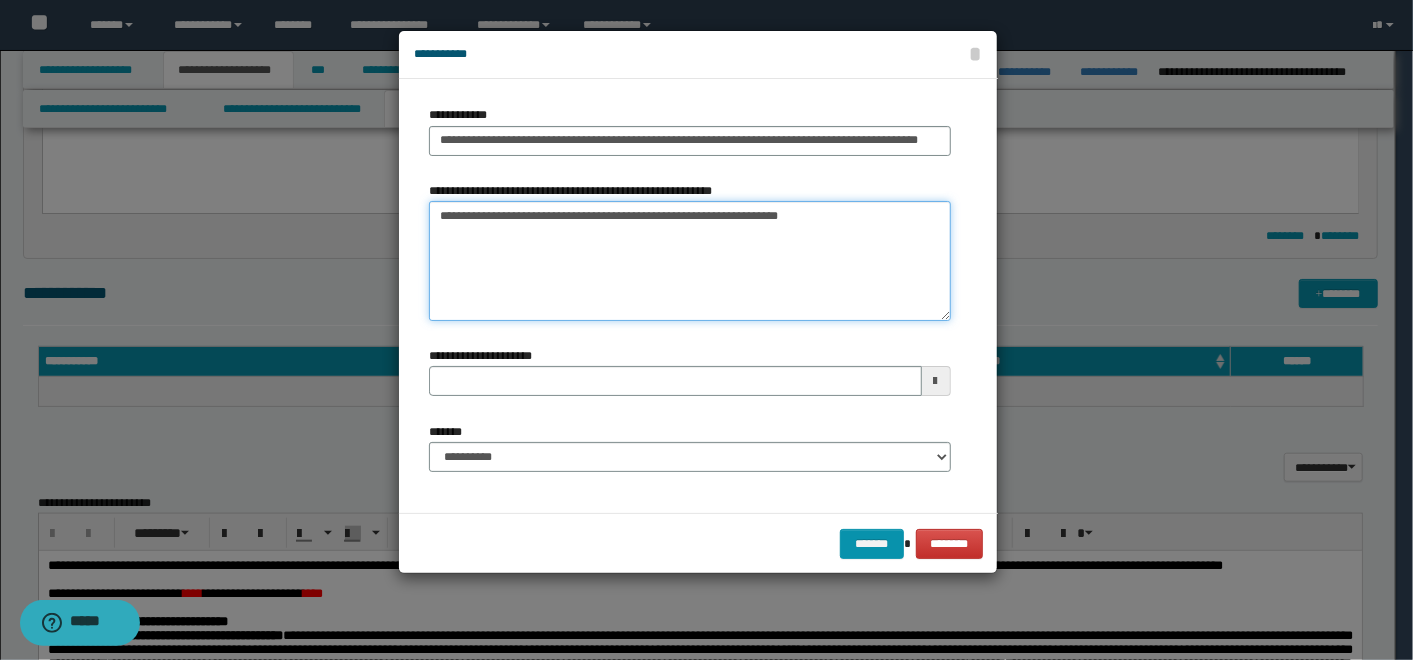 type on "**********" 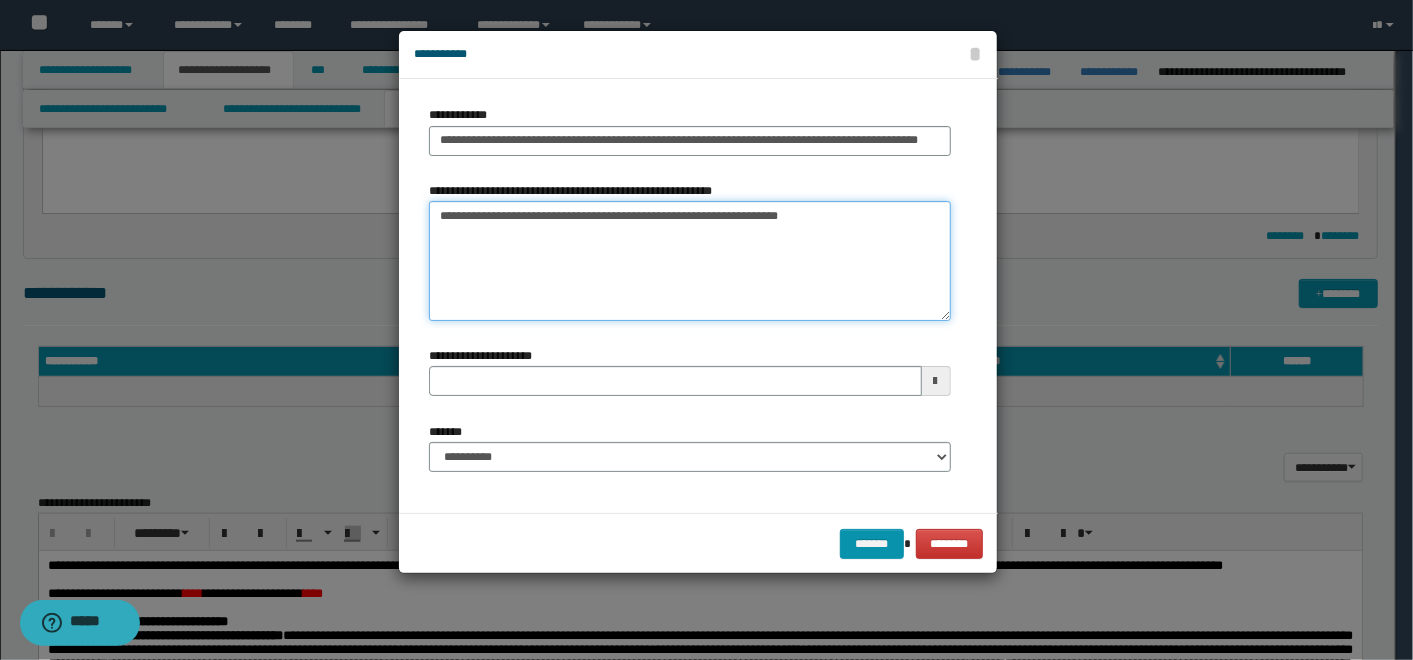 type 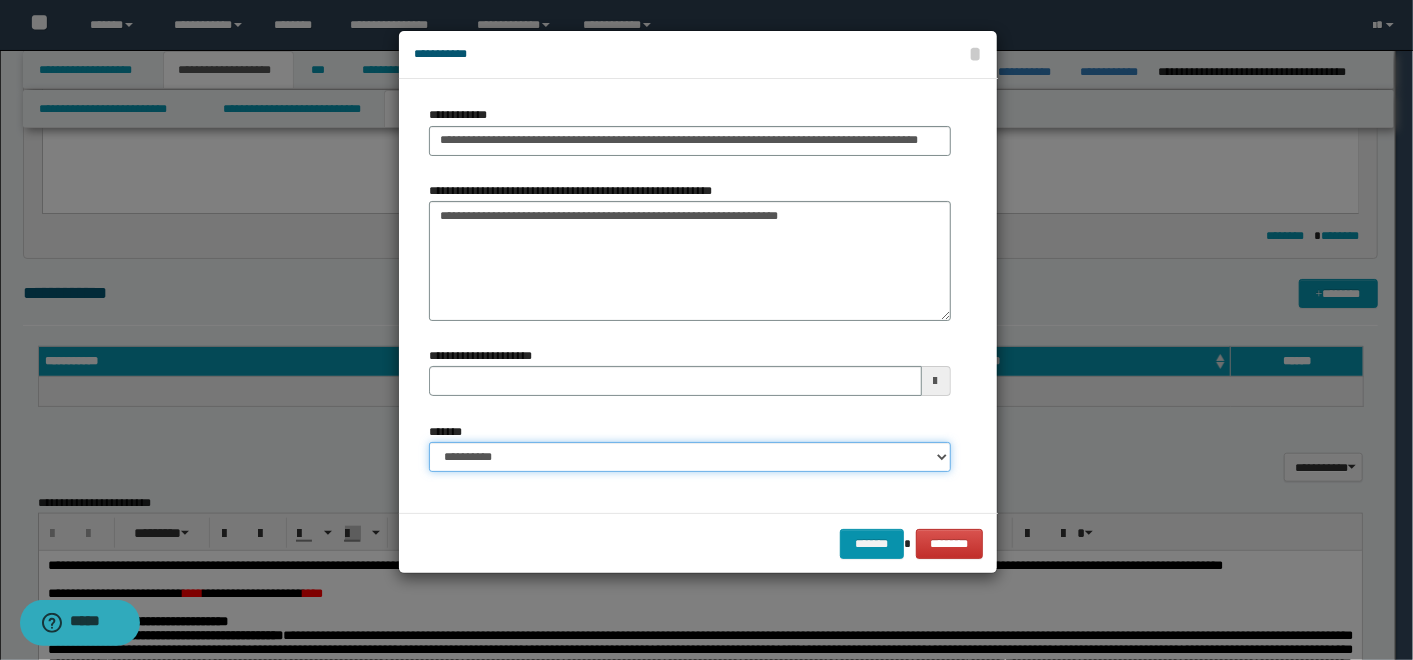click on "**********" at bounding box center [690, 457] 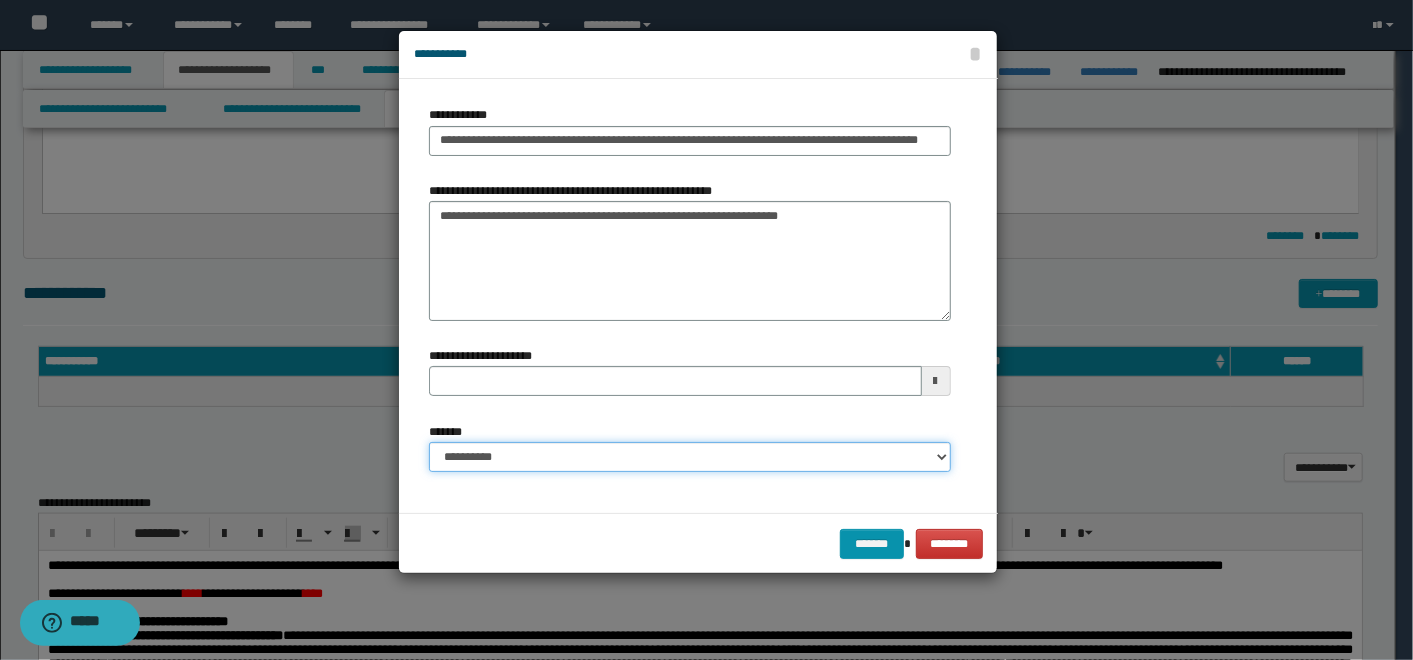 select on "*" 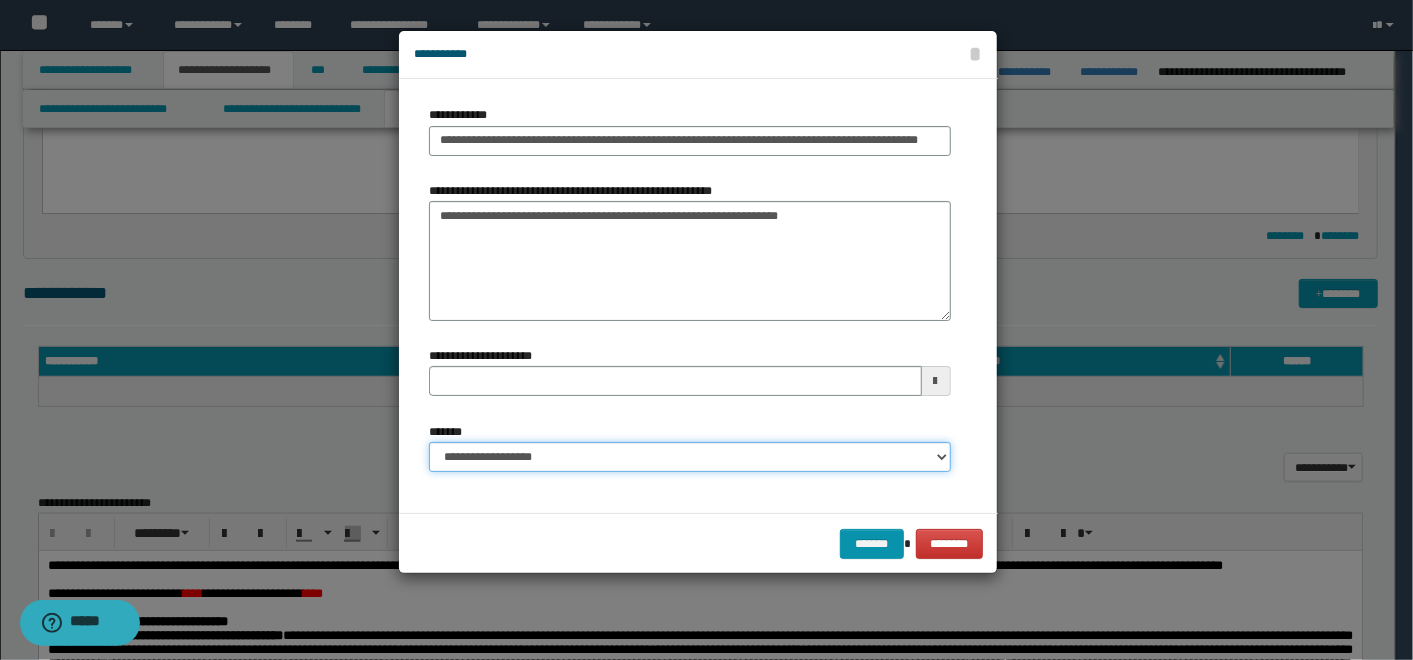click on "**********" at bounding box center [690, 457] 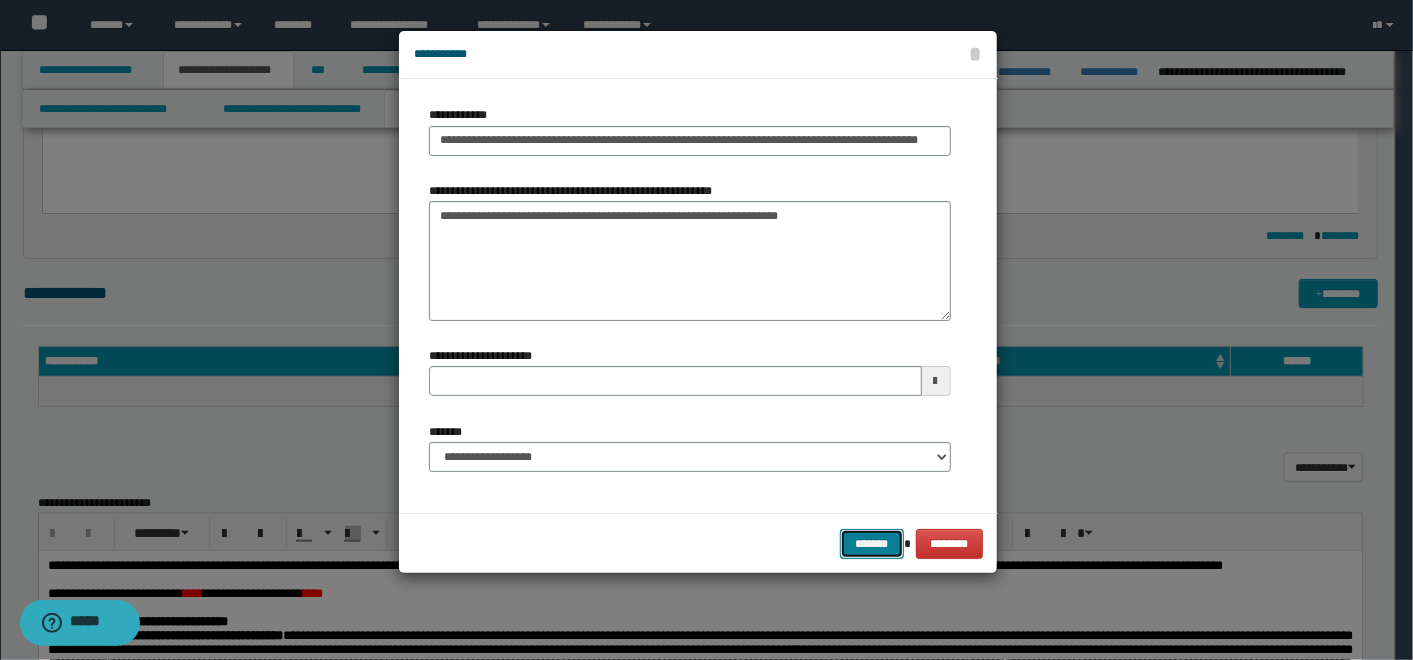 click on "*******" at bounding box center (872, 543) 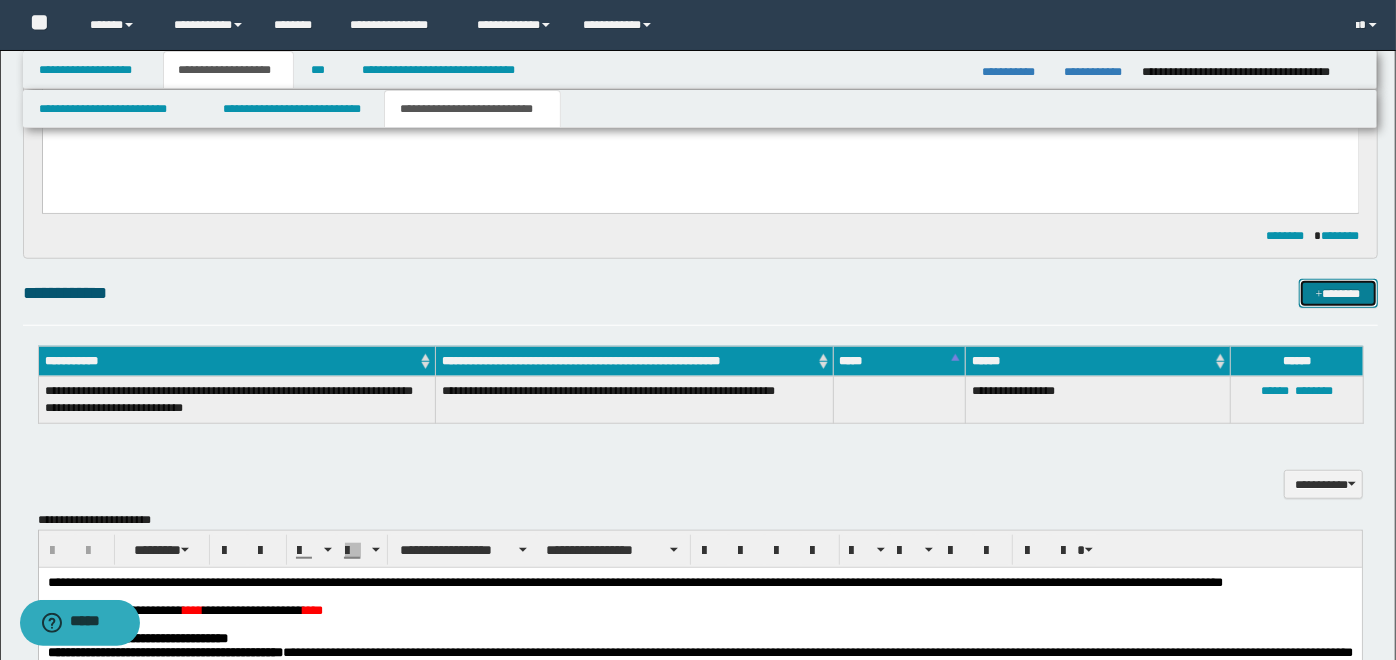 click on "*******" at bounding box center (1338, 293) 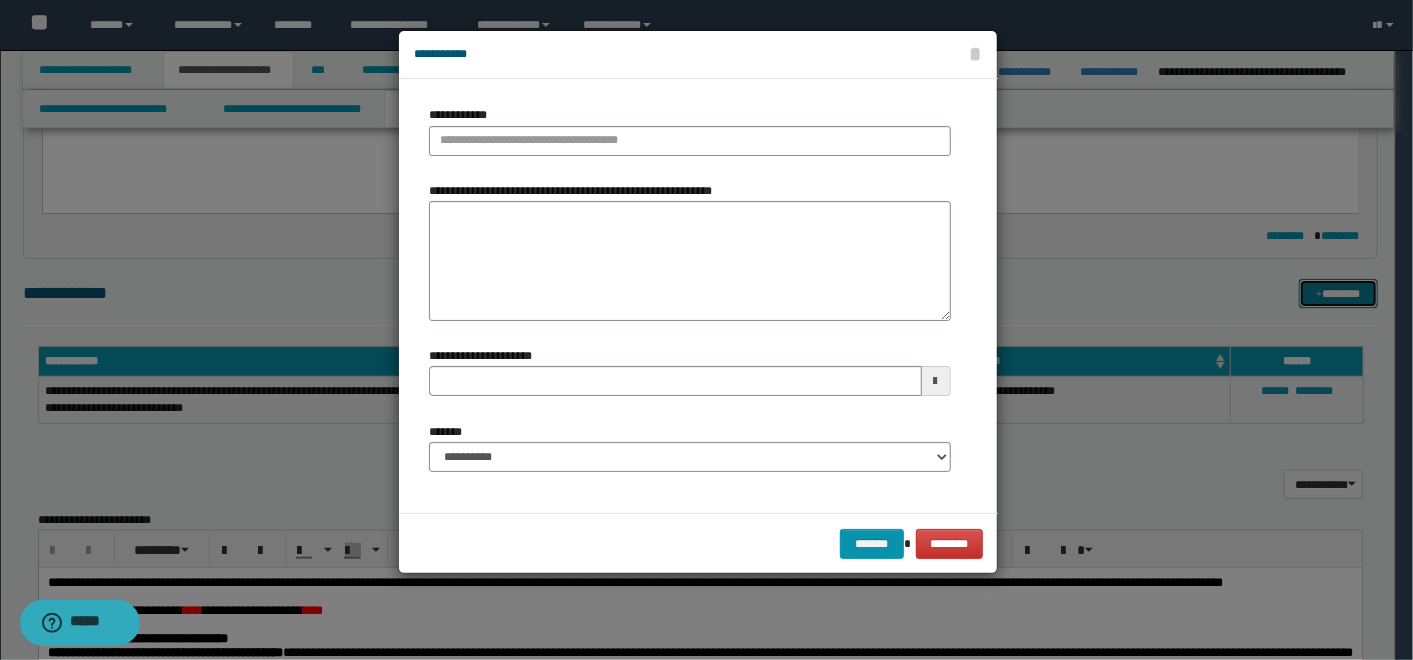 type 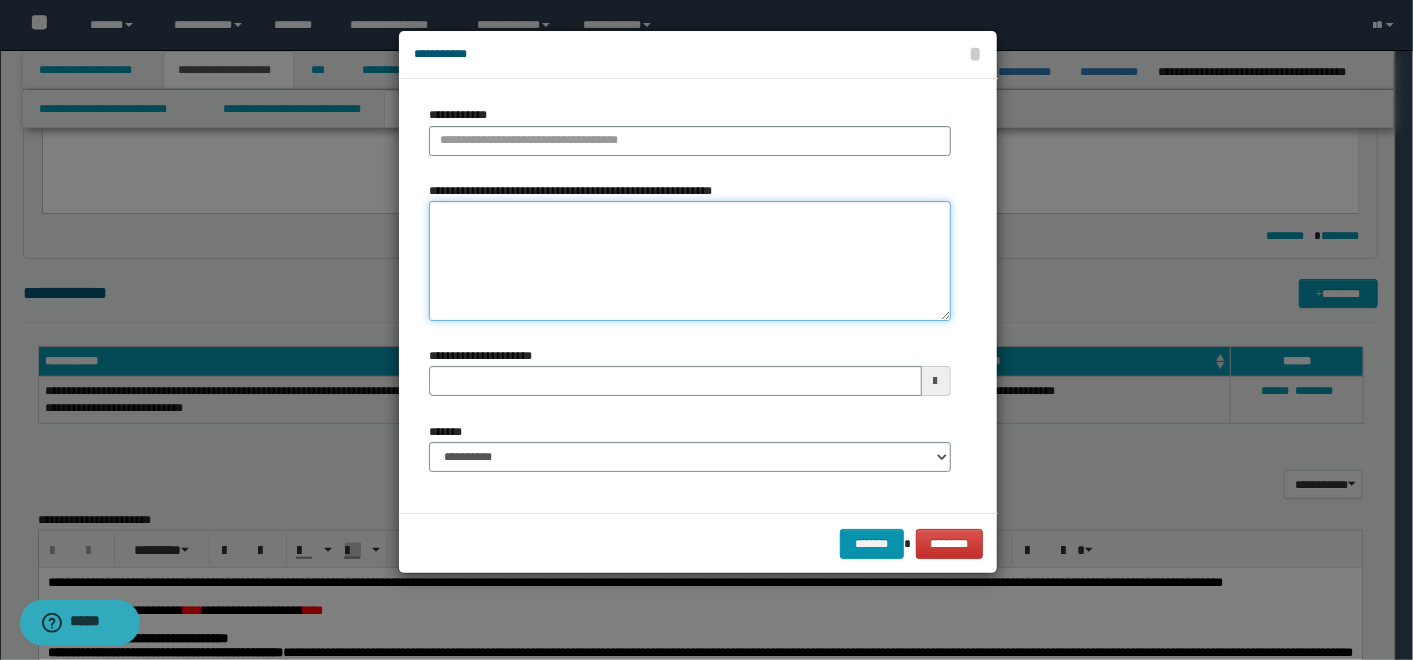 click on "**********" at bounding box center (690, 261) 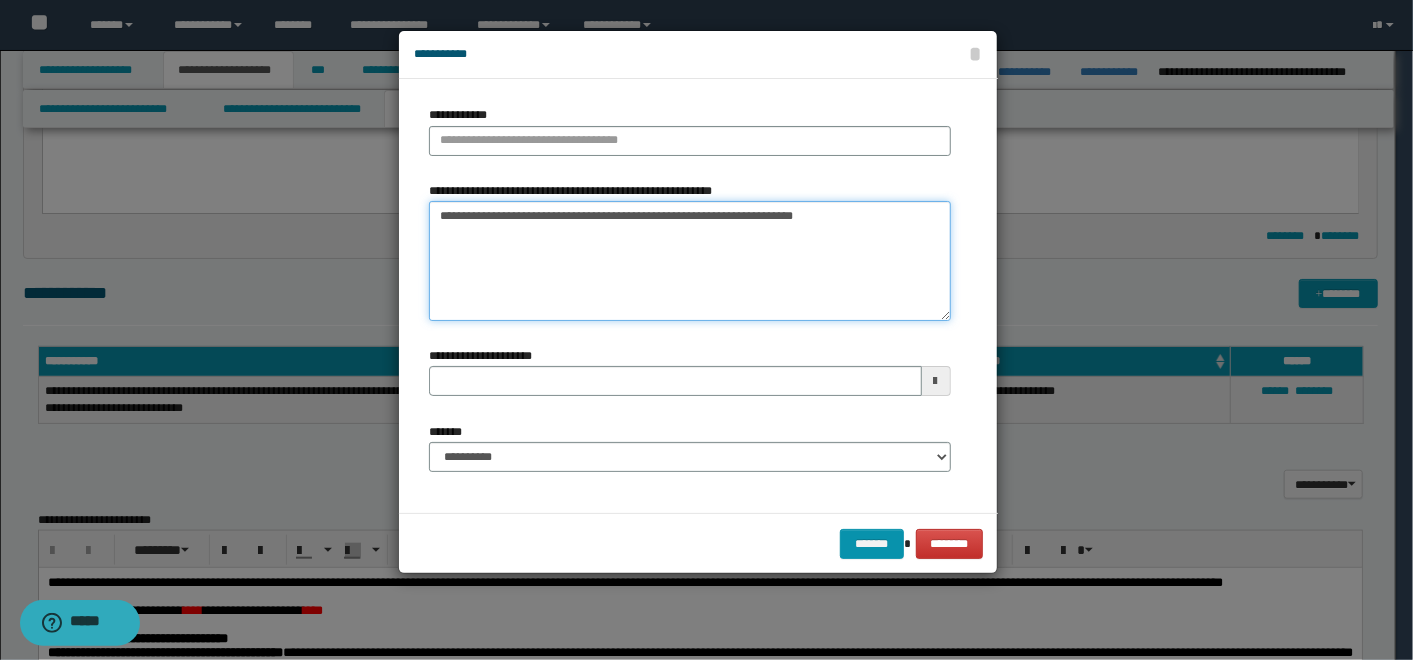 drag, startPoint x: 492, startPoint y: 214, endPoint x: 466, endPoint y: 212, distance: 26.076809 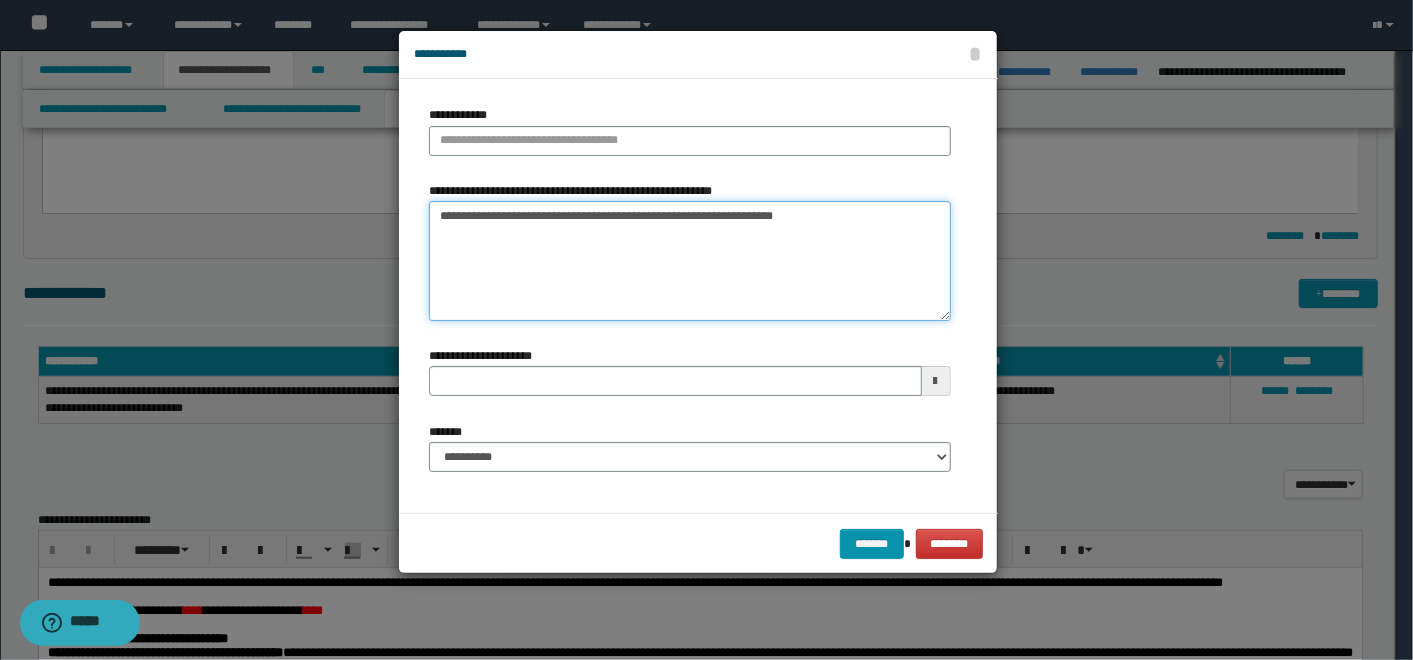 type on "**********" 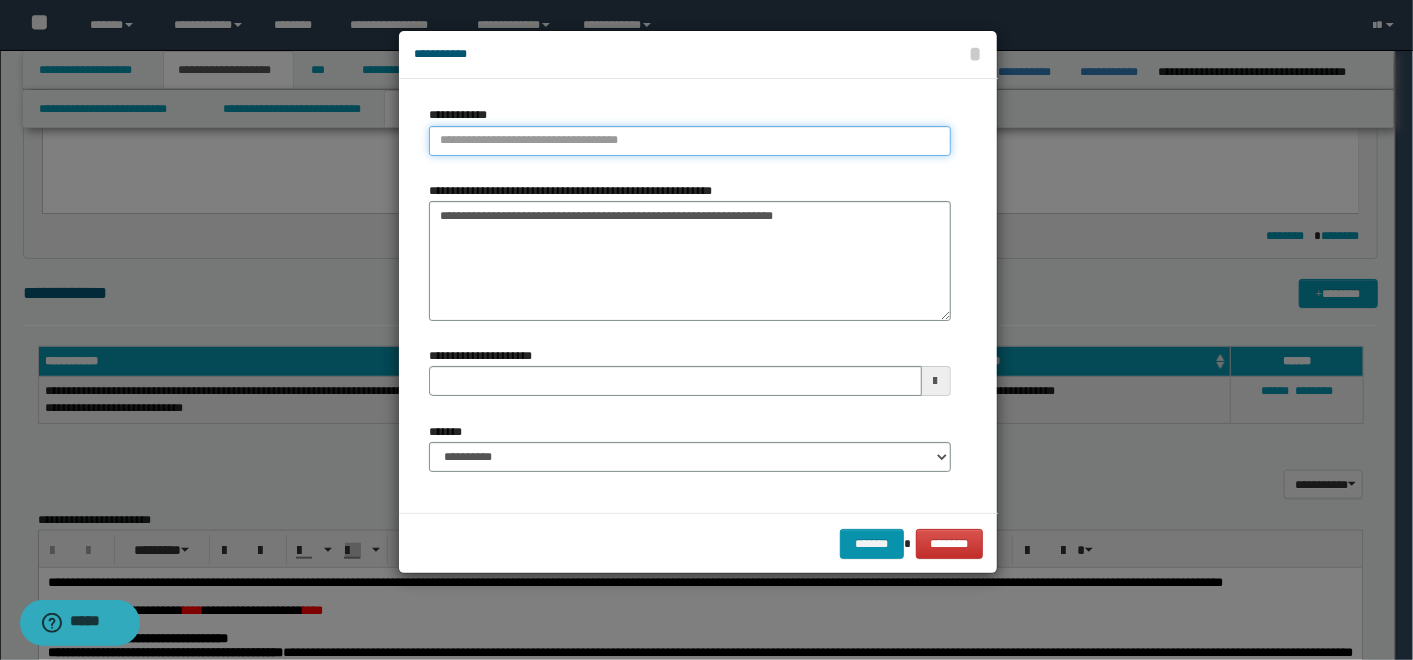 type on "**********" 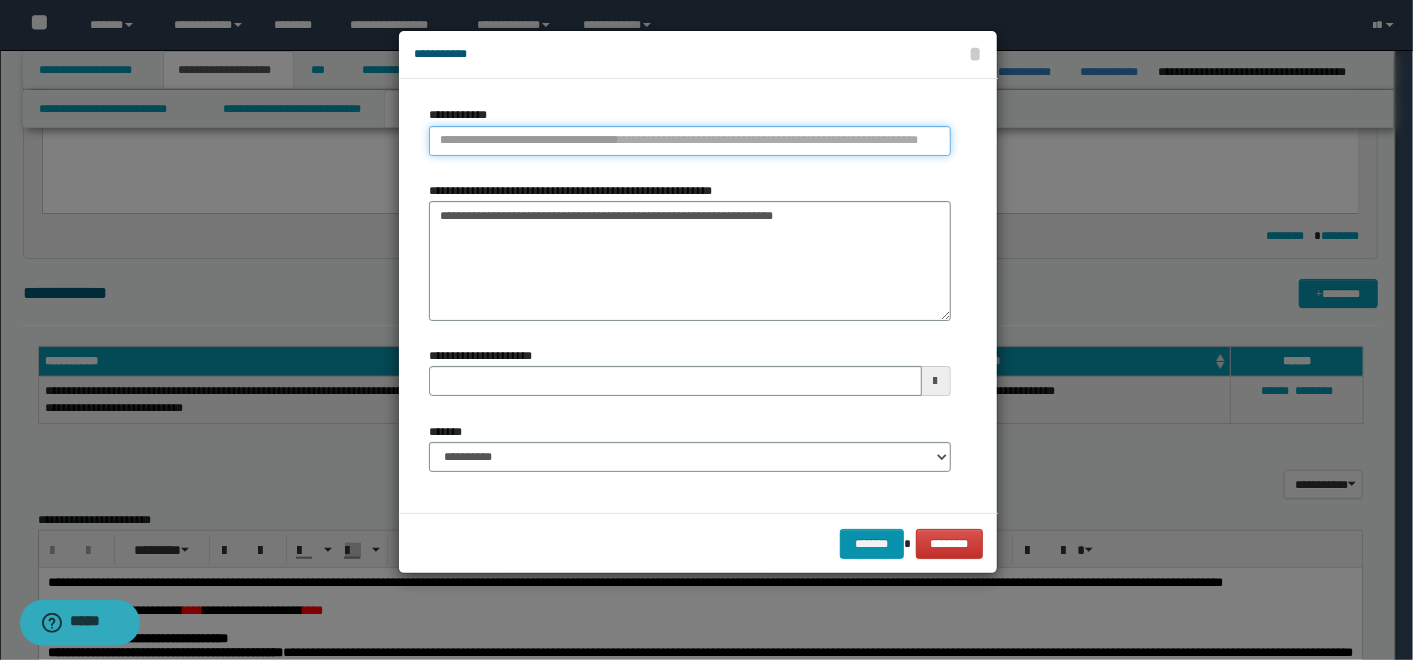 click on "**********" at bounding box center [690, 141] 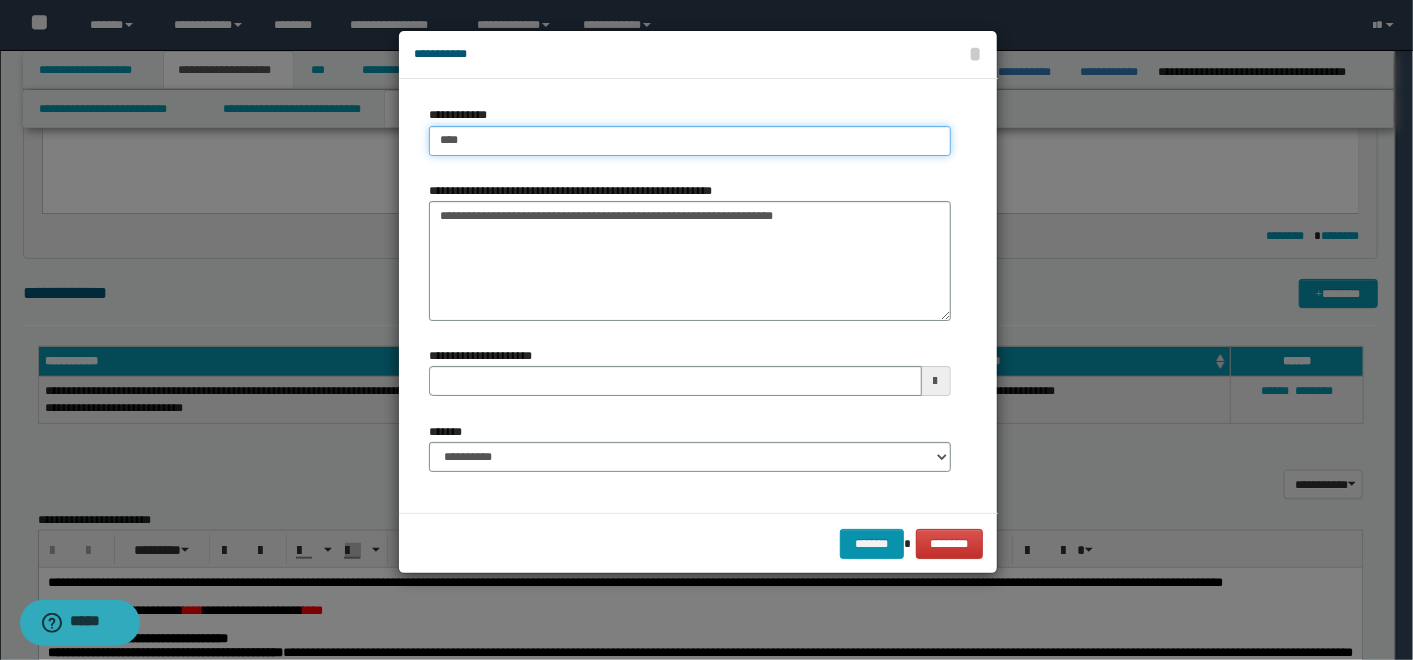 type on "****" 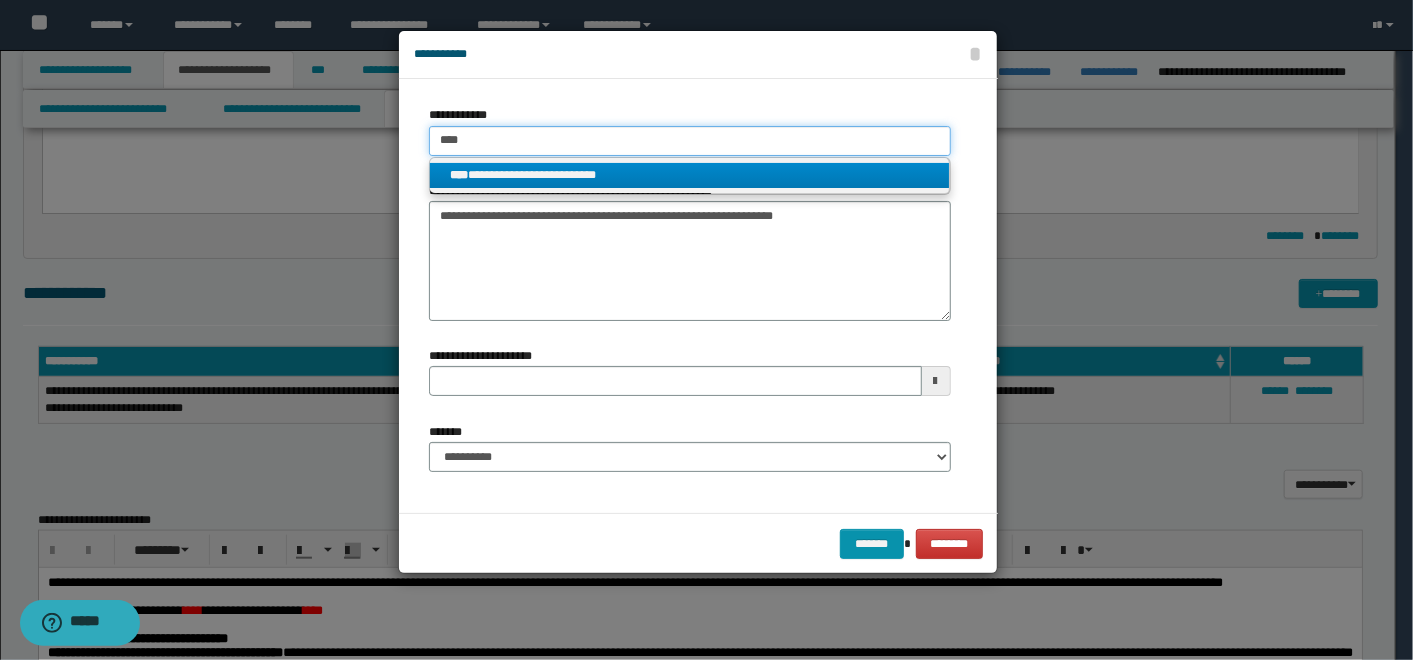 type on "****" 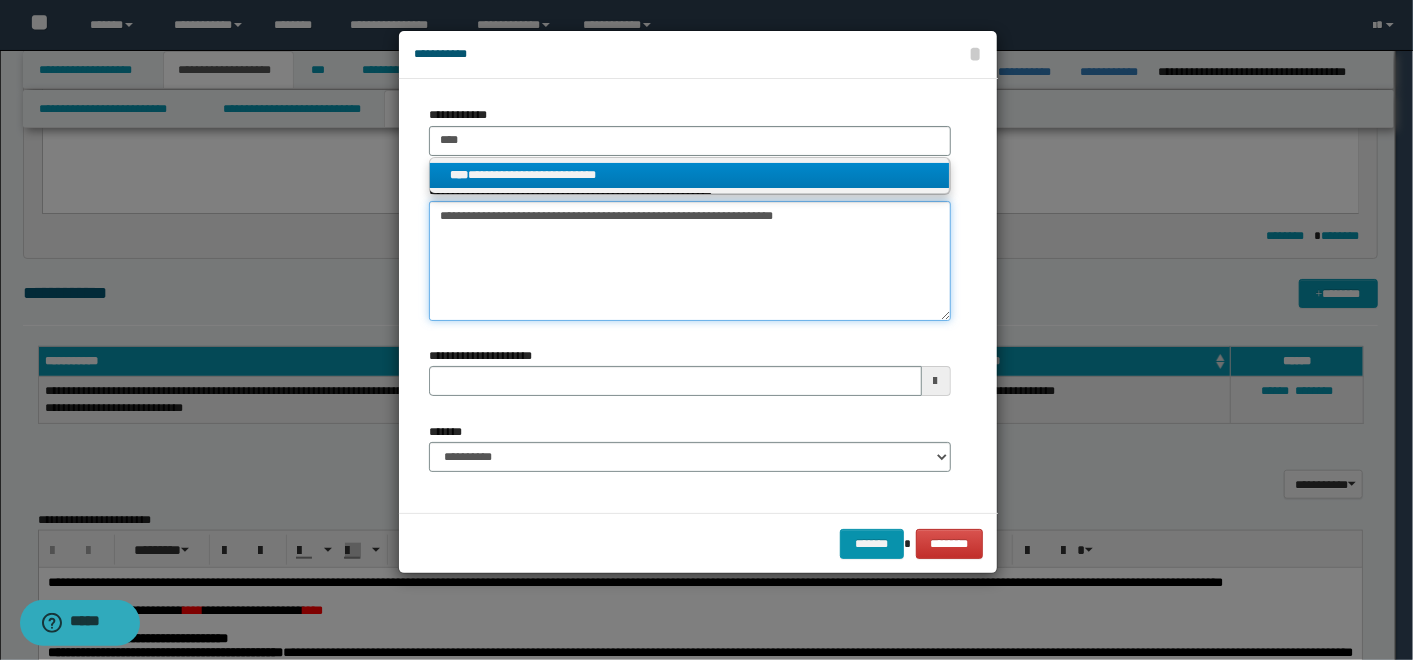 type 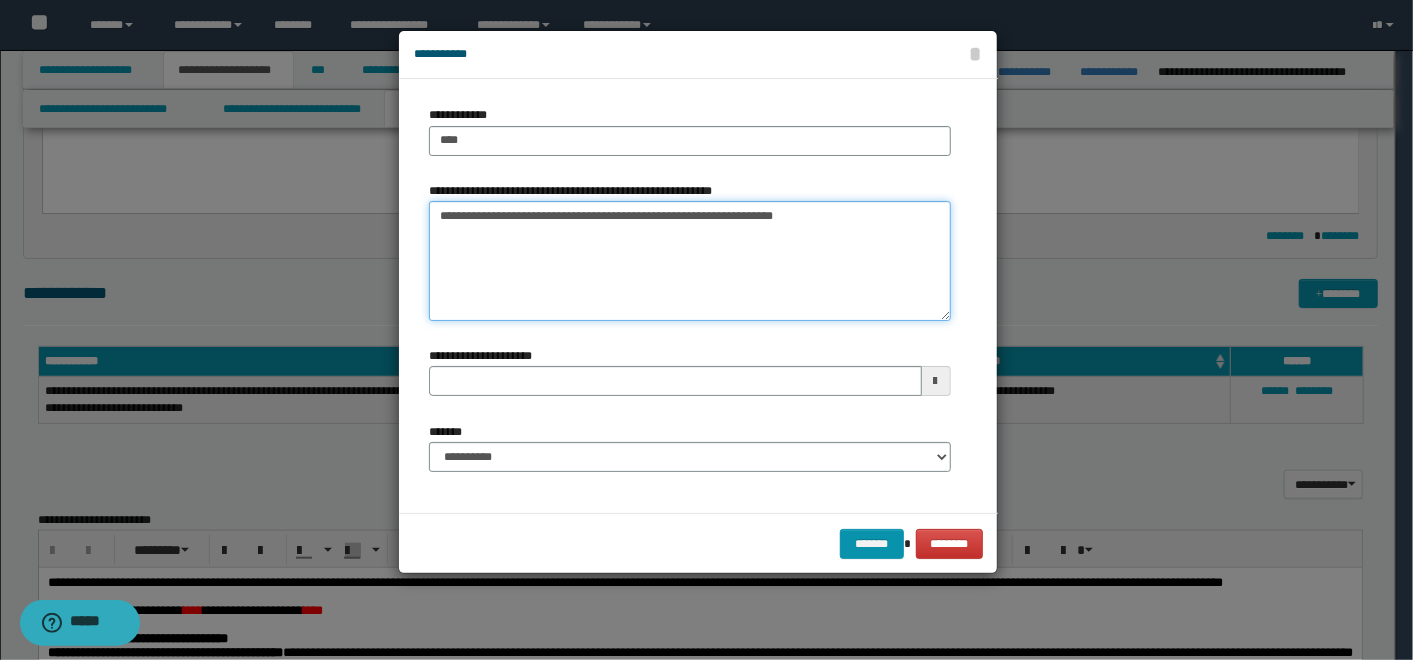 drag, startPoint x: 465, startPoint y: 210, endPoint x: 383, endPoint y: 211, distance: 82.006096 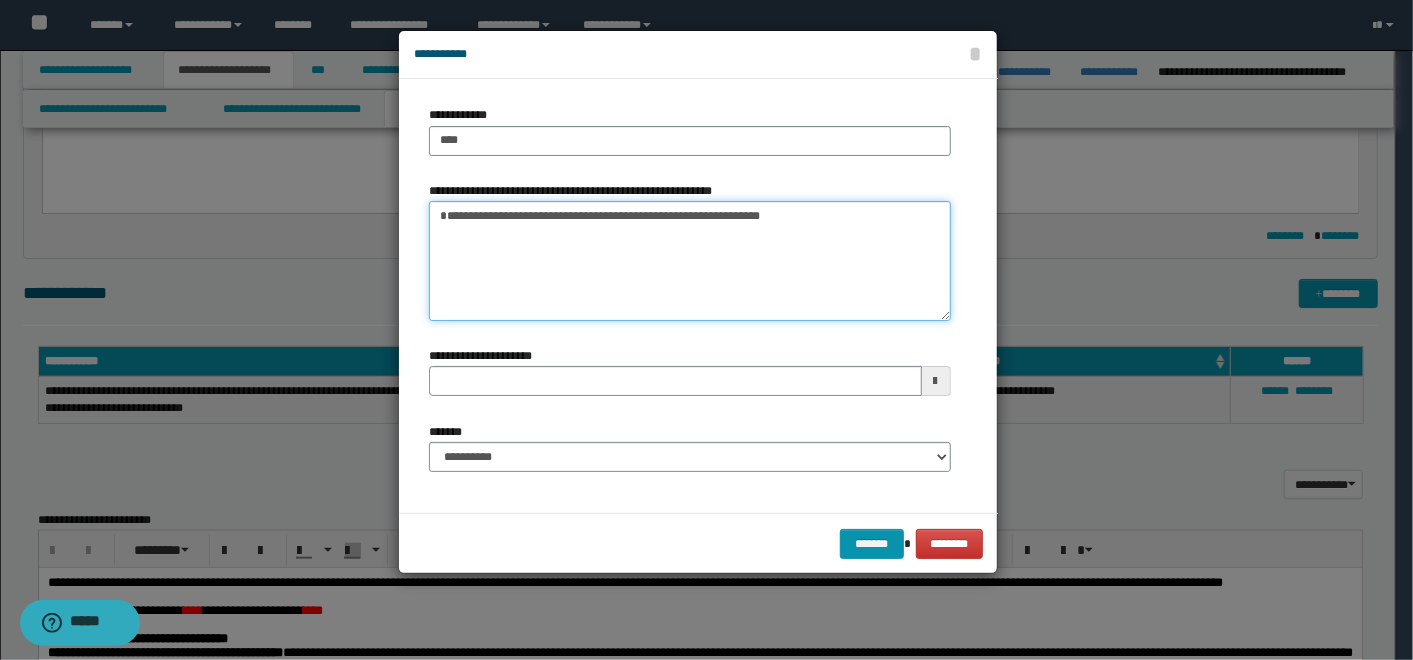 type on "**********" 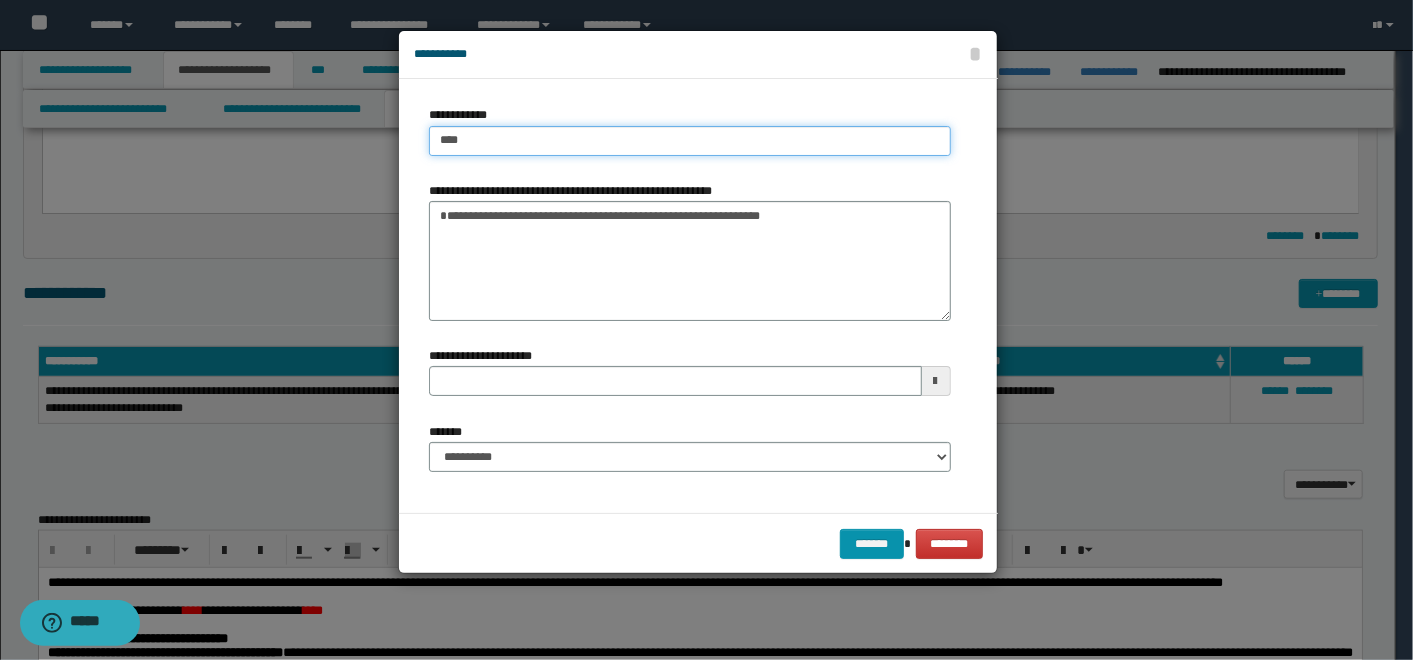 type on "****" 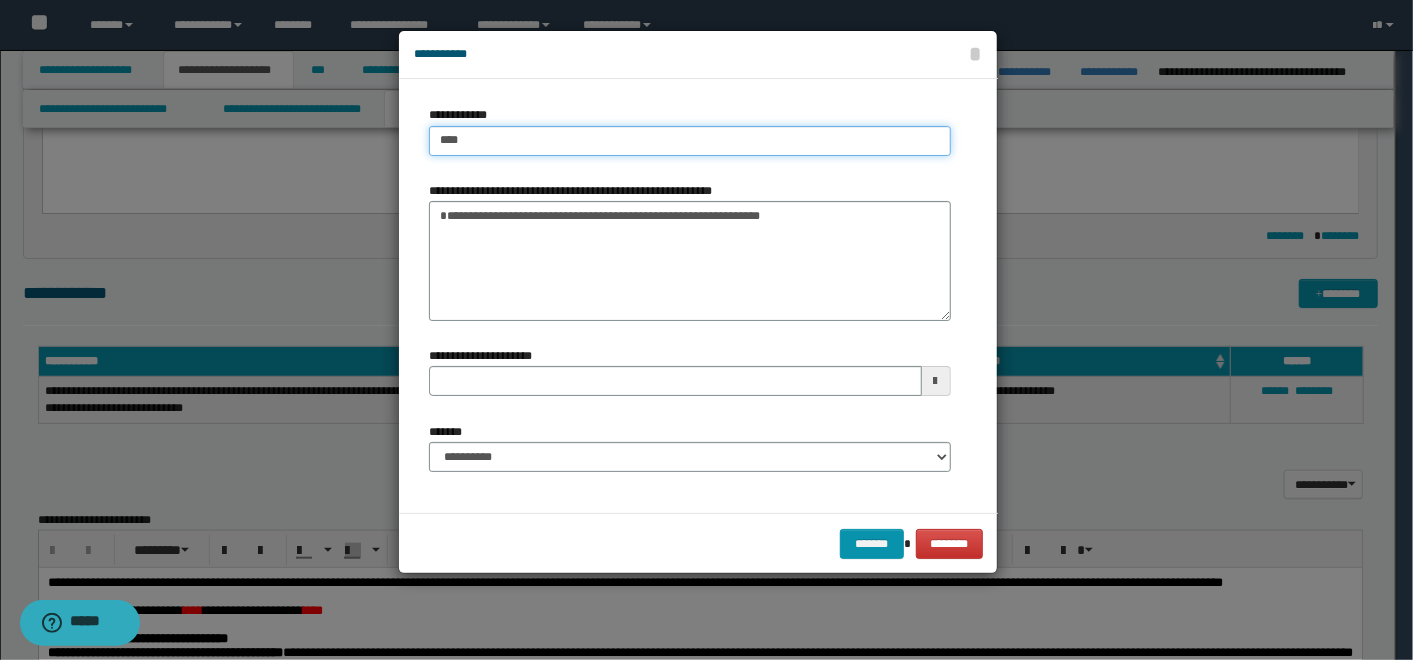 click on "****" at bounding box center [690, 141] 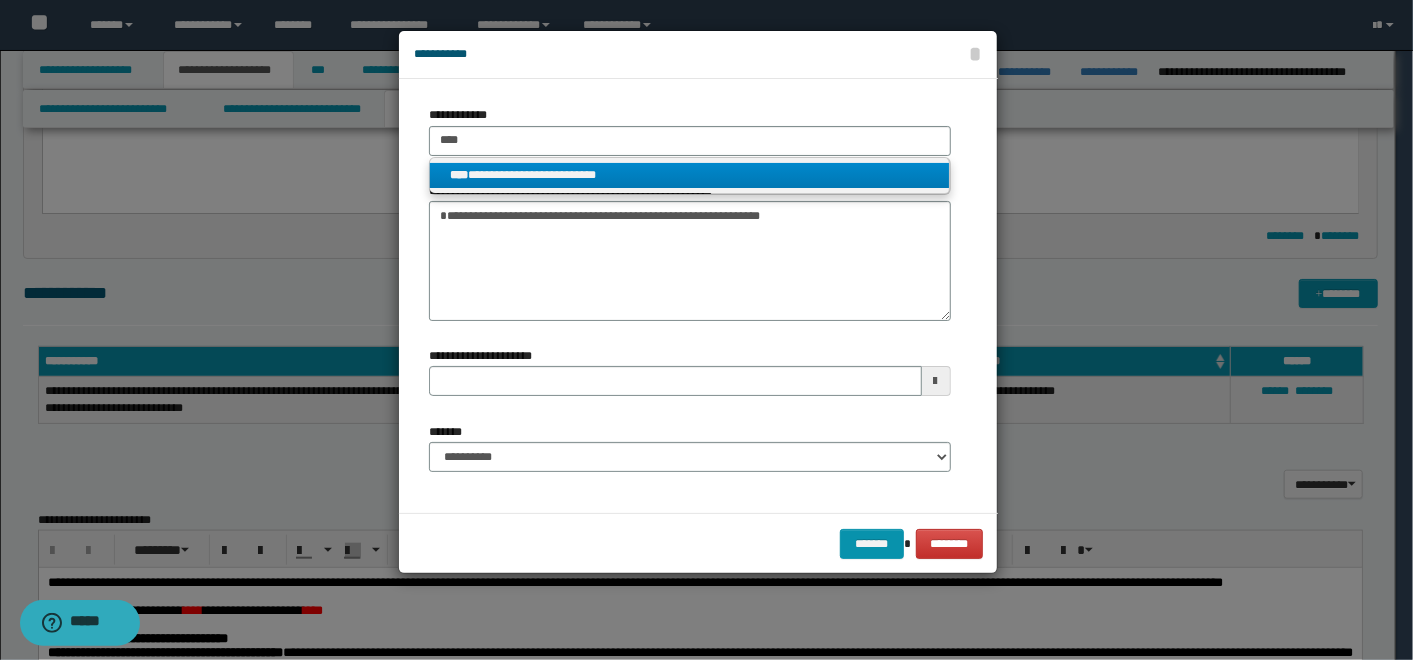 click on "**********" at bounding box center [689, 175] 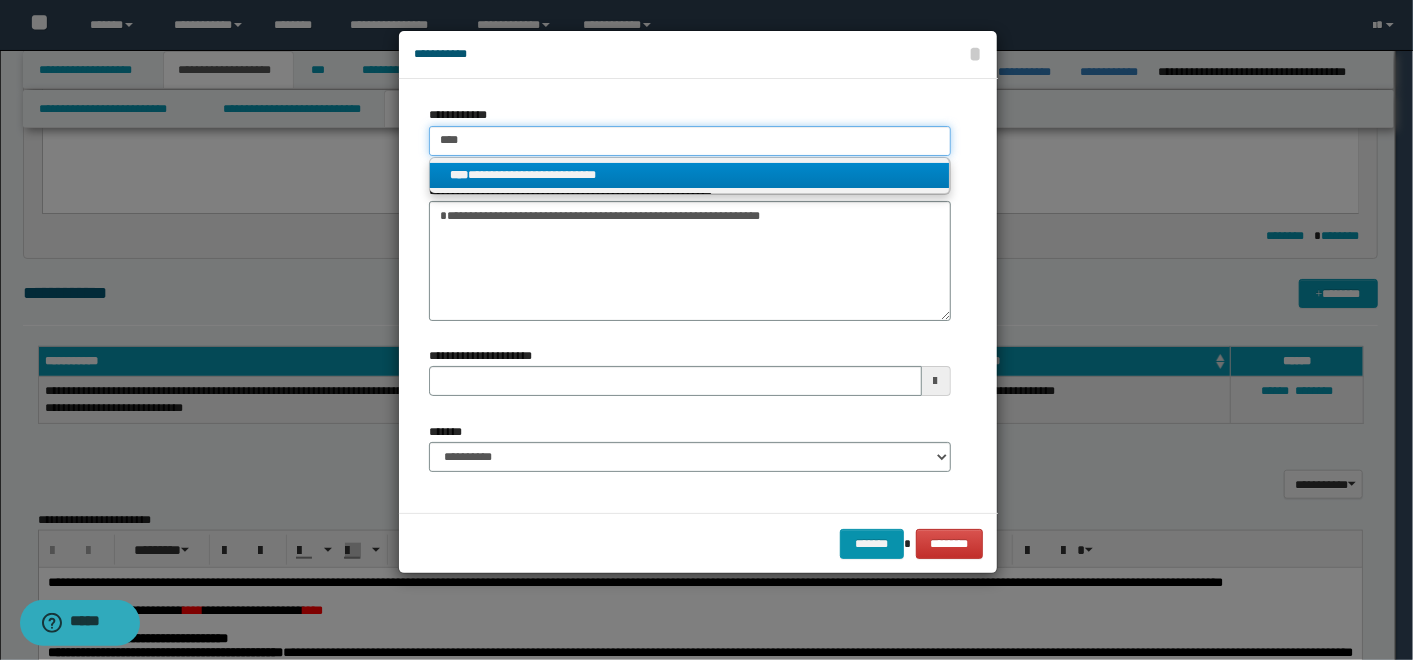 type 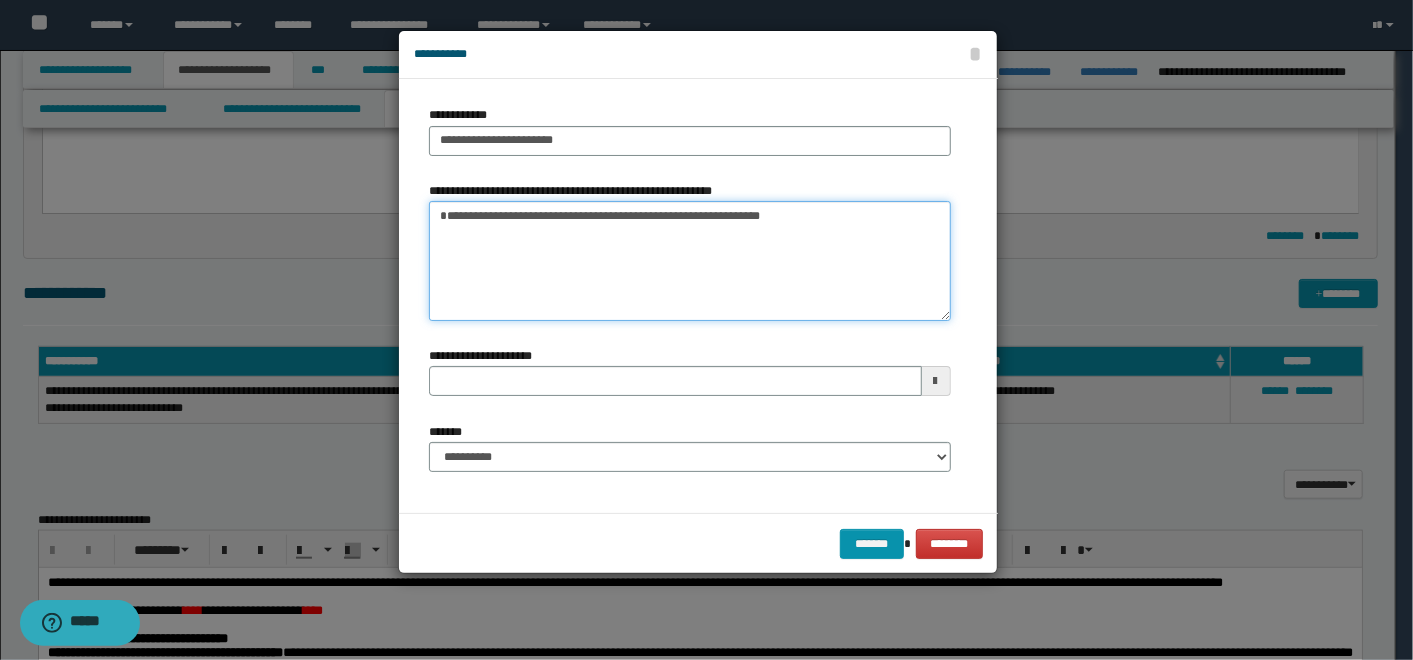 drag, startPoint x: 551, startPoint y: 214, endPoint x: 265, endPoint y: 213, distance: 286.00174 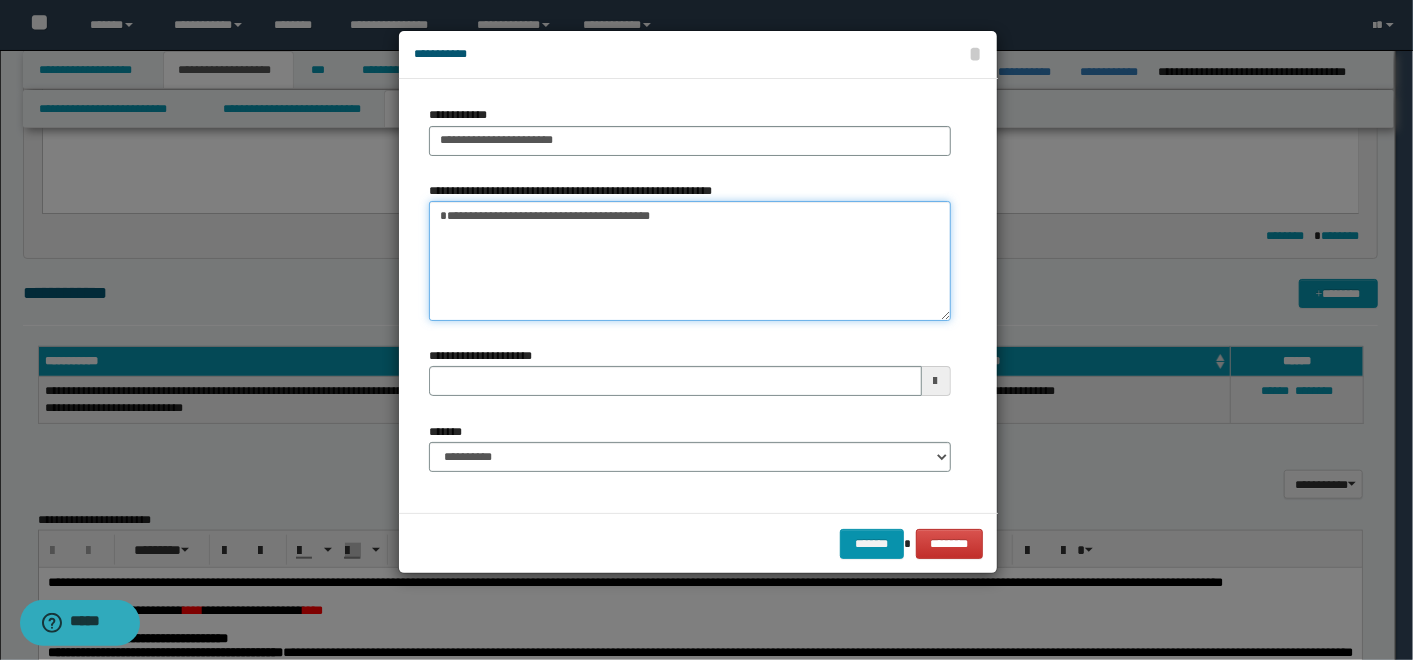 type 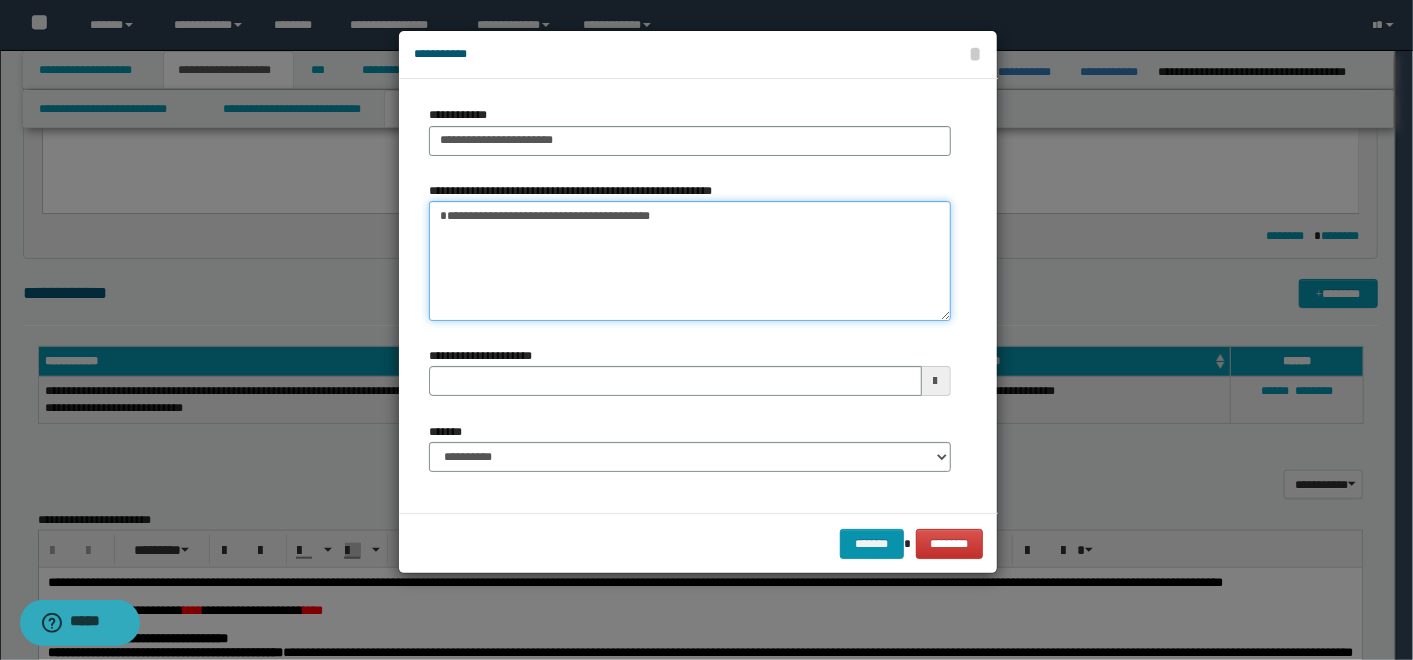 type on "**********" 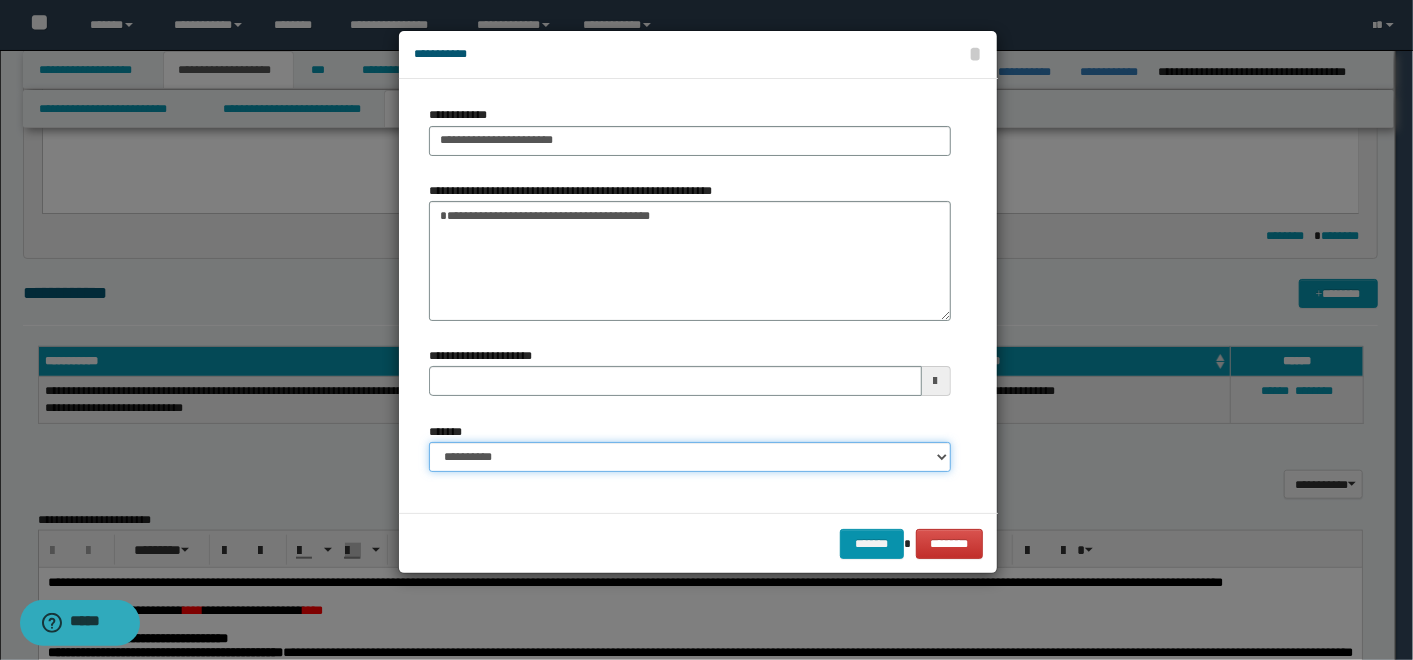 click on "**********" at bounding box center [690, 457] 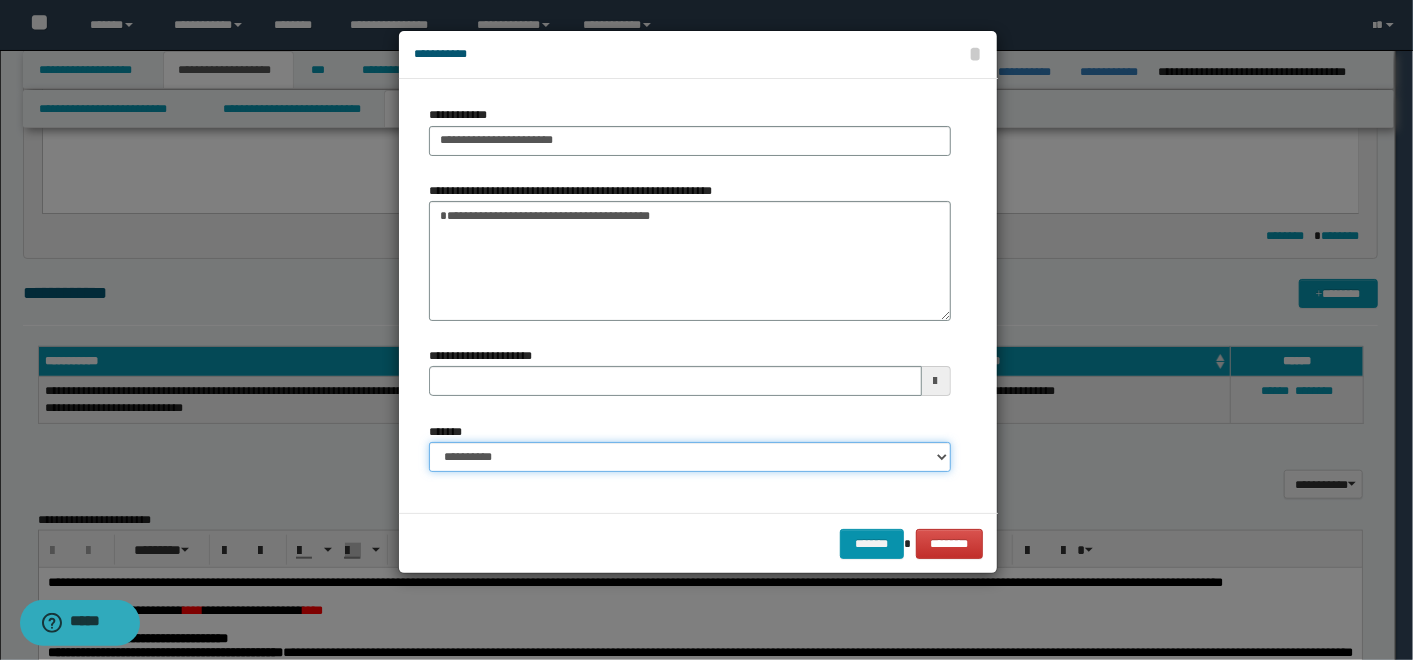 select on "*" 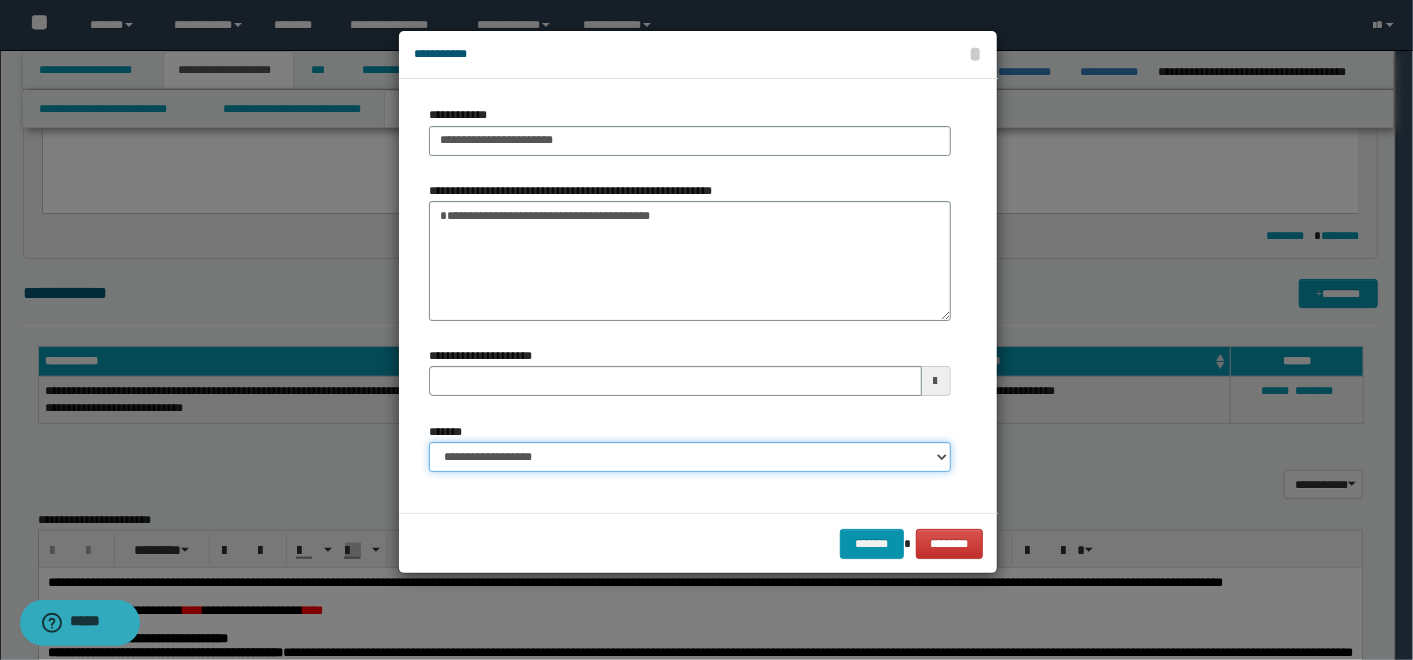 type 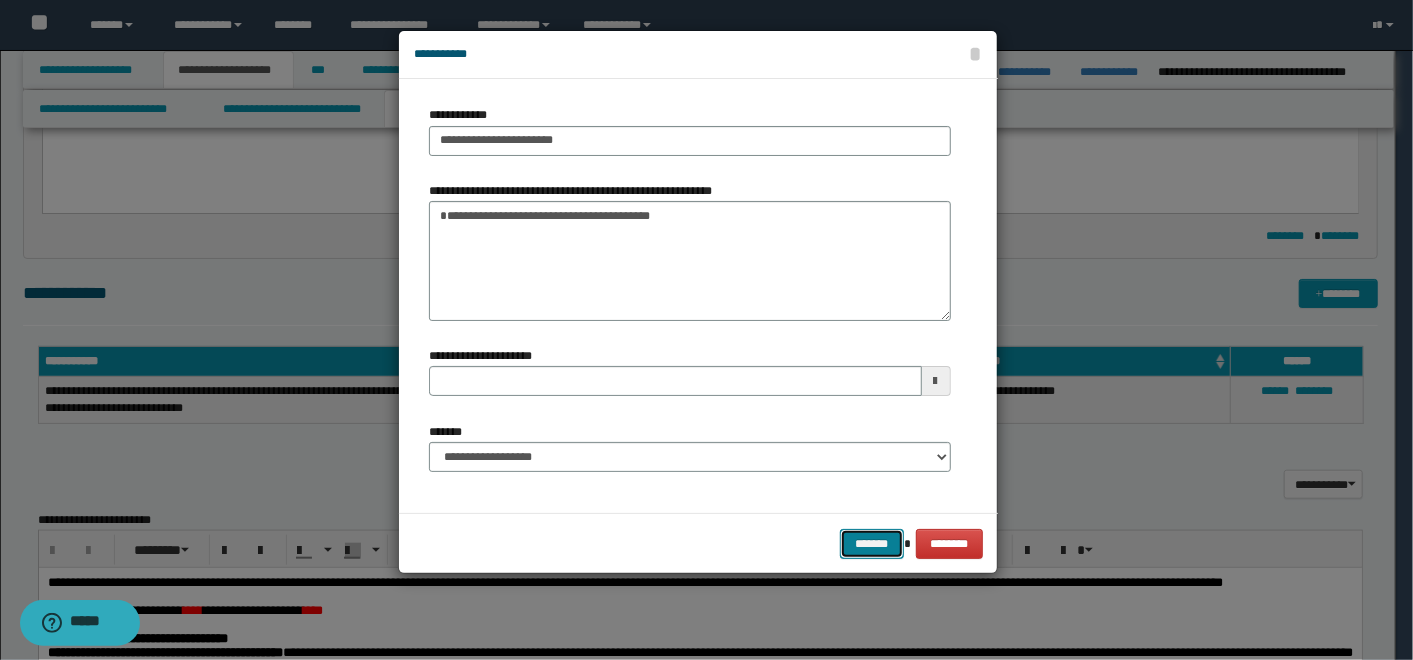 click on "*******" at bounding box center [872, 543] 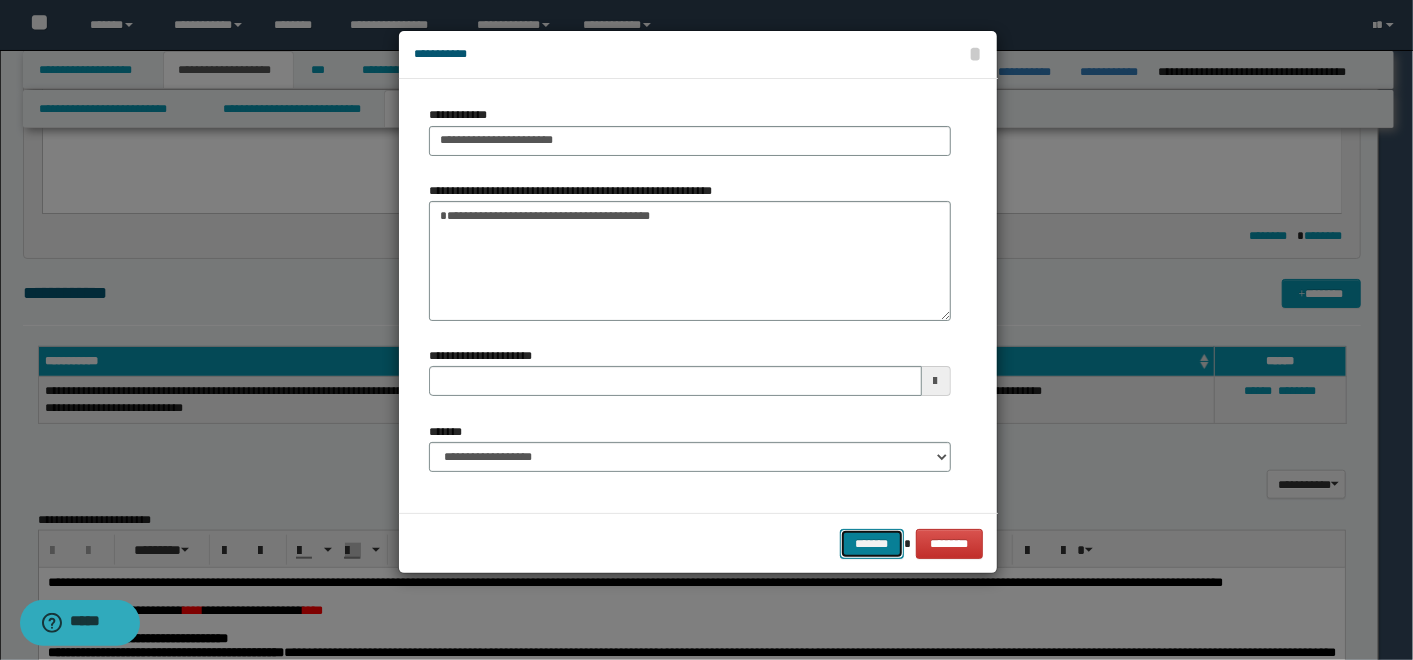 type 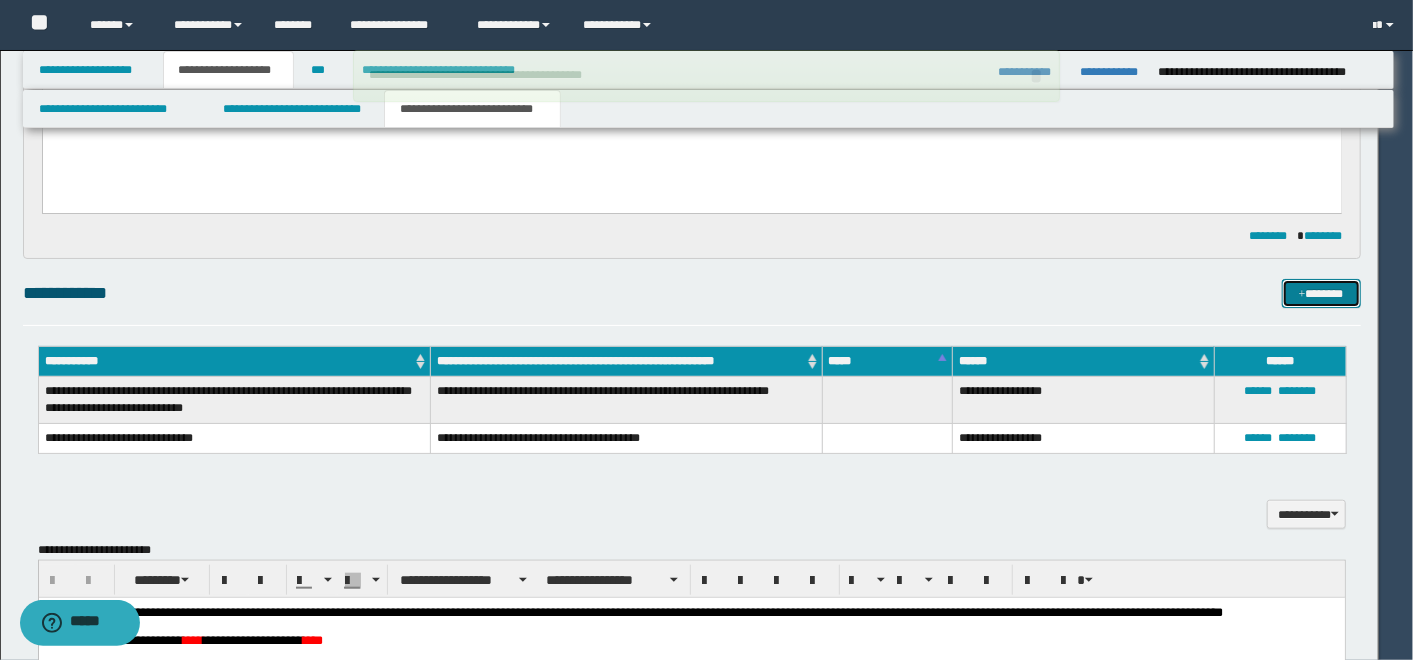 type 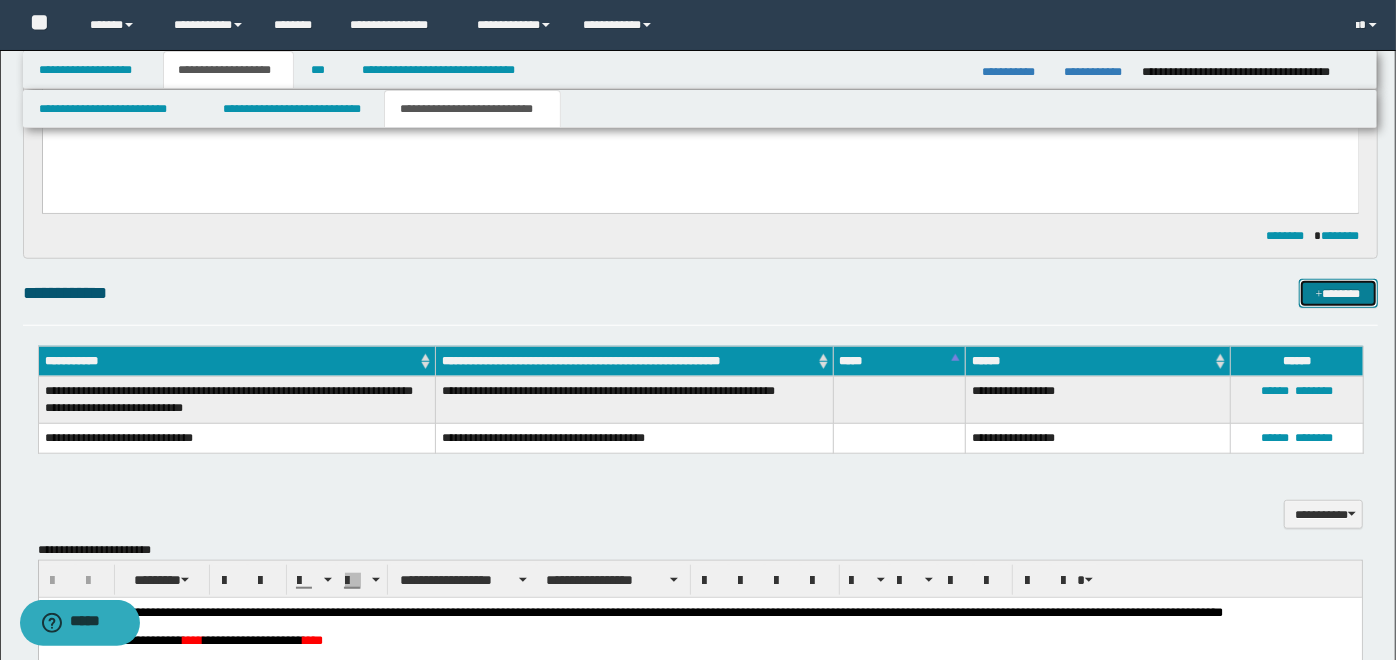 click on "*******" at bounding box center [1338, 293] 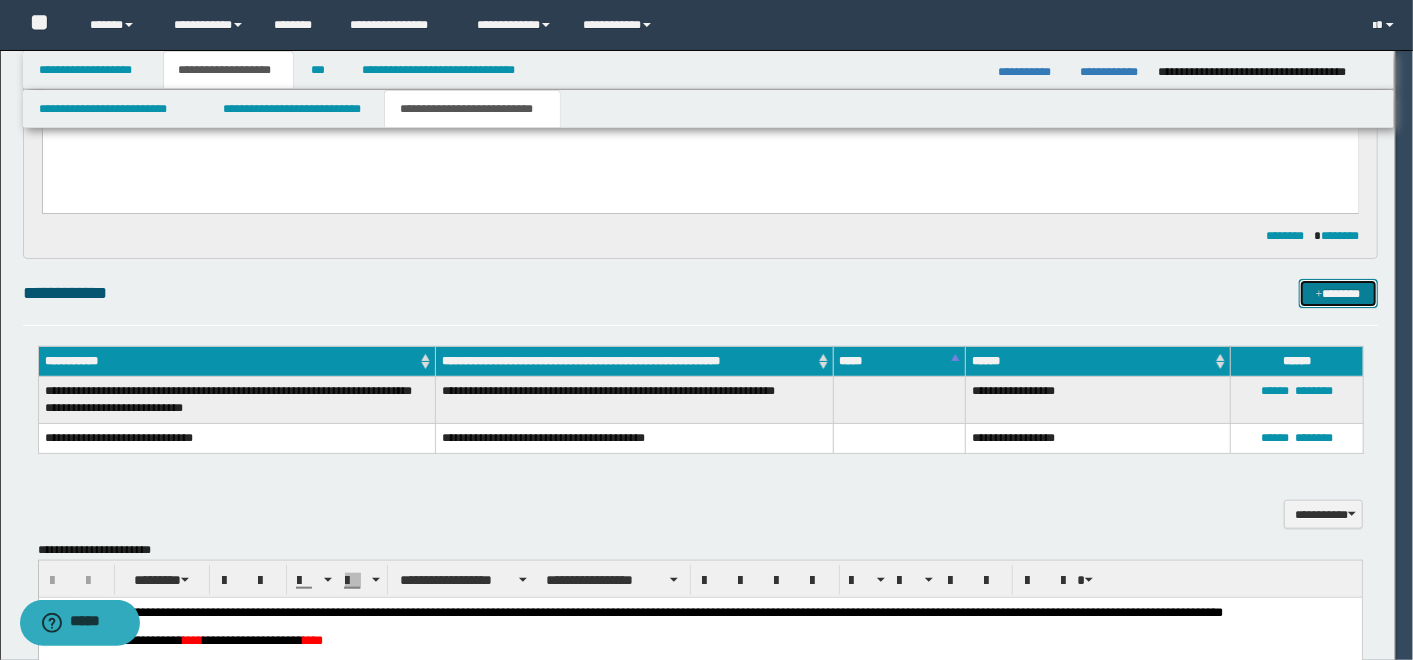 type 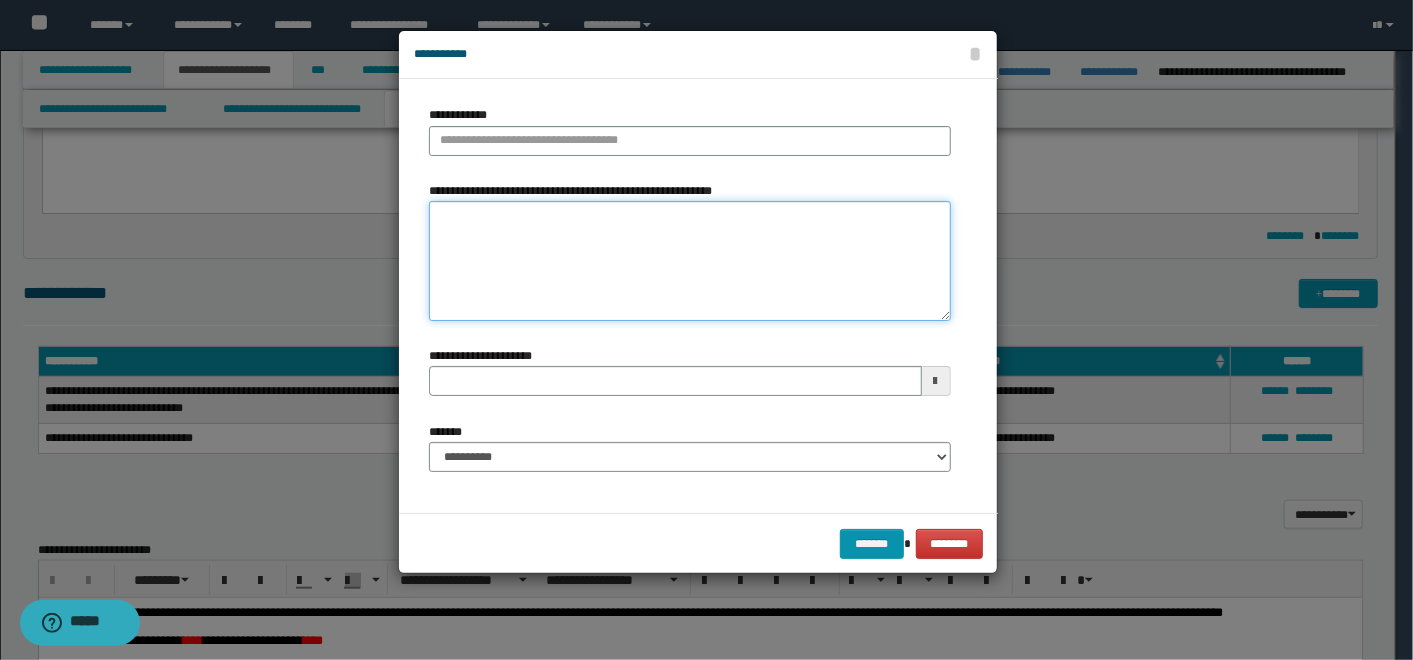 click on "**********" at bounding box center [690, 261] 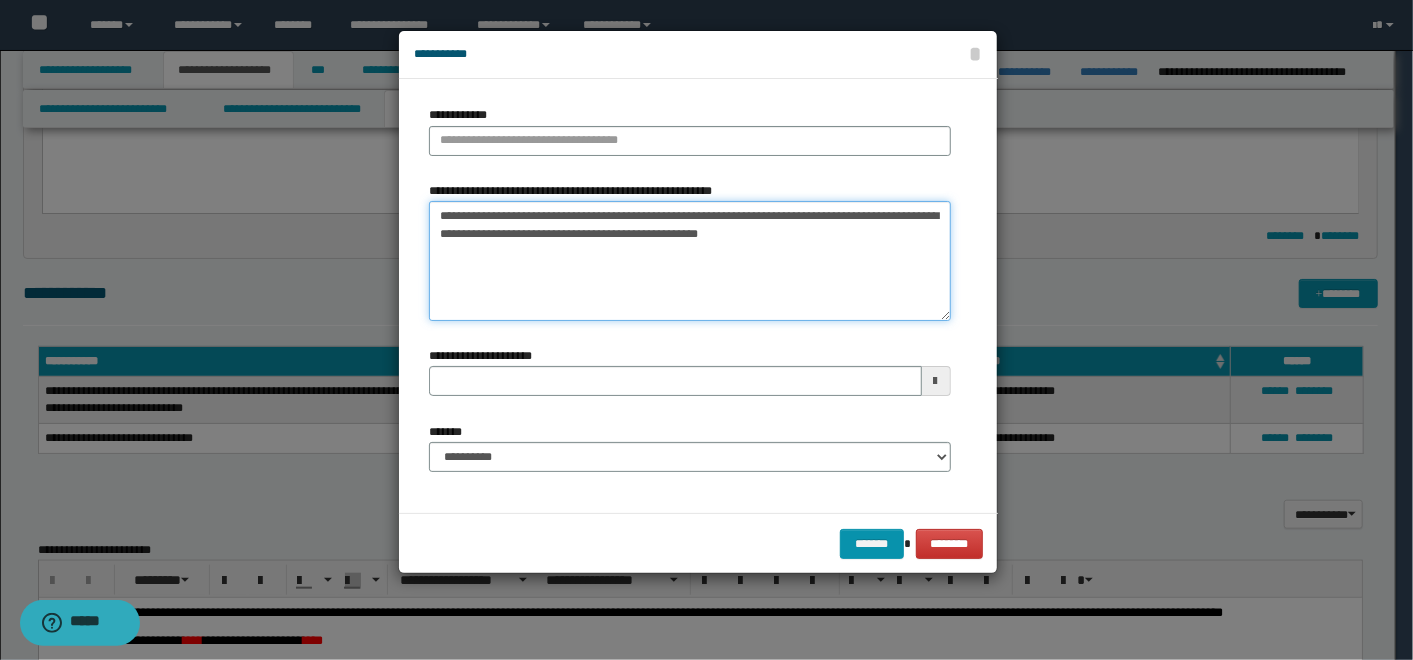 drag, startPoint x: 500, startPoint y: 213, endPoint x: 471, endPoint y: 213, distance: 29 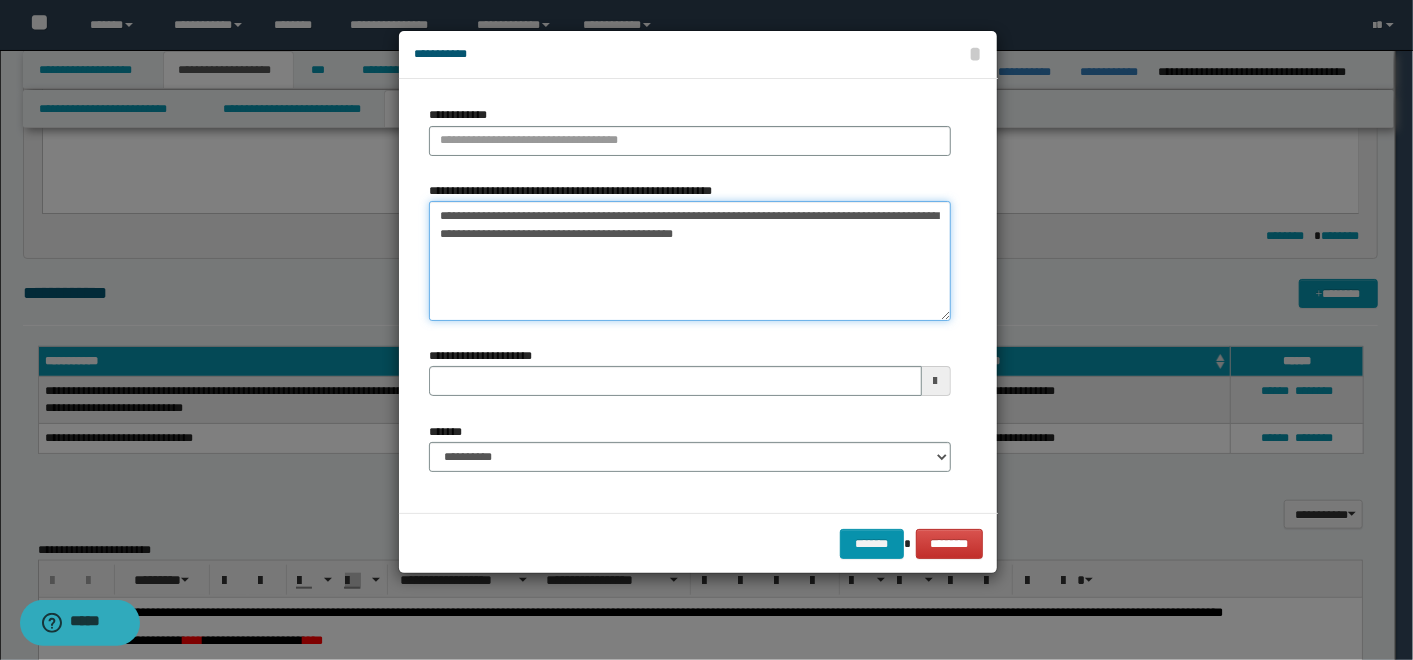 type on "**********" 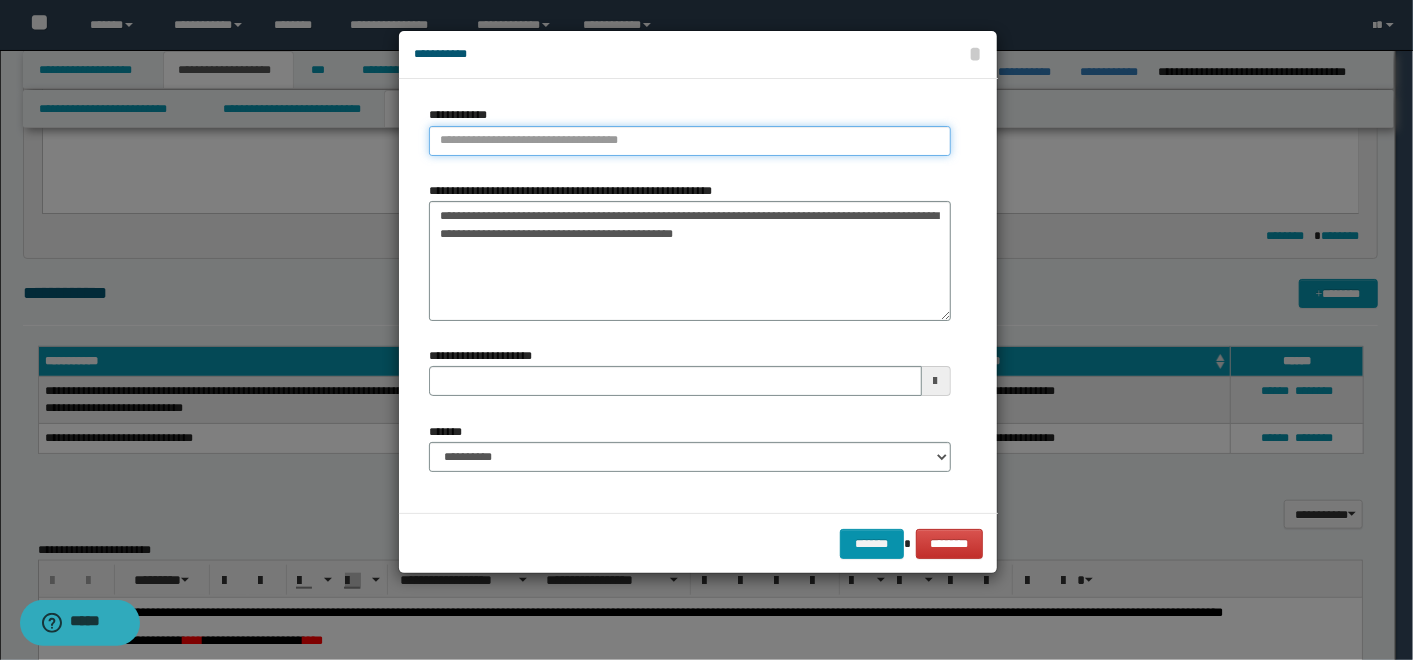 type on "**********" 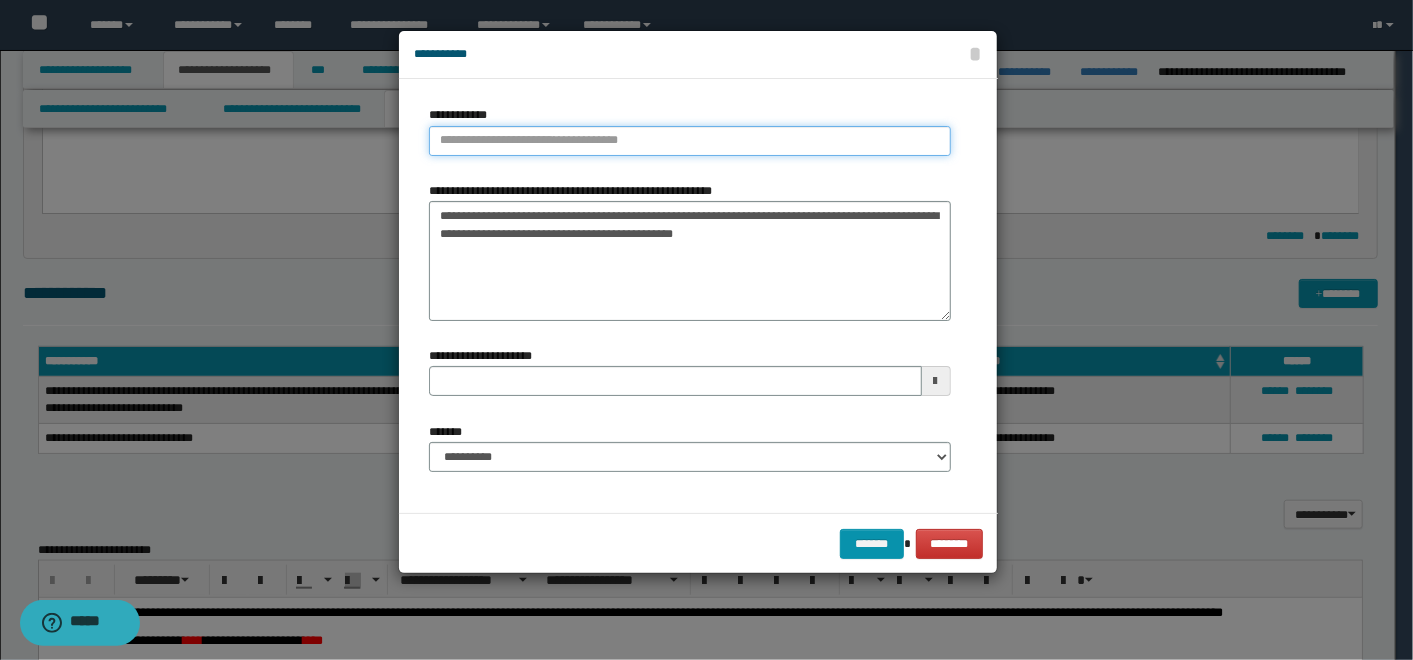 click on "**********" at bounding box center [690, 141] 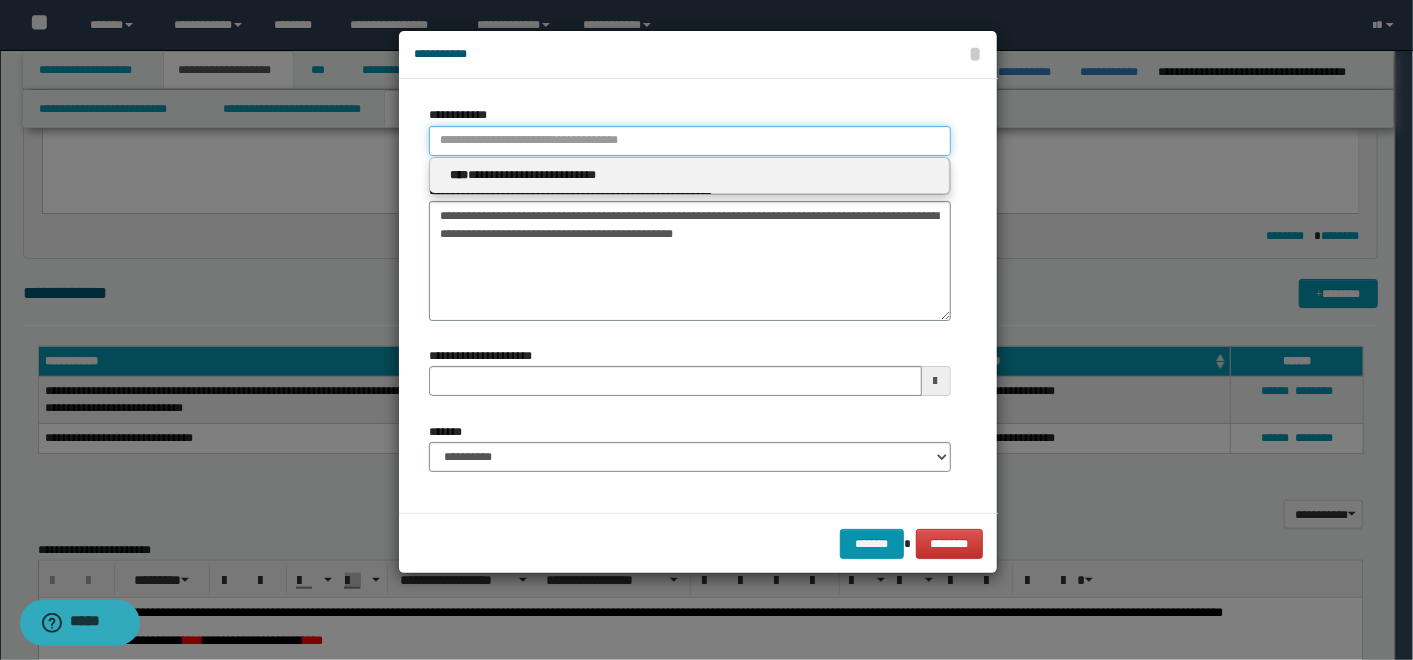 paste on "****" 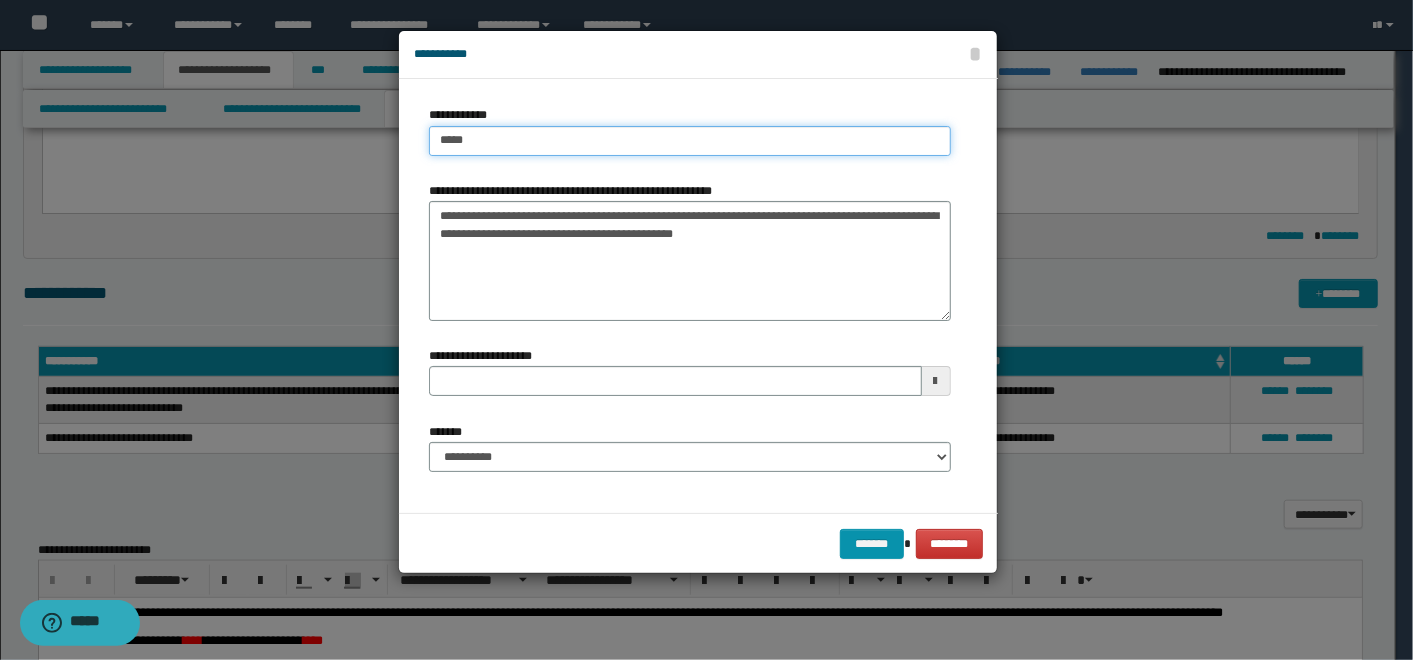 type on "****" 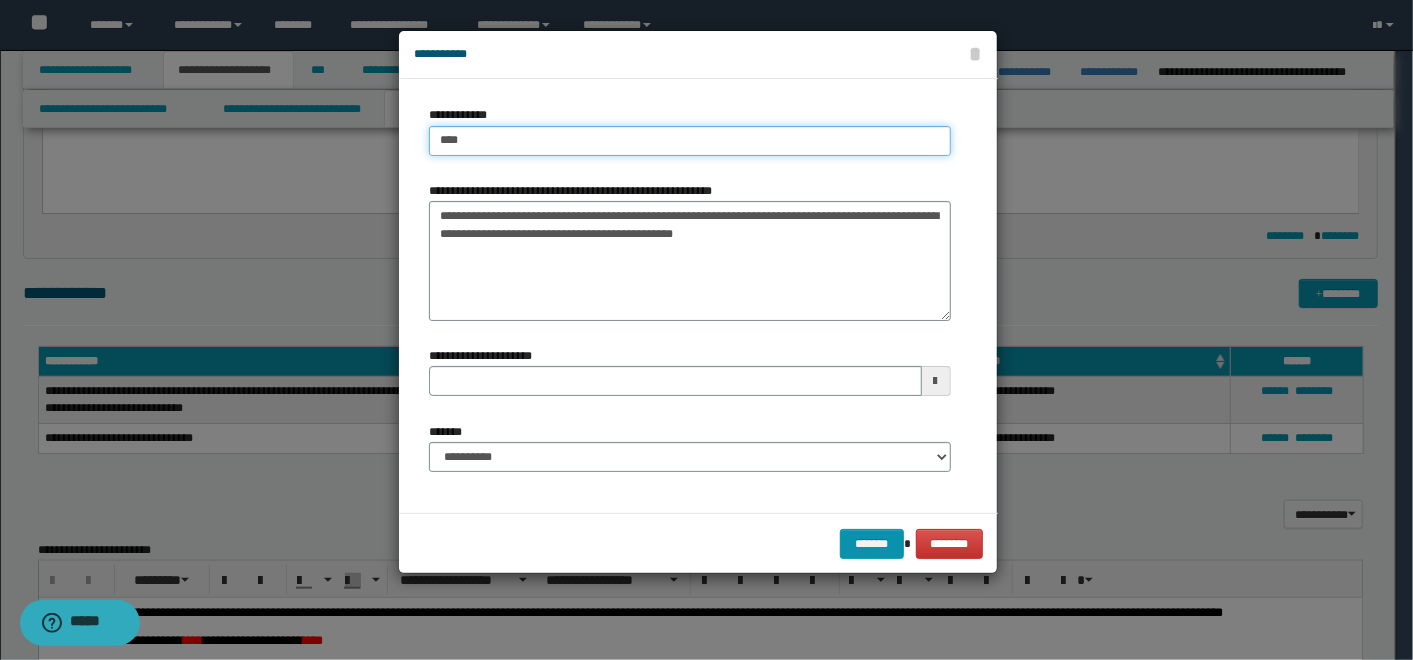 type on "****" 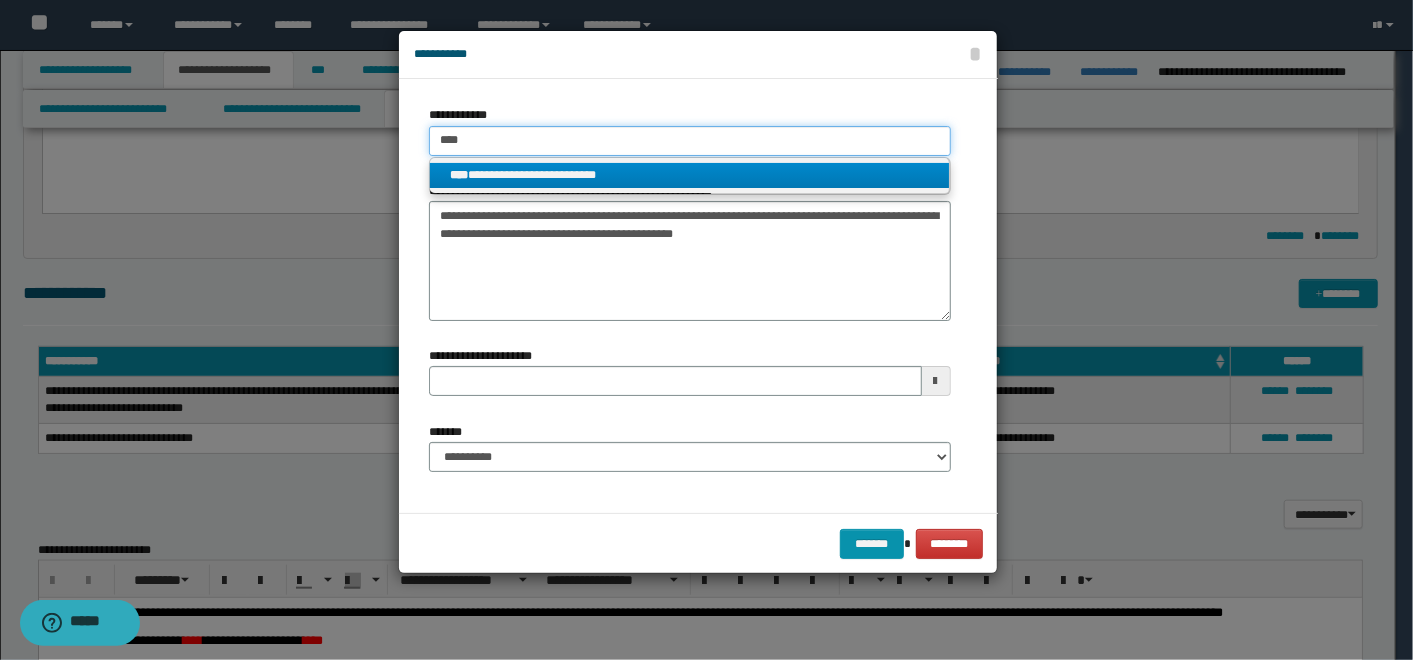type on "****" 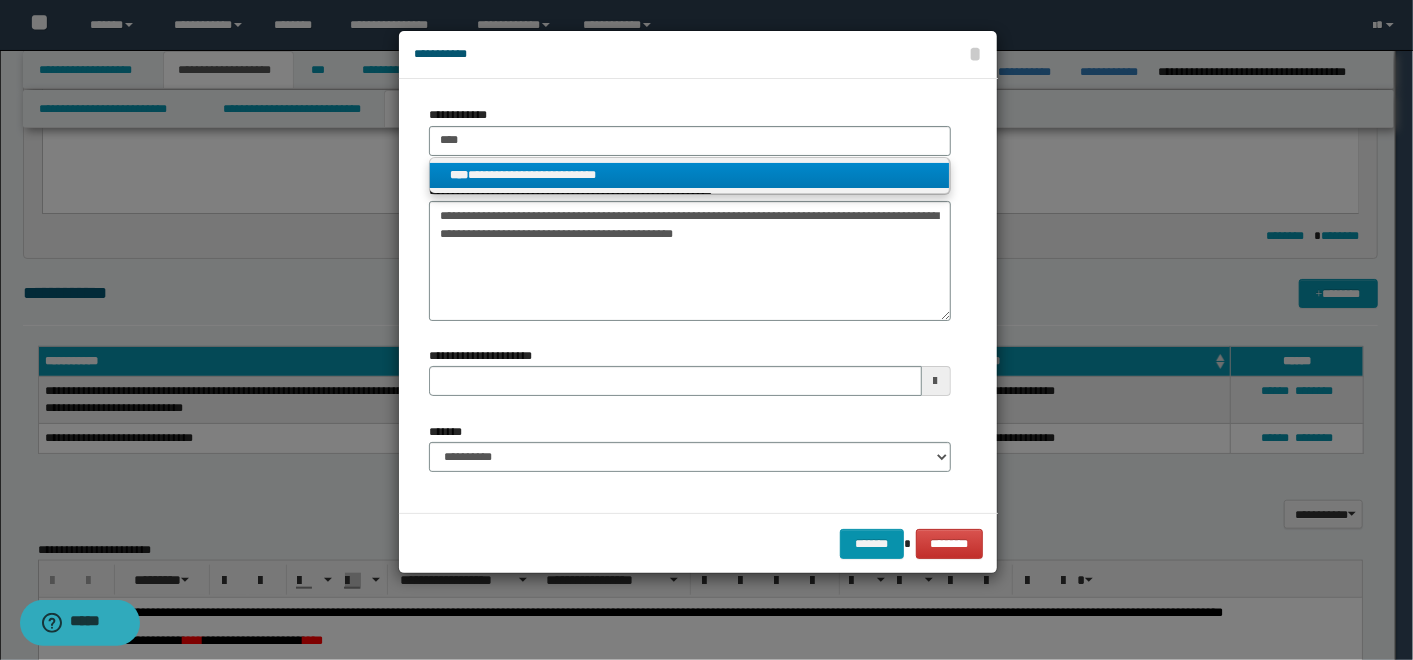 click on "**********" at bounding box center (689, 175) 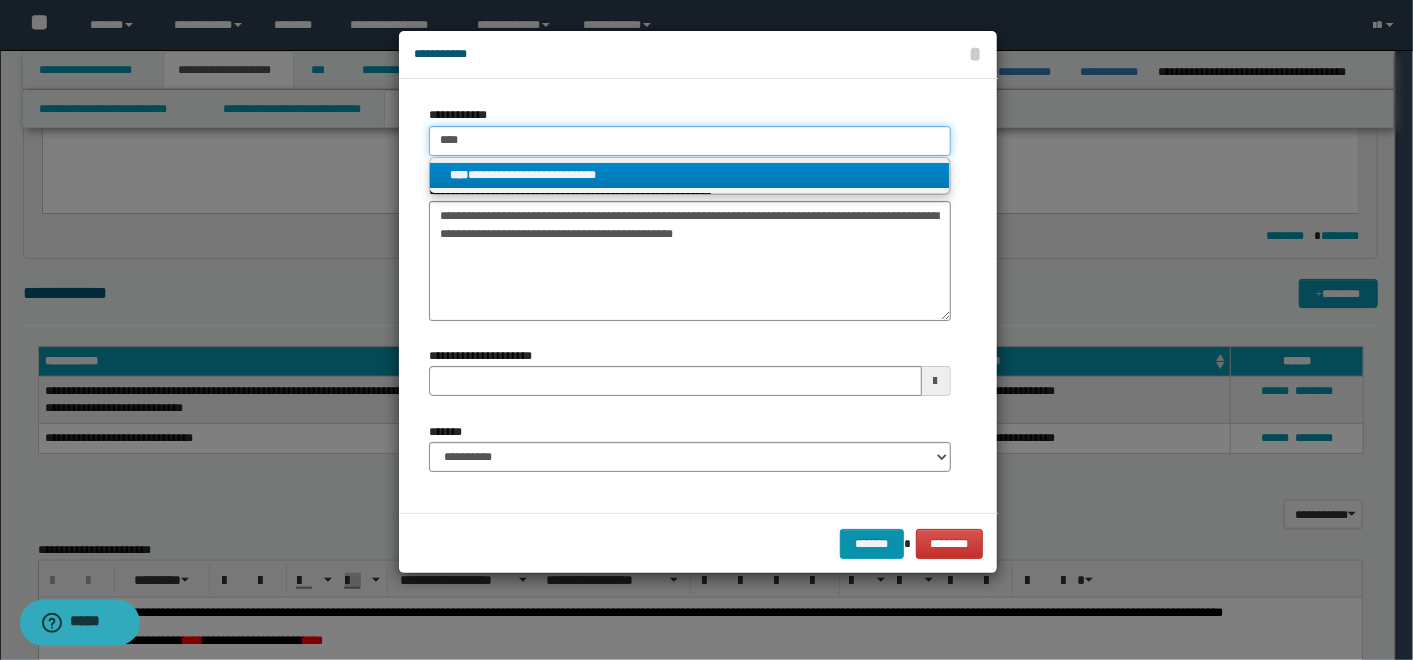 type 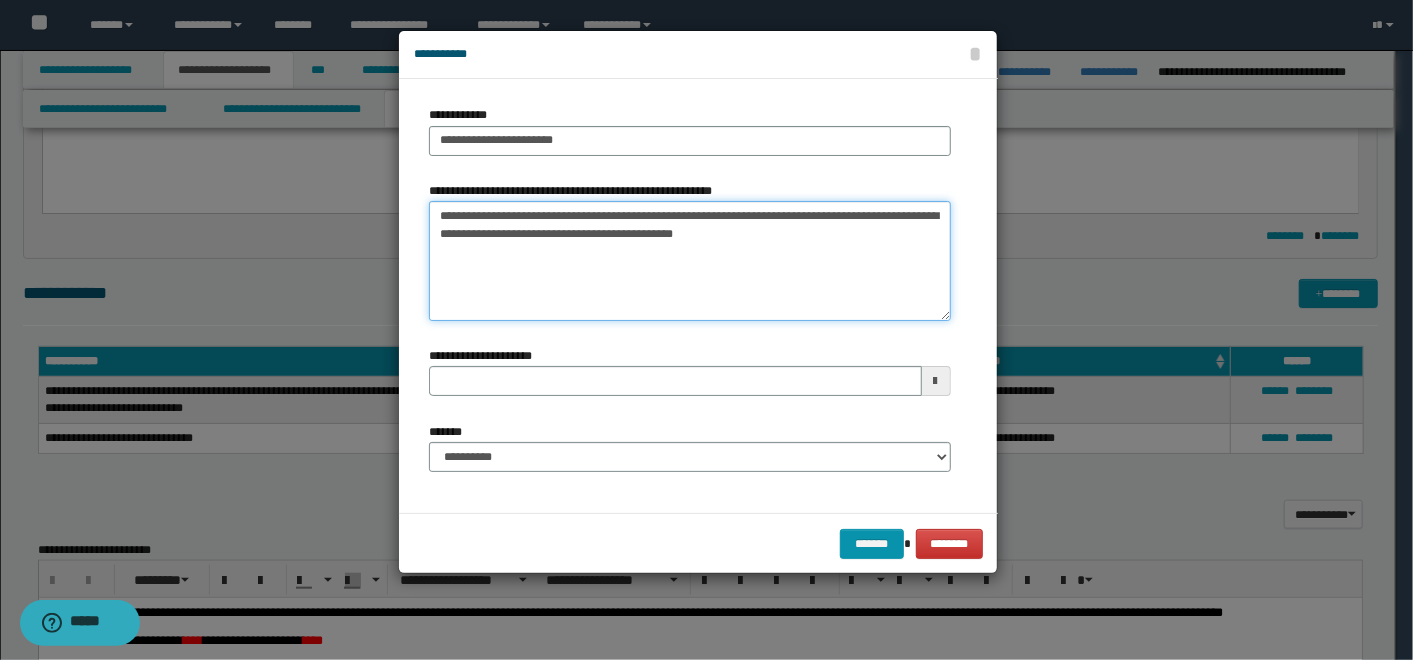 drag, startPoint x: 594, startPoint y: 218, endPoint x: 204, endPoint y: 199, distance: 390.46255 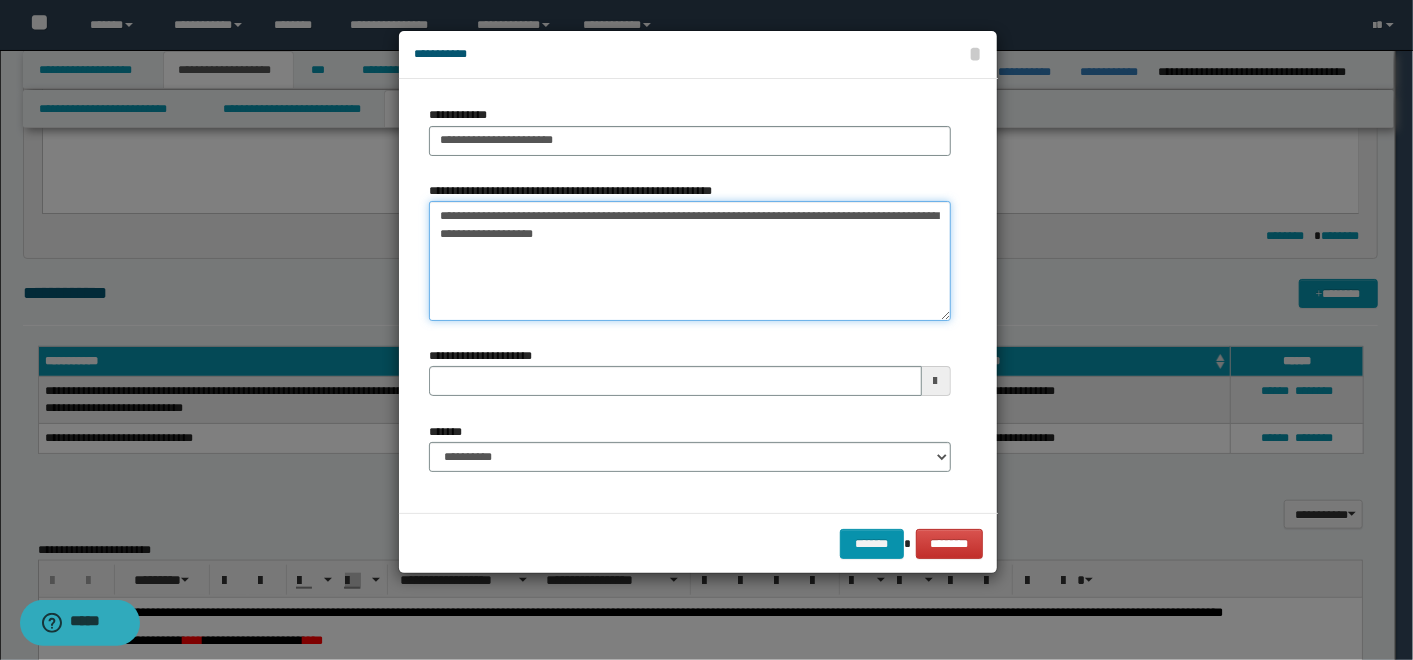 type on "**********" 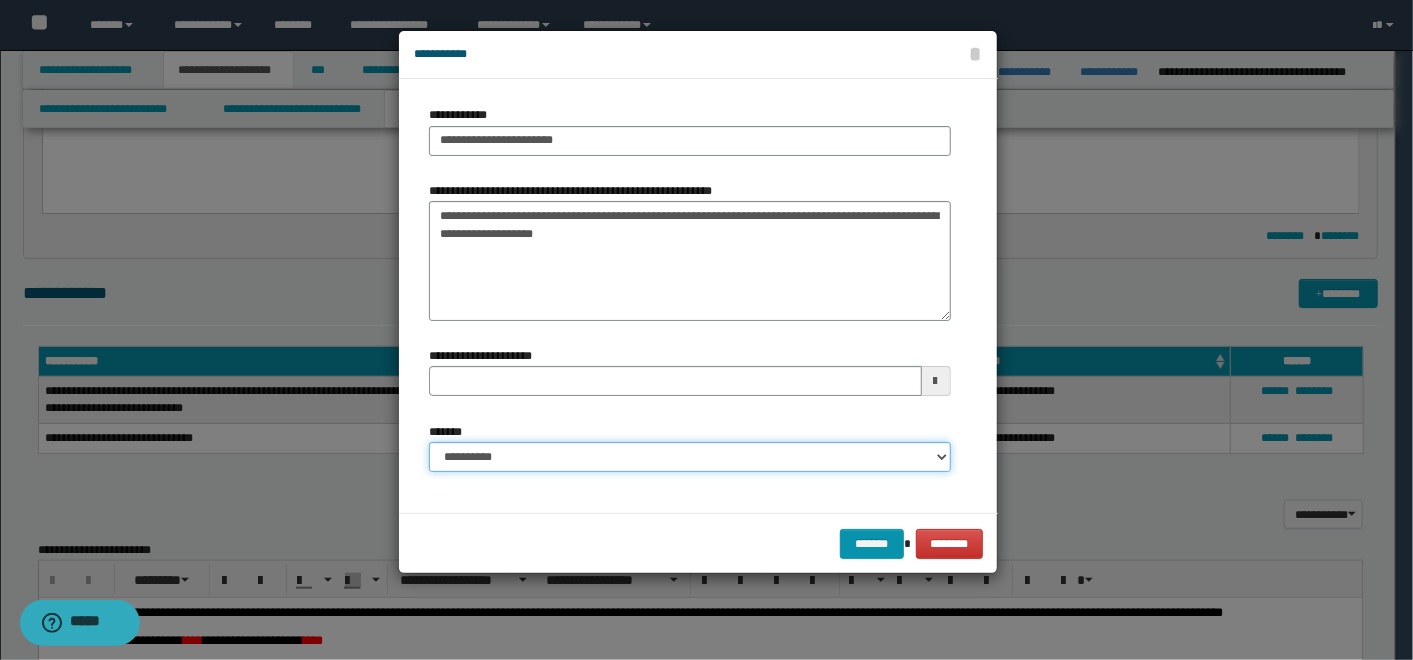 click on "**********" at bounding box center (690, 457) 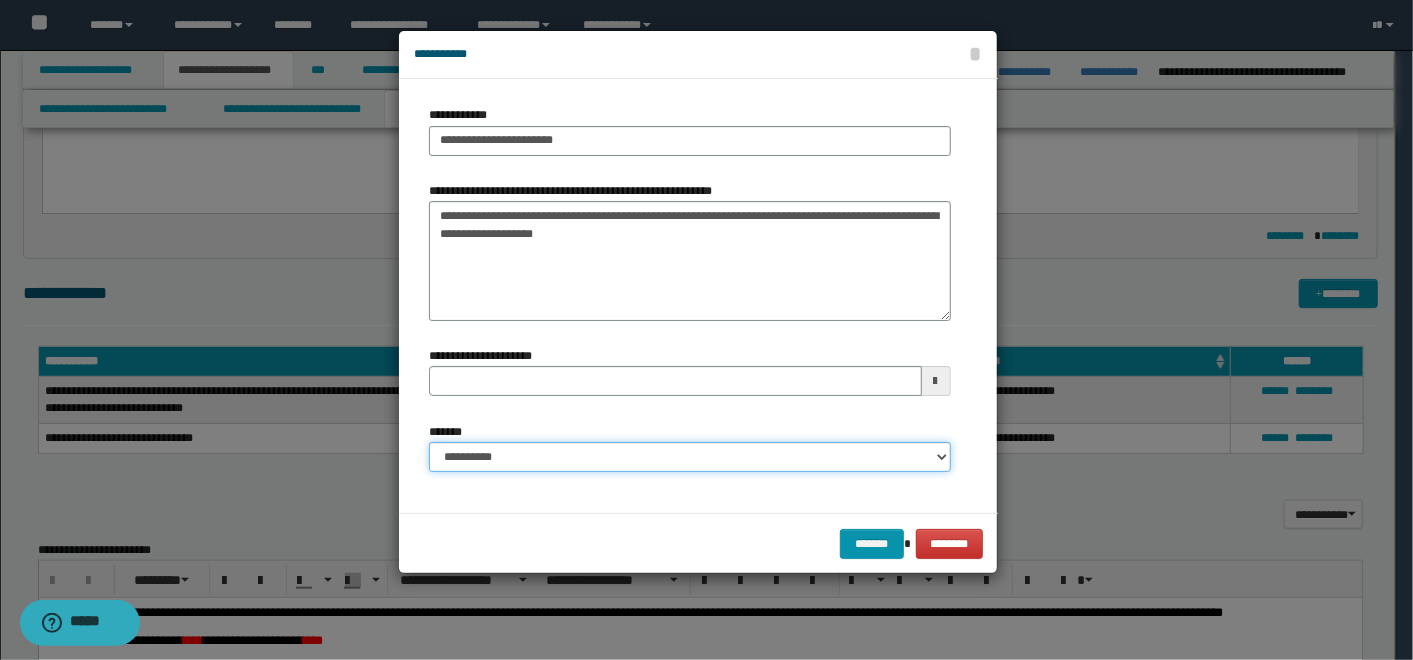 select on "*" 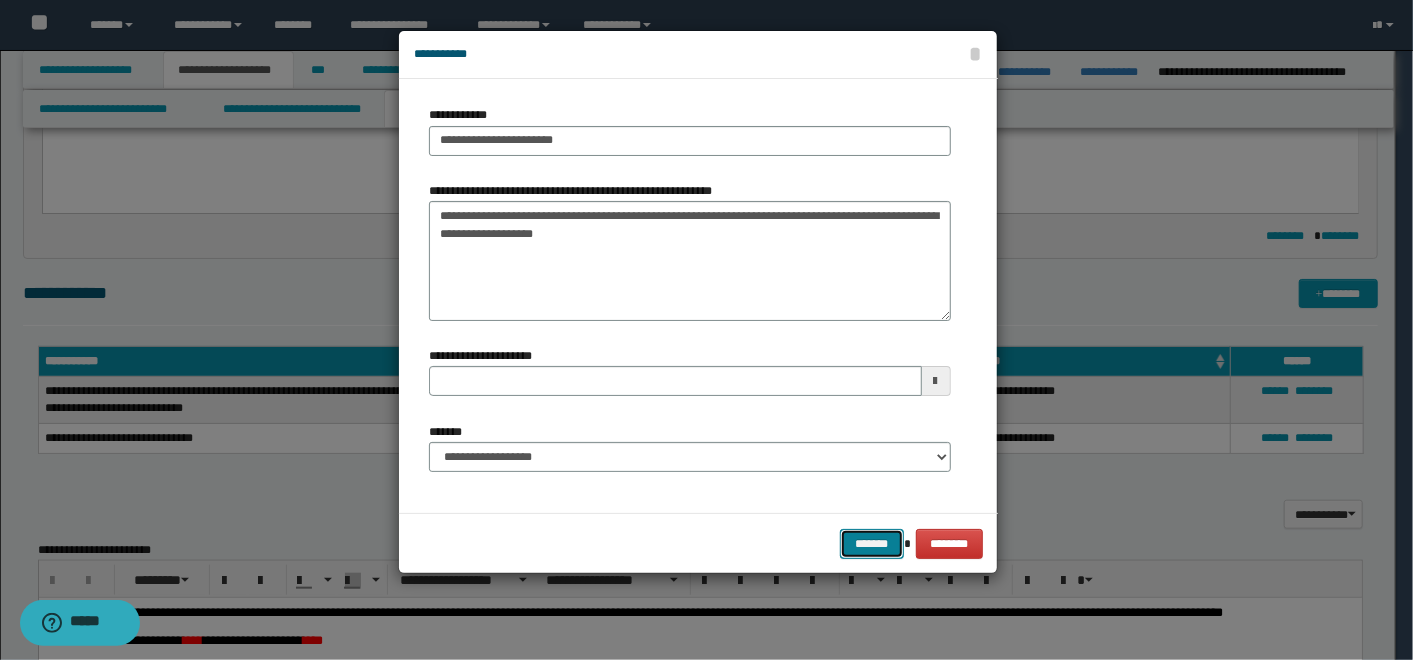 click on "*******" at bounding box center (872, 543) 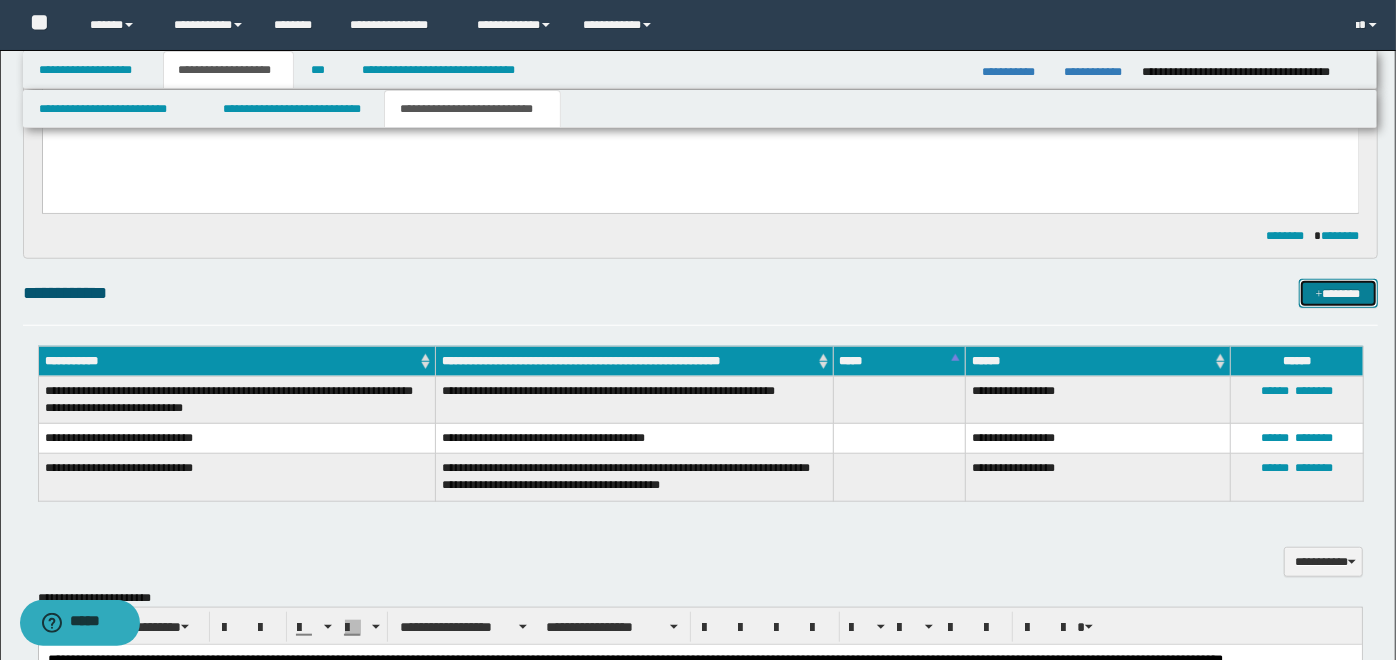 click on "*******" at bounding box center [1338, 293] 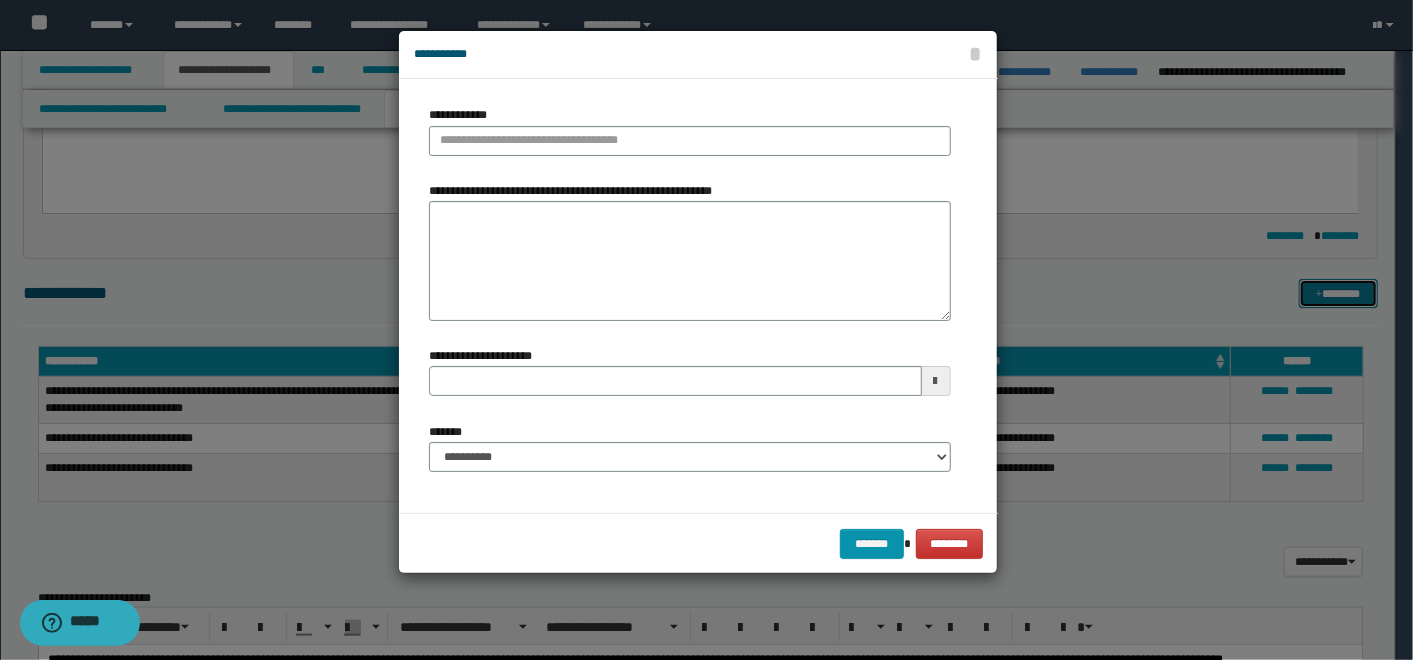 type 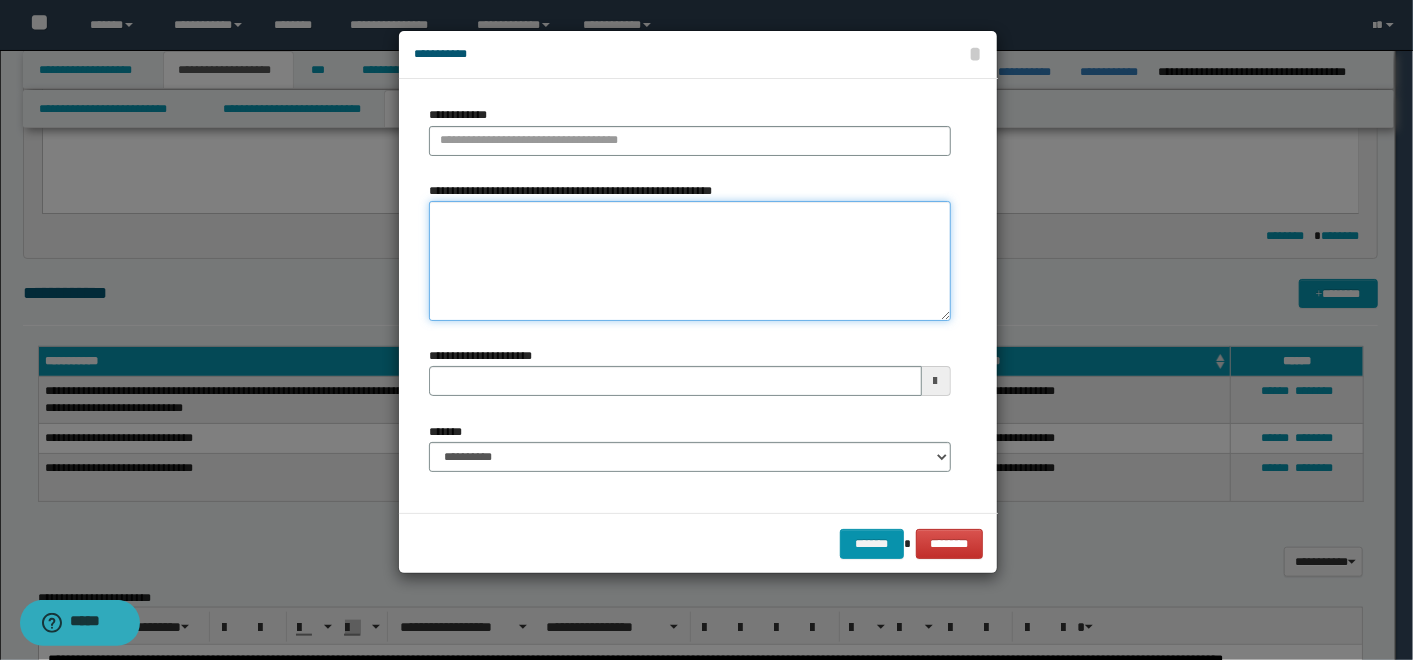 click on "**********" at bounding box center [690, 261] 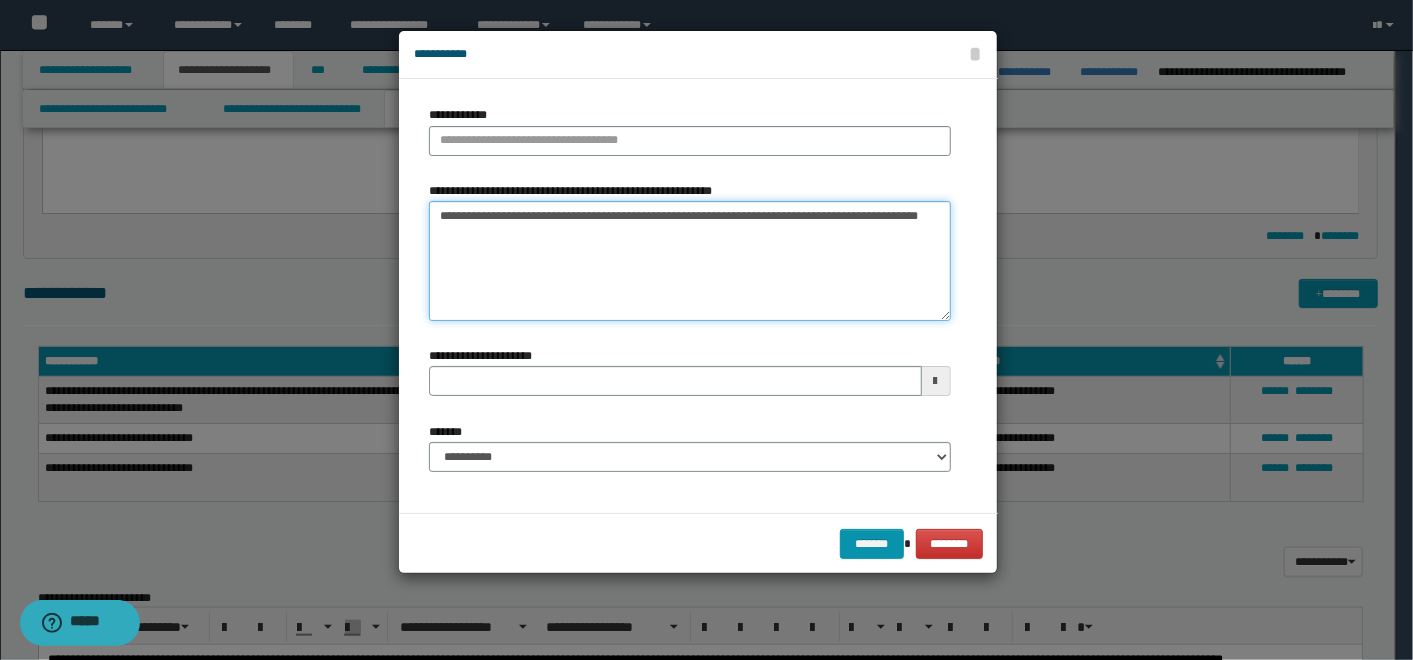 drag, startPoint x: 498, startPoint y: 216, endPoint x: 467, endPoint y: 216, distance: 31 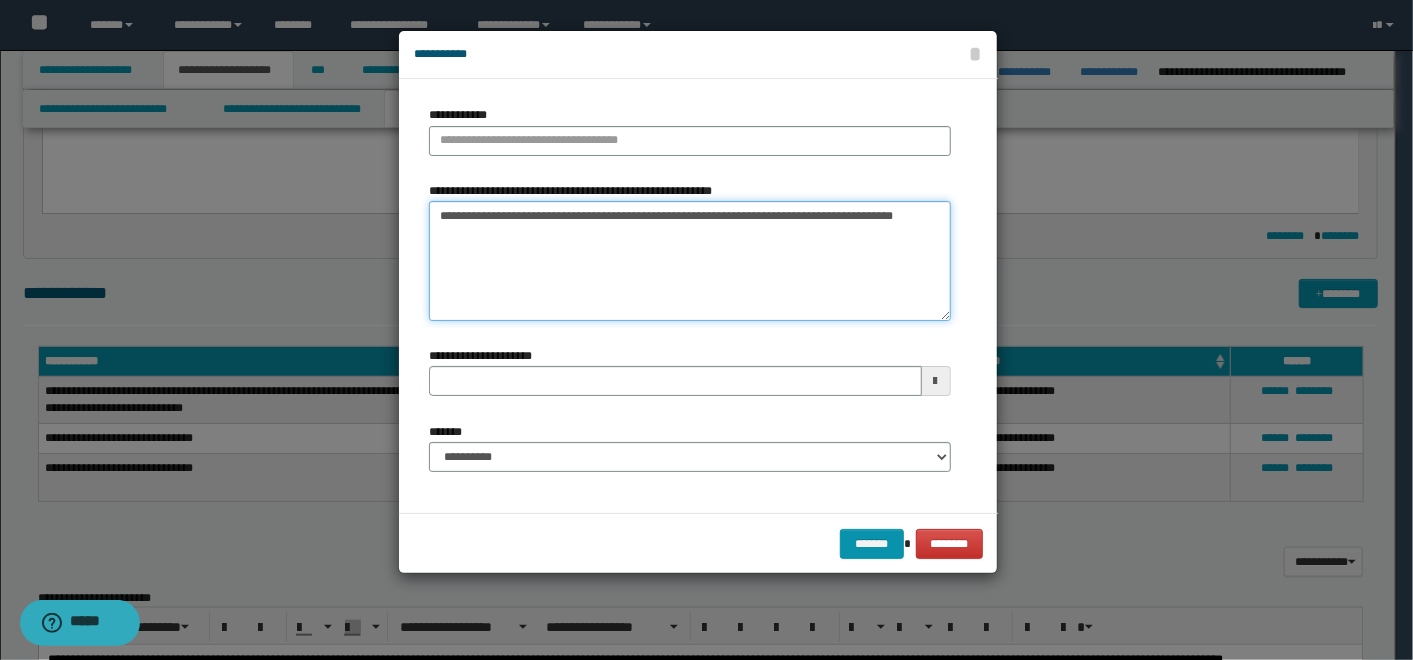 type on "**********" 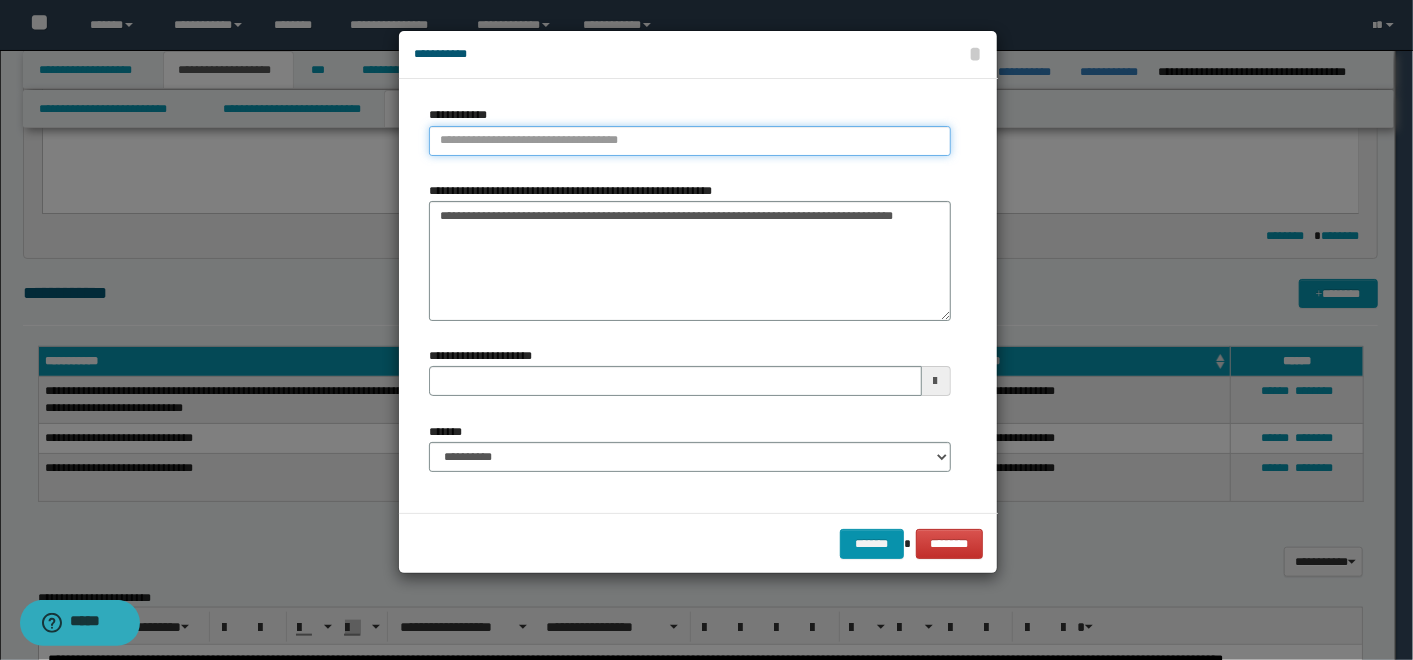 type on "**********" 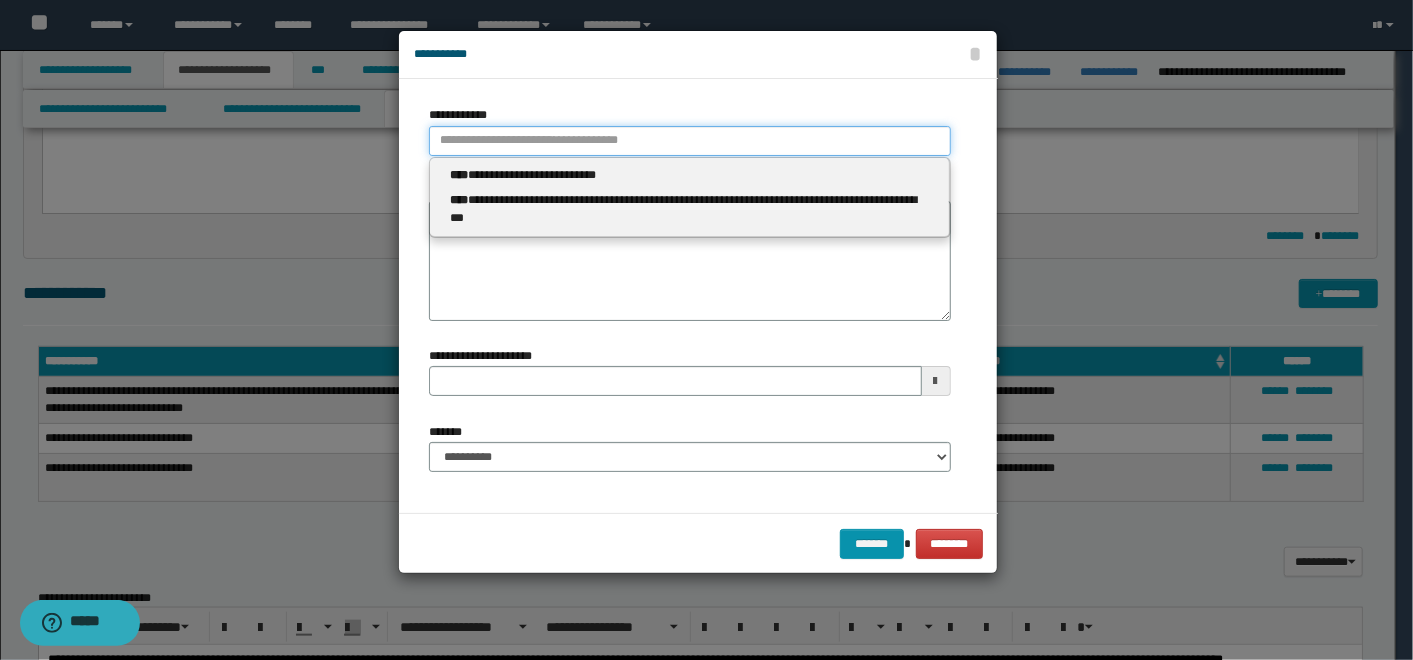 click on "**********" at bounding box center [690, 141] 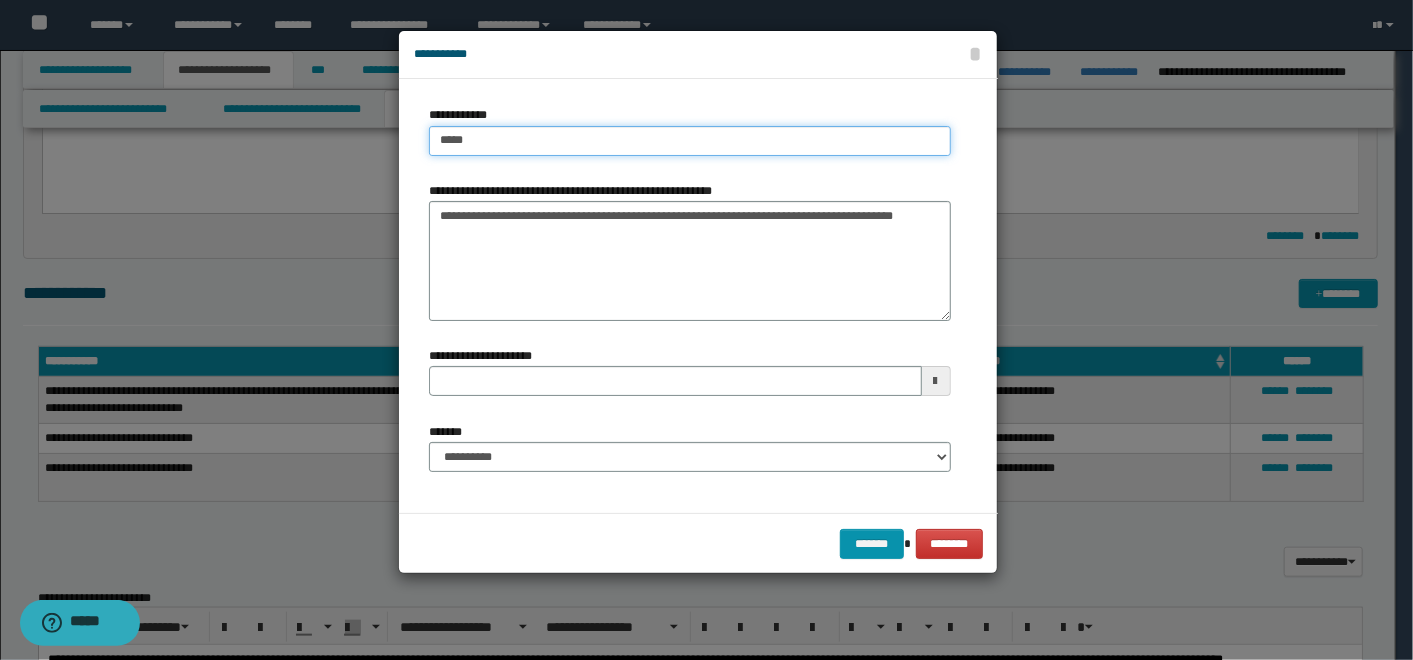type on "****" 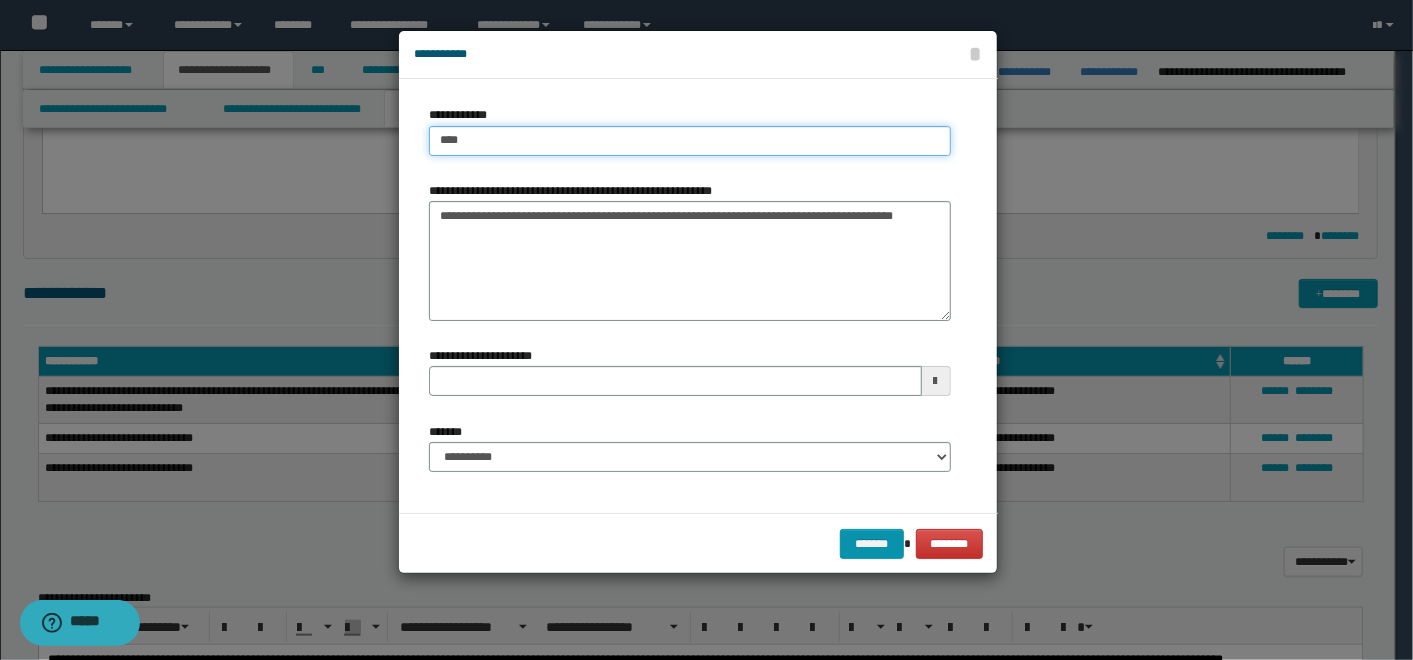 type on "****" 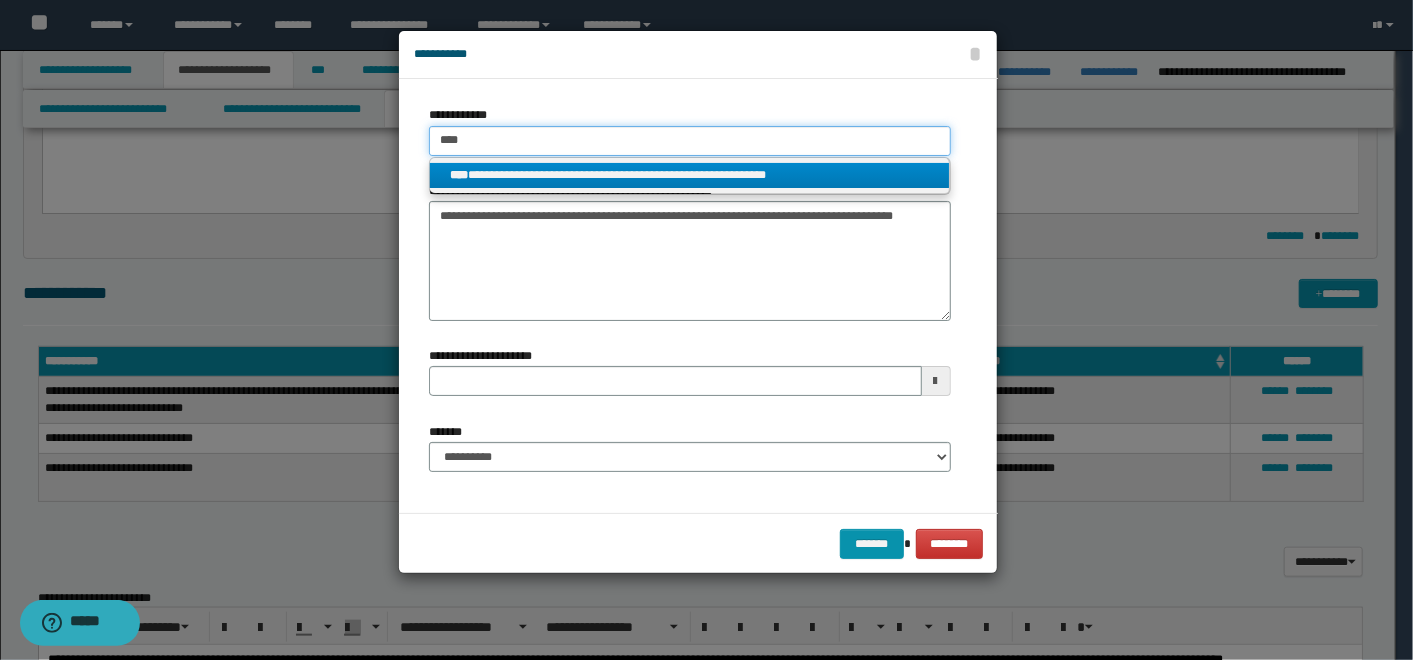 type on "****" 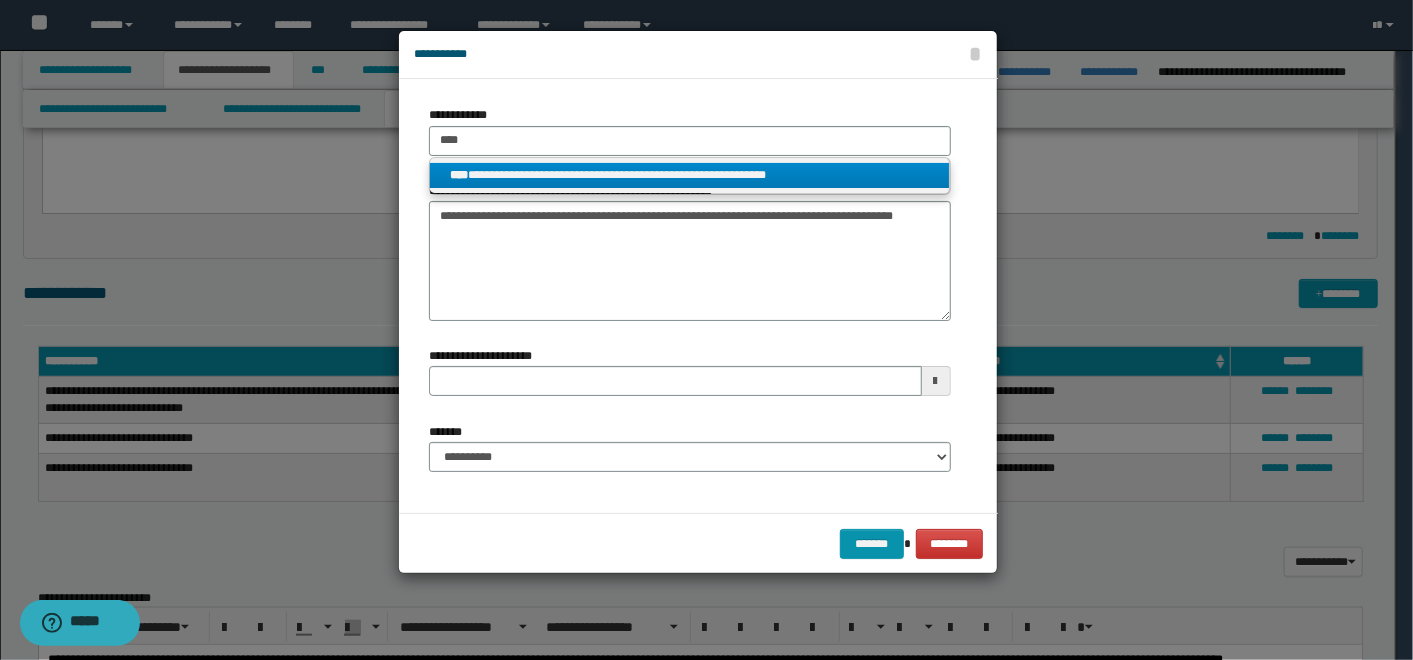 click on "**********" at bounding box center (689, 175) 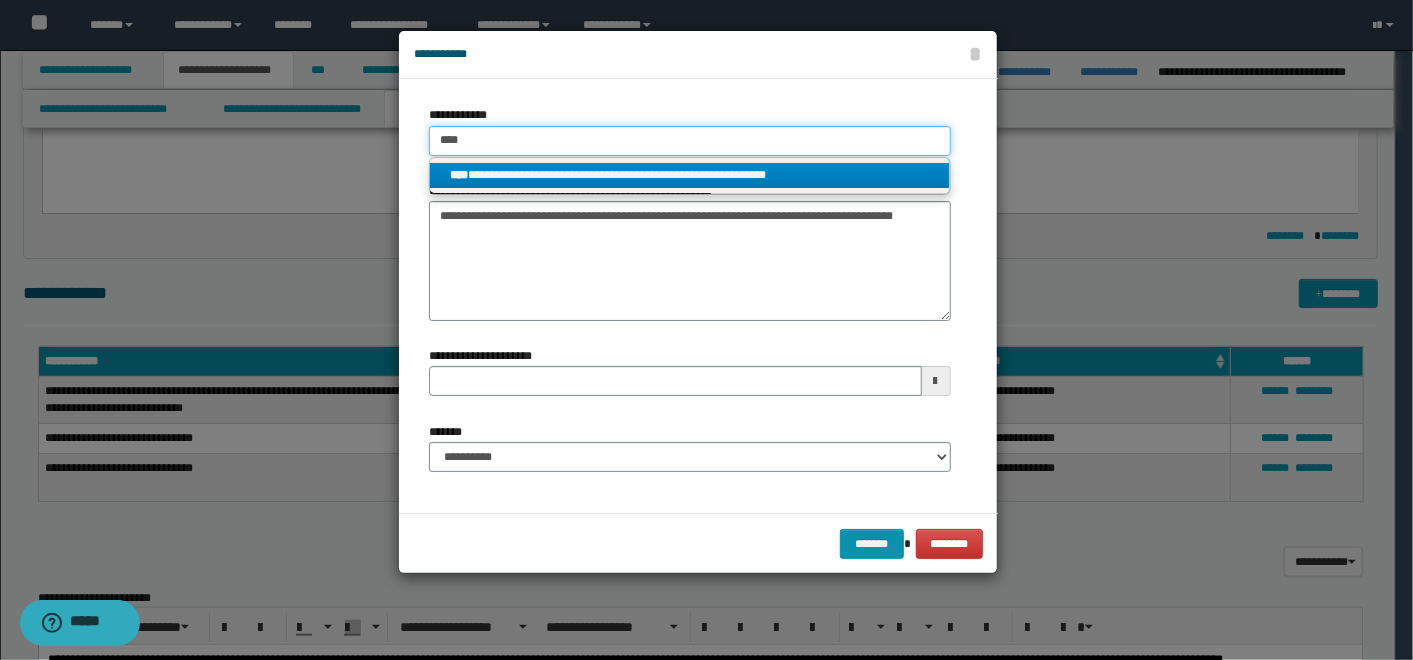 type 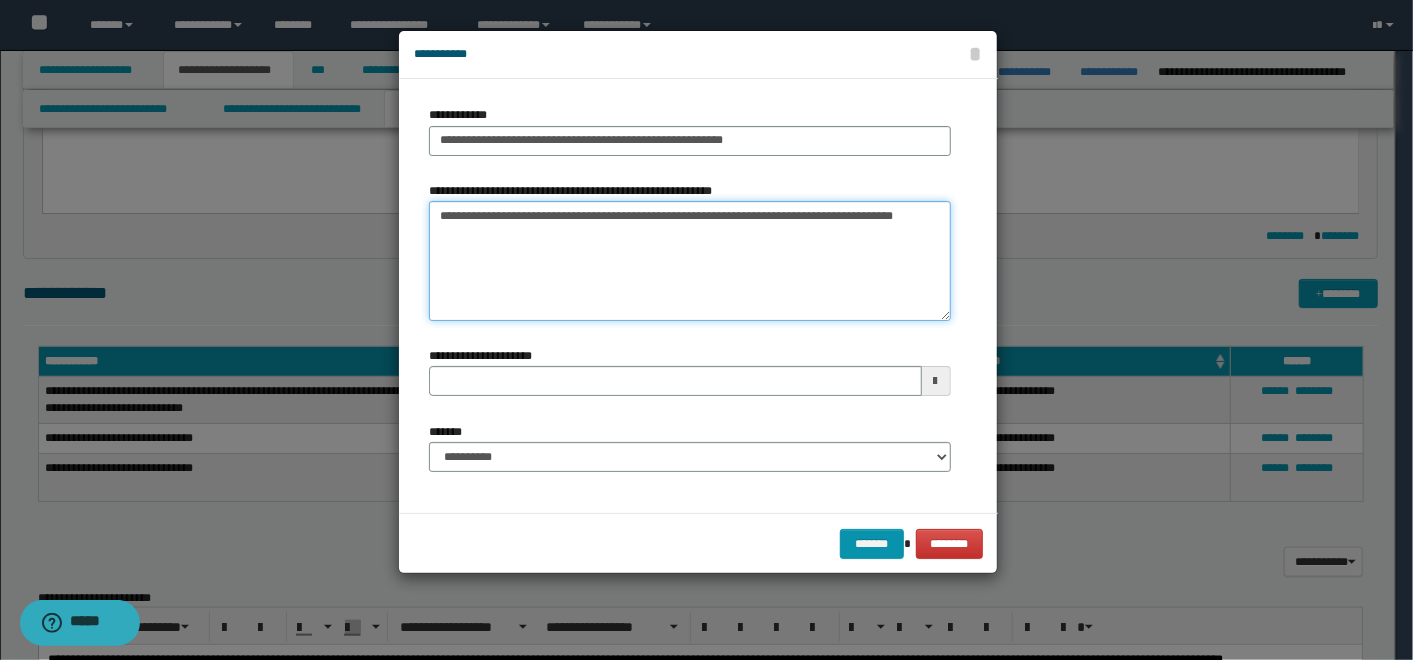 drag, startPoint x: 770, startPoint y: 217, endPoint x: 434, endPoint y: 197, distance: 336.59473 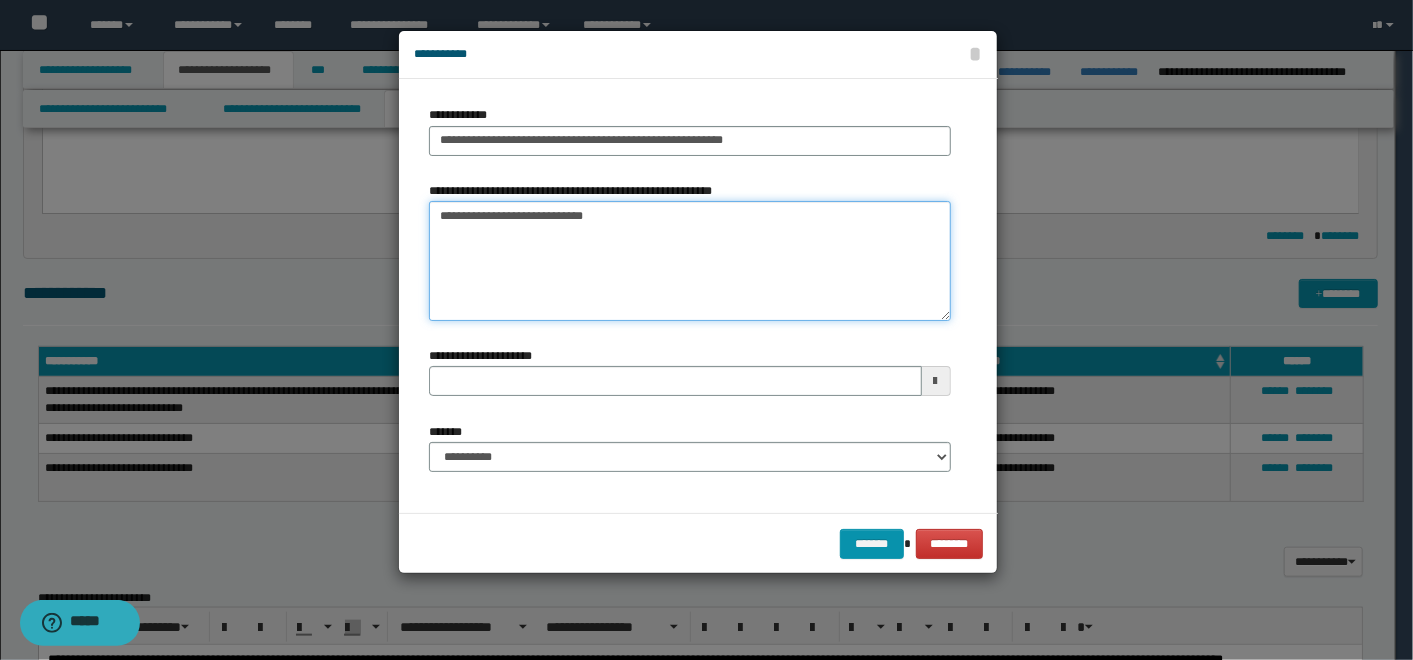 type 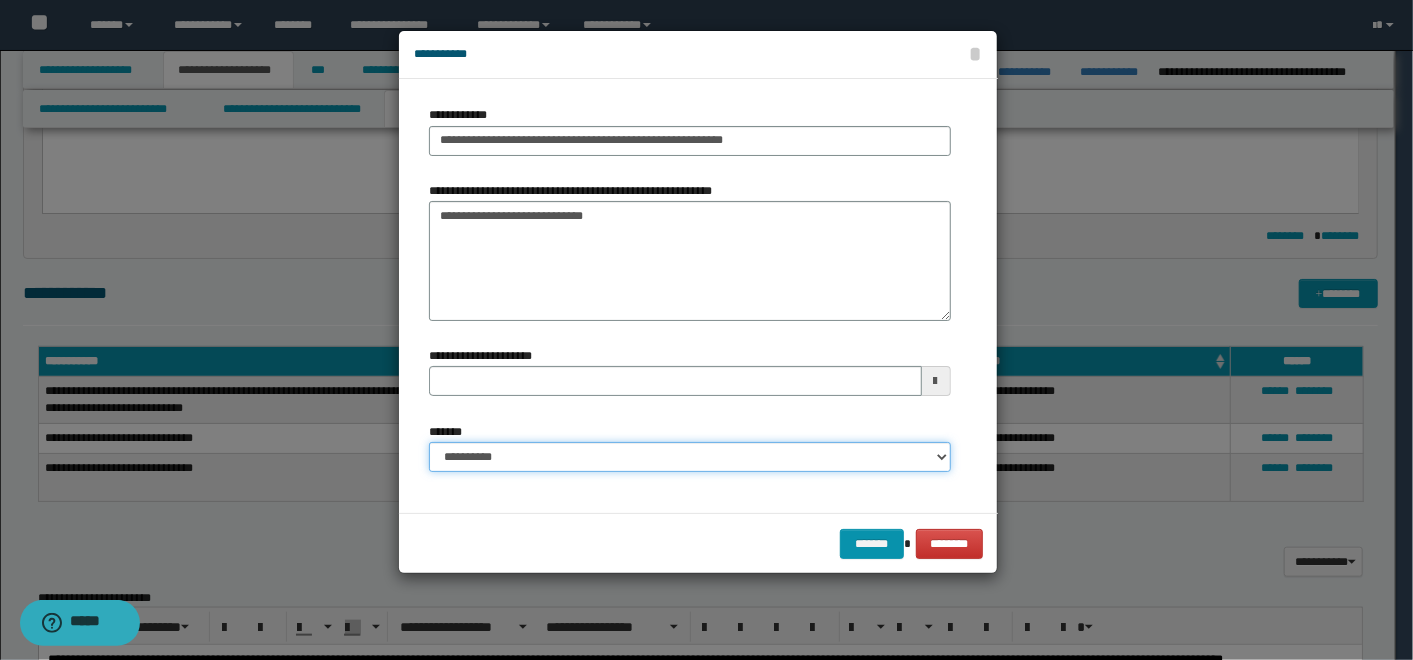 click on "**********" at bounding box center (690, 457) 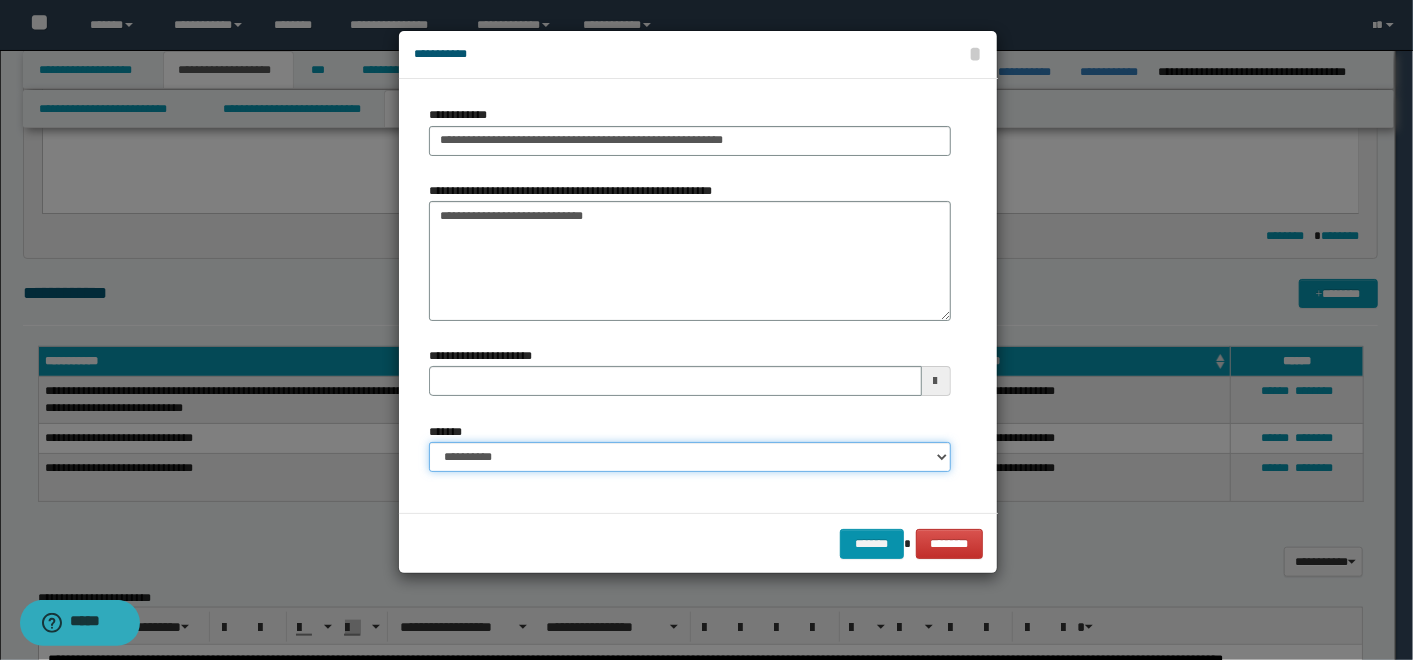 select on "*" 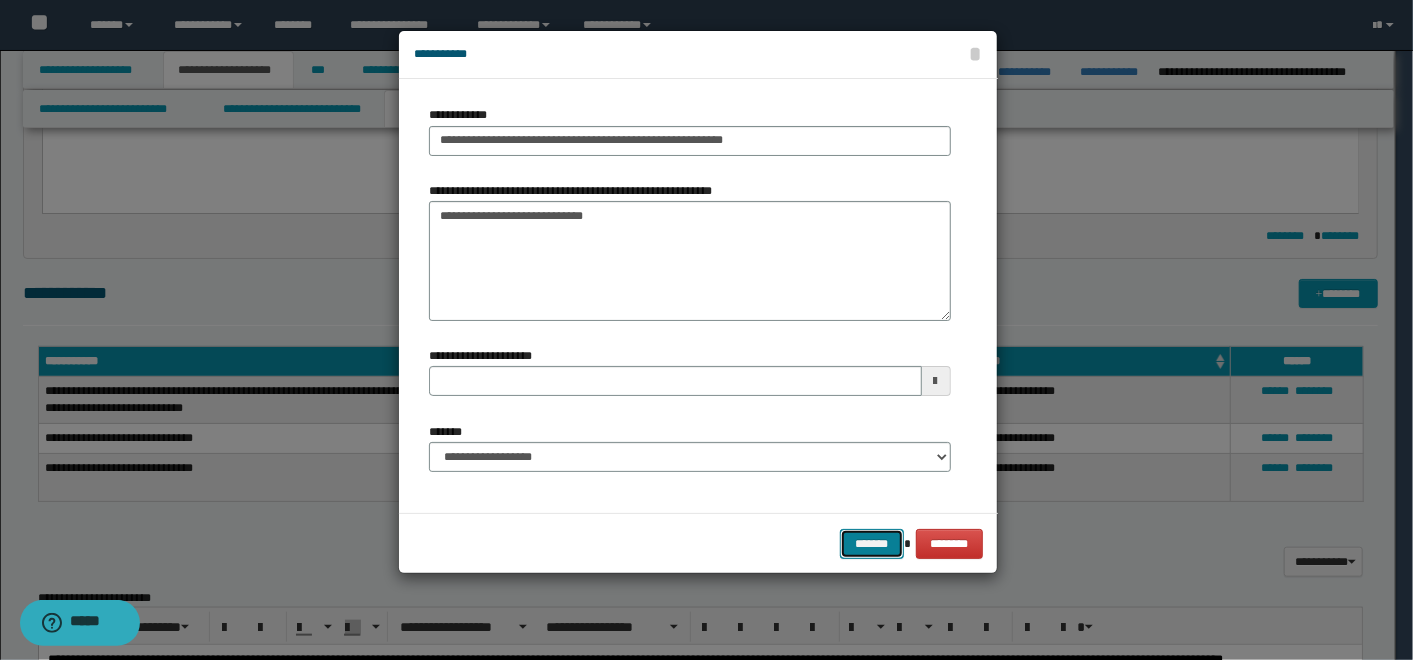 click on "*******" at bounding box center [872, 543] 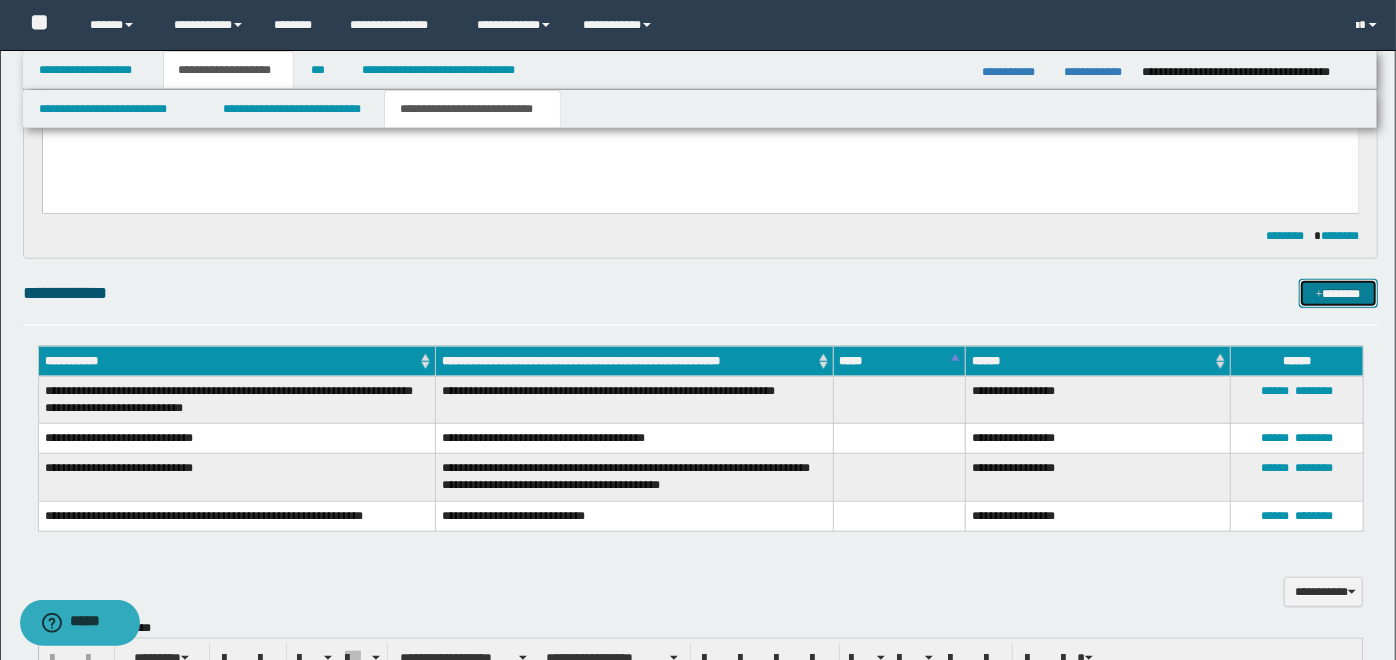 click on "*******" at bounding box center (1338, 293) 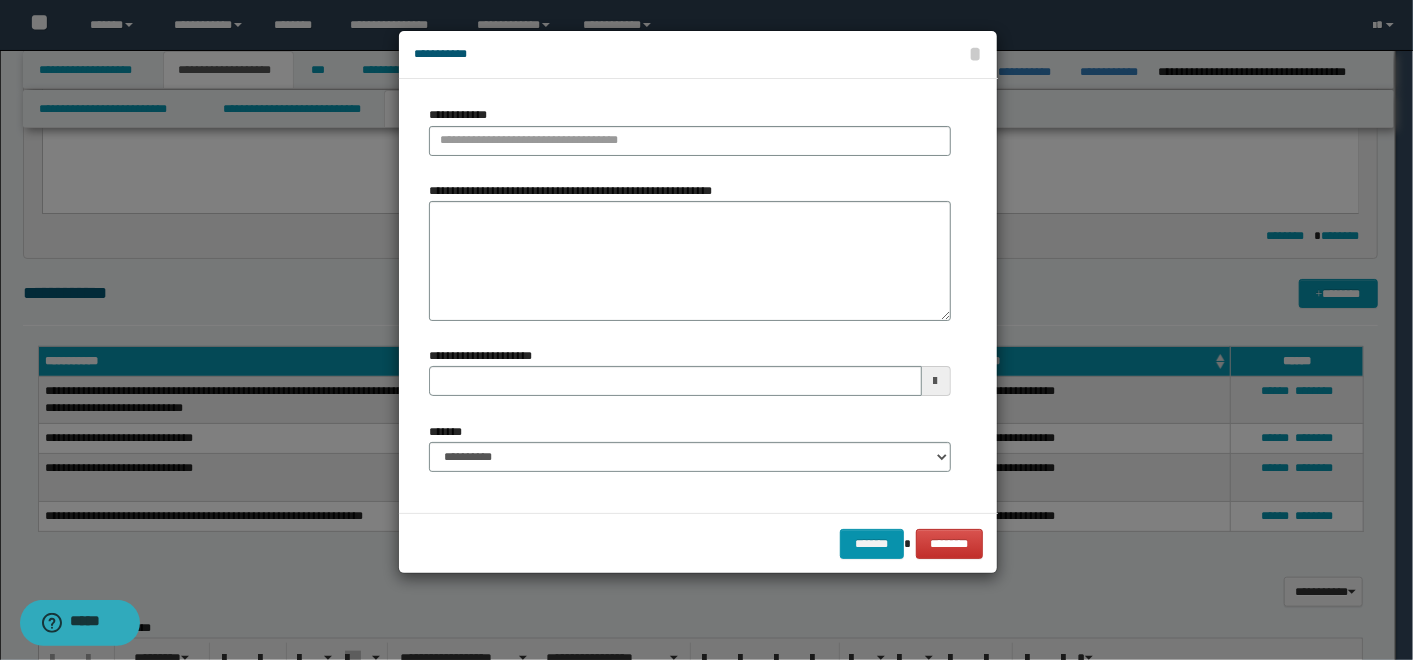 type 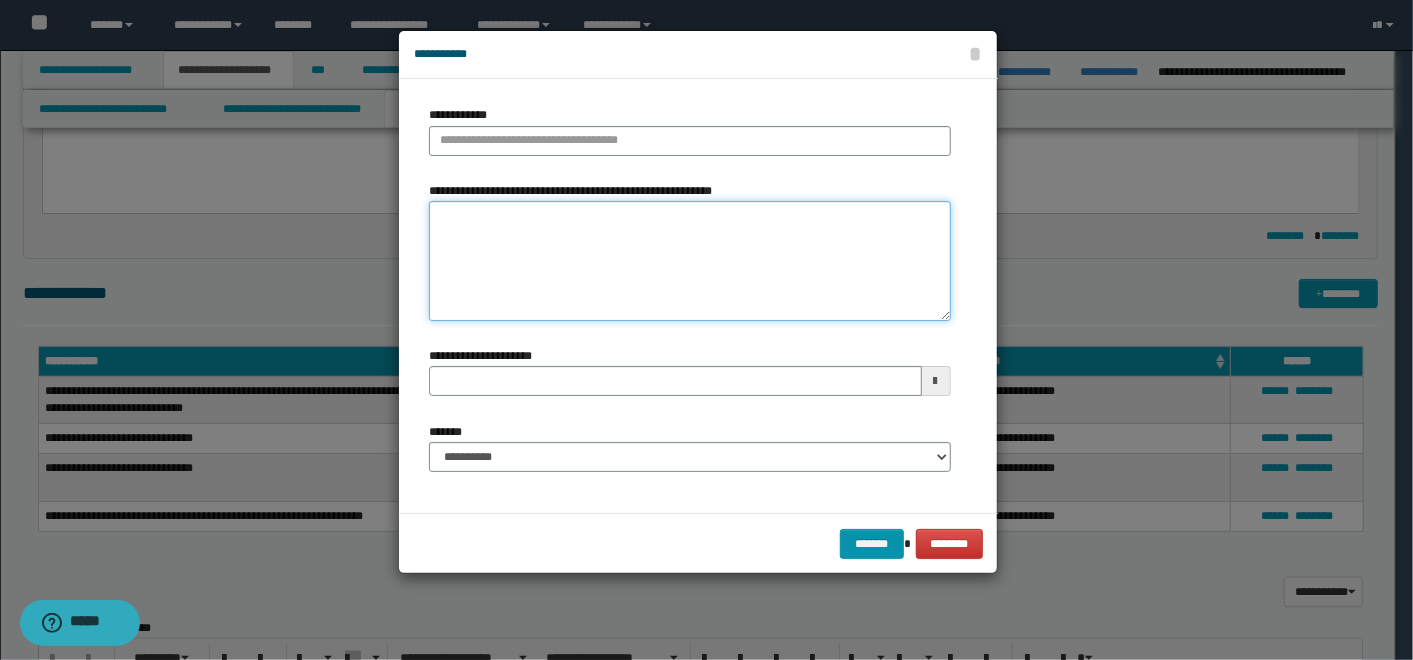 click on "**********" at bounding box center (690, 261) 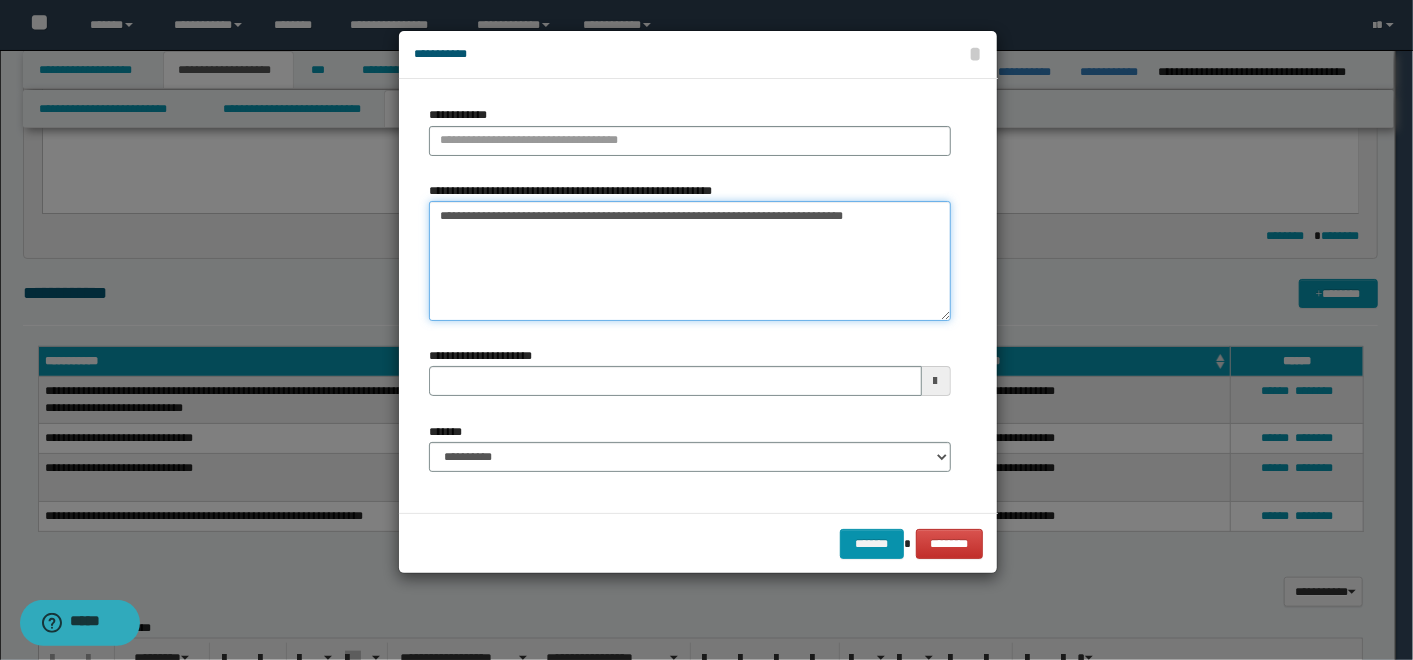 drag, startPoint x: 499, startPoint y: 220, endPoint x: 465, endPoint y: 214, distance: 34.525352 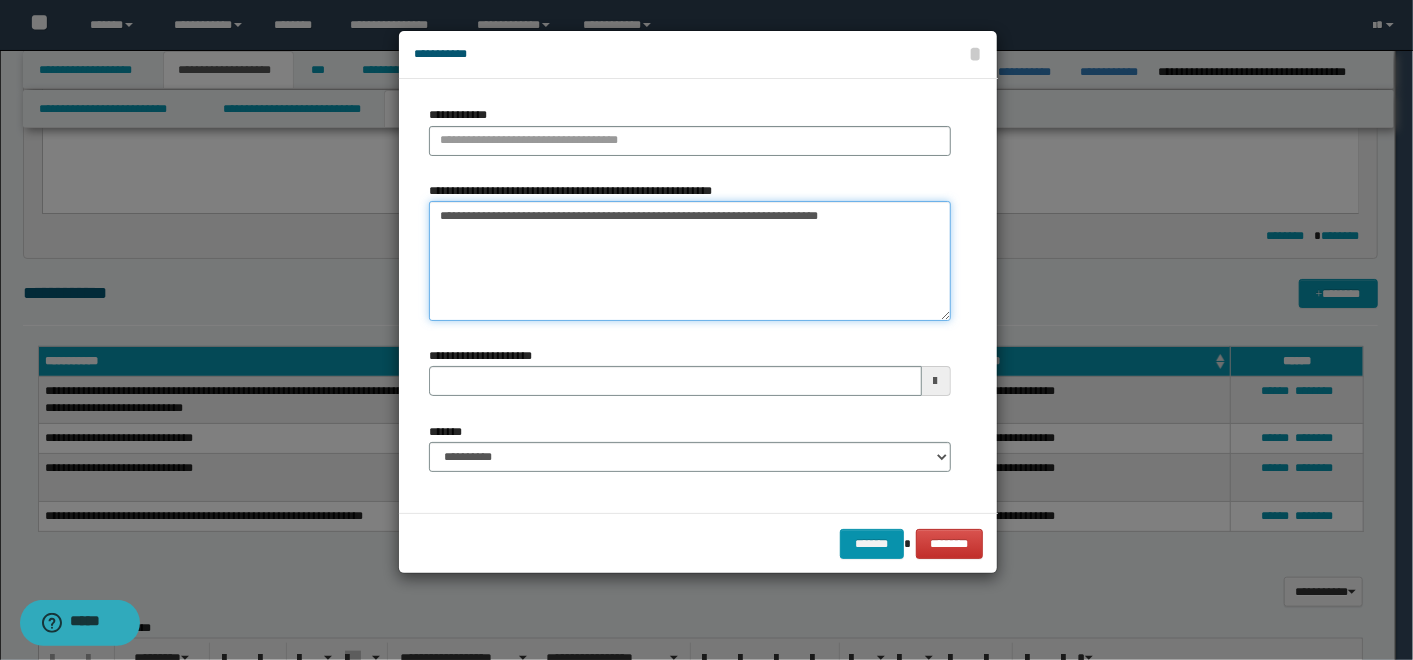 type on "**********" 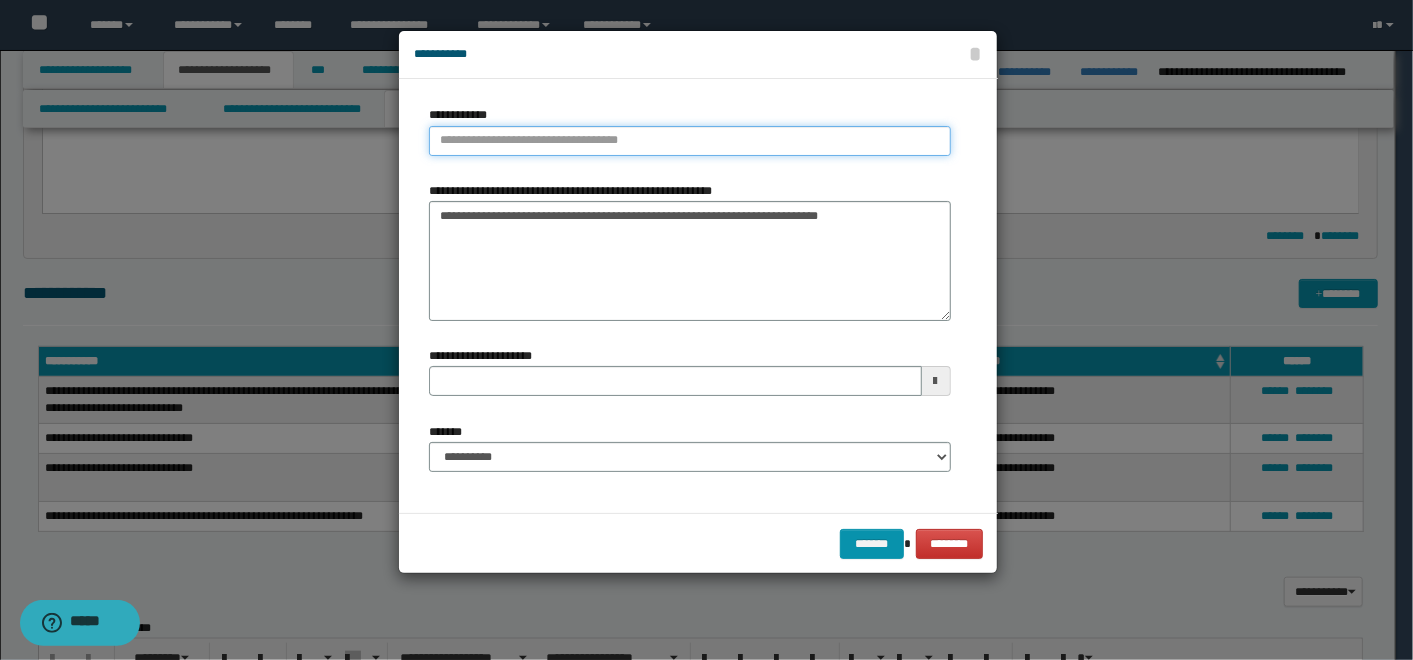 type on "**********" 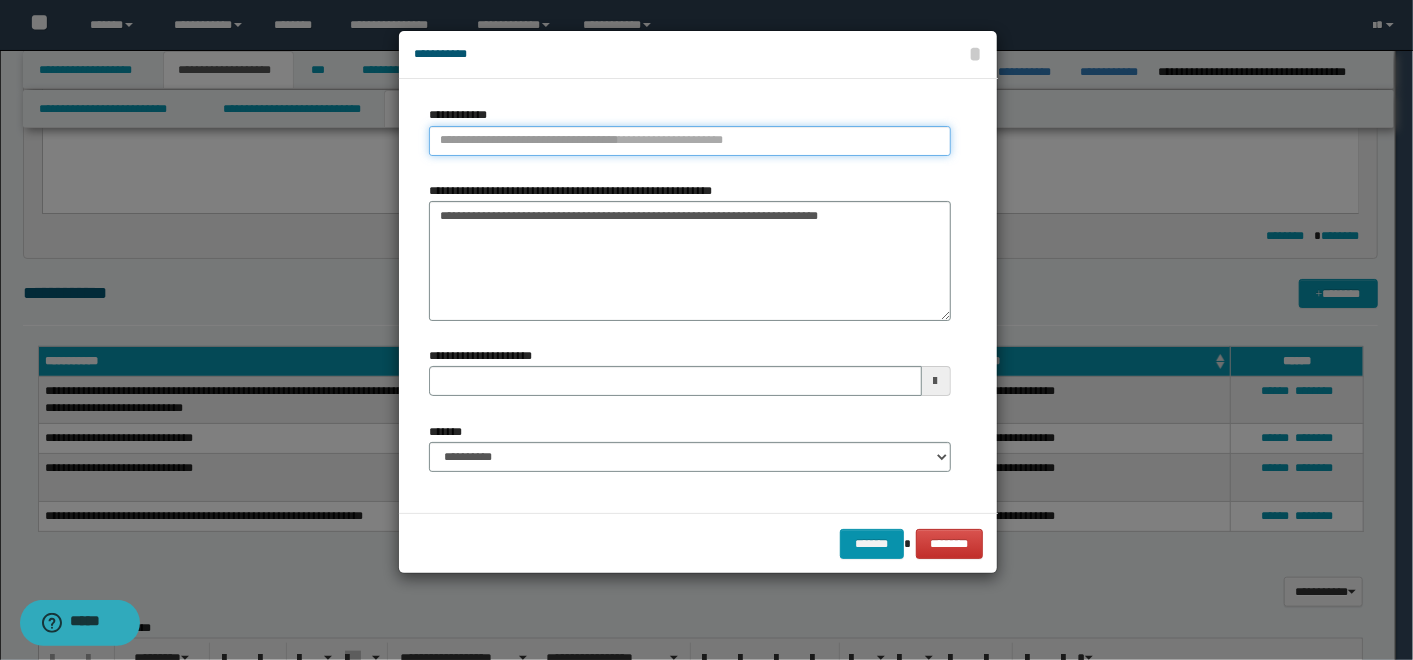 click on "**********" at bounding box center (690, 141) 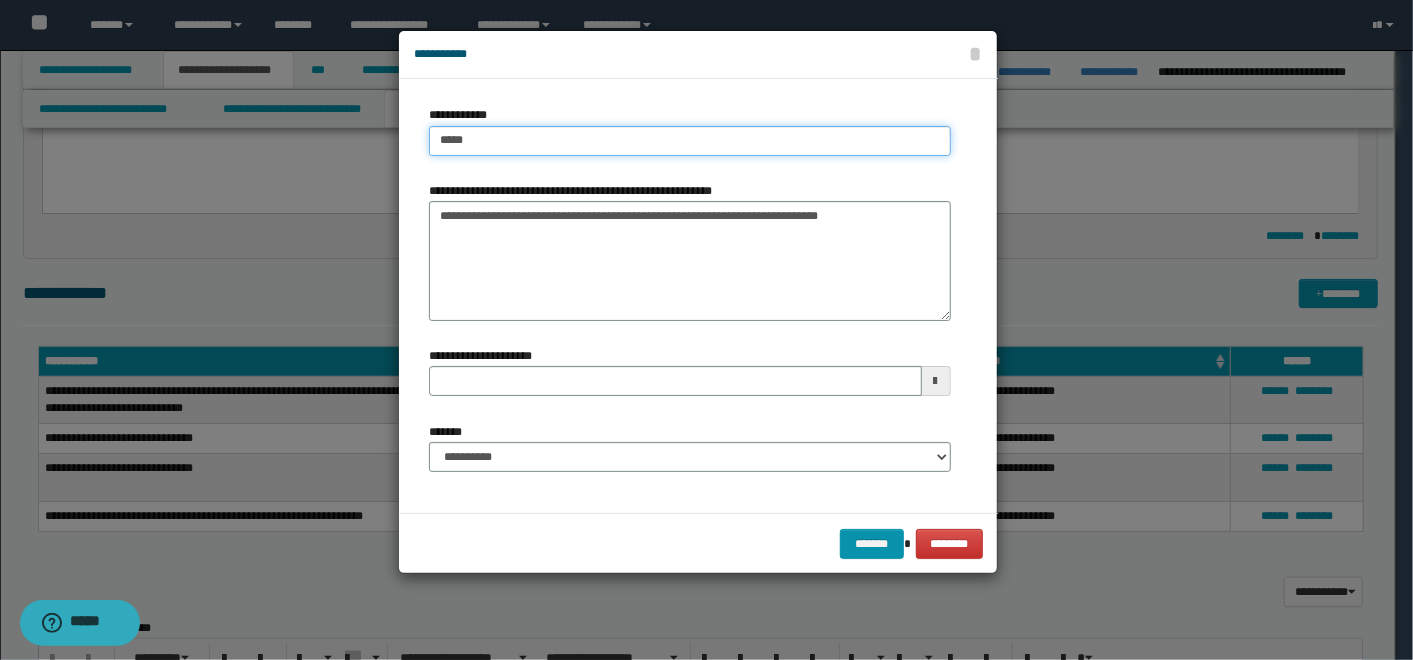 type on "****" 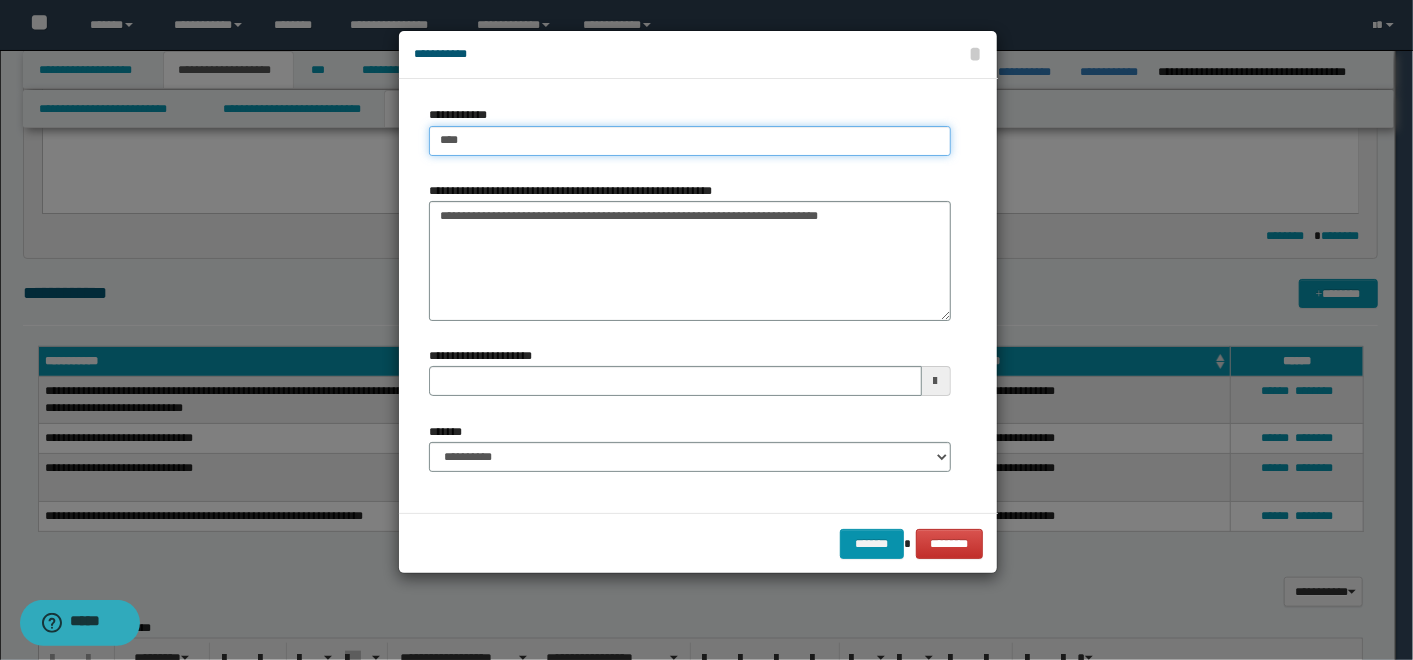 type on "****" 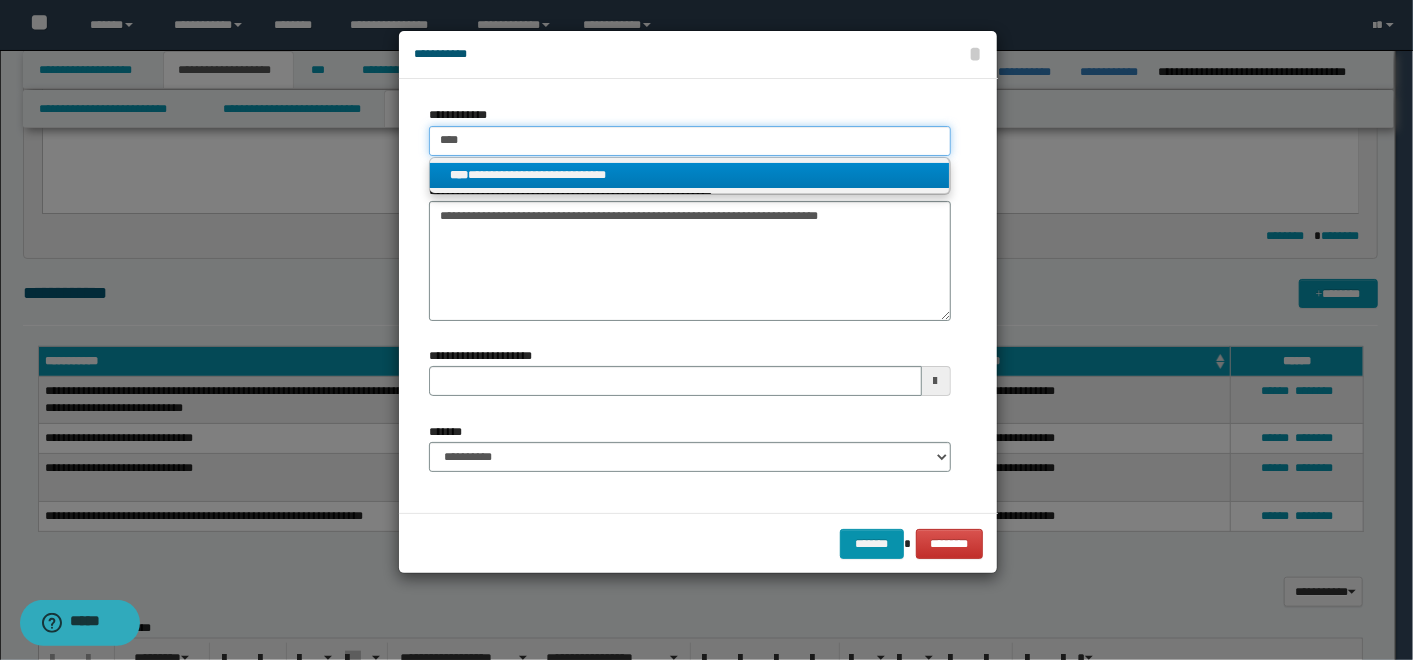 type on "****" 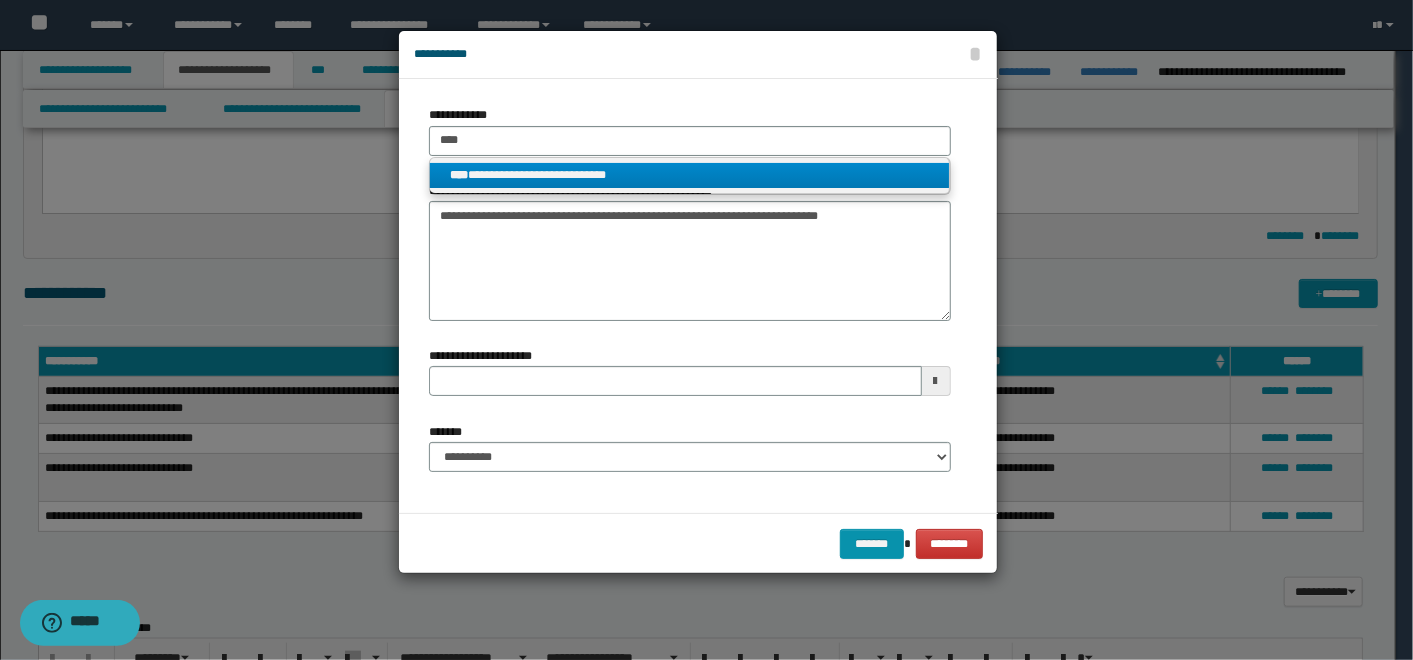 click on "**********" at bounding box center [689, 175] 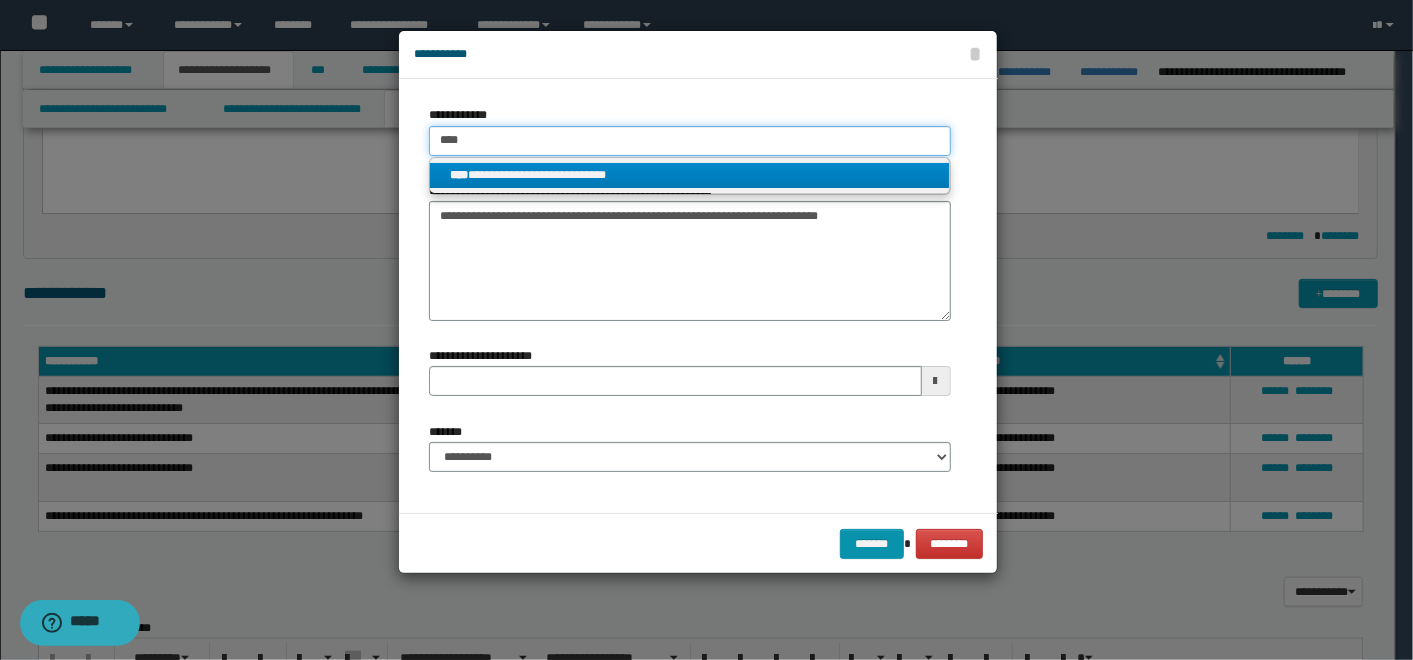type 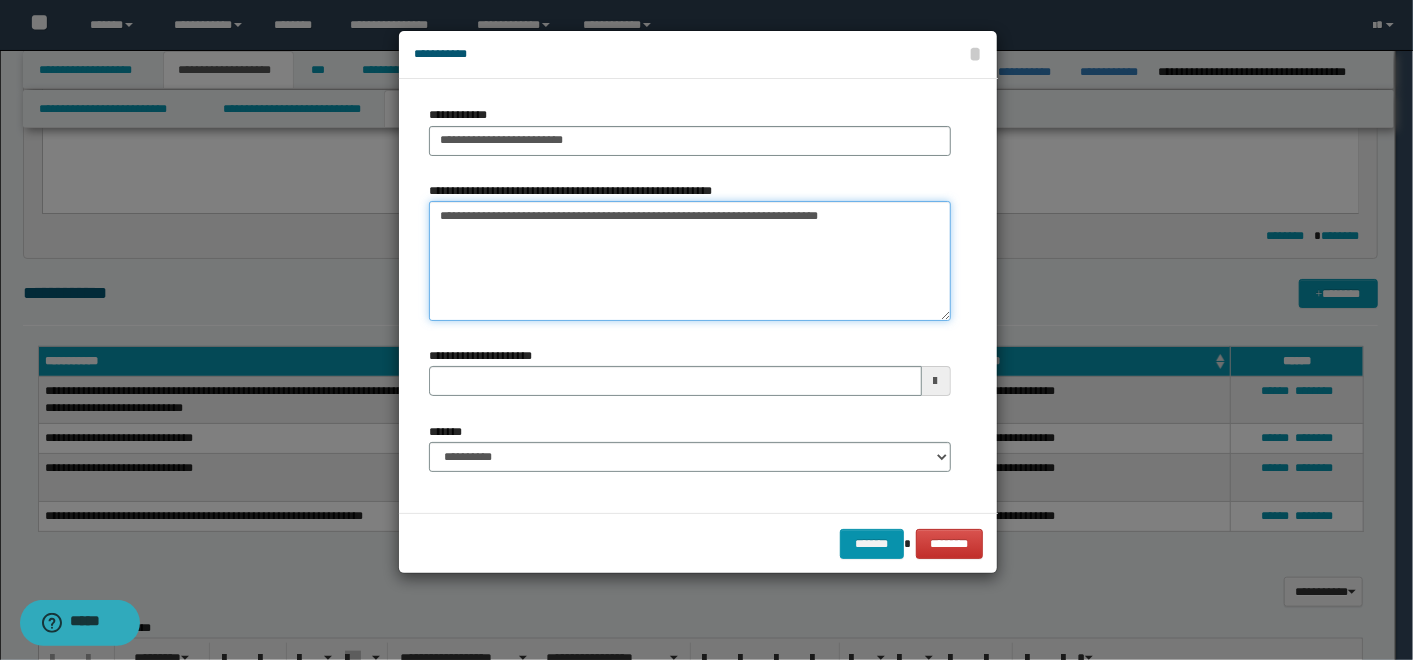 drag, startPoint x: 600, startPoint y: 215, endPoint x: 80, endPoint y: 191, distance: 520.5535 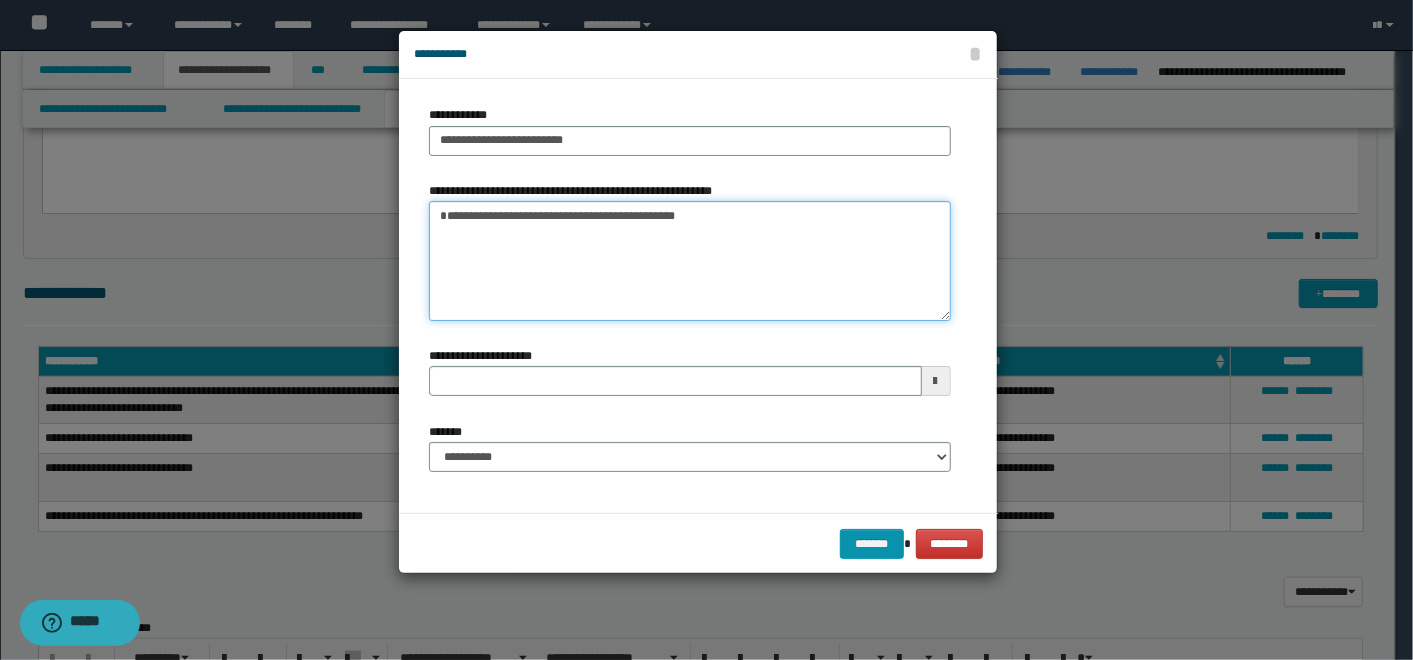 type 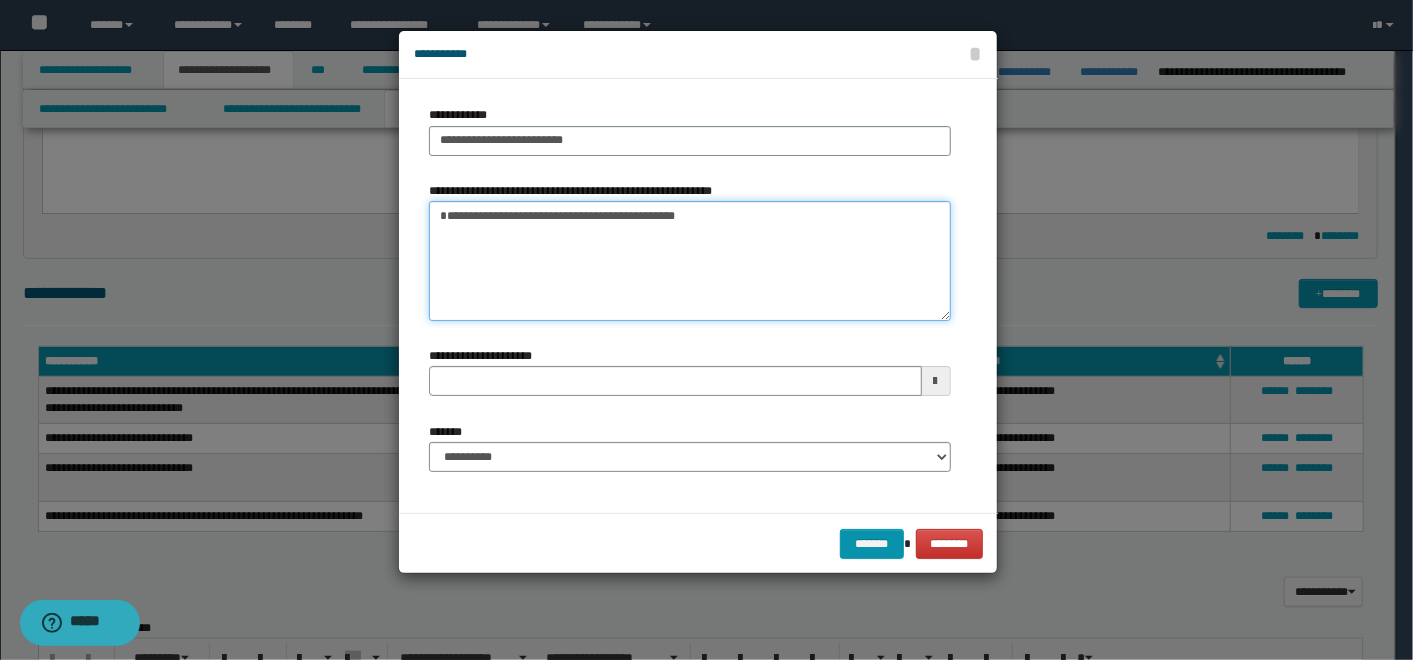 type on "**********" 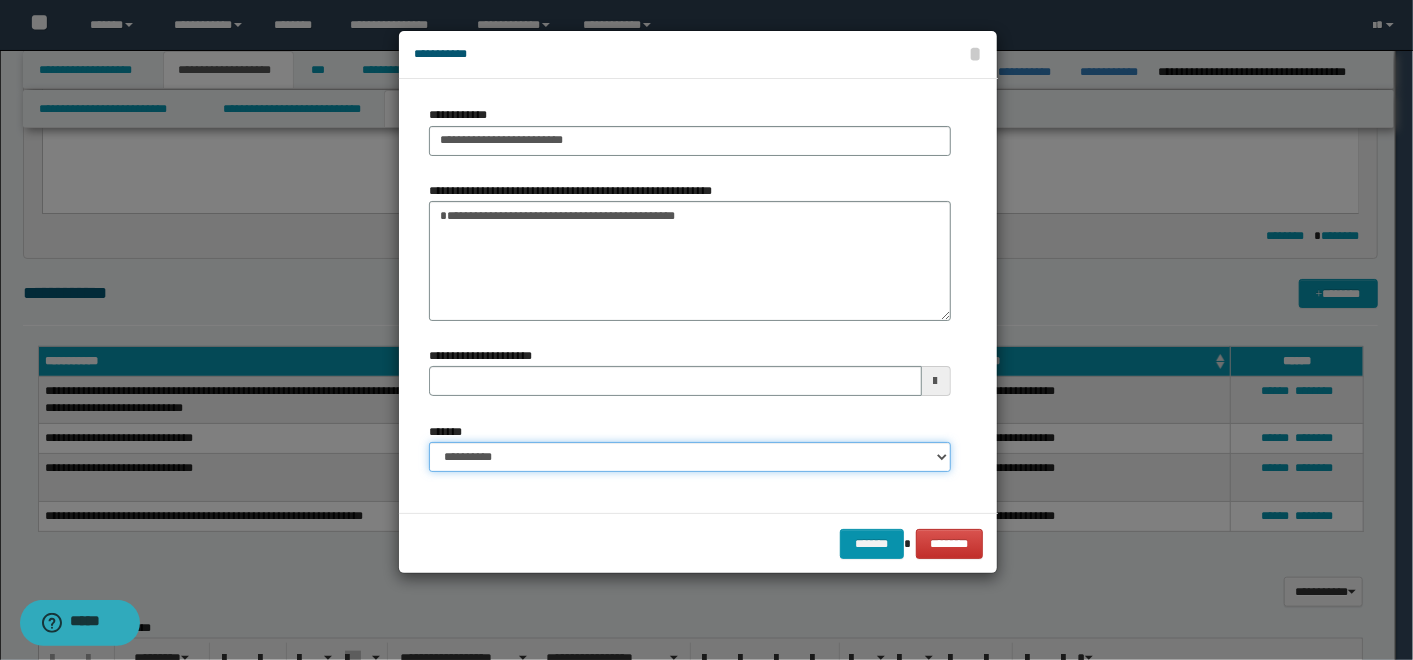 click on "**********" at bounding box center (690, 457) 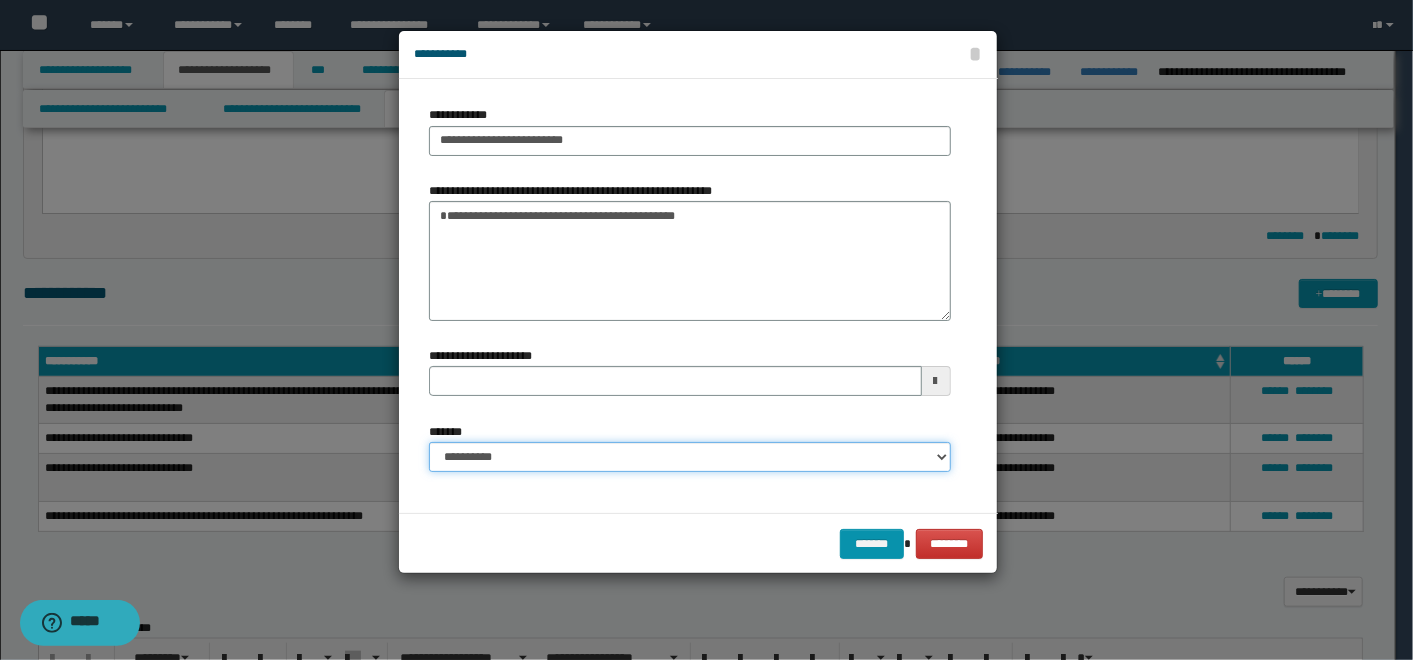 select on "*" 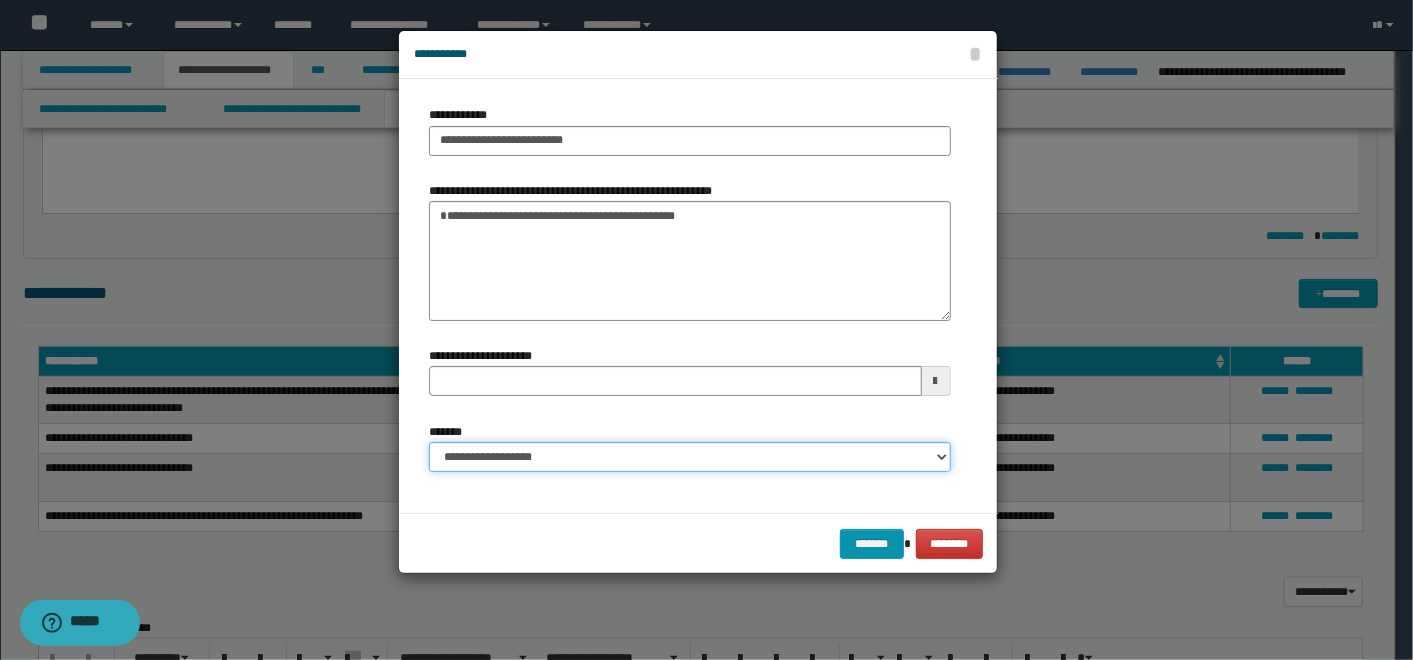 type 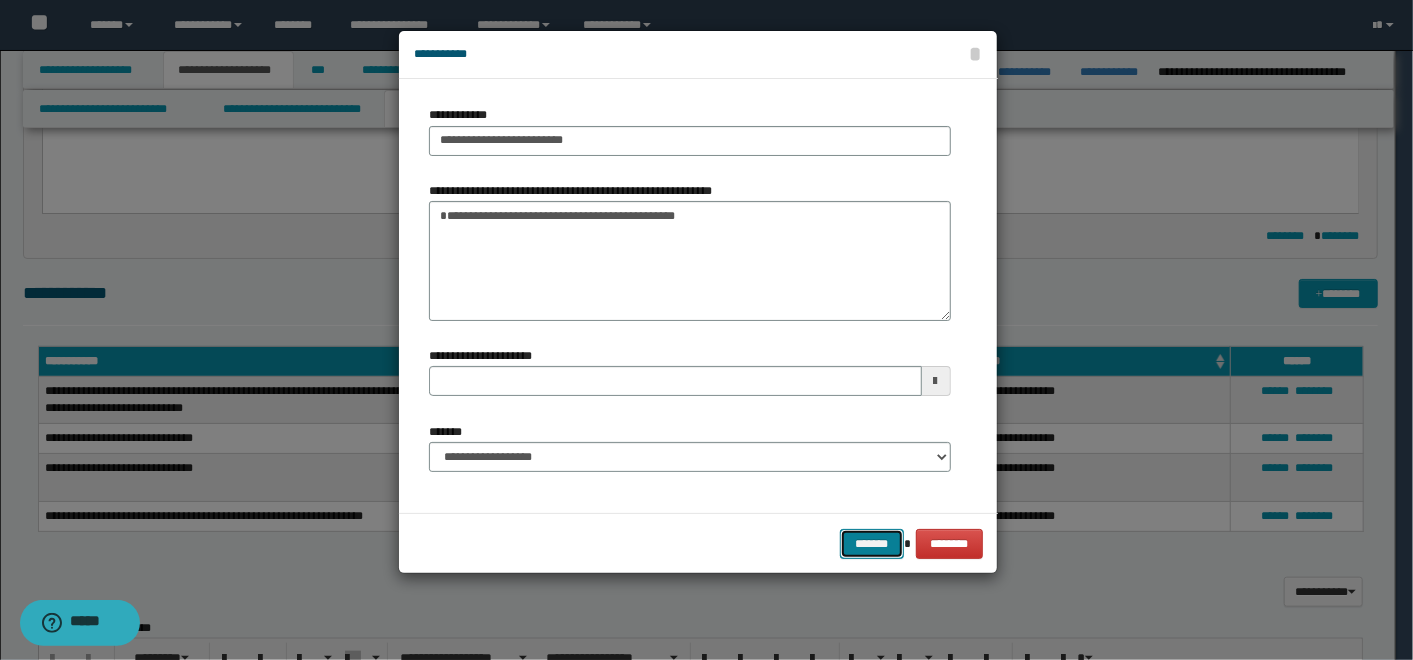 click on "*******" at bounding box center (872, 543) 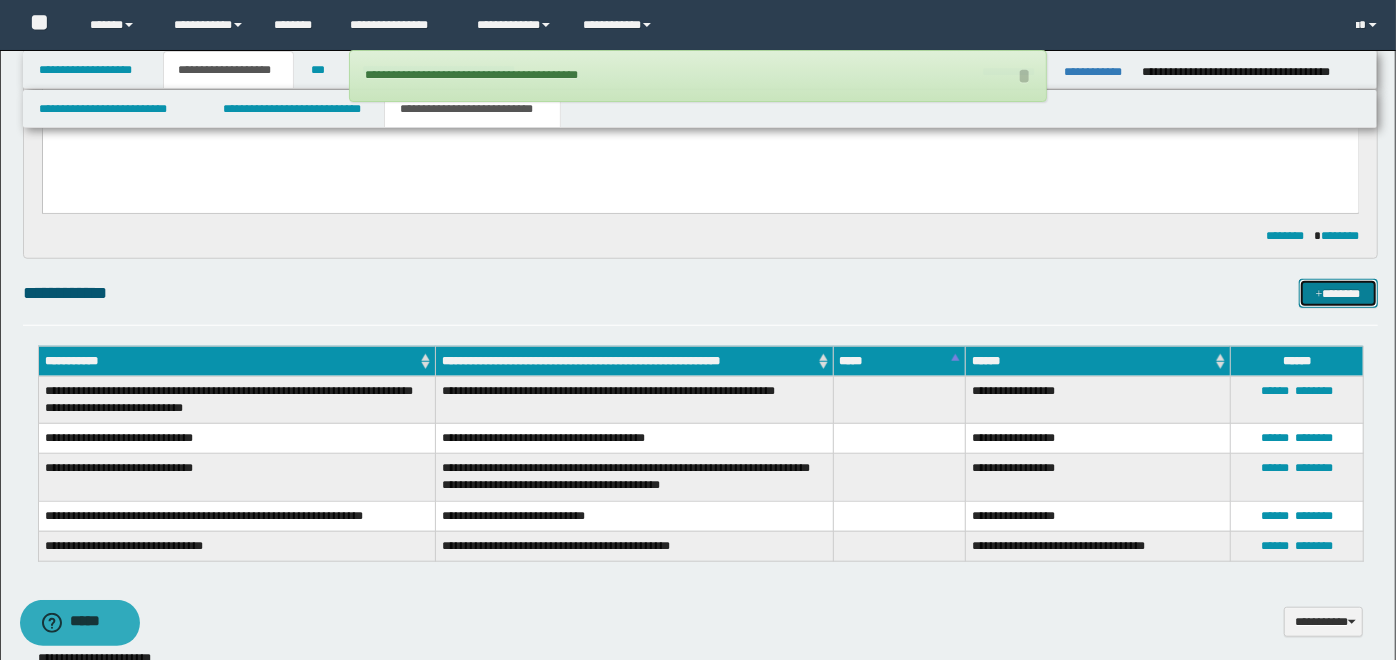 drag, startPoint x: 1317, startPoint y: 282, endPoint x: 1188, endPoint y: 291, distance: 129.31357 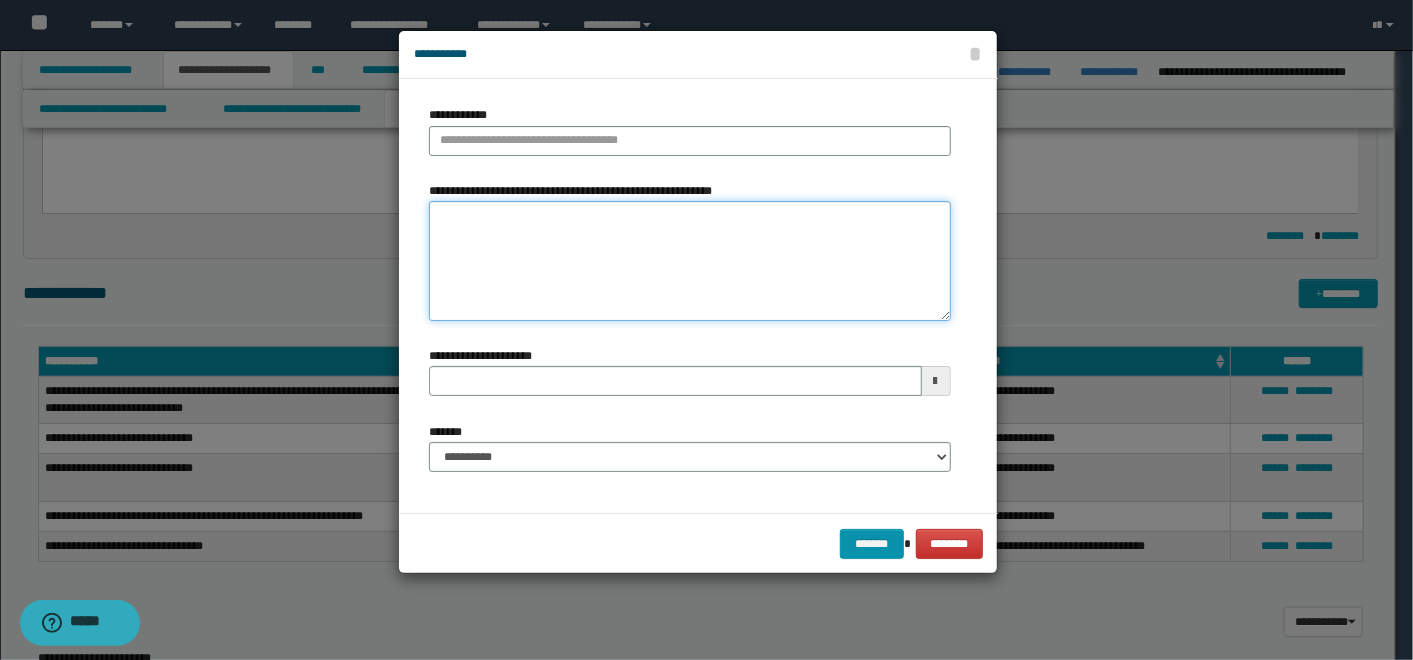 click on "**********" at bounding box center [690, 261] 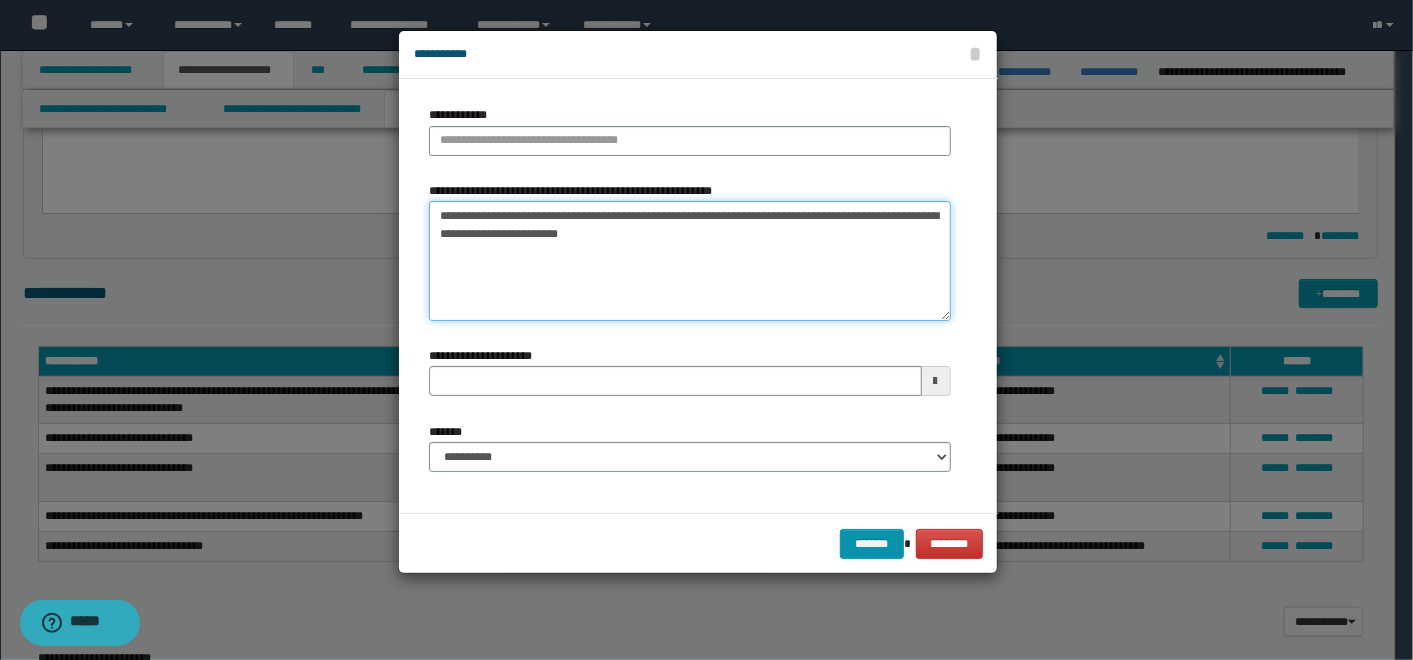 drag, startPoint x: 497, startPoint y: 213, endPoint x: 460, endPoint y: 205, distance: 37.85499 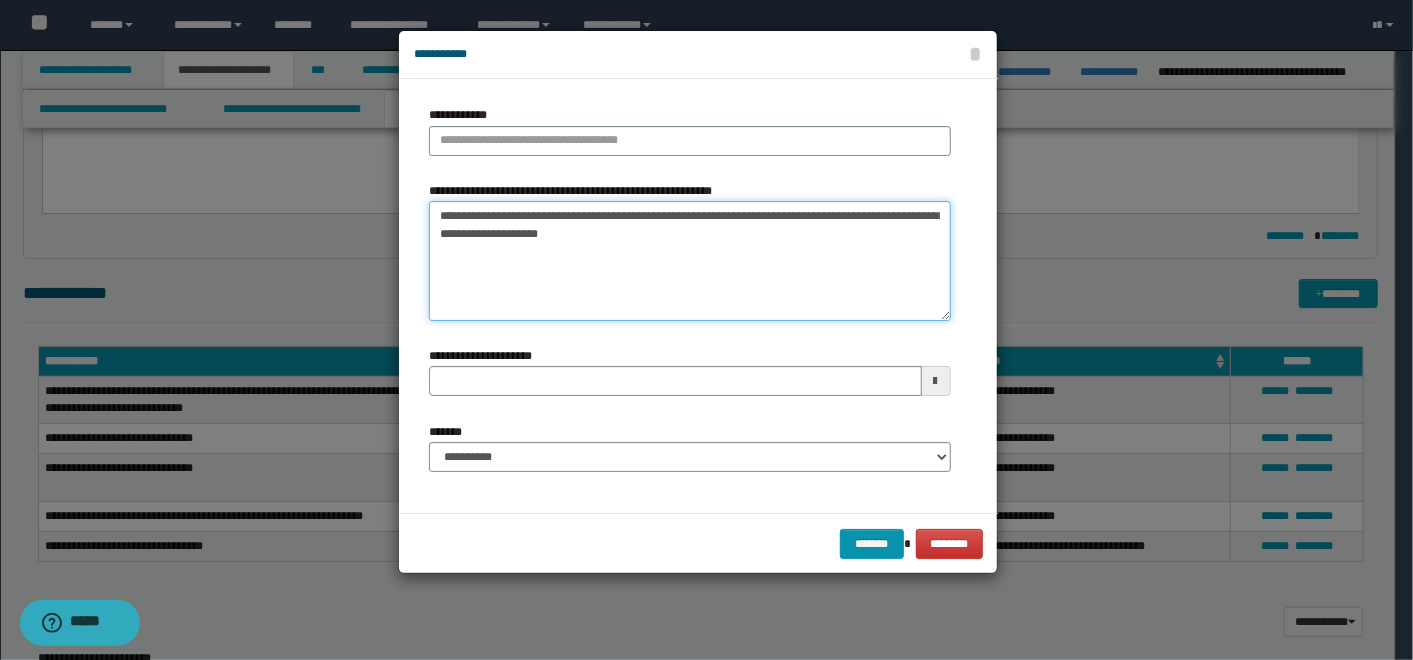 type on "**********" 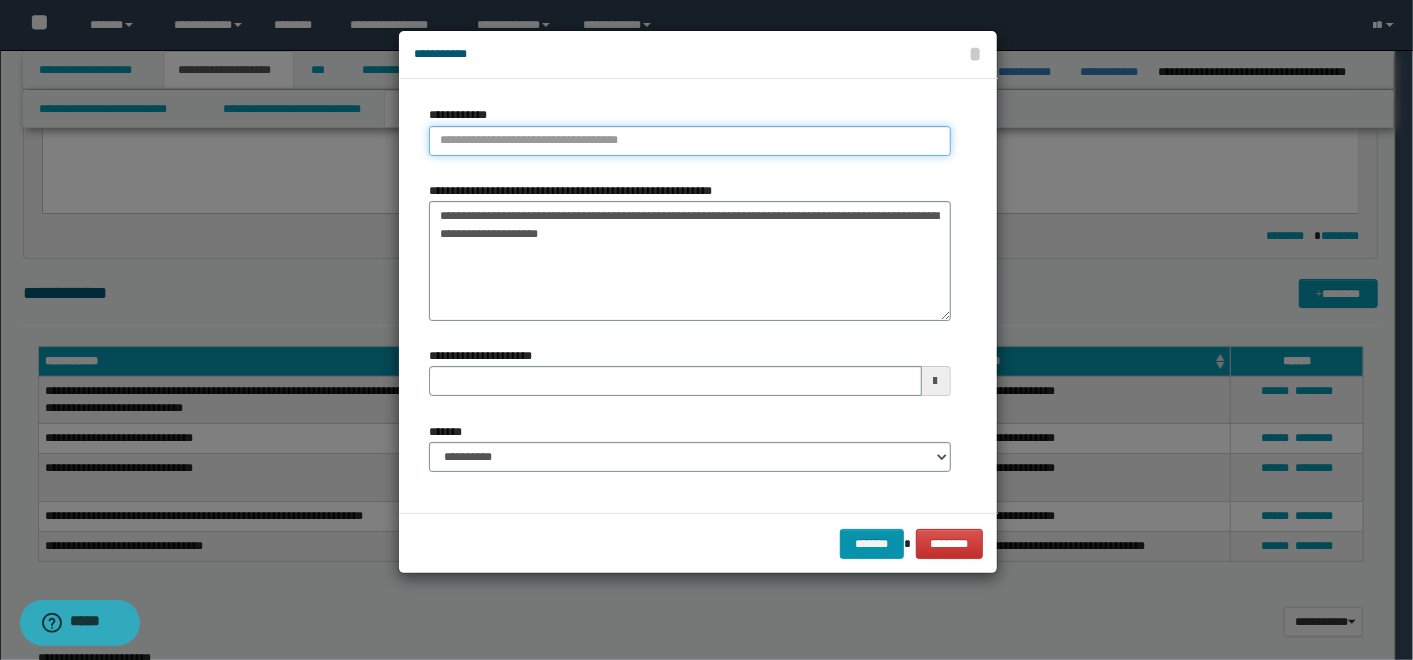 type on "**********" 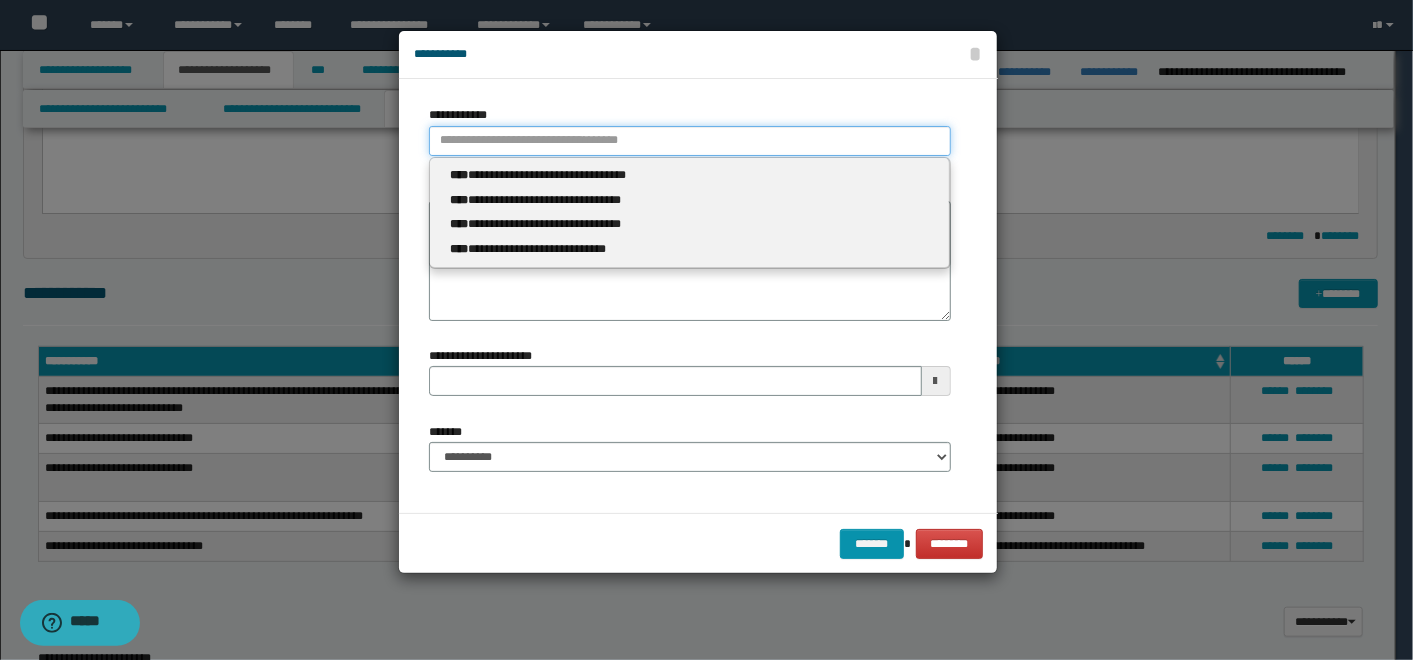 click on "**********" at bounding box center (690, 141) 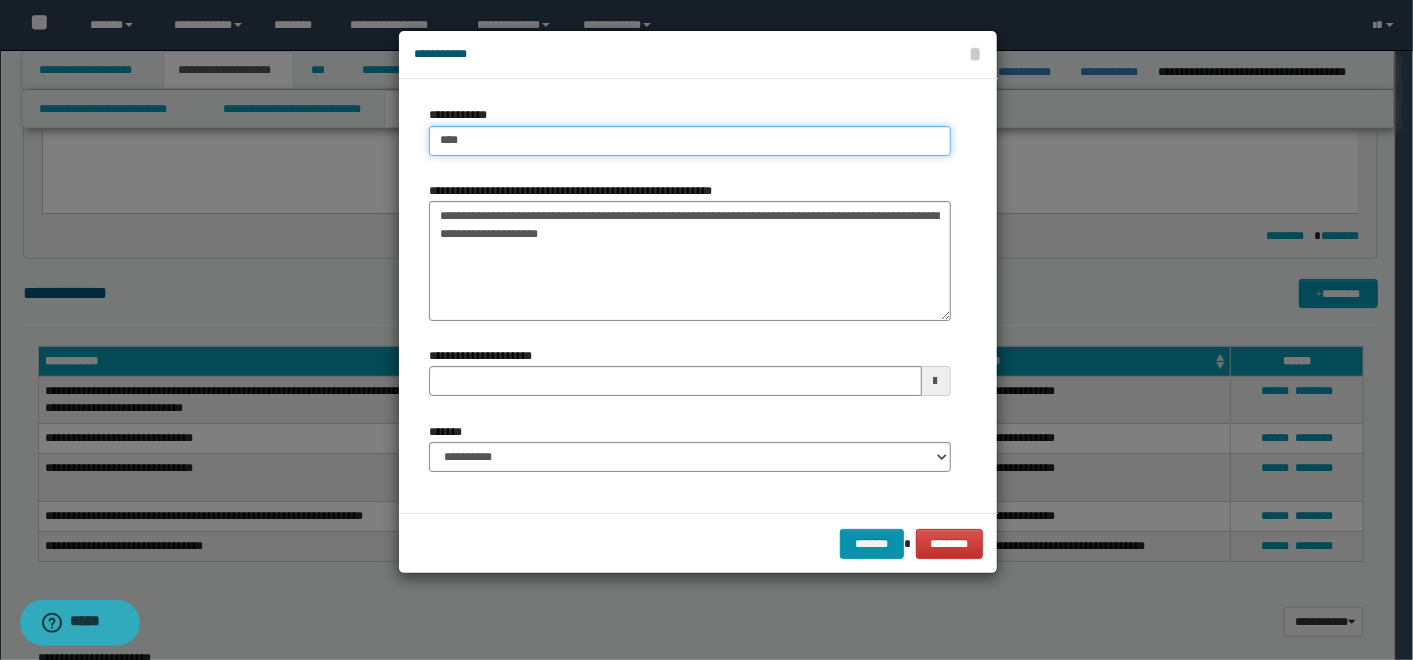 type on "****" 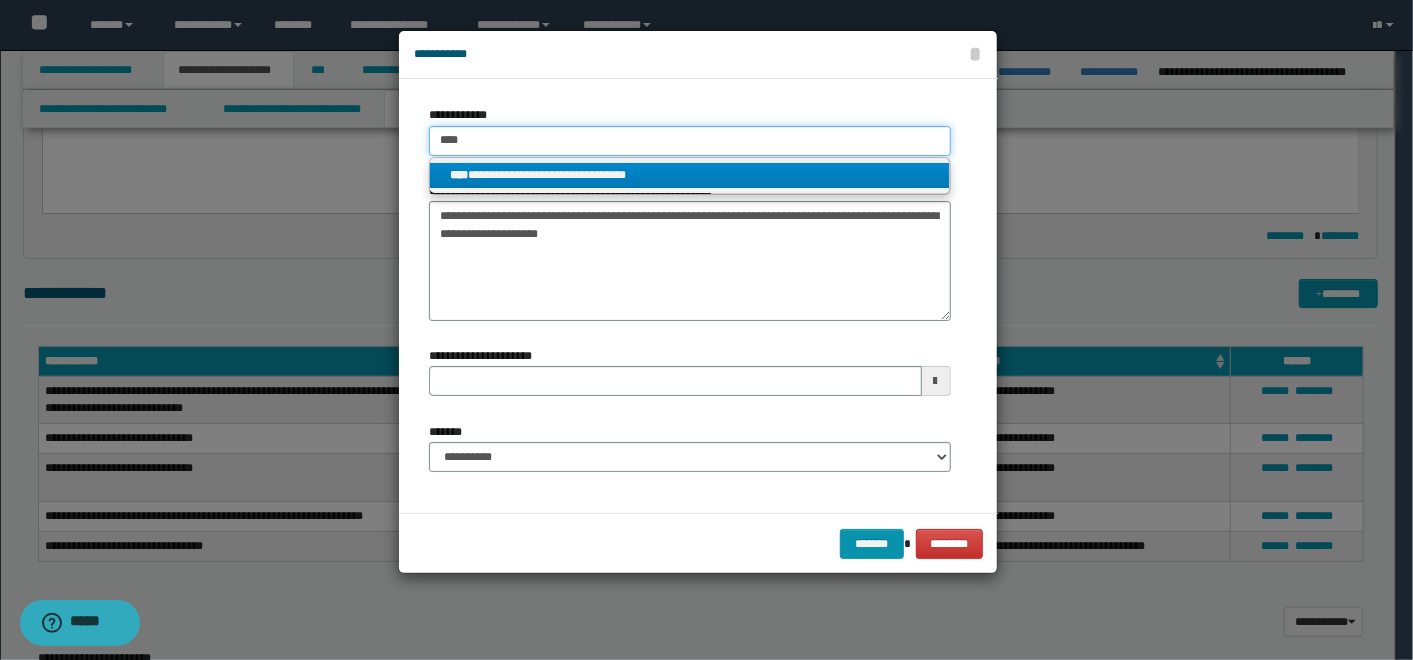 type on "****" 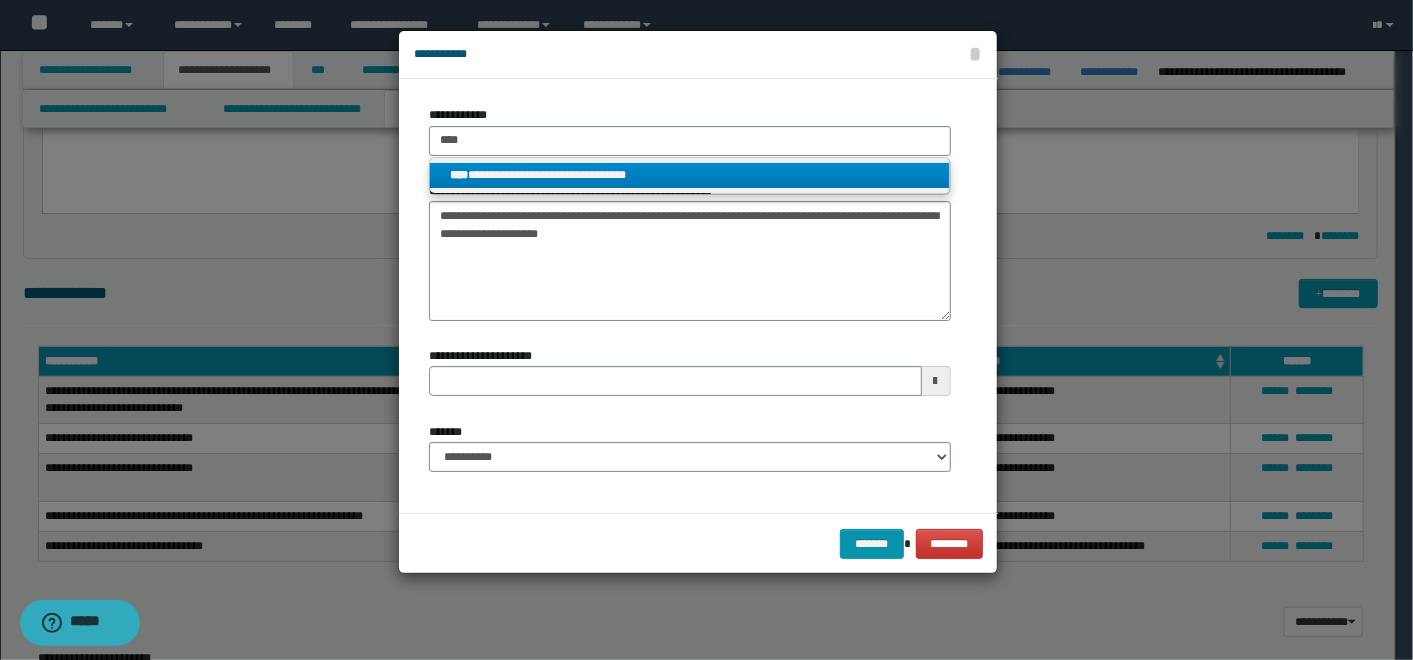 click on "**********" at bounding box center (689, 175) 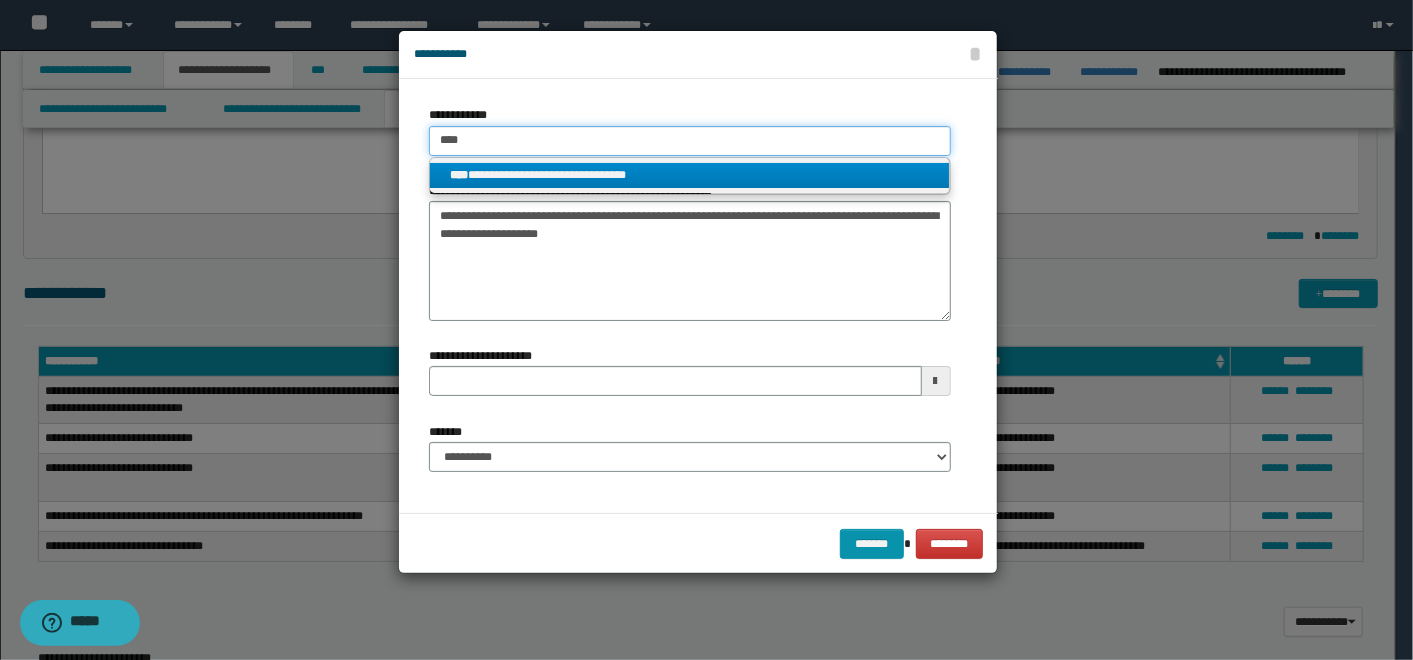type 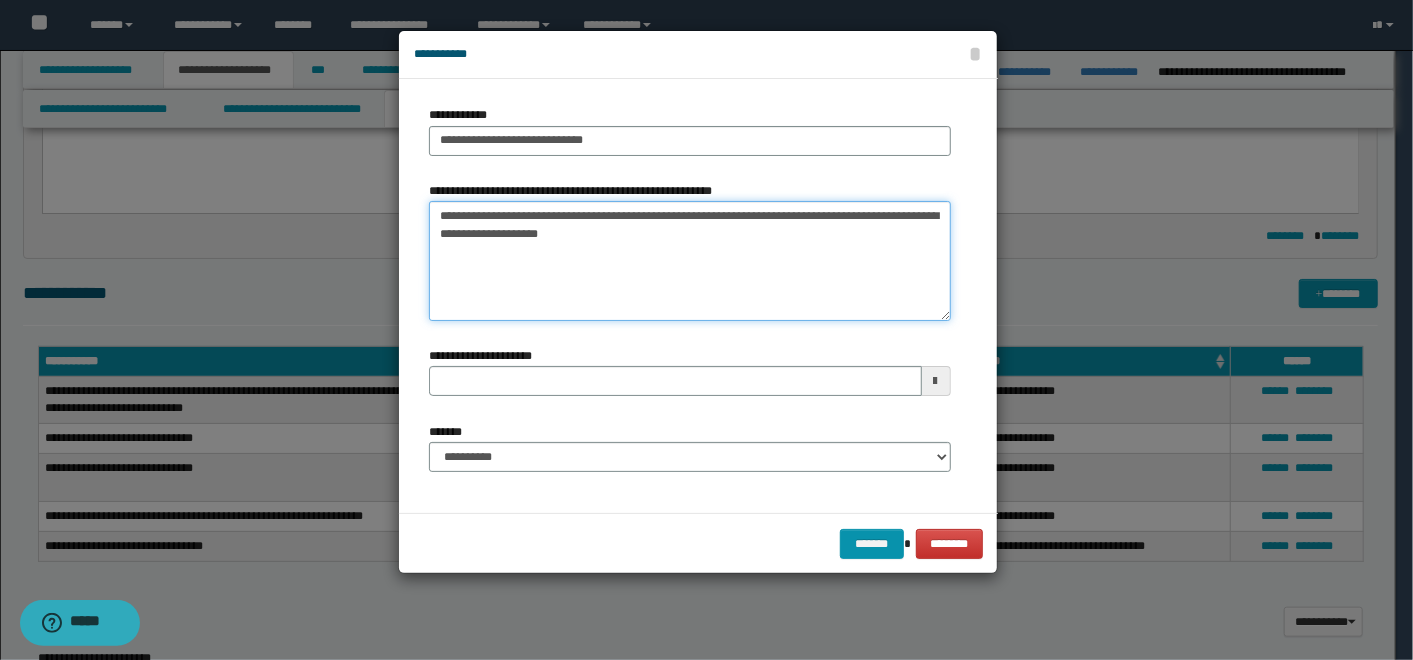 drag, startPoint x: 623, startPoint y: 219, endPoint x: 368, endPoint y: 204, distance: 255.4408 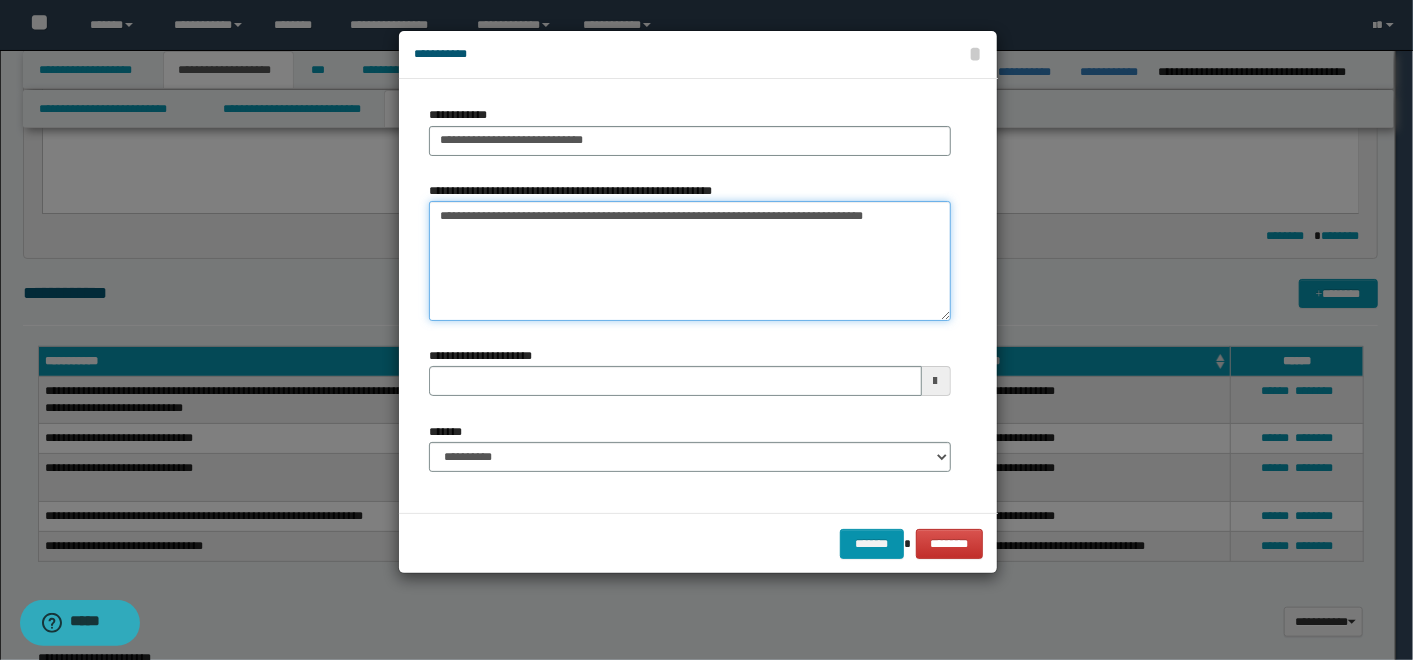 type 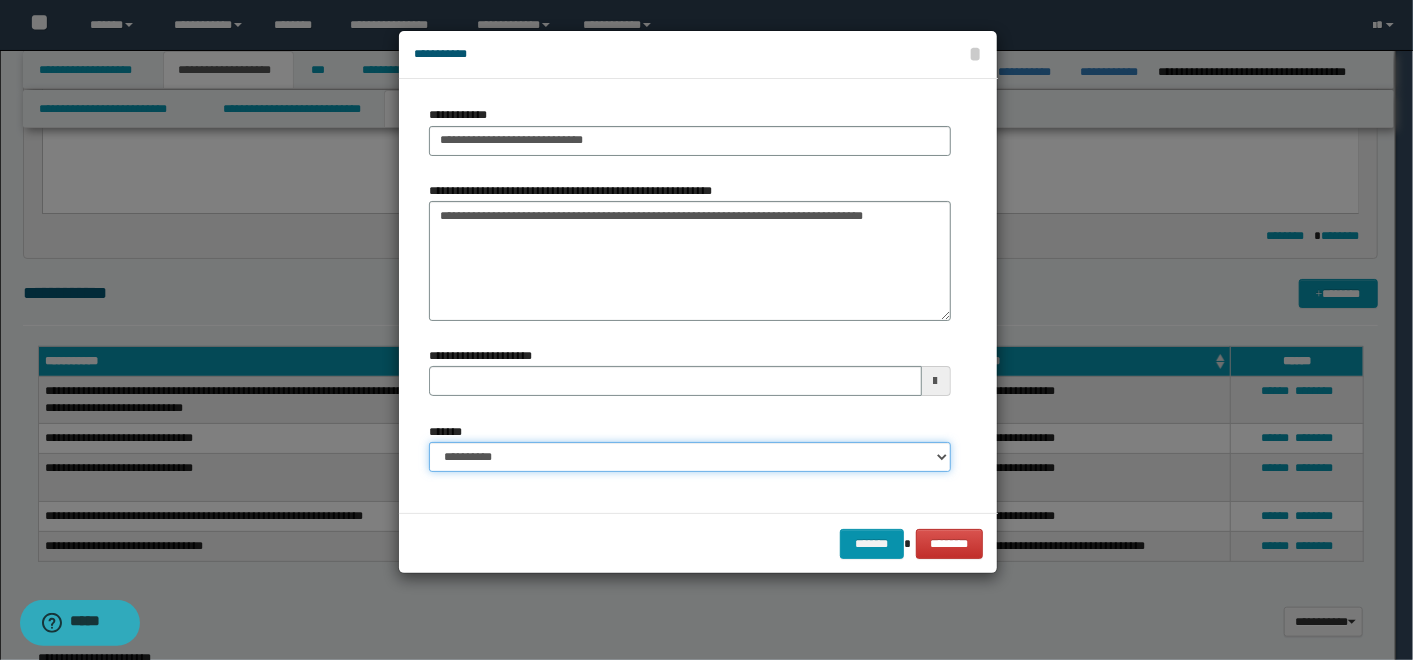 click on "**********" at bounding box center [690, 457] 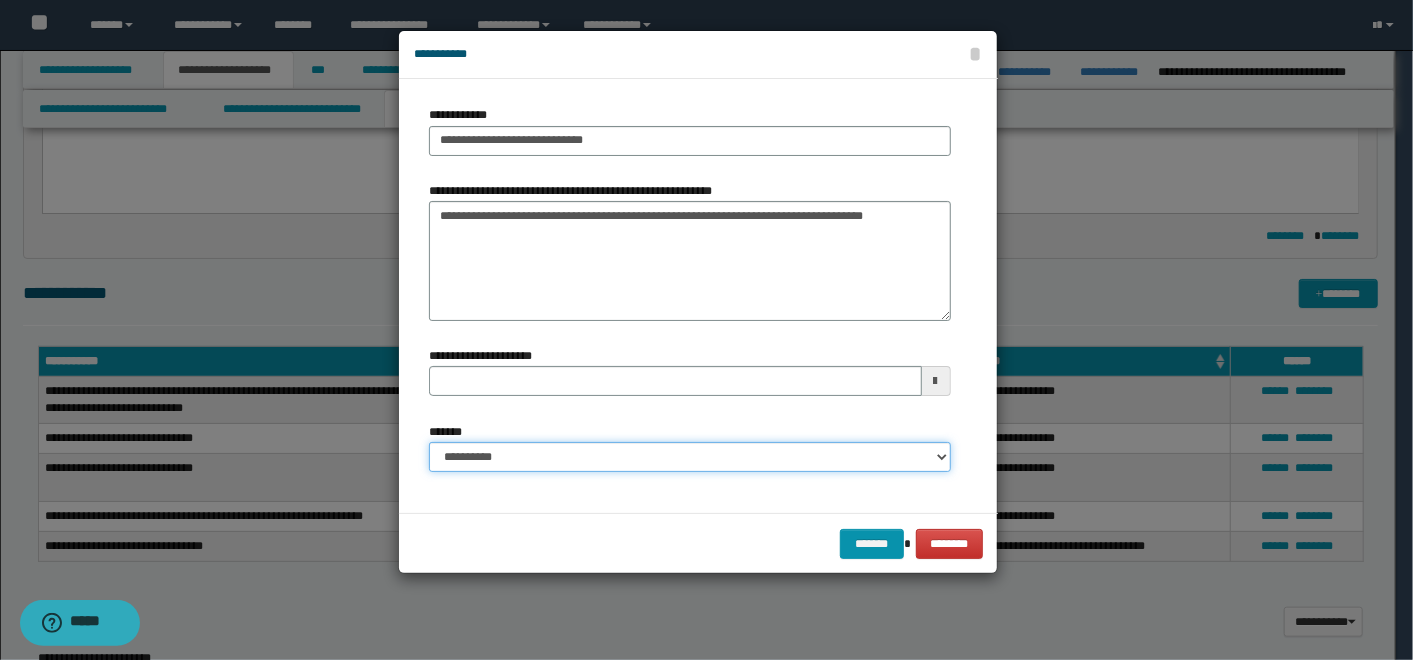 select on "*" 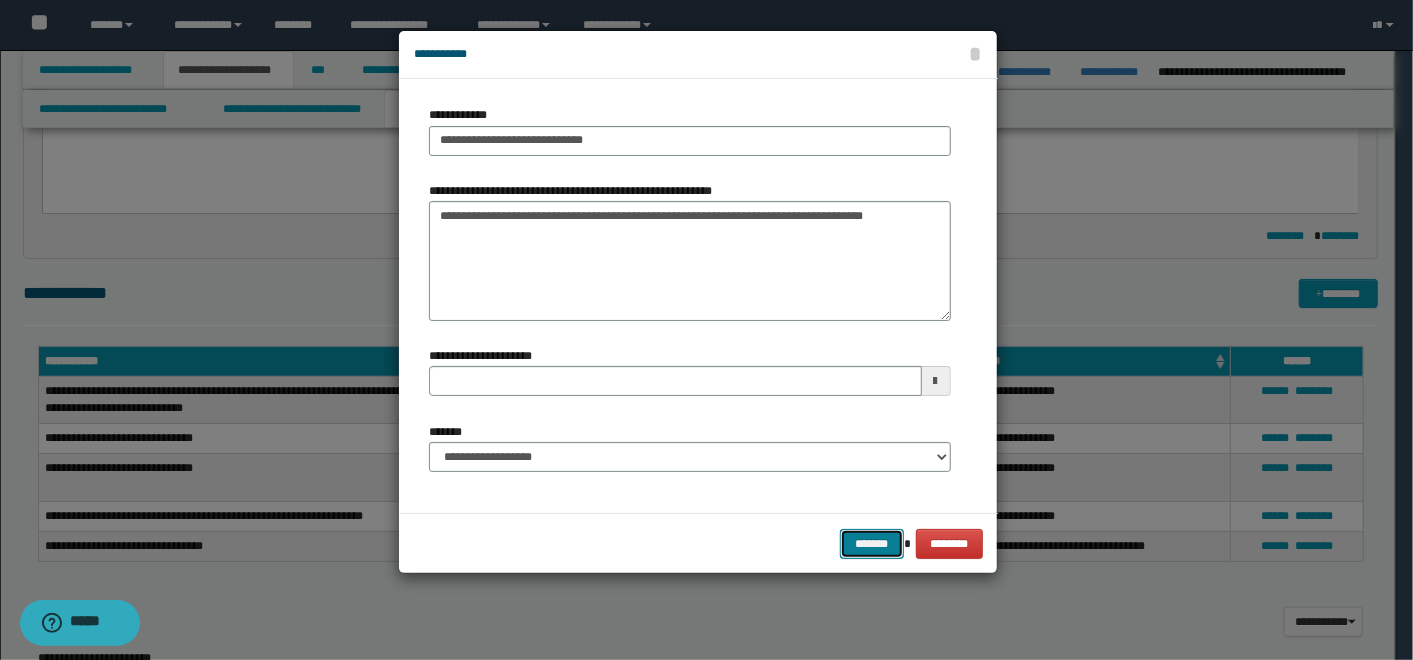 click on "*******" at bounding box center [872, 543] 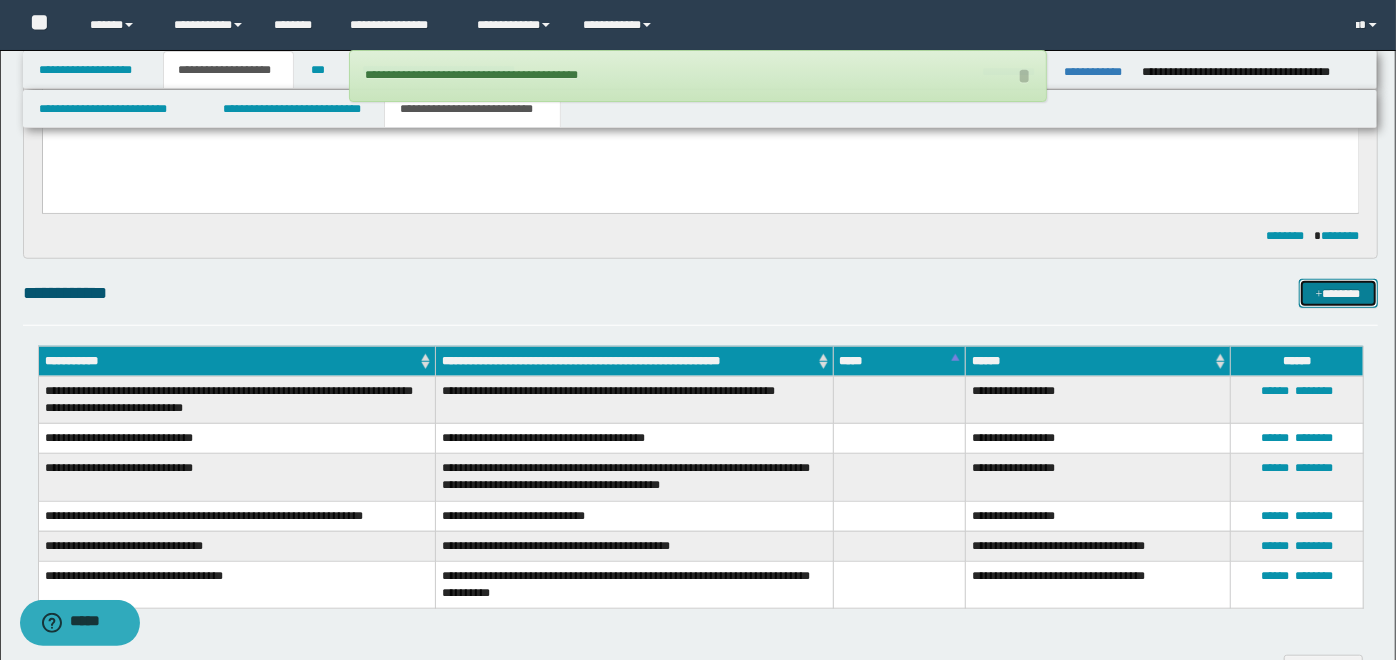 click on "*******" at bounding box center [1338, 293] 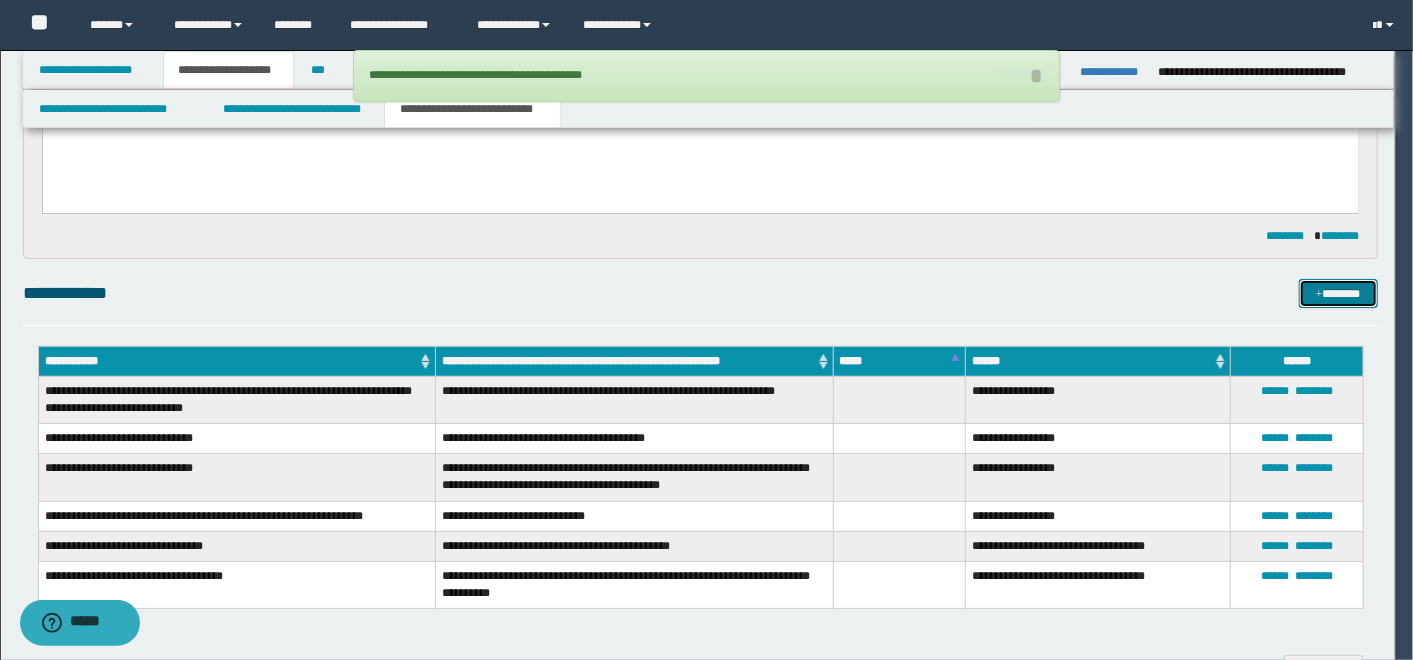 type 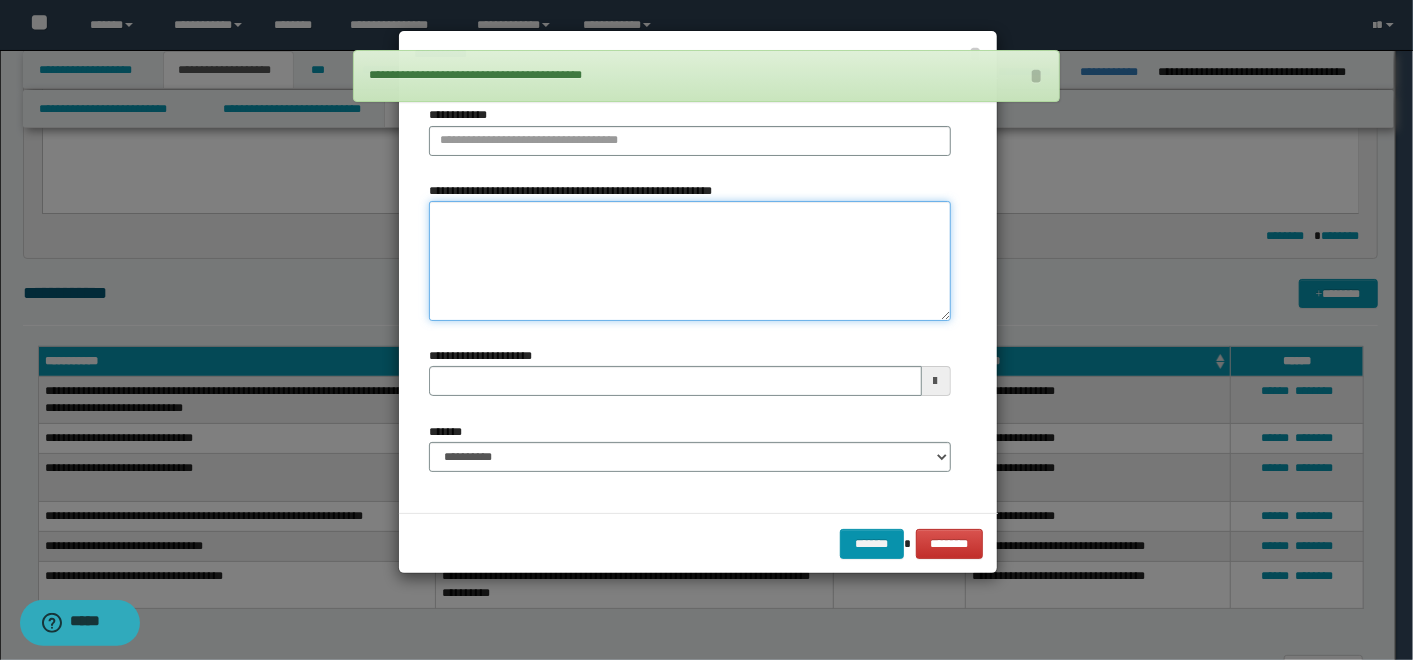 click on "**********" at bounding box center [690, 261] 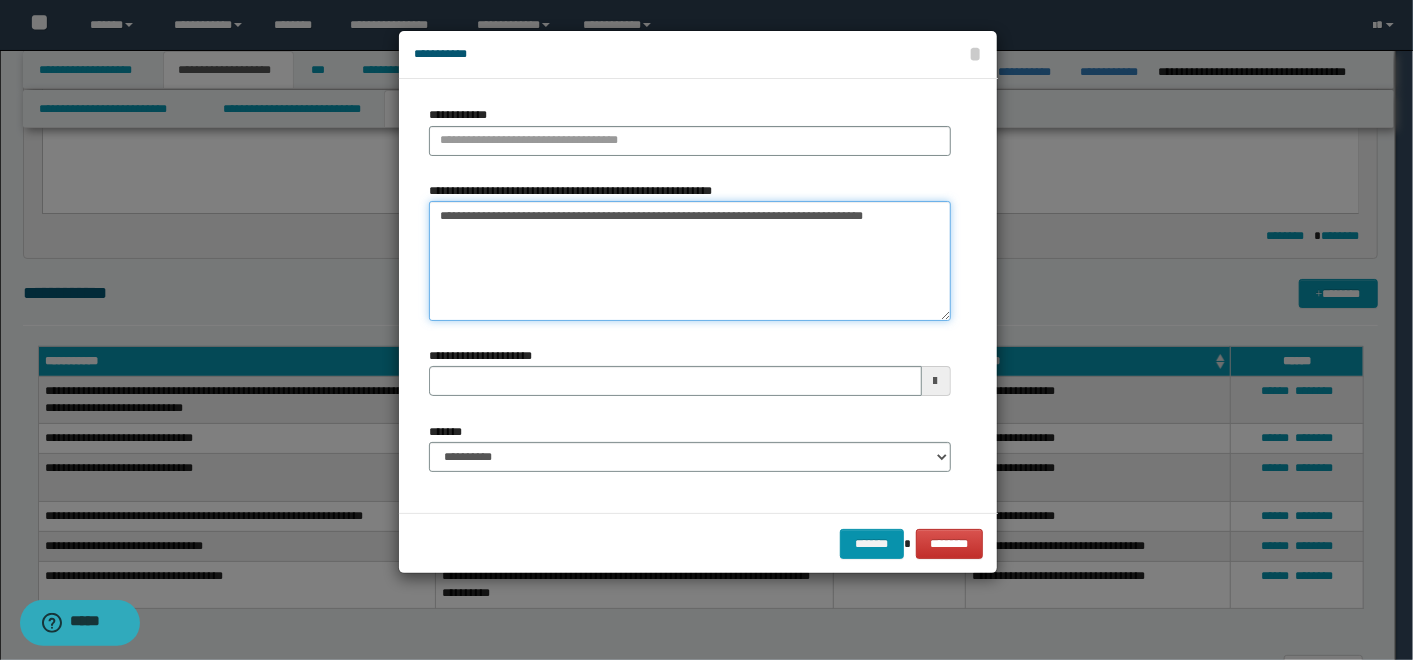 drag, startPoint x: 482, startPoint y: 209, endPoint x: 463, endPoint y: 205, distance: 19.416489 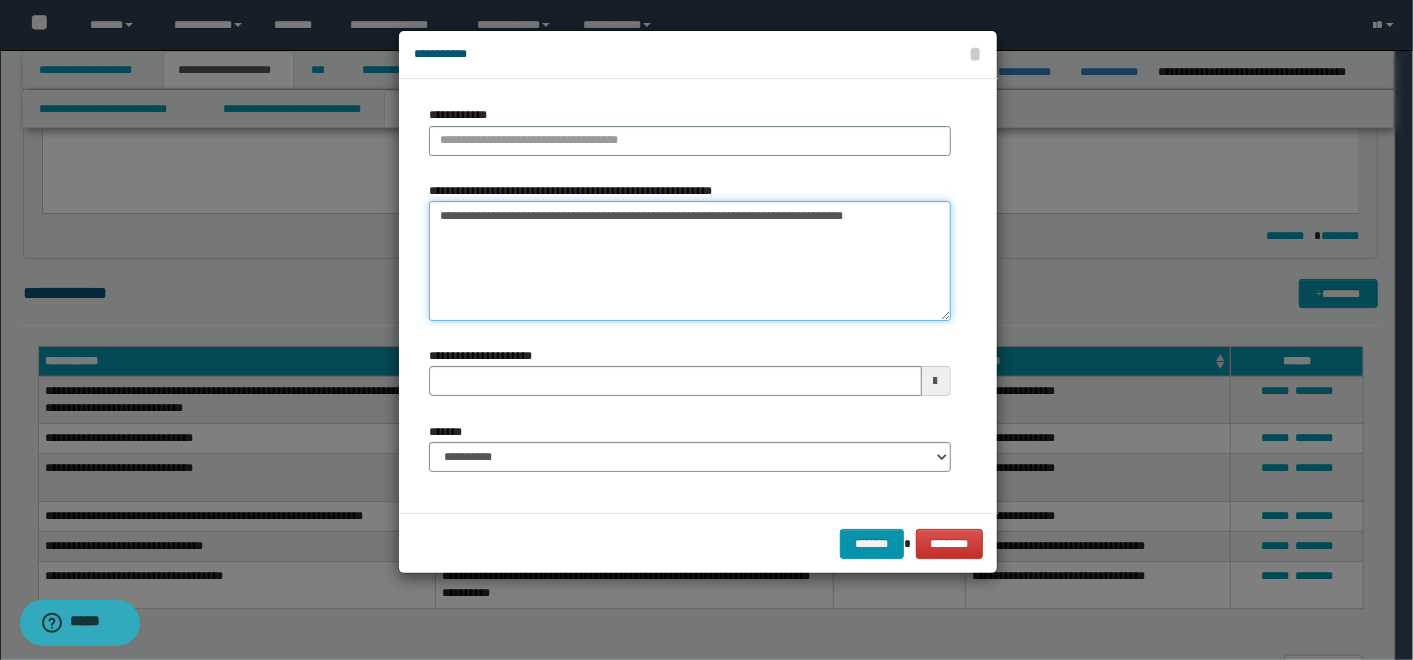 type on "**********" 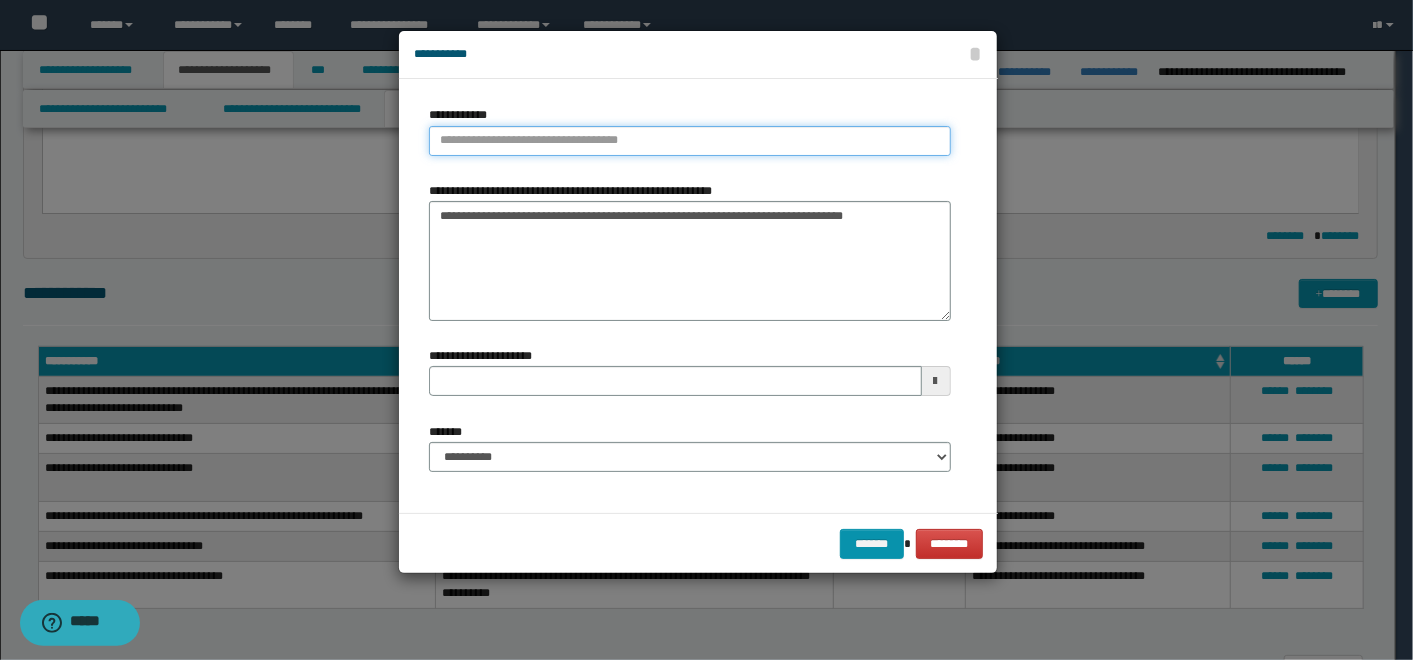 type on "**********" 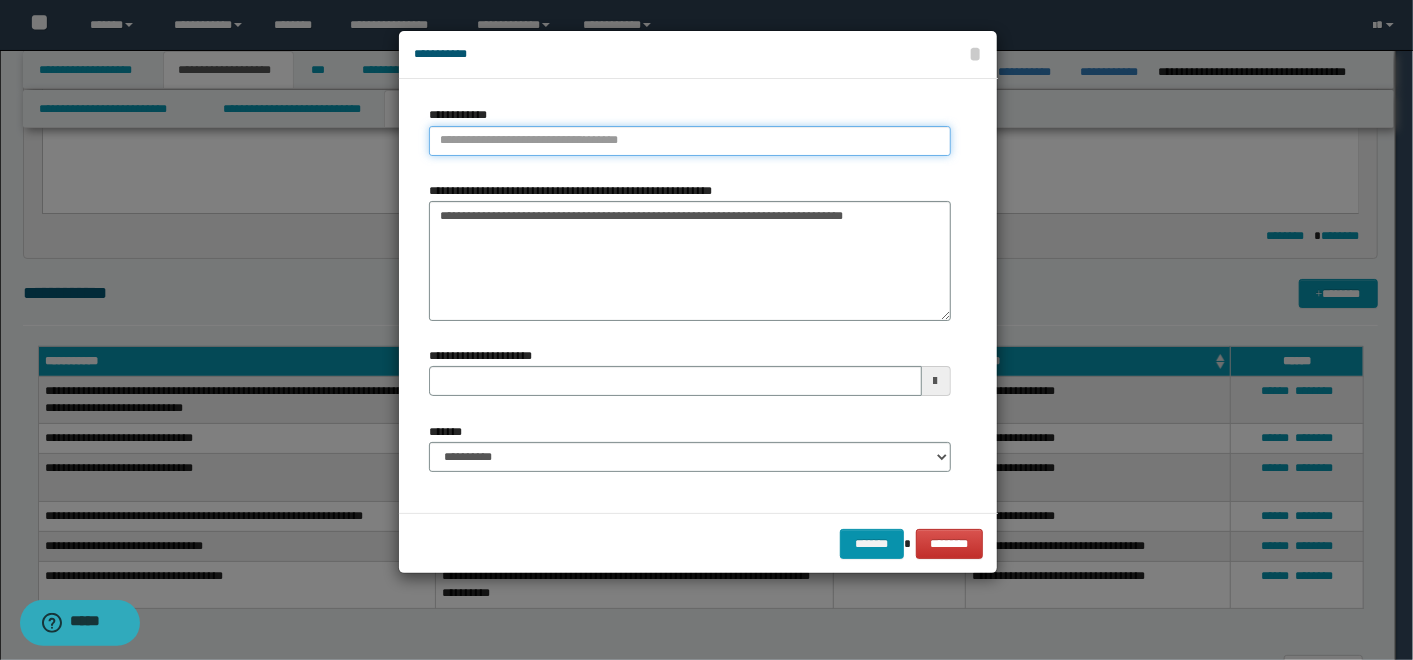 click on "**********" at bounding box center [690, 141] 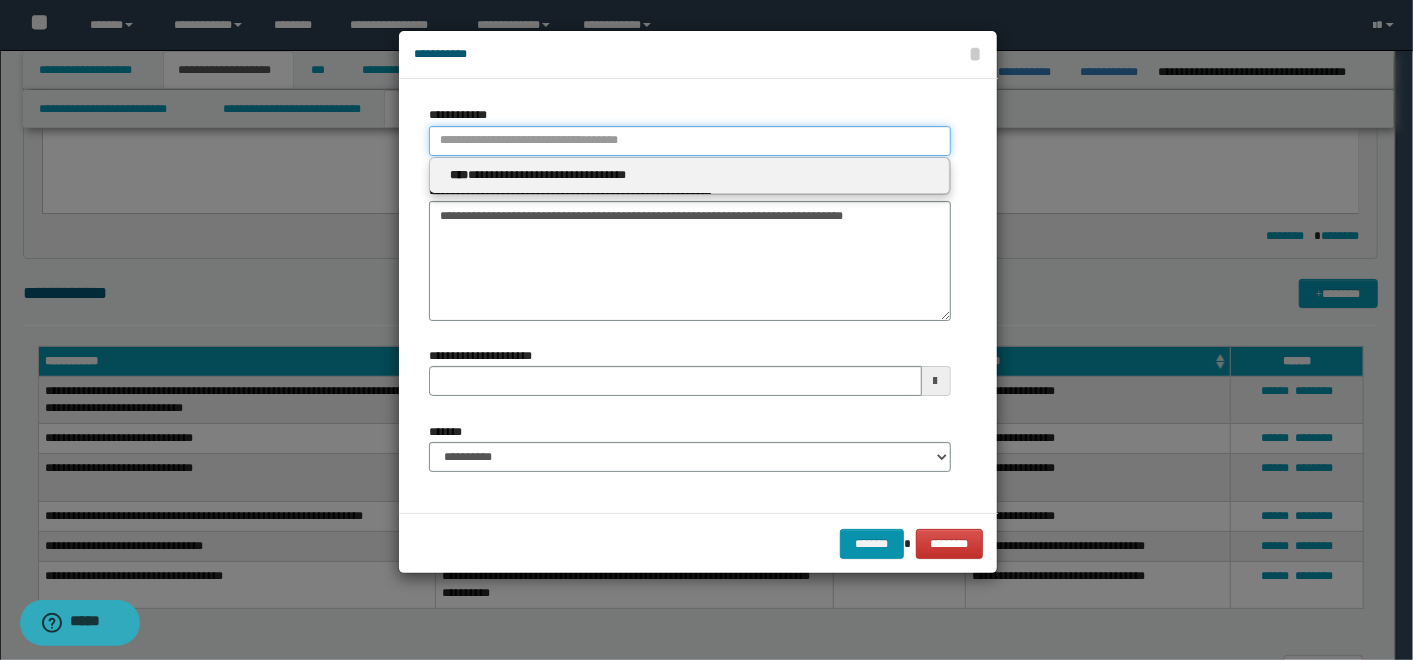 paste on "****" 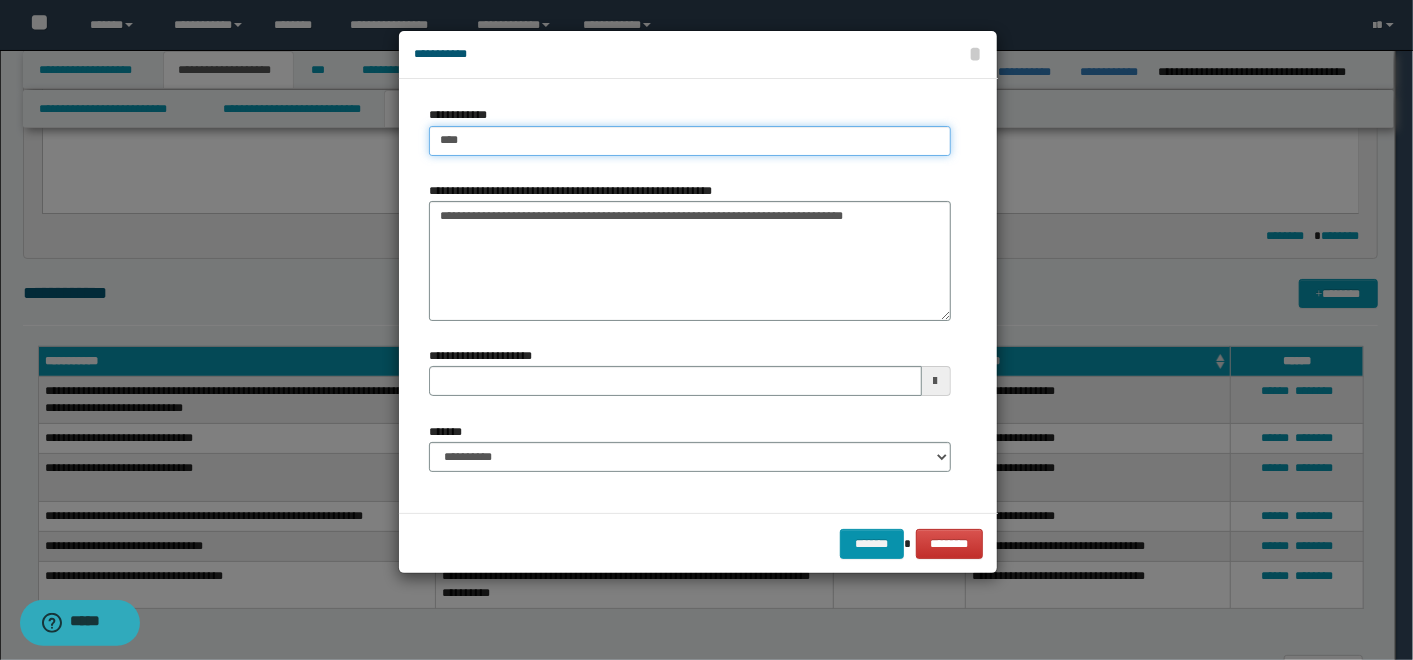 type on "****" 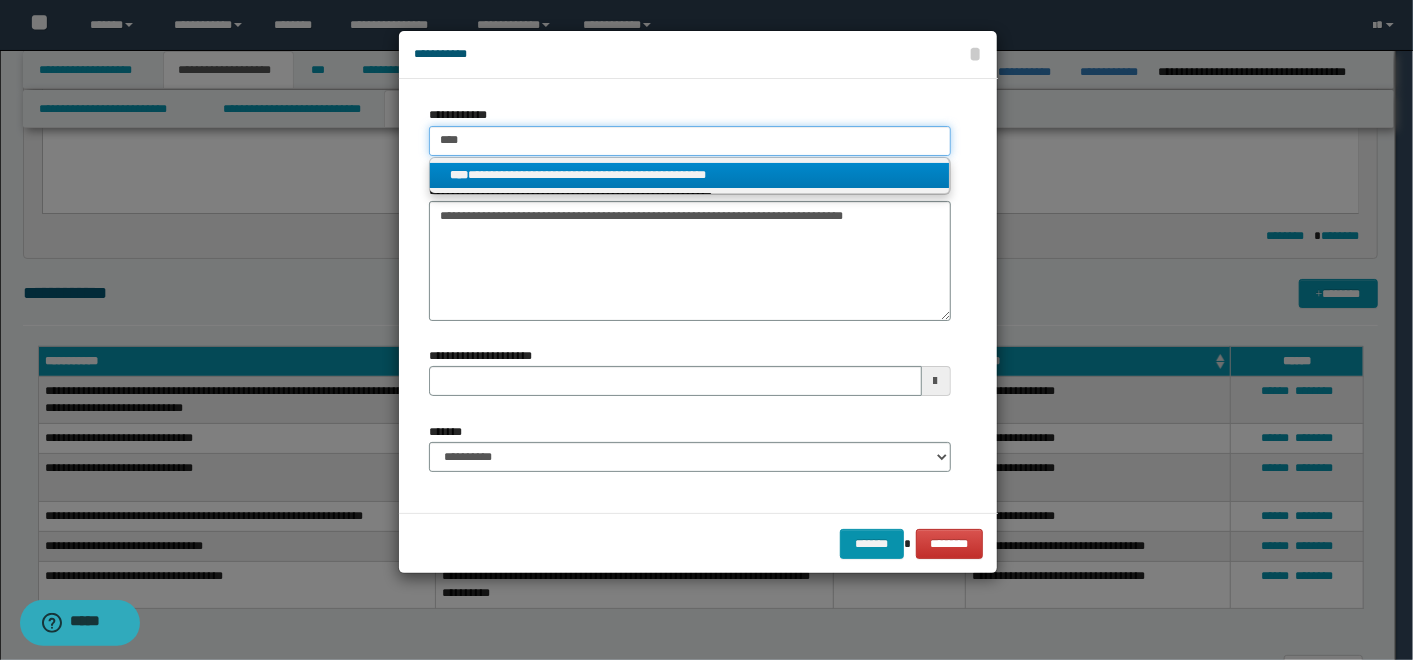 type on "****" 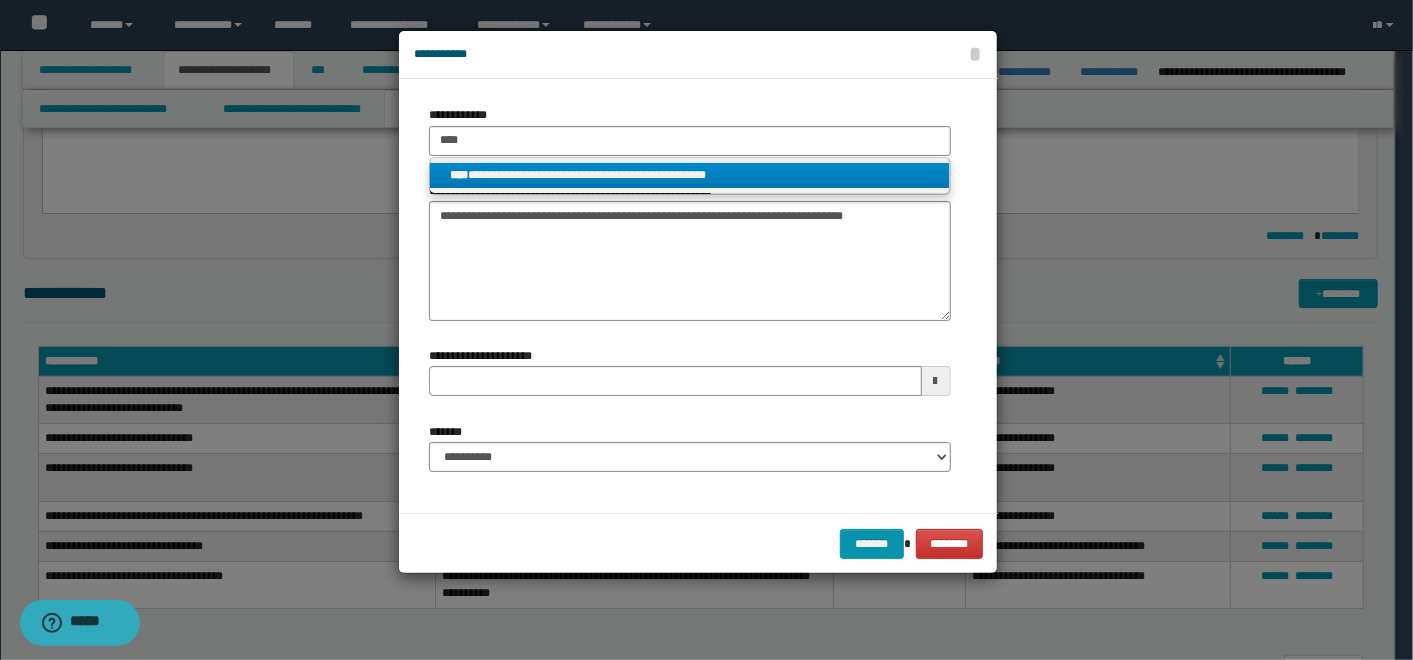 click on "**********" at bounding box center (689, 175) 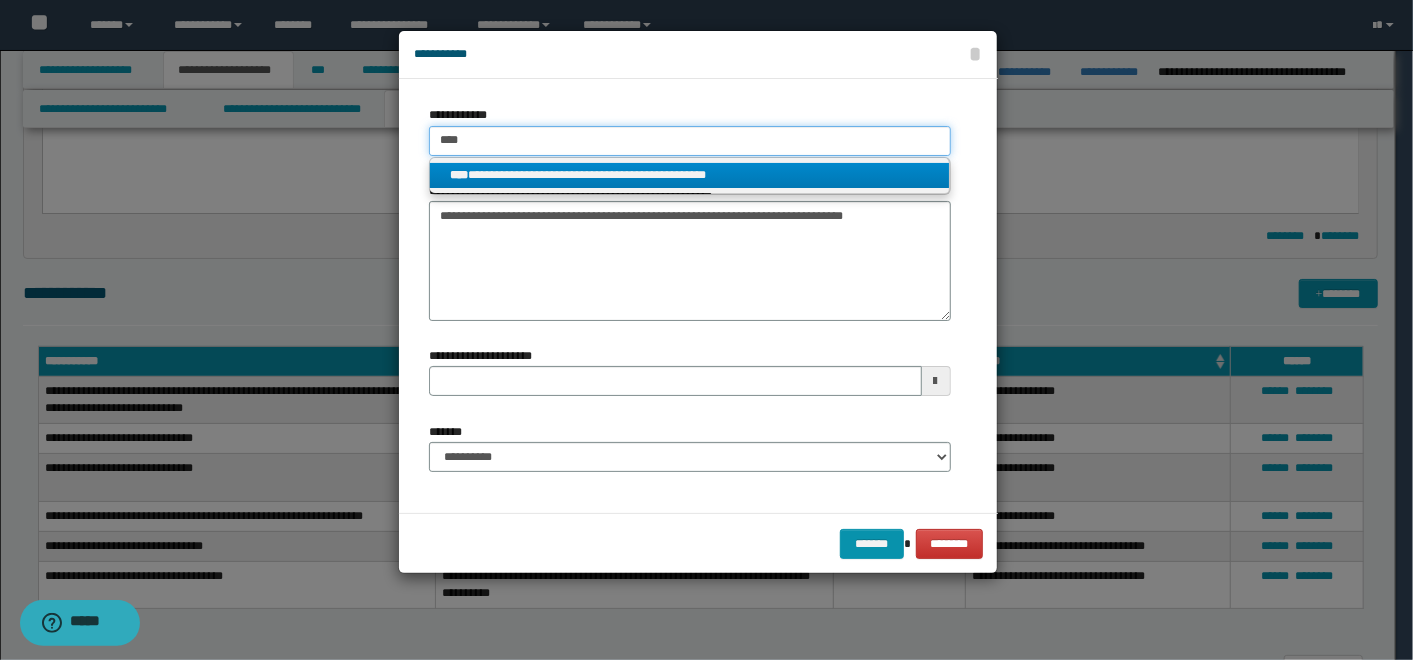 type 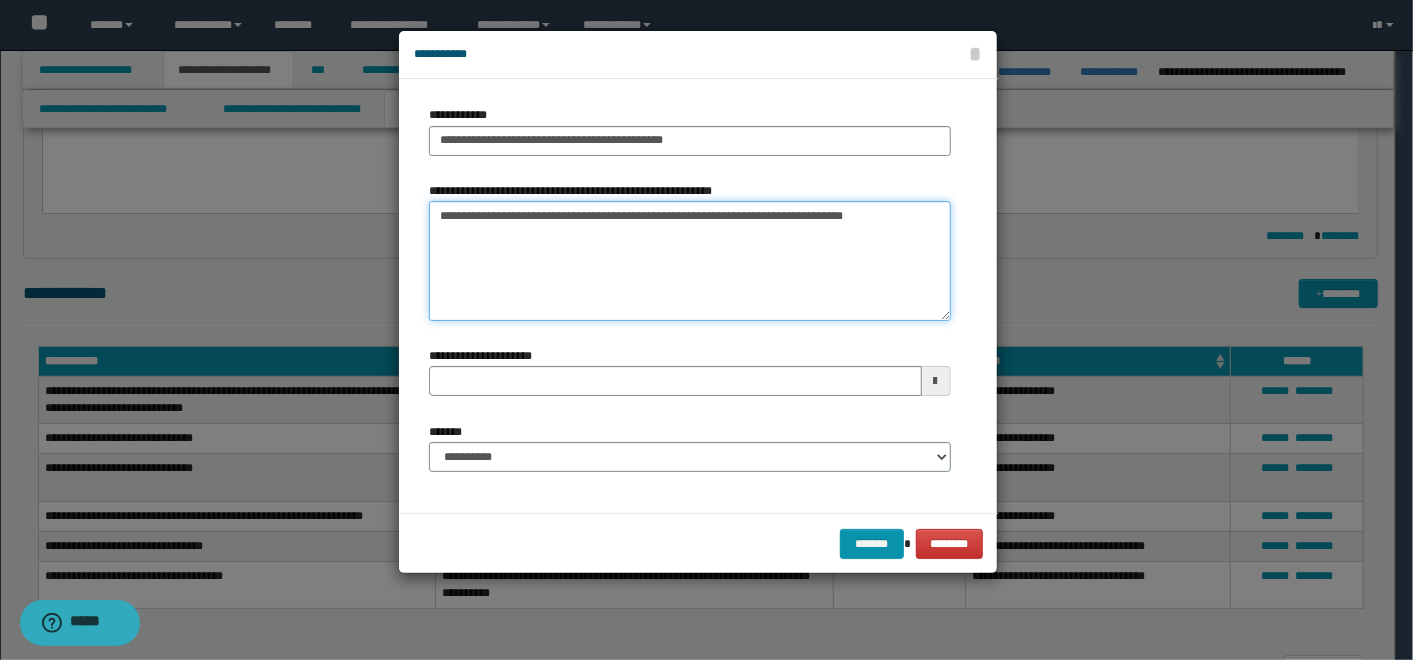 drag, startPoint x: 705, startPoint y: 214, endPoint x: 116, endPoint y: 207, distance: 589.04156 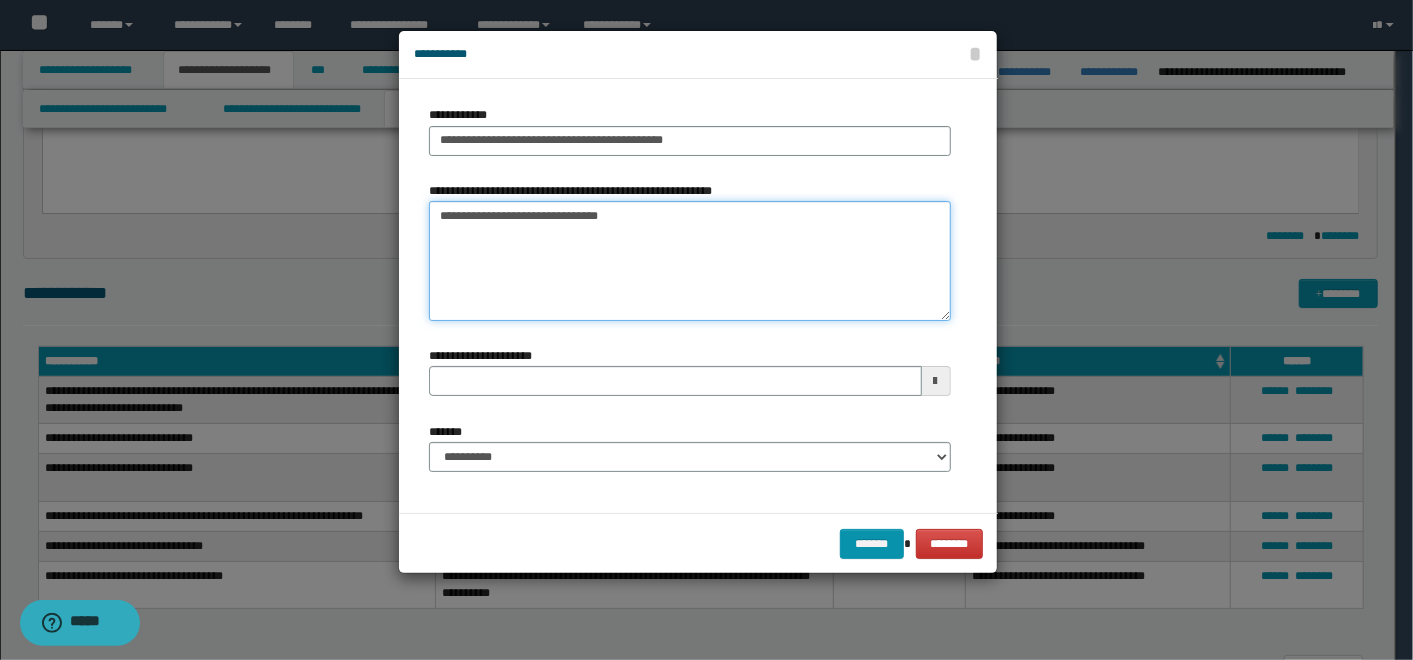 type on "**********" 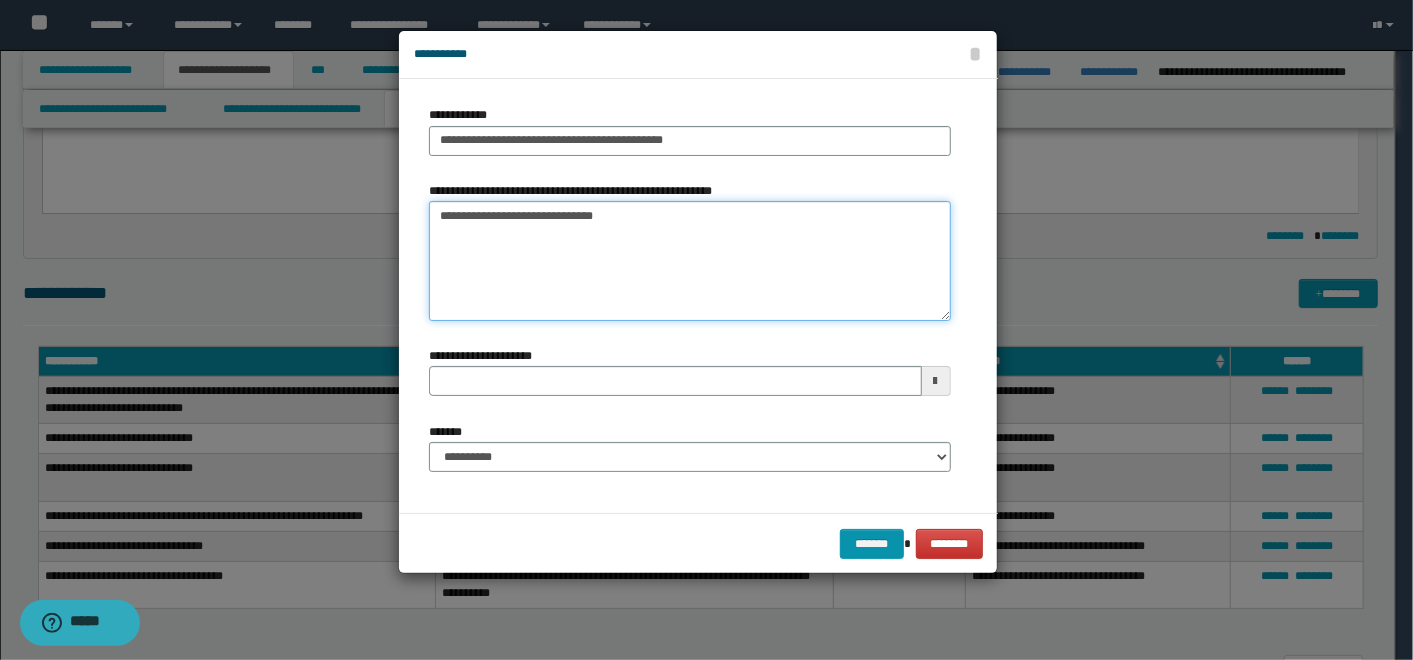 type 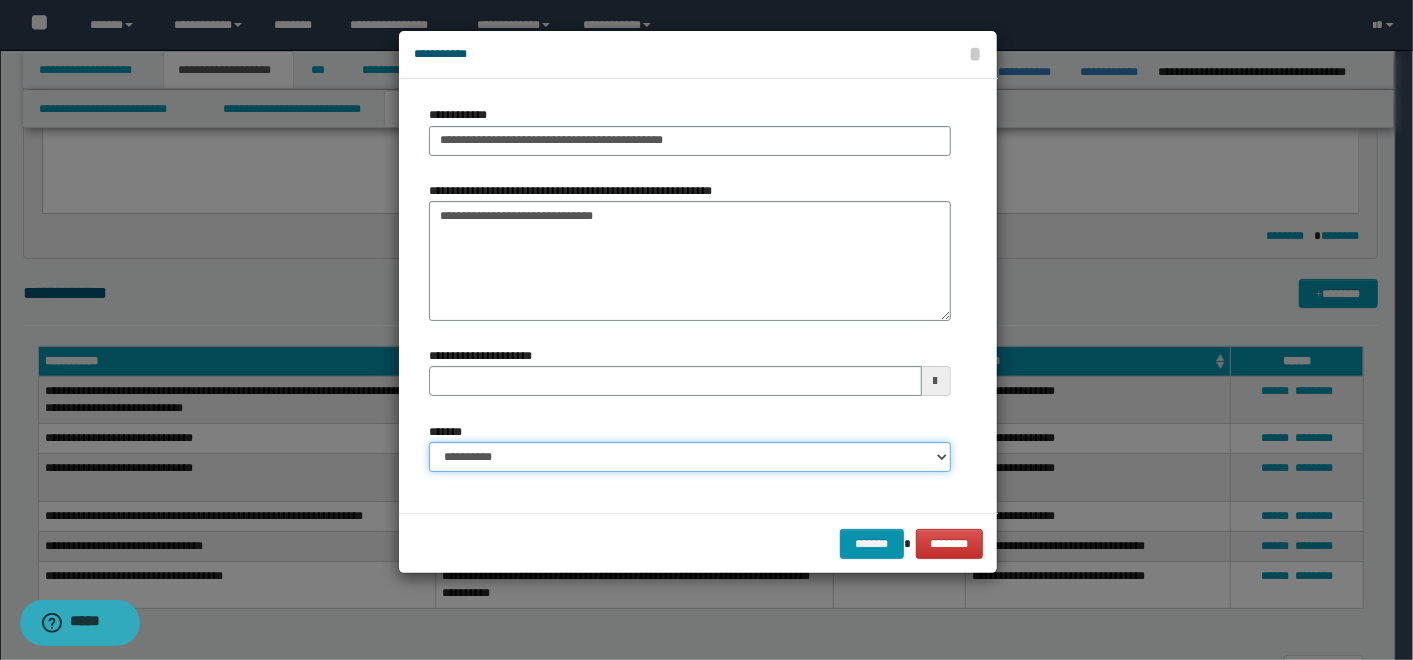 click on "**********" at bounding box center (690, 457) 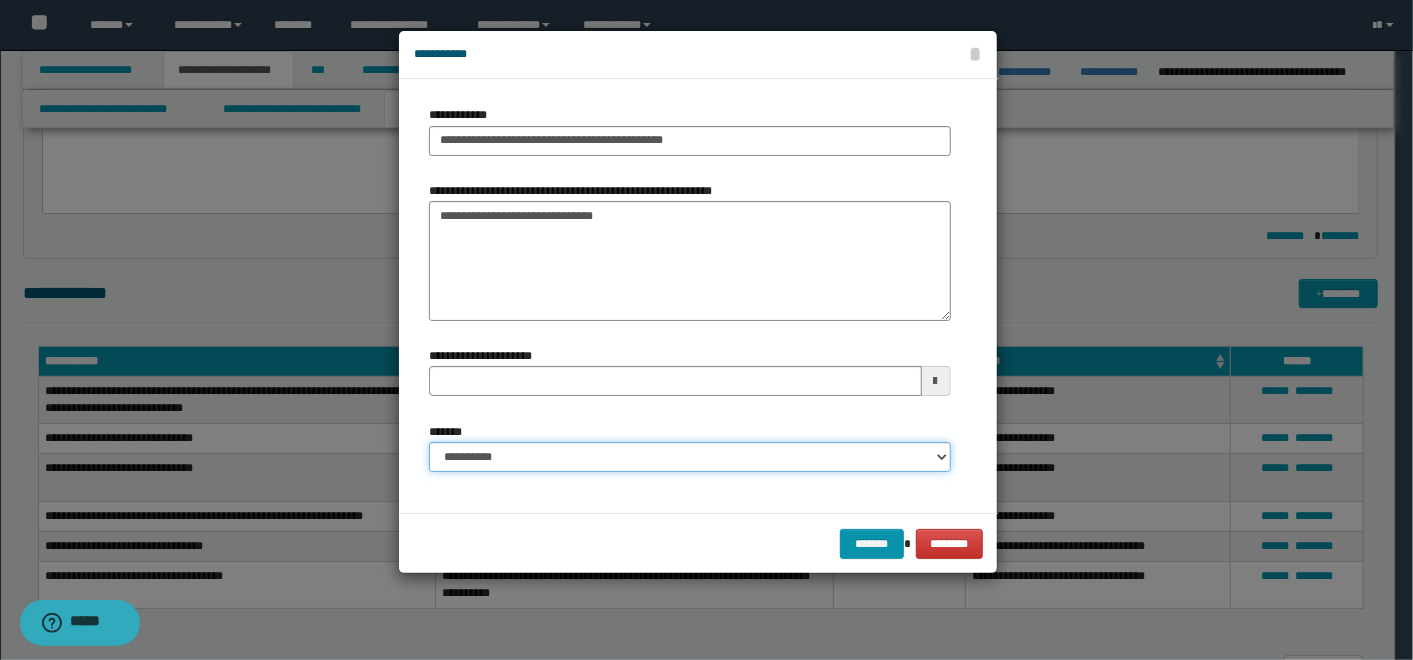 select on "*" 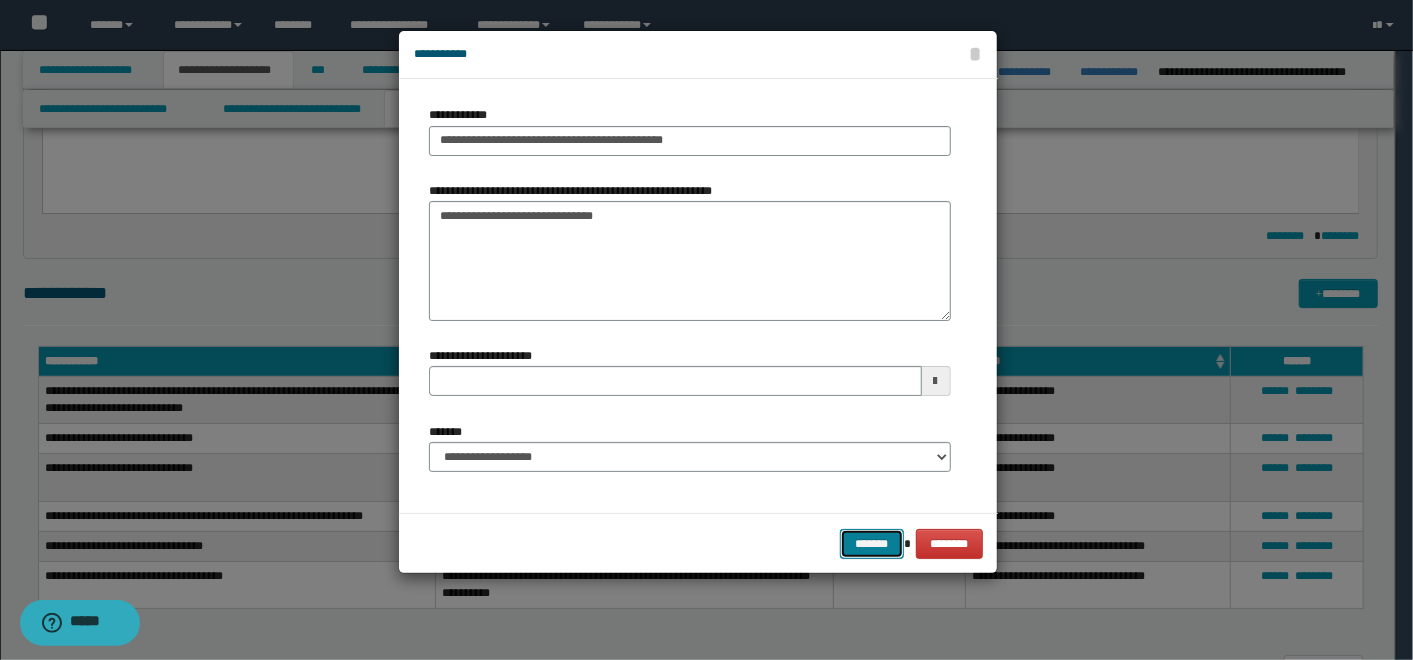 click on "*******" at bounding box center (872, 543) 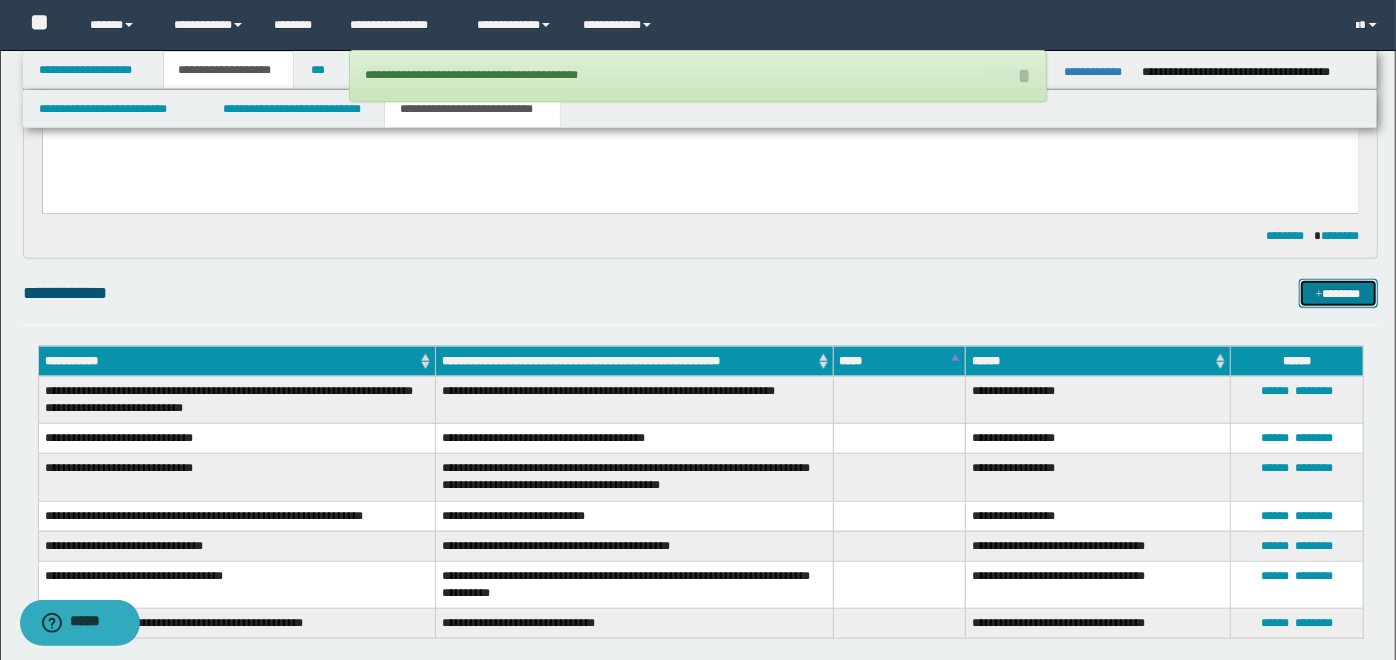 click on "*******" at bounding box center [1338, 293] 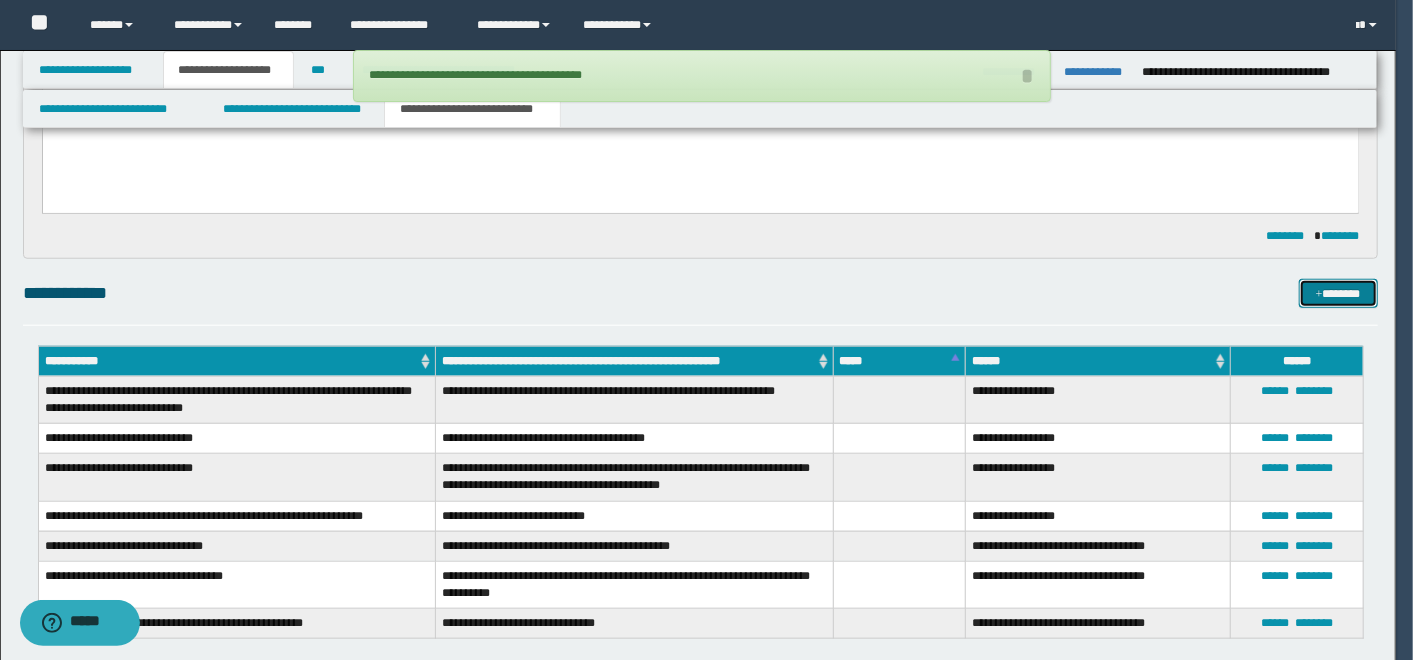 type 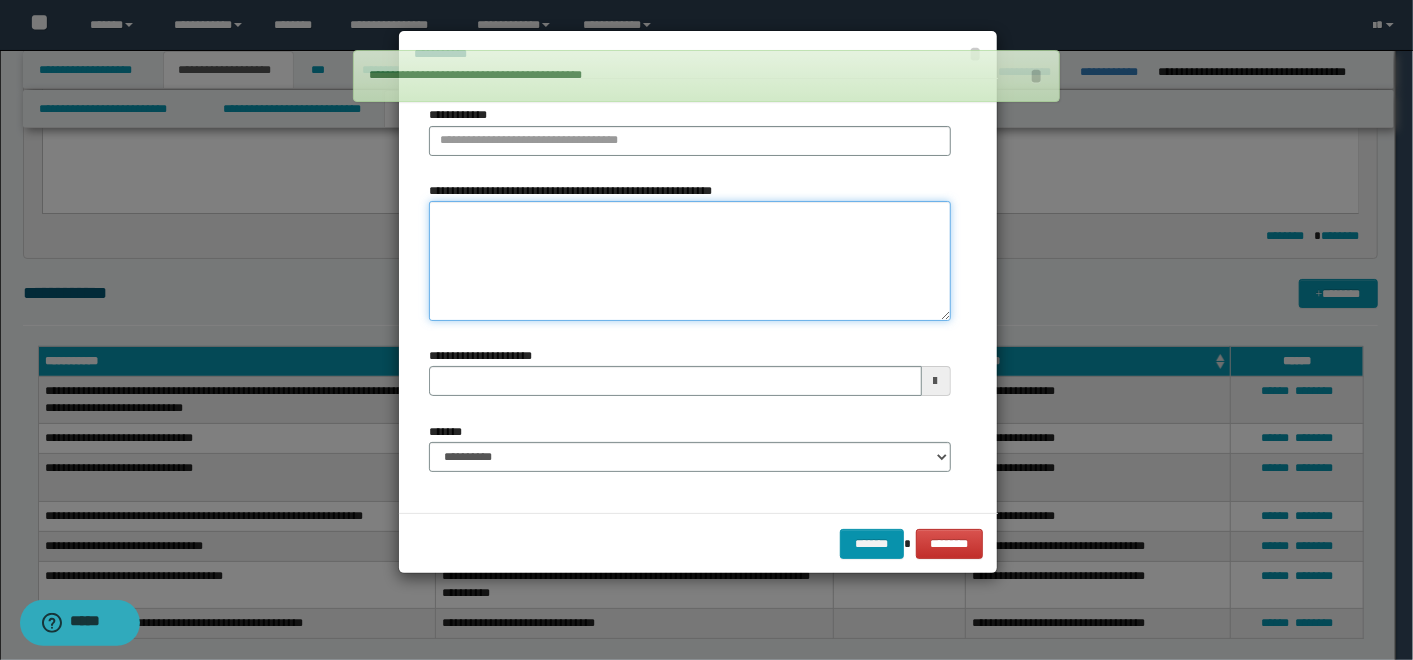 click on "**********" at bounding box center [690, 261] 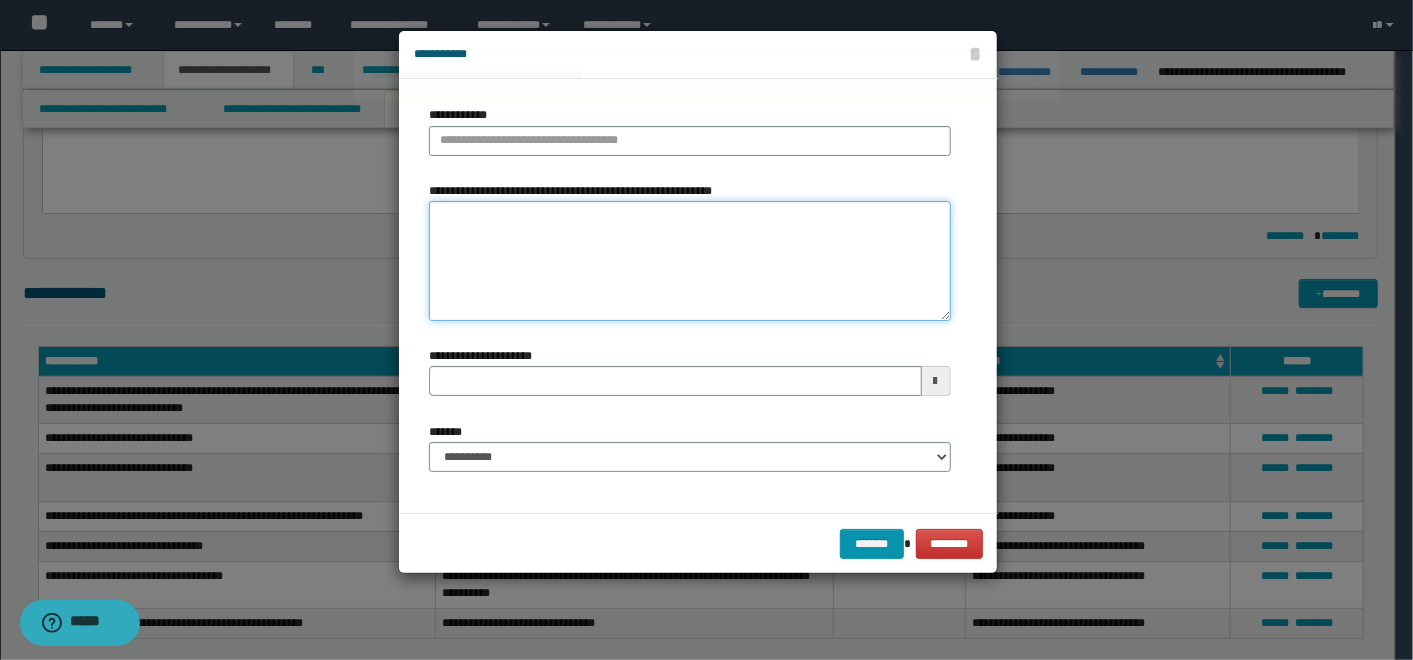 paste on "**********" 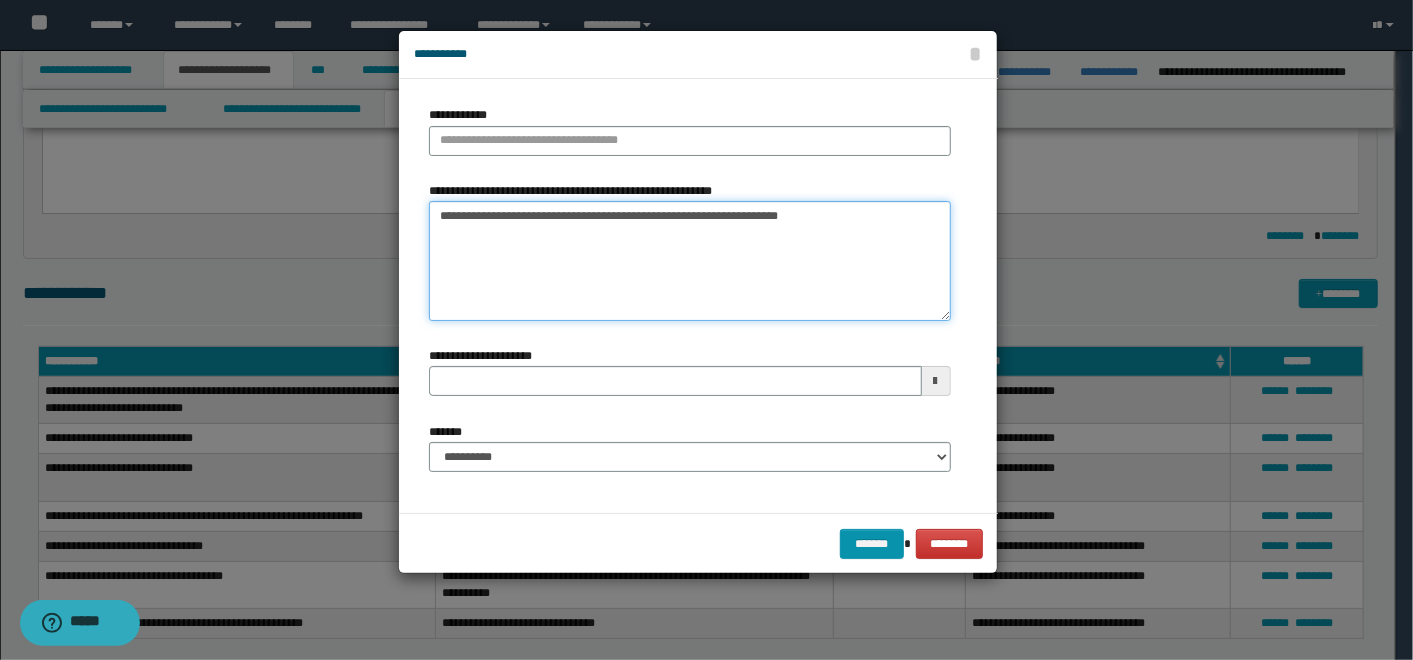 drag, startPoint x: 494, startPoint y: 215, endPoint x: 465, endPoint y: 215, distance: 29 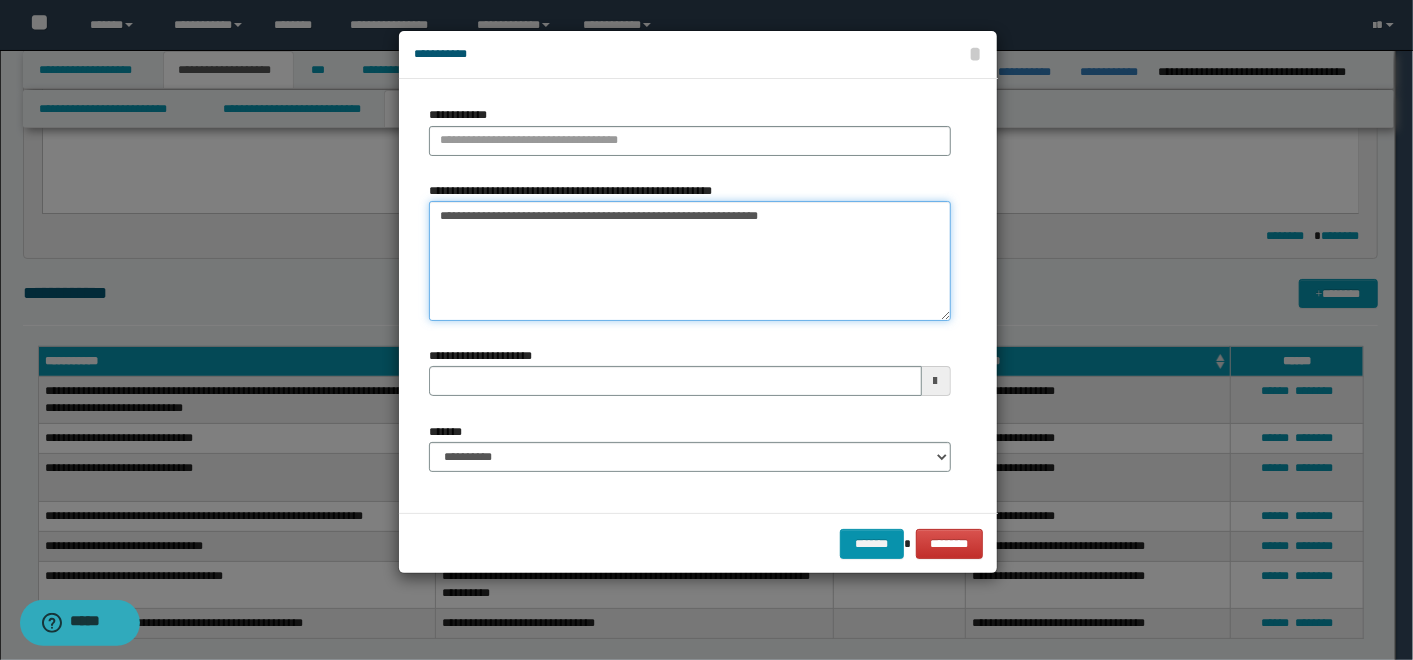 type on "**********" 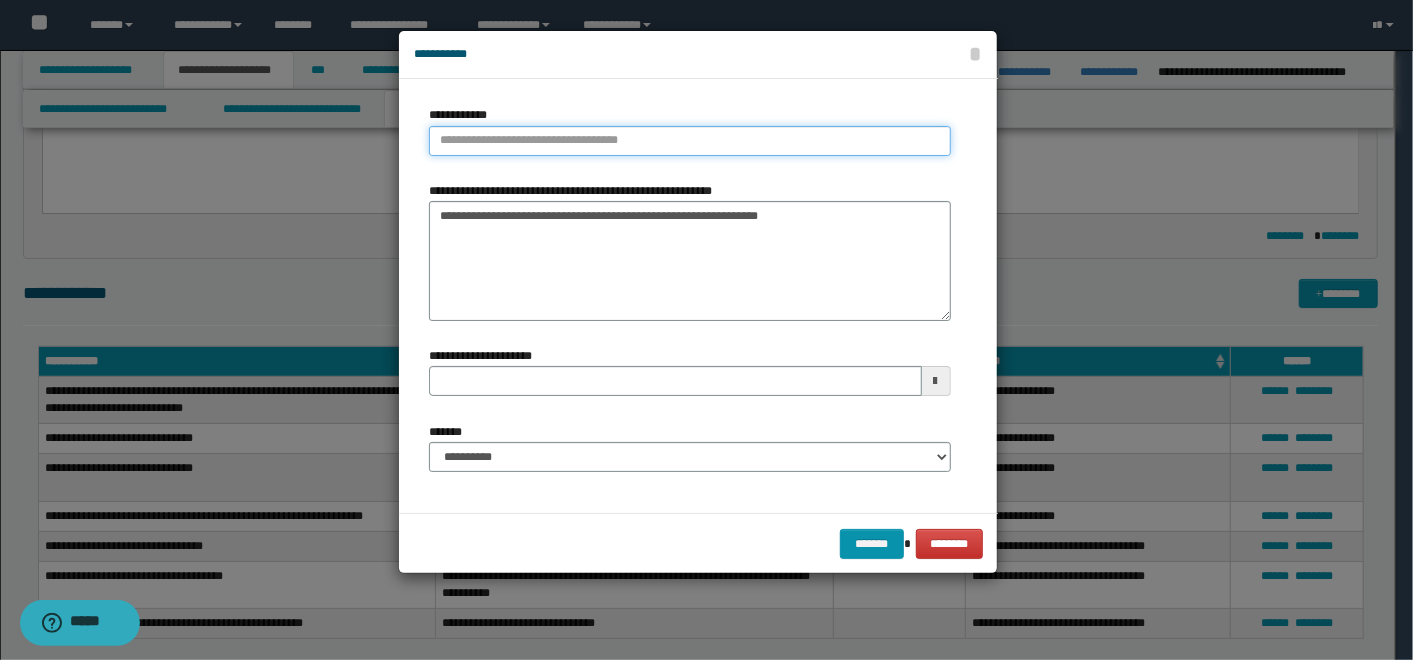 type on "**********" 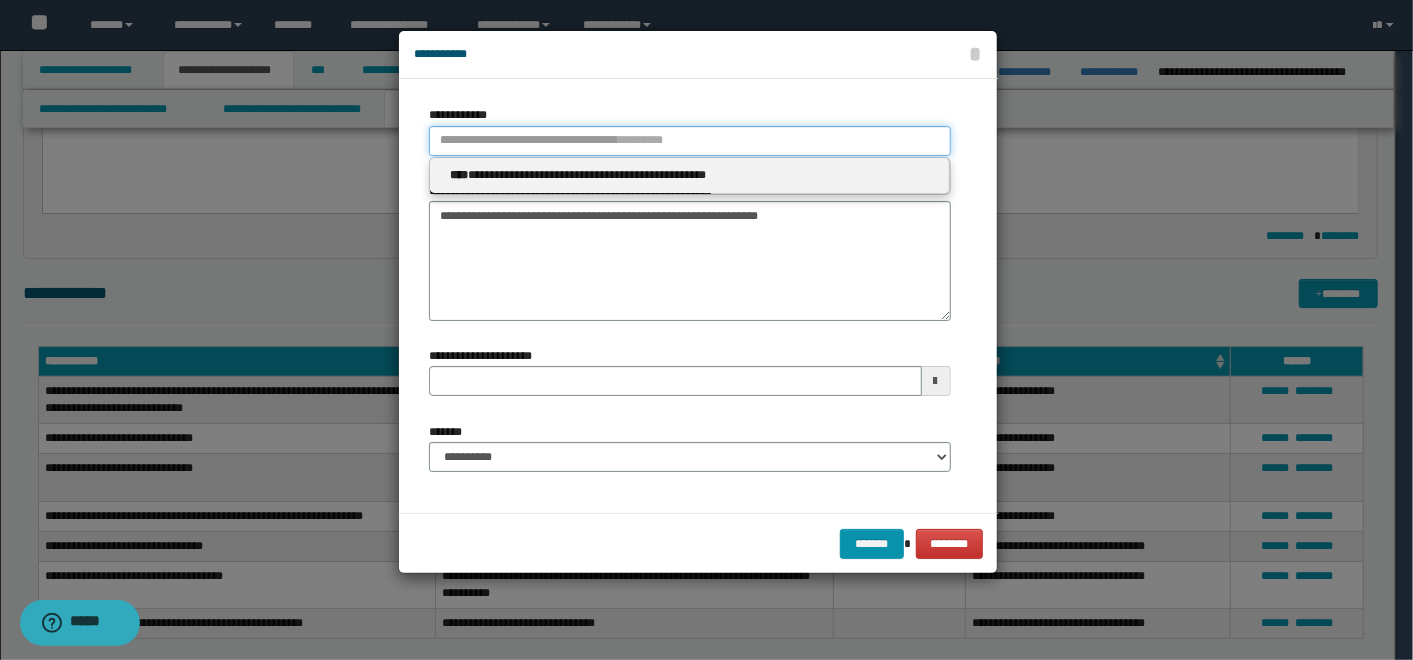 paste on "****" 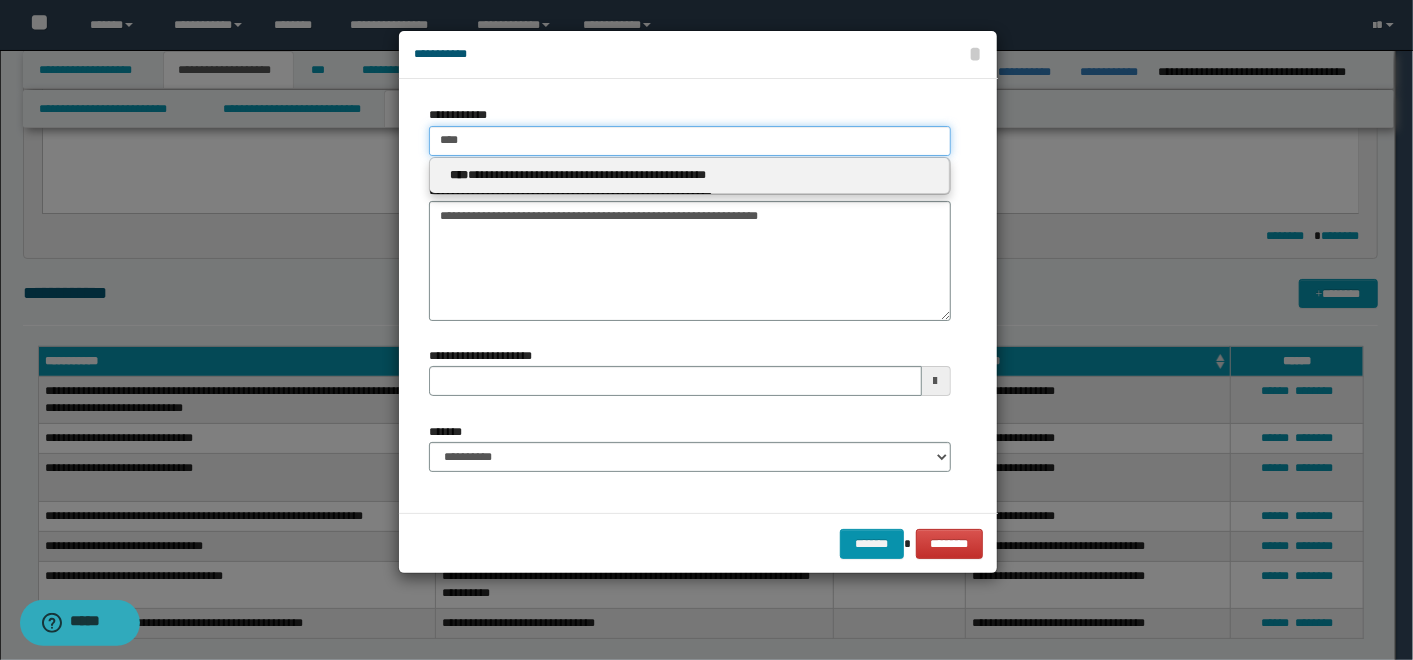 click on "****" at bounding box center (690, 141) 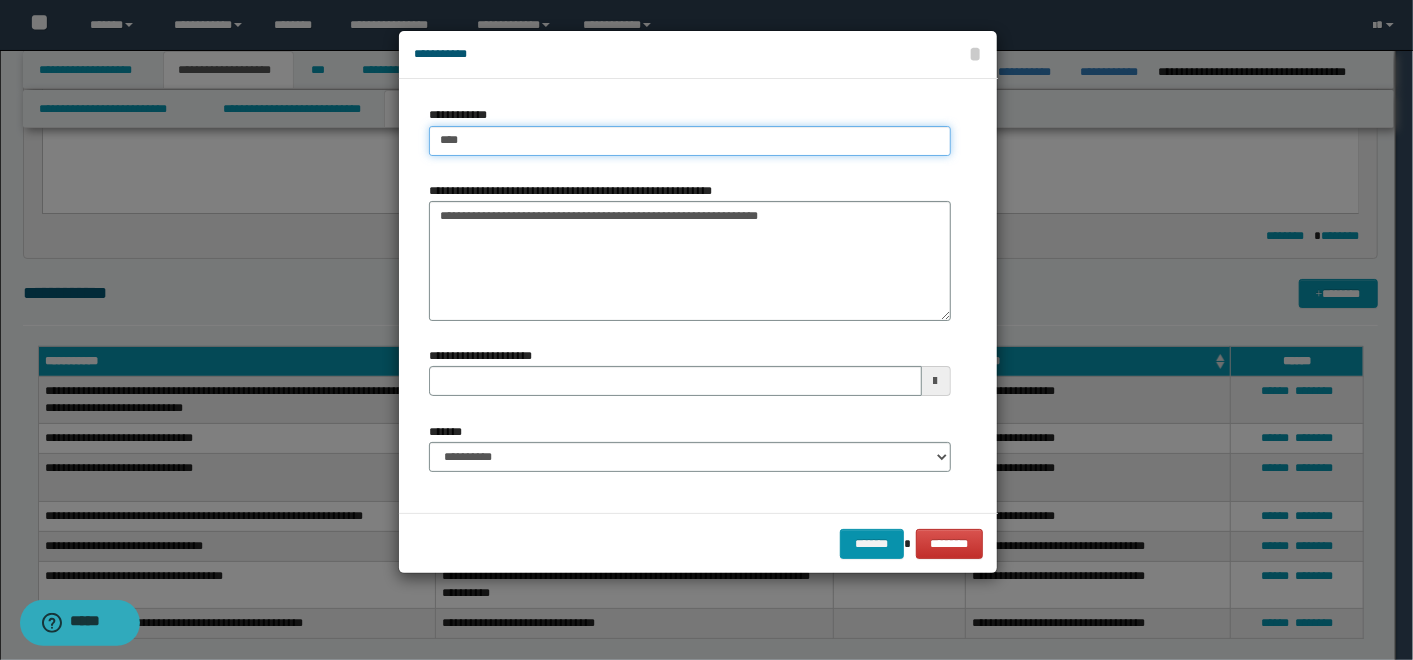 type on "****" 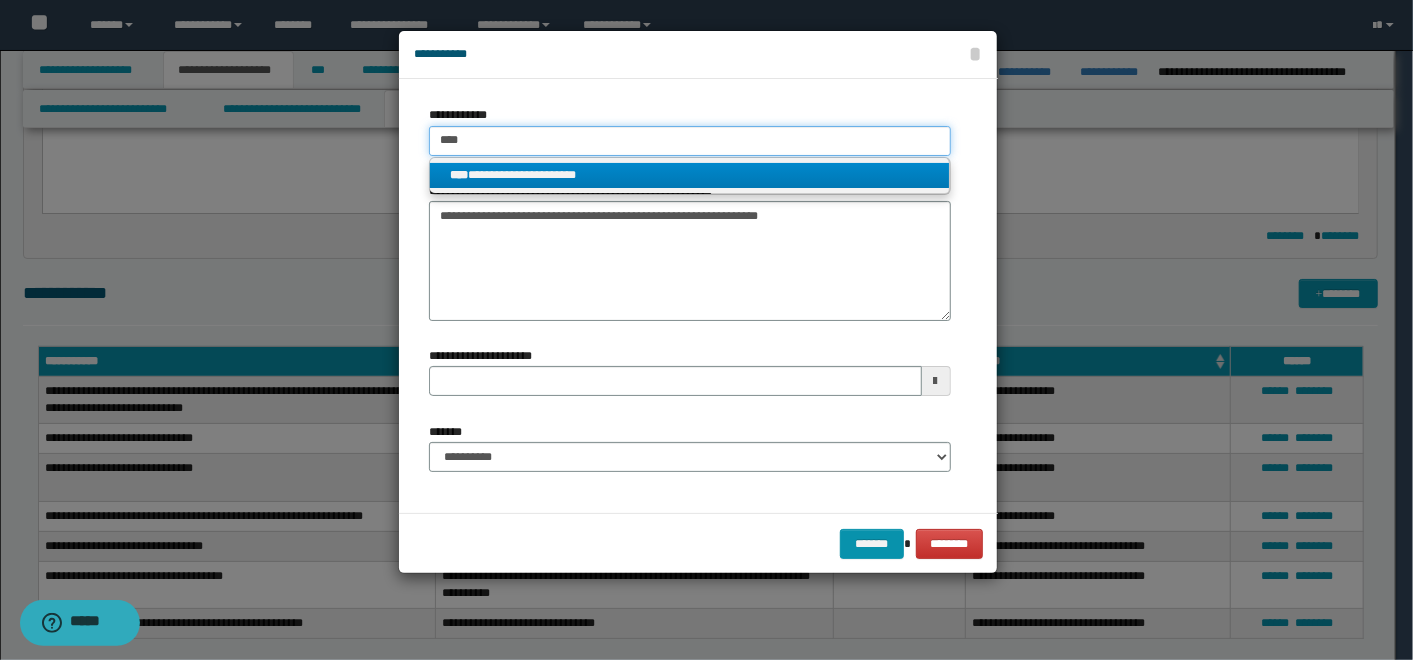 type on "****" 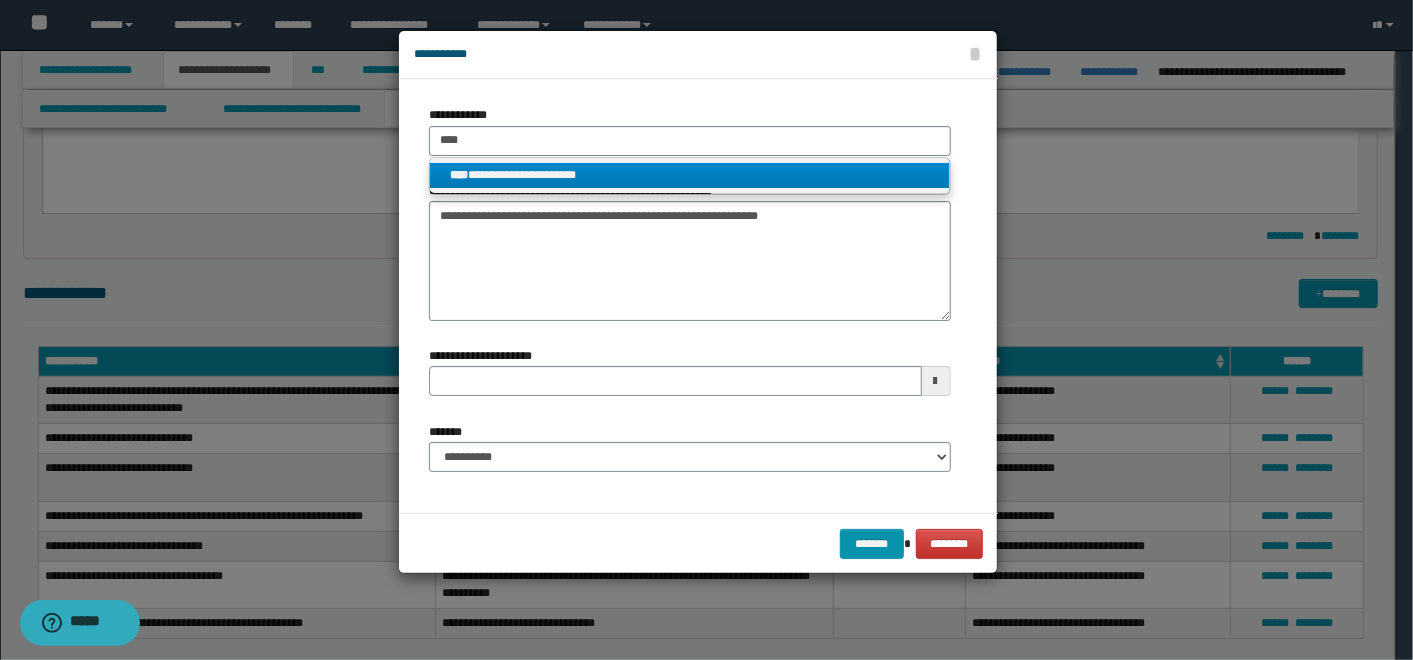 click on "**********" at bounding box center (689, 175) 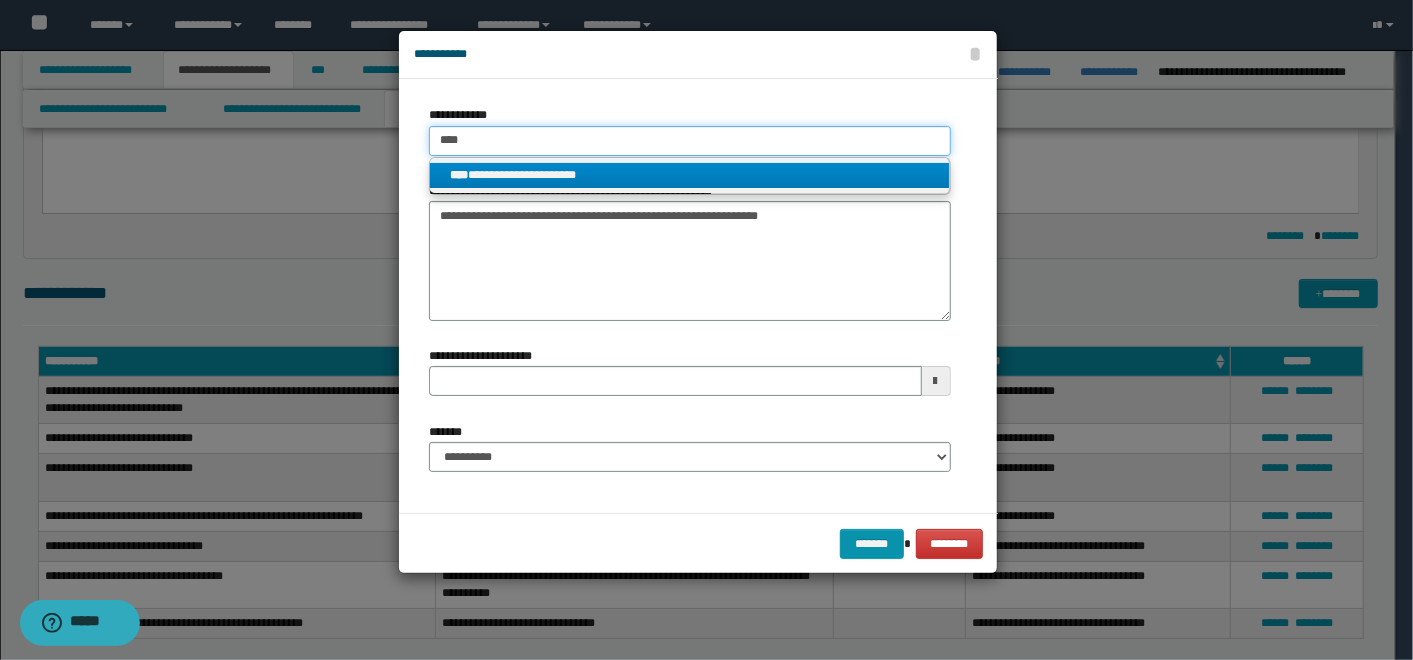 type 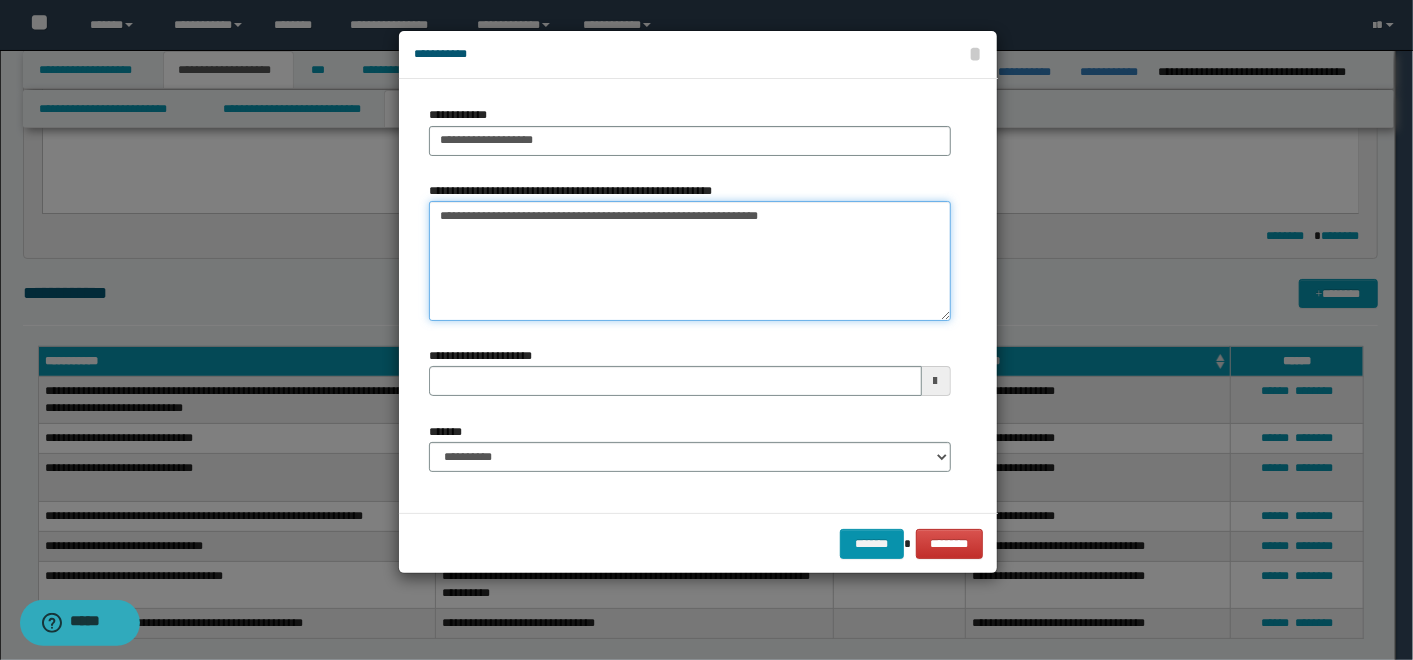 drag, startPoint x: 590, startPoint y: 217, endPoint x: 418, endPoint y: 215, distance: 172.01163 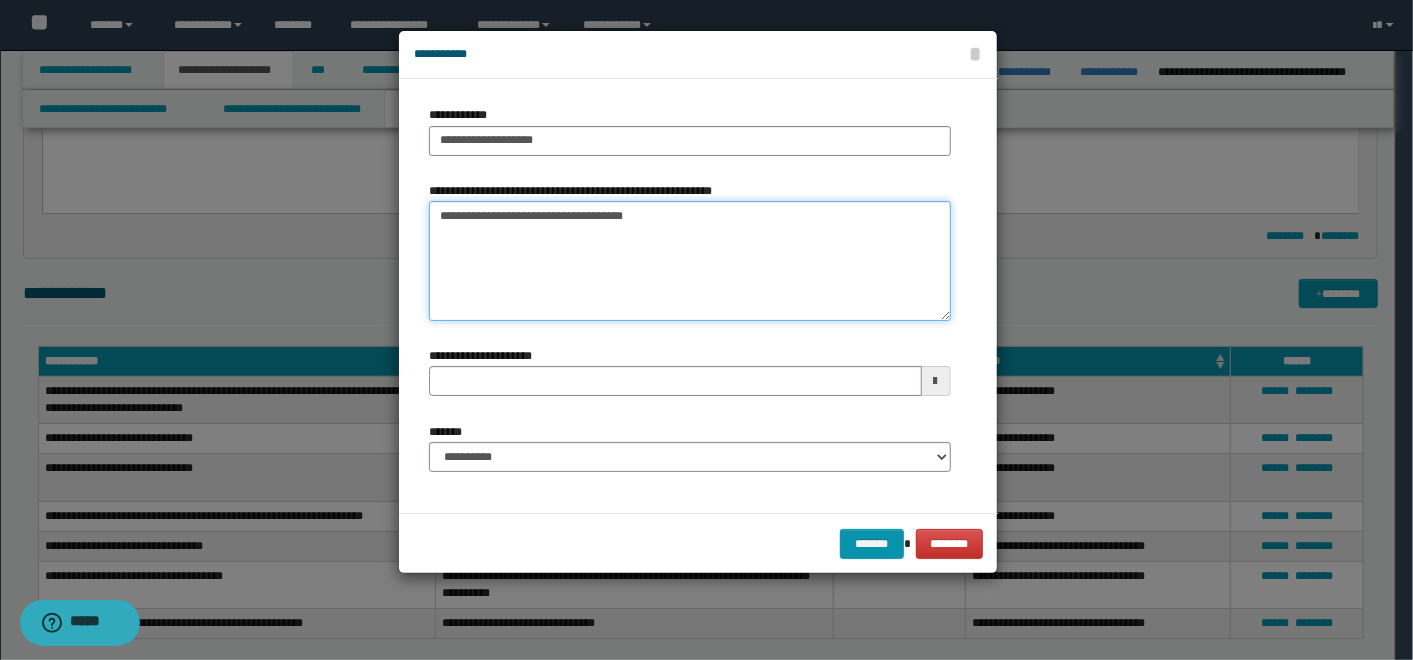 type on "**********" 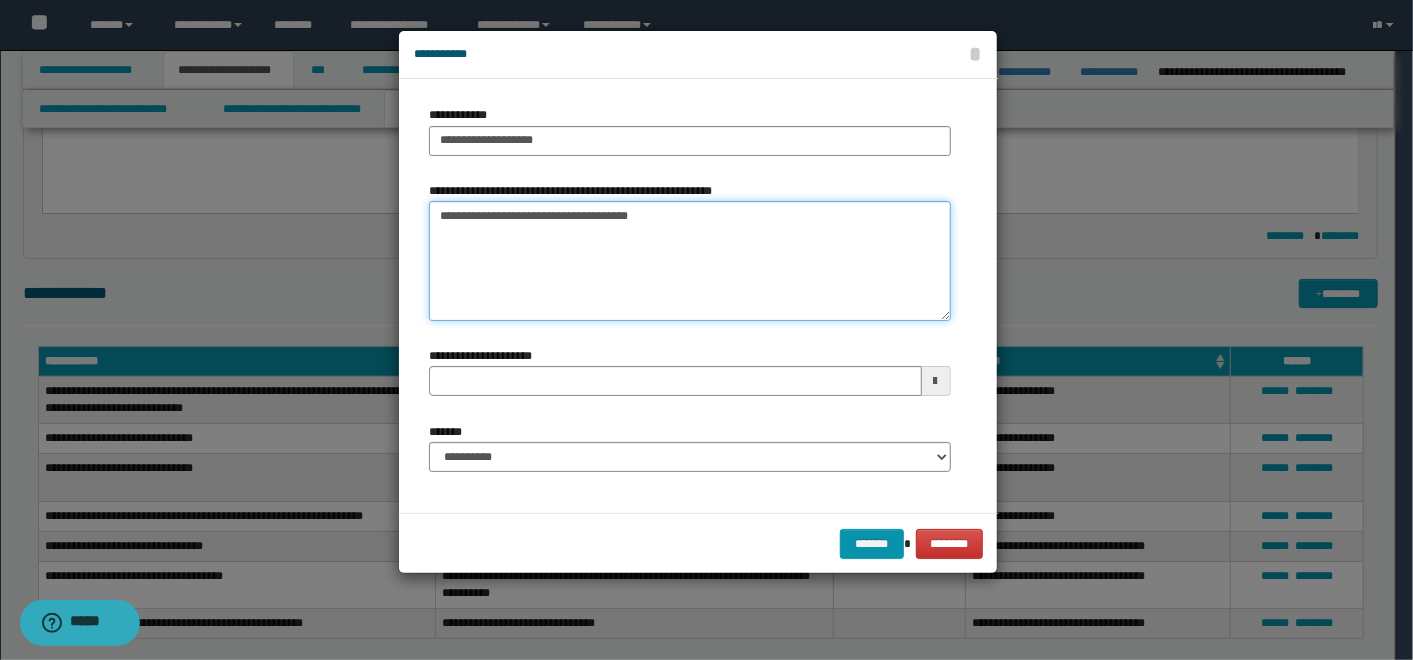 type 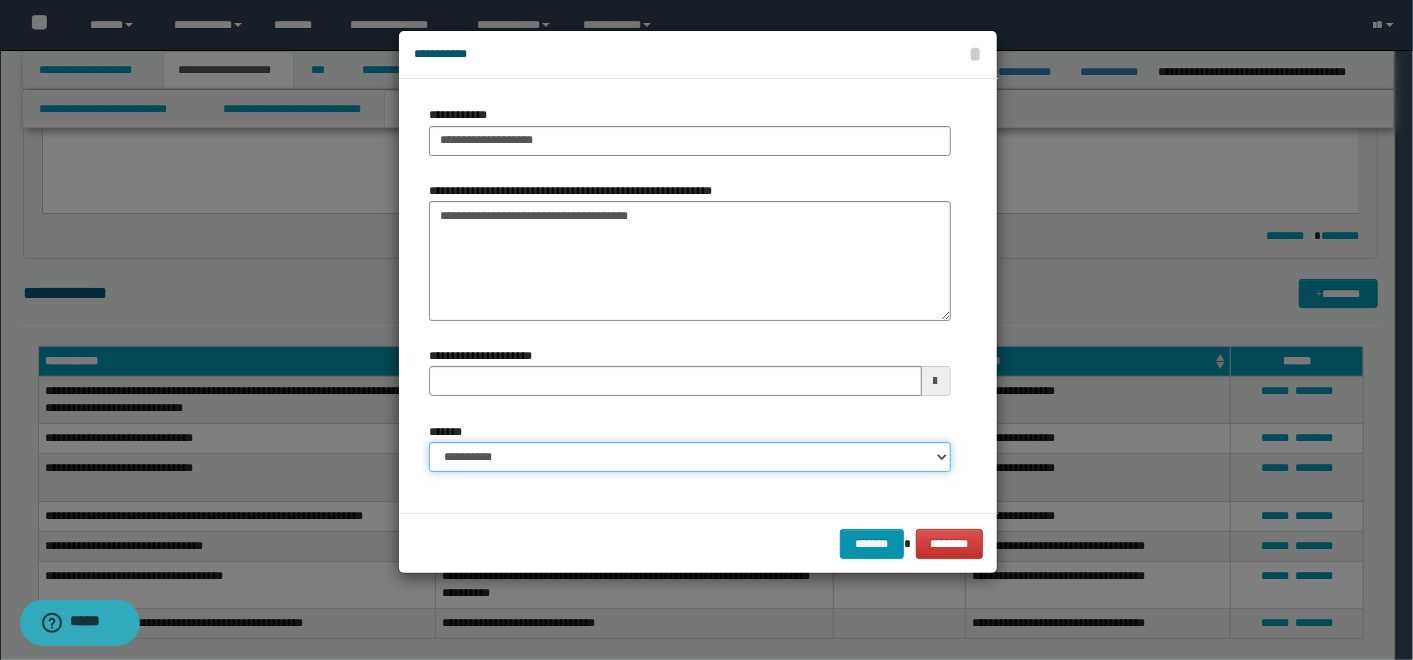 click on "**********" at bounding box center [690, 457] 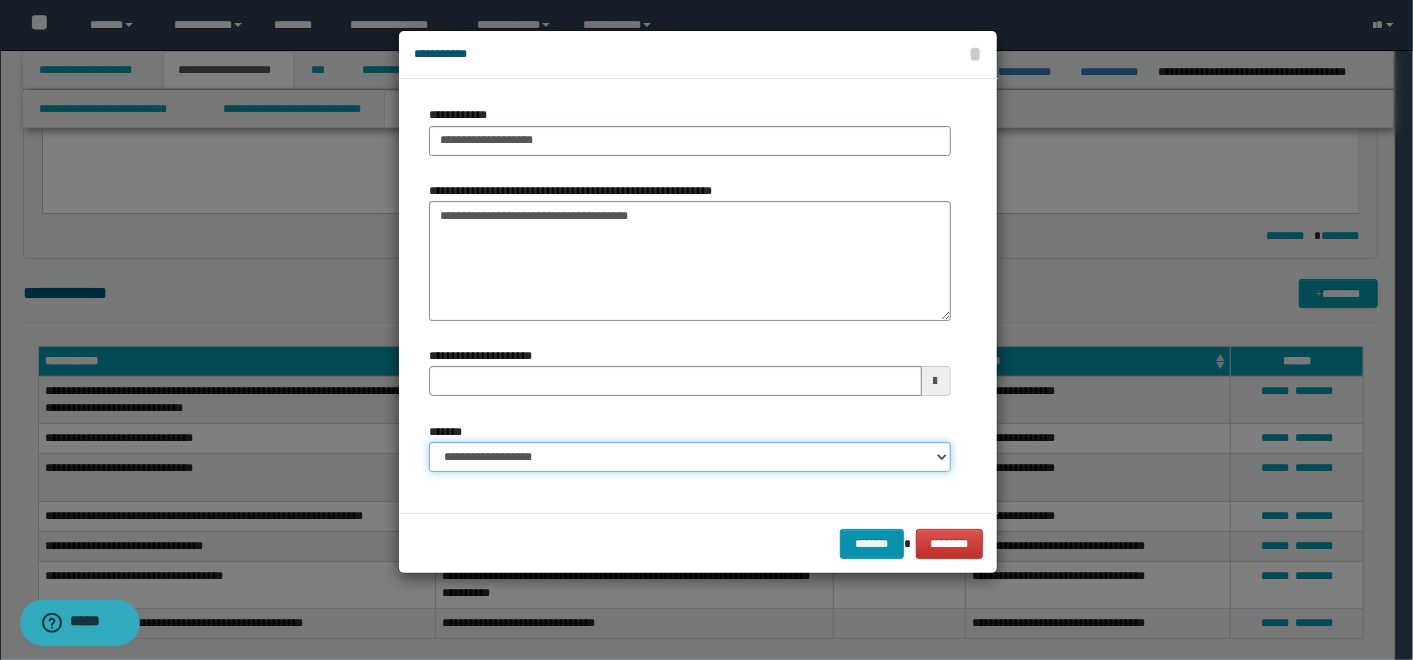 type 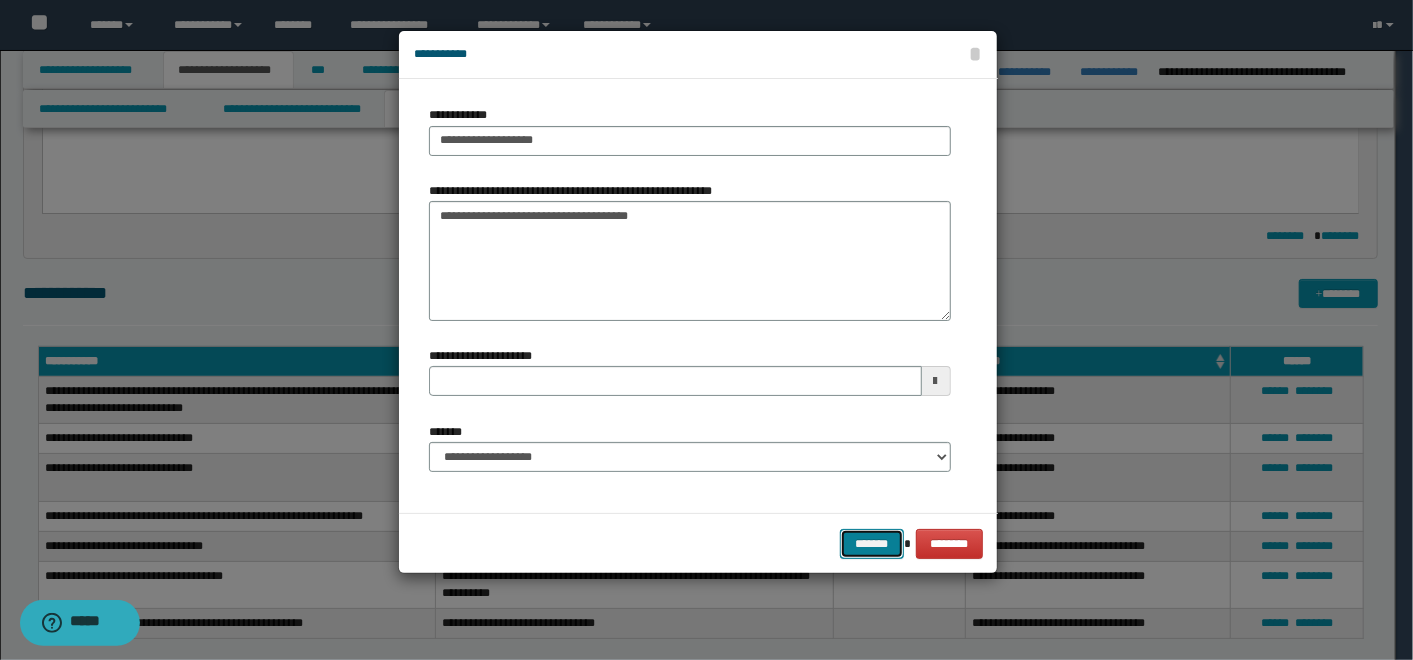 click on "*******" at bounding box center [872, 543] 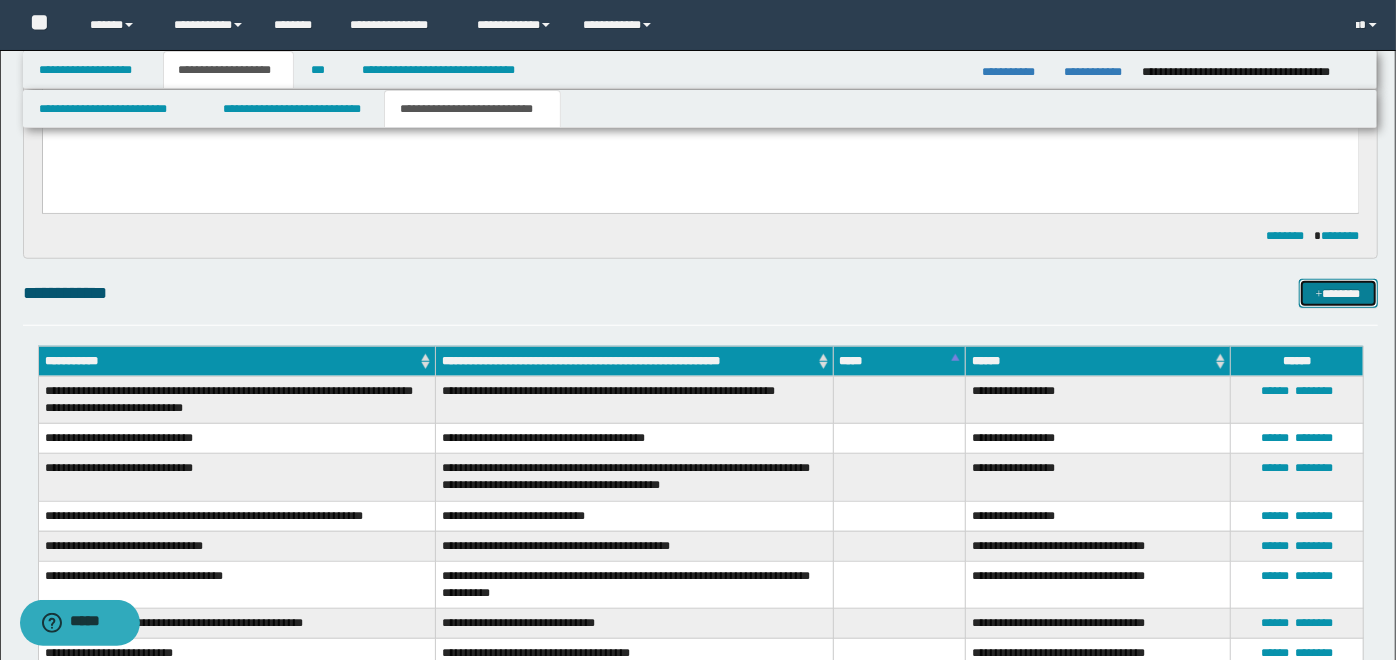 click on "*******" at bounding box center (1338, 293) 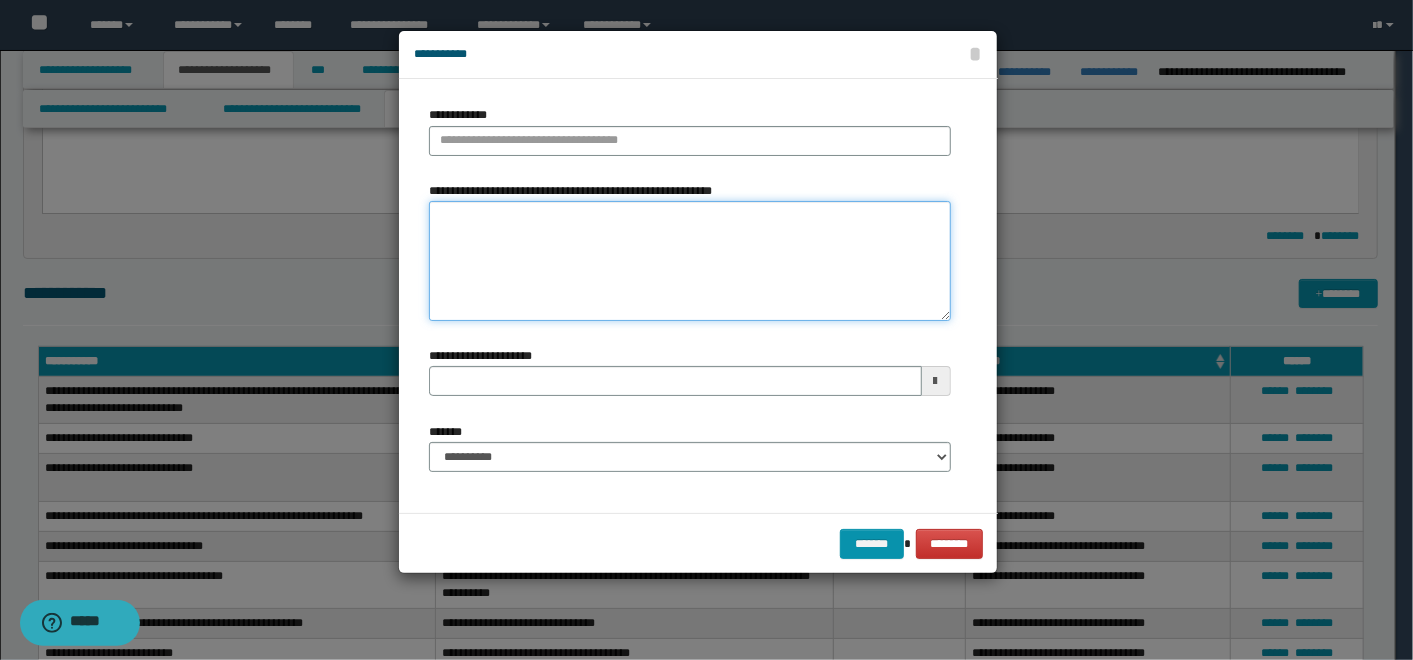 click on "**********" at bounding box center (690, 261) 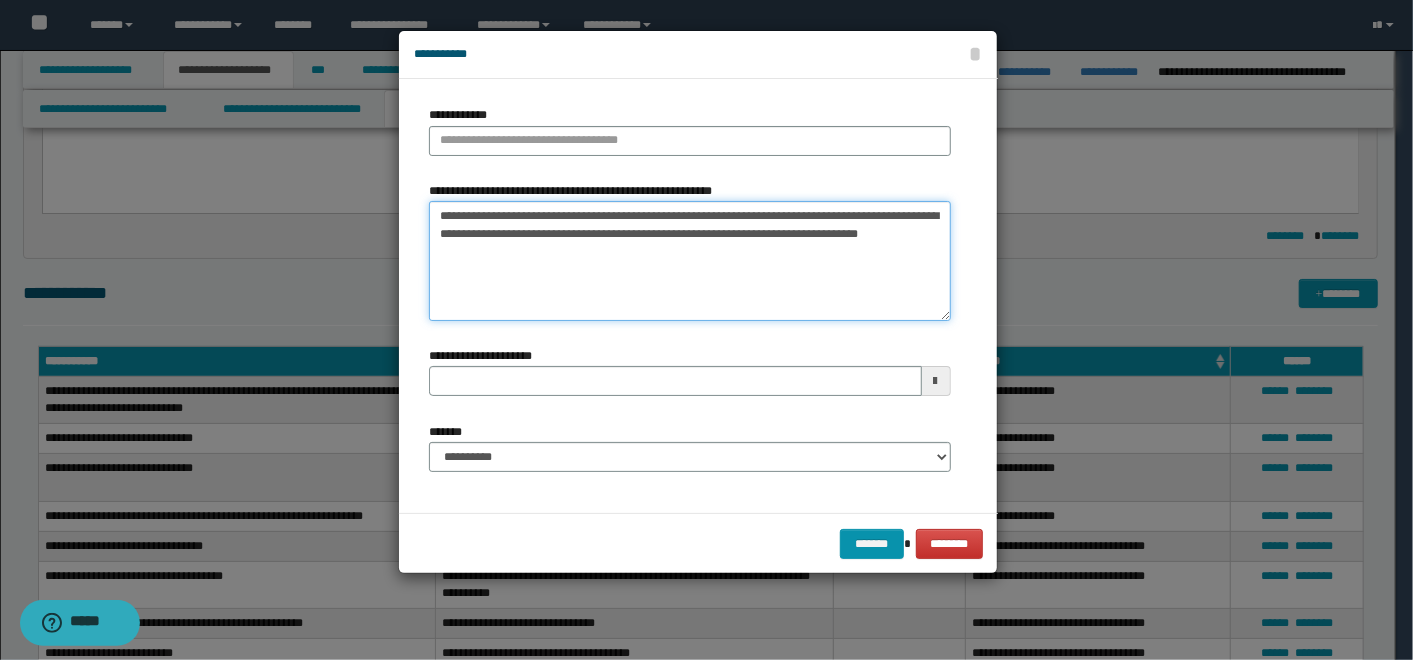 drag, startPoint x: 494, startPoint y: 209, endPoint x: 464, endPoint y: 209, distance: 30 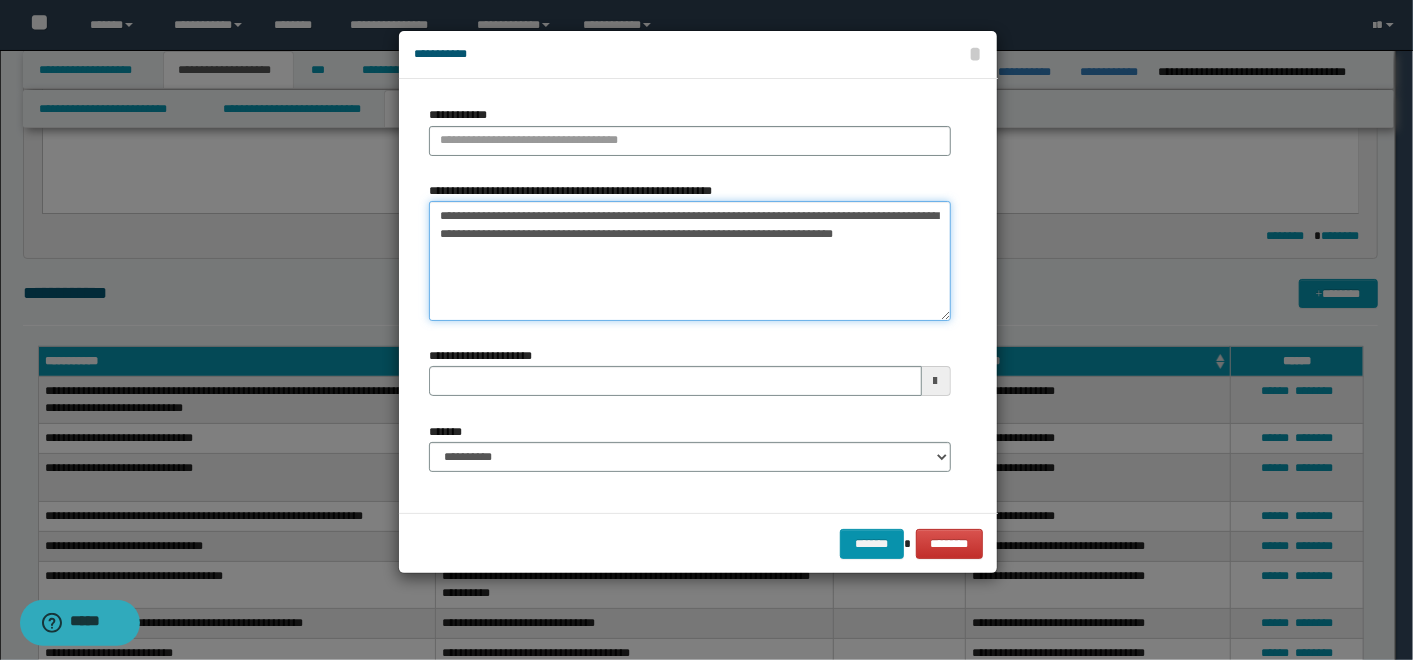 type on "**********" 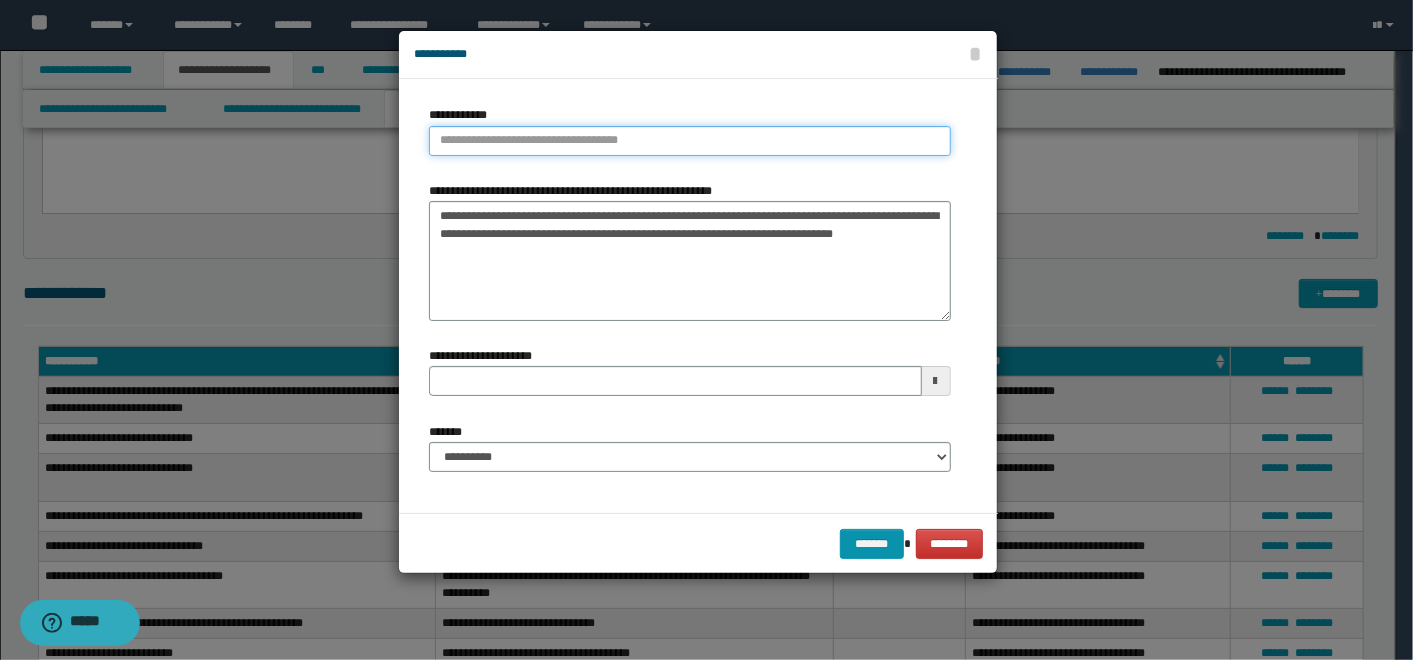 type on "**********" 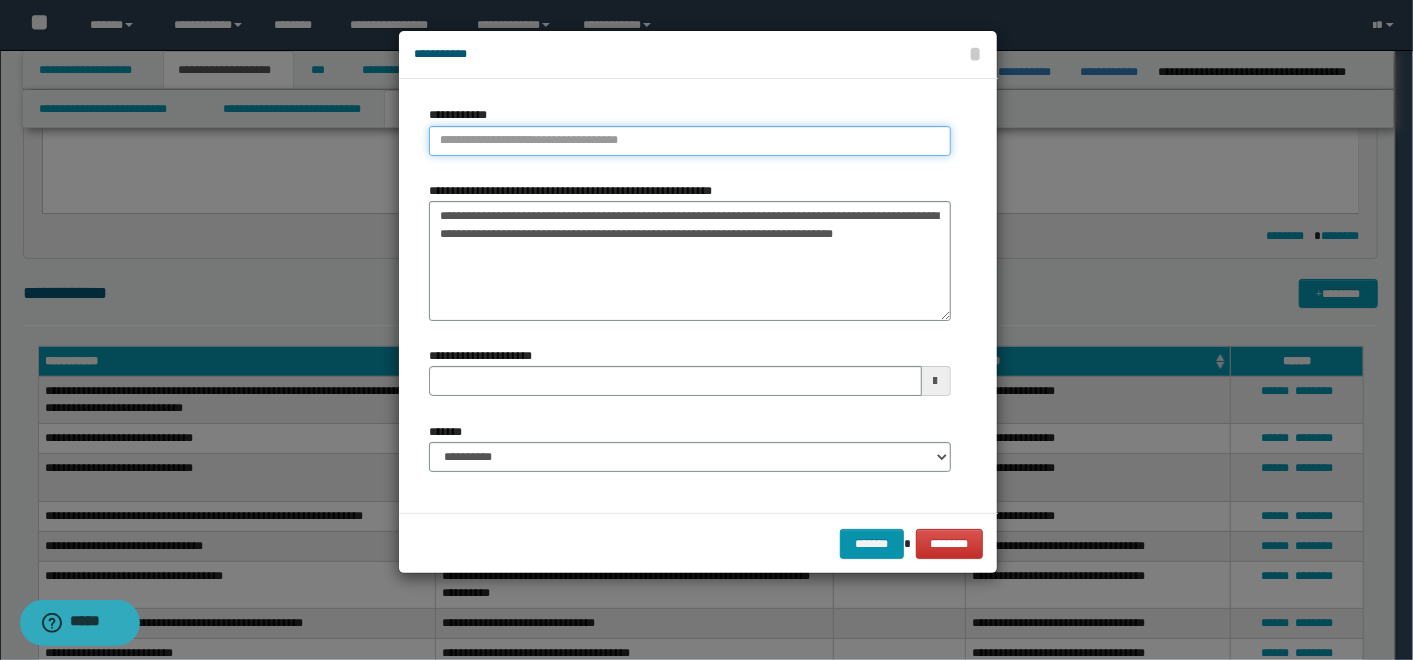 click on "**********" at bounding box center [690, 141] 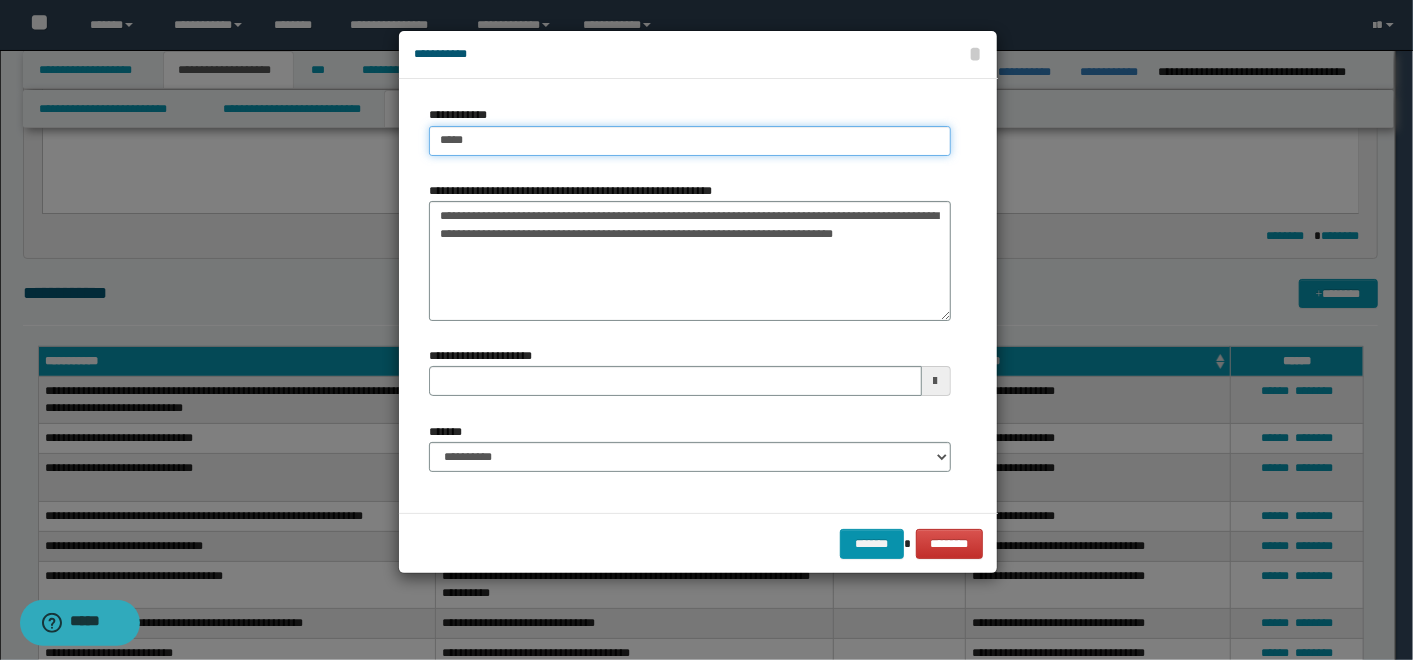 type on "****" 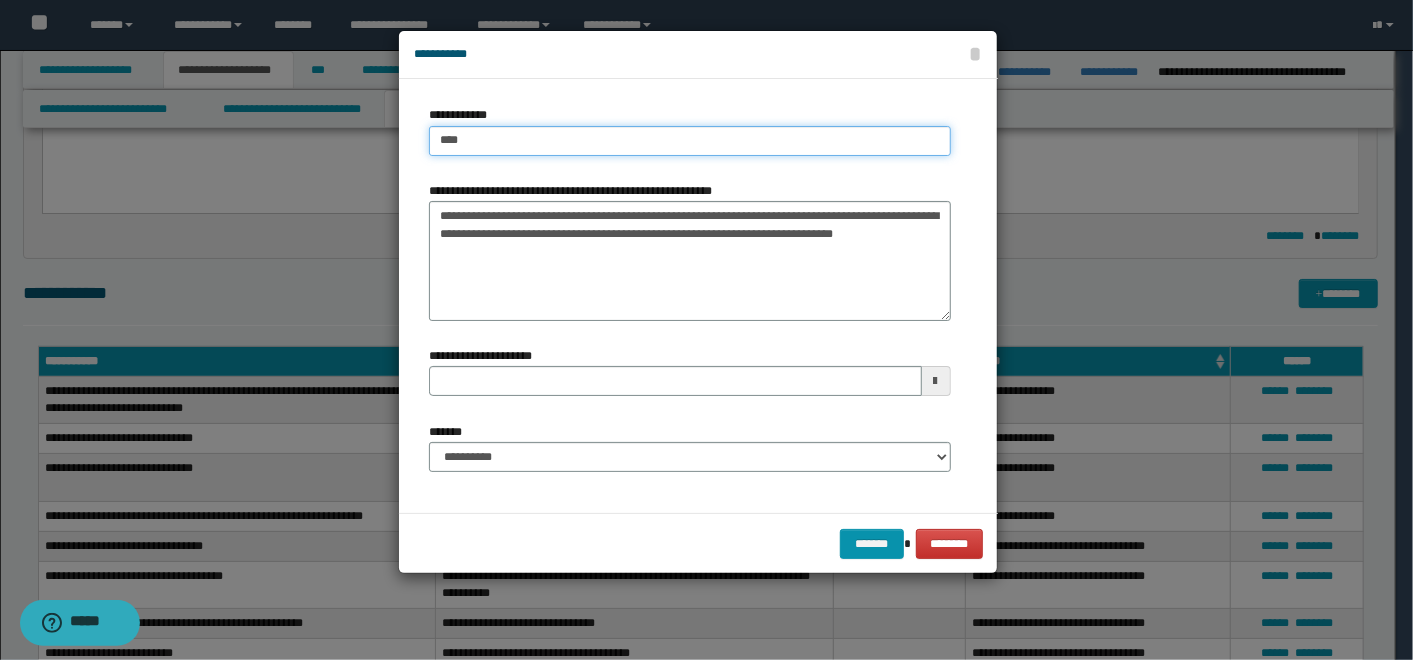 type on "****" 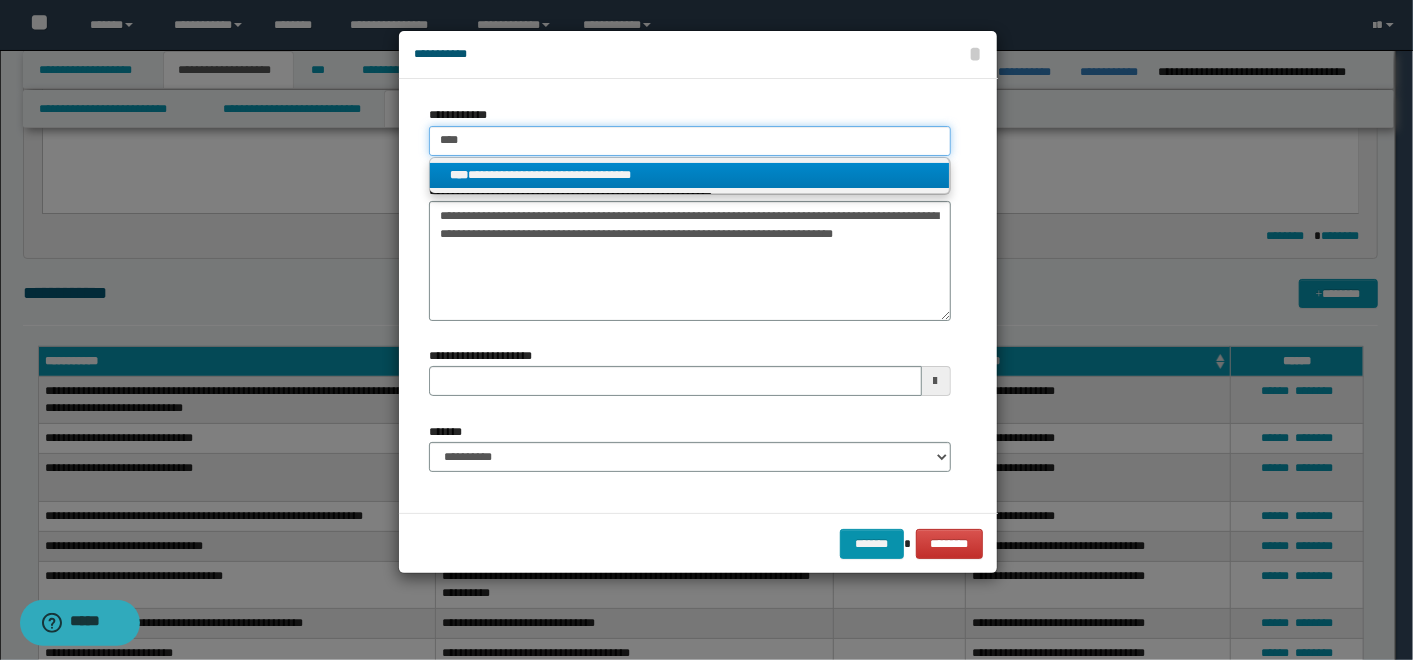 type on "****" 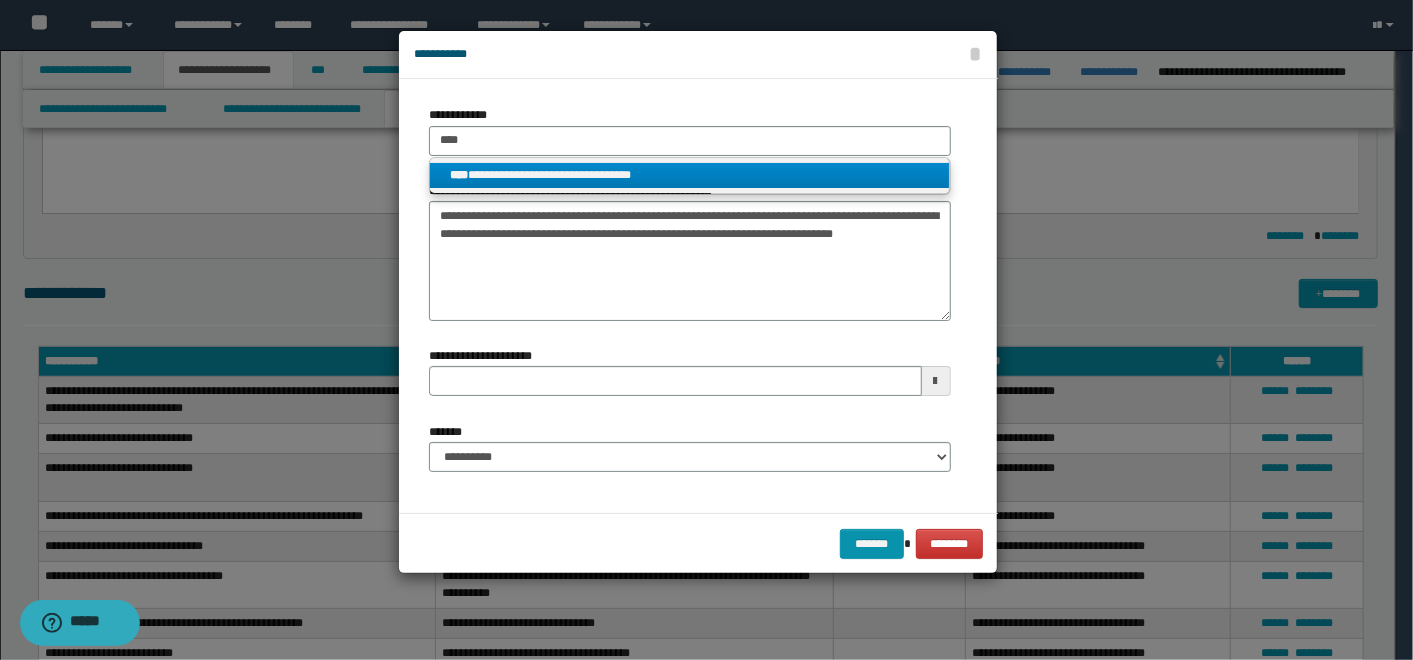 click on "**********" at bounding box center (689, 175) 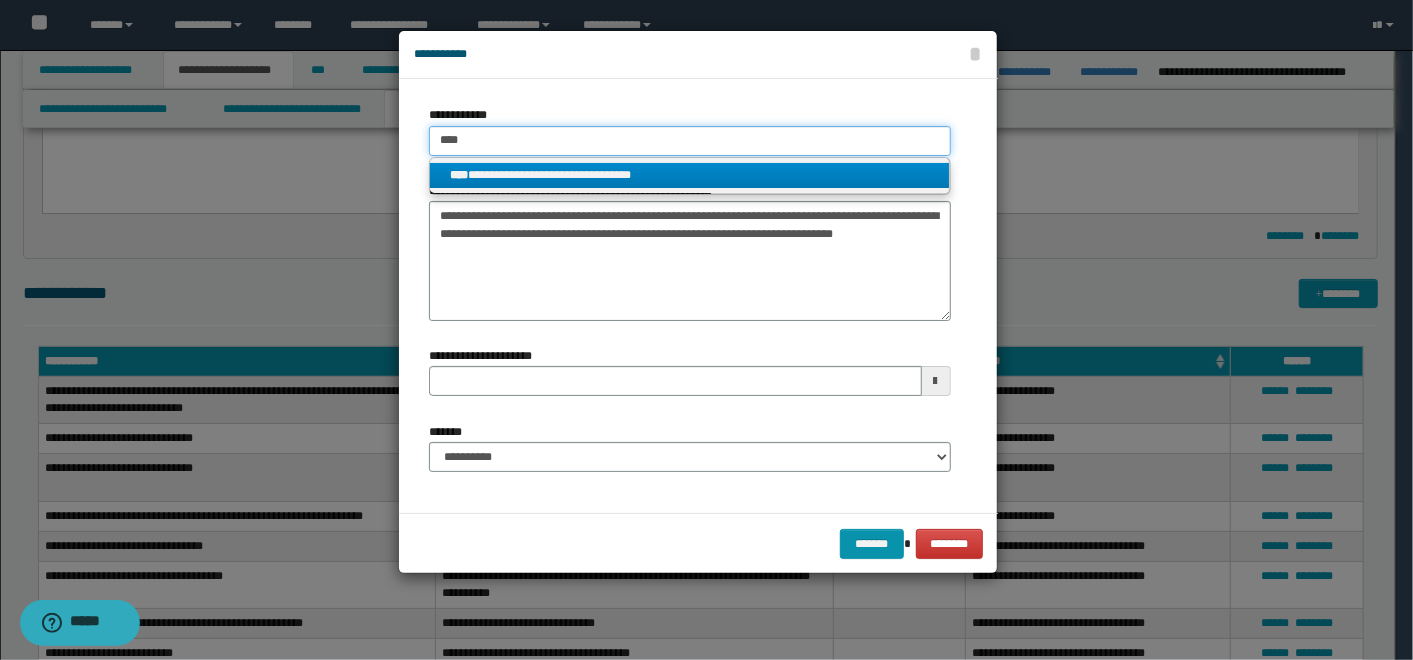 type 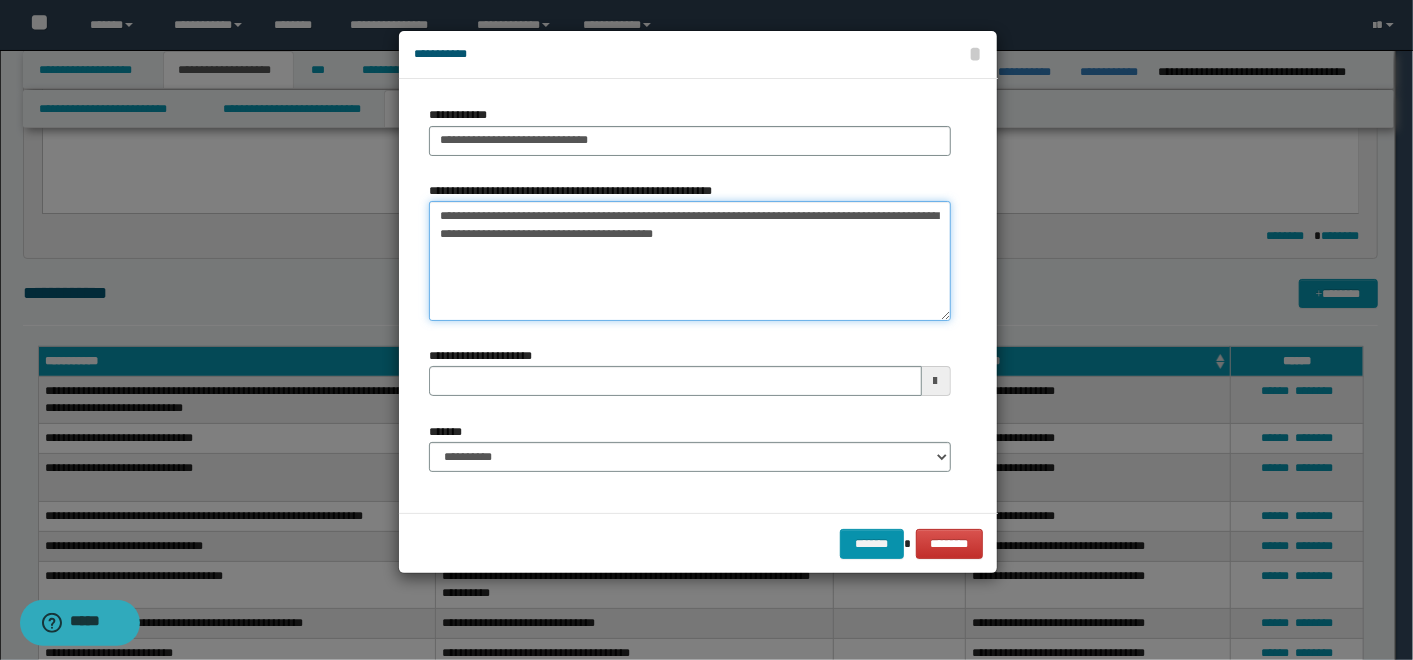 type on "**********" 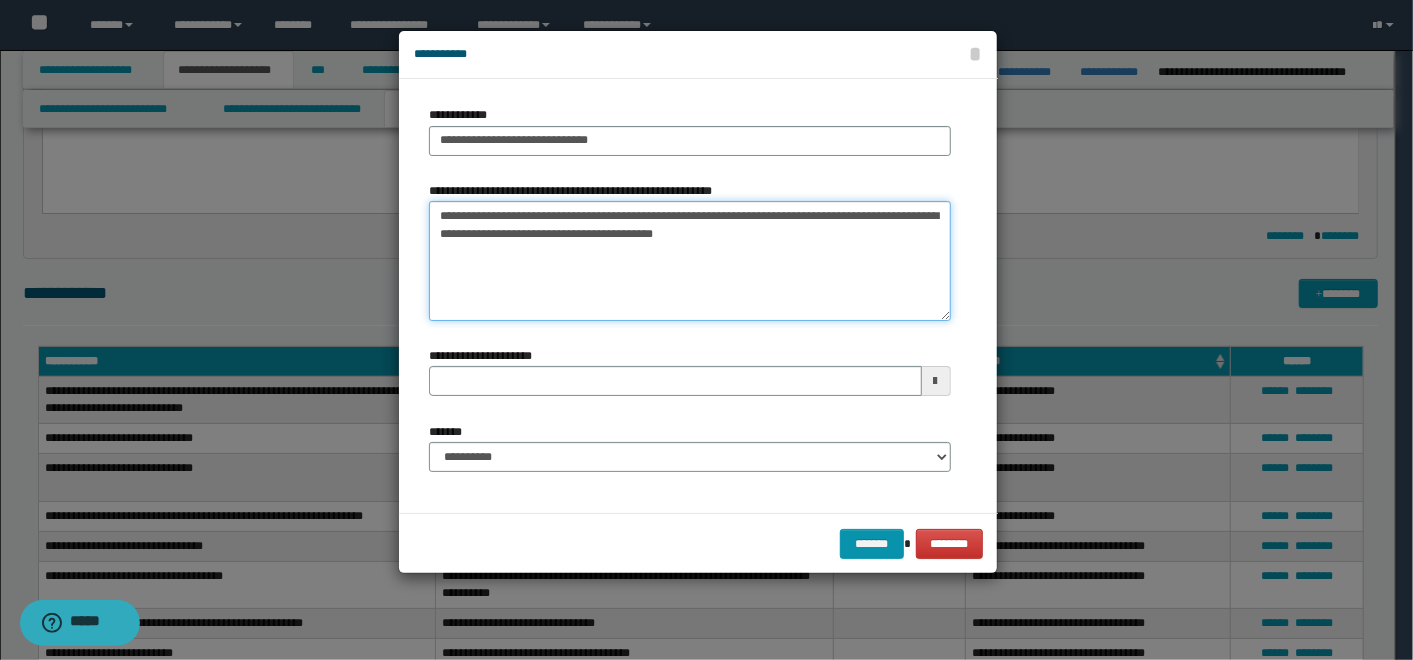 type on "**********" 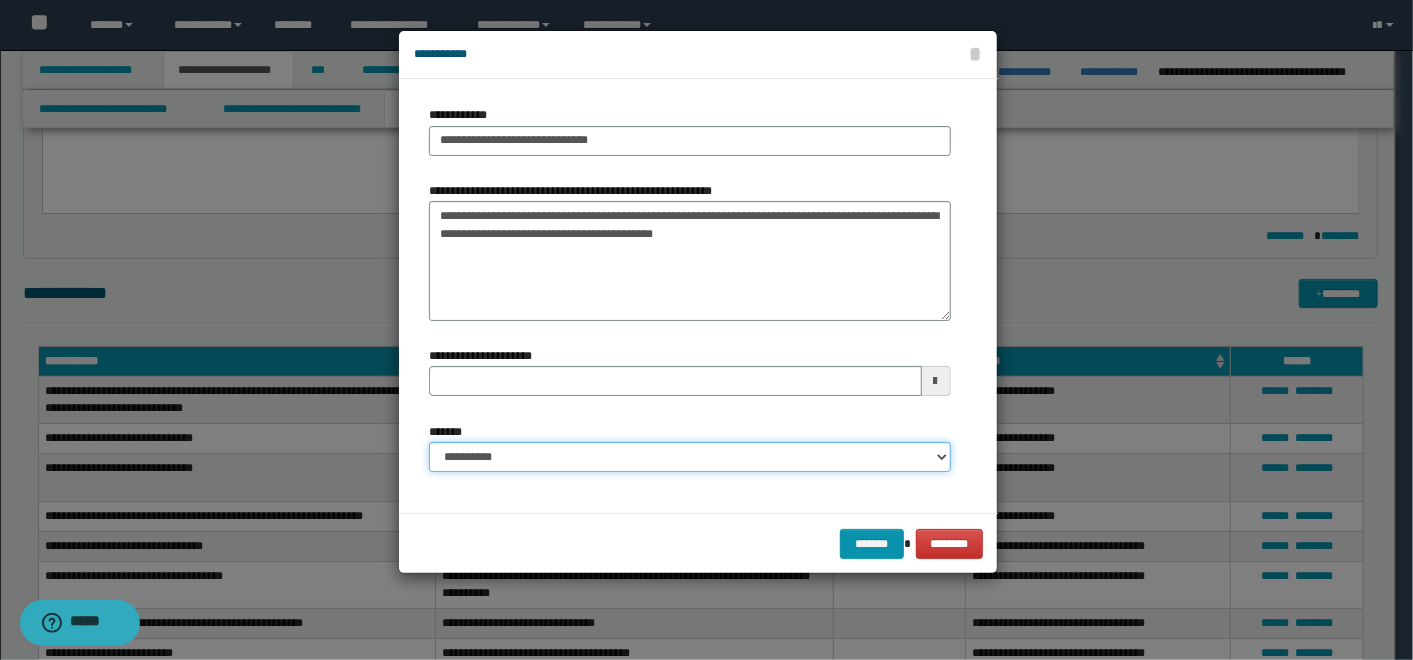 click on "**********" at bounding box center [690, 457] 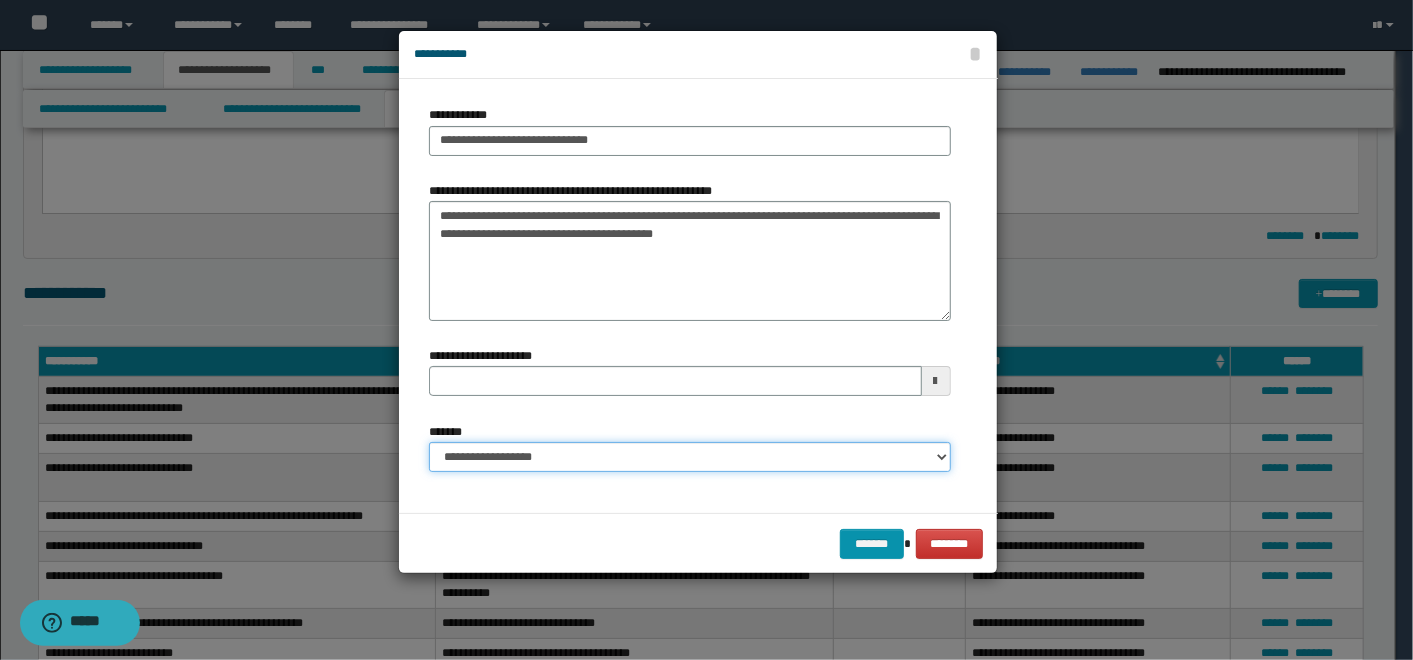 type 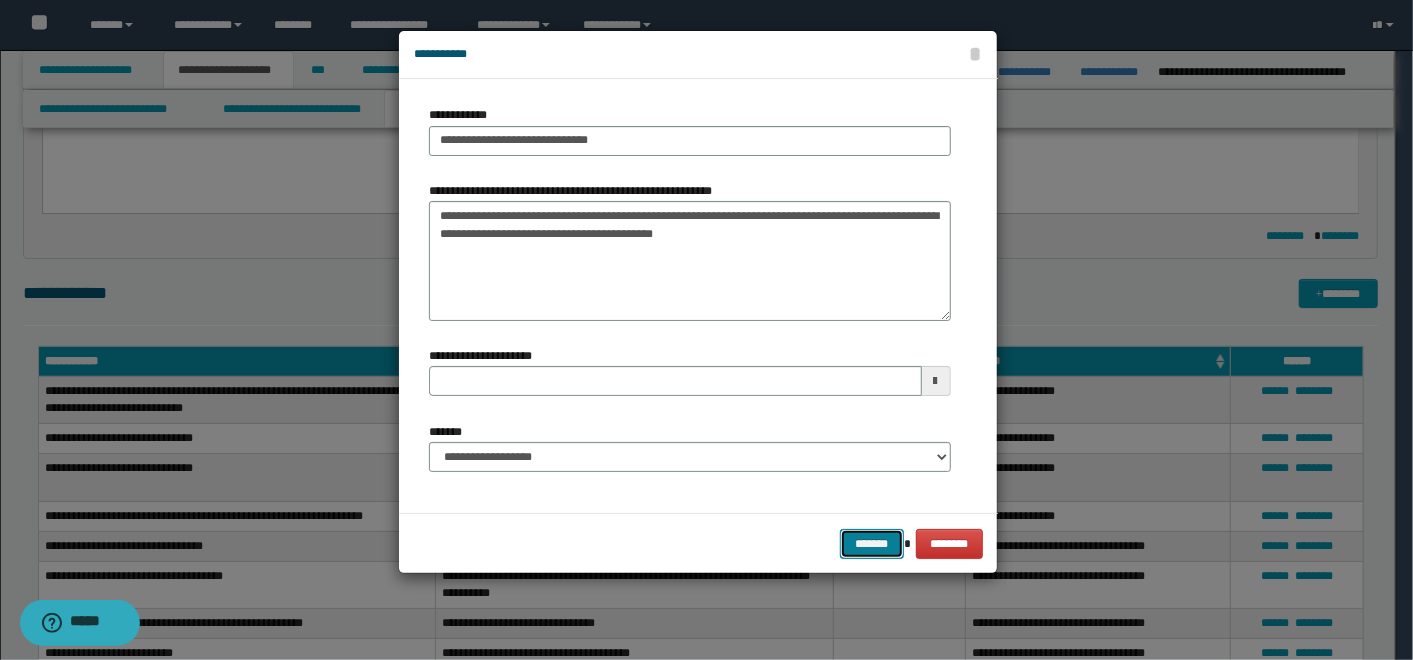 click on "*******" at bounding box center (872, 543) 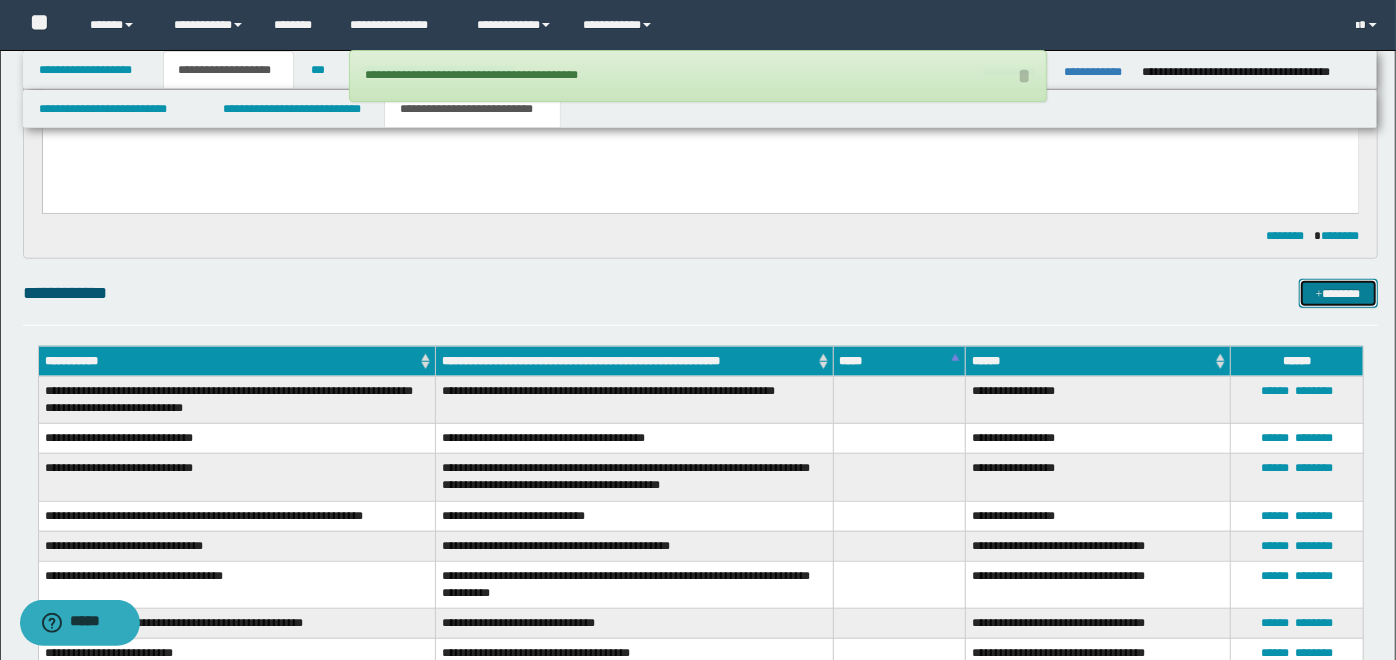 scroll, scrollTop: 1074, scrollLeft: 0, axis: vertical 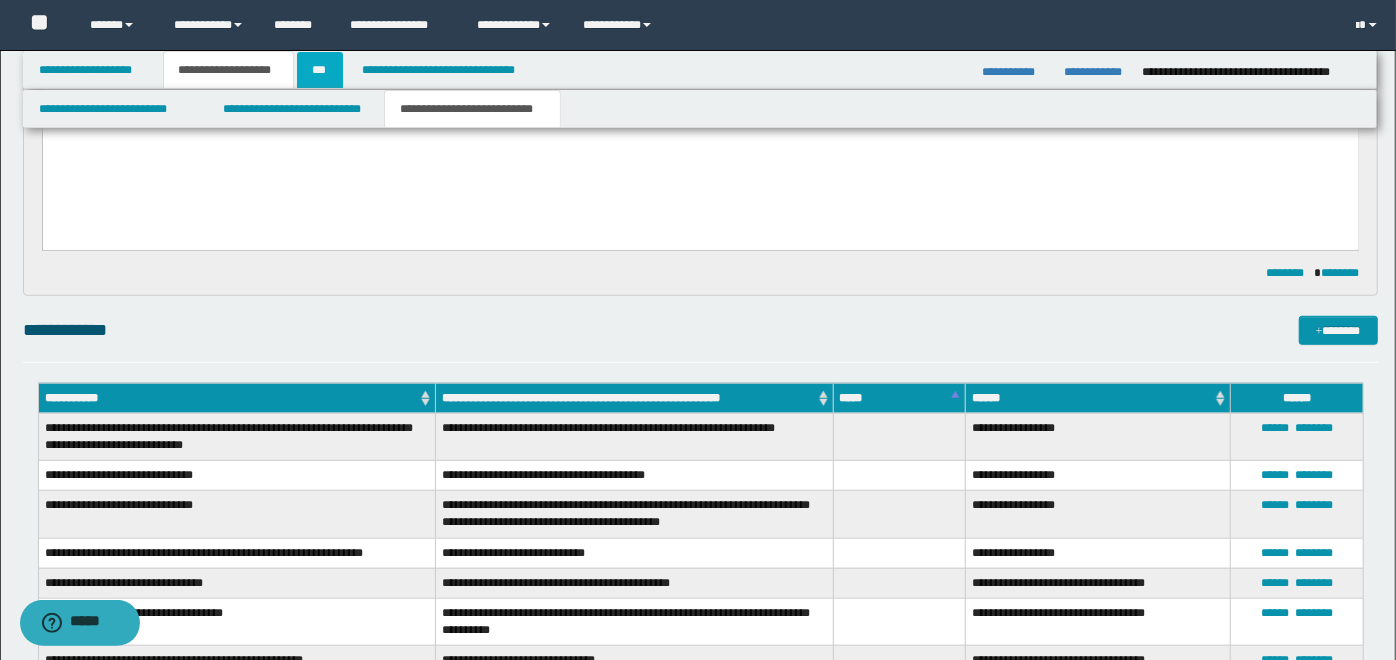 click on "***" at bounding box center (320, 70) 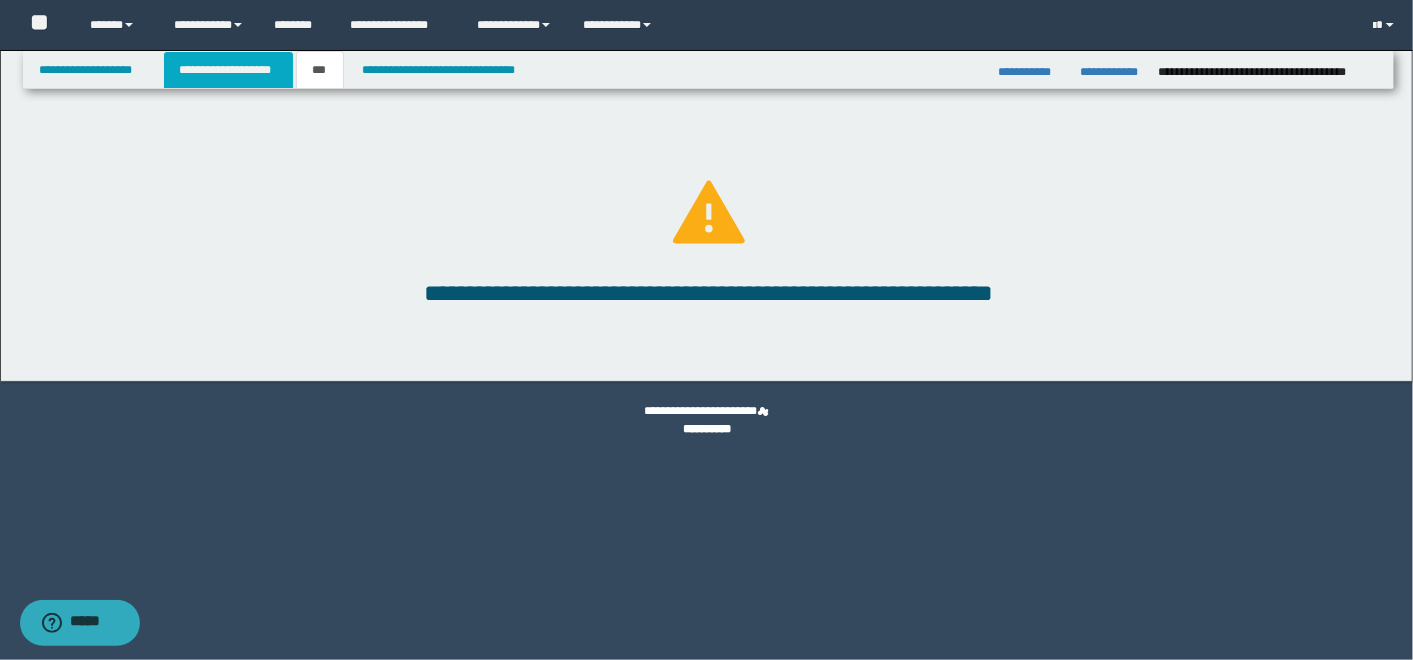 click on "**********" at bounding box center [228, 70] 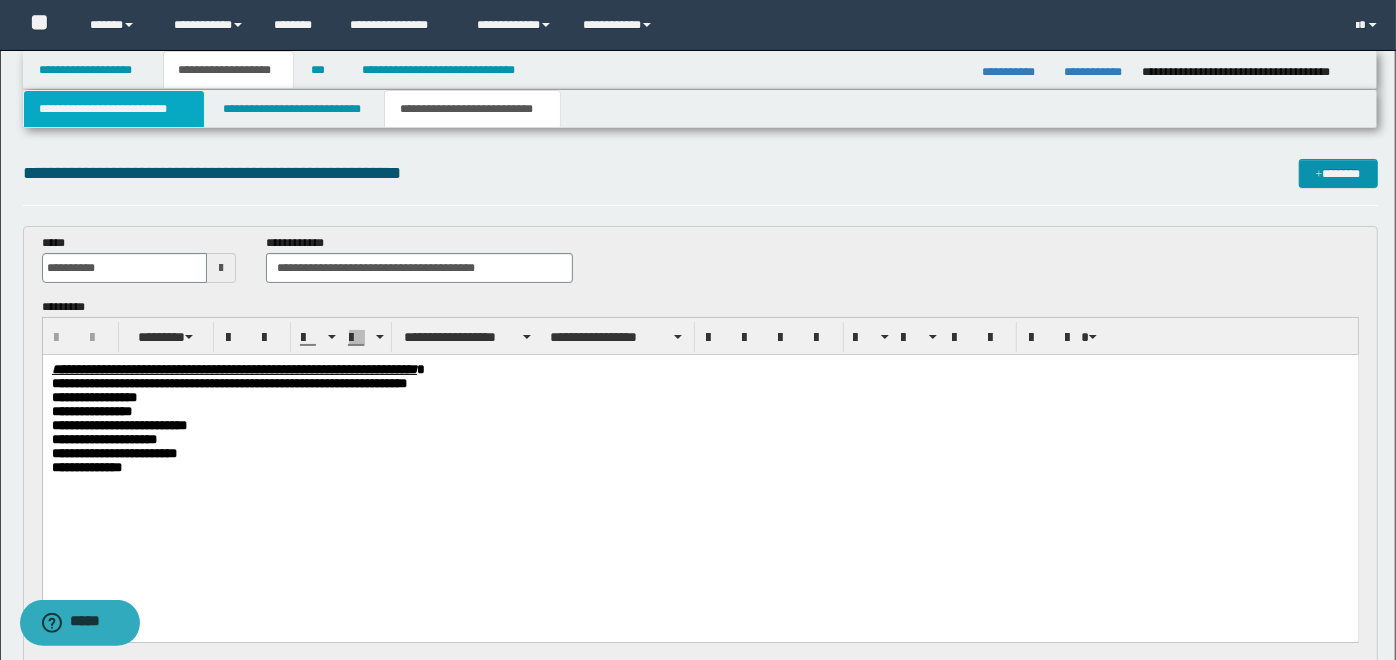 click on "**********" at bounding box center [114, 109] 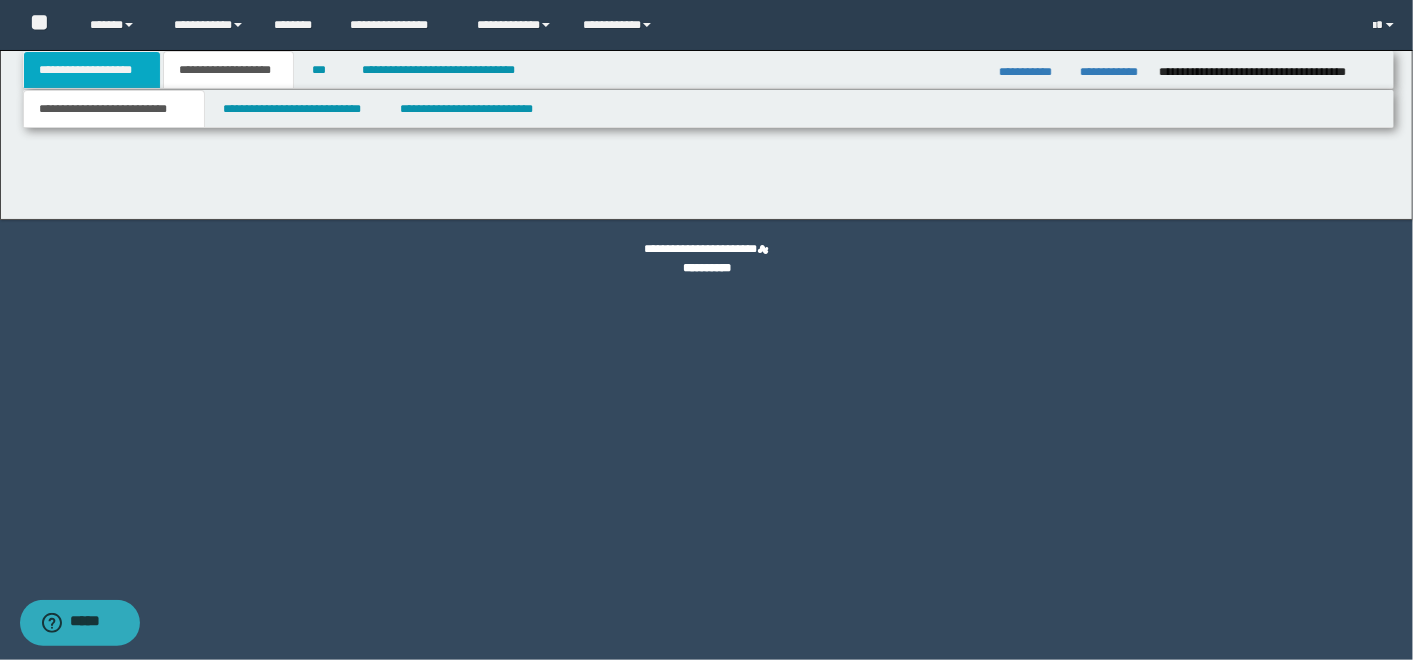click on "**********" at bounding box center [92, 70] 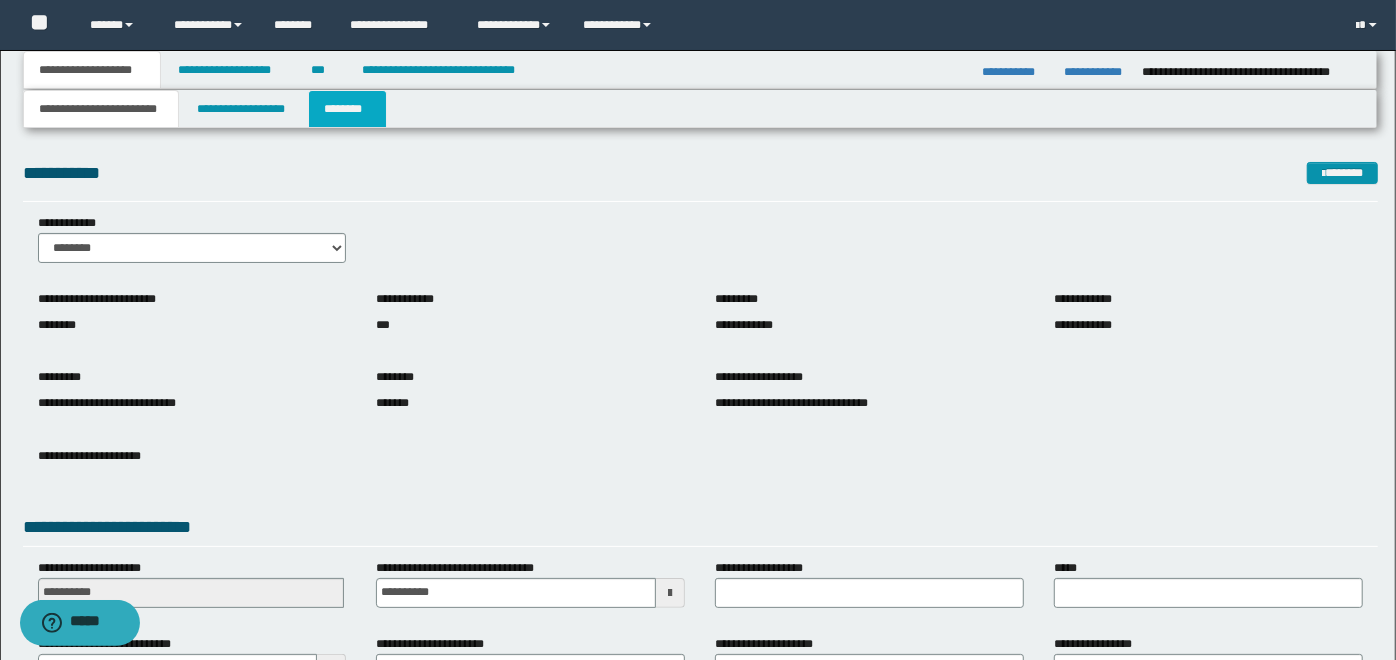 click on "********" at bounding box center (347, 109) 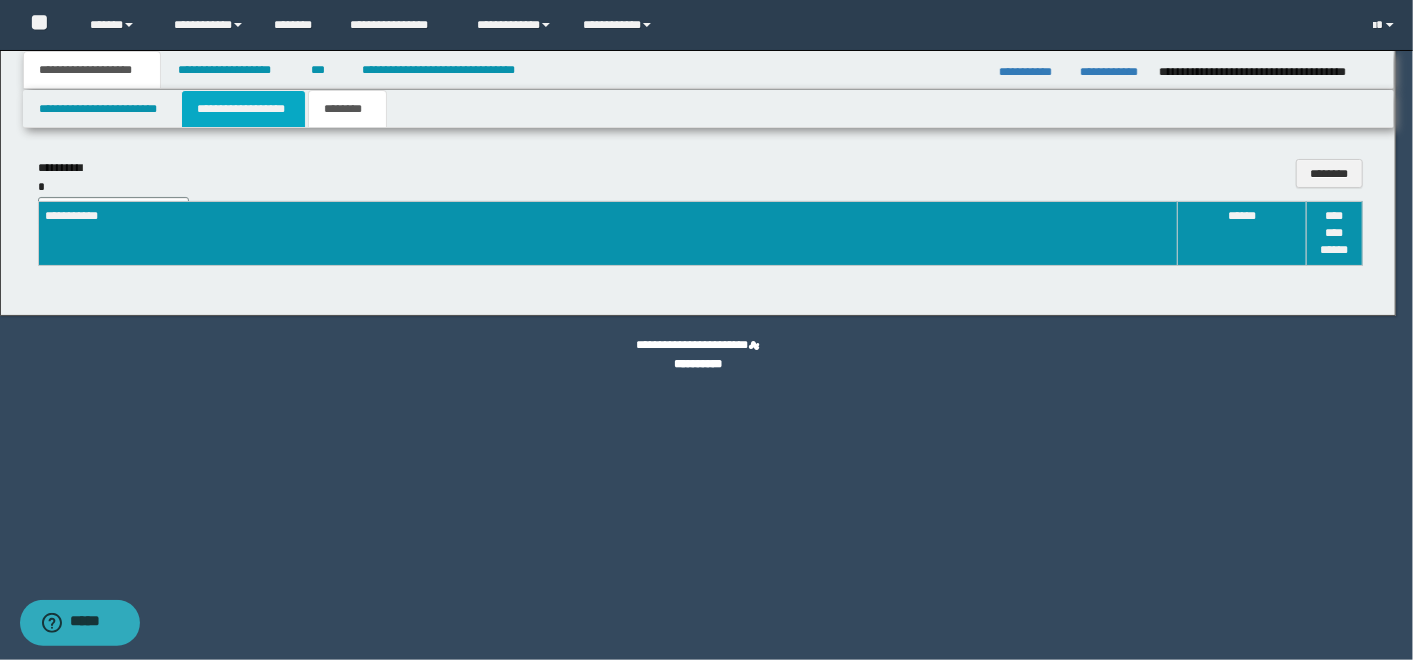 click on "**********" at bounding box center (243, 109) 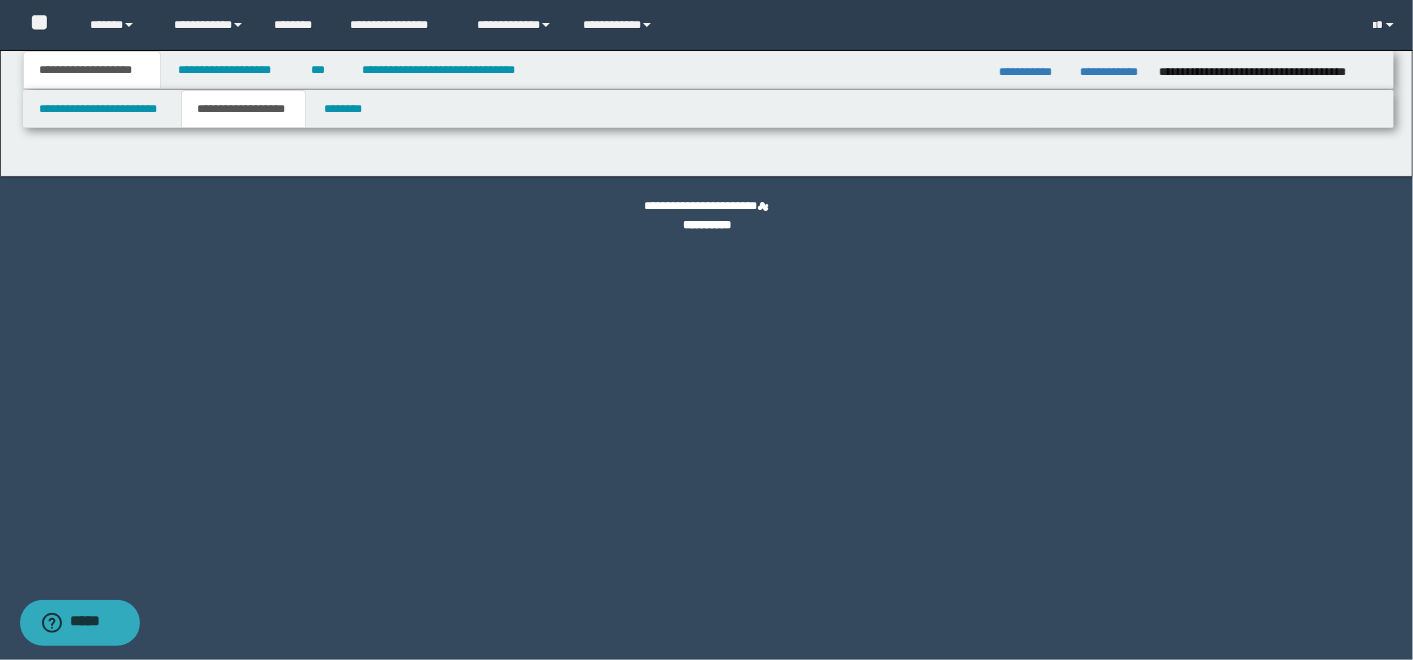 type on "**********" 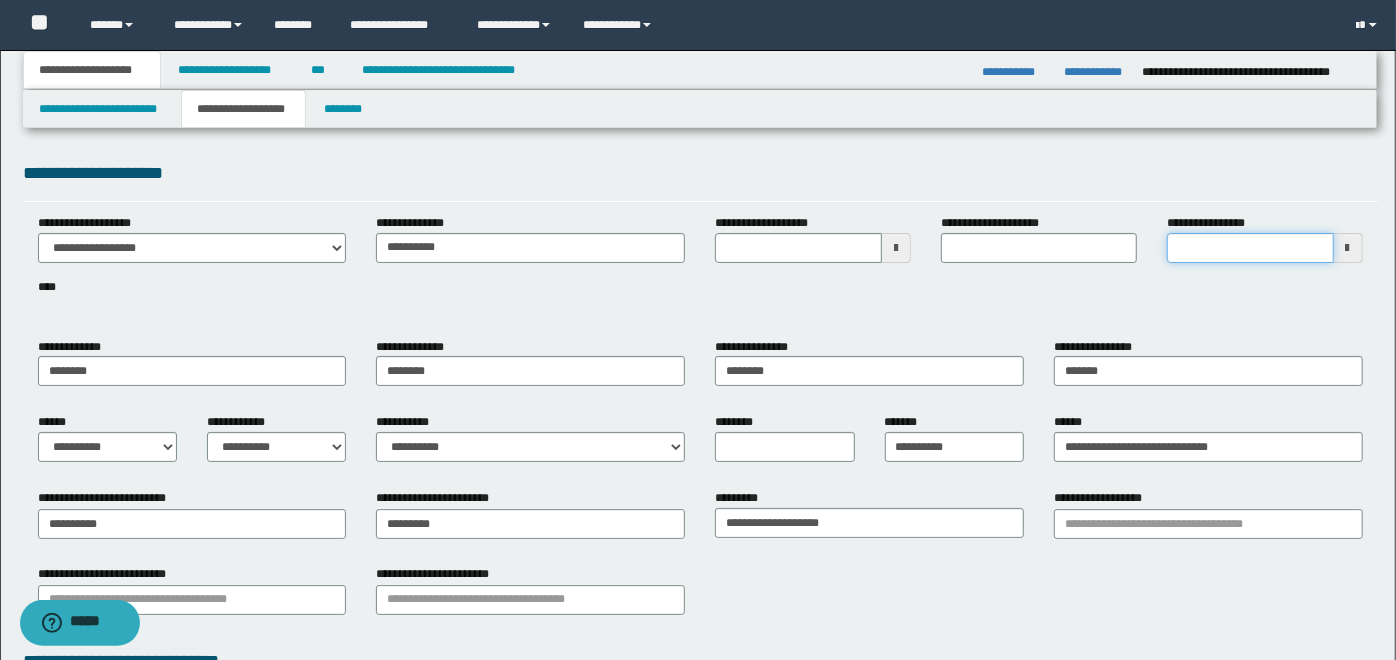 click on "**********" at bounding box center [1250, 248] 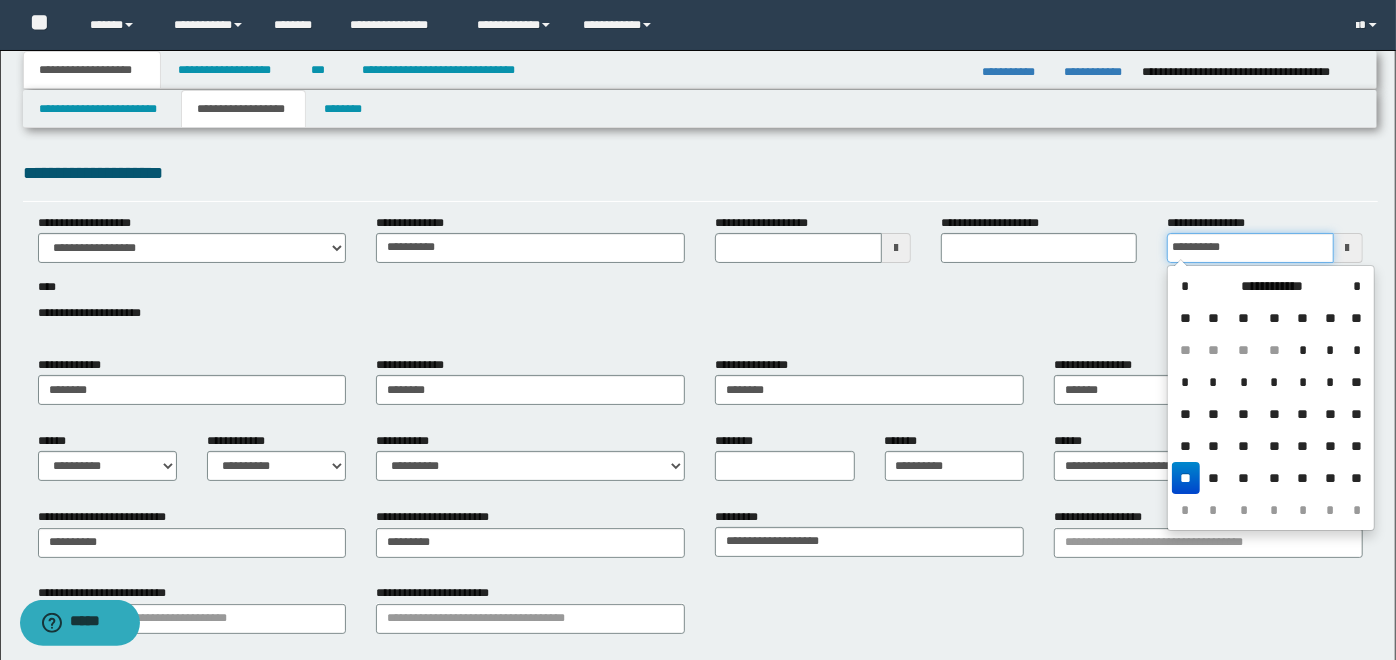 type on "**********" 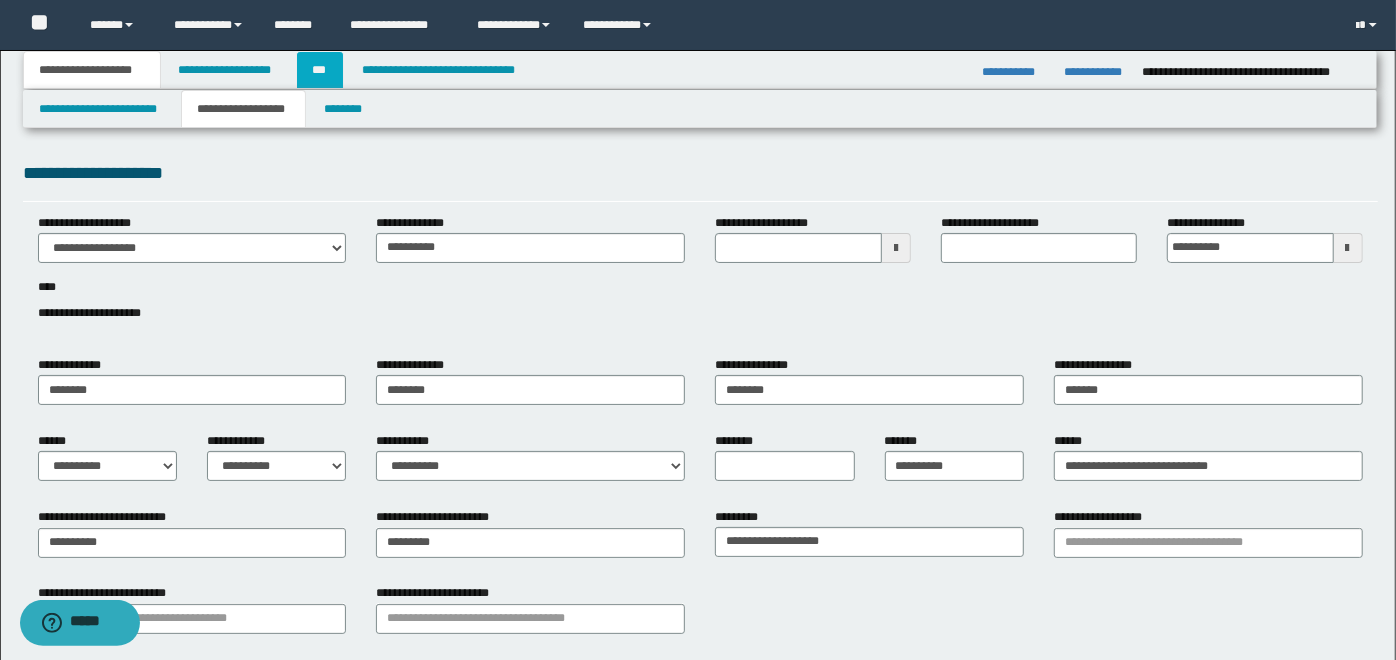 click on "***" at bounding box center [320, 70] 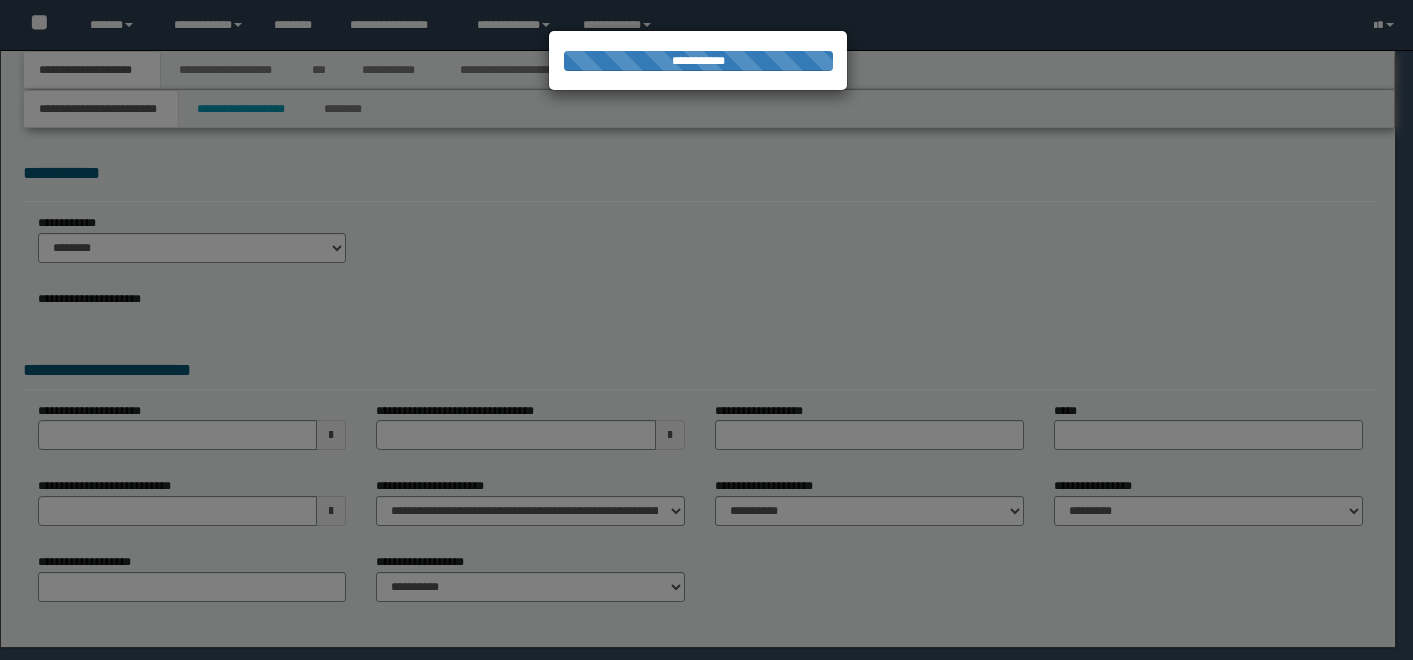 scroll, scrollTop: 0, scrollLeft: 0, axis: both 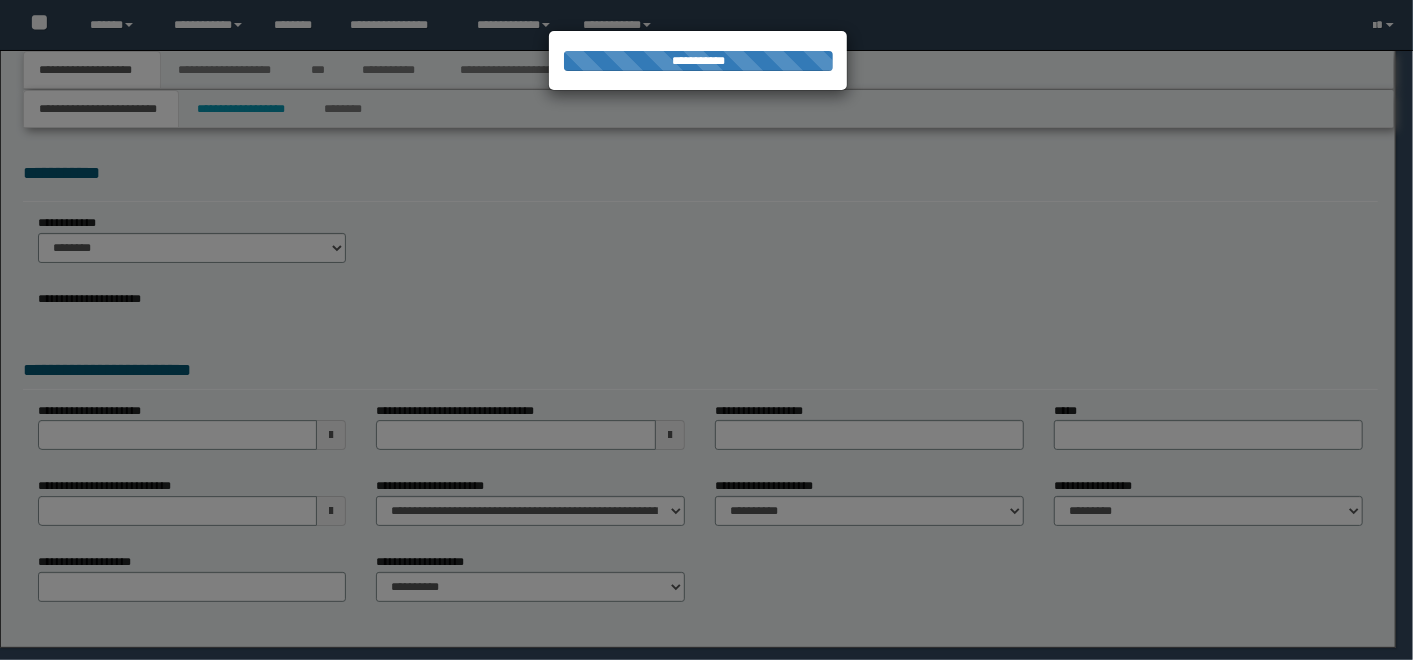 select on "*" 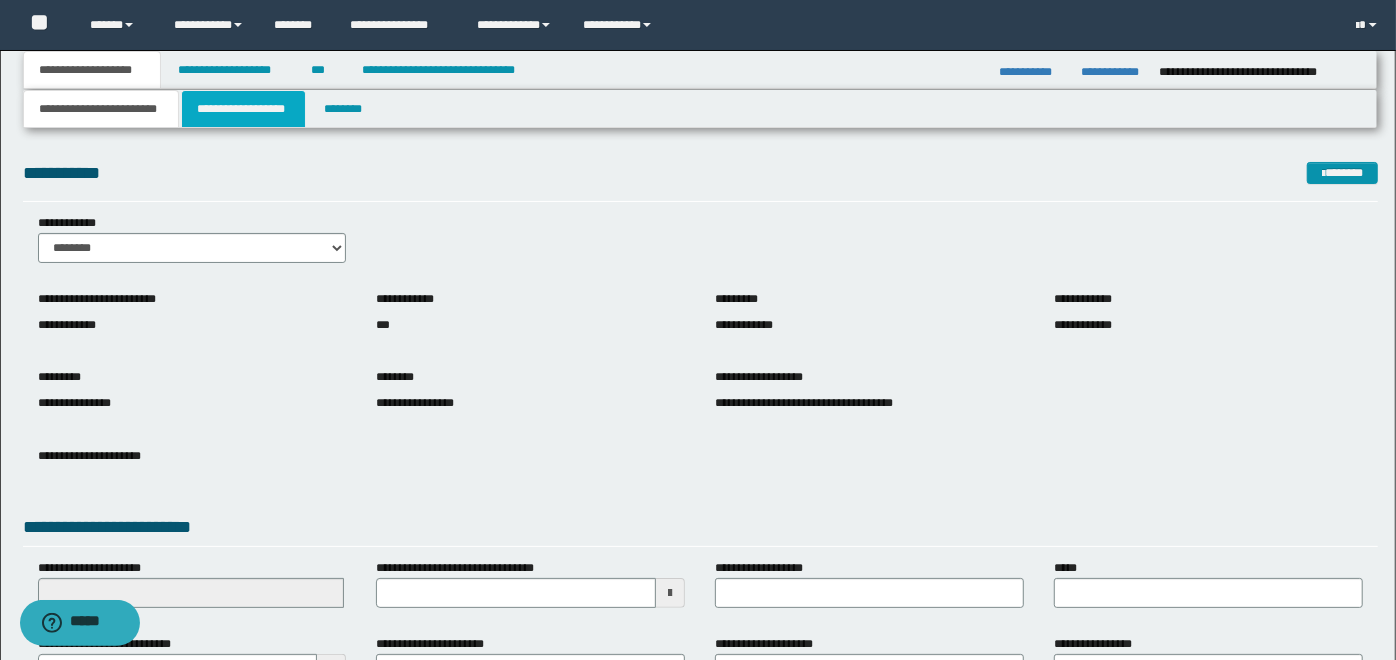 click on "**********" at bounding box center [243, 109] 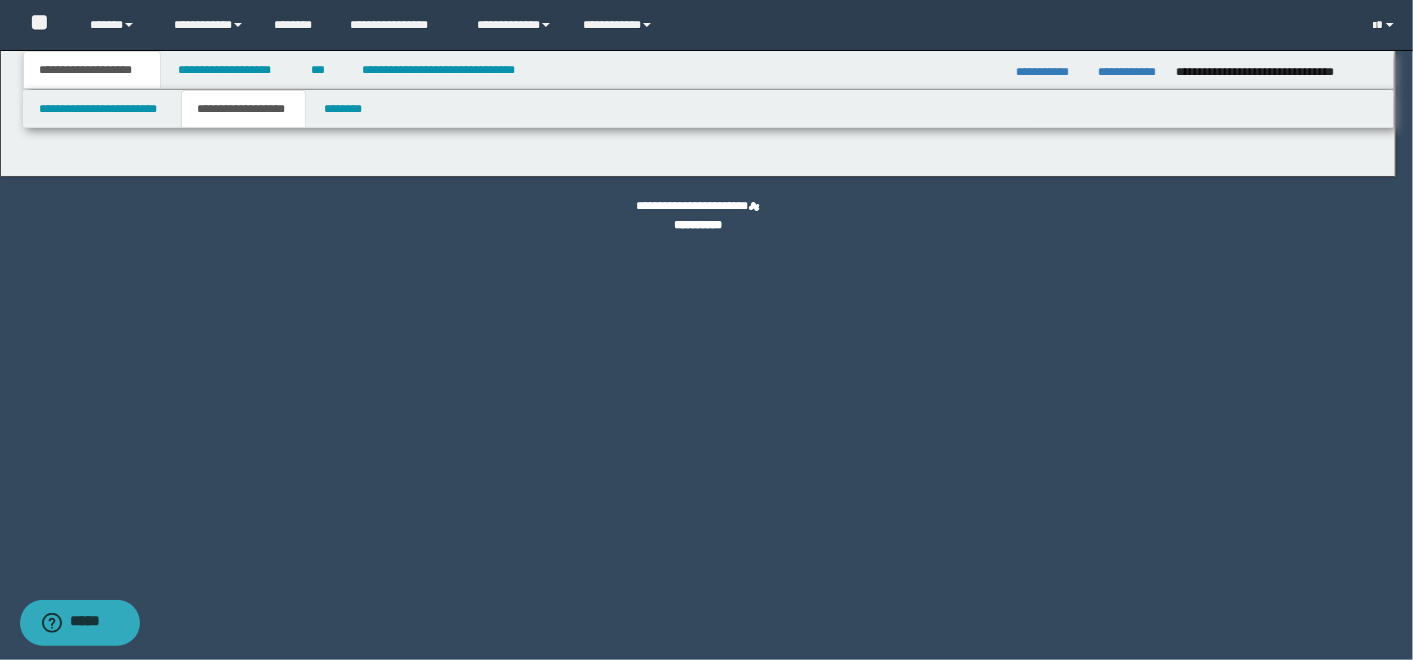 type on "********" 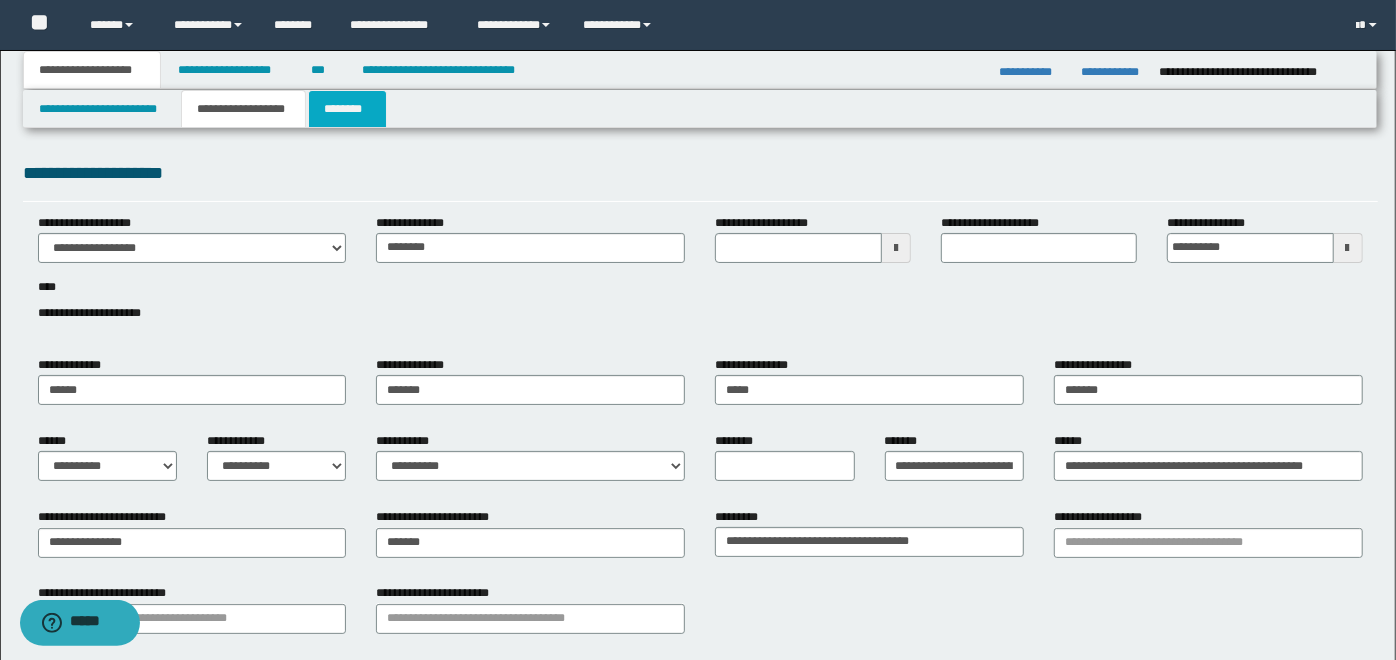 click on "********" at bounding box center (347, 109) 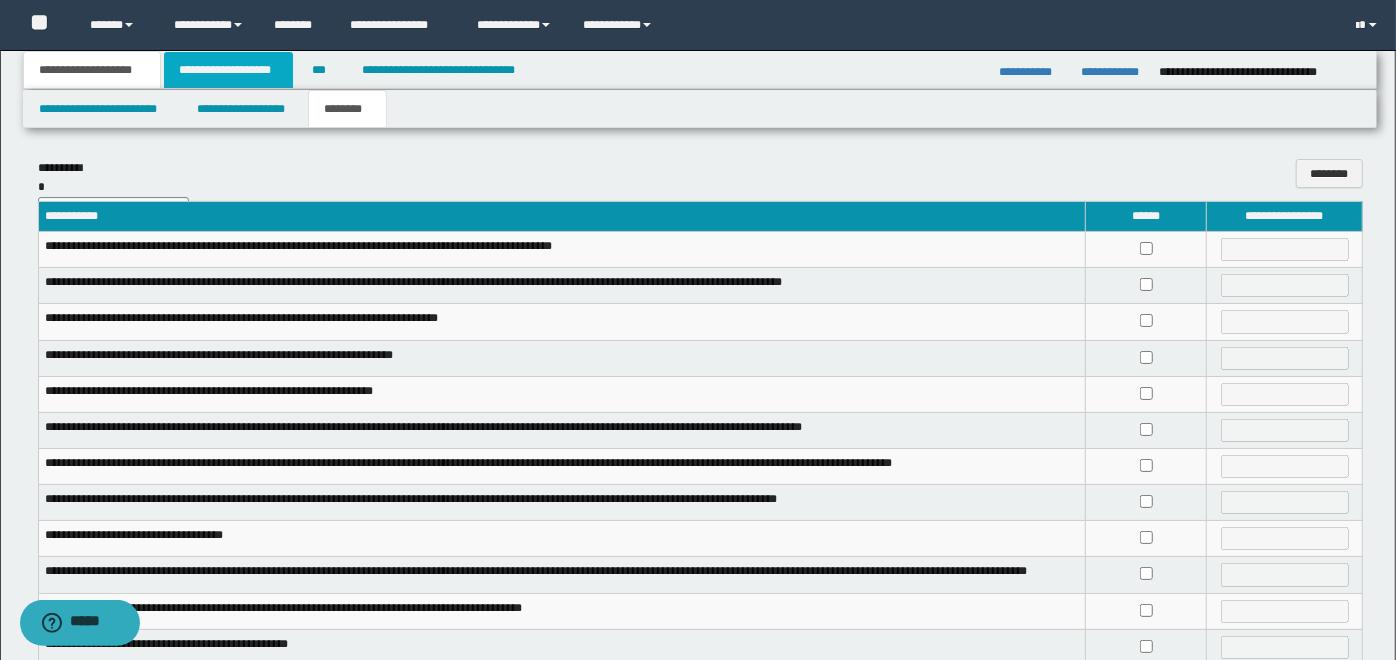 click on "**********" at bounding box center [228, 70] 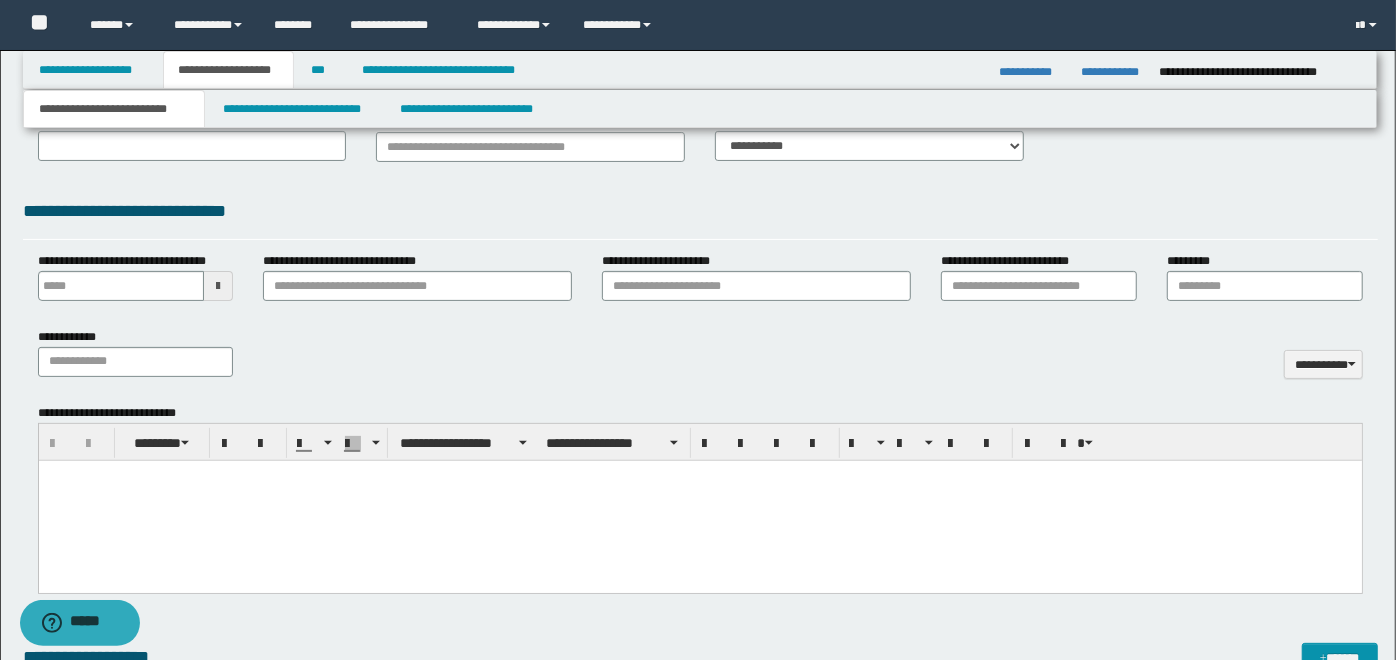 scroll, scrollTop: 333, scrollLeft: 0, axis: vertical 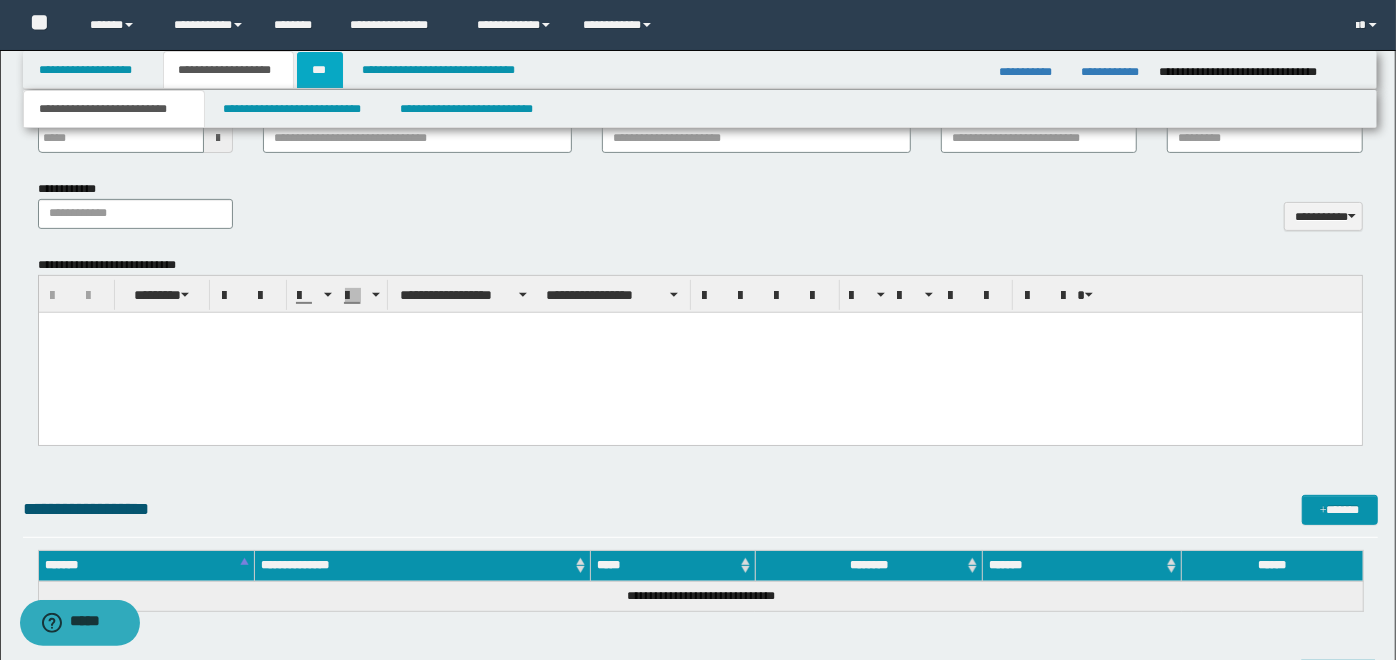 click on "***" at bounding box center [320, 70] 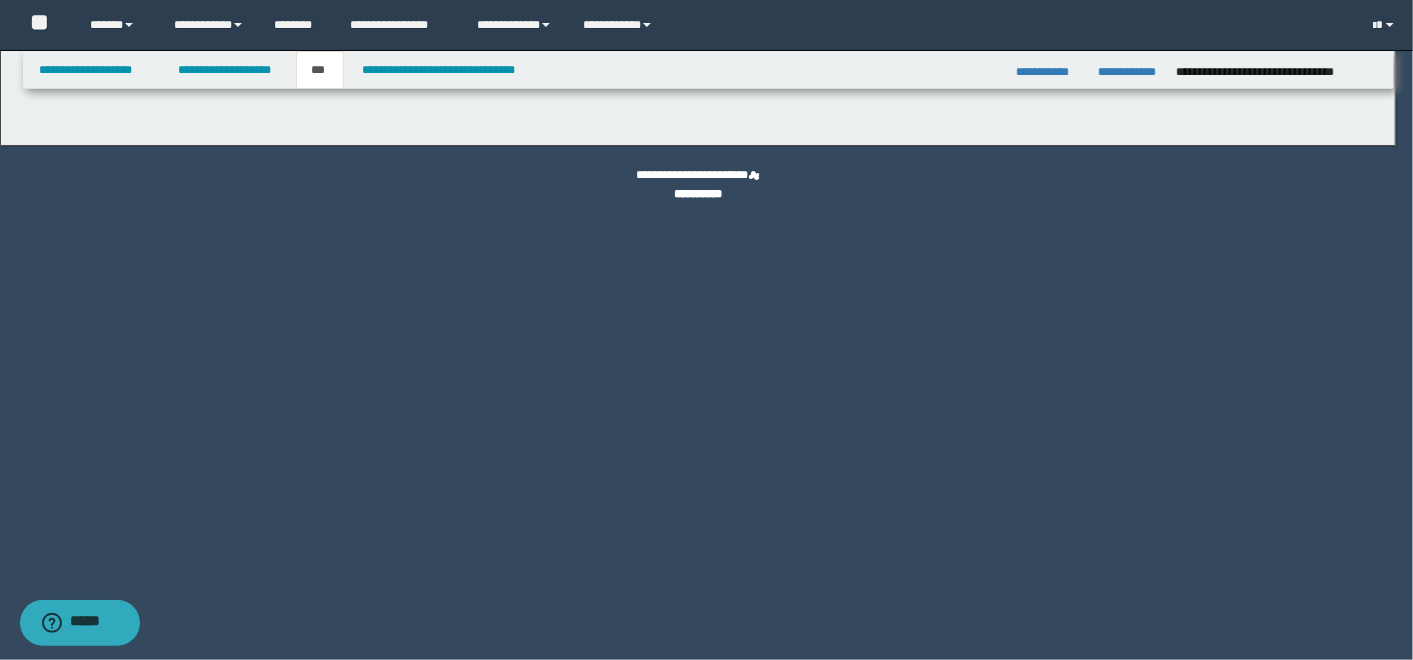 select on "**" 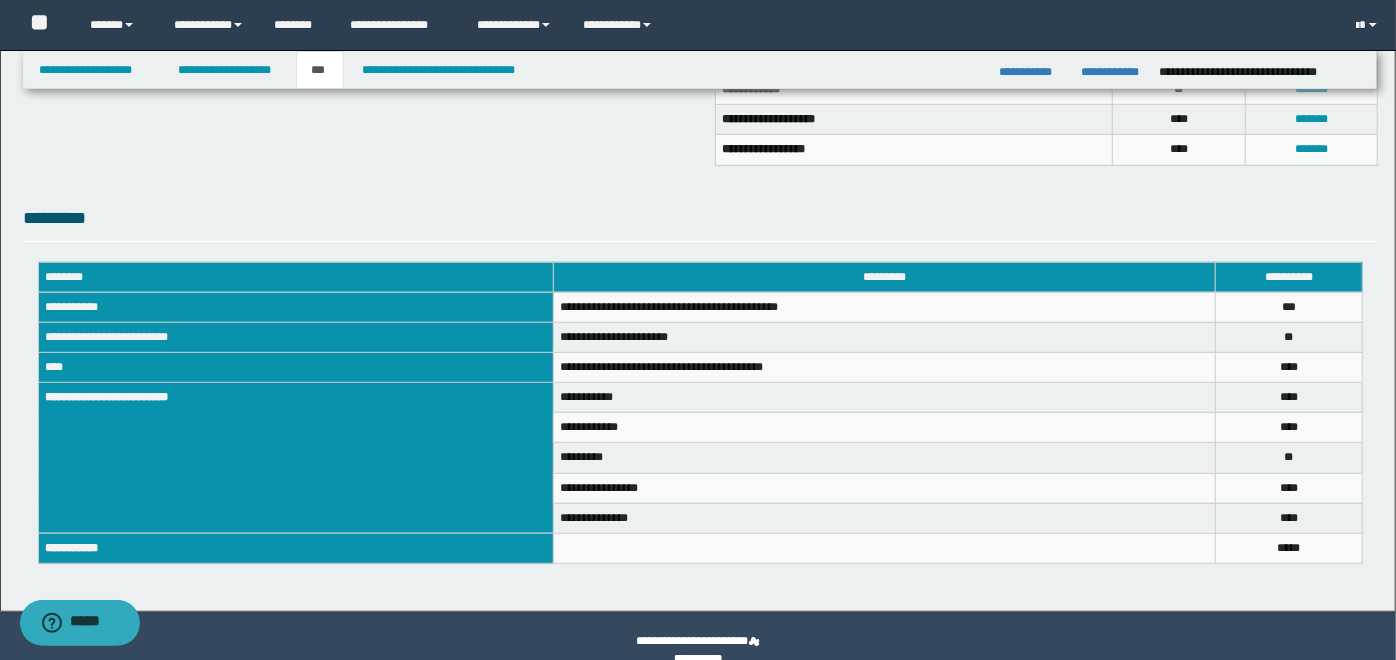 scroll, scrollTop: 621, scrollLeft: 0, axis: vertical 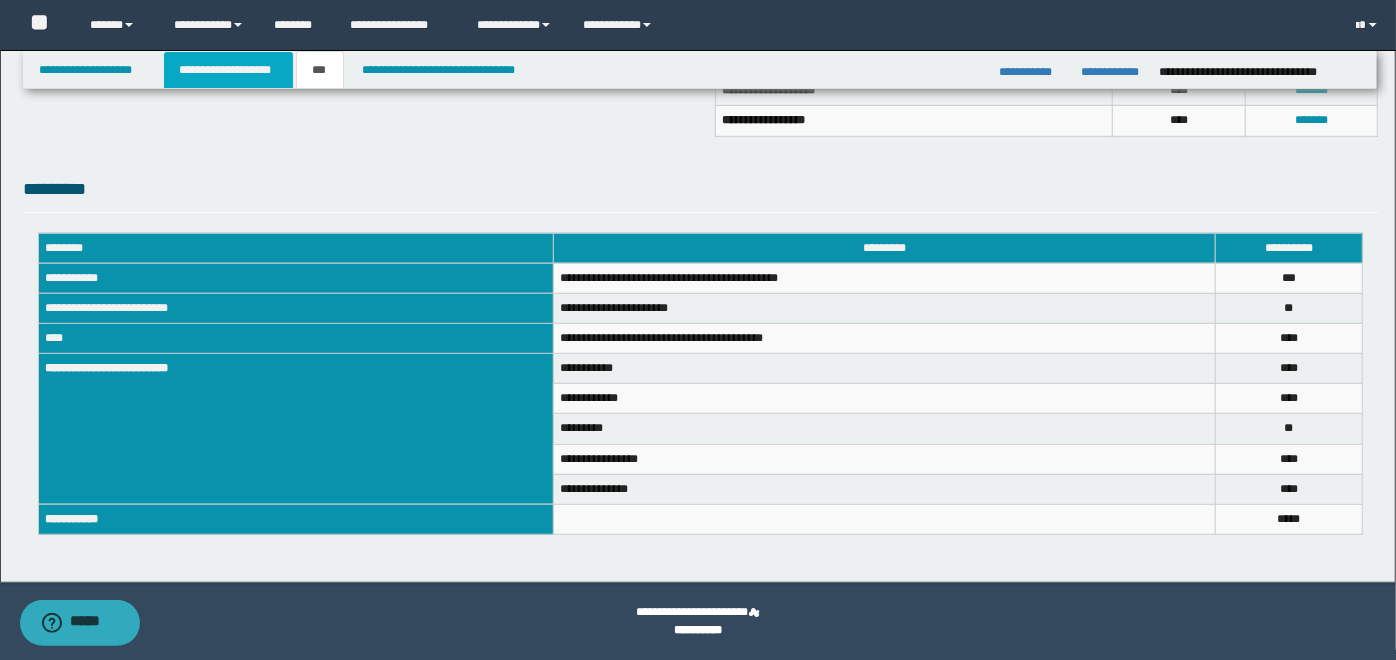 click on "**********" at bounding box center (228, 70) 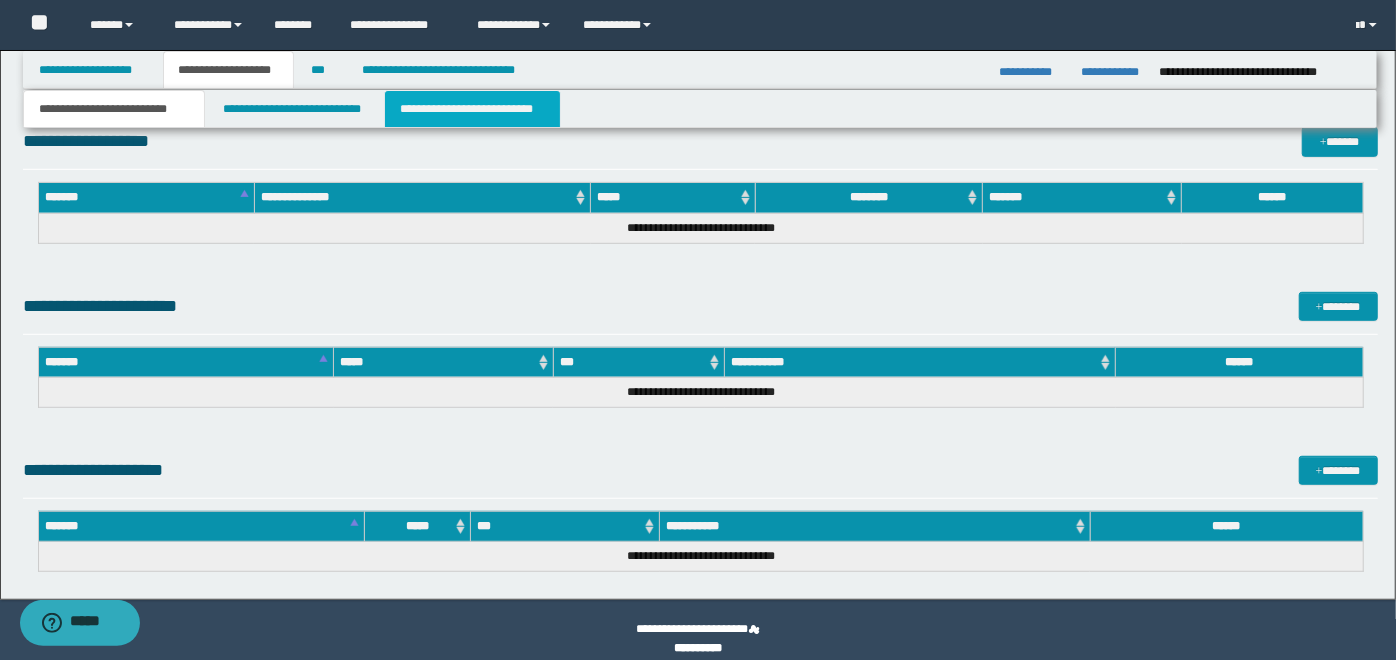 click on "**********" at bounding box center [472, 109] 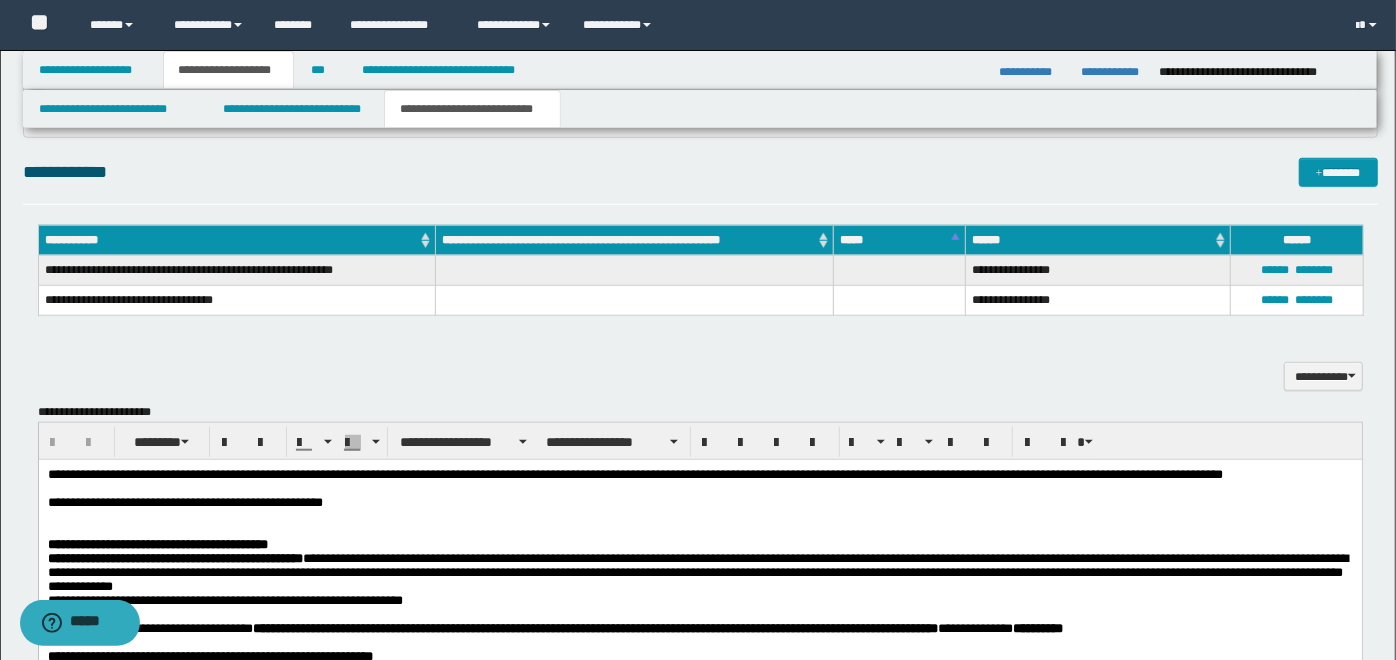 scroll, scrollTop: 814, scrollLeft: 0, axis: vertical 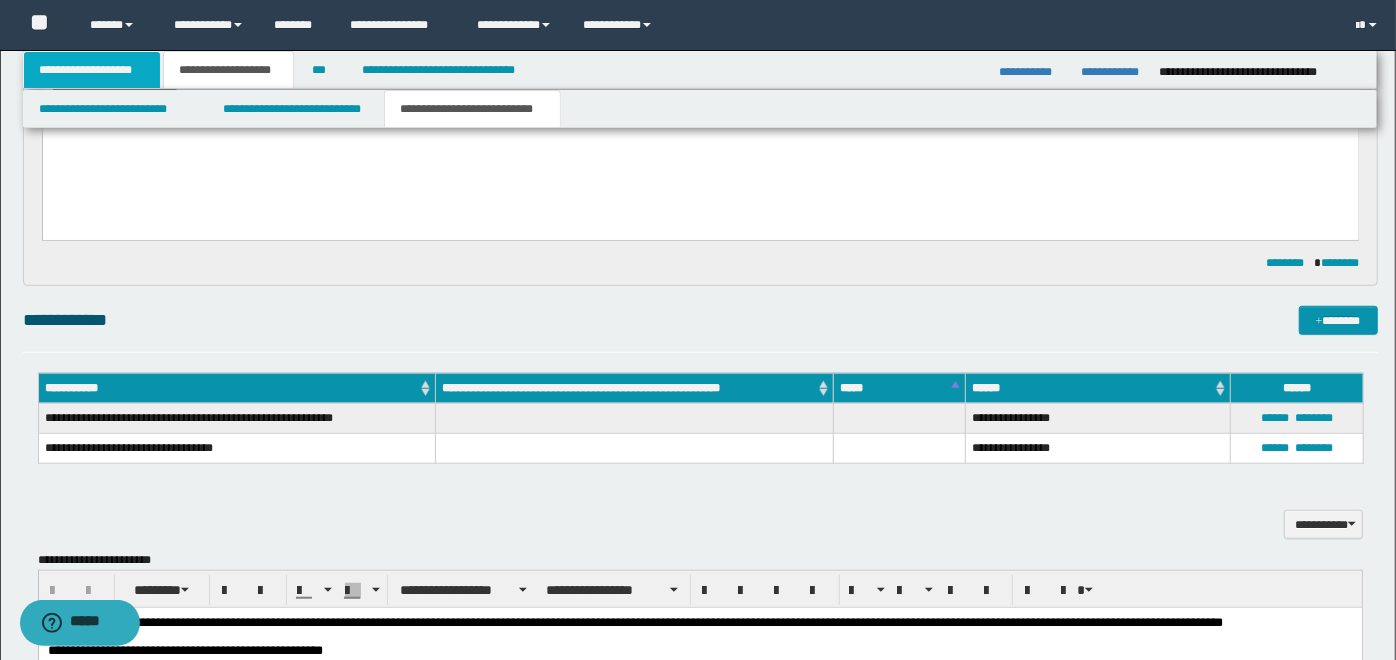click on "**********" at bounding box center (92, 70) 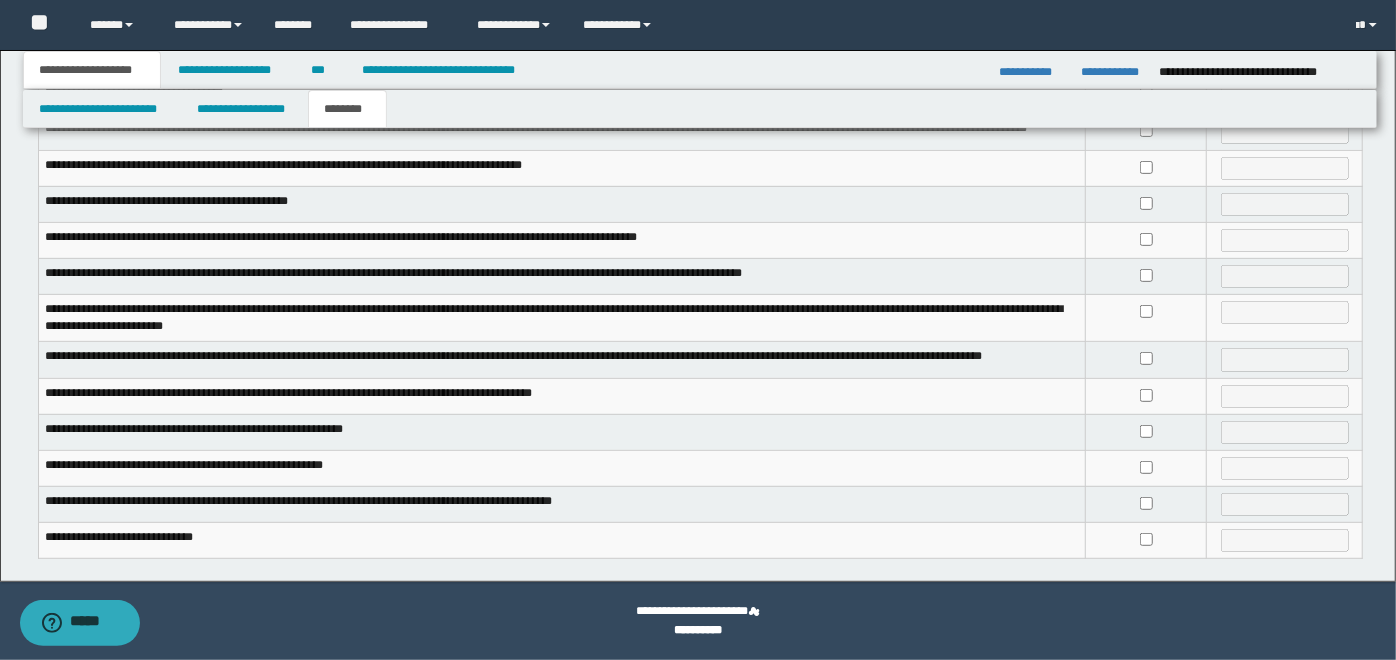 scroll, scrollTop: 442, scrollLeft: 0, axis: vertical 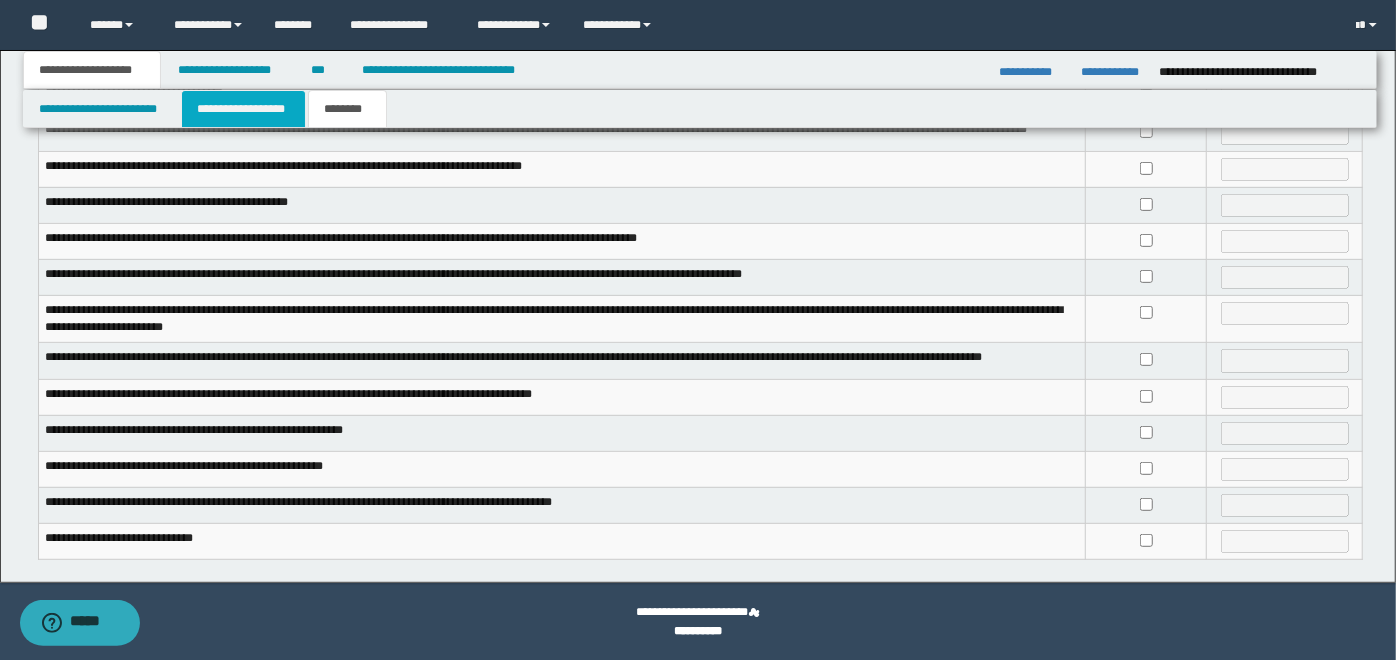 click on "**********" at bounding box center [243, 109] 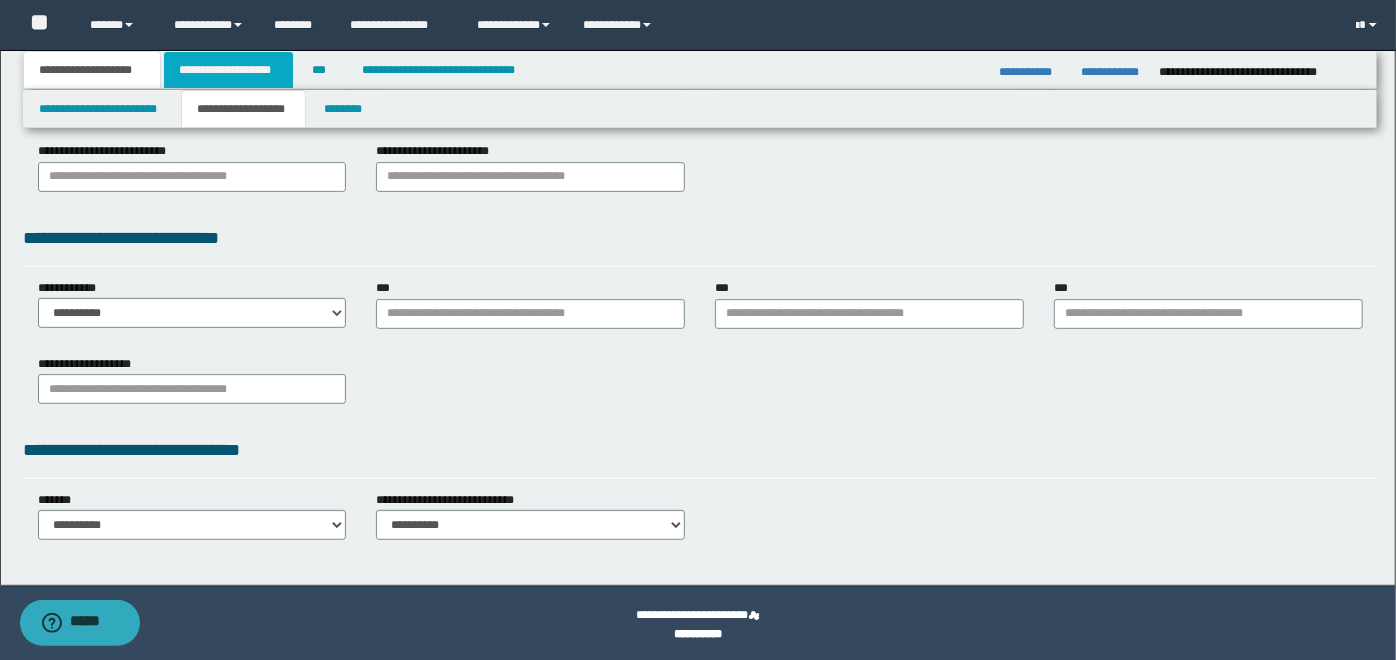 click on "**********" at bounding box center (228, 70) 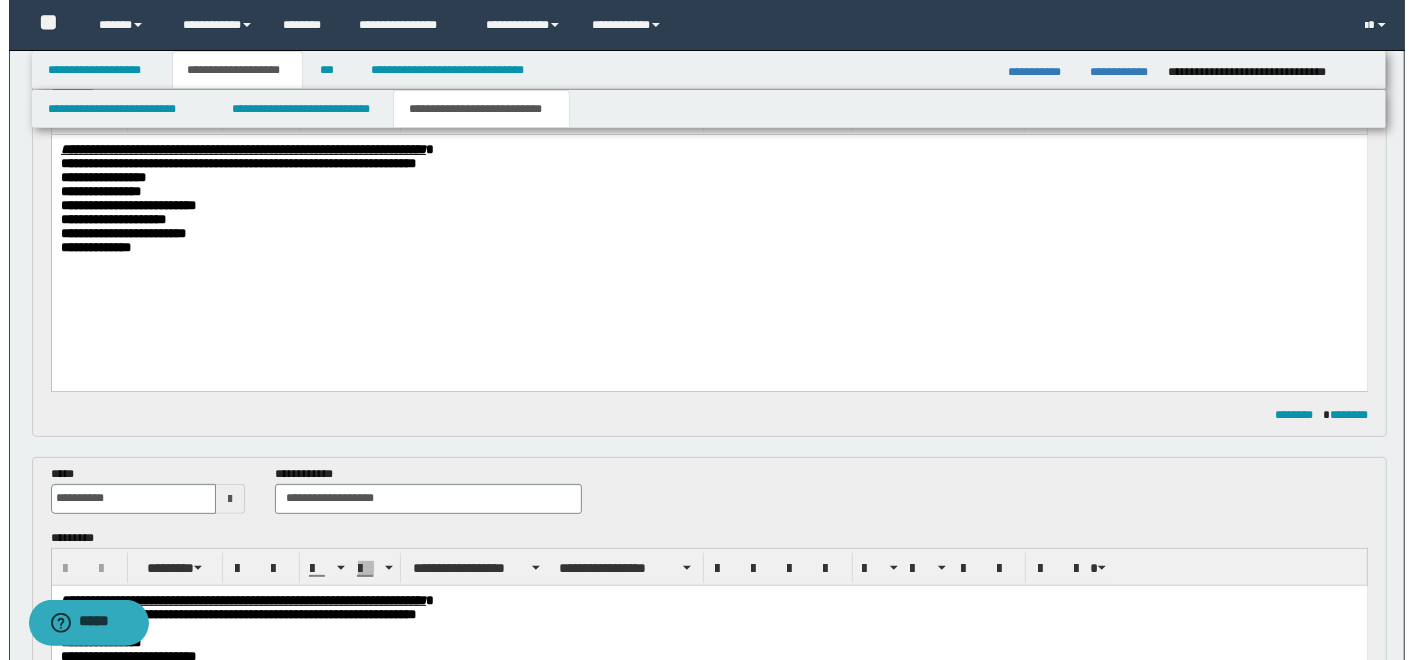 scroll, scrollTop: 0, scrollLeft: 0, axis: both 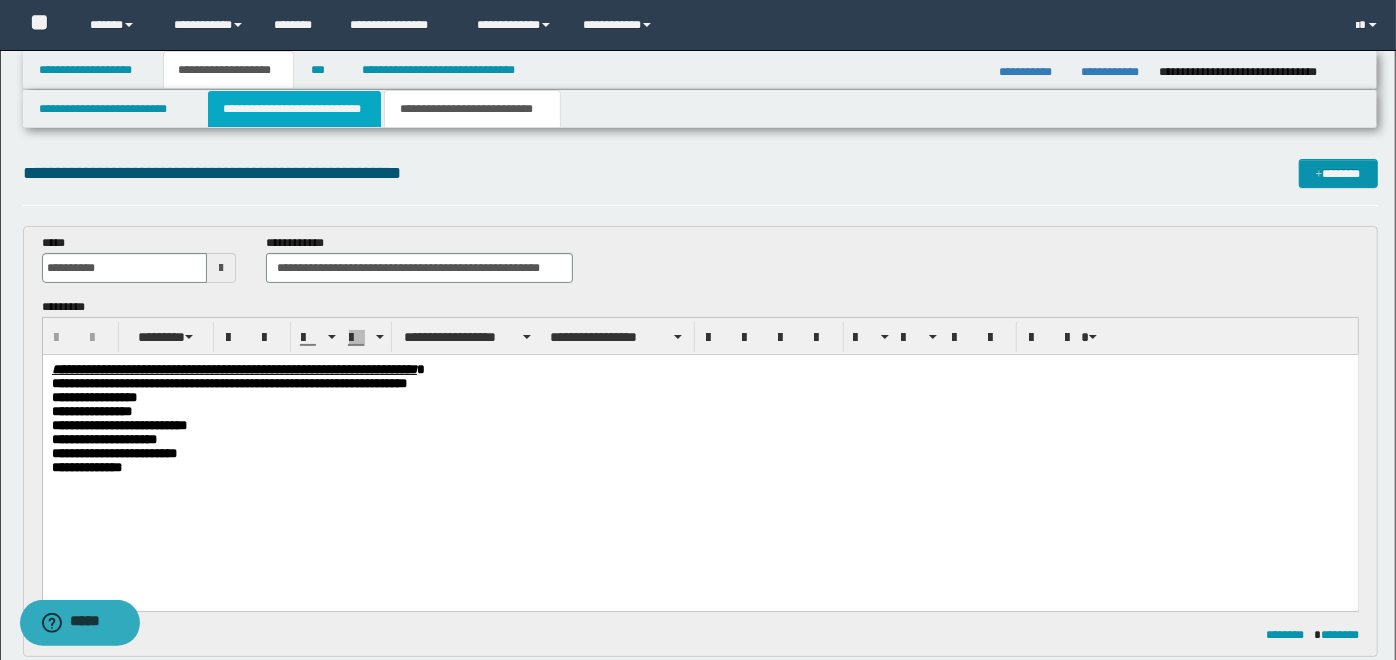click on "**********" at bounding box center (294, 109) 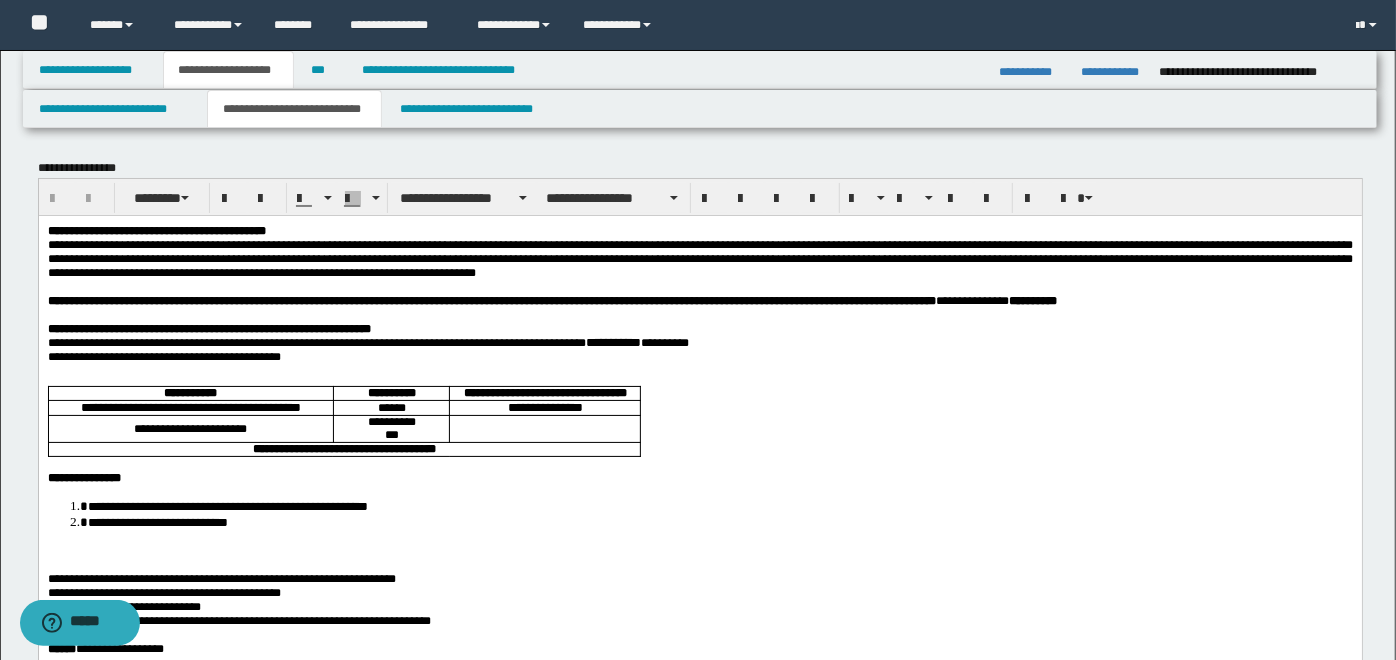 scroll, scrollTop: 185, scrollLeft: 0, axis: vertical 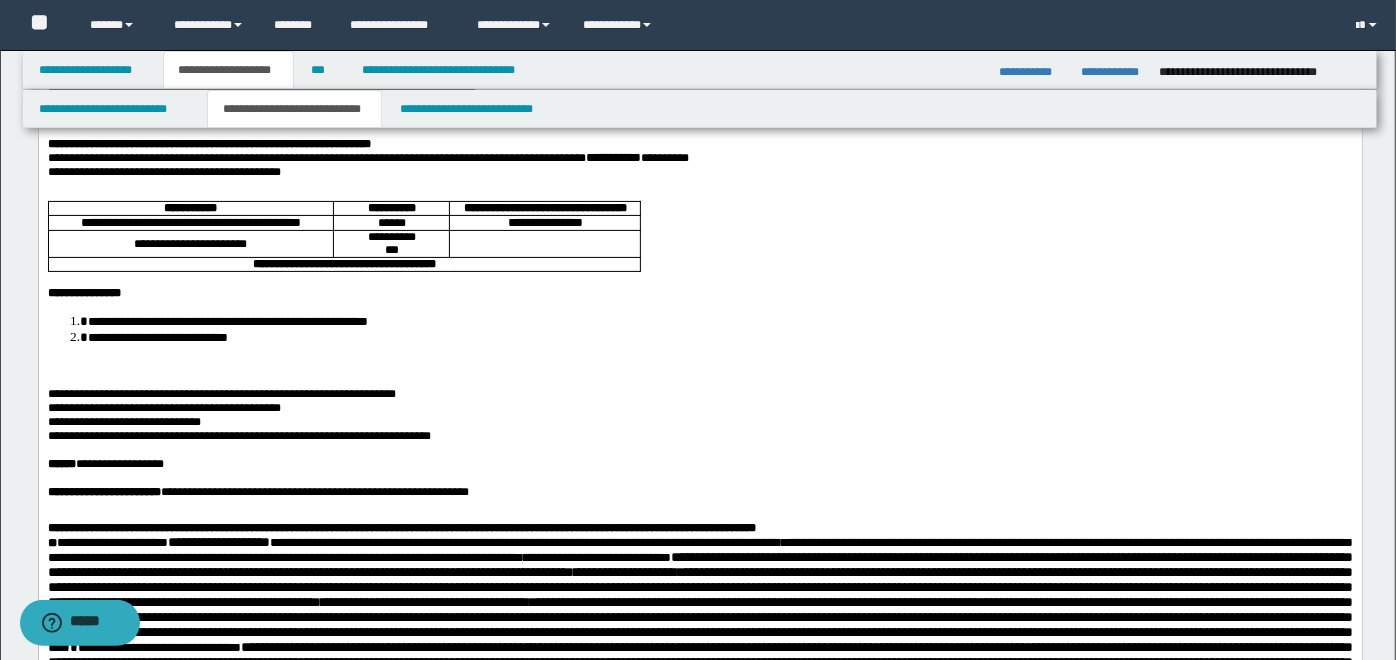 click on "**********" at bounding box center (221, 393) 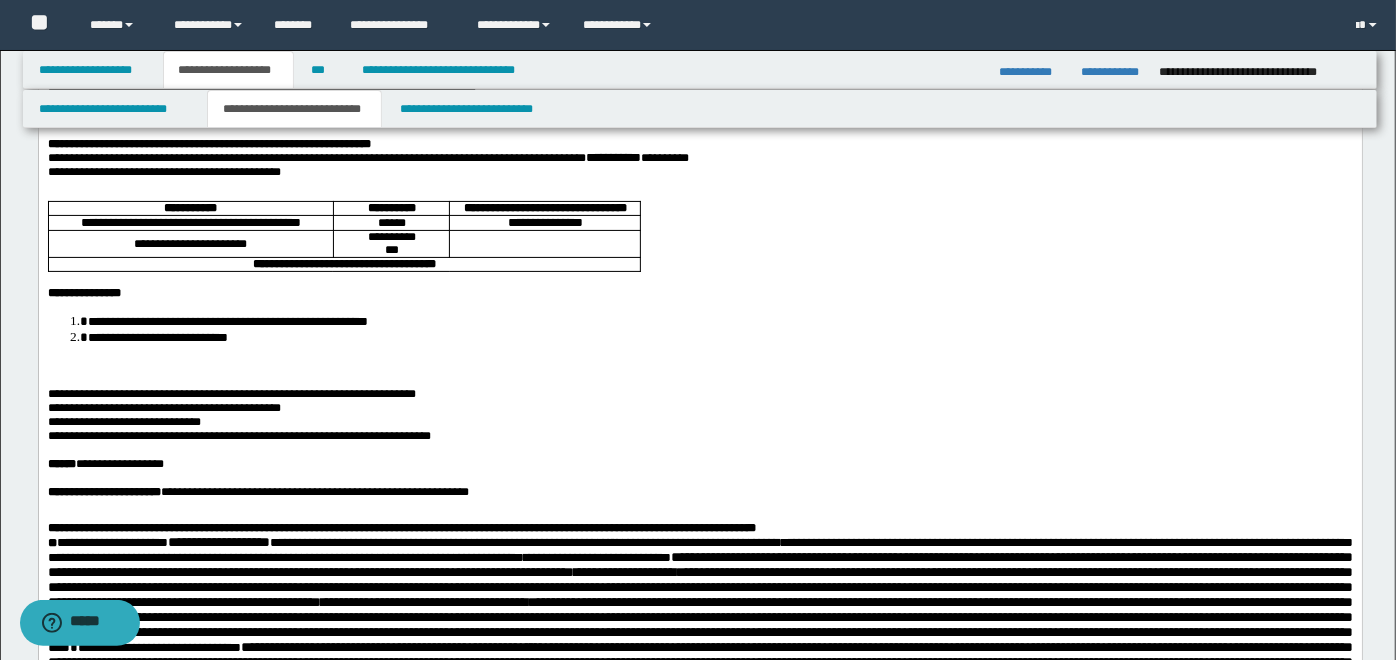 click on "**********" at bounding box center (238, 435) 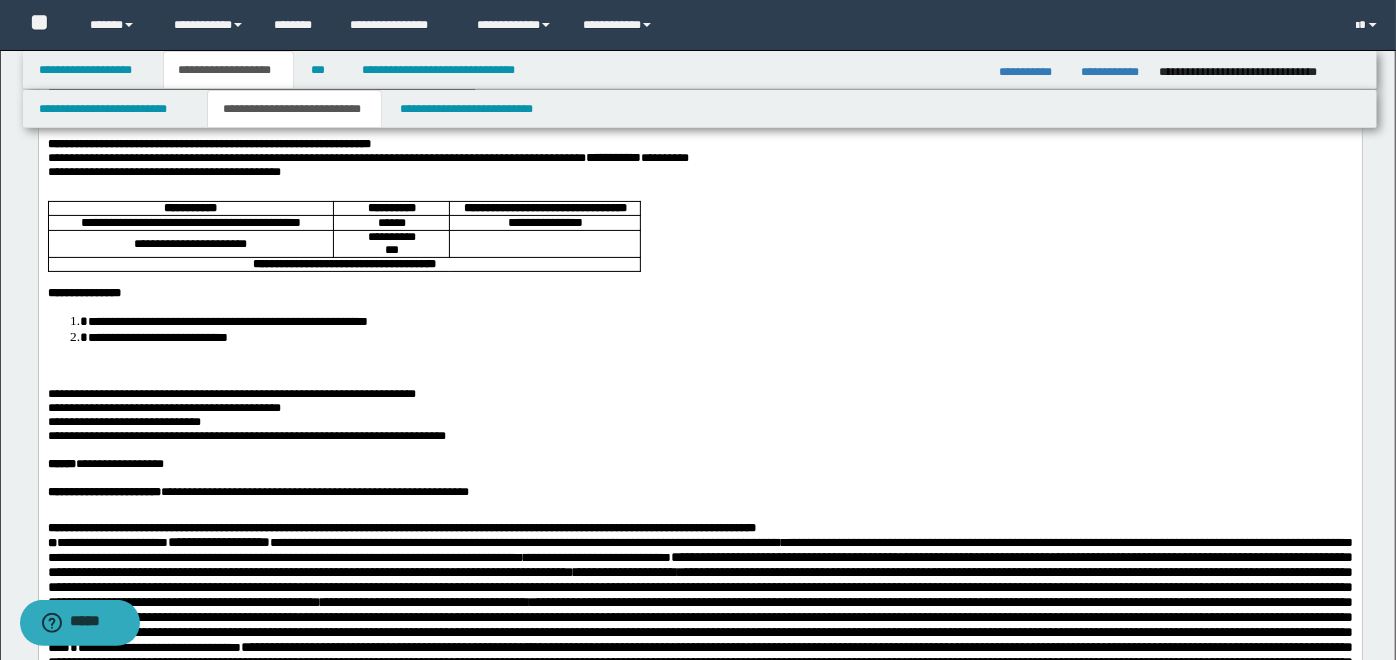 click on "****" at bounding box center [190, 421] 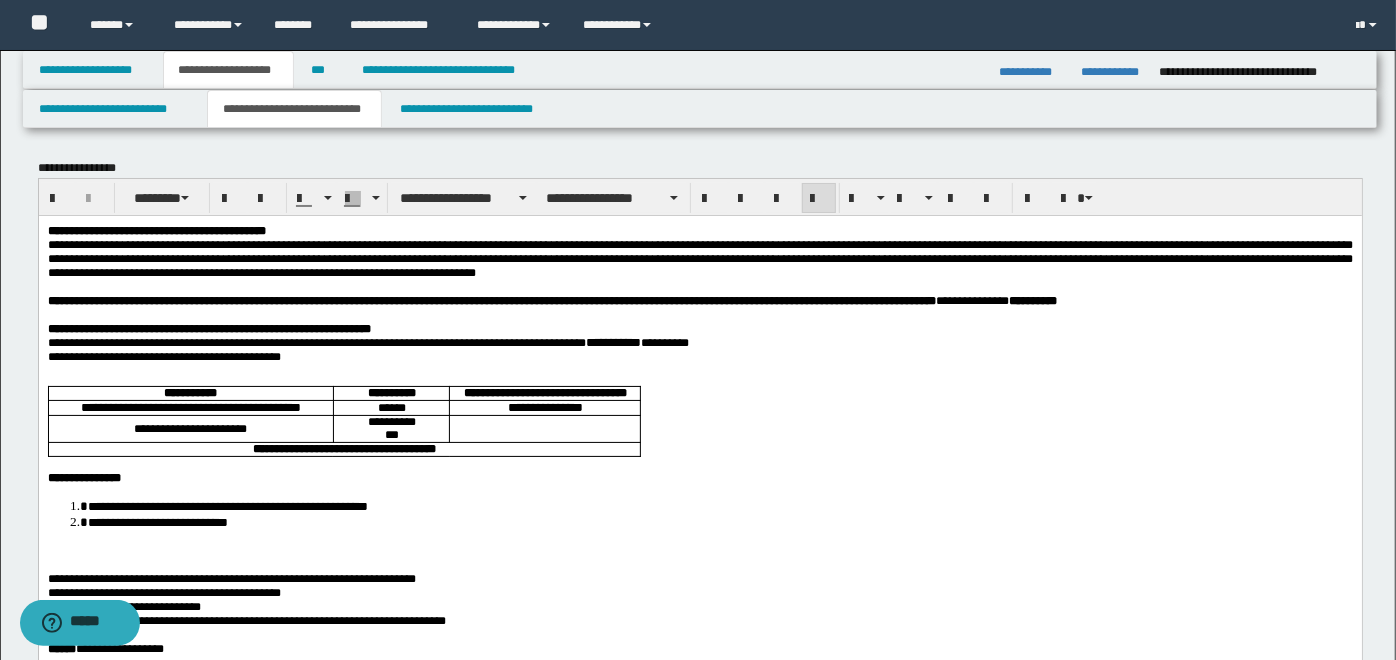 click on "**********" at bounding box center [699, 258] 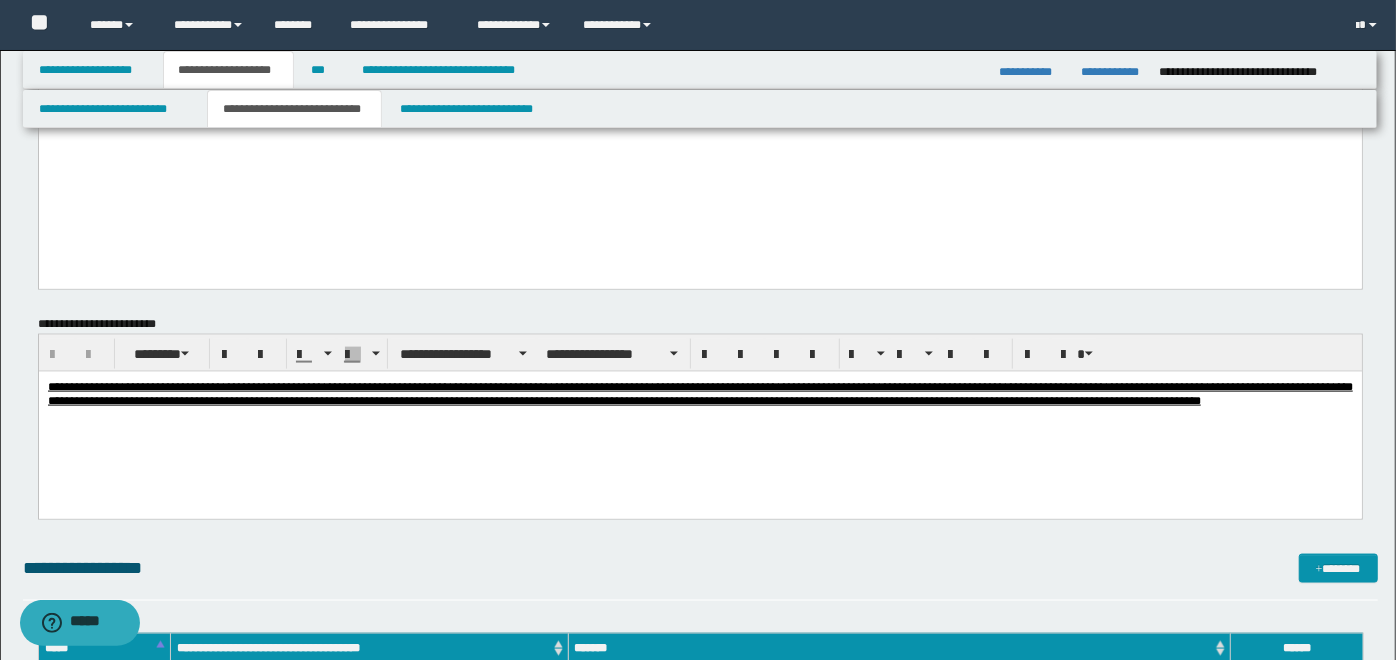 scroll, scrollTop: 1422, scrollLeft: 0, axis: vertical 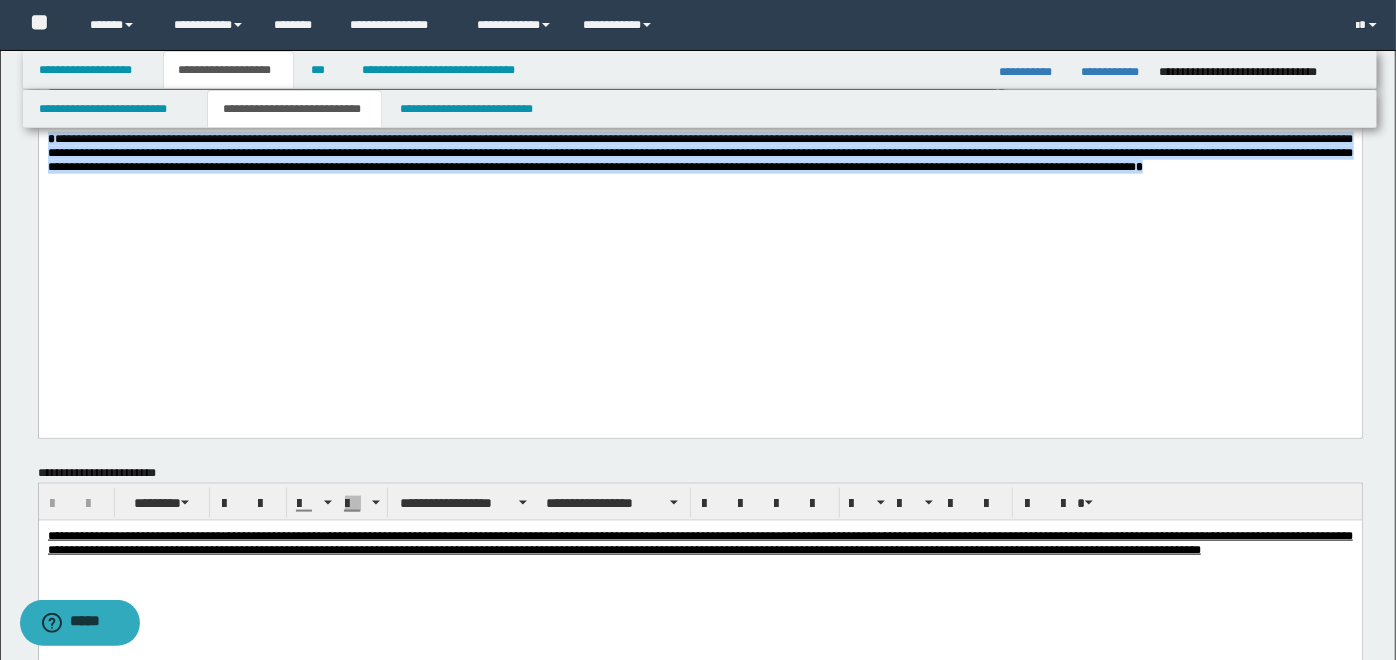 drag, startPoint x: 45, startPoint y: -1184, endPoint x: 1222, endPoint y: 302, distance: 1895.6595 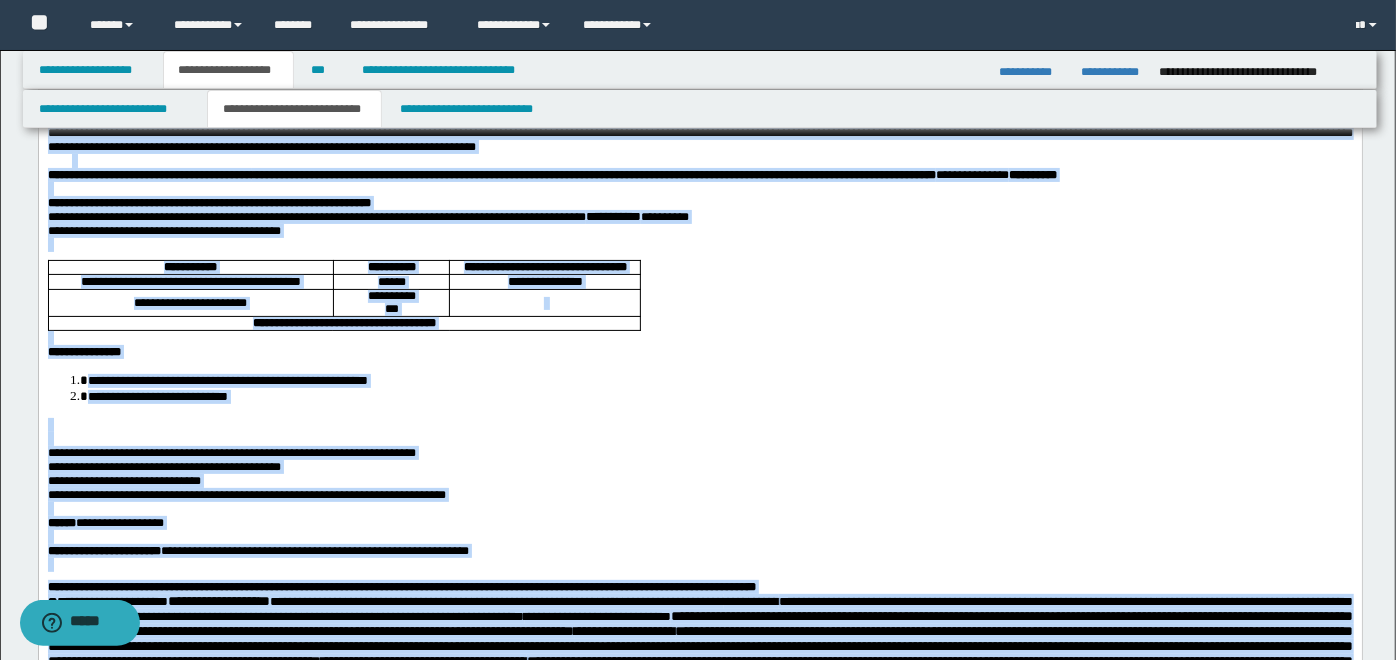 scroll, scrollTop: 0, scrollLeft: 0, axis: both 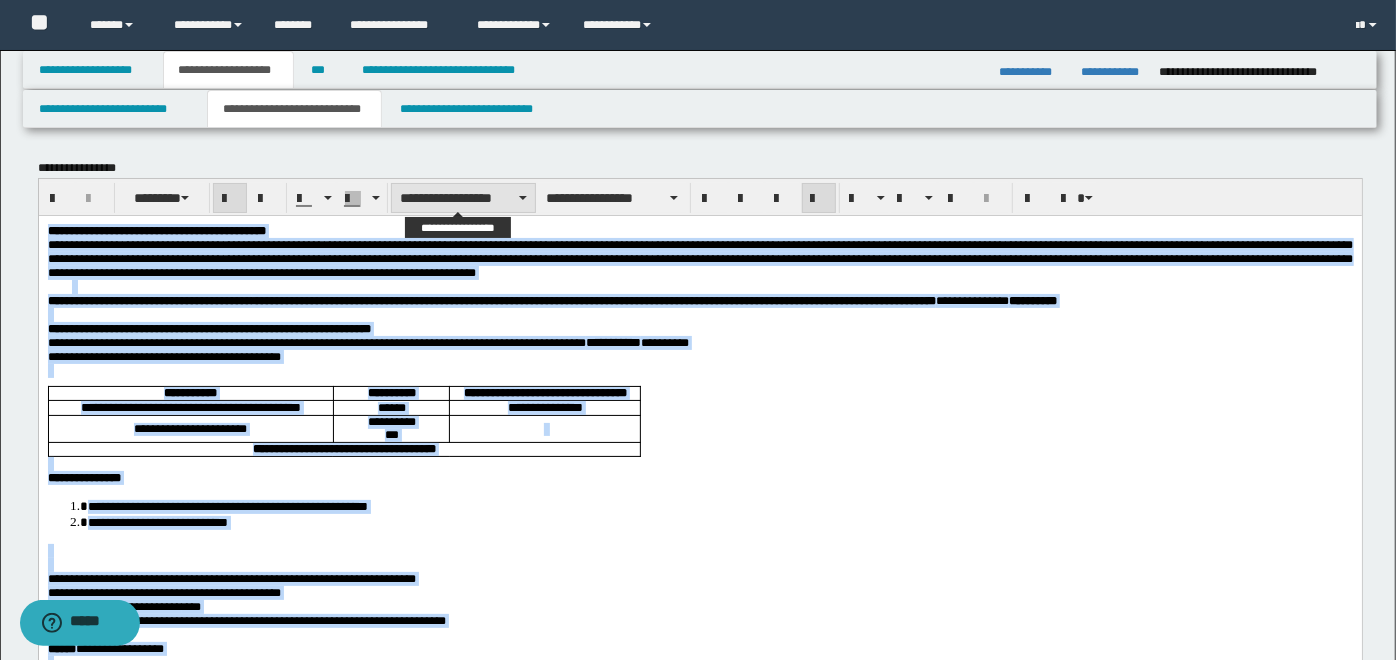 click on "**********" at bounding box center [463, 198] 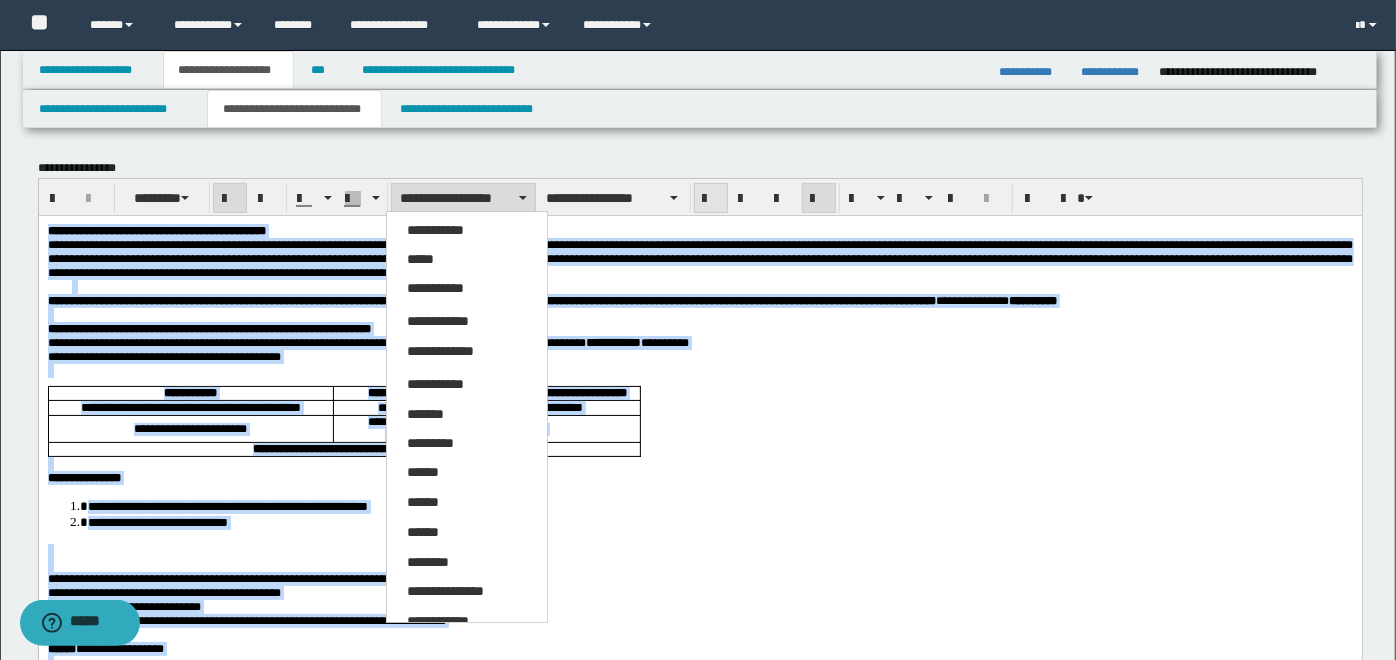 drag, startPoint x: 462, startPoint y: 252, endPoint x: 610, endPoint y: 204, distance: 155.5892 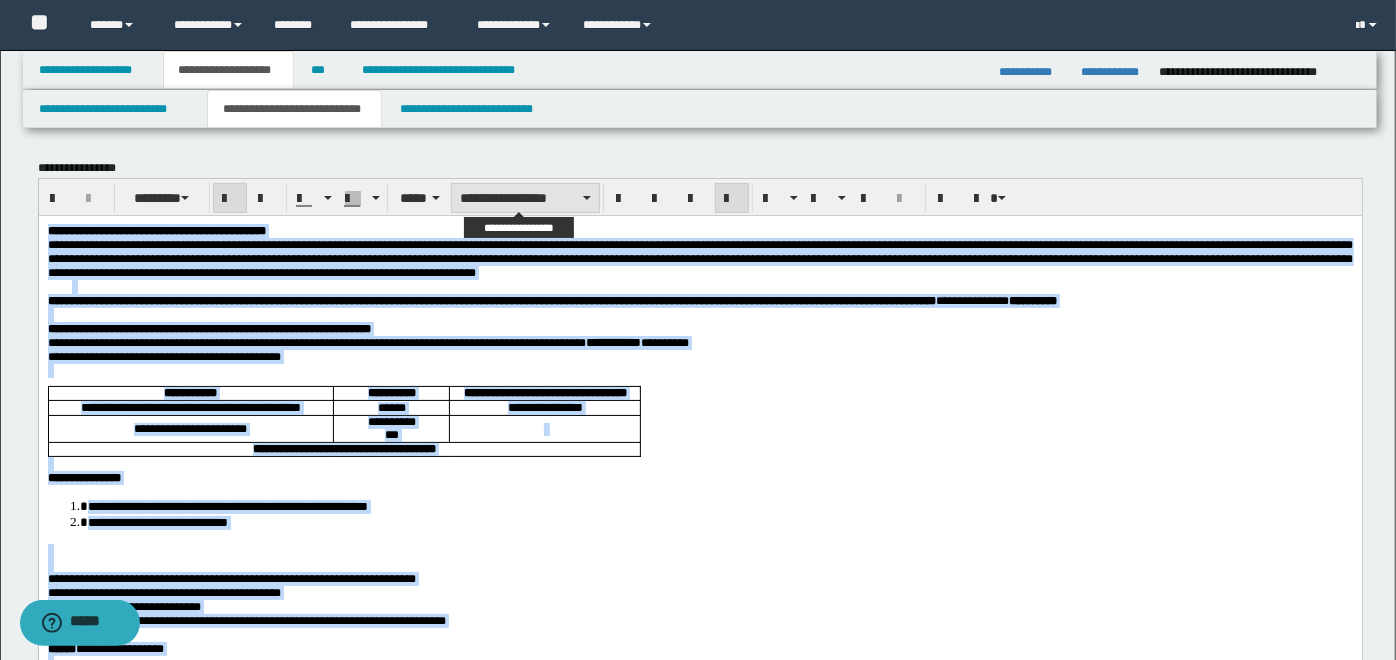click on "**********" at bounding box center (525, 198) 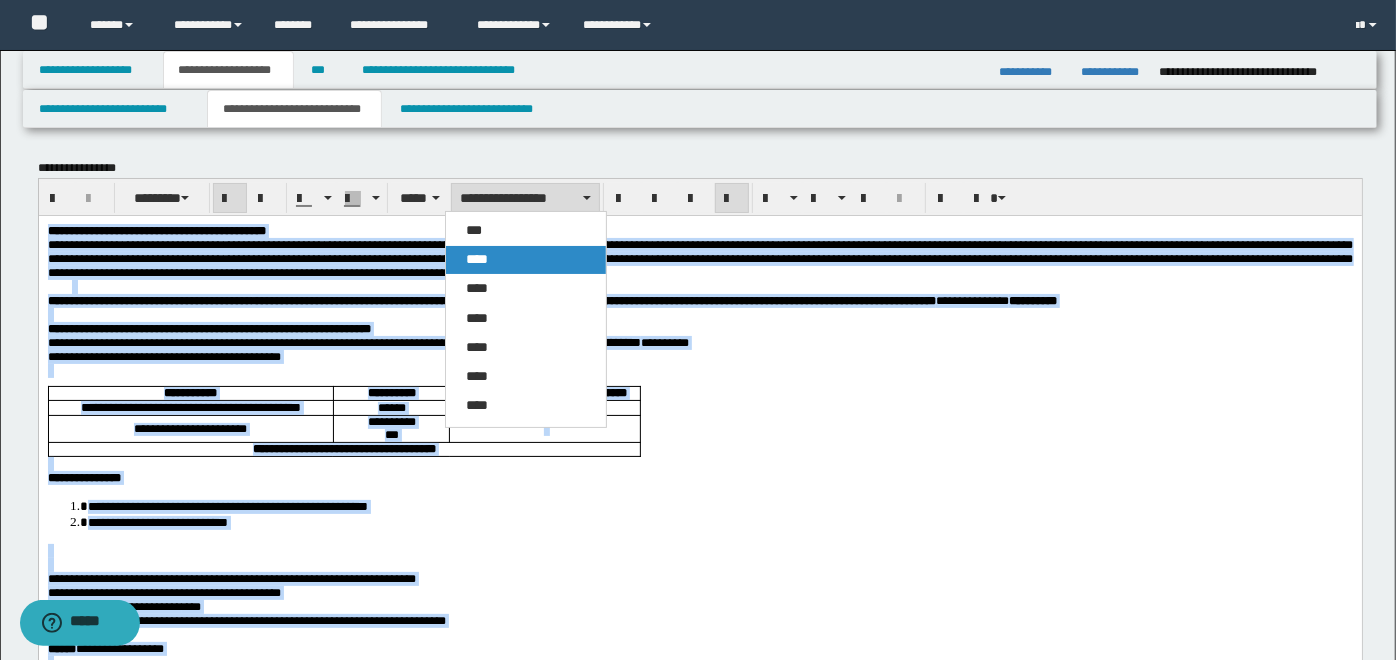 click on "****" at bounding box center (525, 260) 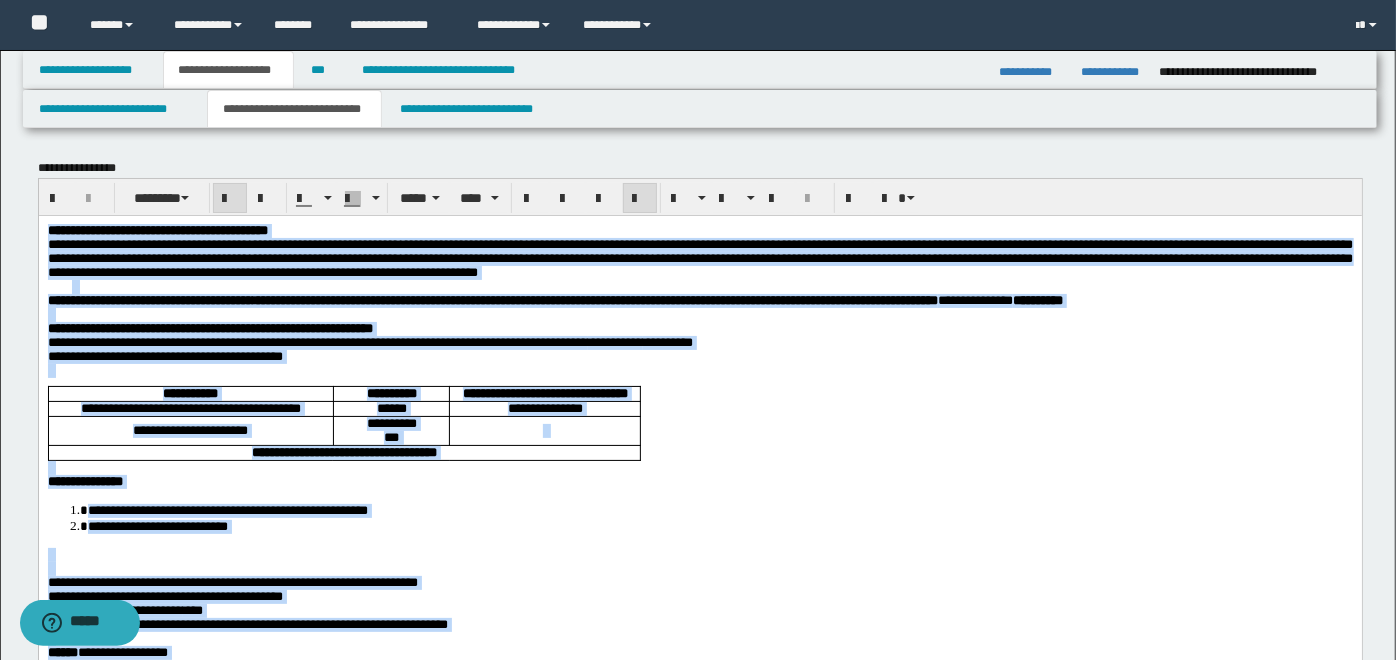 click at bounding box center [699, 554] 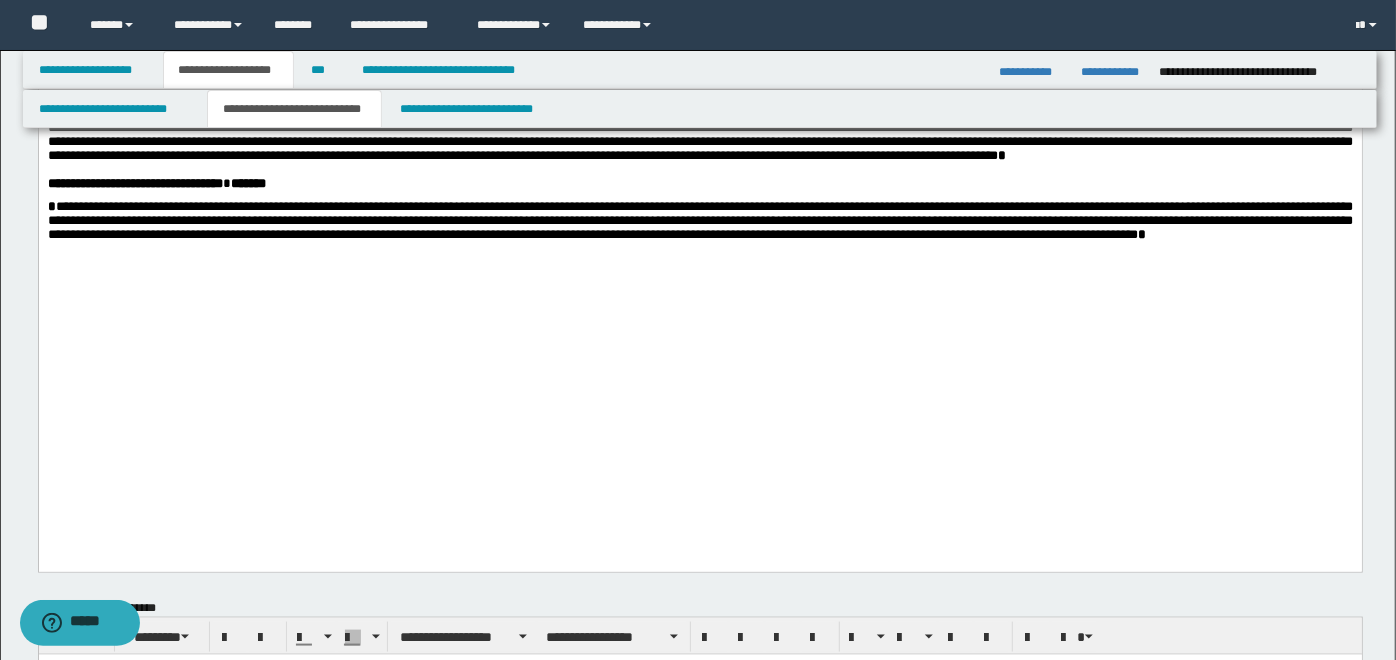 scroll, scrollTop: 1555, scrollLeft: 0, axis: vertical 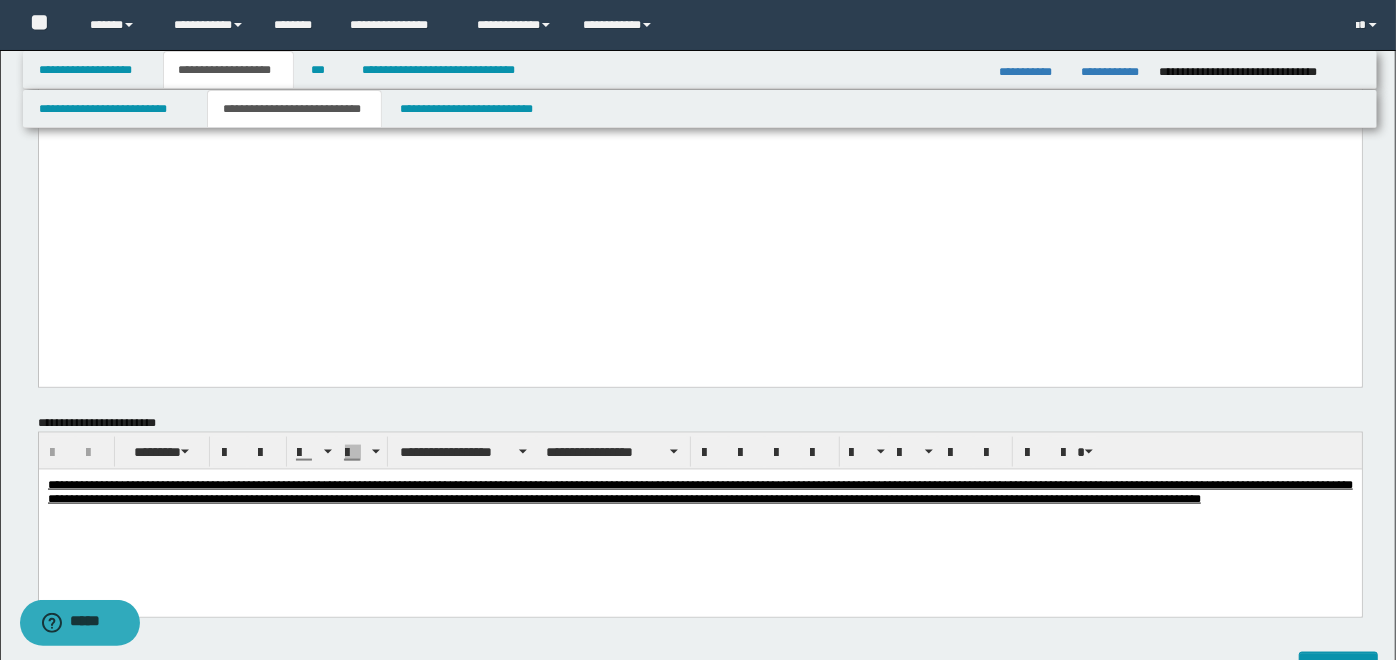 click on "**********" at bounding box center [699, 492] 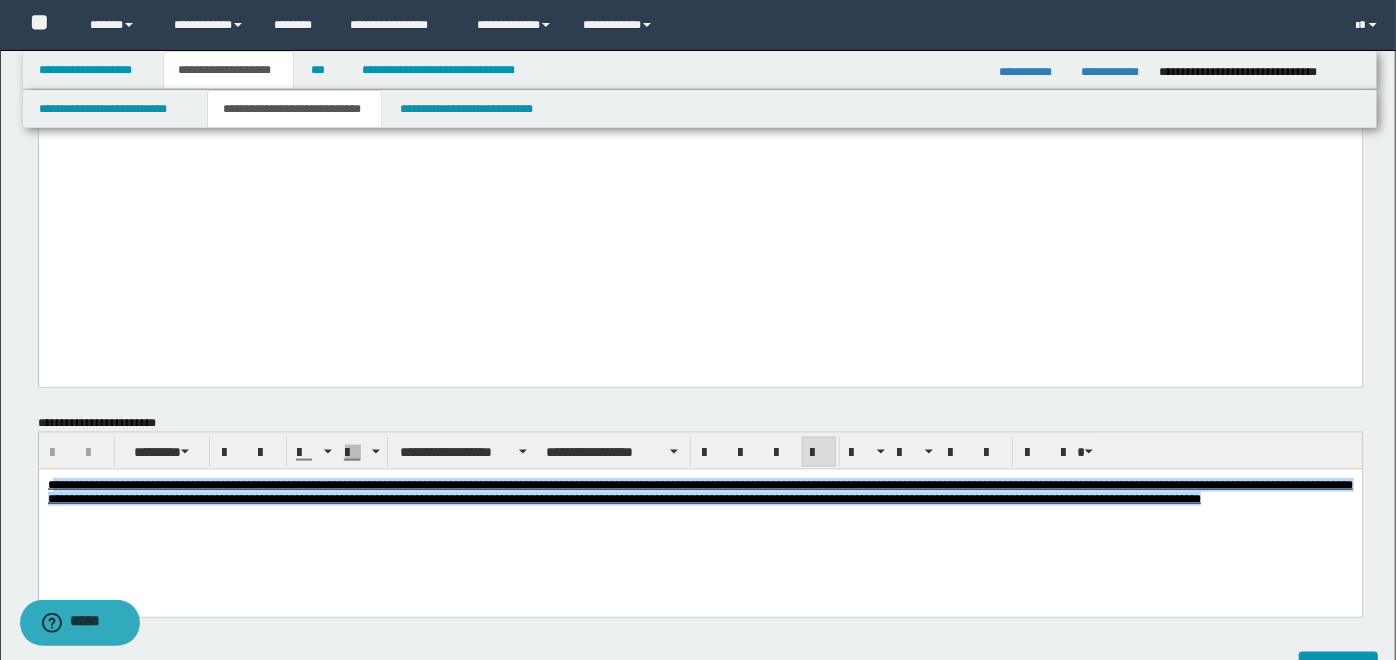 drag, startPoint x: 51, startPoint y: 483, endPoint x: 1079, endPoint y: 491, distance: 1028.0311 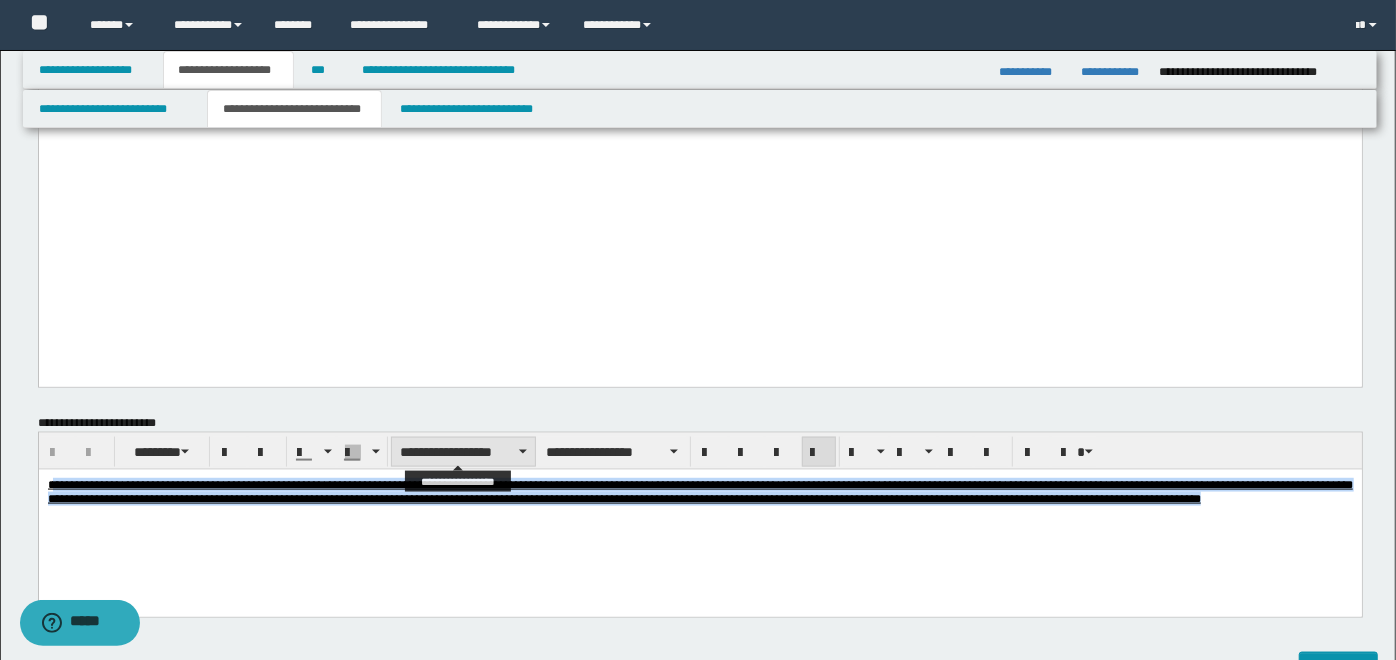 click on "**********" at bounding box center [463, 452] 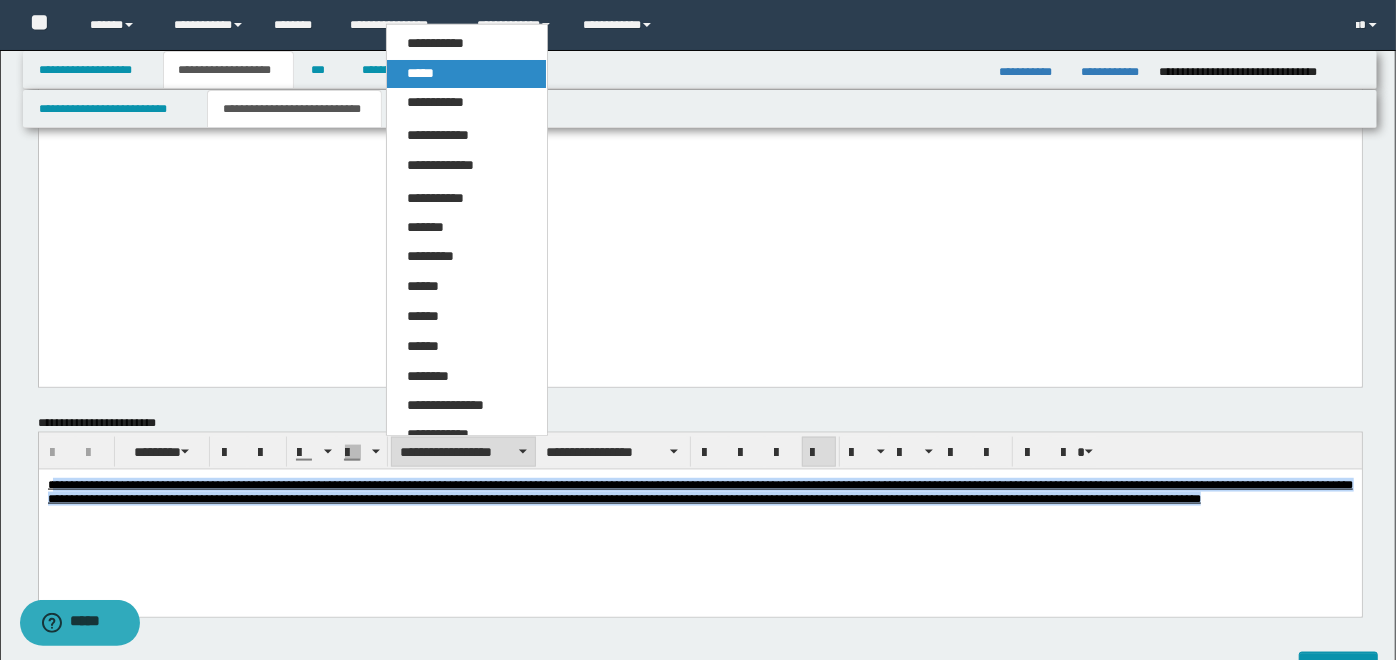 click on "*****" at bounding box center [466, 74] 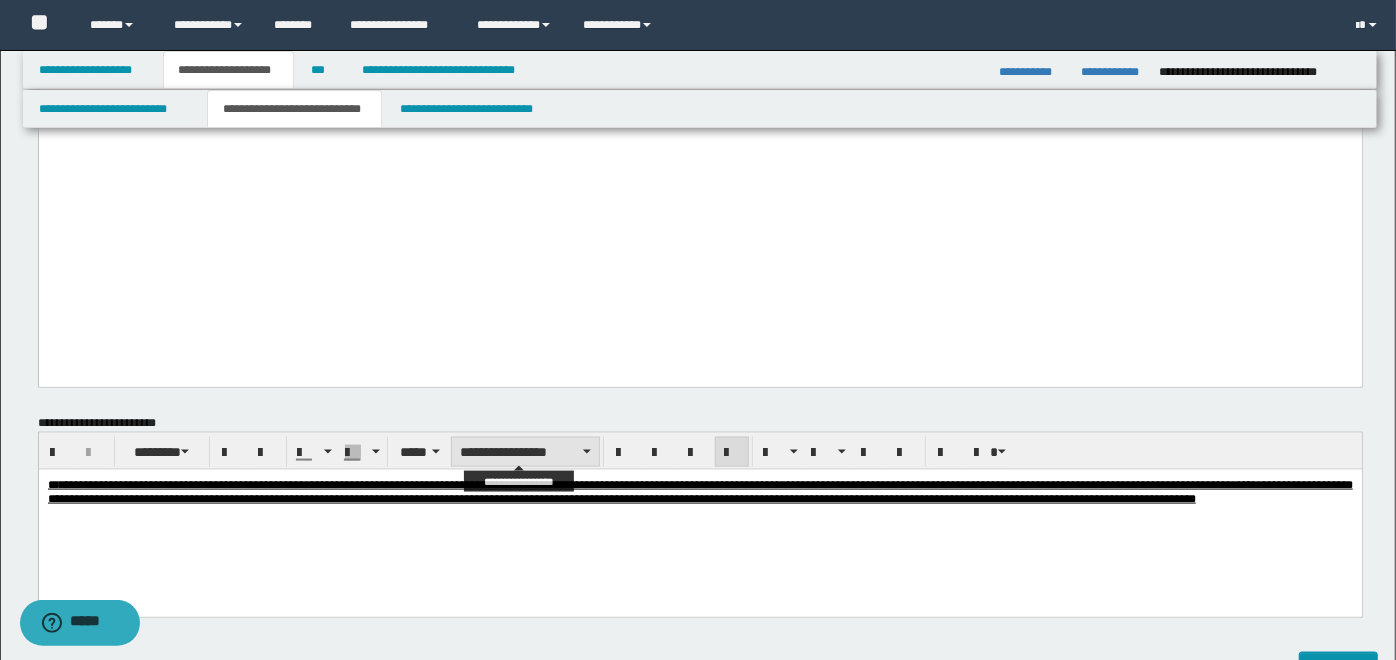 click on "**********" at bounding box center (525, 452) 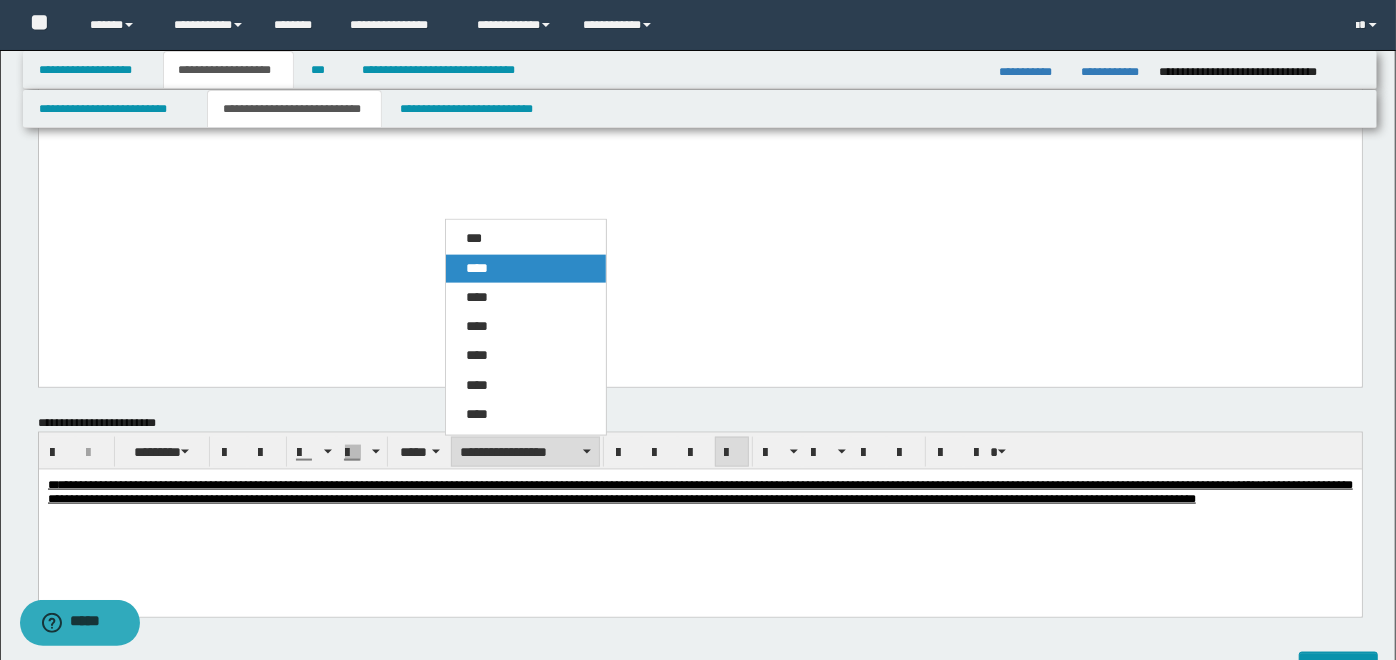 click on "****" at bounding box center (525, 269) 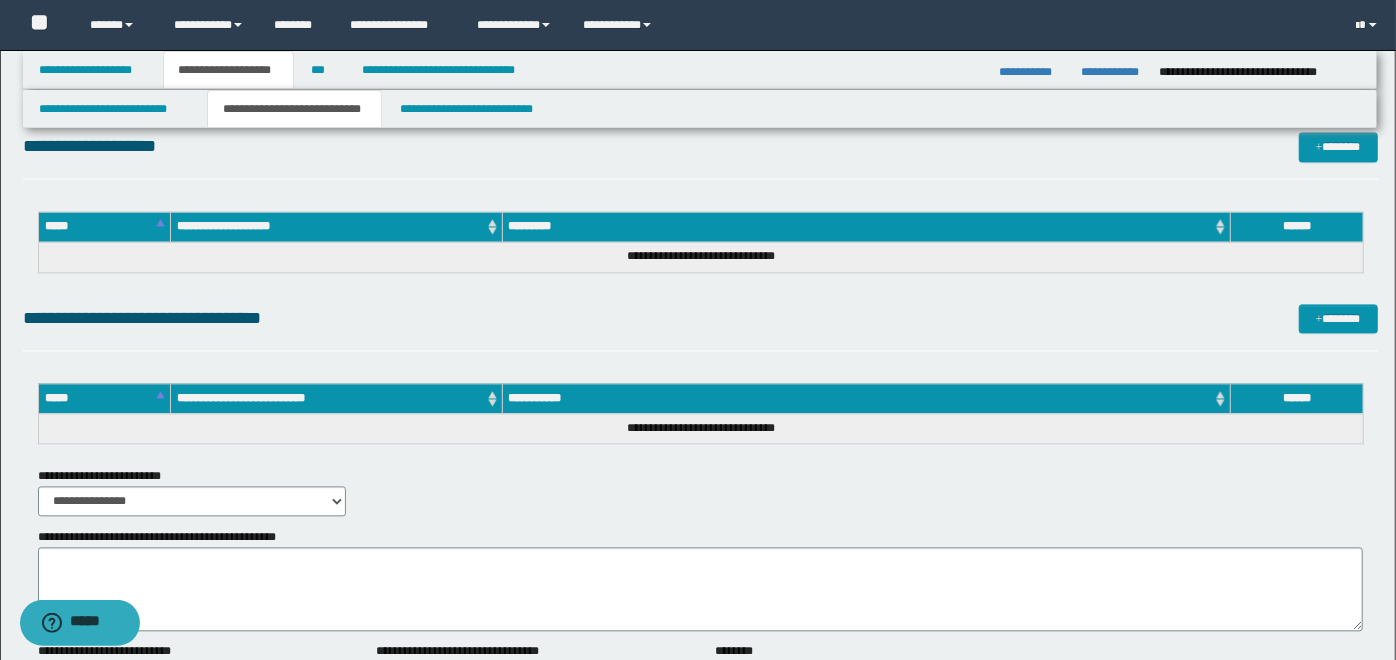 scroll, scrollTop: 2370, scrollLeft: 0, axis: vertical 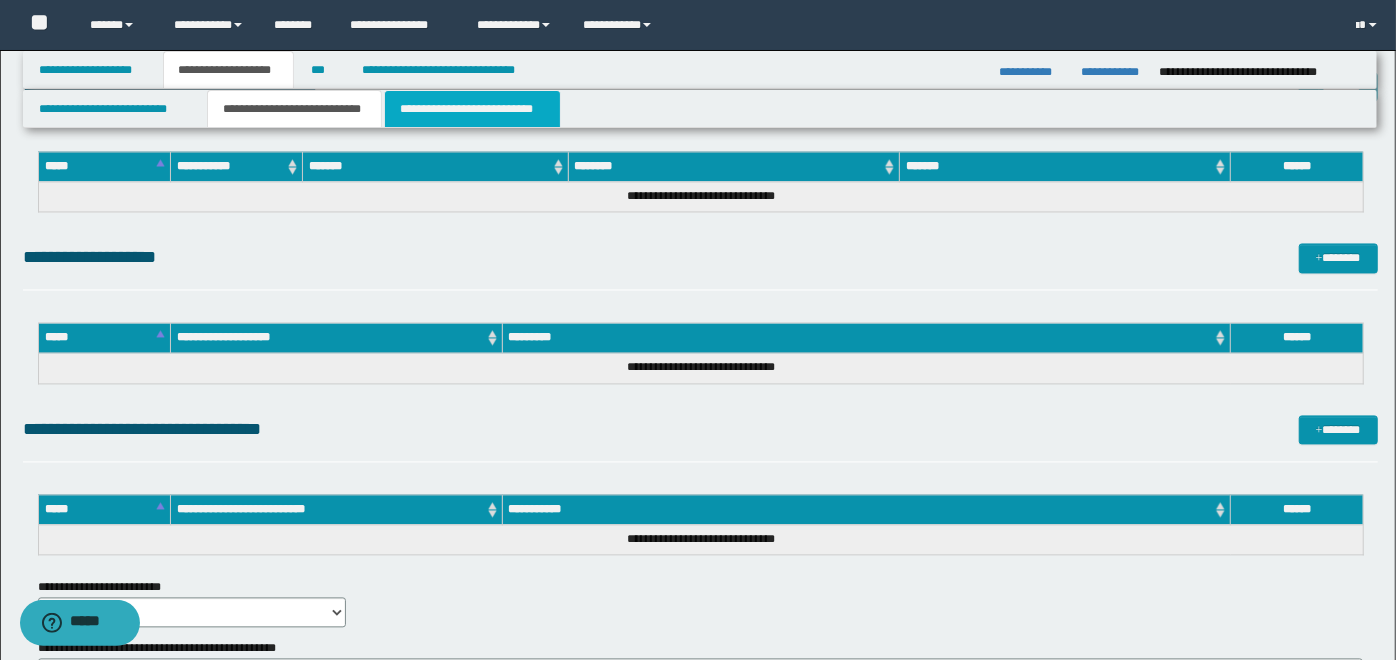 click on "**********" at bounding box center [472, 109] 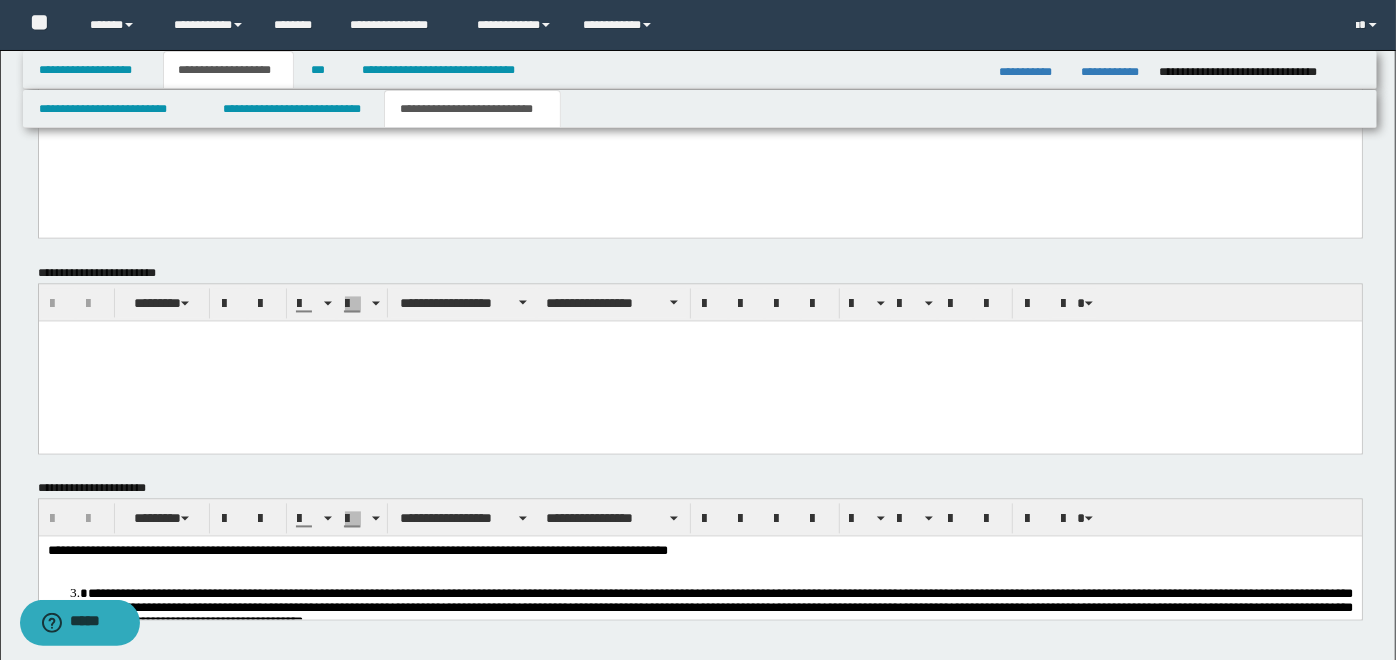 scroll, scrollTop: 2450, scrollLeft: 0, axis: vertical 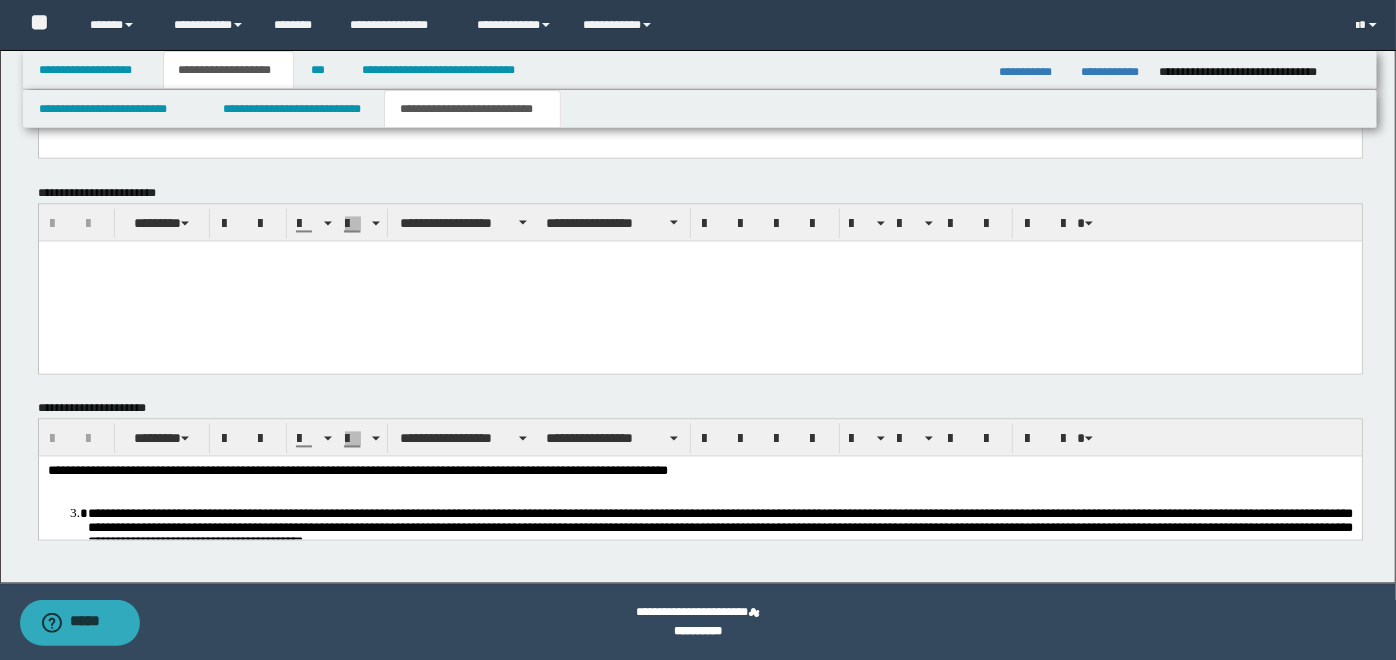 click on "**********" at bounding box center (357, 469) 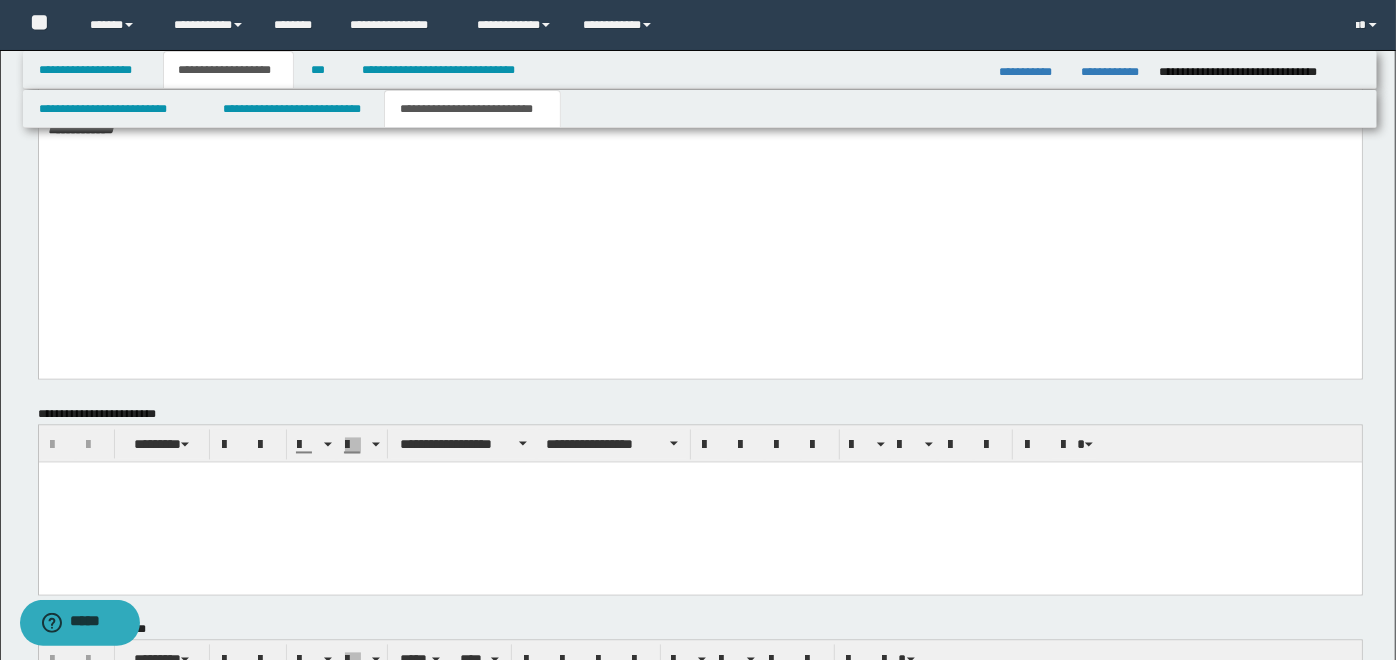scroll, scrollTop: 2005, scrollLeft: 0, axis: vertical 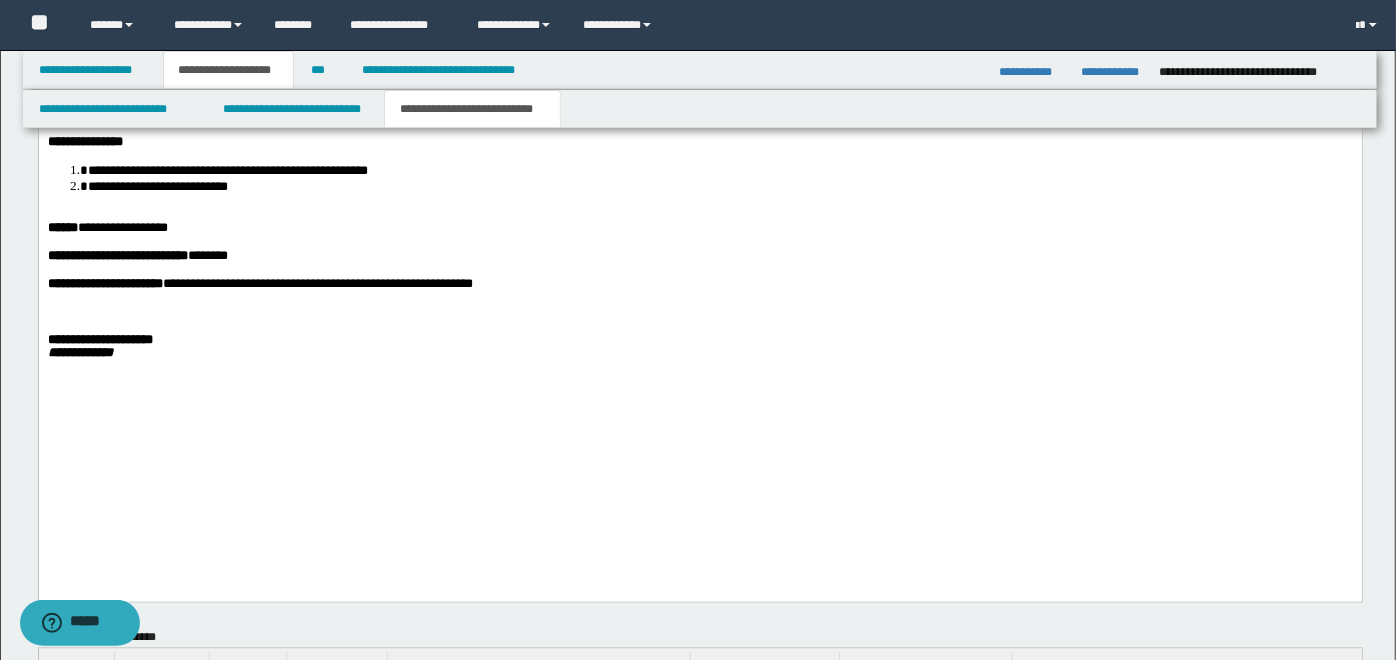 click on "**********" at bounding box center [699, -81] 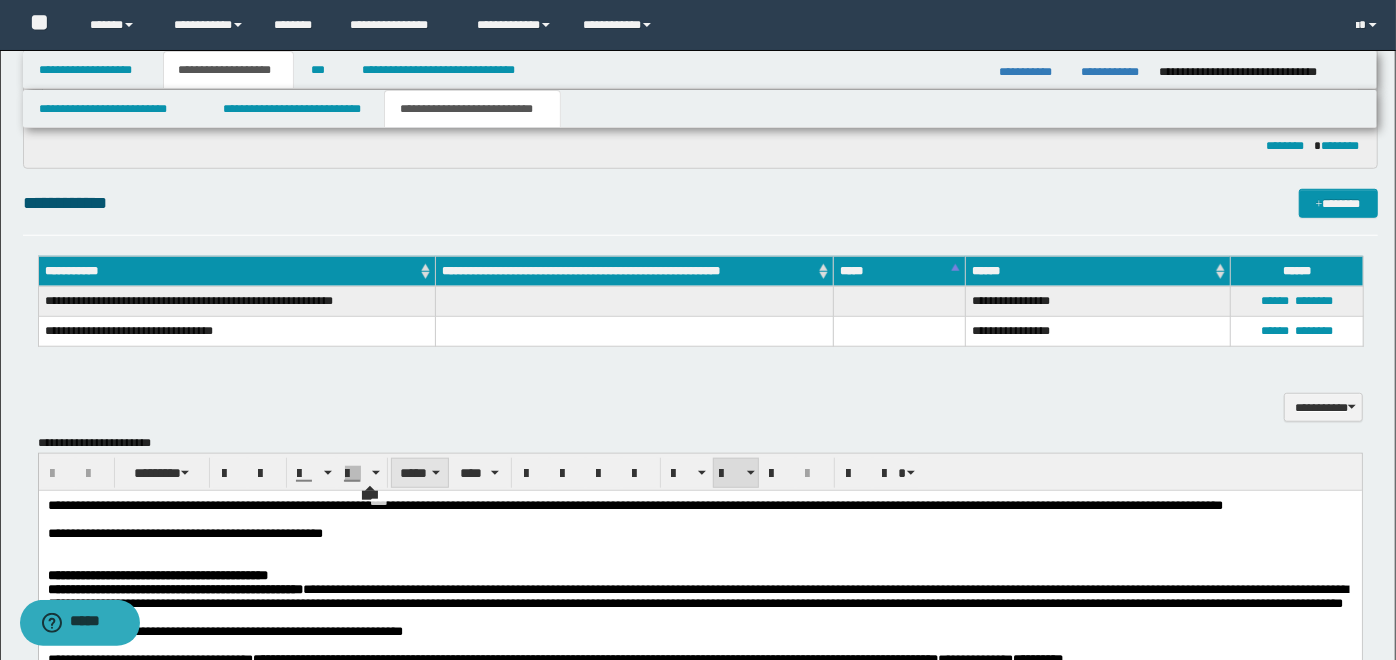 scroll, scrollTop: 1080, scrollLeft: 0, axis: vertical 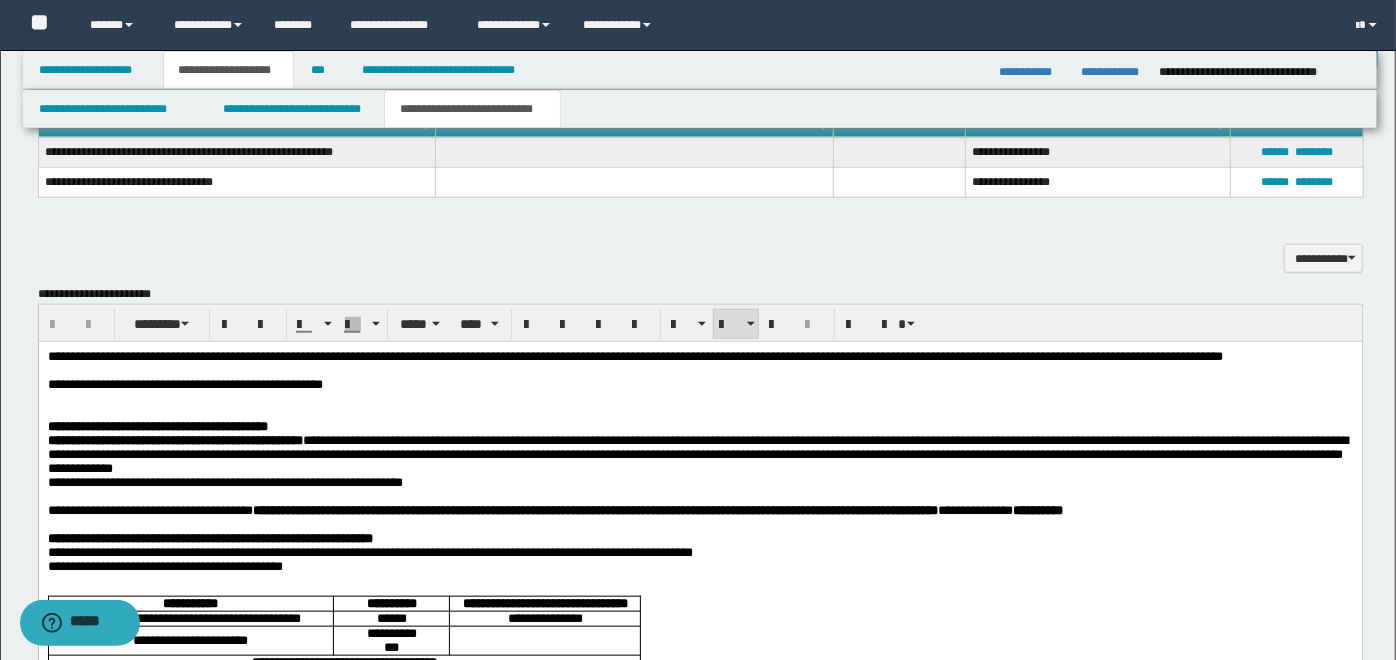 click on "**********" at bounding box center [697, 453] 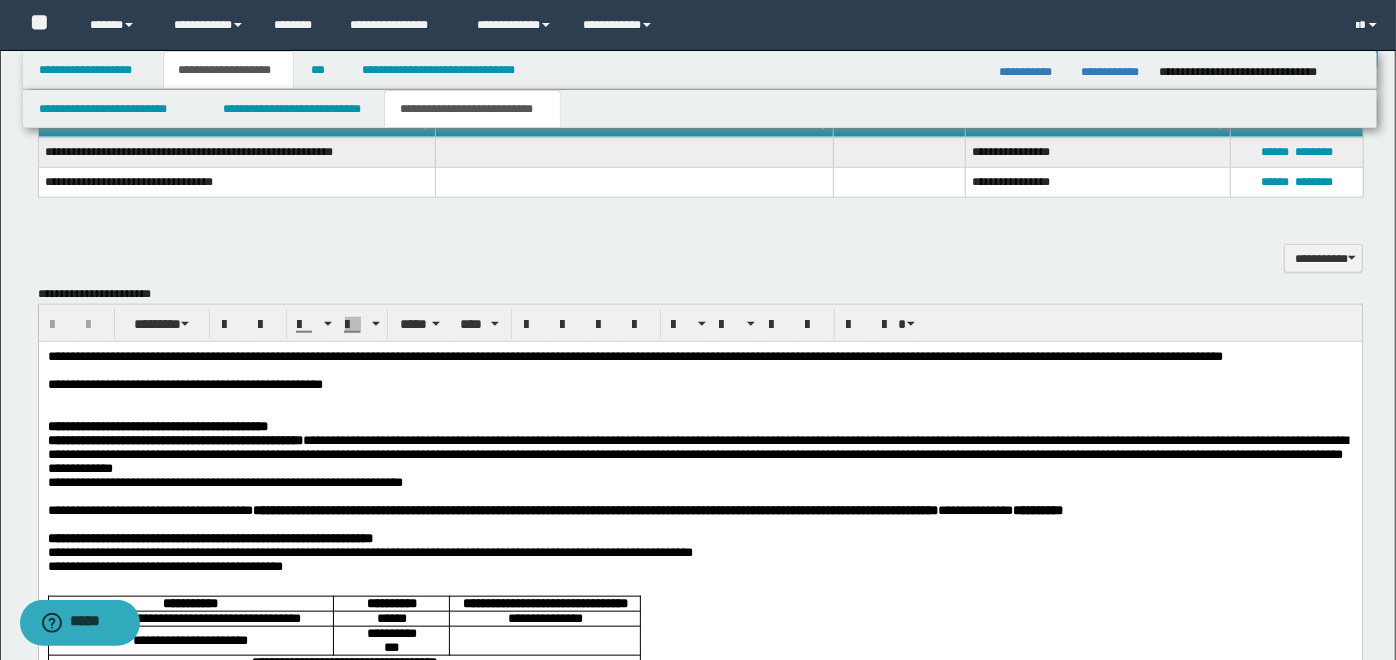 type 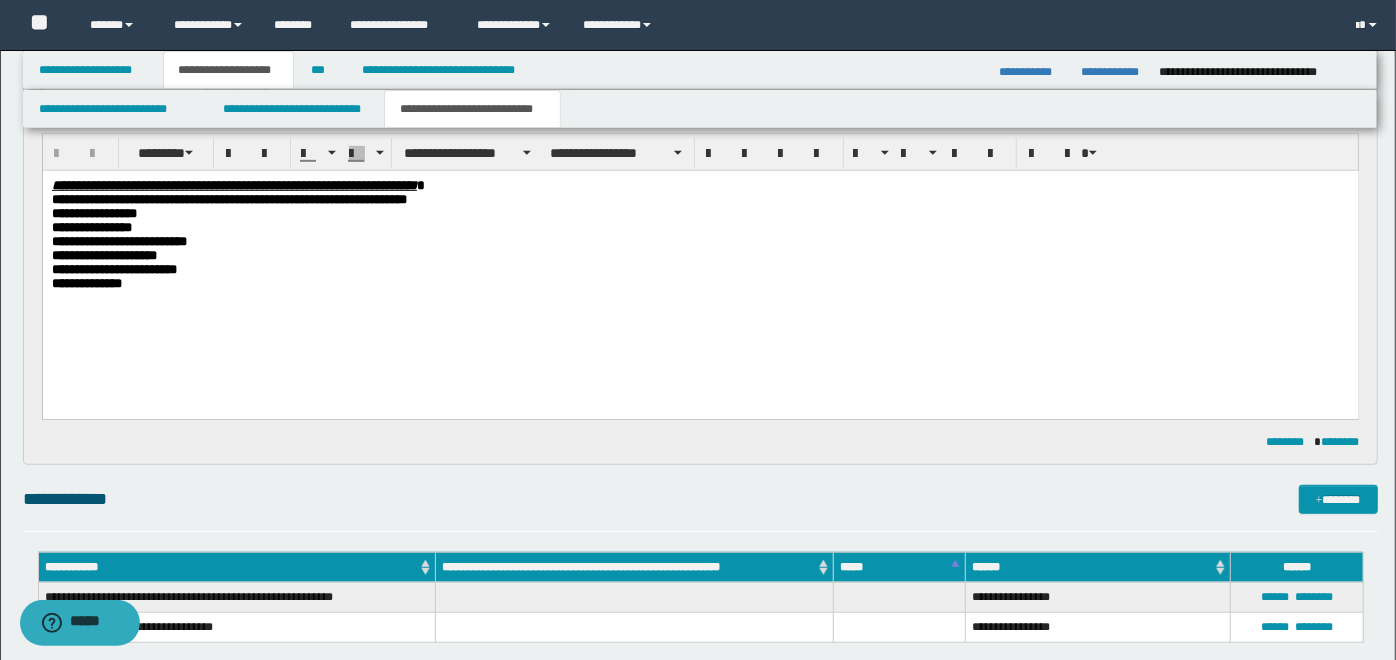 scroll, scrollTop: 450, scrollLeft: 0, axis: vertical 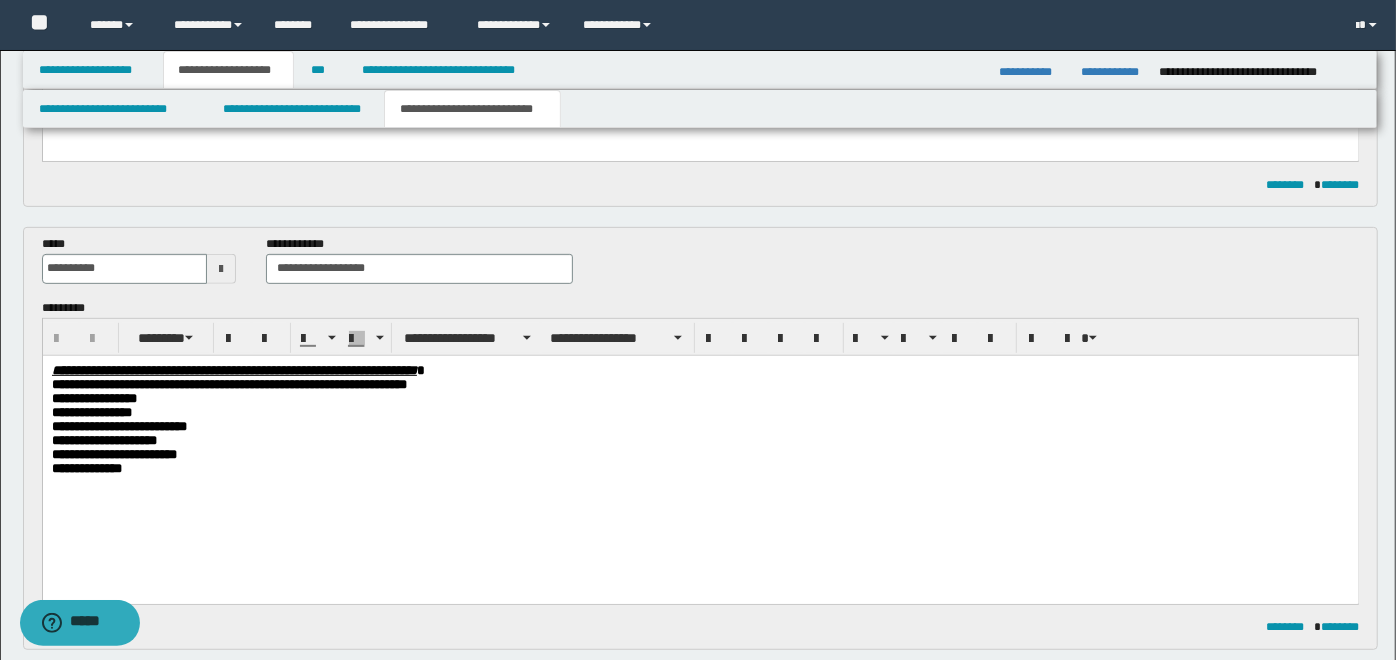 click on "**********" at bounding box center (700, 370) 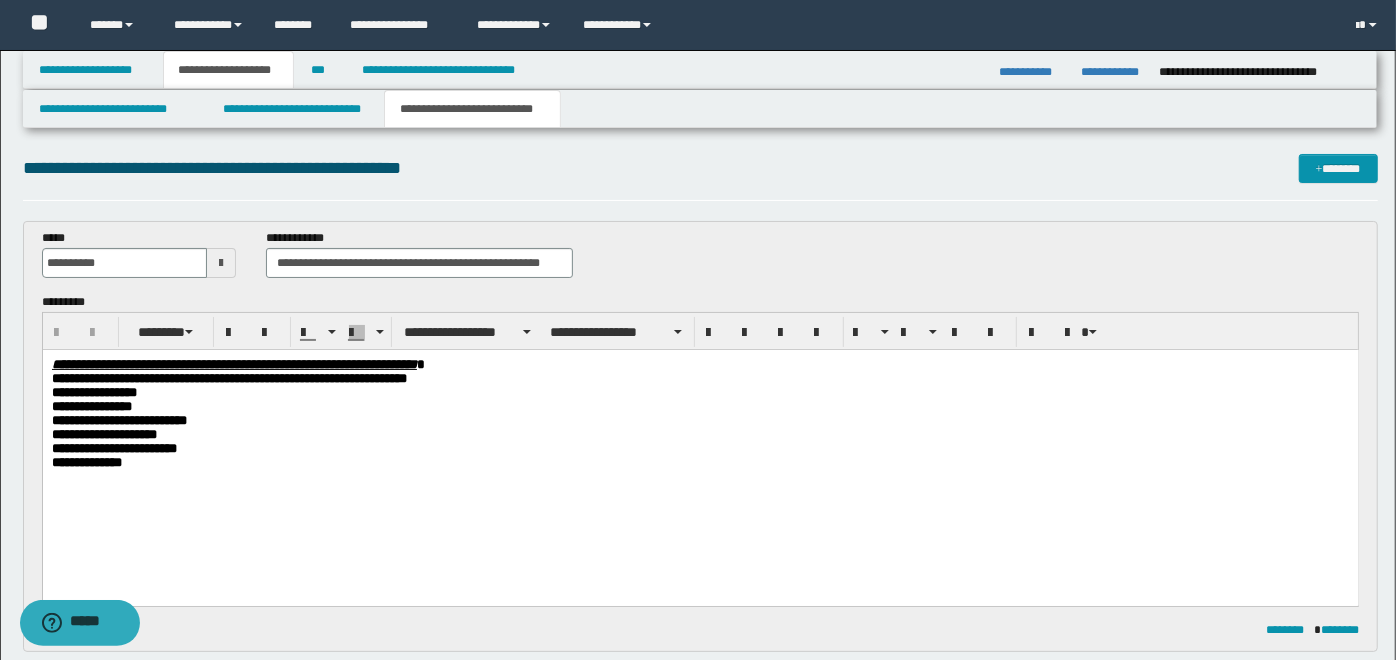 scroll, scrollTop: 0, scrollLeft: 0, axis: both 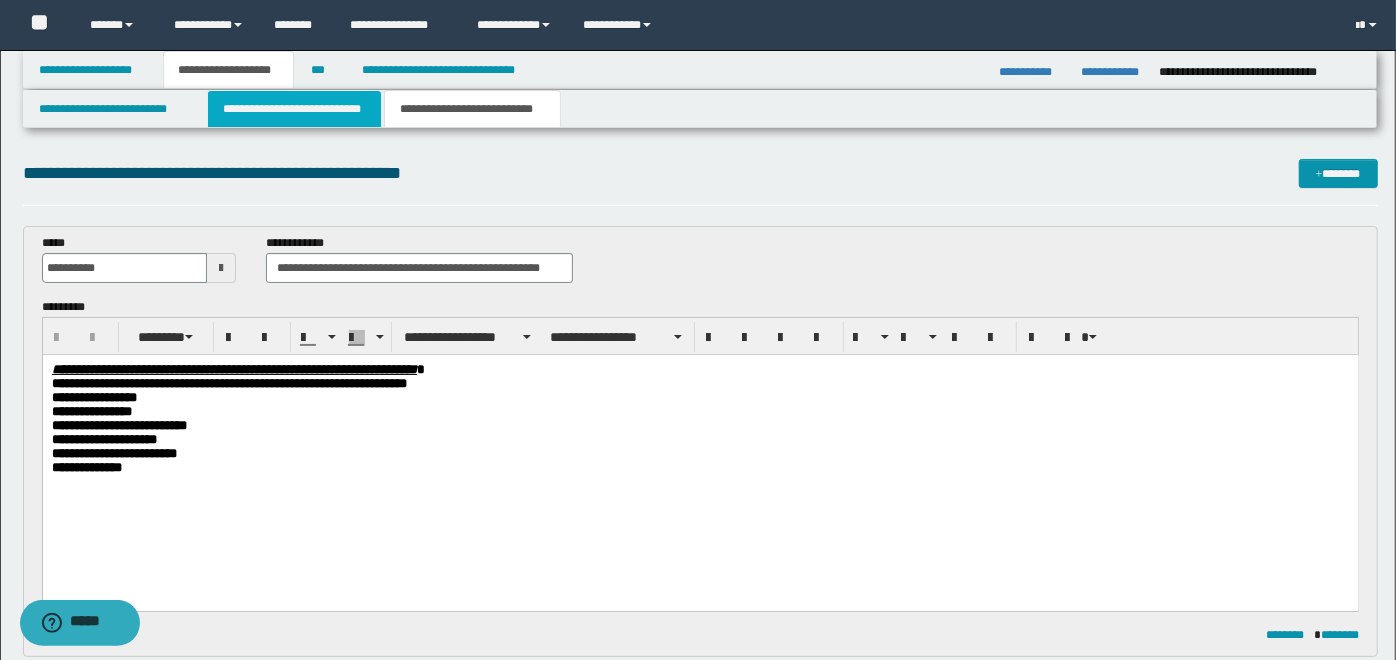 click on "**********" at bounding box center (294, 109) 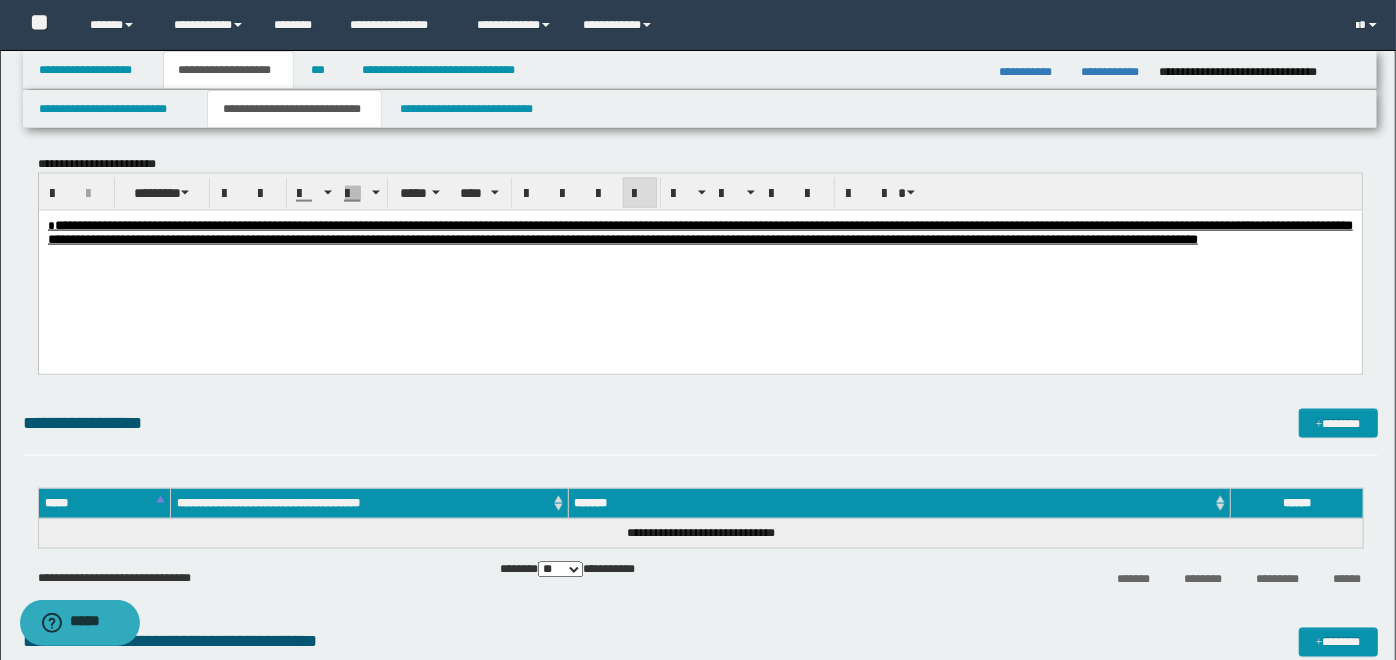 scroll, scrollTop: 2037, scrollLeft: 0, axis: vertical 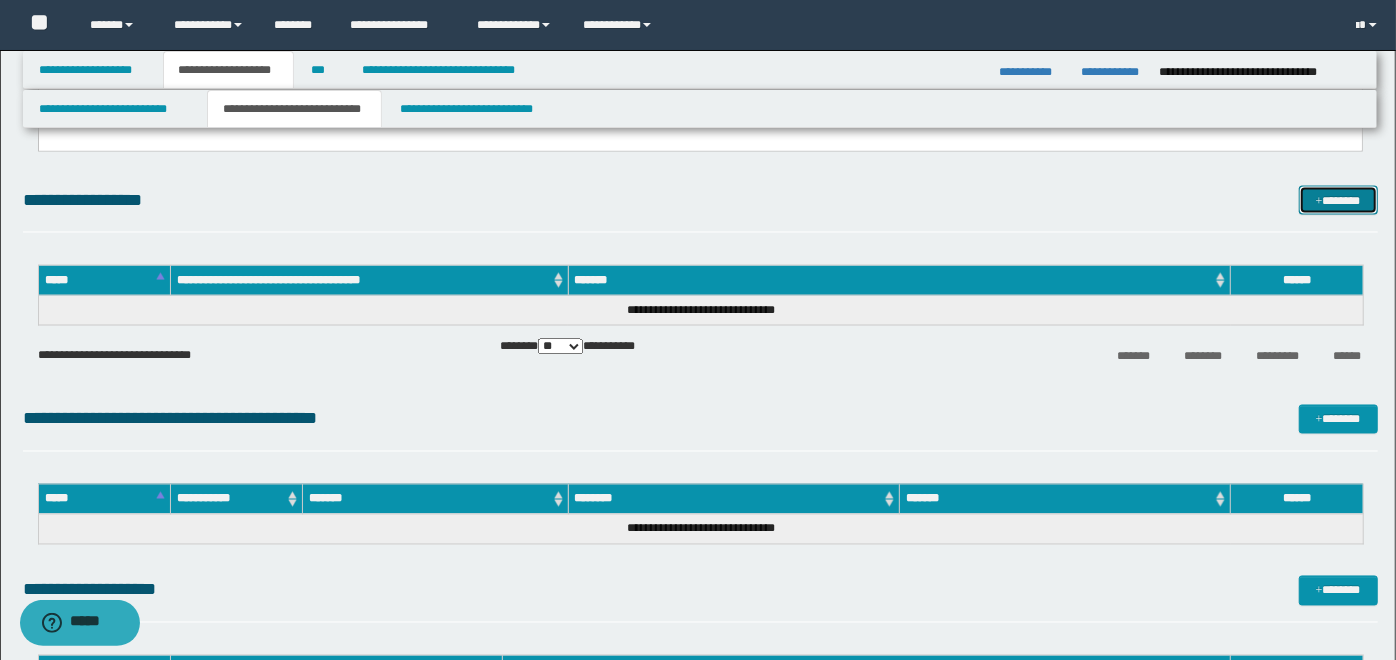 click on "*******" at bounding box center (1338, 200) 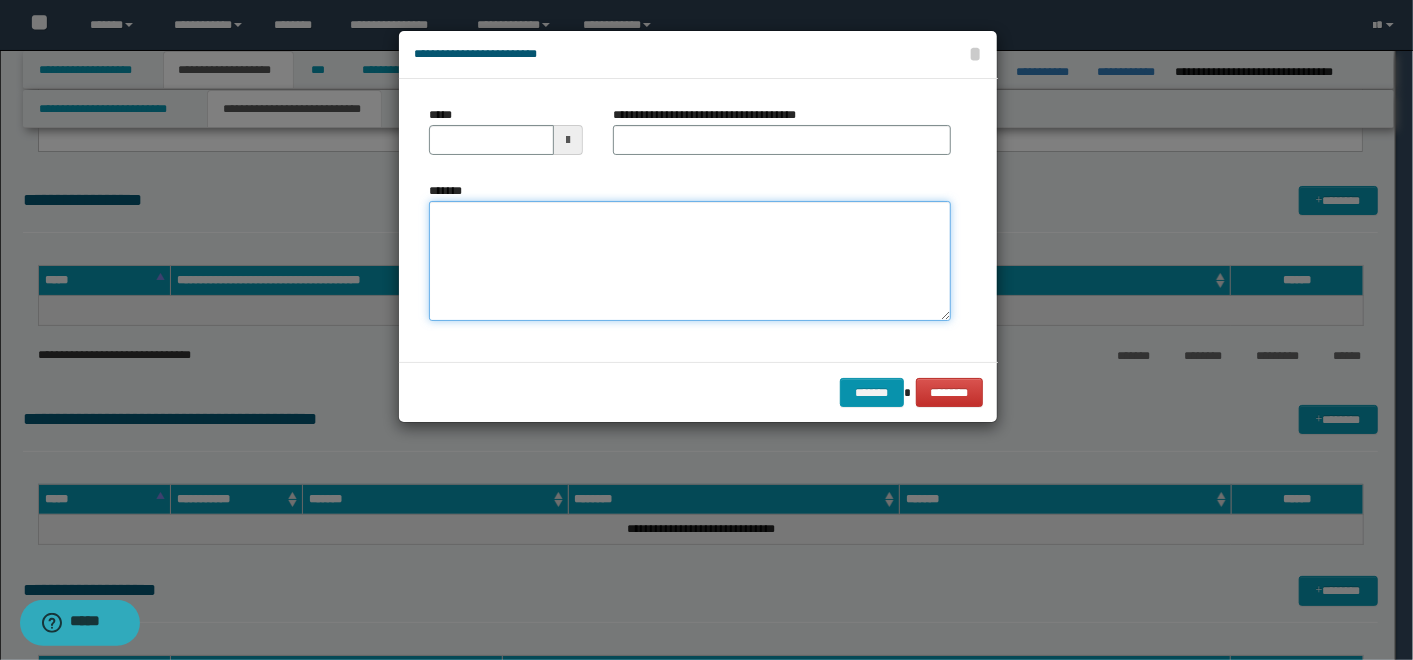 click on "*******" at bounding box center (690, 261) 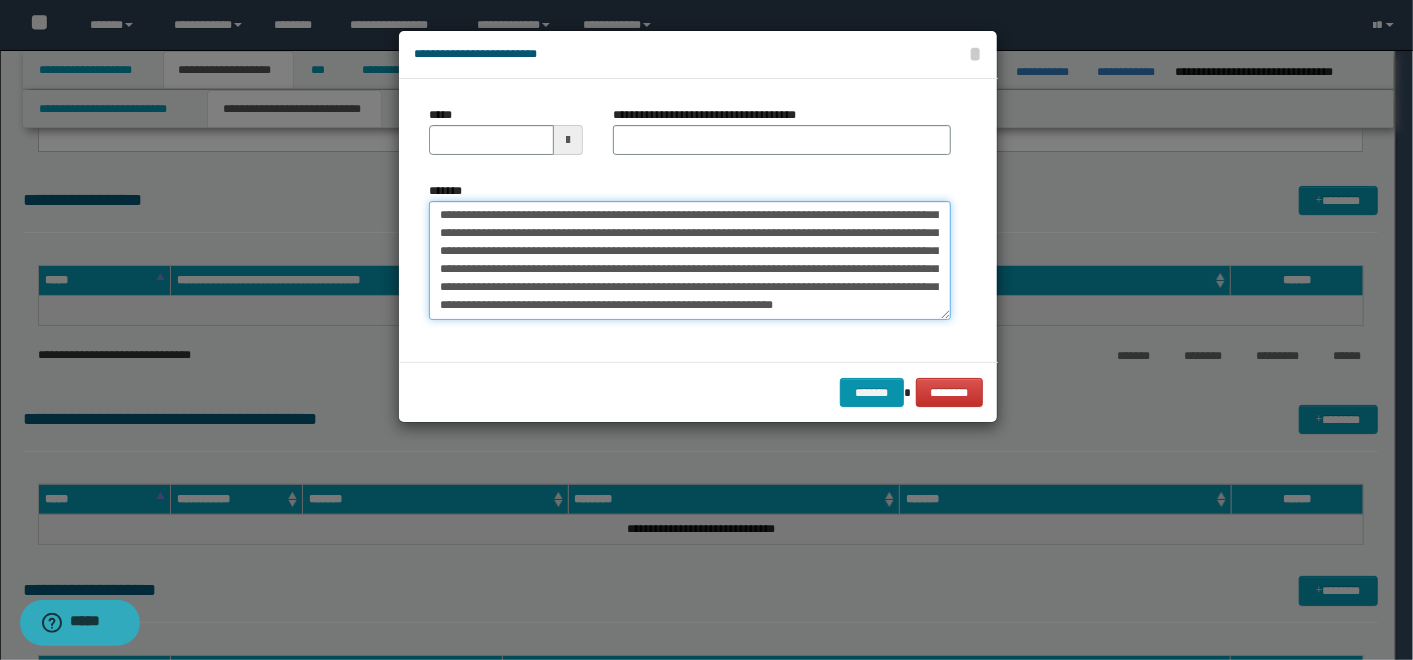 scroll, scrollTop: 0, scrollLeft: 0, axis: both 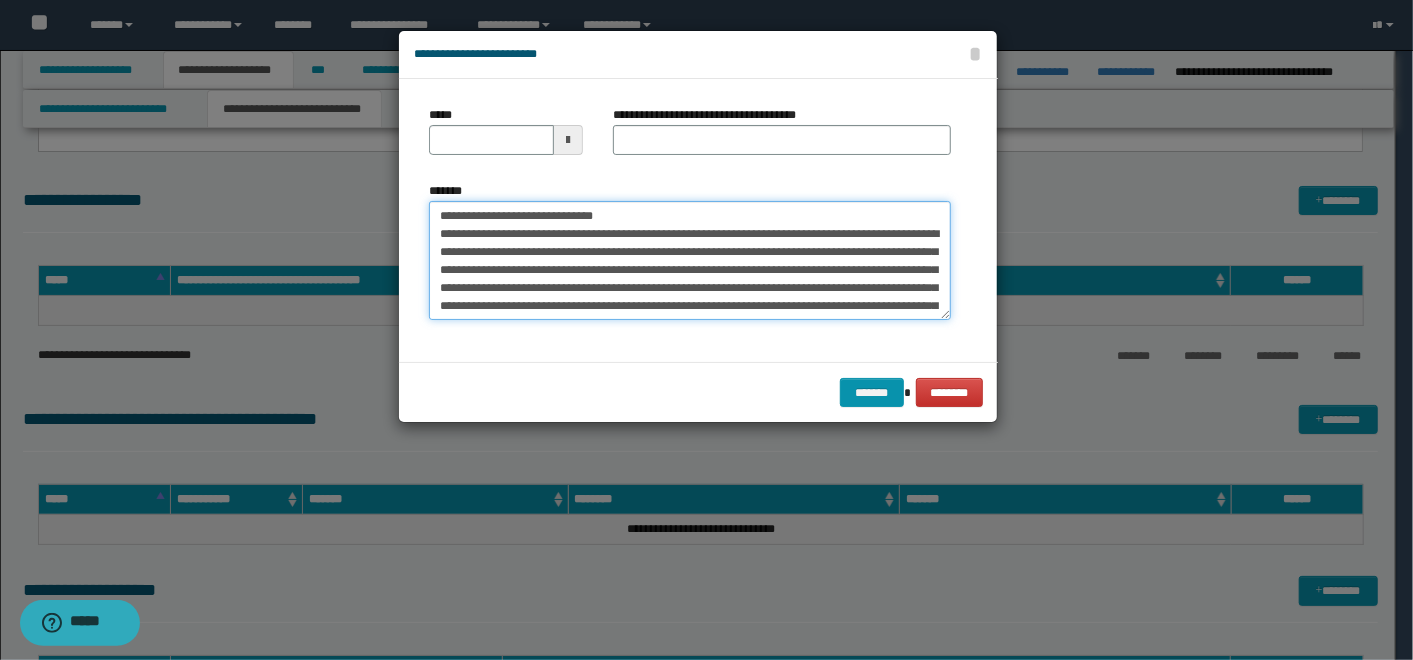 drag, startPoint x: 615, startPoint y: 222, endPoint x: 502, endPoint y: 222, distance: 113 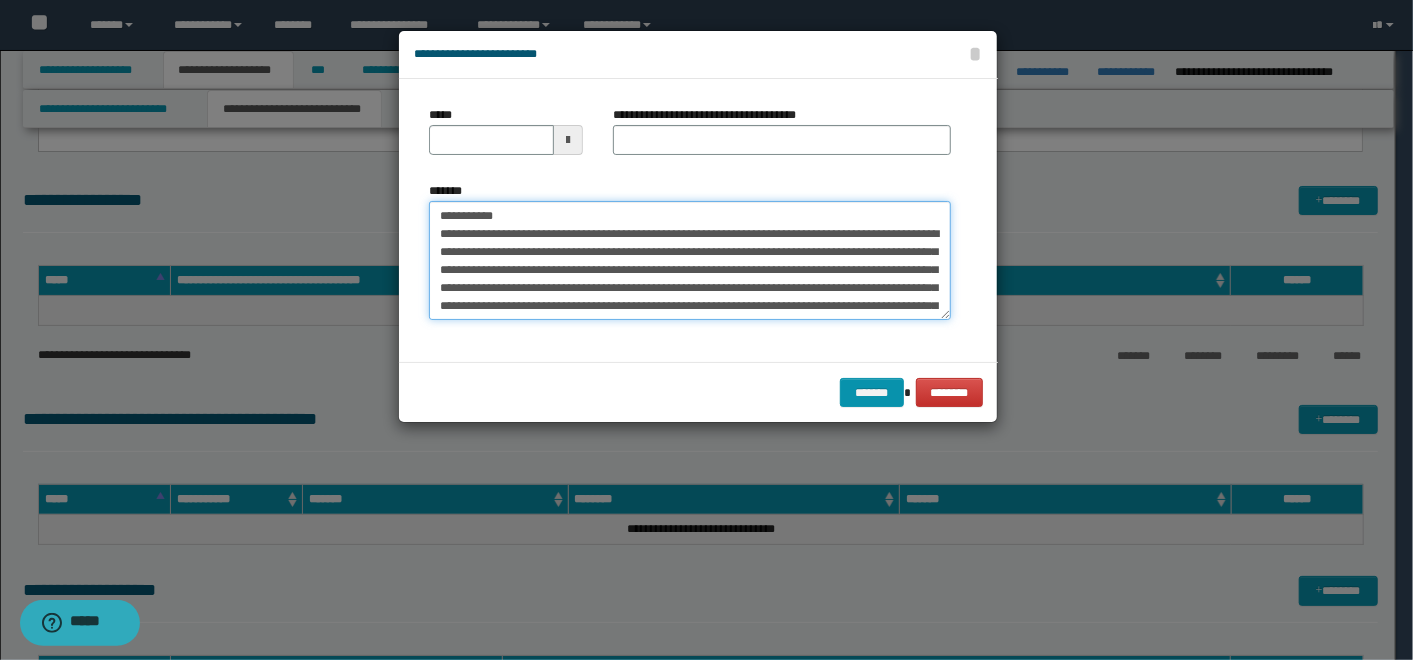 type on "**********" 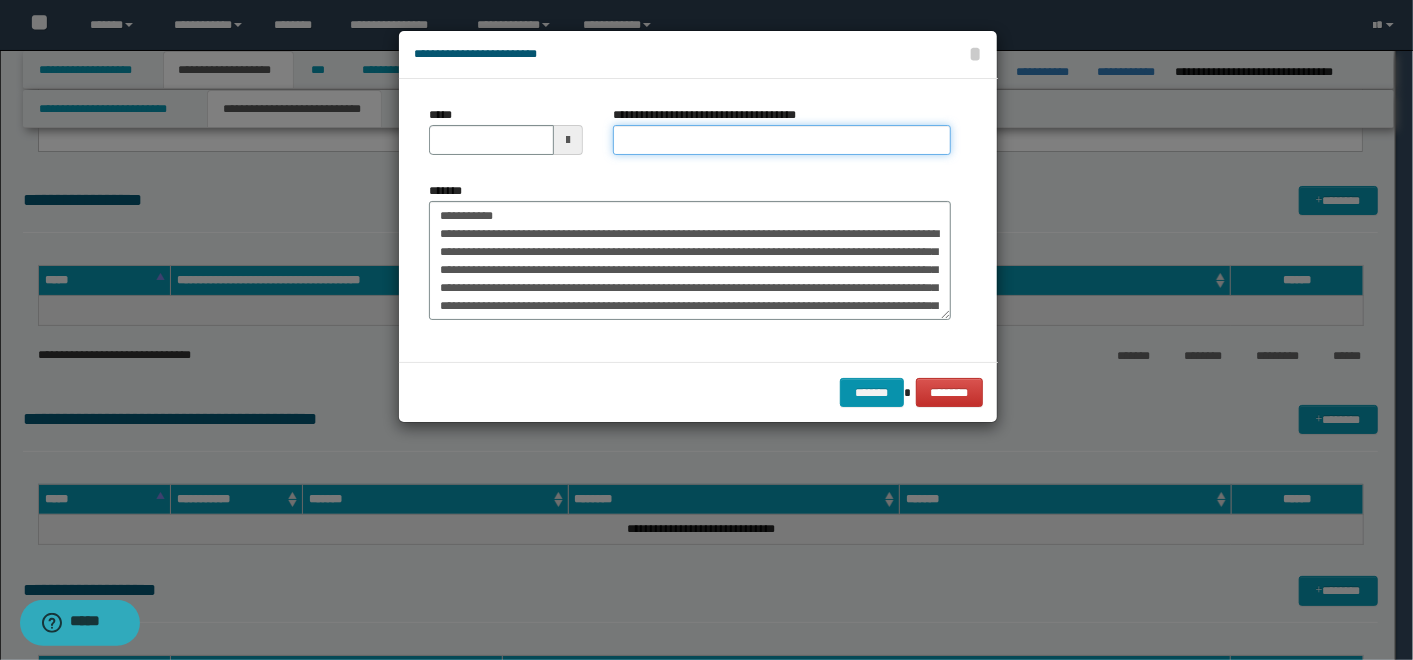 click on "**********" at bounding box center (782, 140) 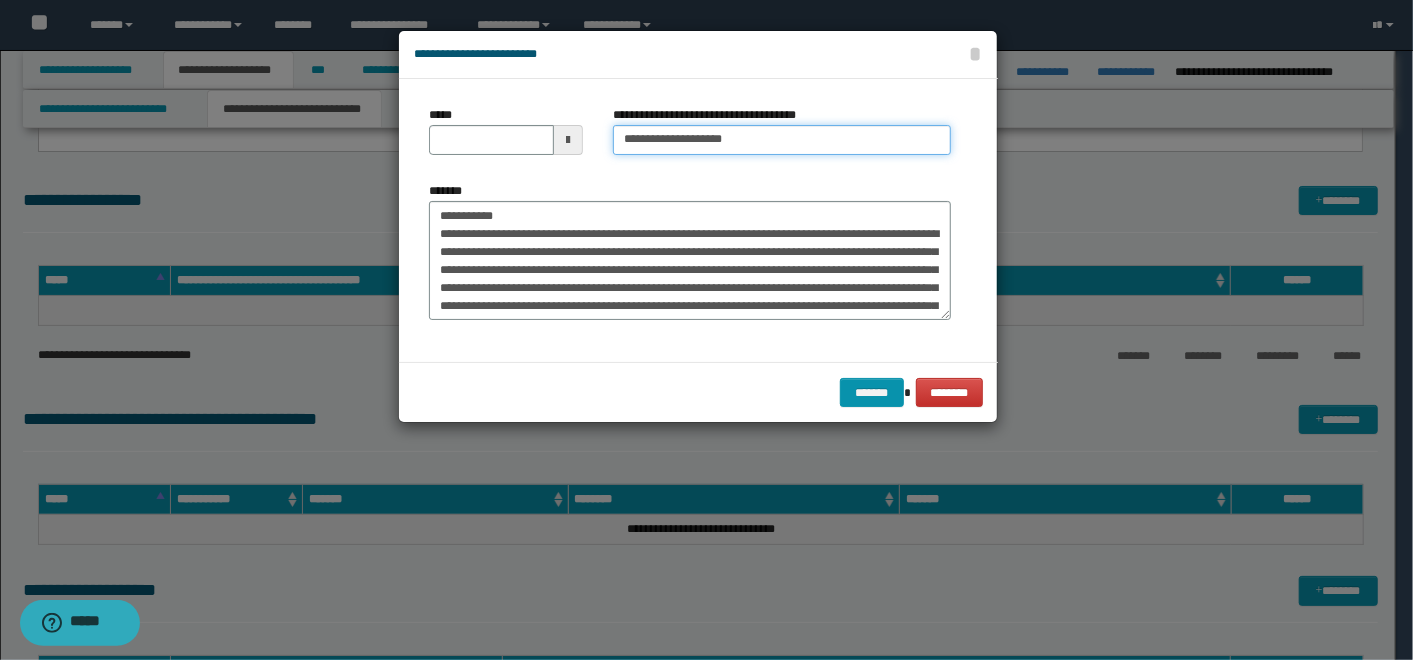 type on "**********" 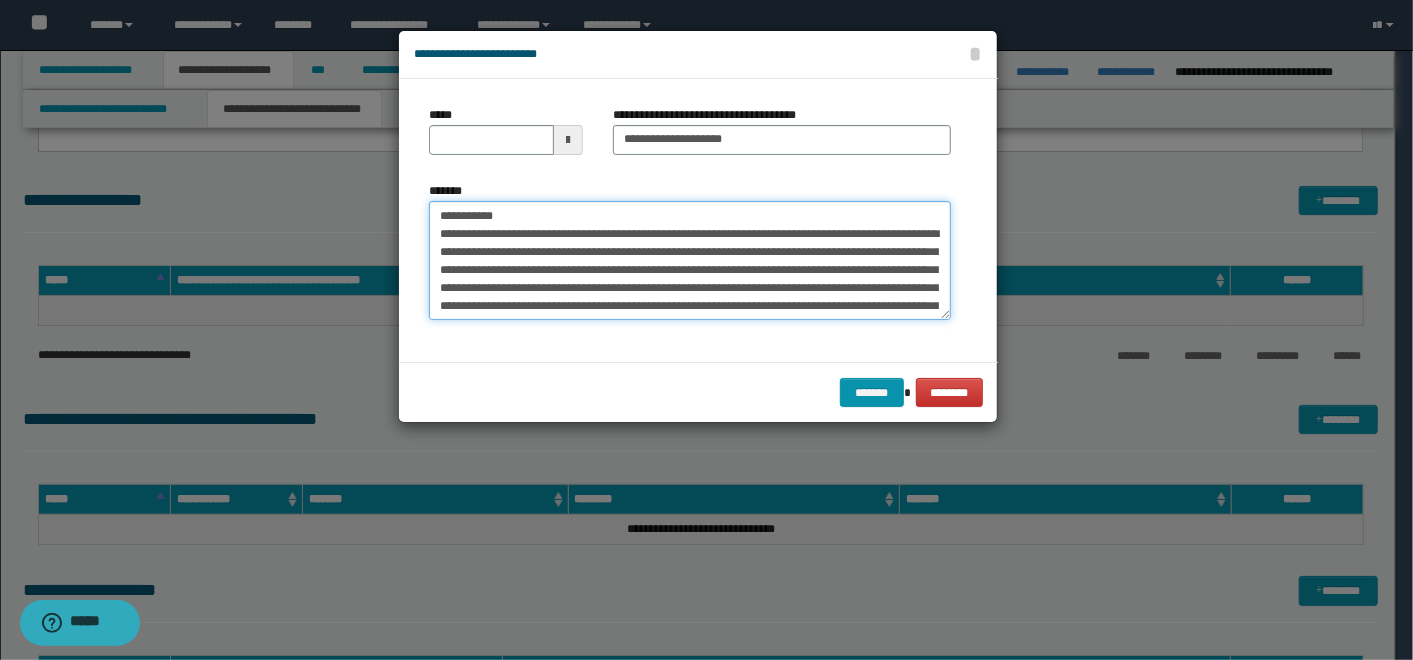 drag, startPoint x: 502, startPoint y: 211, endPoint x: 180, endPoint y: 201, distance: 322.15524 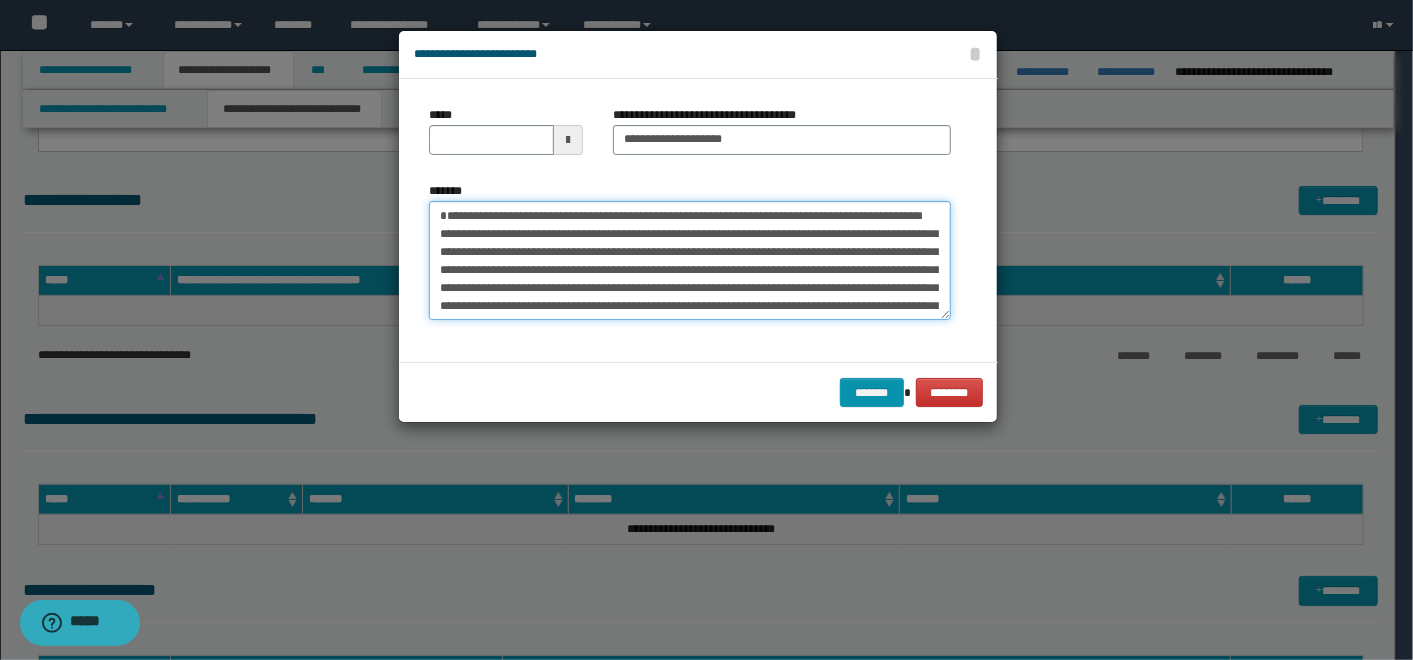 type 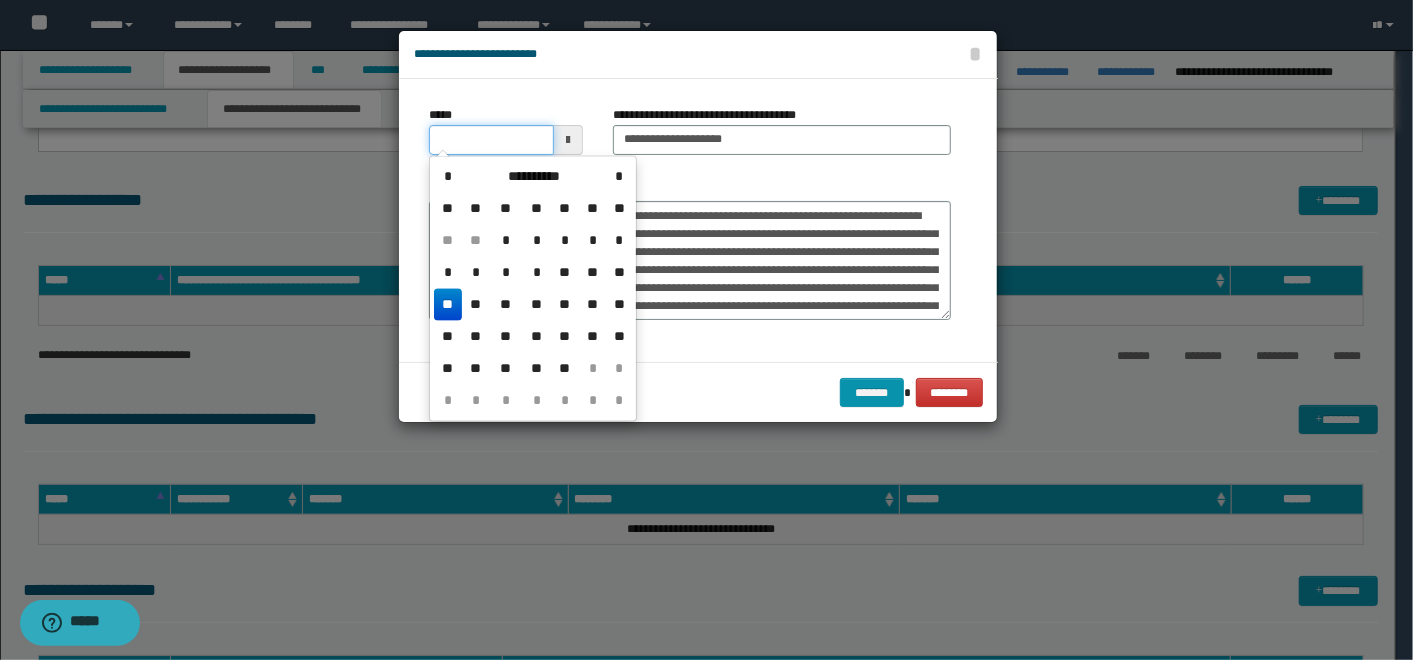 click on "*****" at bounding box center (491, 140) 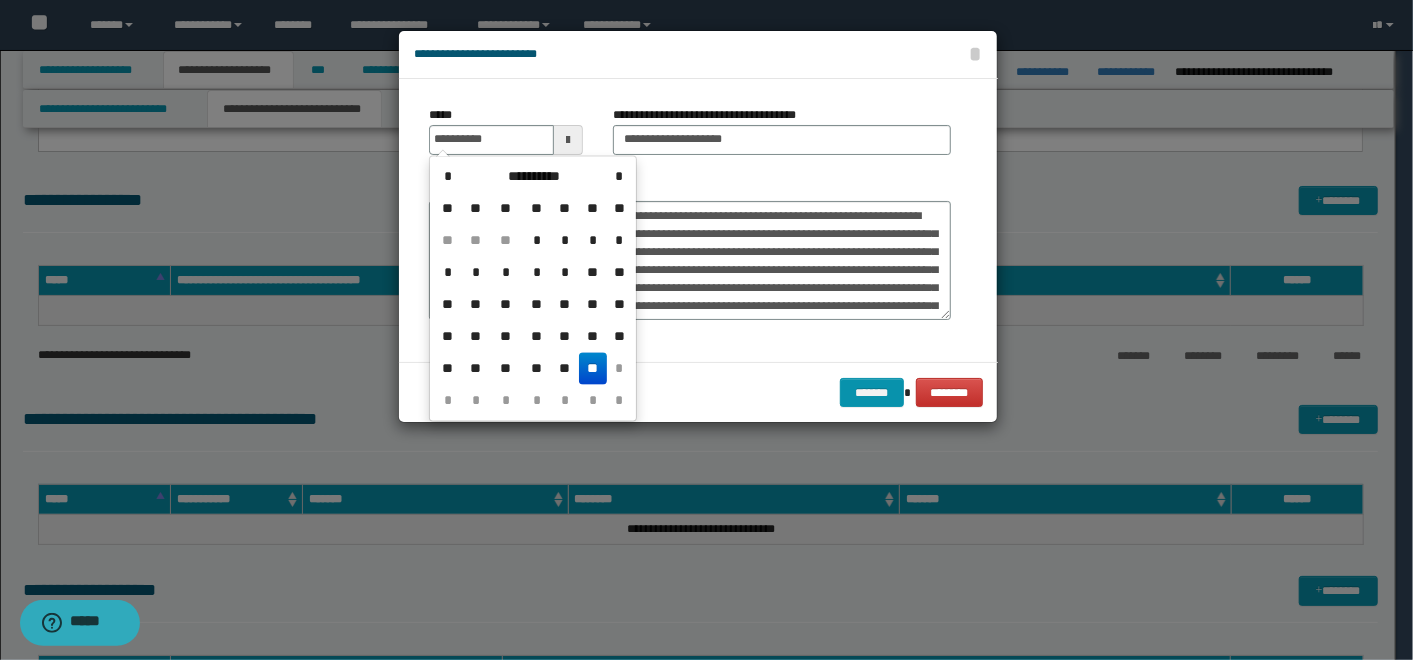 type on "**********" 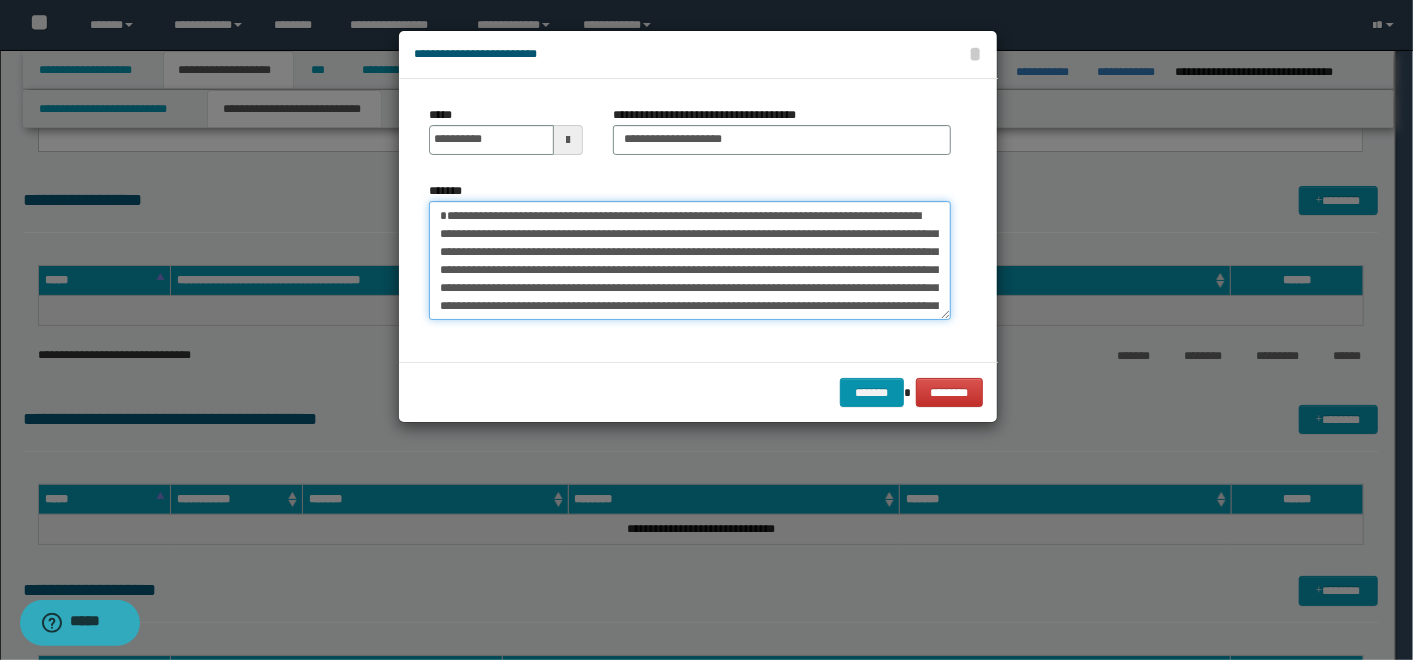 drag, startPoint x: 492, startPoint y: 237, endPoint x: 361, endPoint y: 211, distance: 133.55524 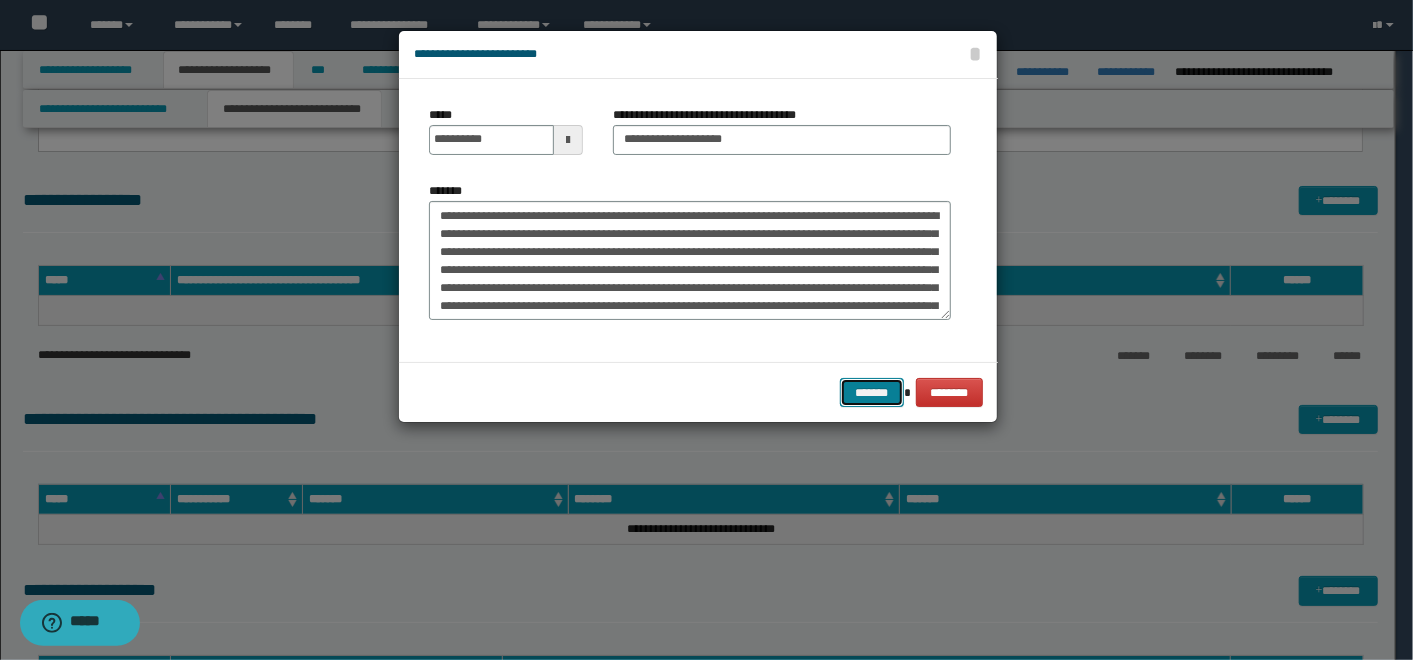 click on "*******" at bounding box center (872, 392) 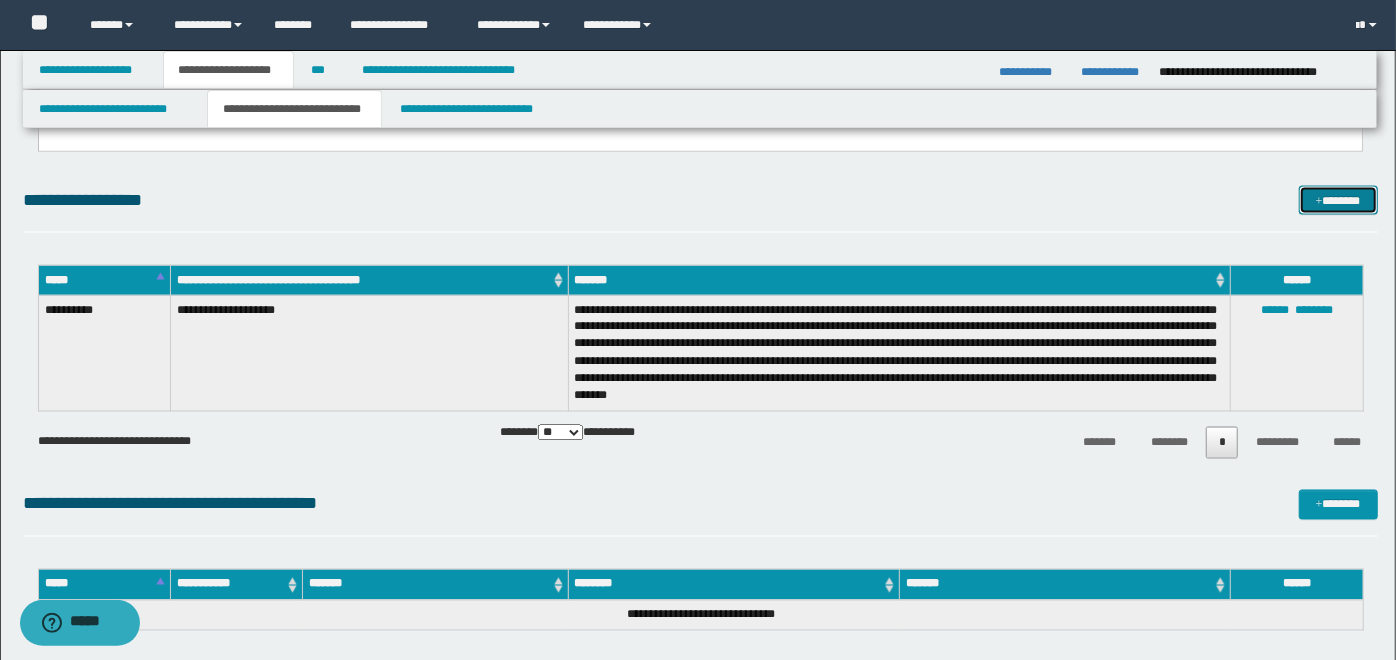 click on "*******" at bounding box center [1338, 200] 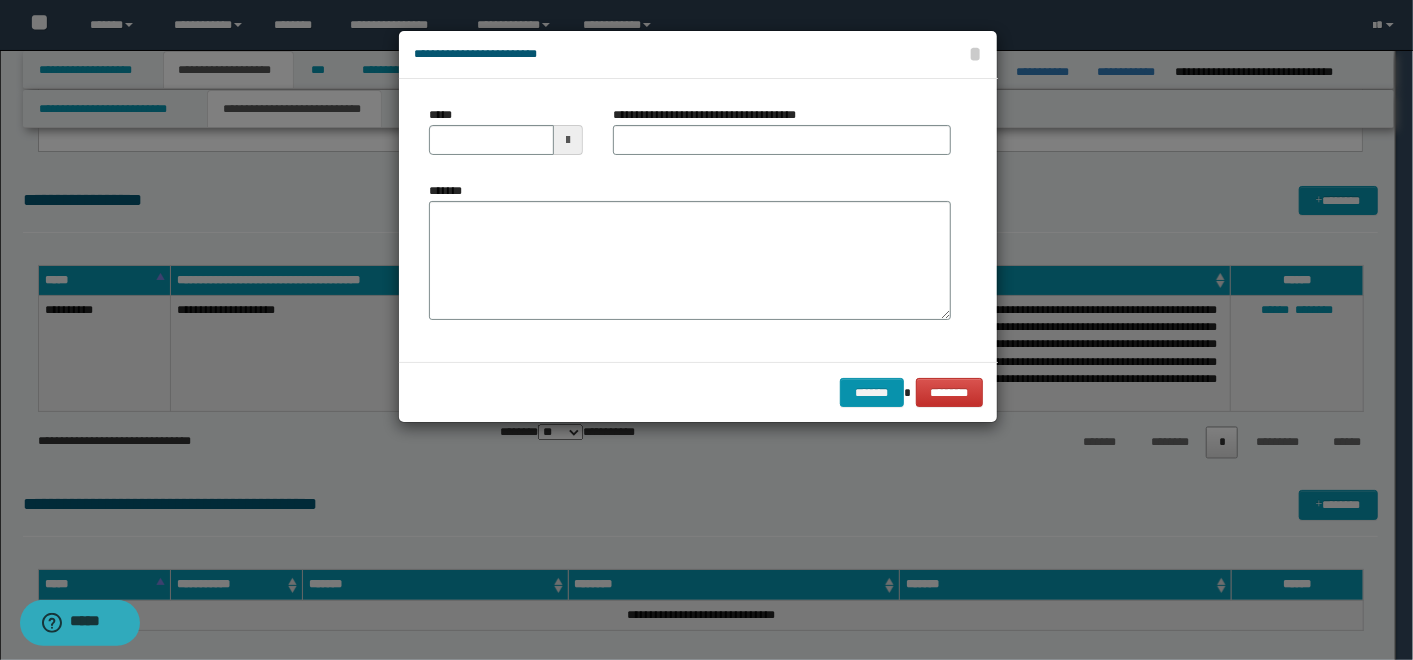 click on "*******" at bounding box center [690, 251] 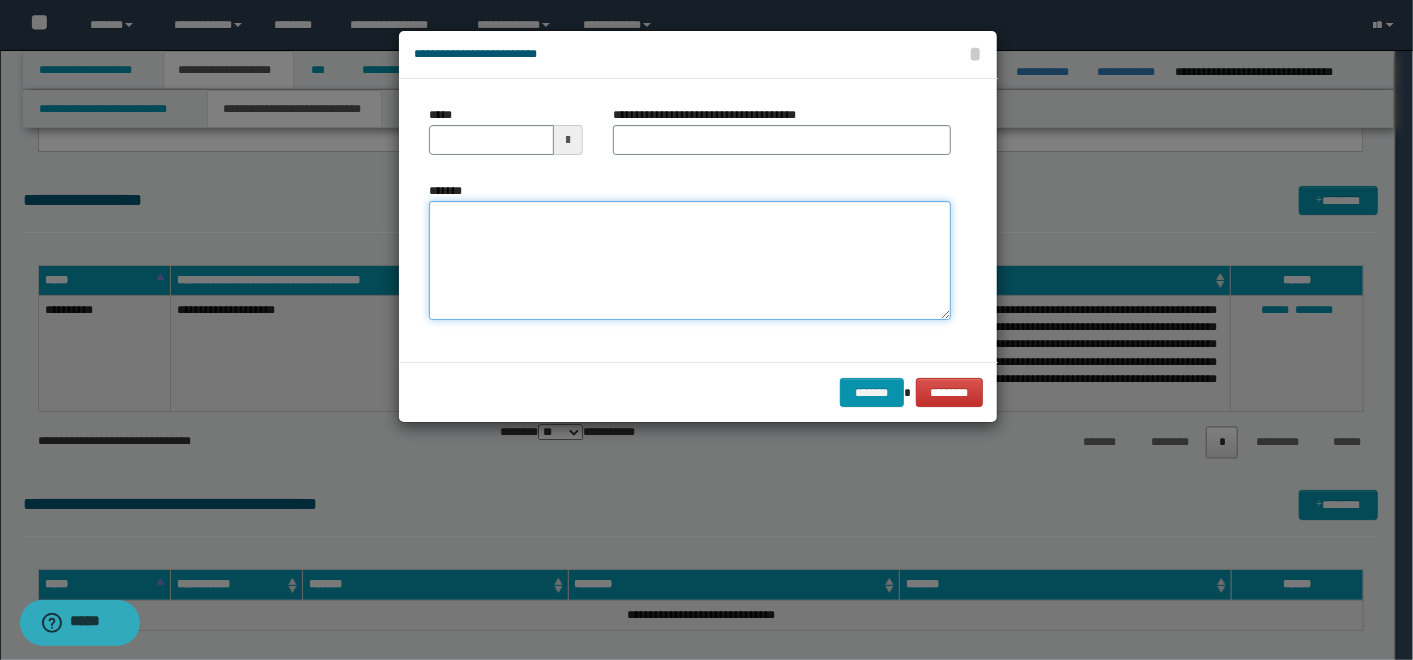 click on "*******" at bounding box center [690, 260] 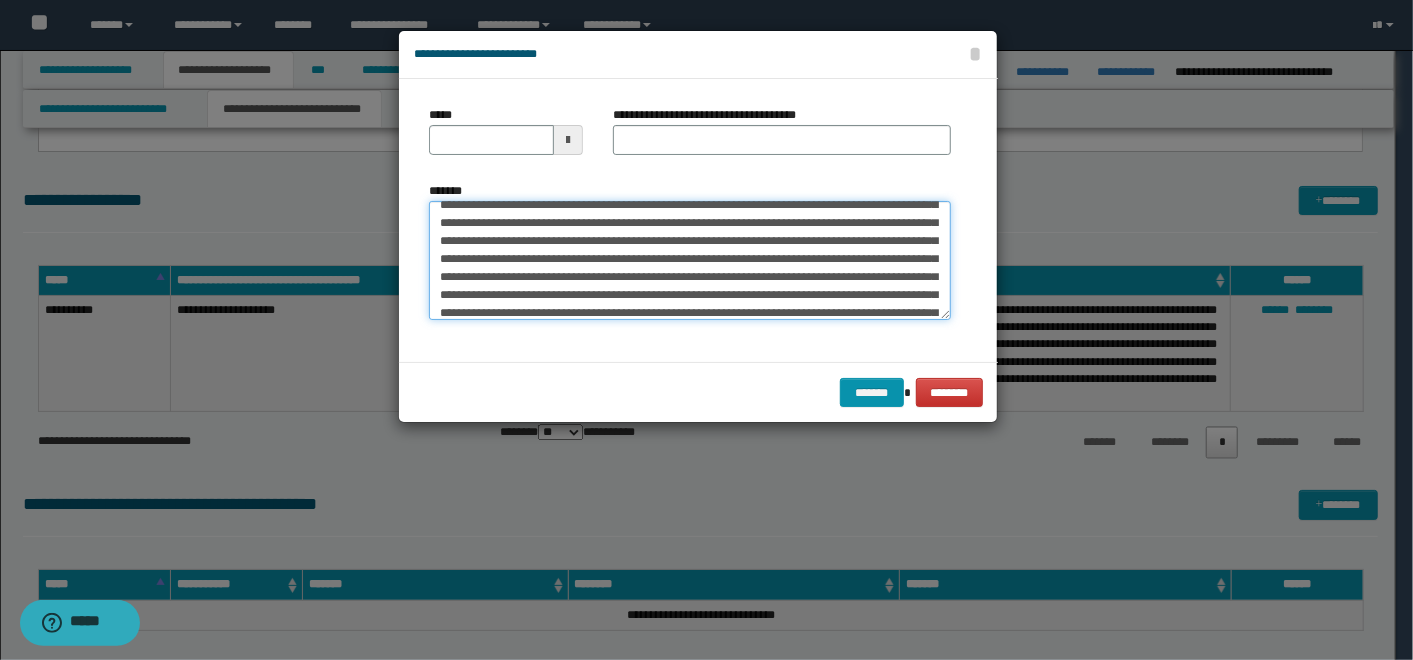 scroll, scrollTop: 0, scrollLeft: 0, axis: both 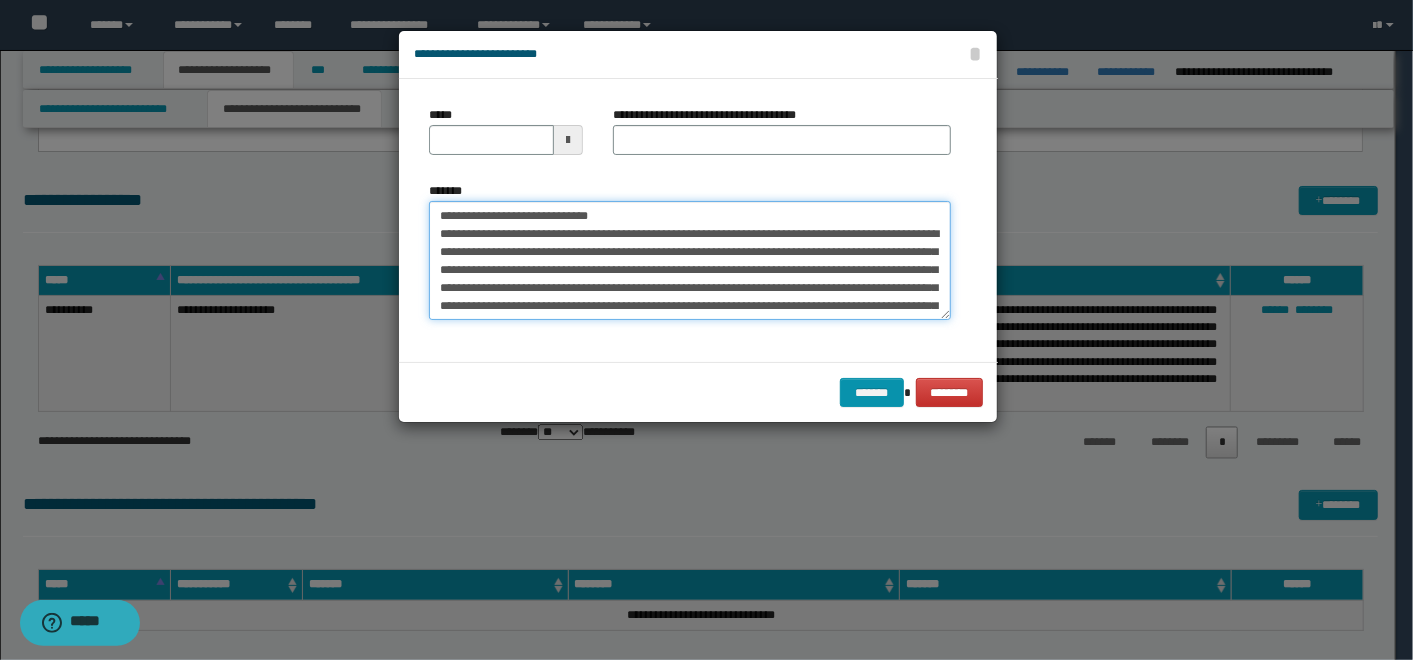 drag, startPoint x: 611, startPoint y: 215, endPoint x: 501, endPoint y: 205, distance: 110.45361 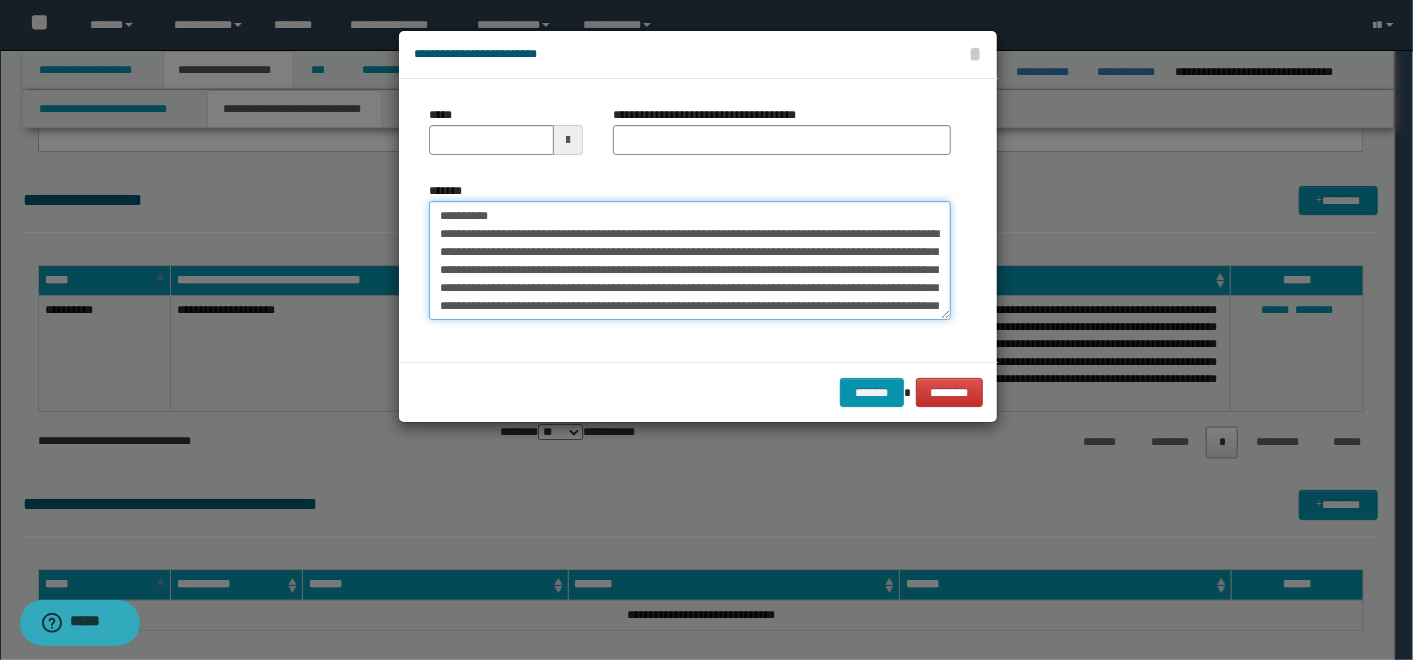 type on "**********" 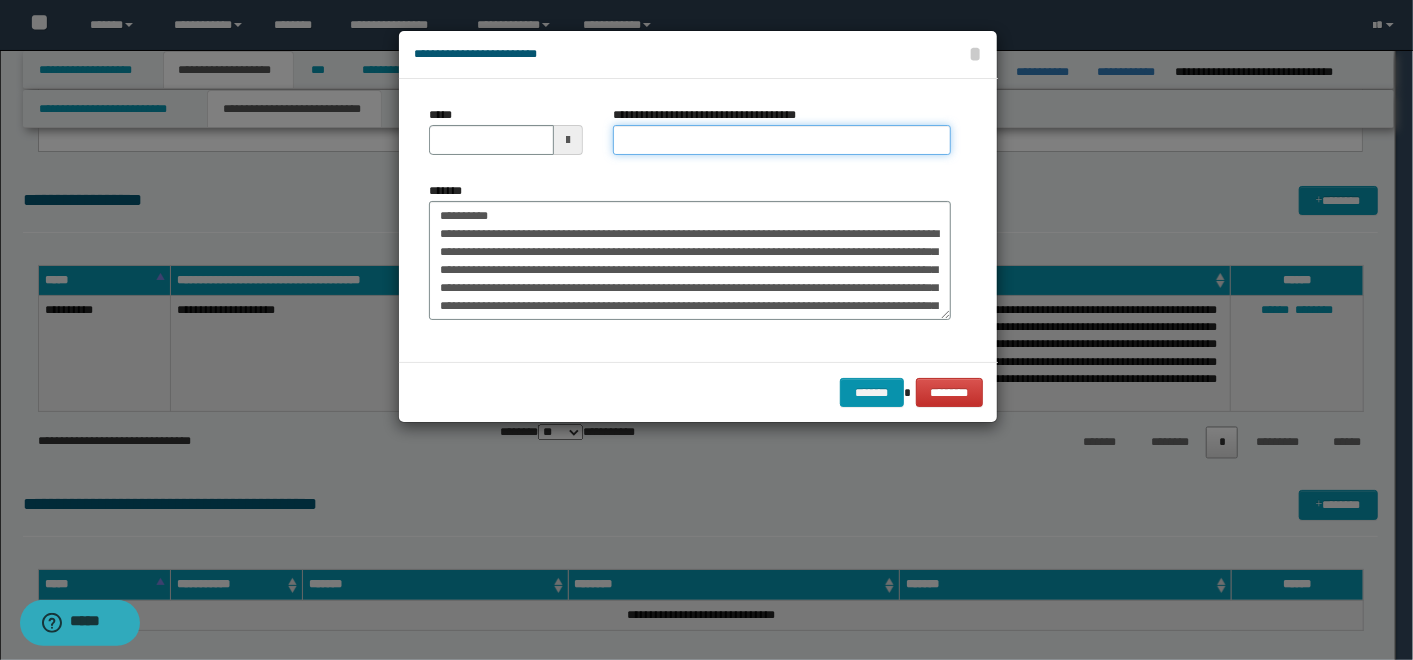 click on "**********" at bounding box center (782, 140) 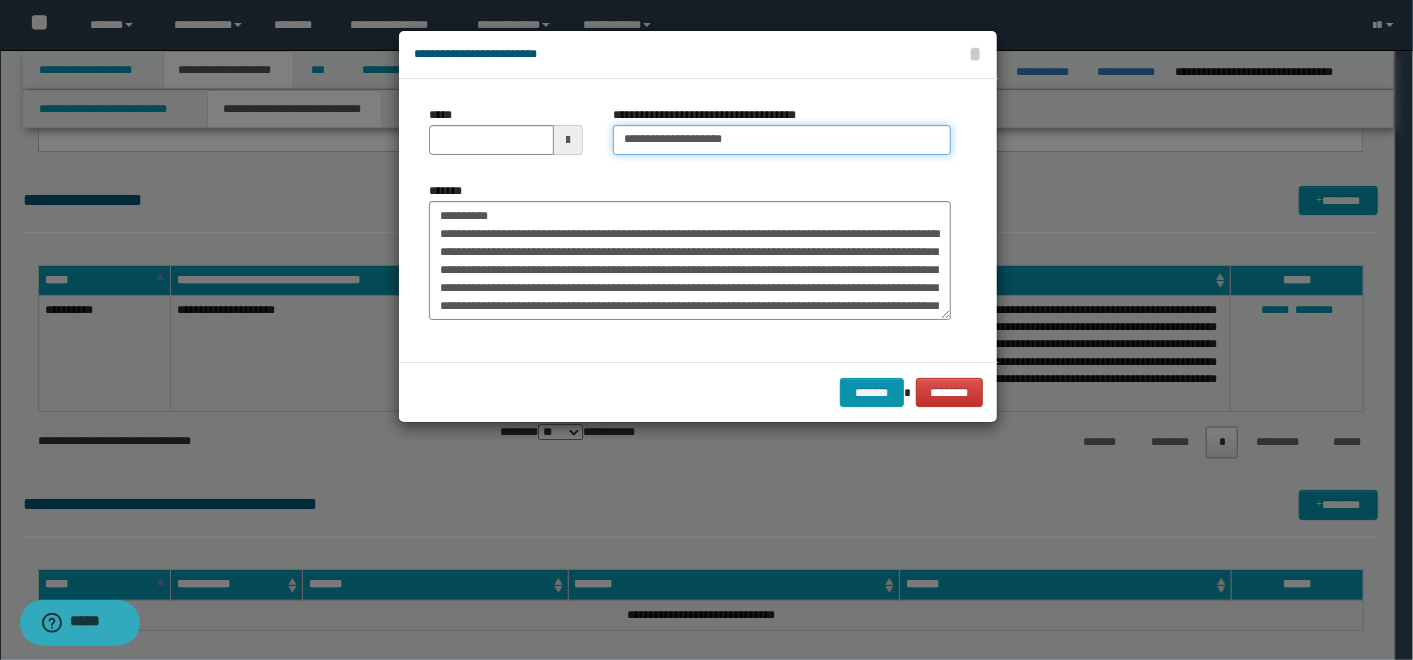 type on "**********" 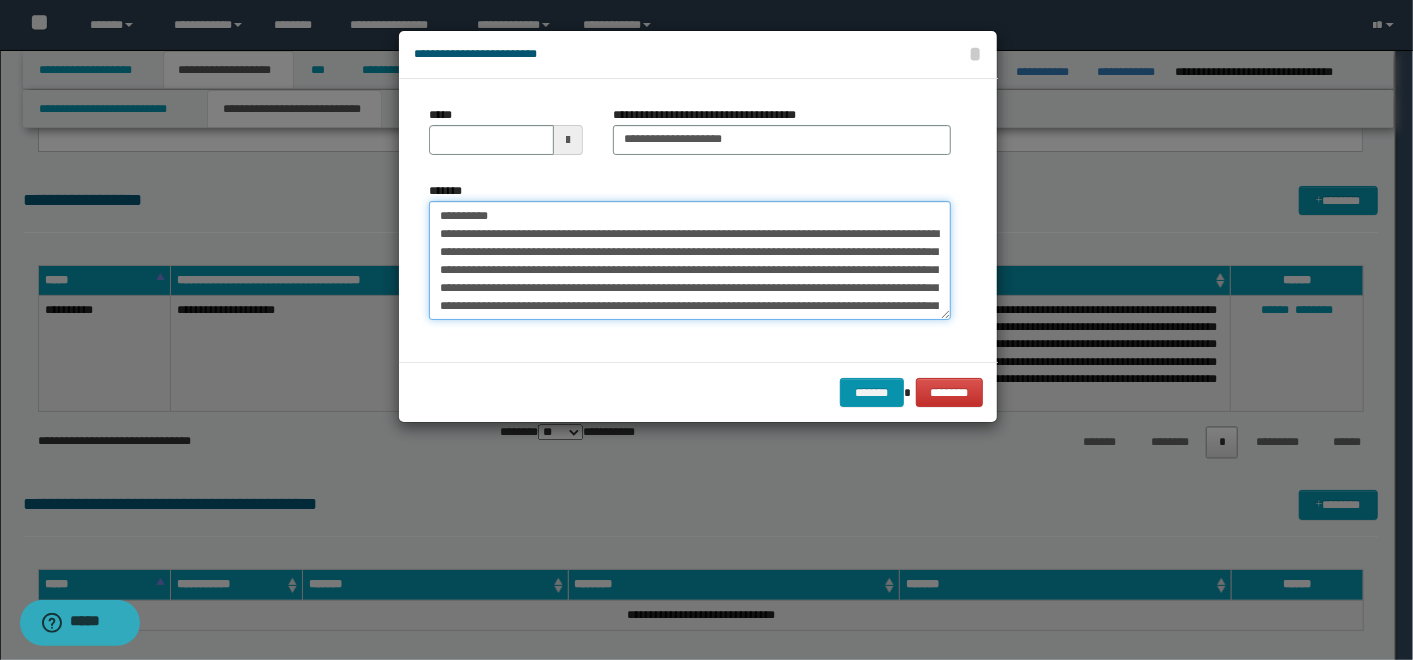 drag, startPoint x: 507, startPoint y: 202, endPoint x: 338, endPoint y: 219, distance: 169.85287 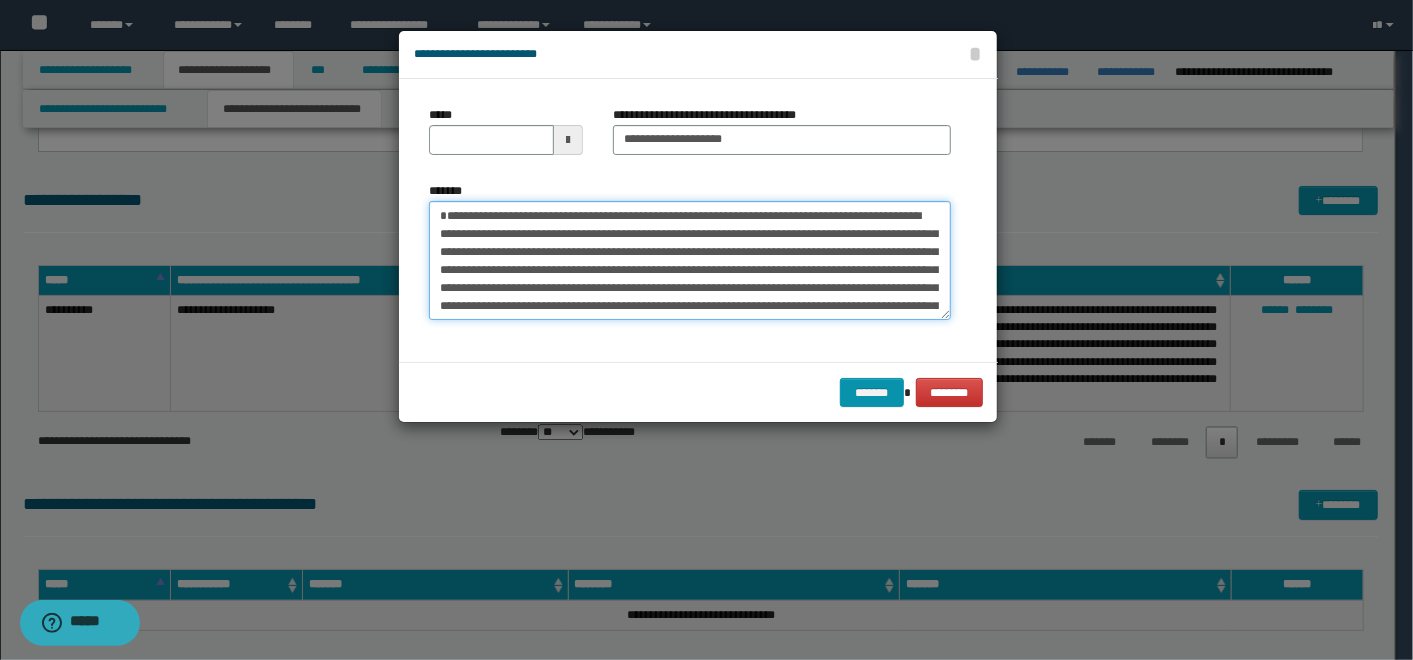 type 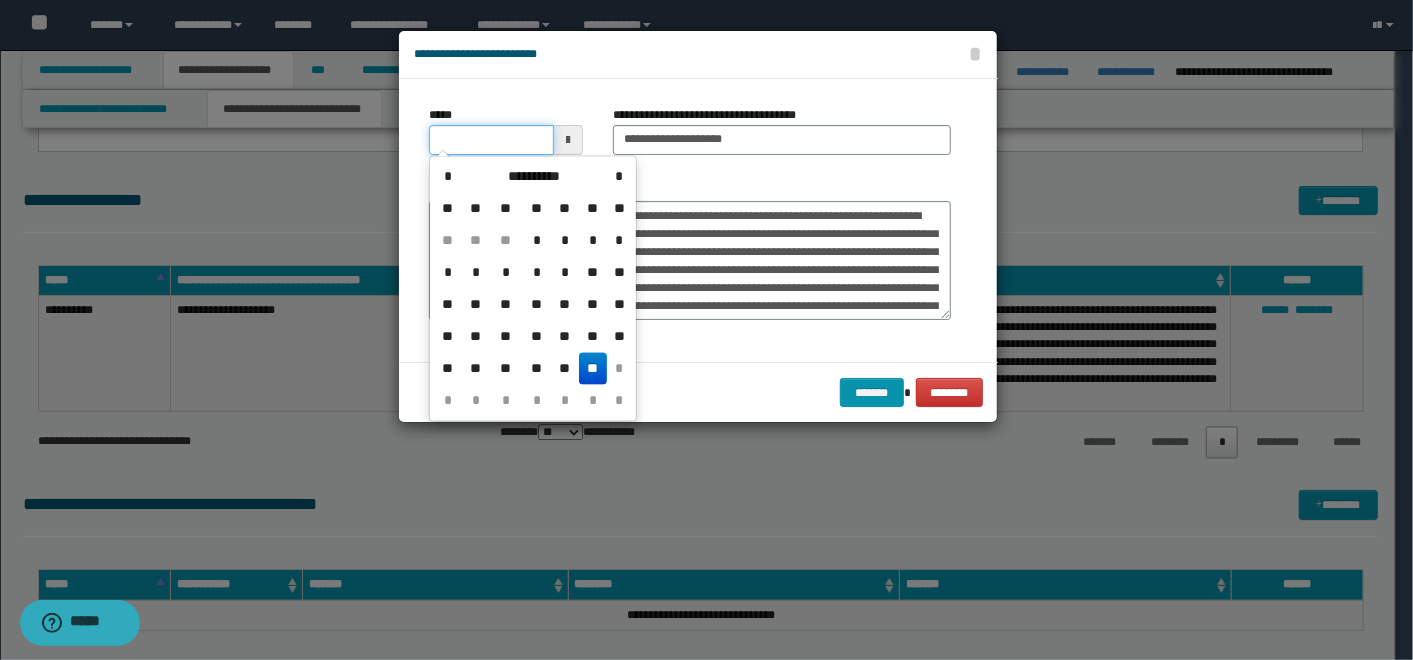click on "*****" at bounding box center [491, 140] 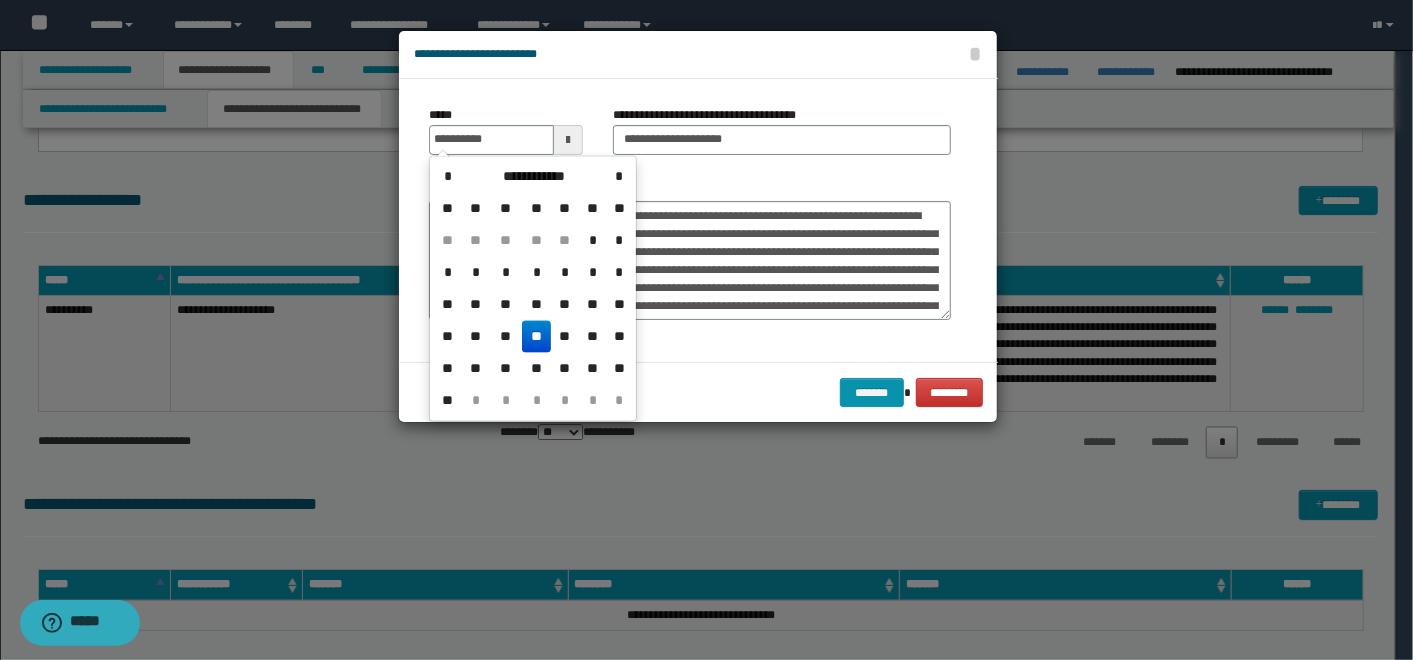 type on "**********" 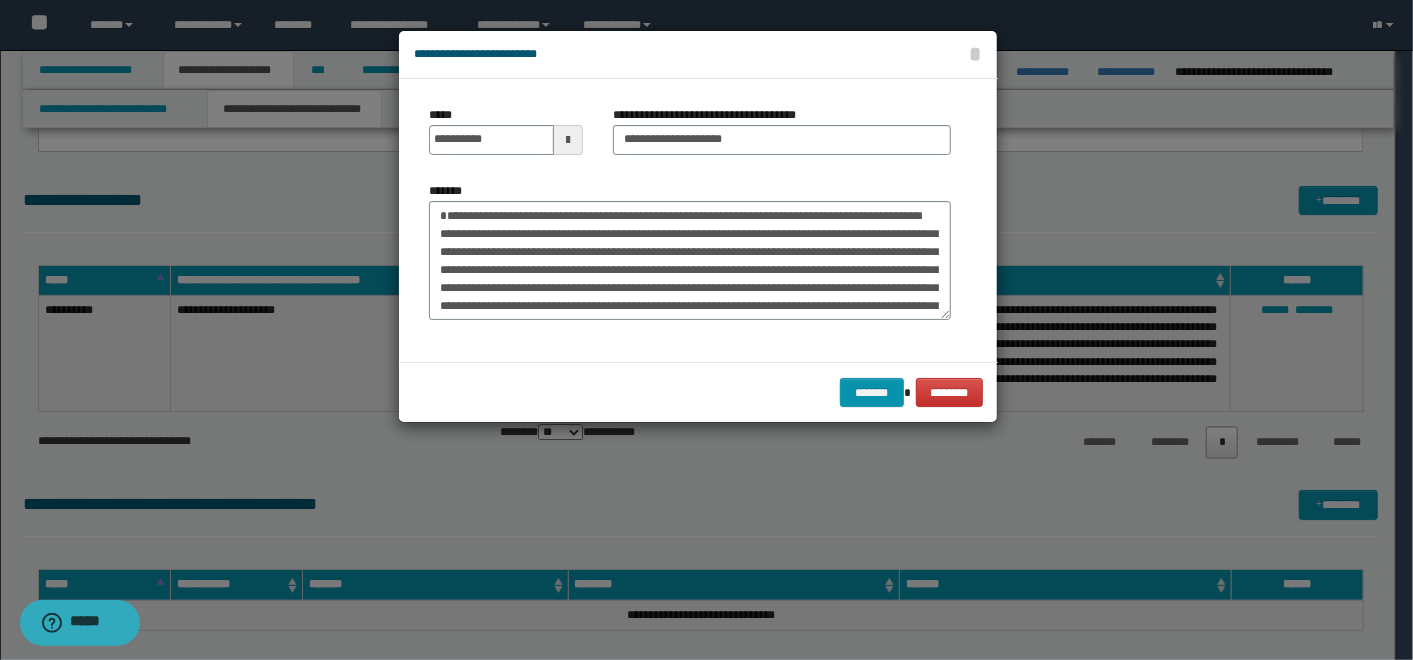 click on "*******" at bounding box center [690, 251] 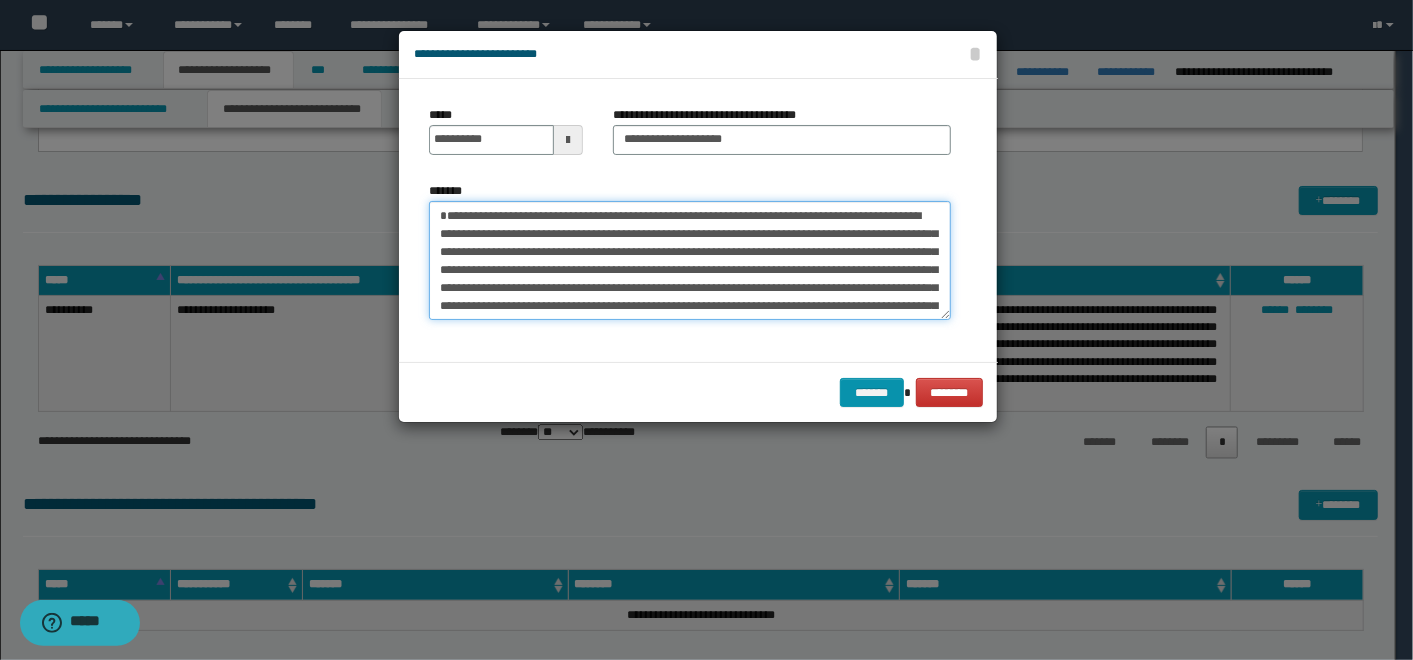 click on "*******" at bounding box center [690, 260] 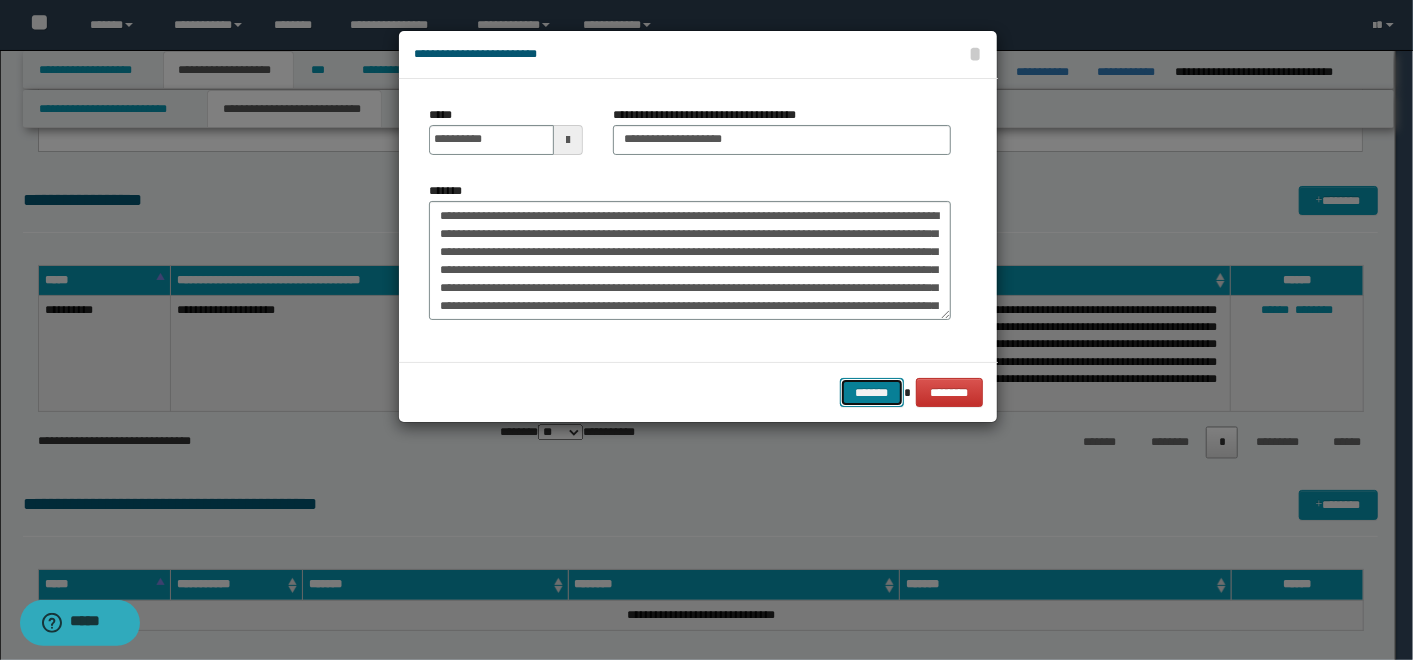 click on "*******" at bounding box center (872, 392) 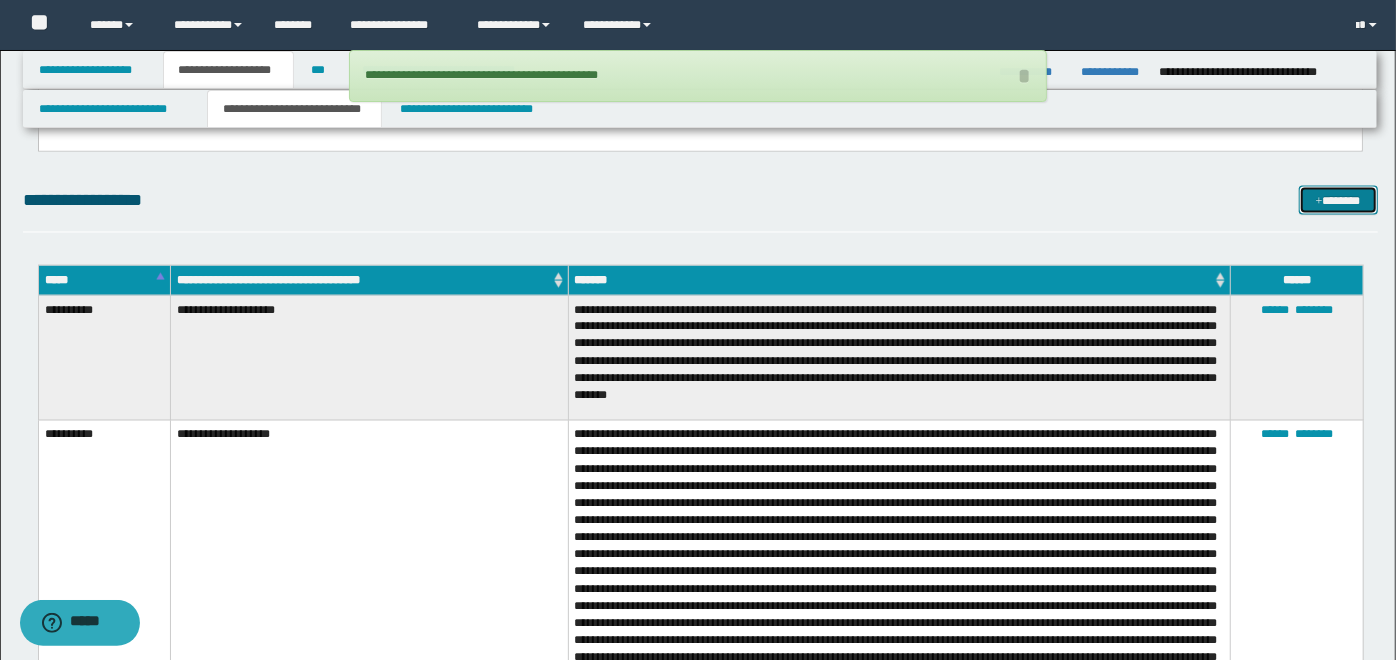 click on "*******" at bounding box center (1338, 200) 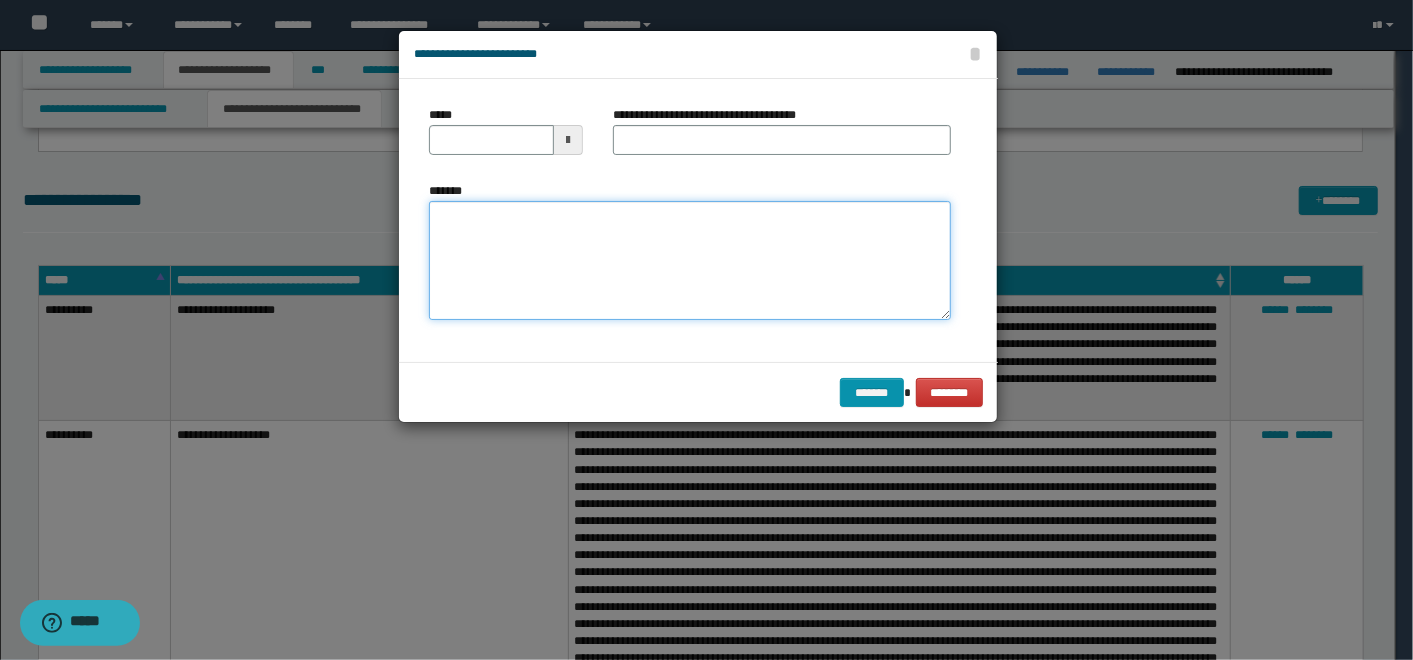 click on "*******" at bounding box center [690, 260] 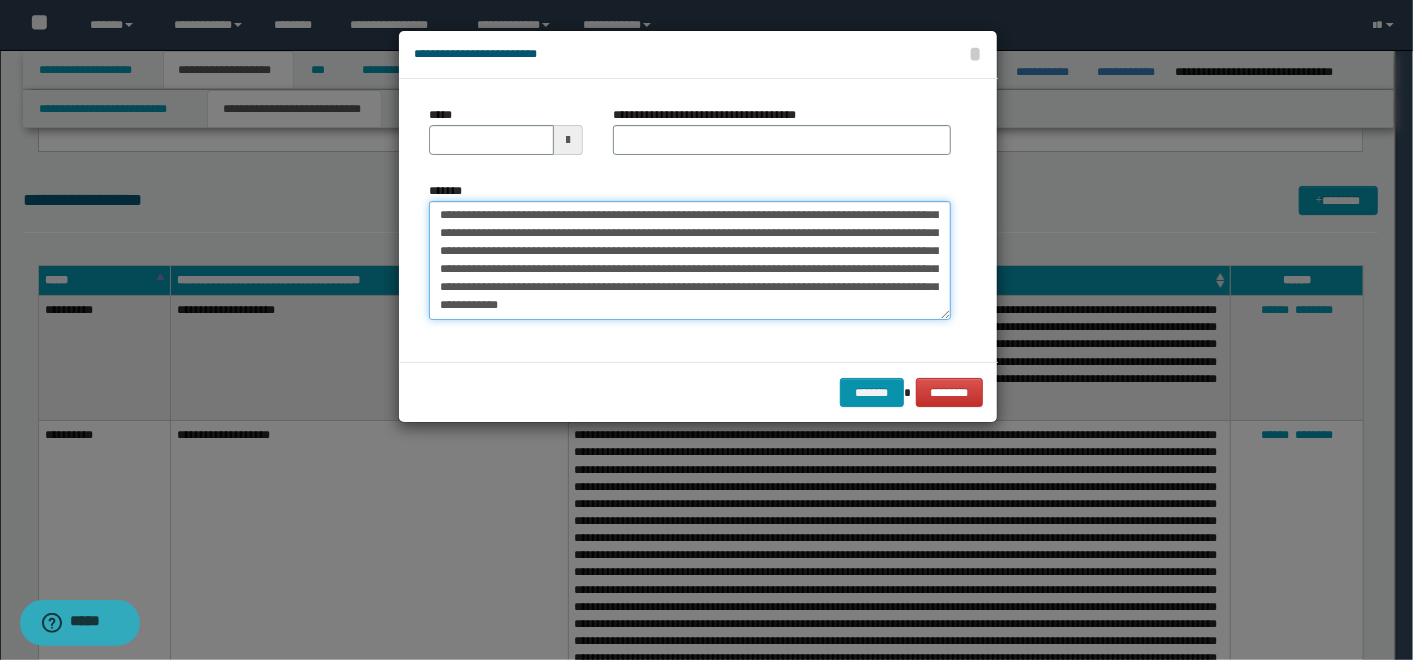 scroll, scrollTop: 0, scrollLeft: 0, axis: both 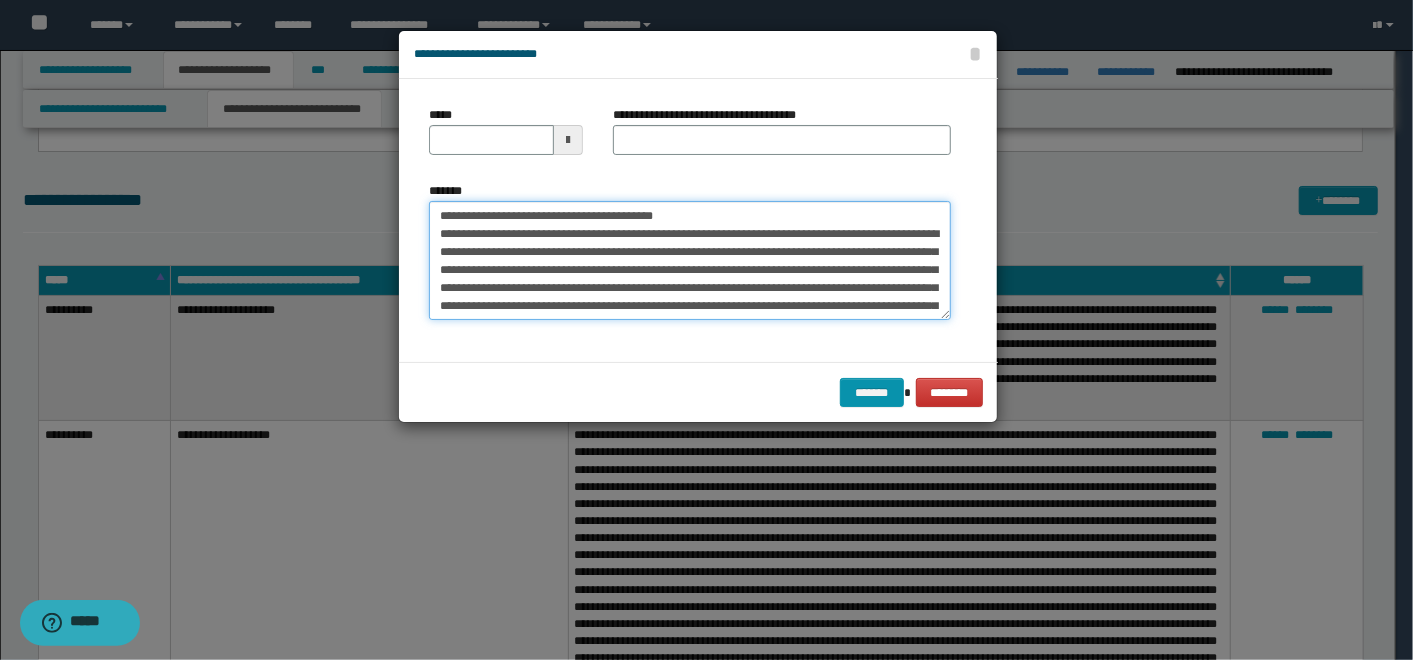 drag, startPoint x: 689, startPoint y: 207, endPoint x: 505, endPoint y: 214, distance: 184.1331 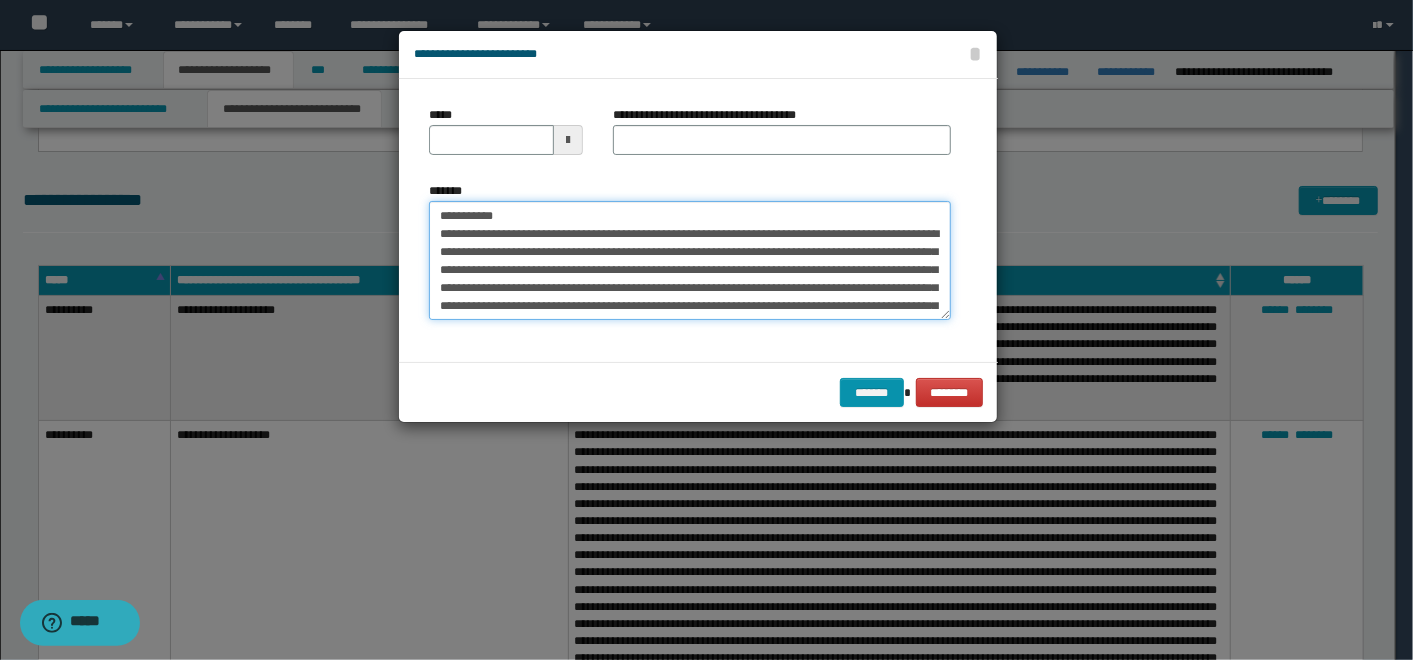 type on "**********" 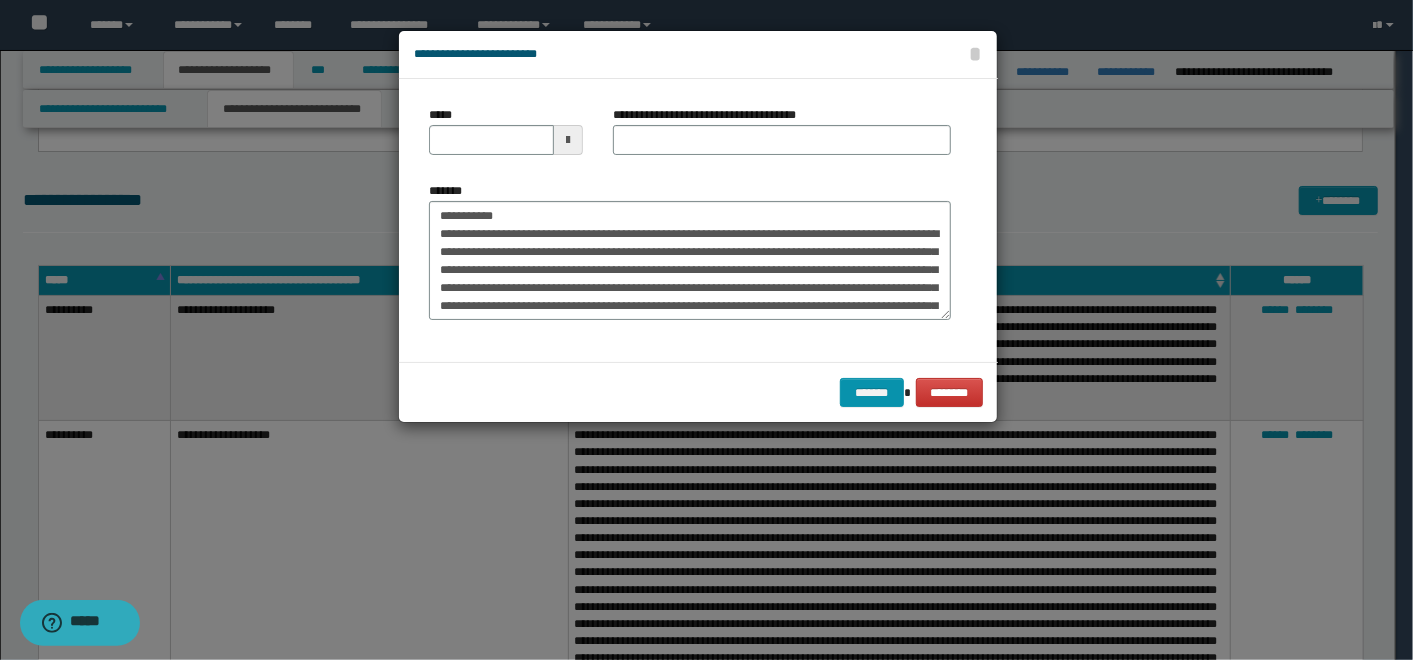 click on "**********" at bounding box center (712, 115) 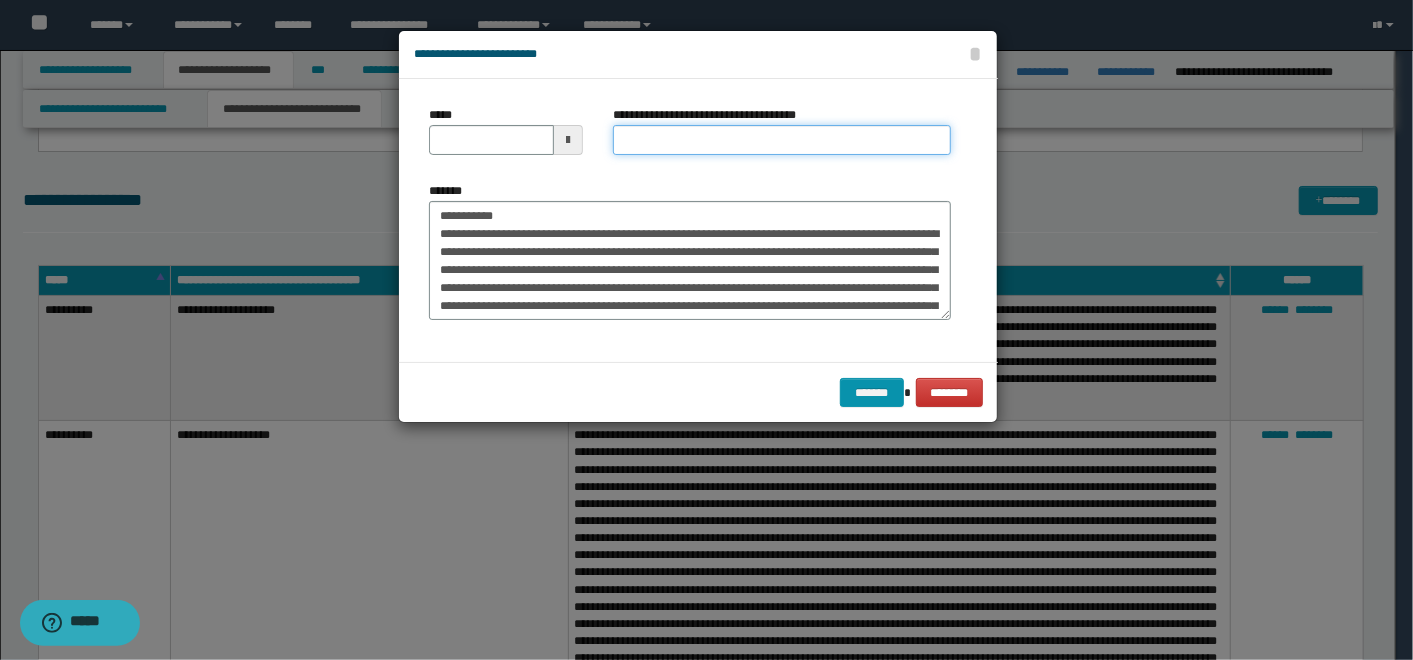 click on "**********" at bounding box center [782, 140] 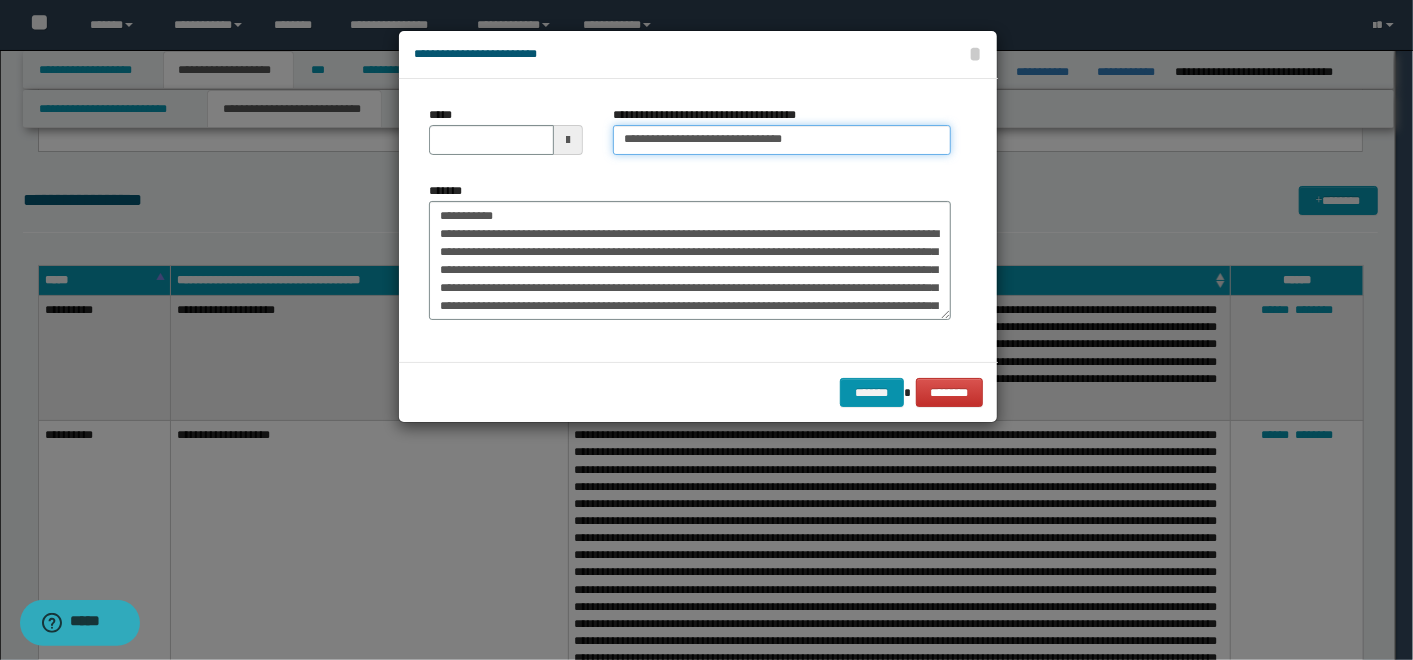type on "**********" 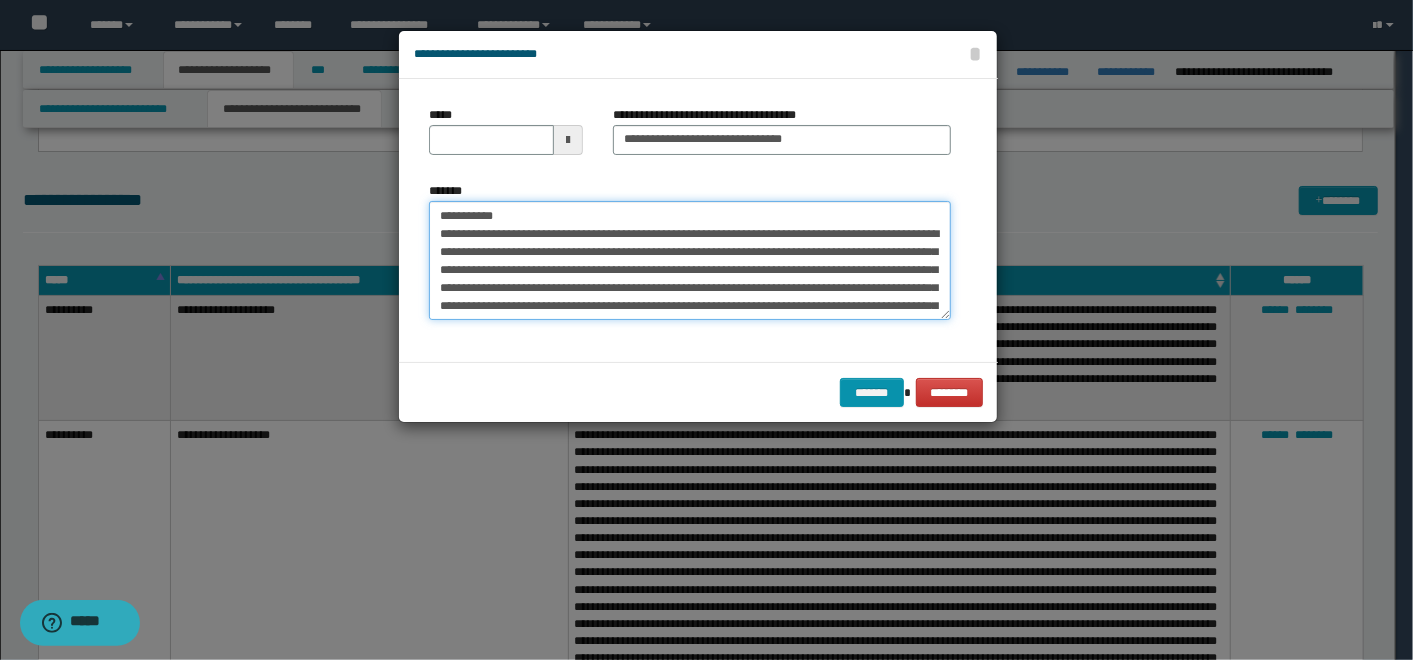 drag, startPoint x: 526, startPoint y: 205, endPoint x: 91, endPoint y: 219, distance: 435.22522 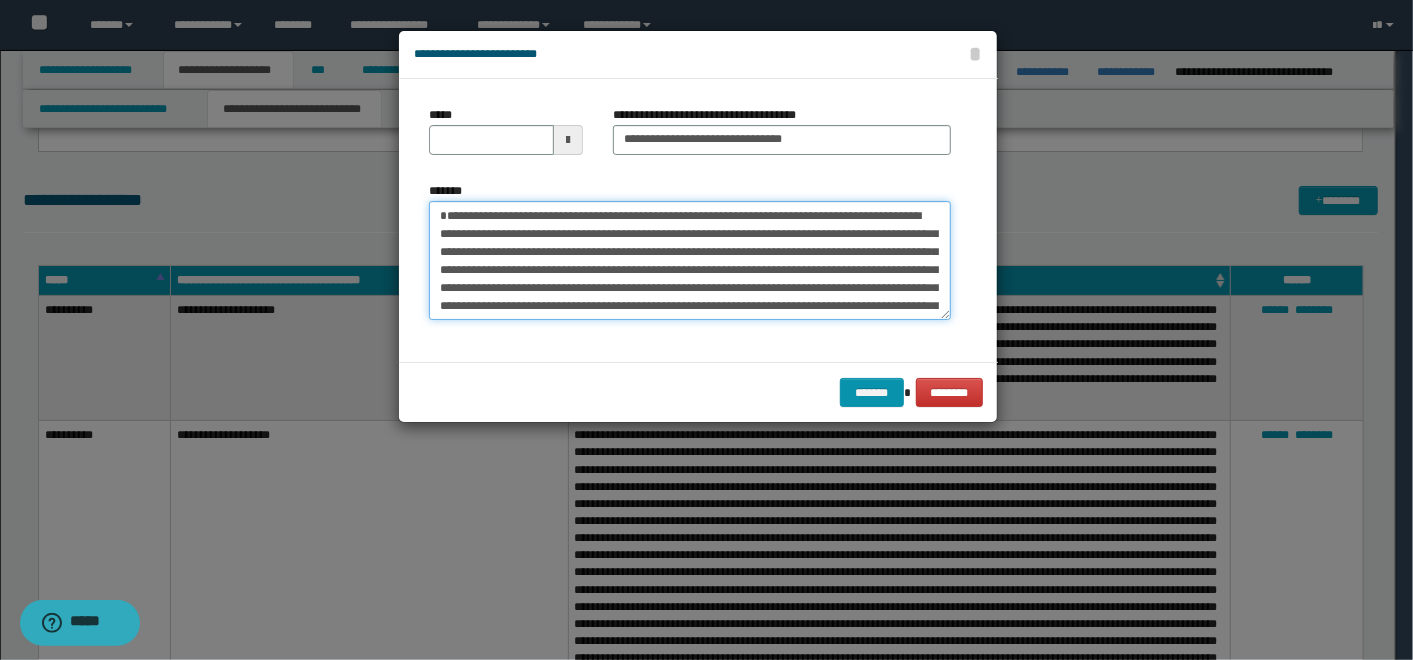 type 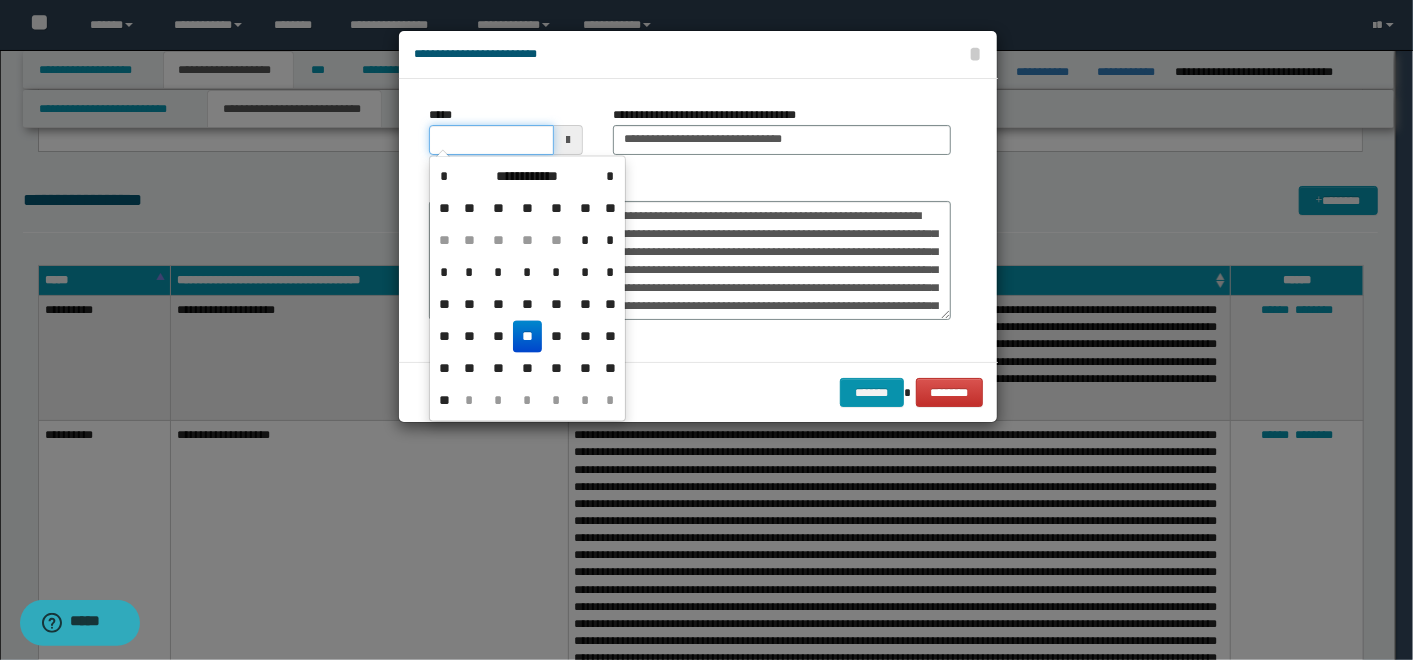 click on "*****" at bounding box center [491, 140] 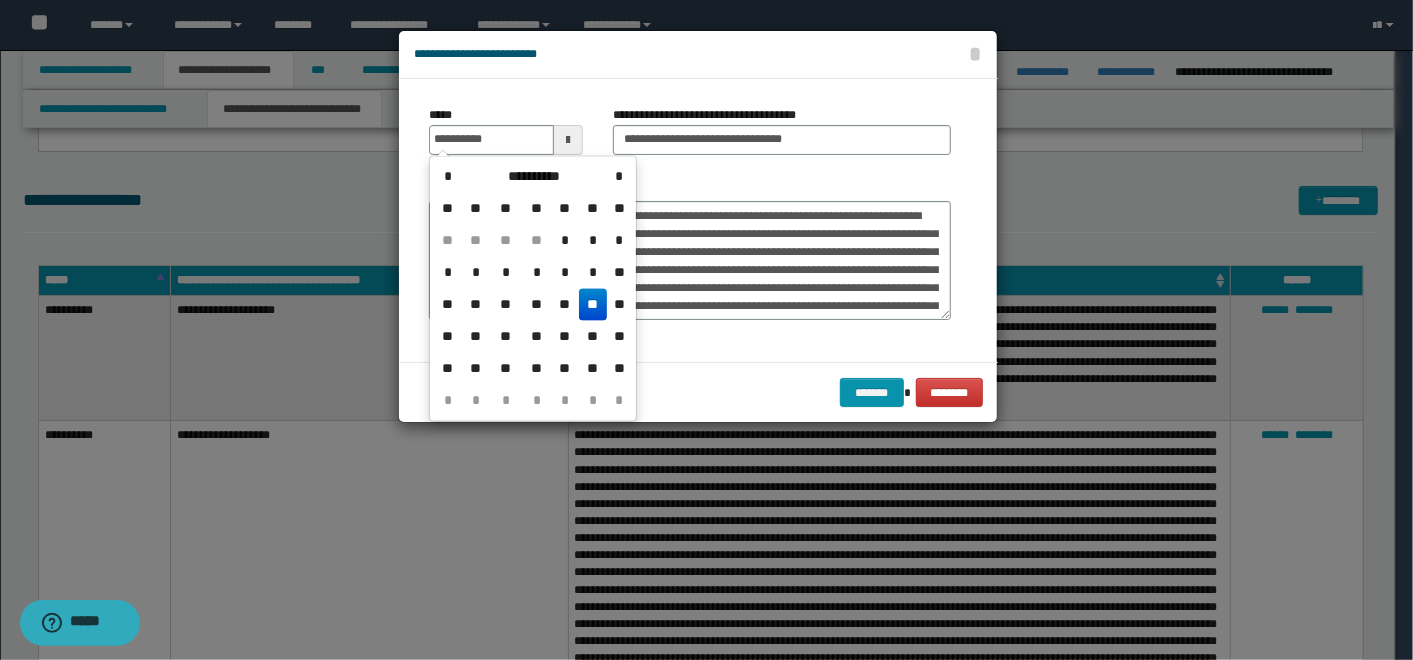 type on "**********" 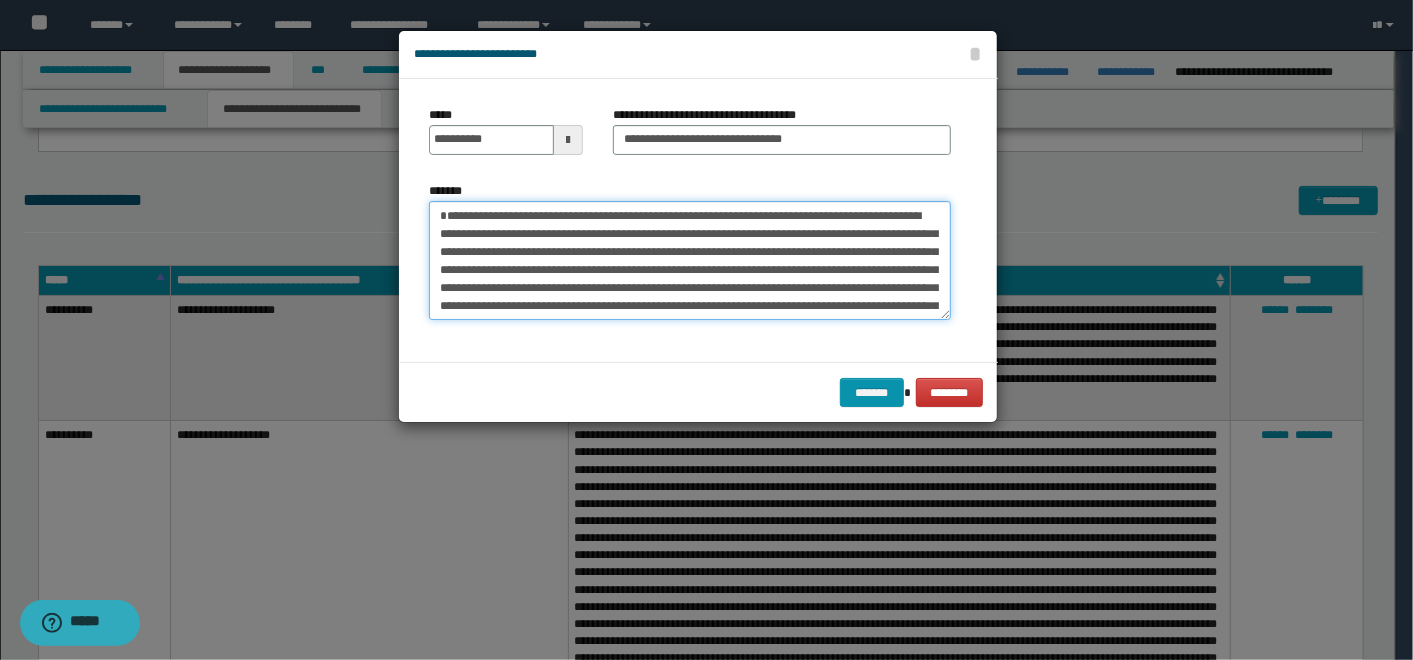 click on "**********" at bounding box center (690, 260) 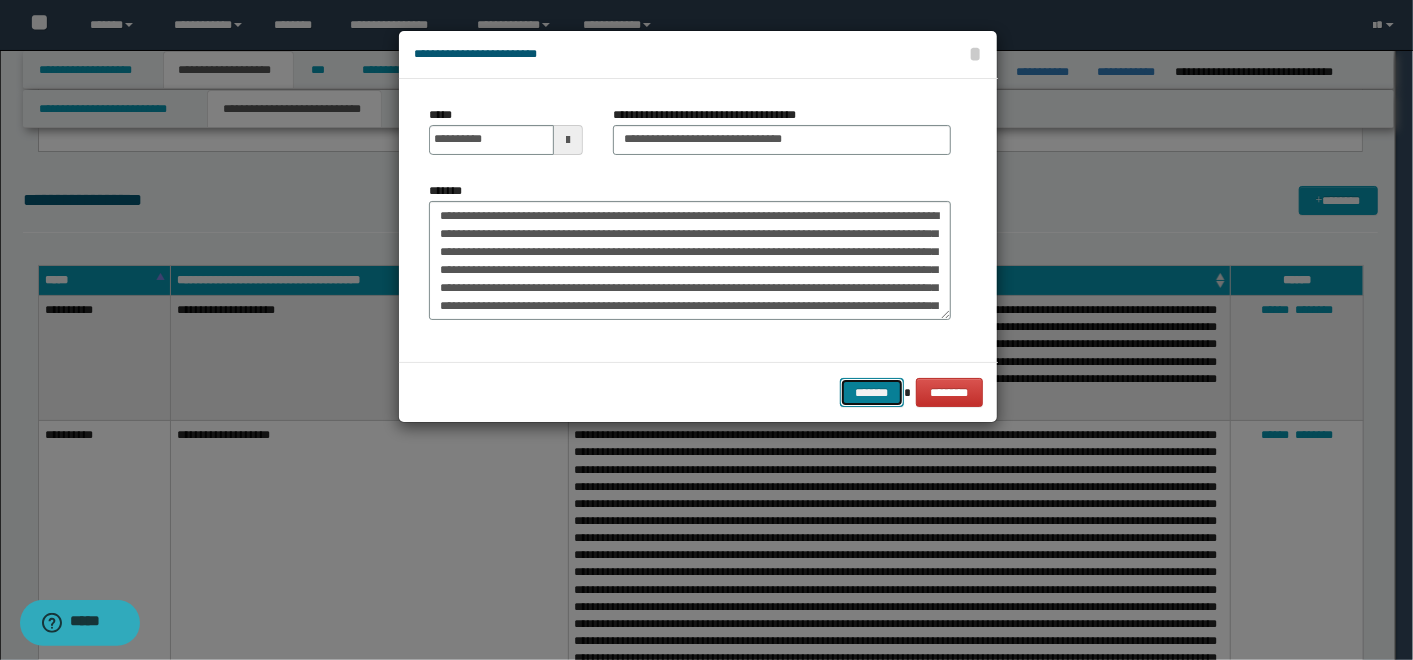 click on "*******" at bounding box center [872, 392] 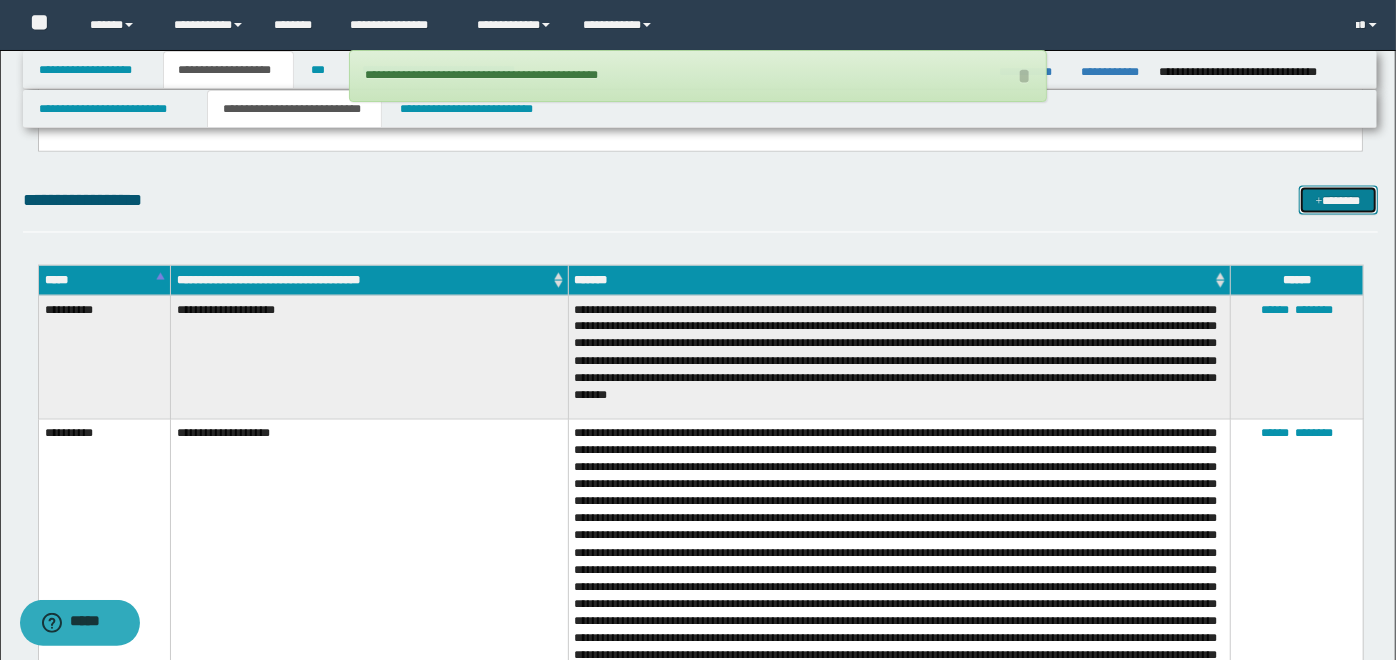 drag, startPoint x: 1352, startPoint y: 212, endPoint x: 1200, endPoint y: 212, distance: 152 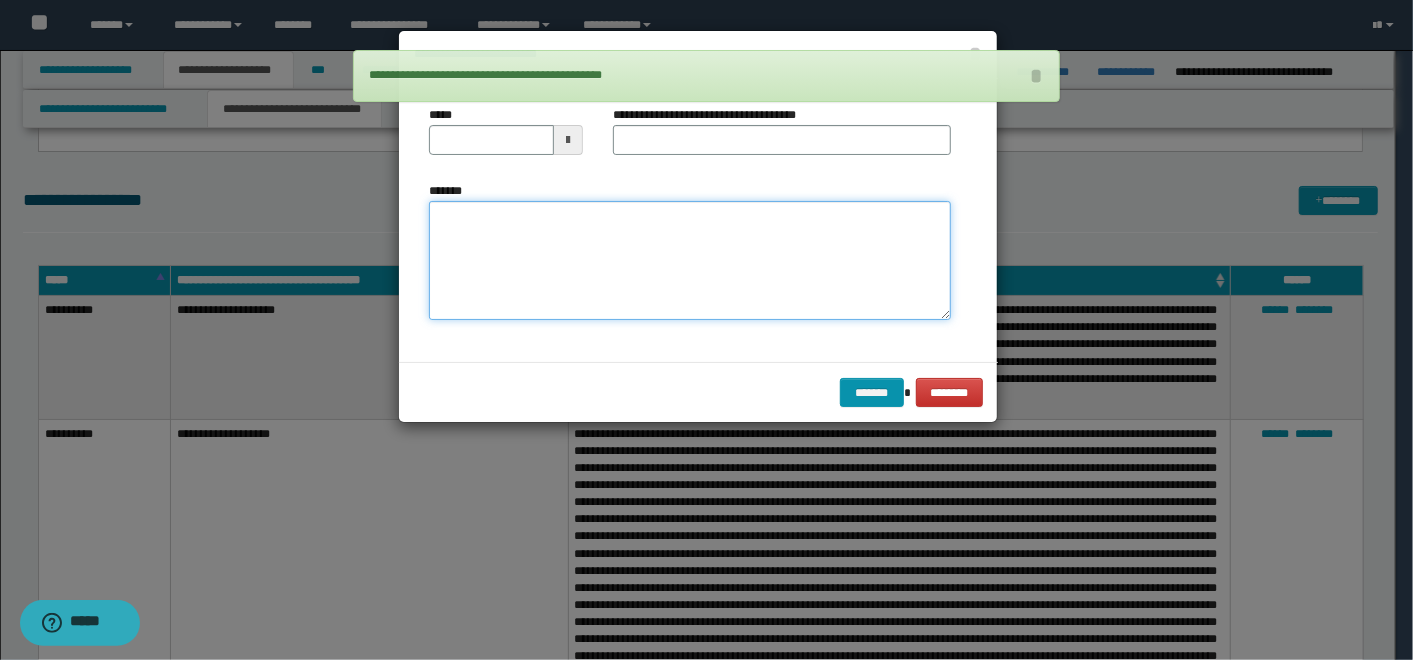 click on "*******" at bounding box center [690, 260] 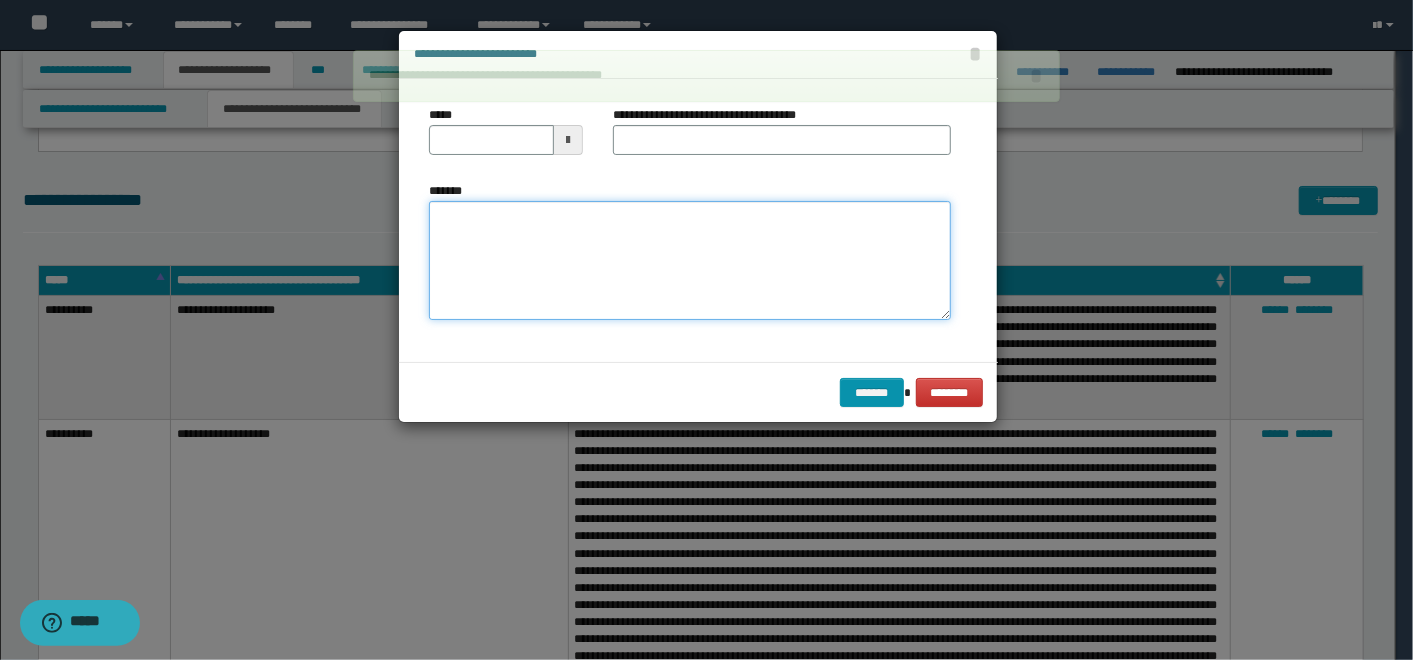 paste on "**********" 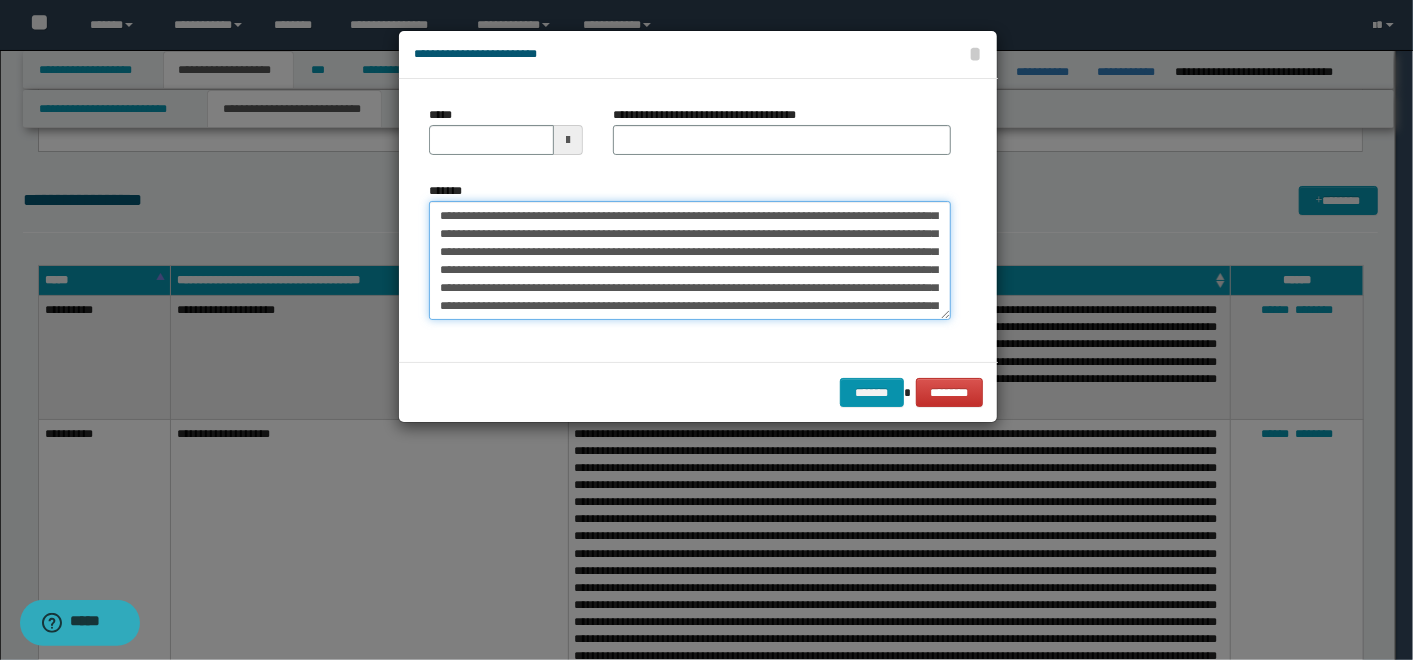 scroll, scrollTop: 0, scrollLeft: 0, axis: both 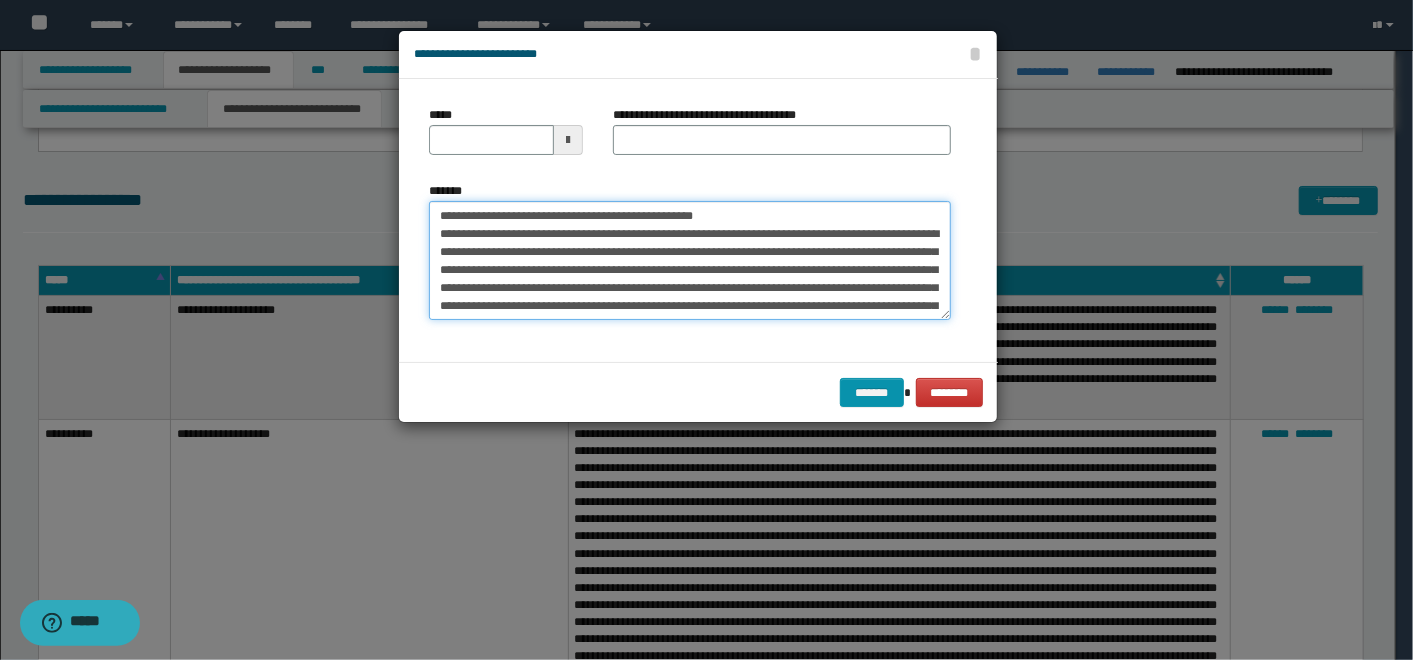 drag, startPoint x: 719, startPoint y: 209, endPoint x: 504, endPoint y: 212, distance: 215.02094 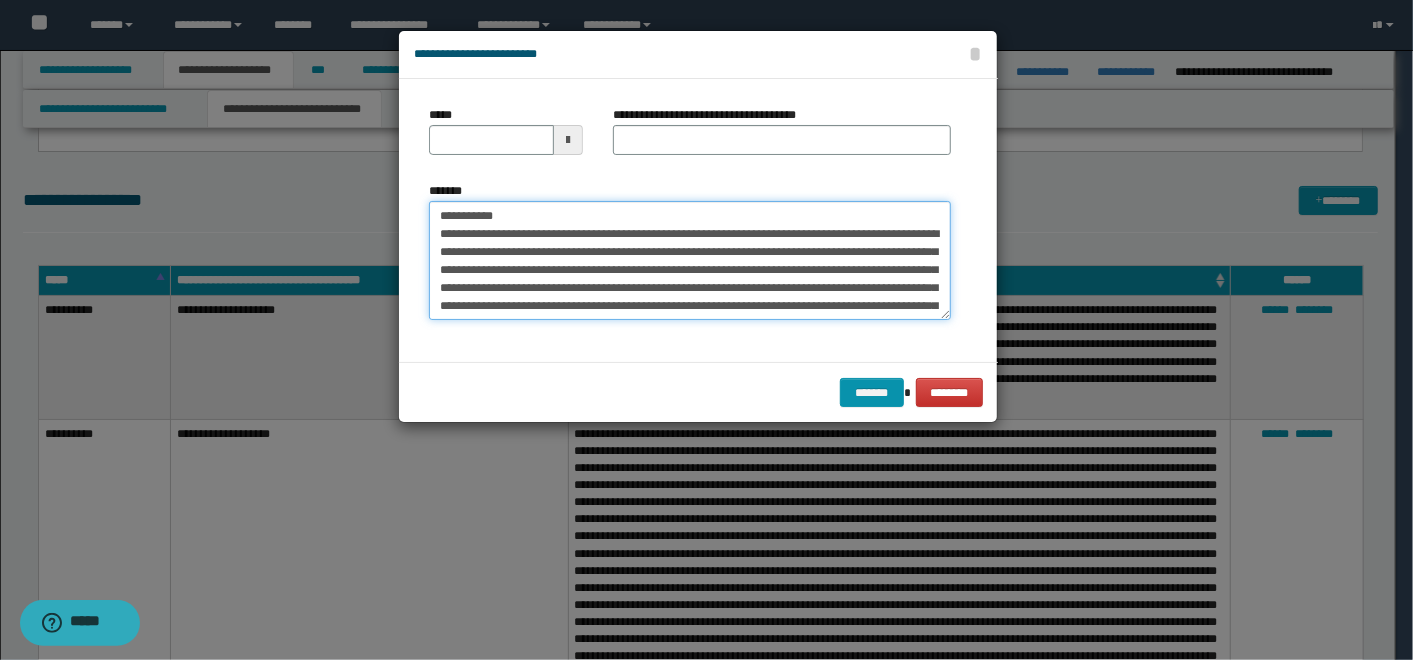 type on "**********" 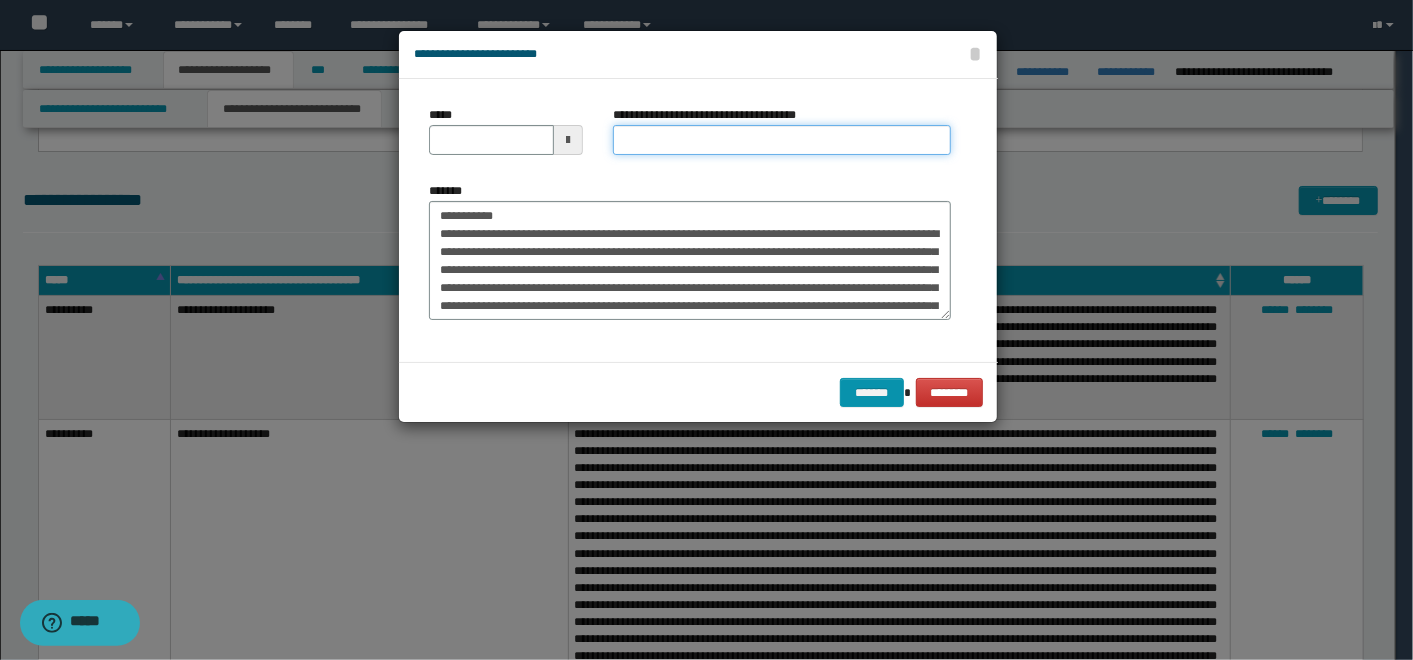 click on "**********" at bounding box center [782, 140] 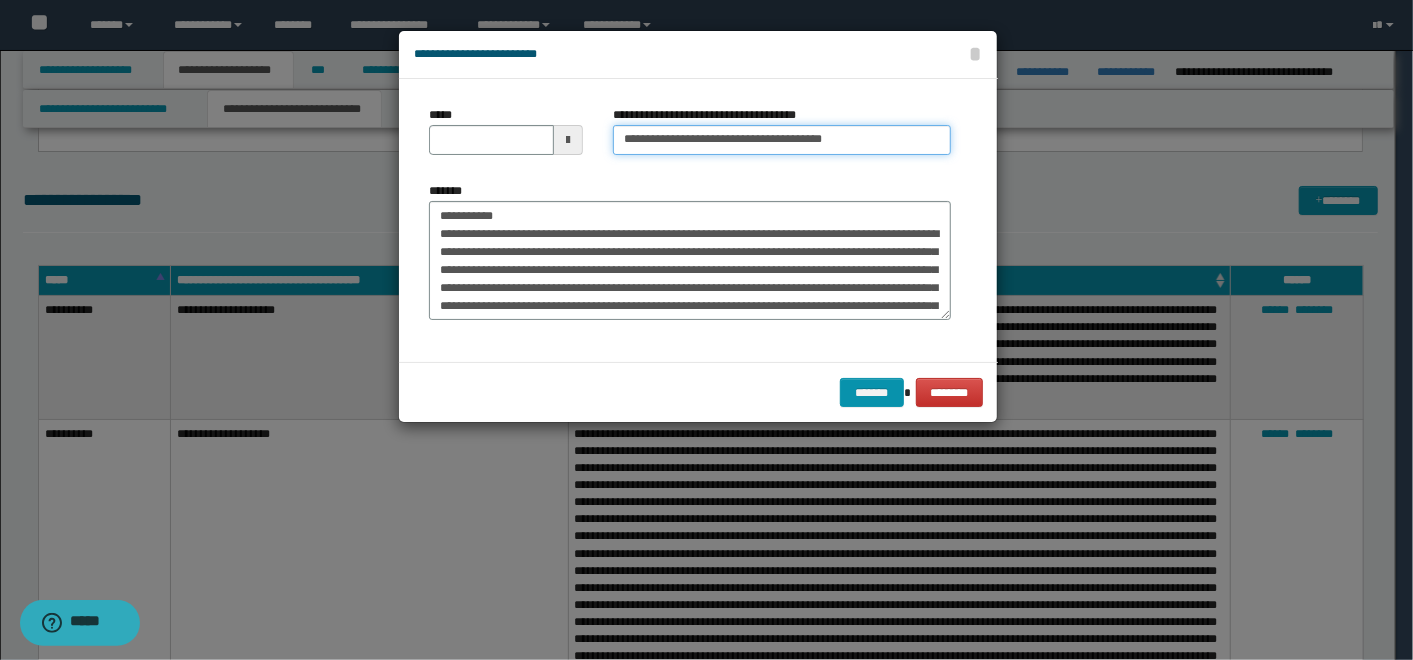 type on "**********" 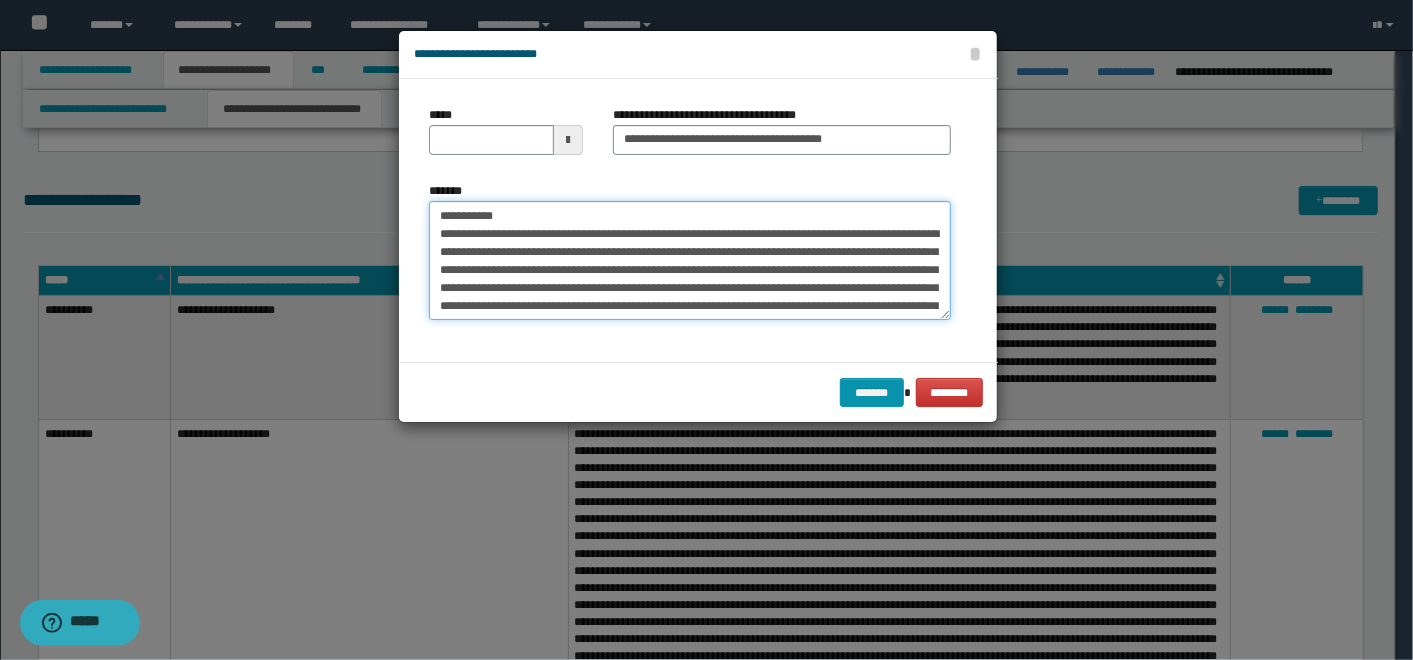 drag, startPoint x: 534, startPoint y: 217, endPoint x: 286, endPoint y: 193, distance: 249.15858 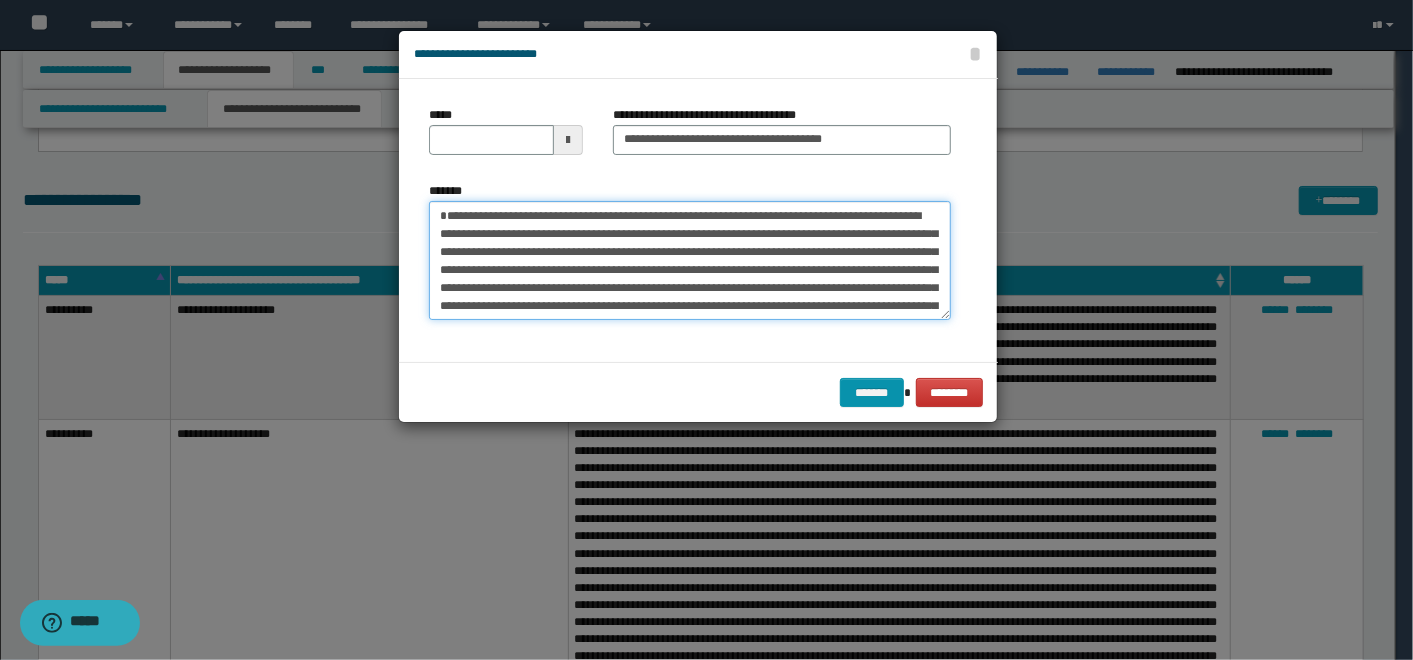 type on "**********" 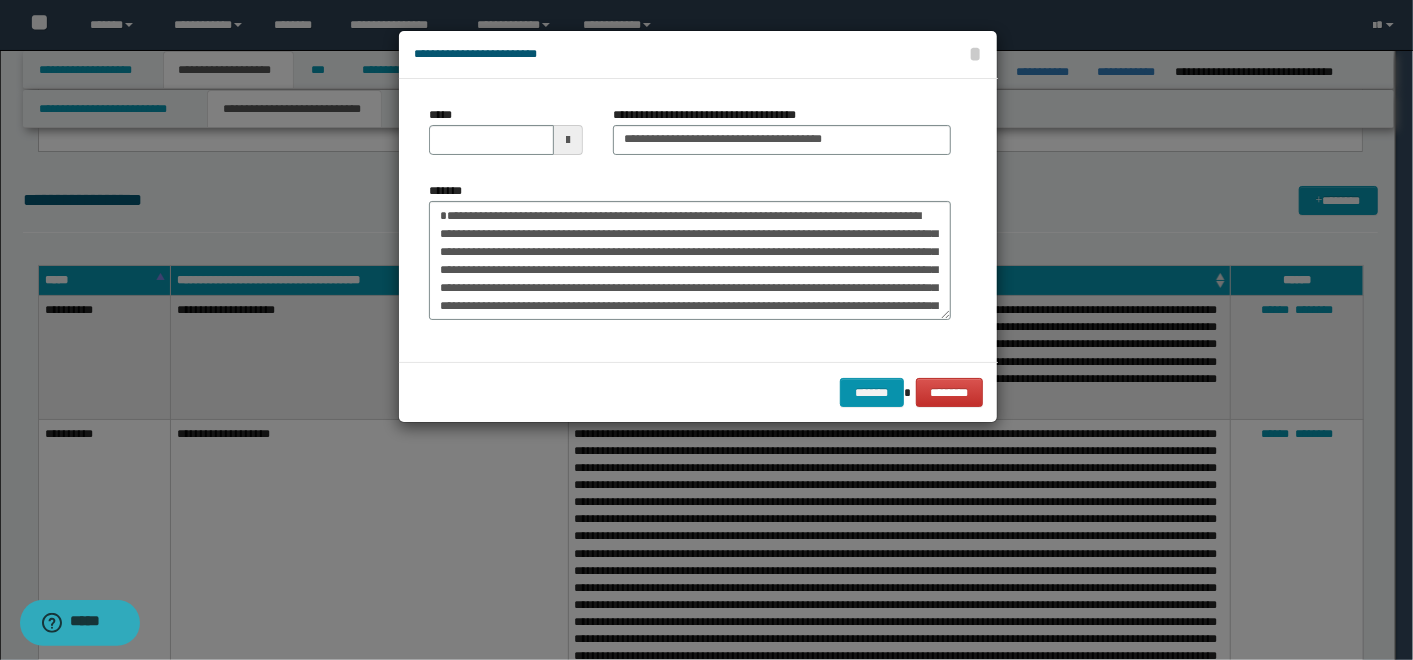 click on "*****" at bounding box center [506, 130] 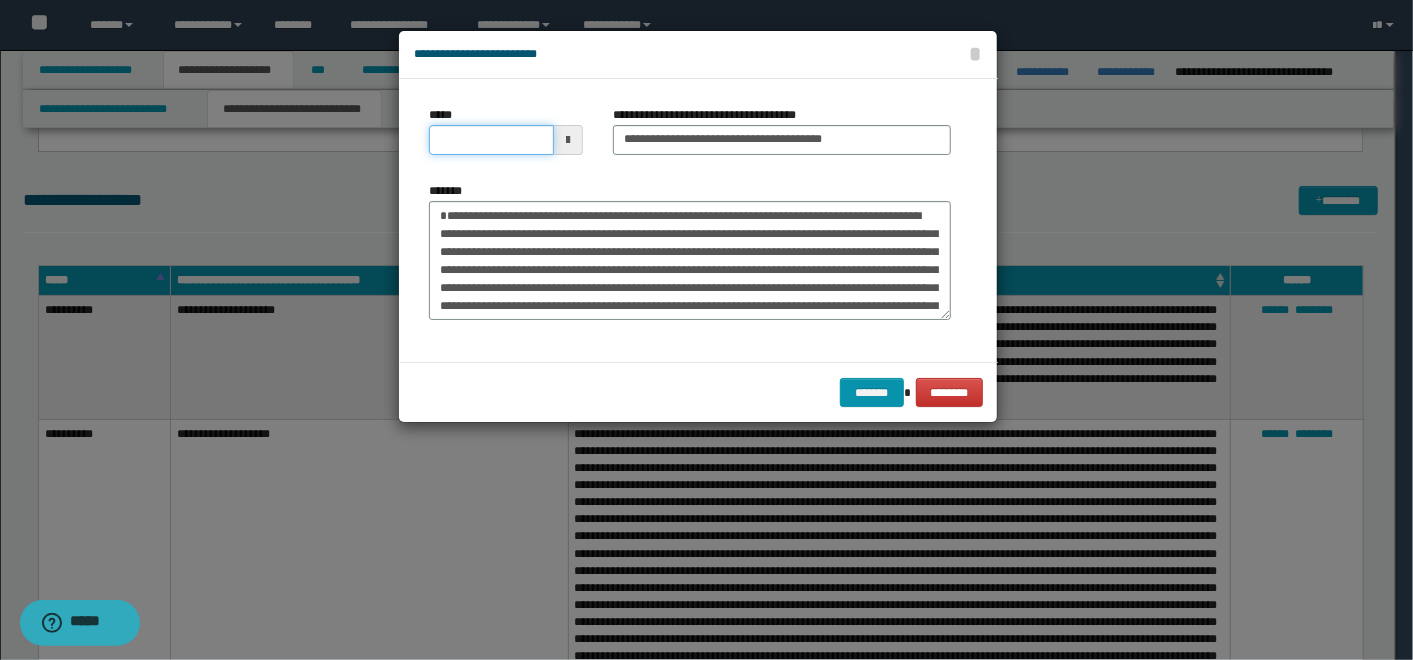 click on "*****" at bounding box center (491, 140) 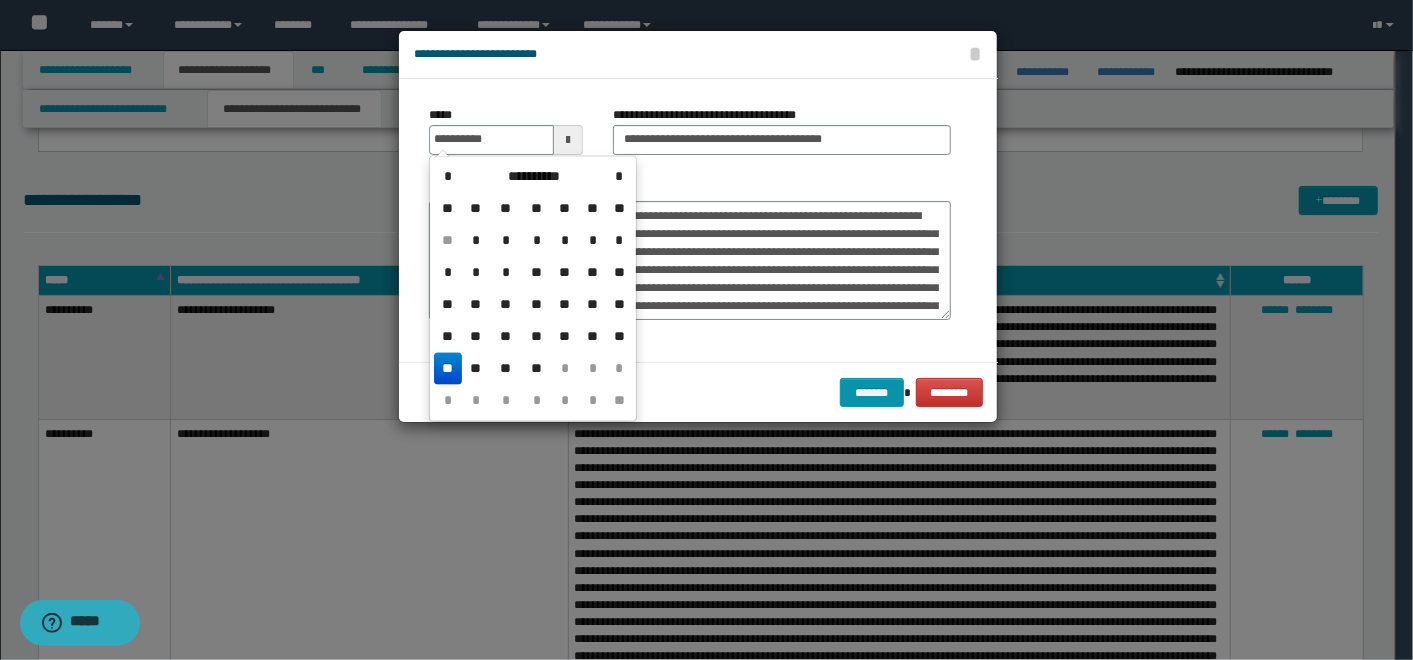 type on "**********" 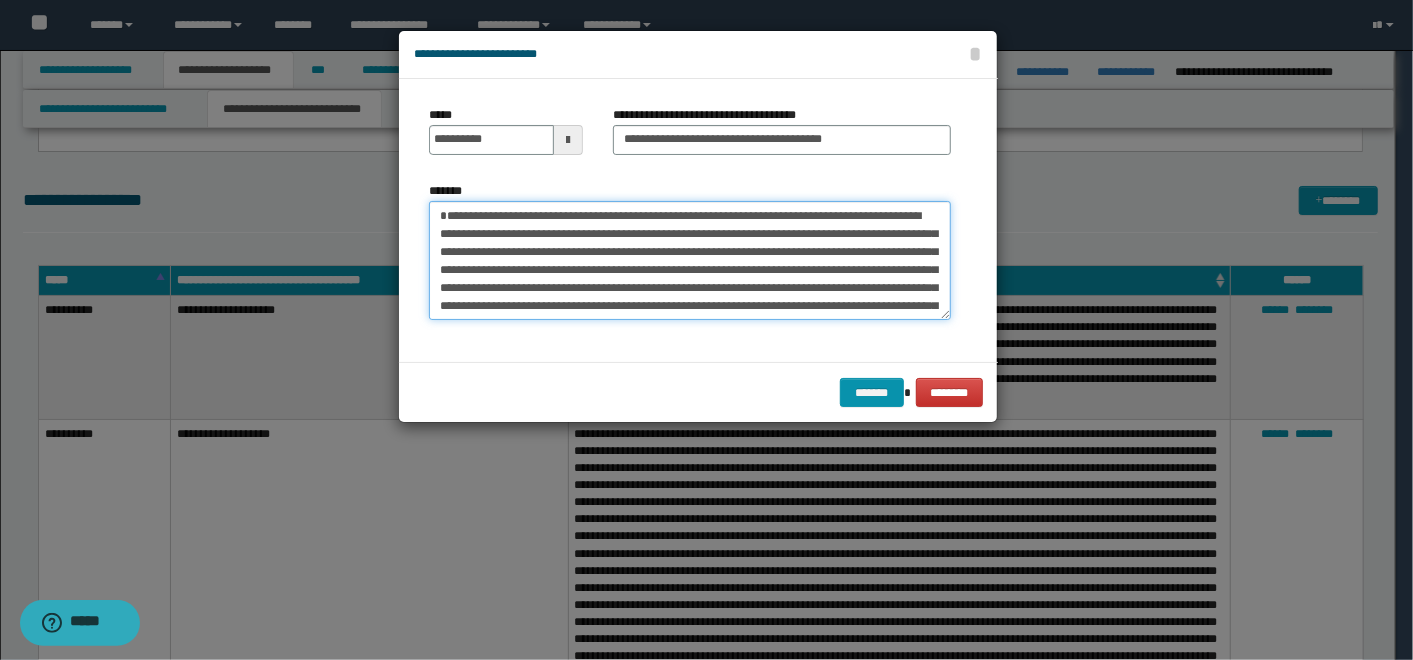 click on "*******" at bounding box center [690, 260] 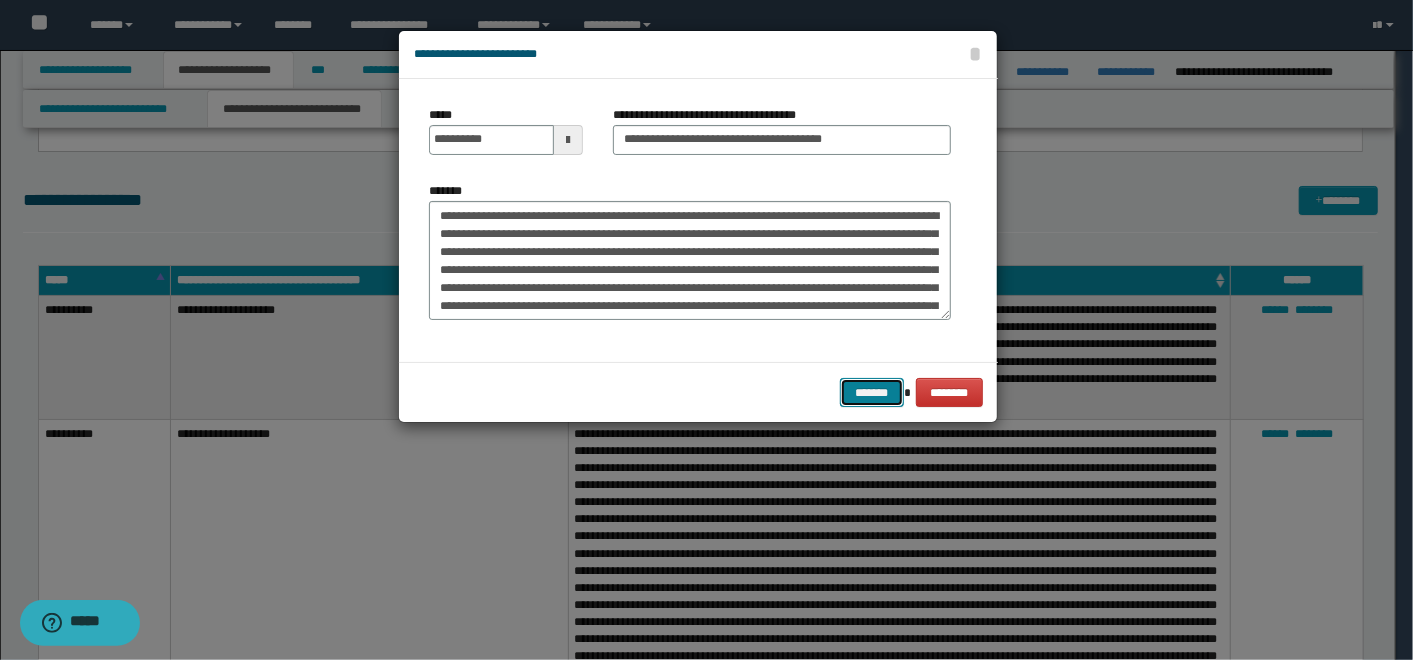 click on "*******" at bounding box center [872, 392] 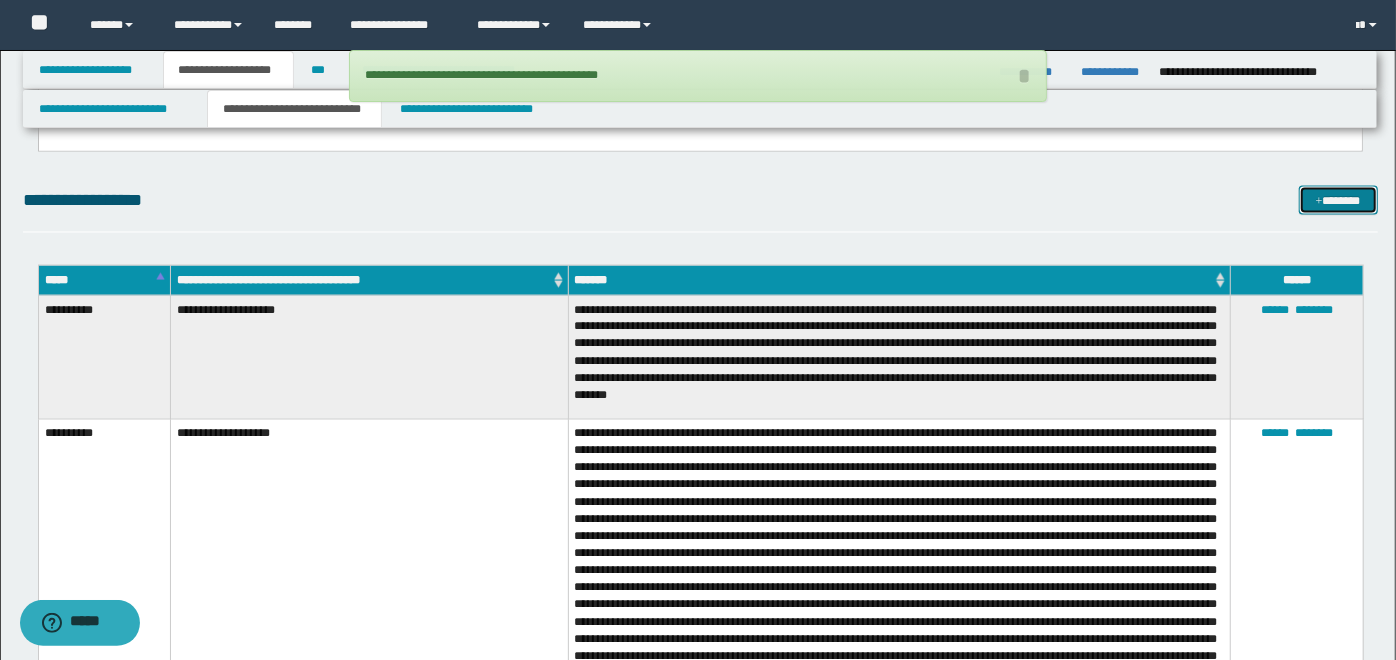 drag, startPoint x: 1347, startPoint y: 205, endPoint x: 1295, endPoint y: 211, distance: 52.34501 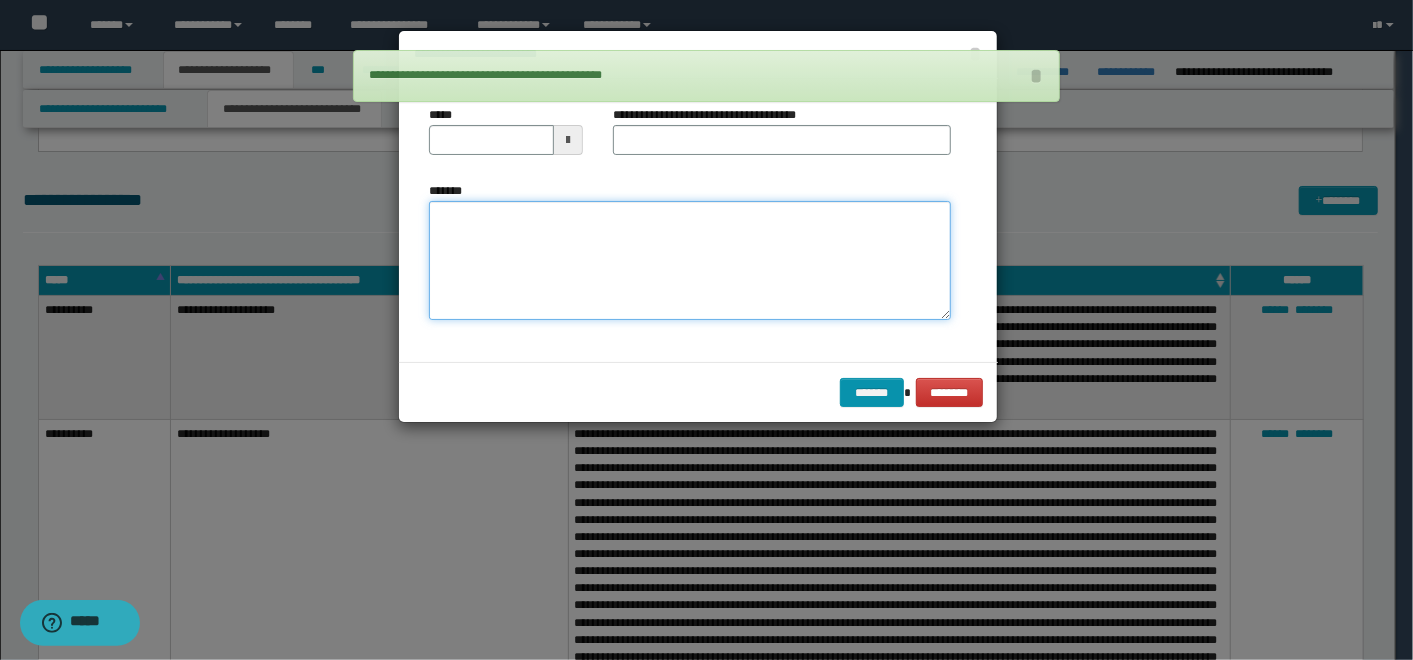 click on "*******" at bounding box center [690, 260] 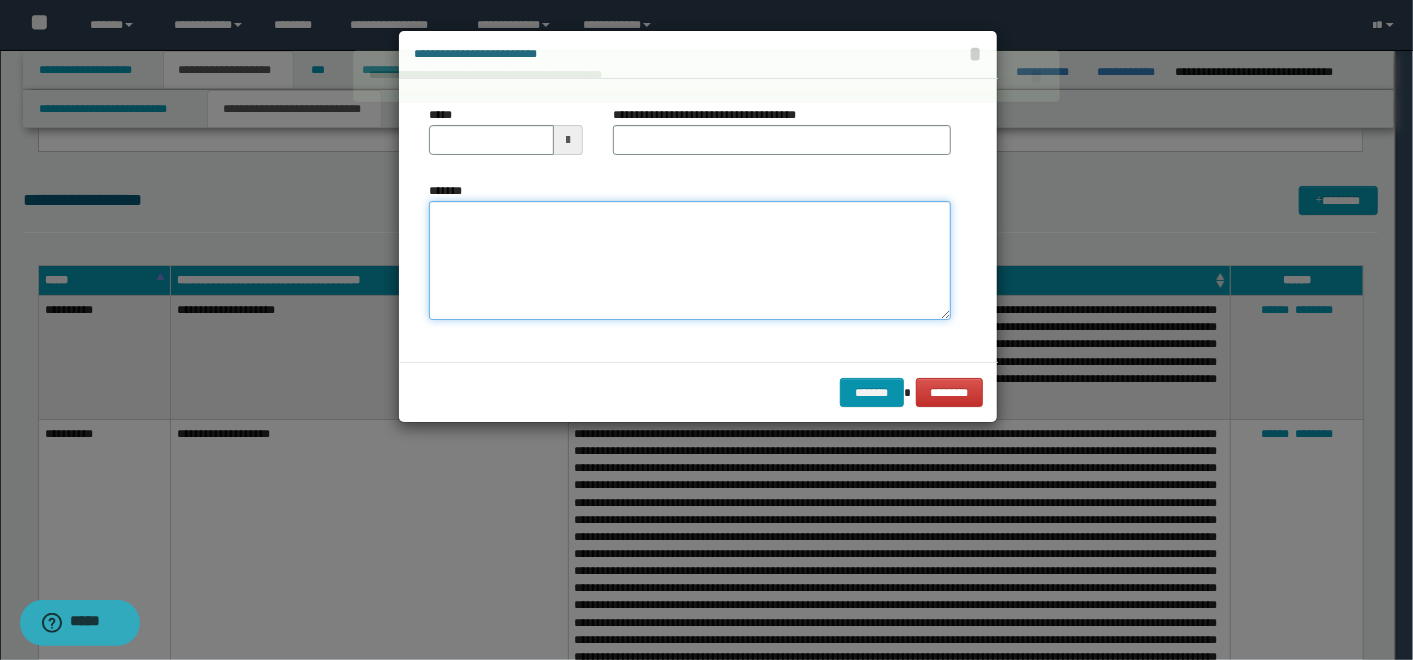 paste on "**********" 